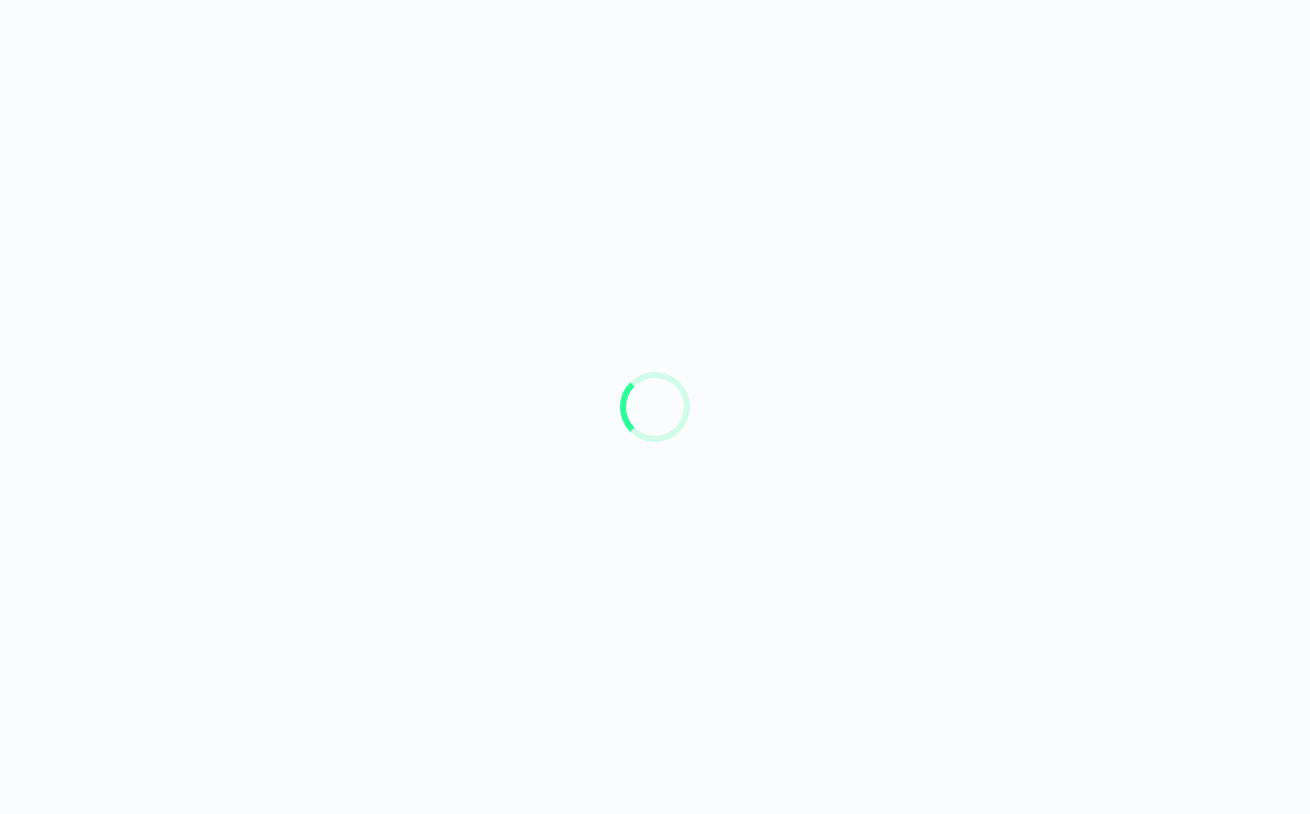 scroll, scrollTop: 0, scrollLeft: 0, axis: both 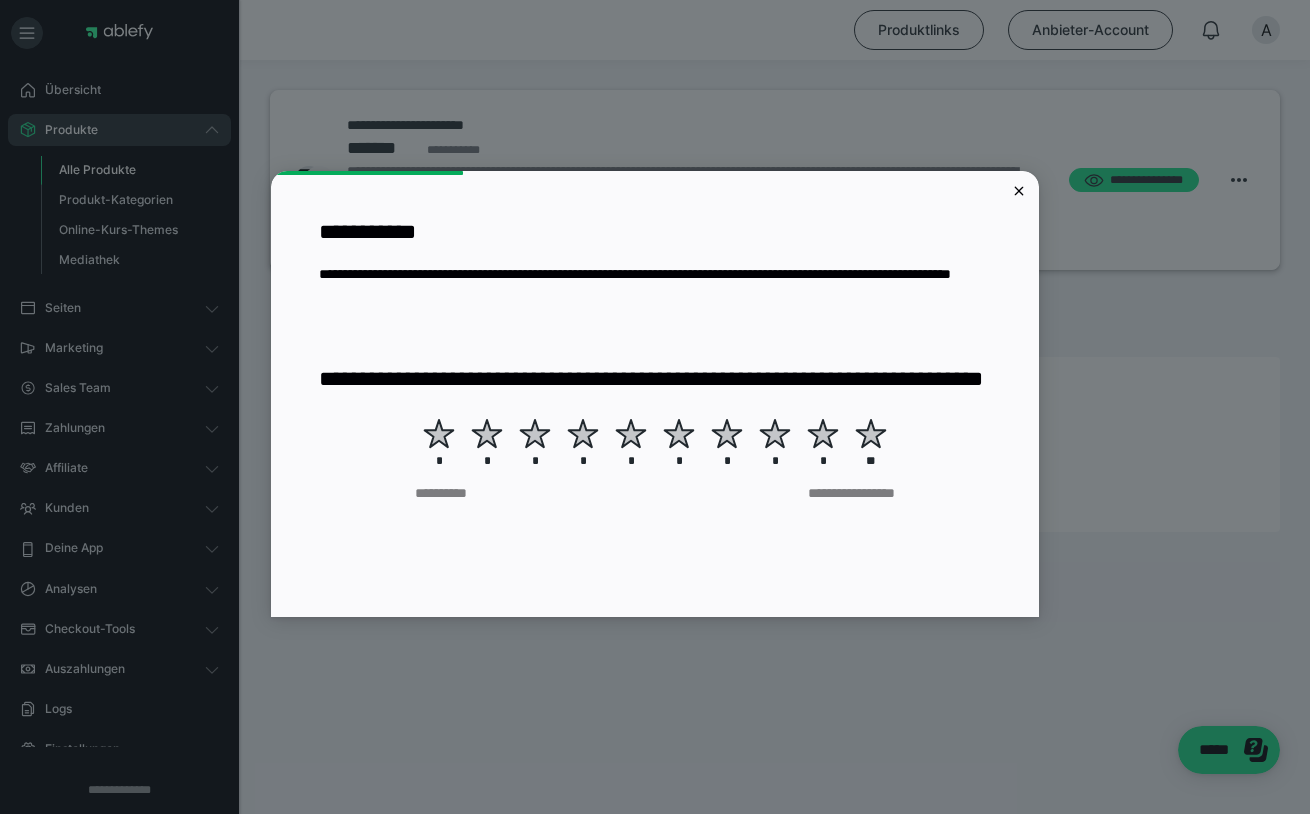 click 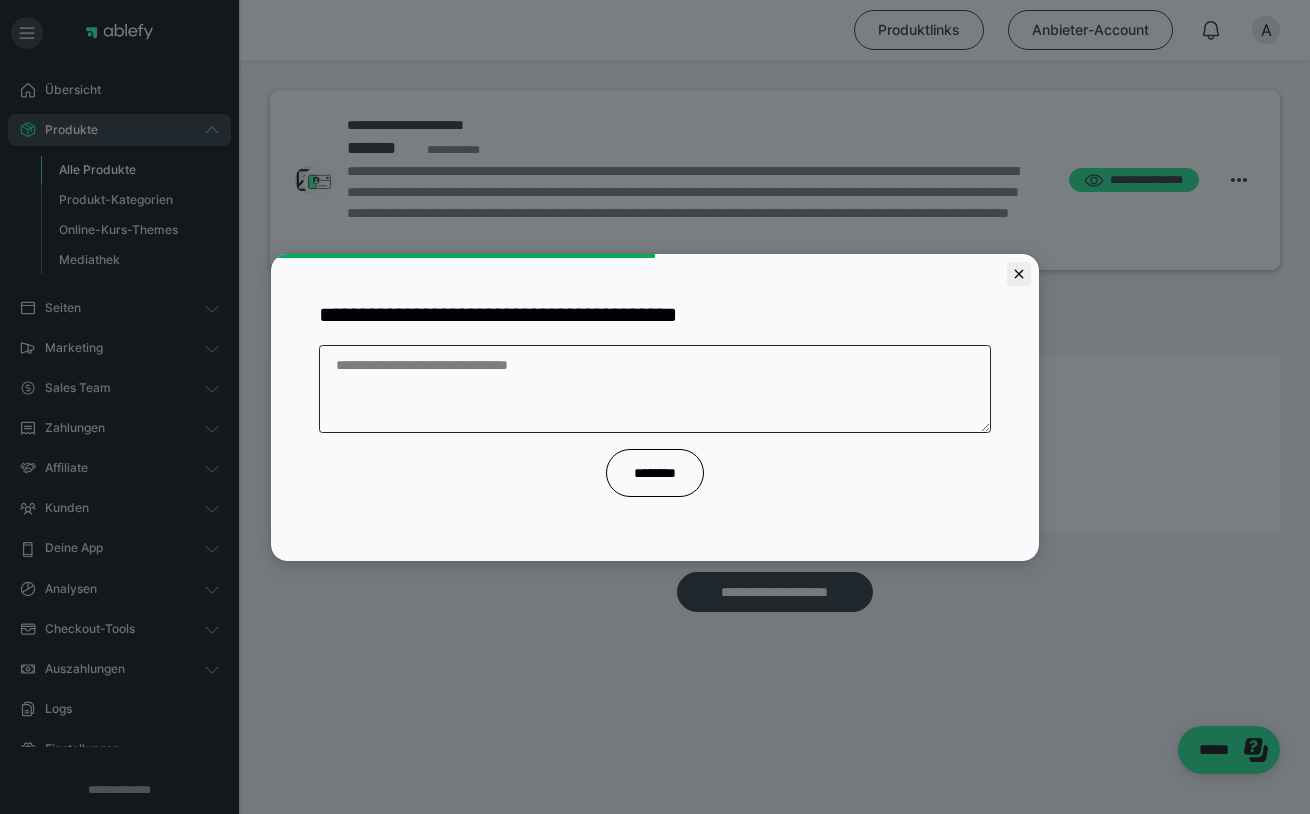click 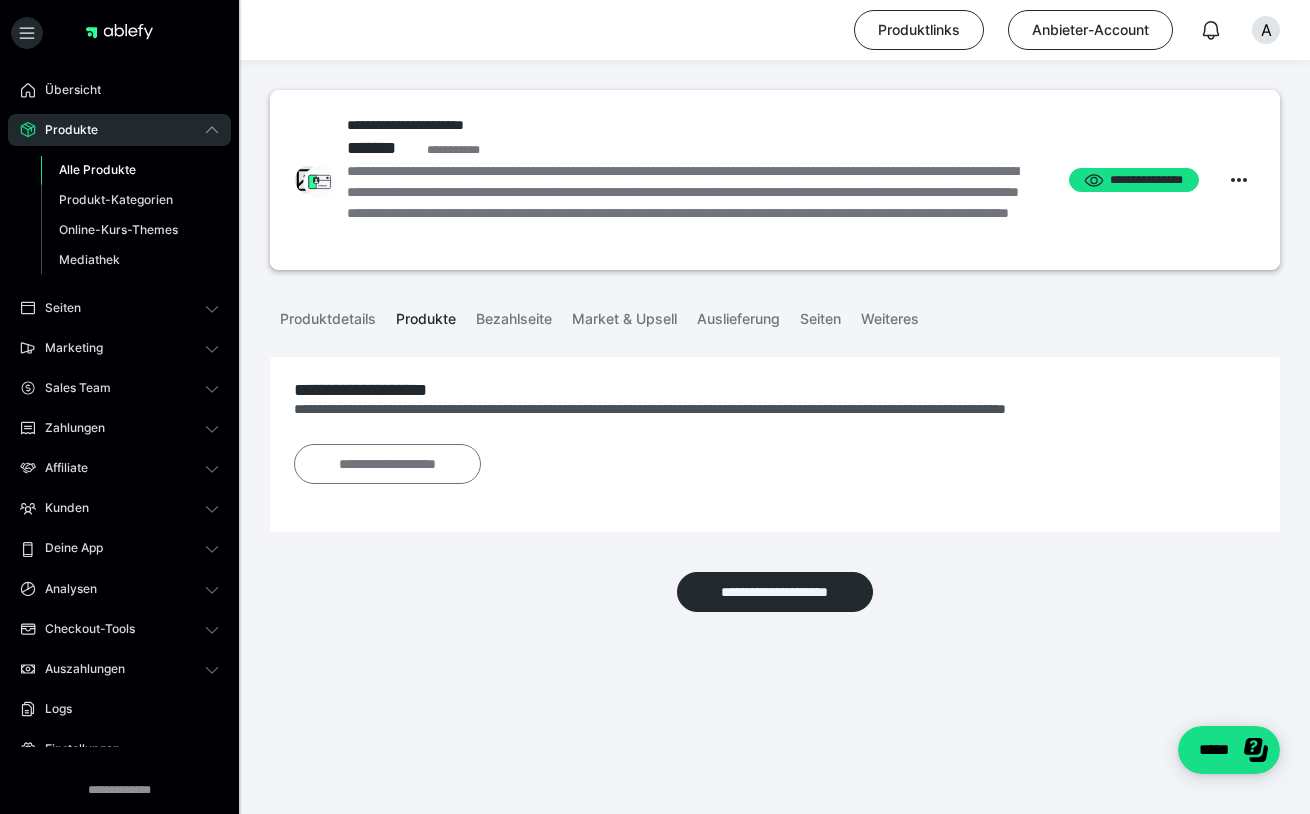 click on "**********" at bounding box center [387, 464] 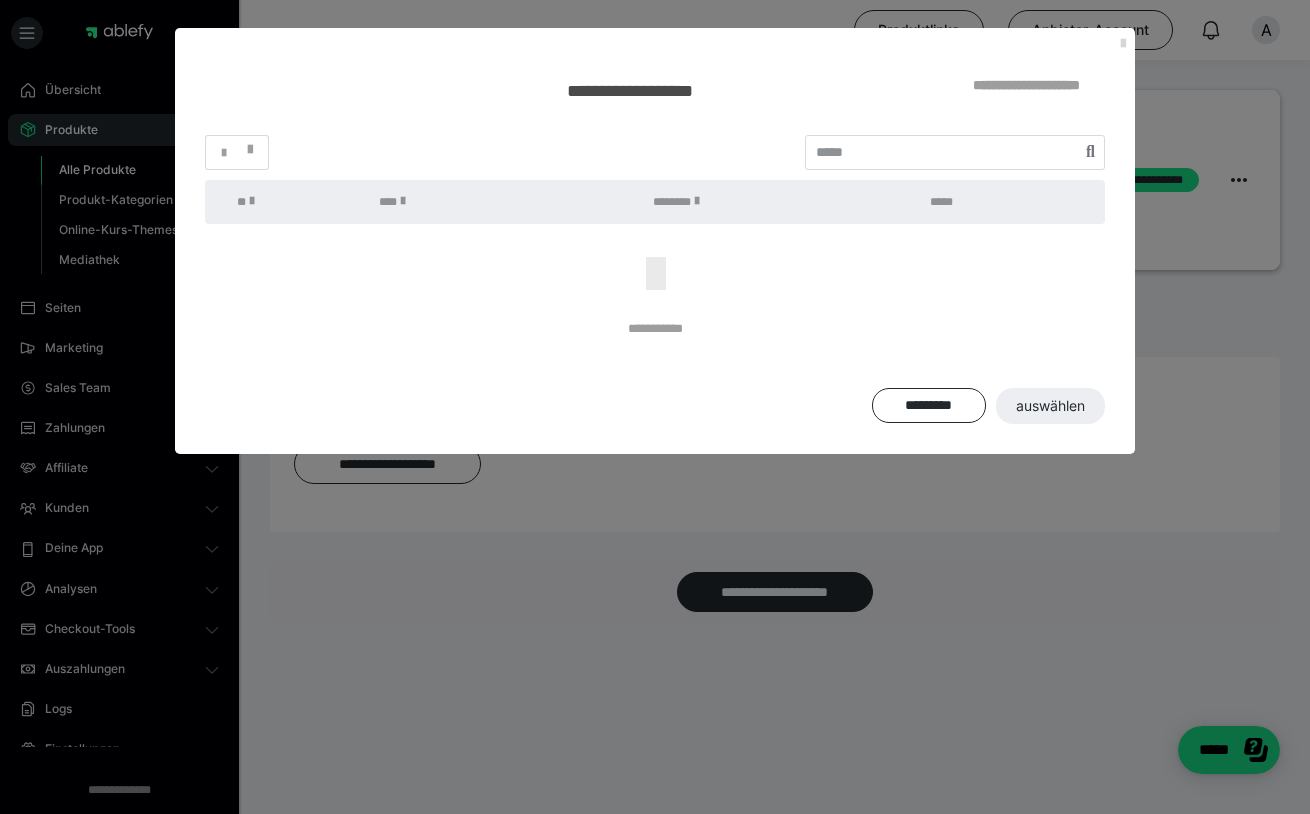 click at bounding box center (1123, 44) 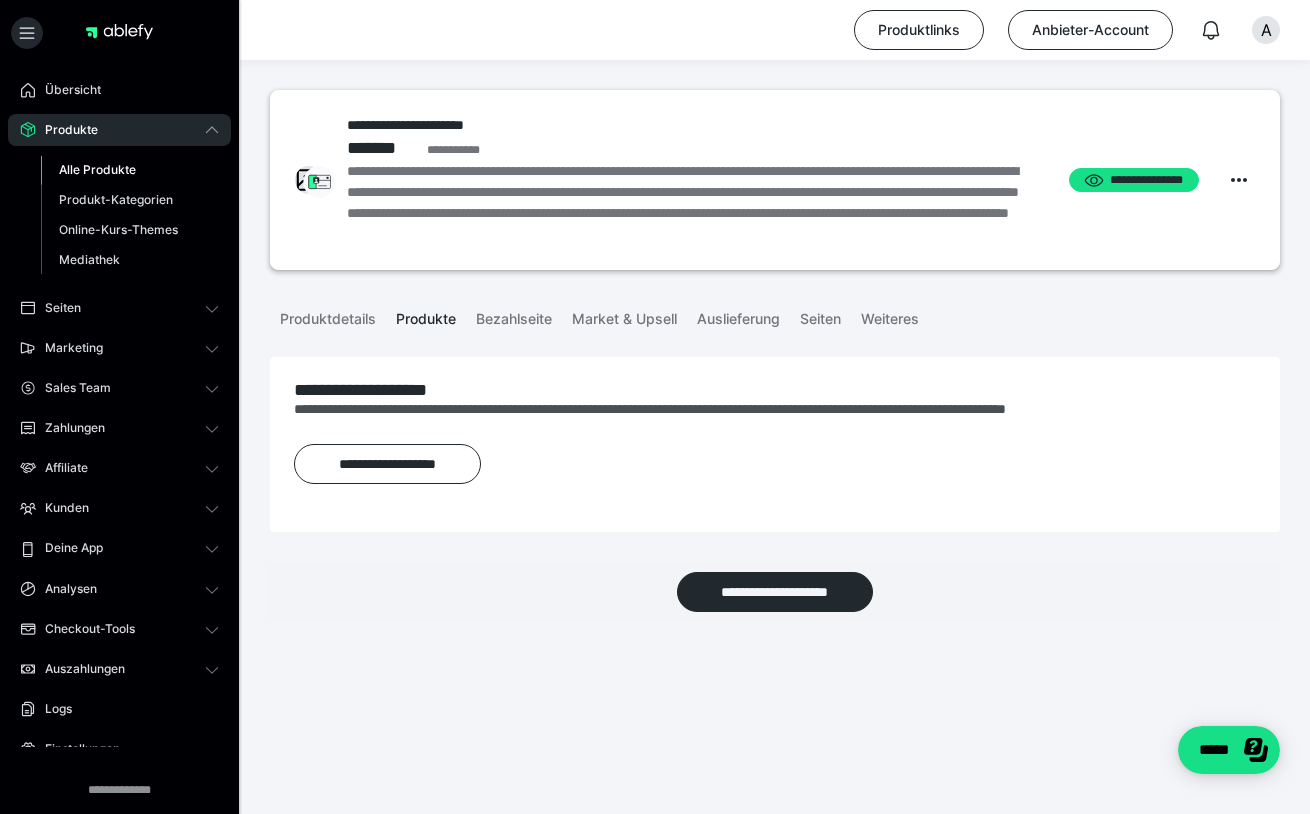 click on "Alle Produkte" at bounding box center [97, 169] 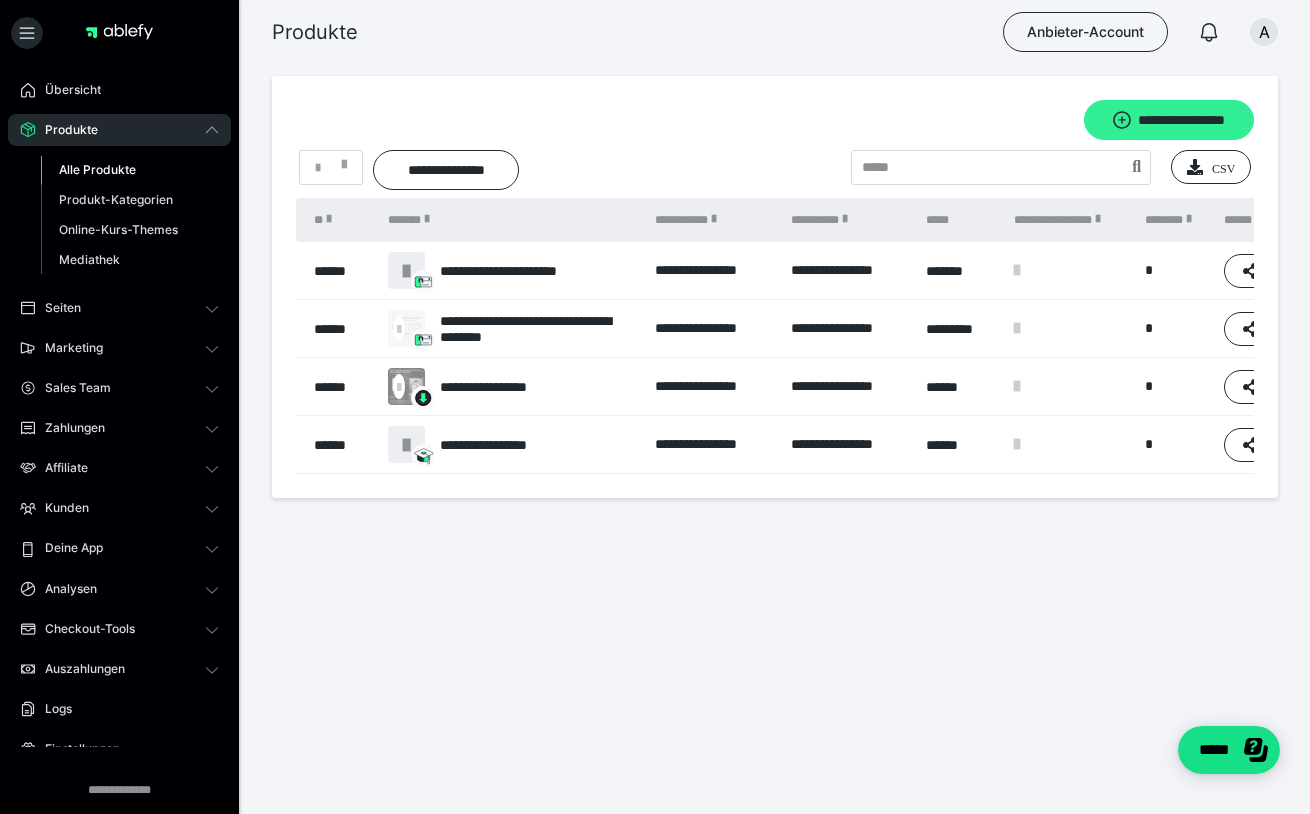 click on "**********" at bounding box center (1169, 120) 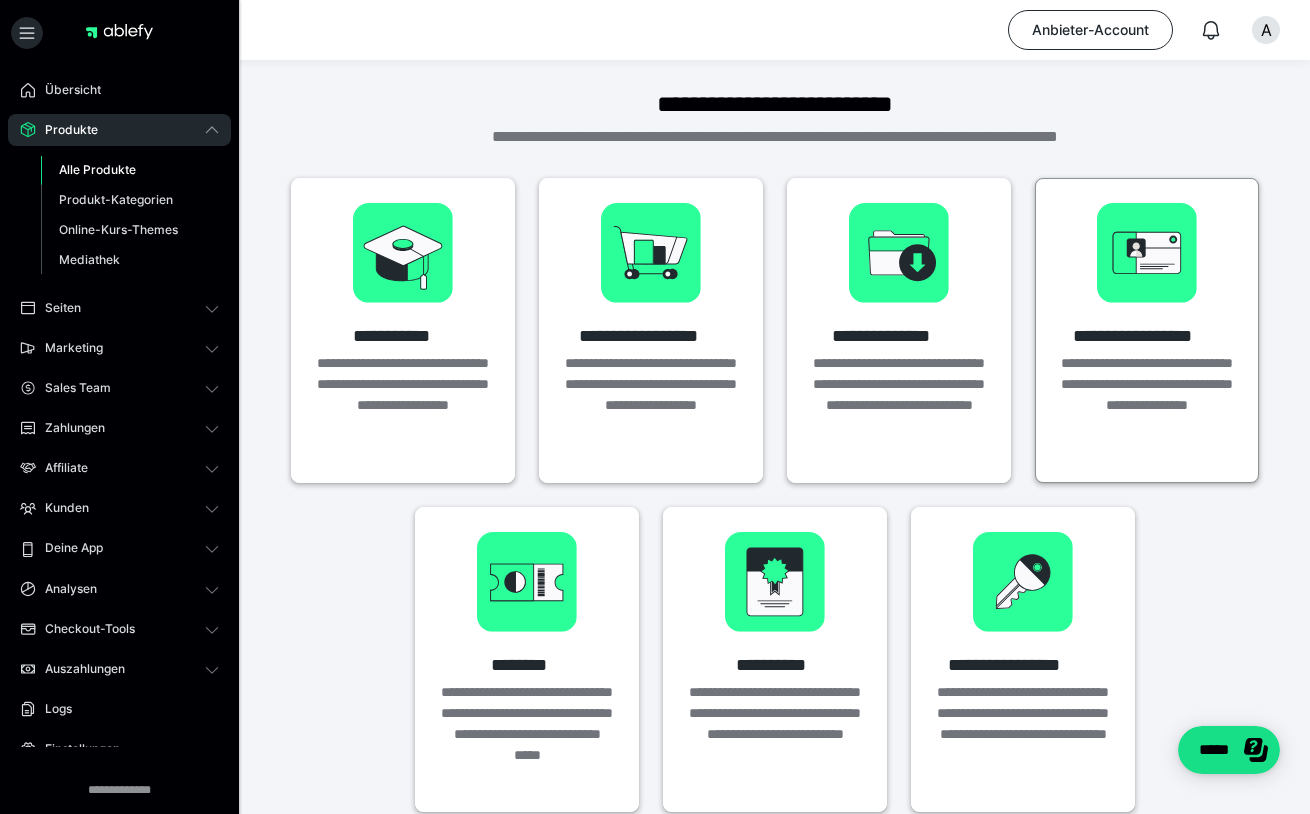 click on "**********" at bounding box center [1147, 405] 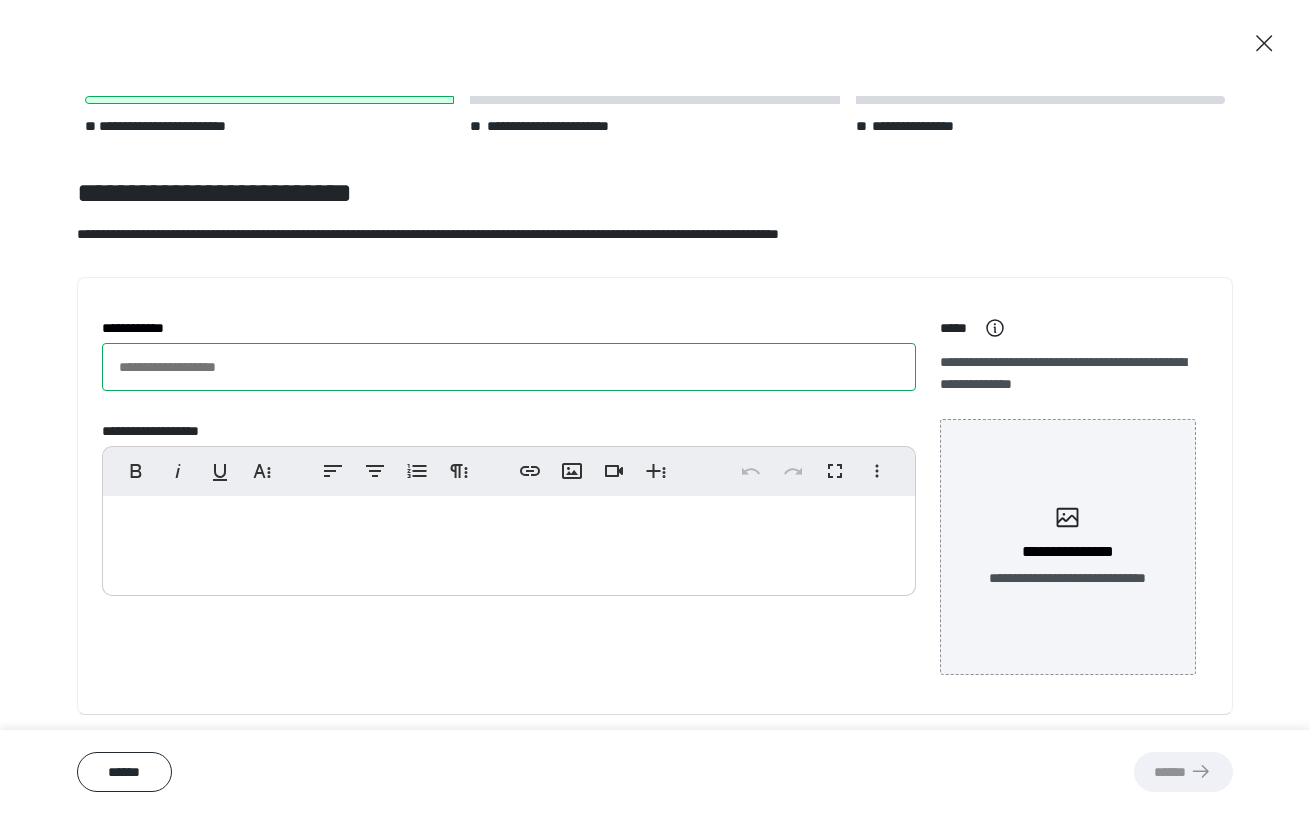 click on "**********" at bounding box center [509, 367] 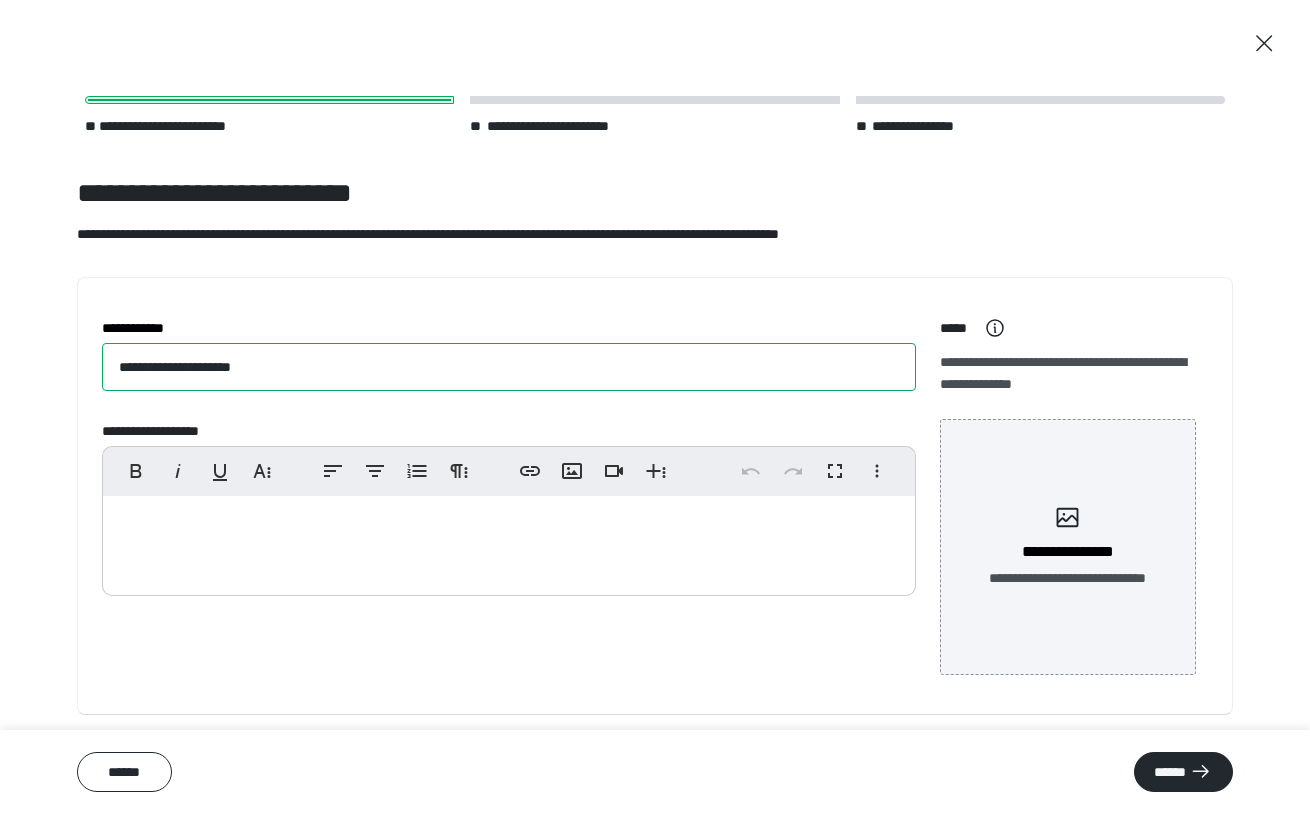 type on "**********" 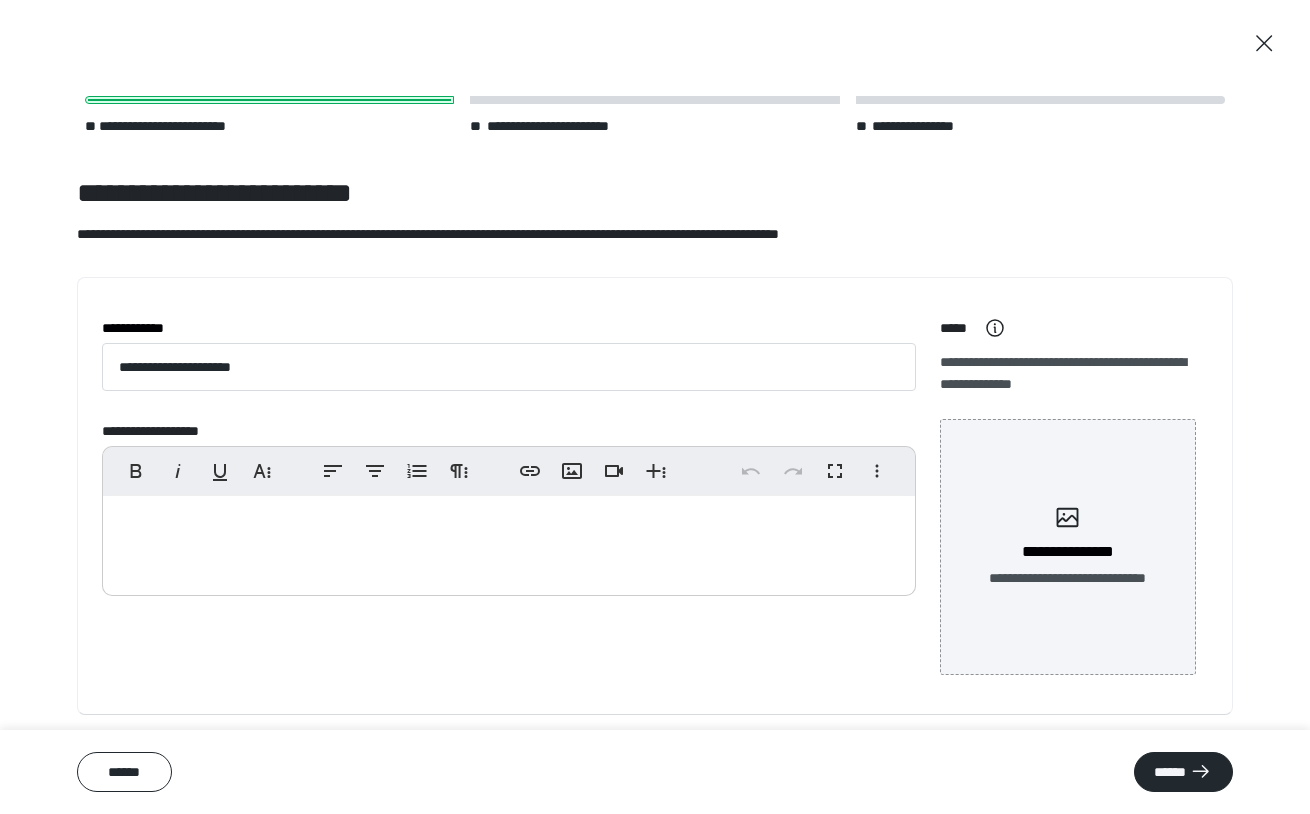 click at bounding box center (509, 541) 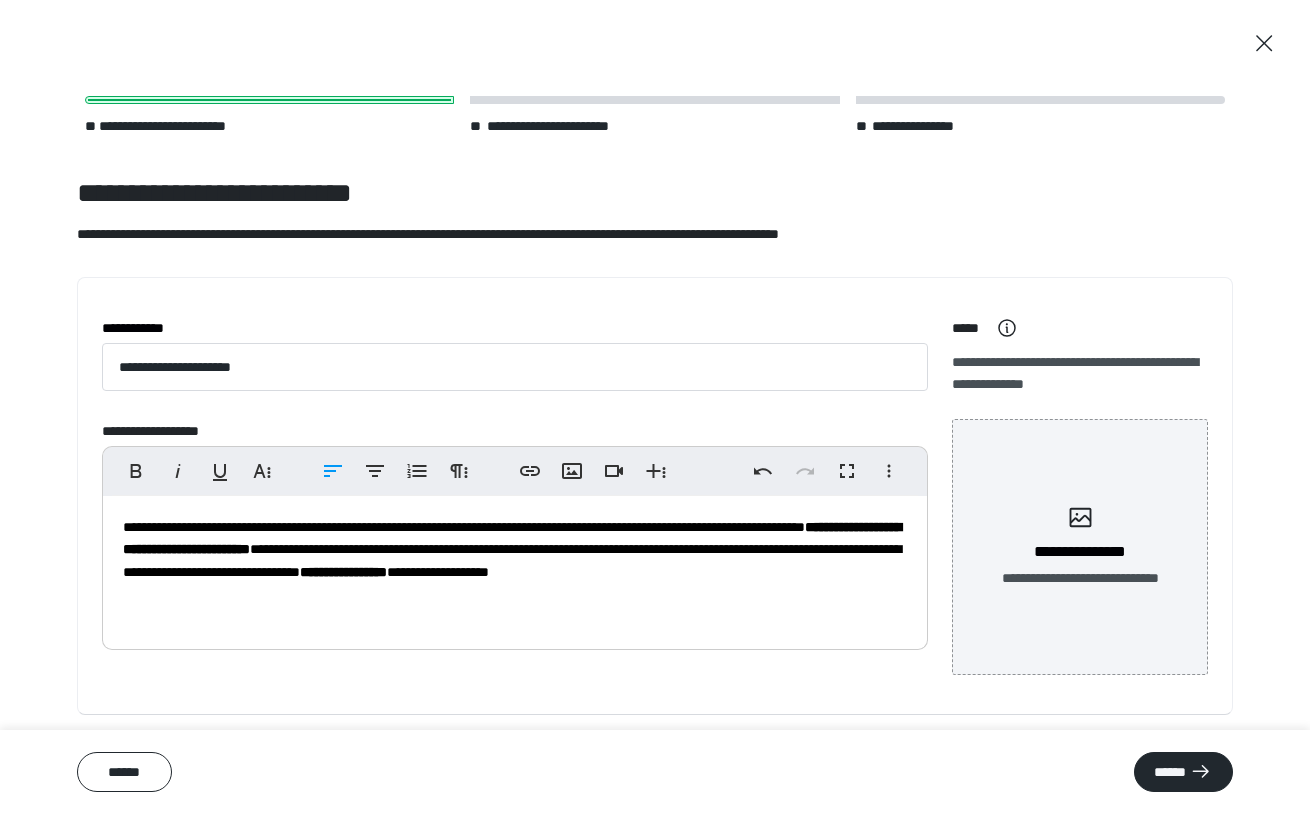 click on "**********" at bounding box center [515, 568] 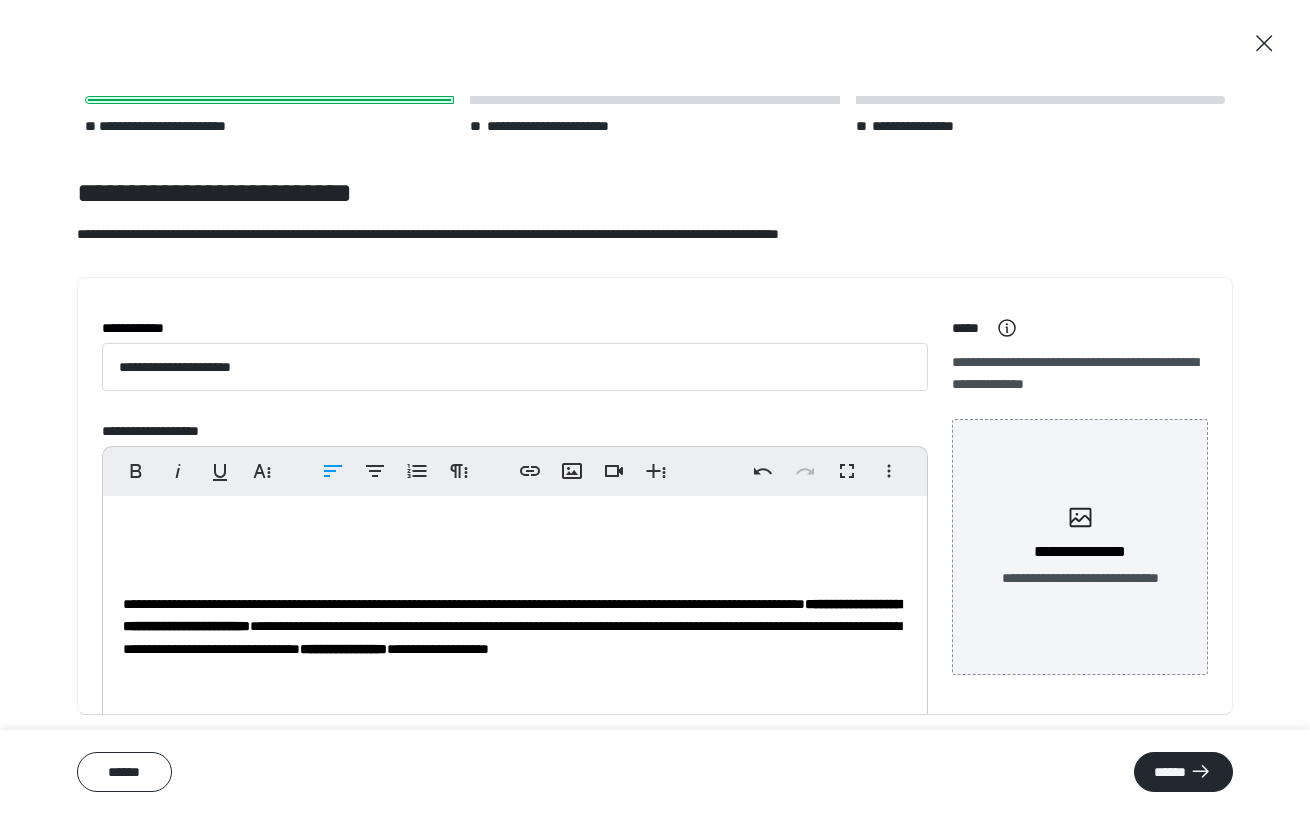 click at bounding box center [515, 527] 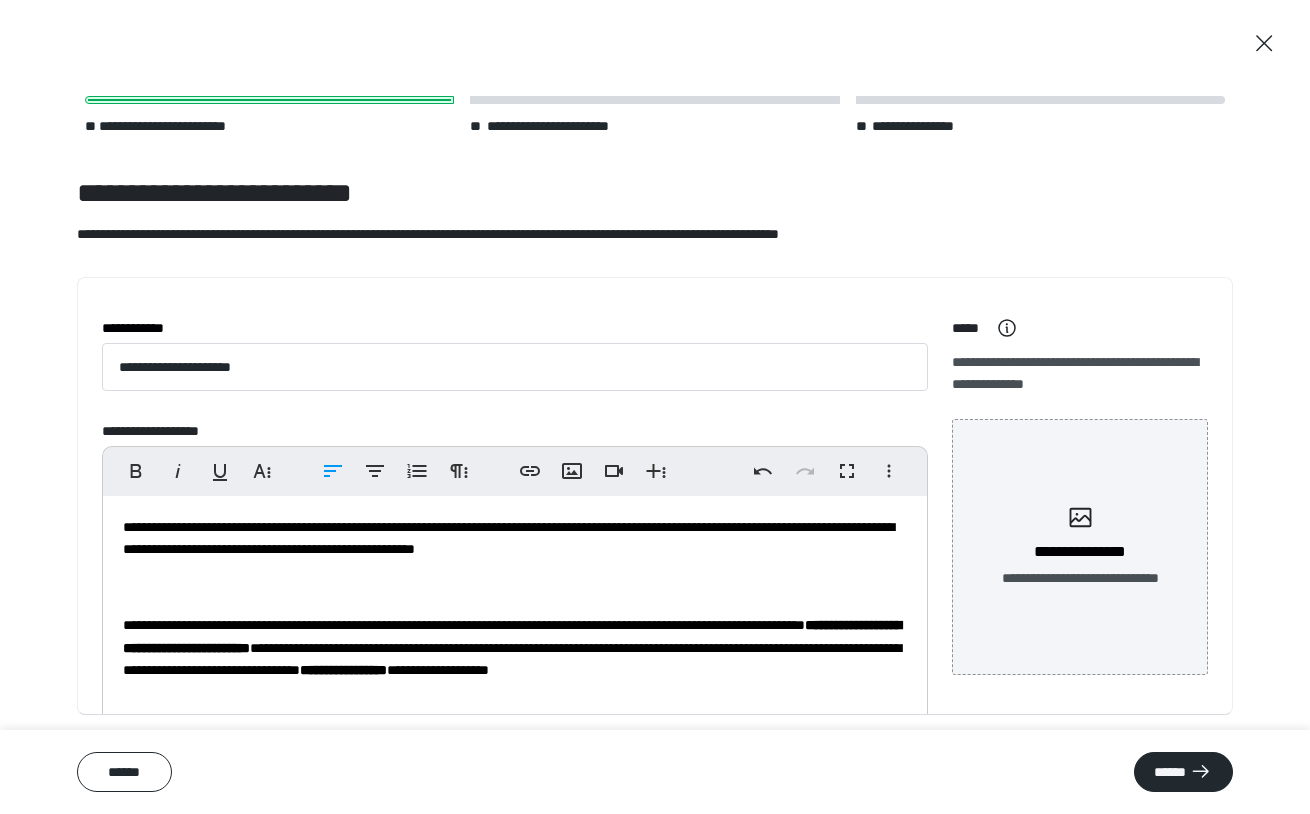 click on "**********" at bounding box center [515, 617] 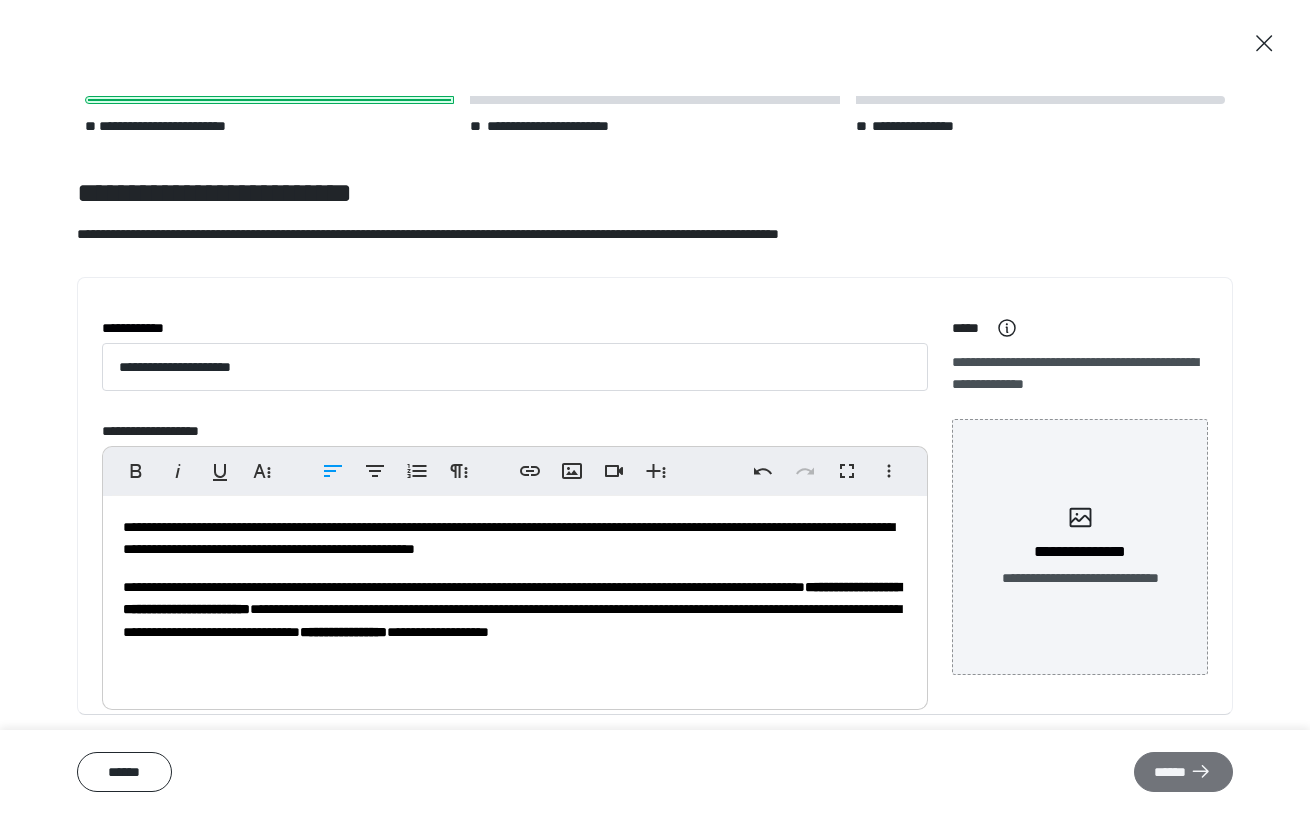 click on "******" at bounding box center [1183, 772] 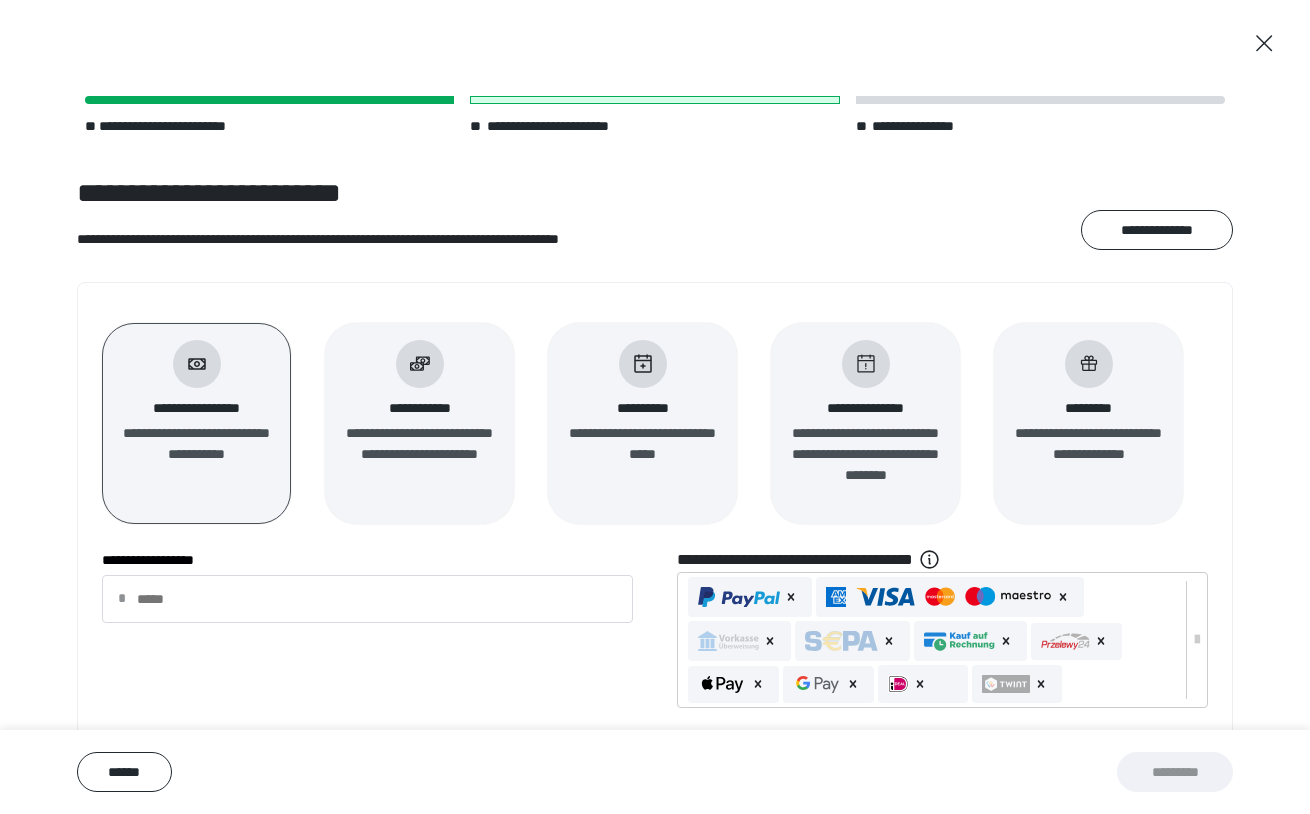 scroll, scrollTop: 0, scrollLeft: 0, axis: both 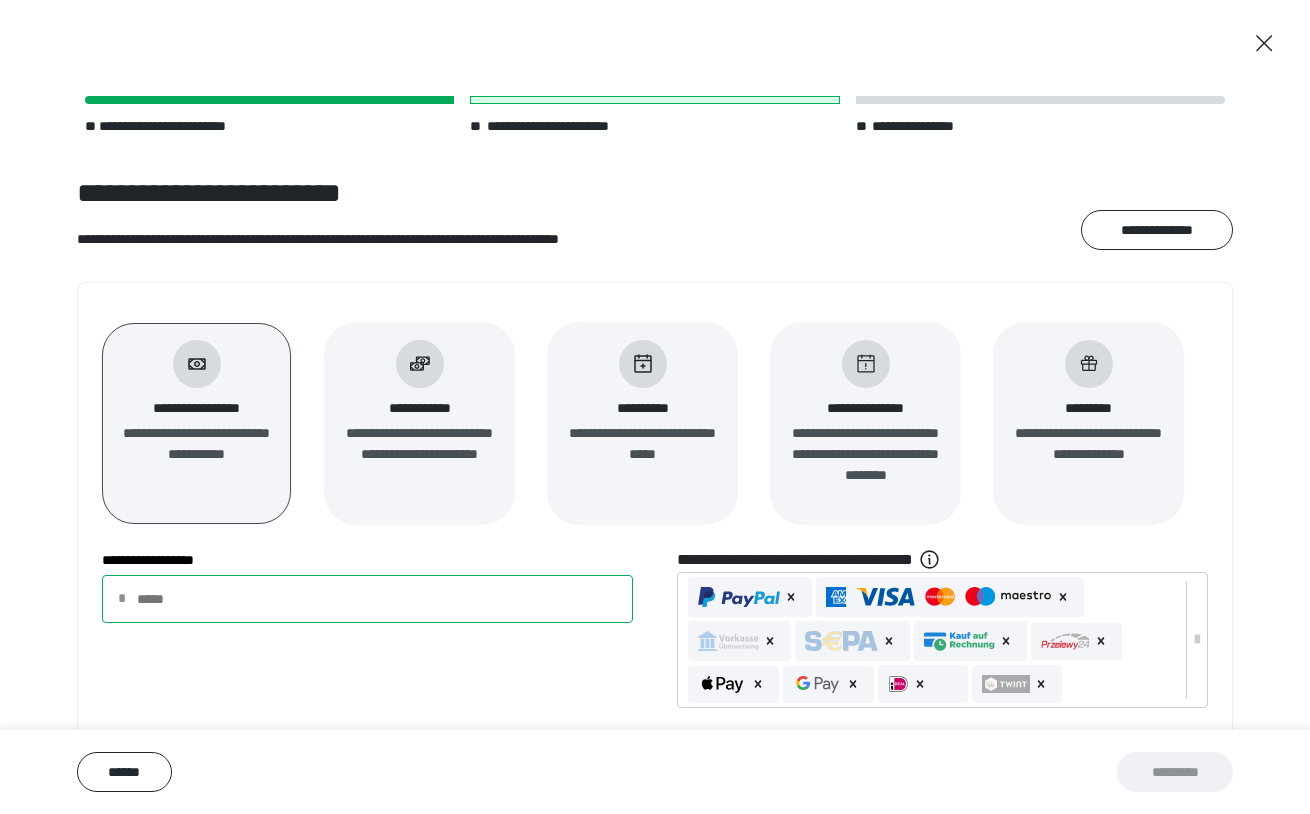 click on "**********" at bounding box center (367, 599) 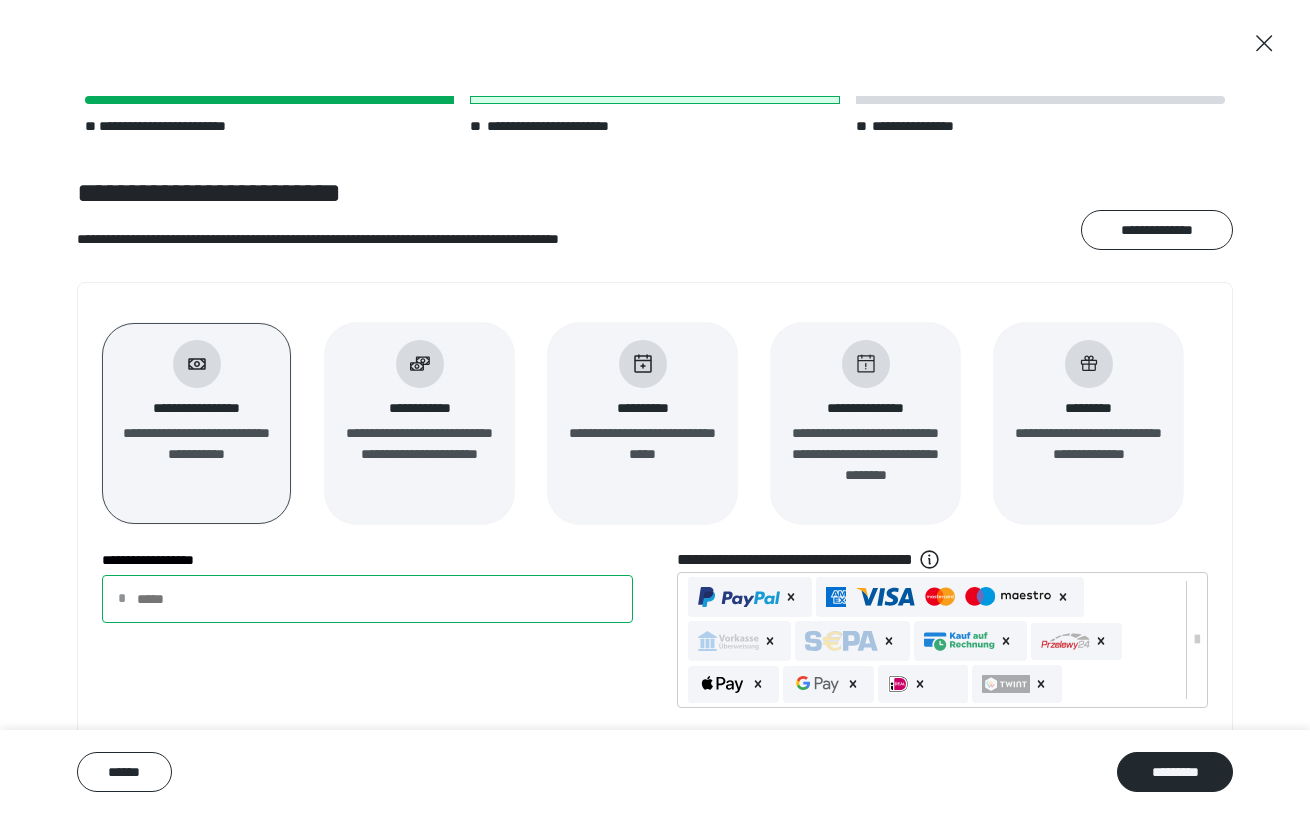type on "***" 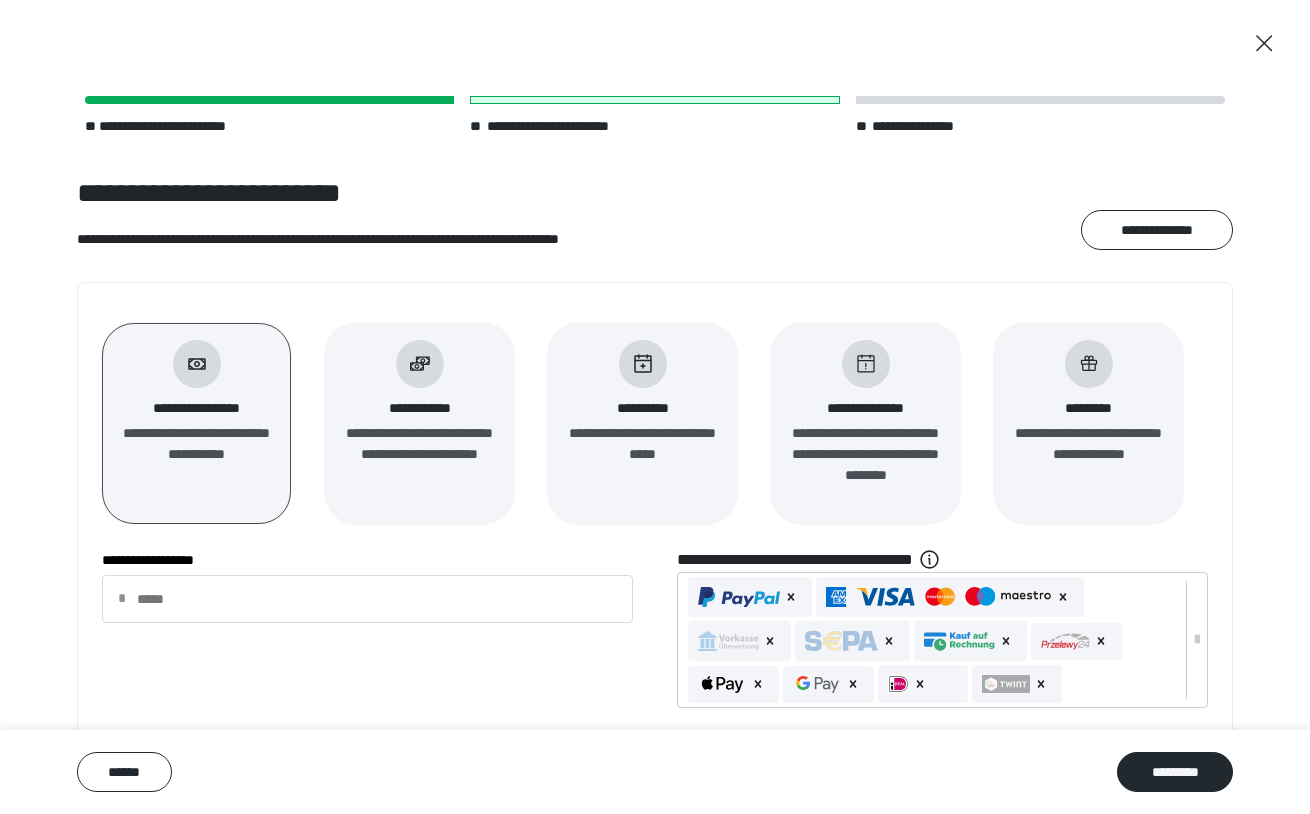 click on "**********" at bounding box center (642, 408) 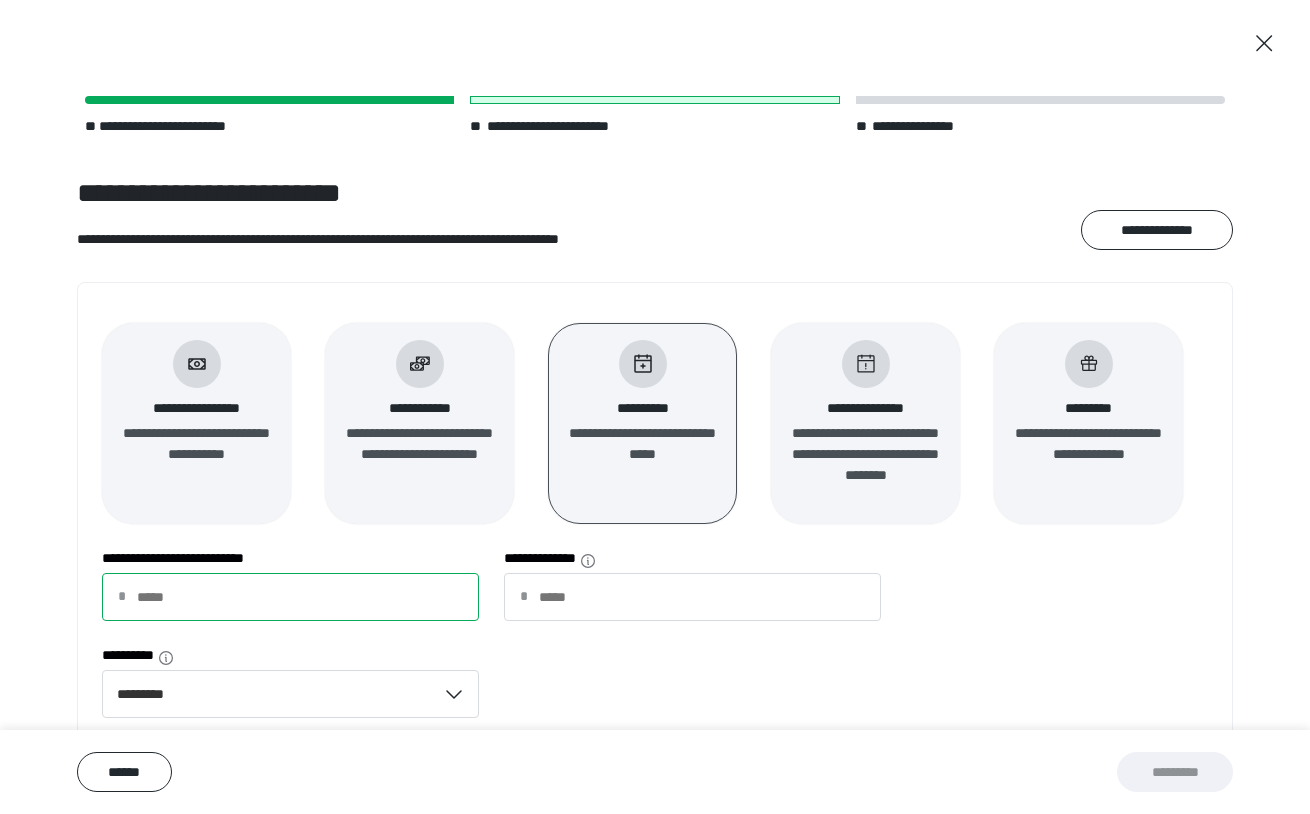 click on "**********" at bounding box center (290, 597) 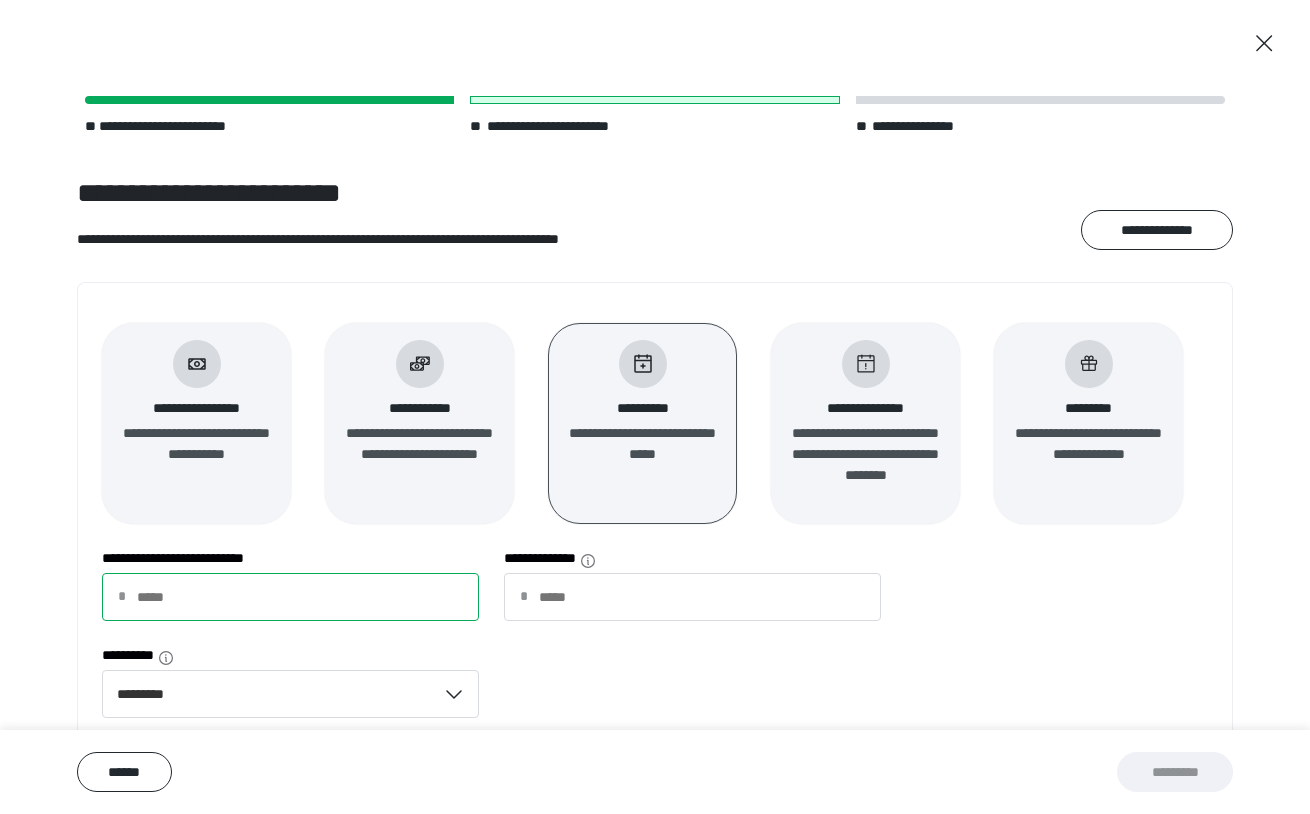 type on "*" 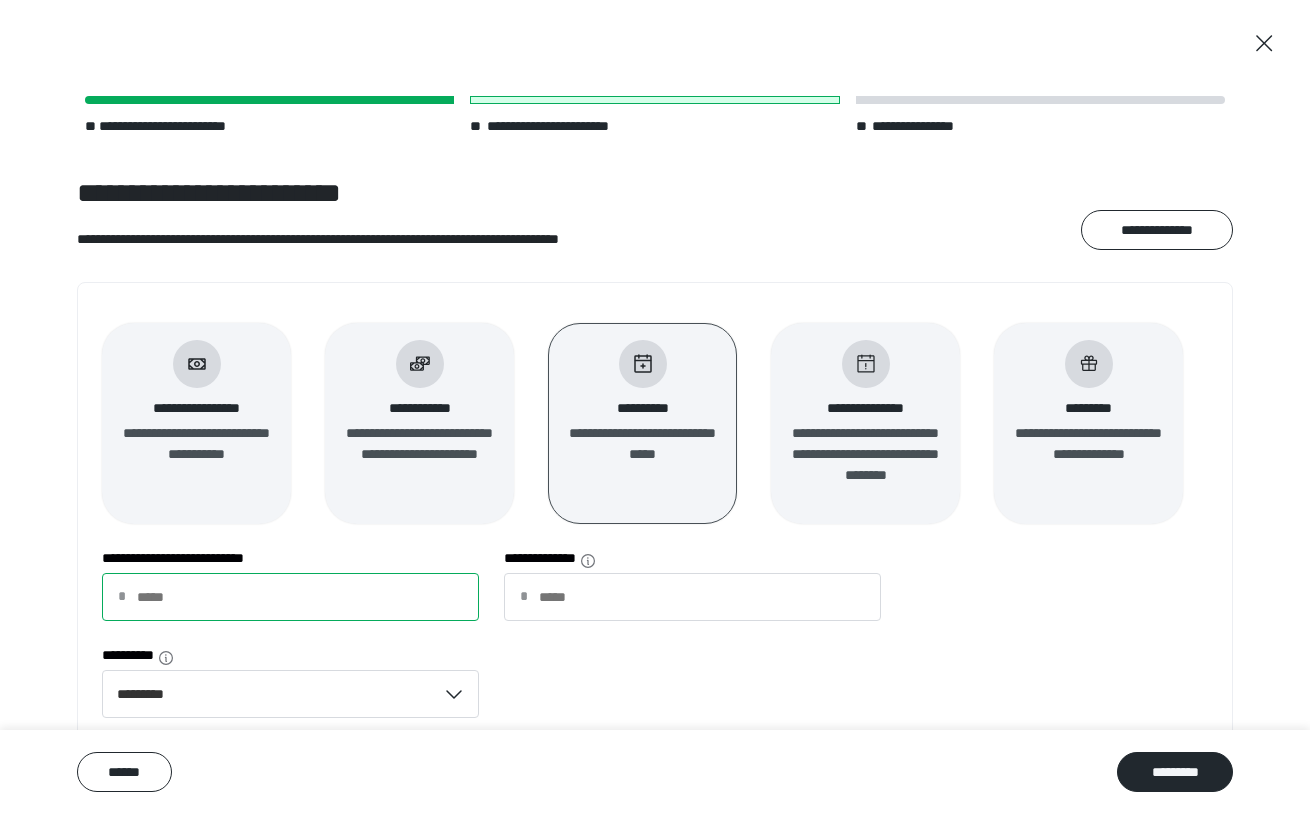 type on "**" 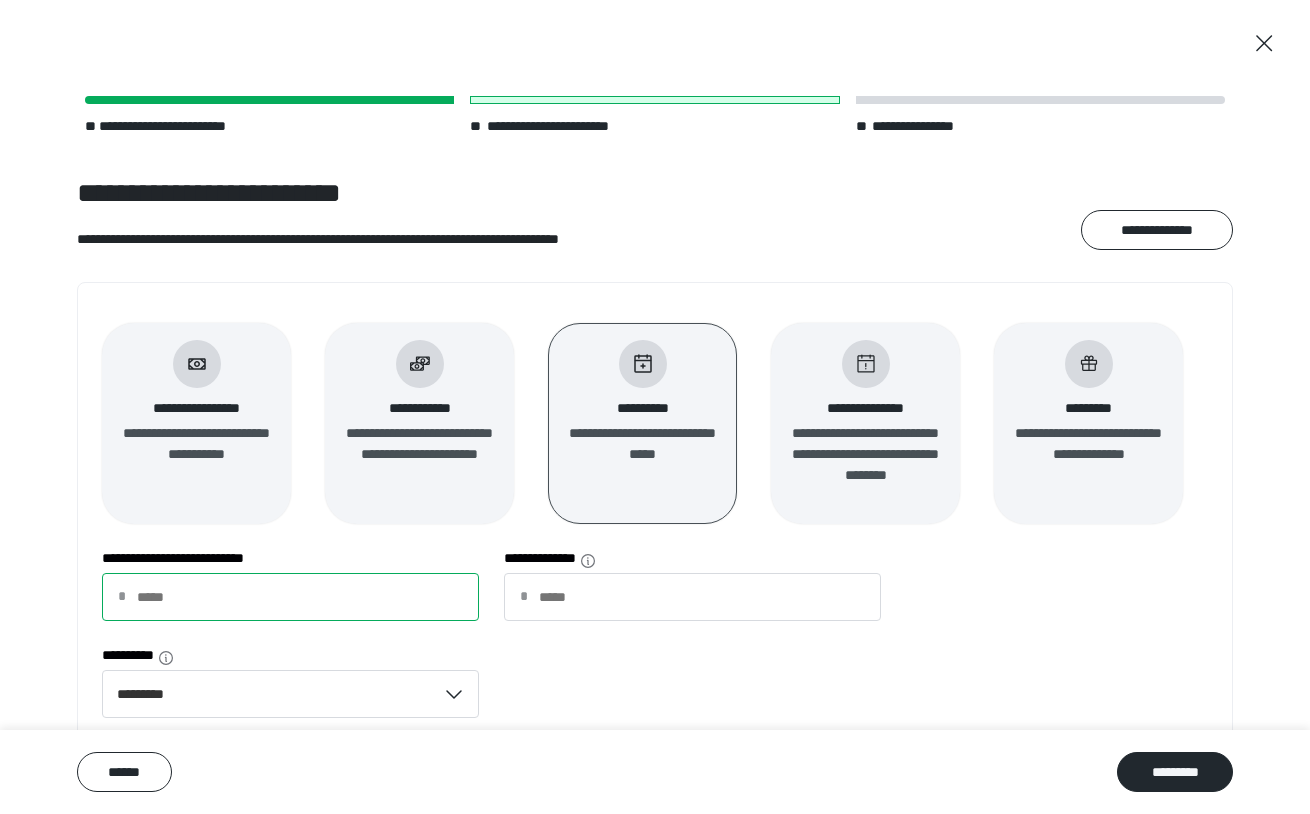 type on "******" 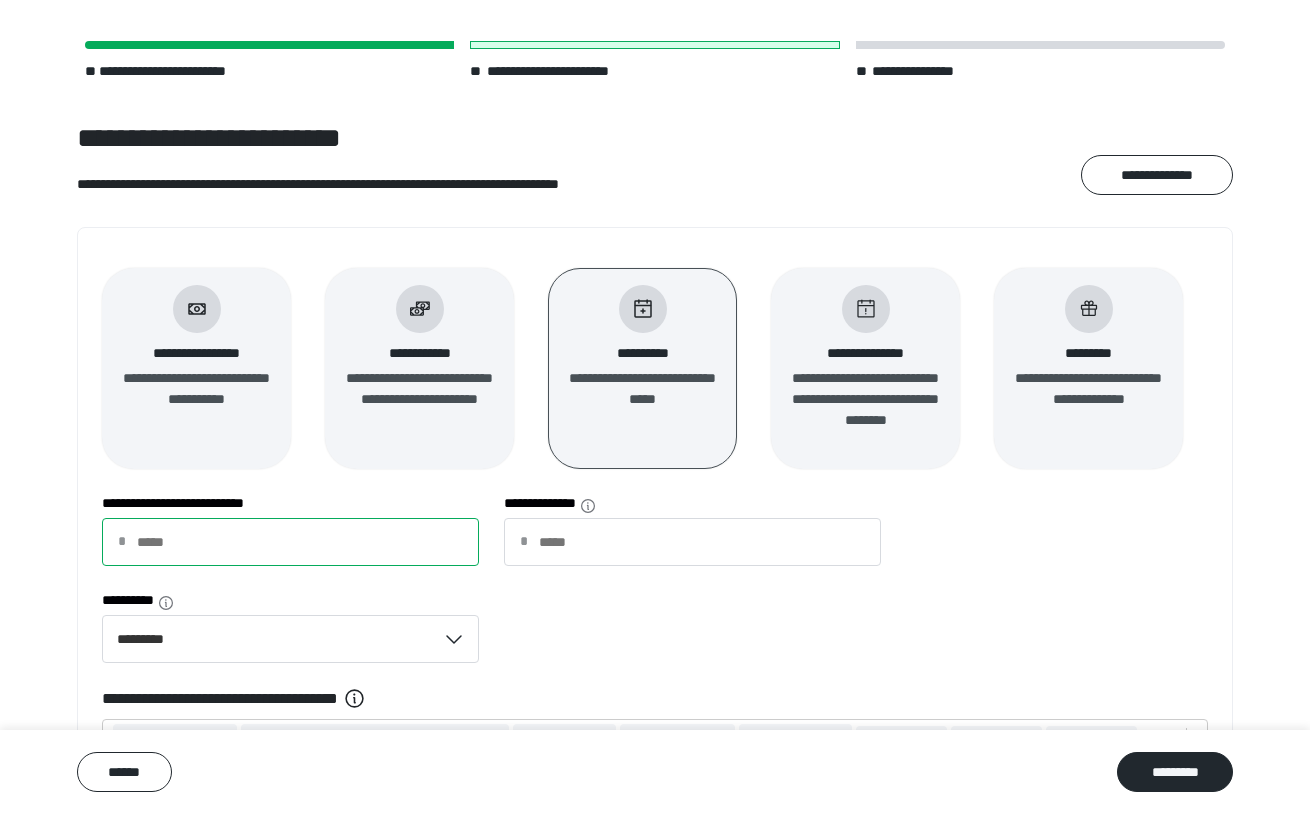 type on "******" 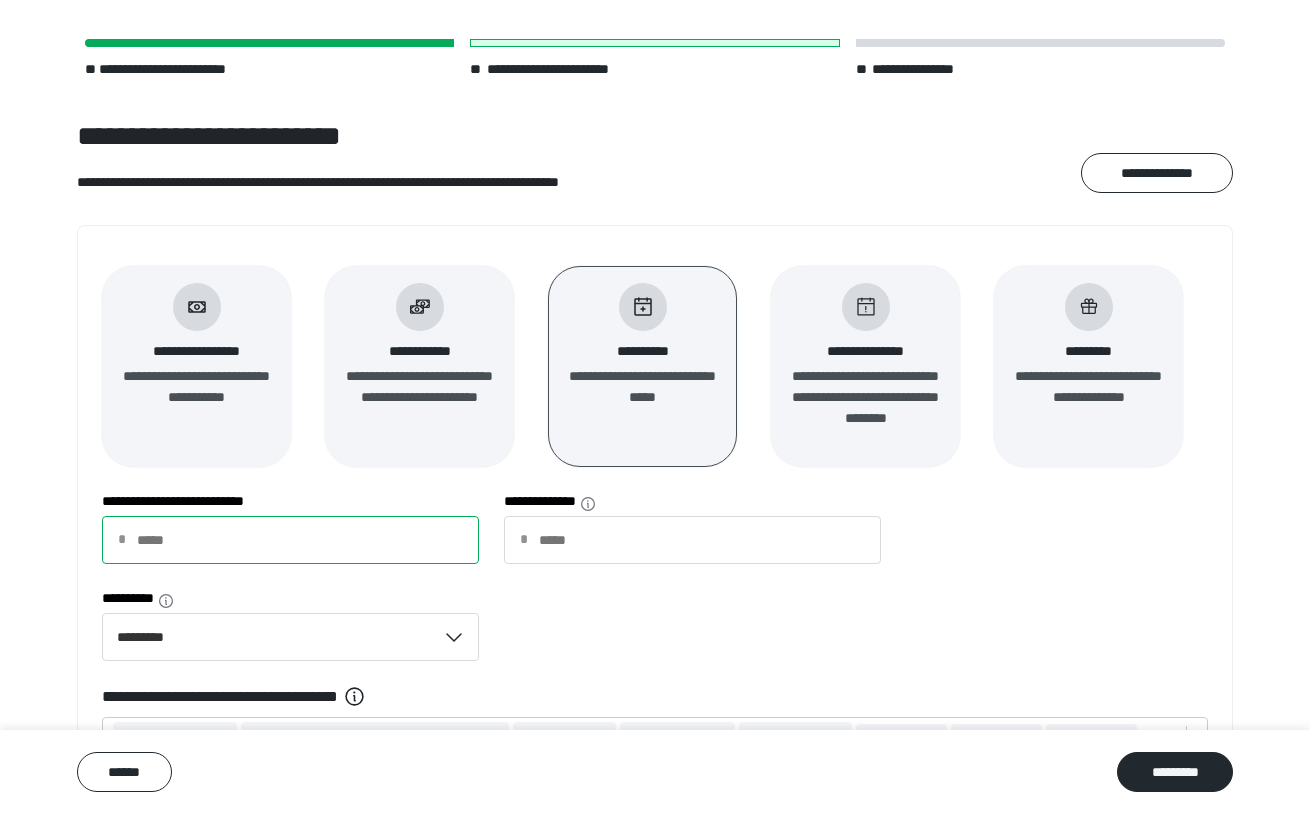 type on "******" 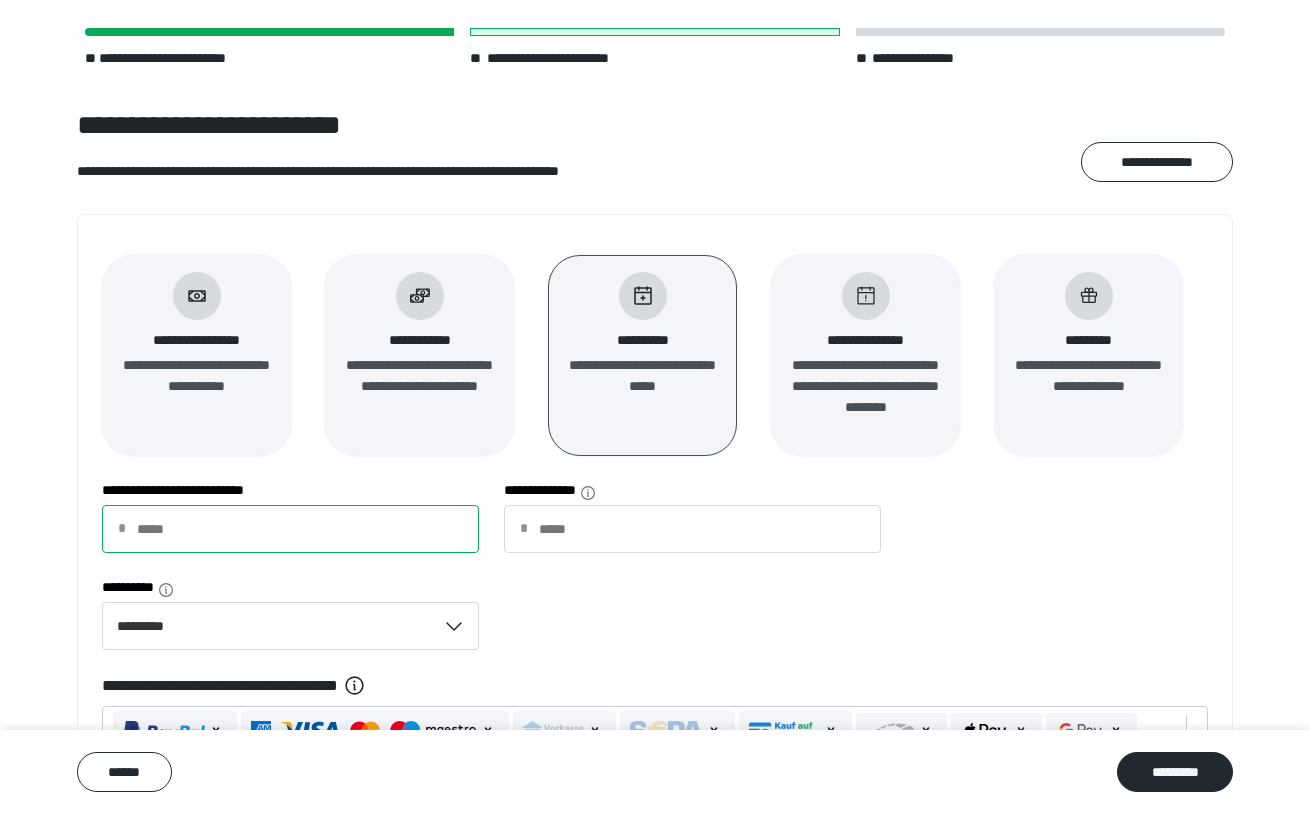 type on "******" 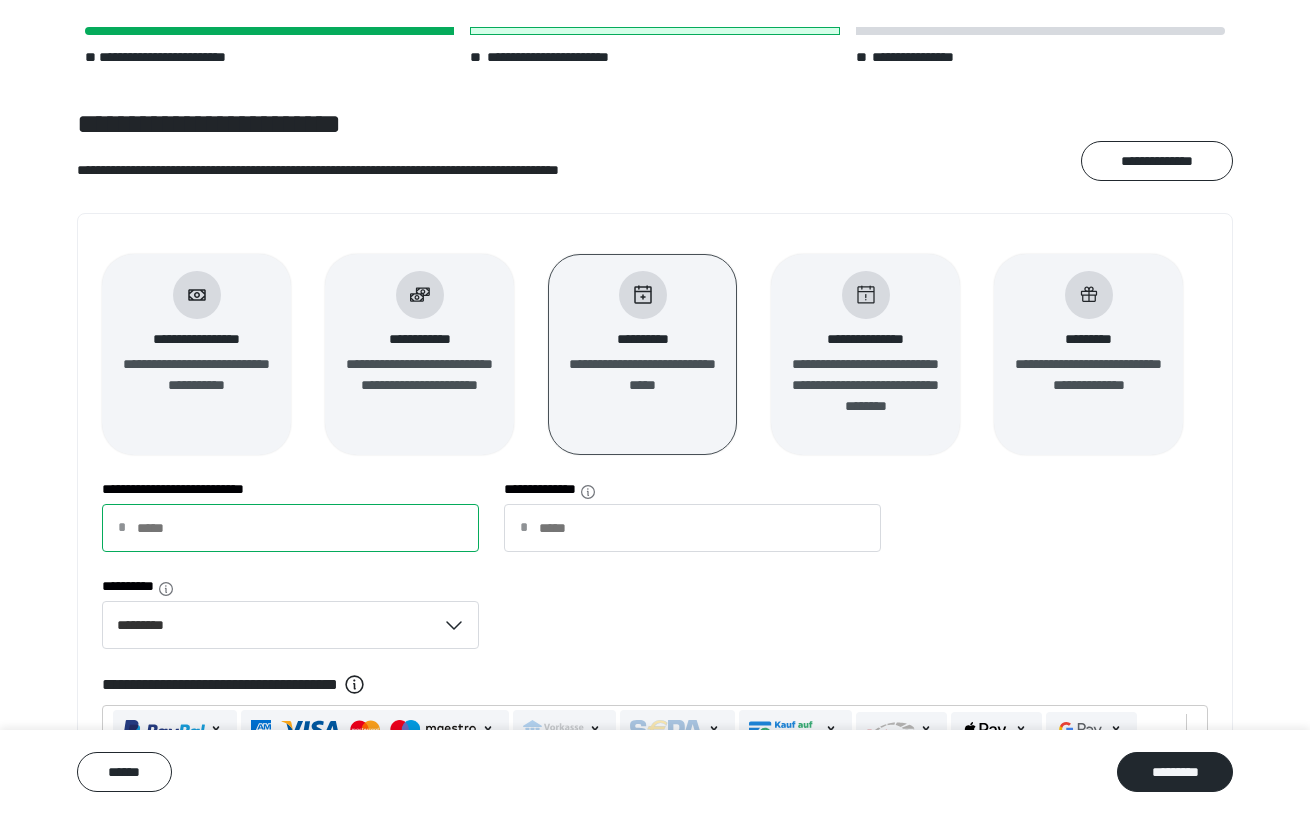 type on "******" 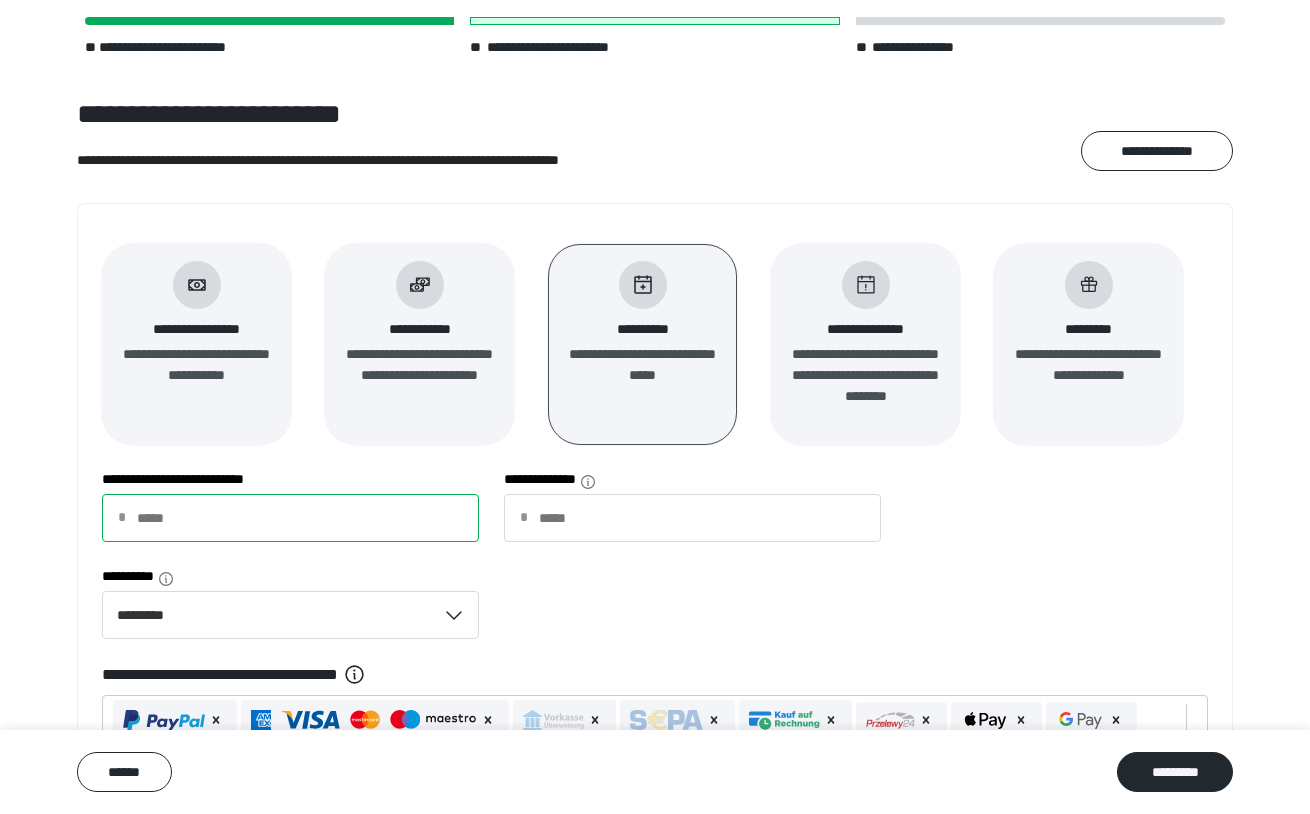 type on "******" 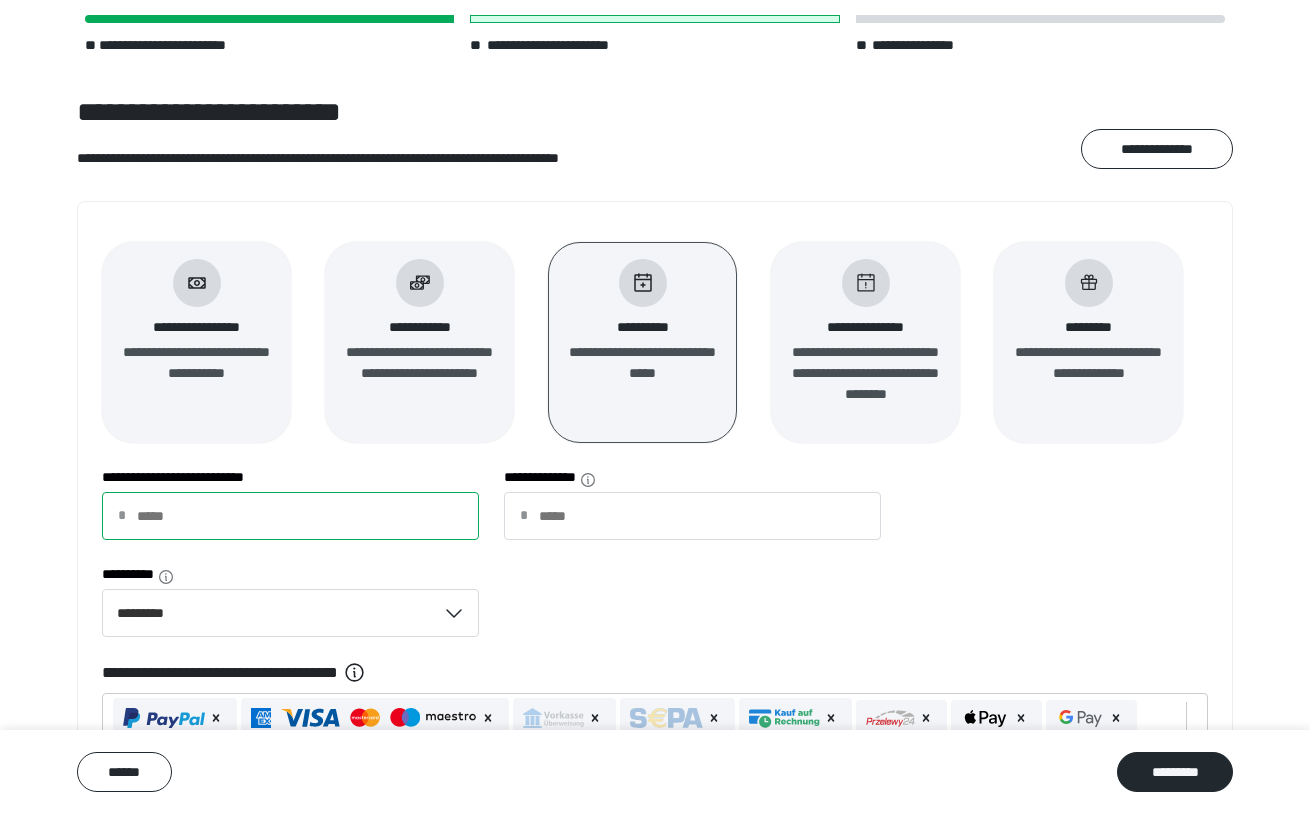 type on "******" 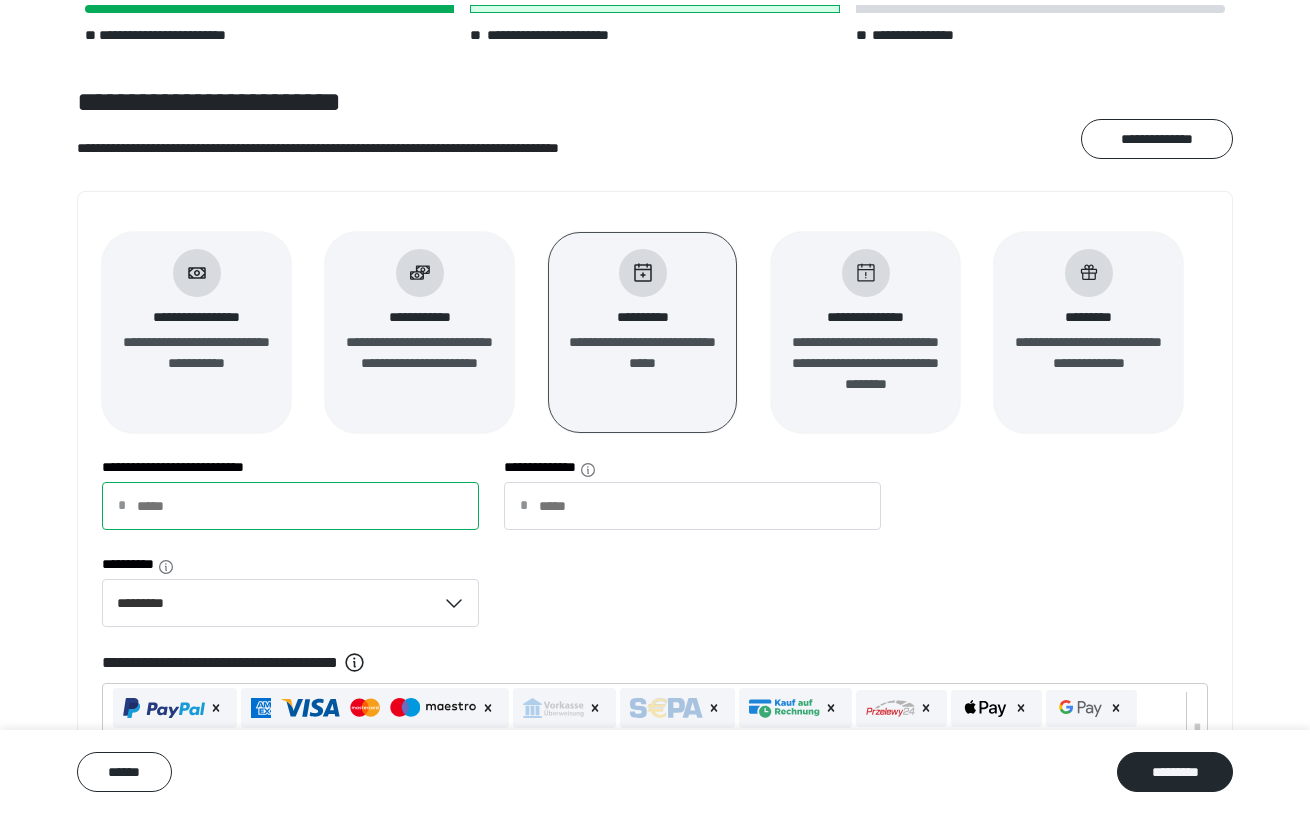 type on "******" 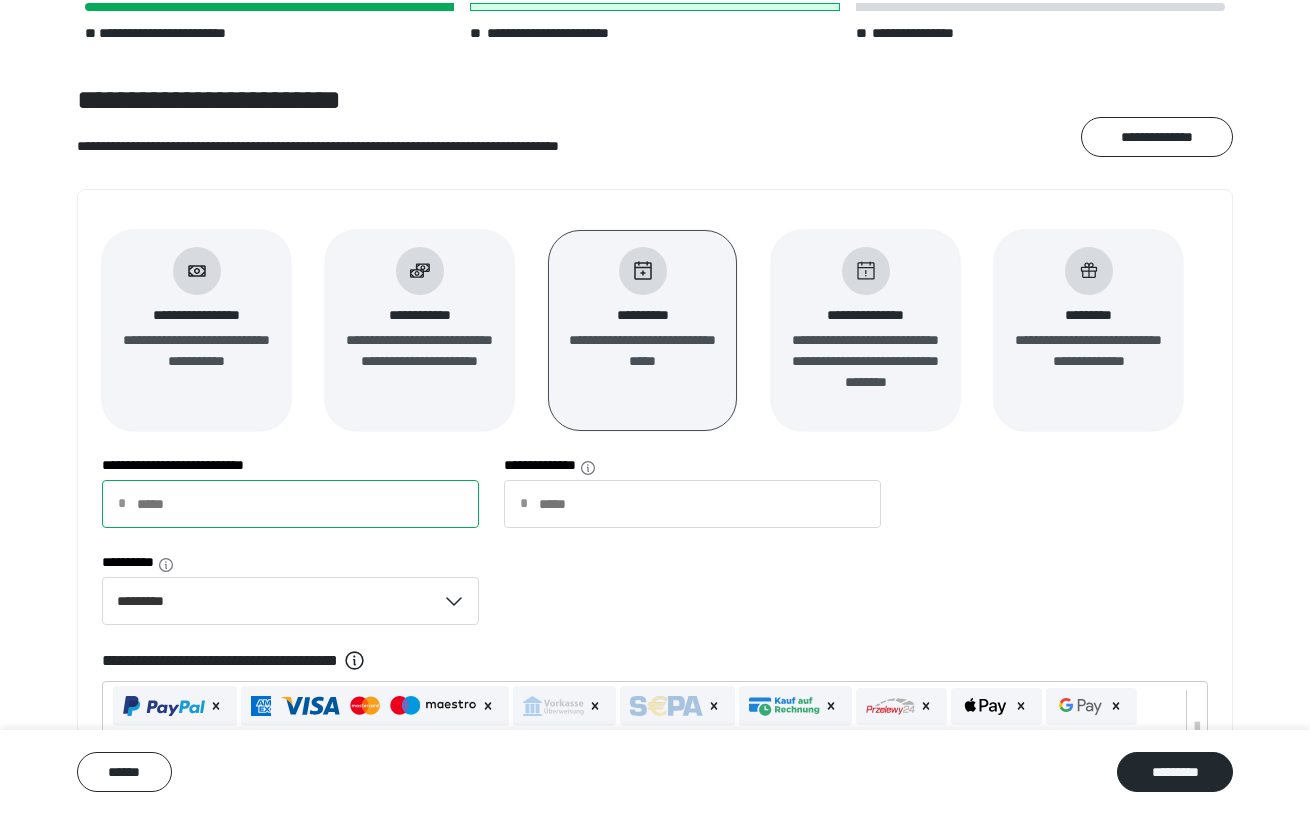 type on "******" 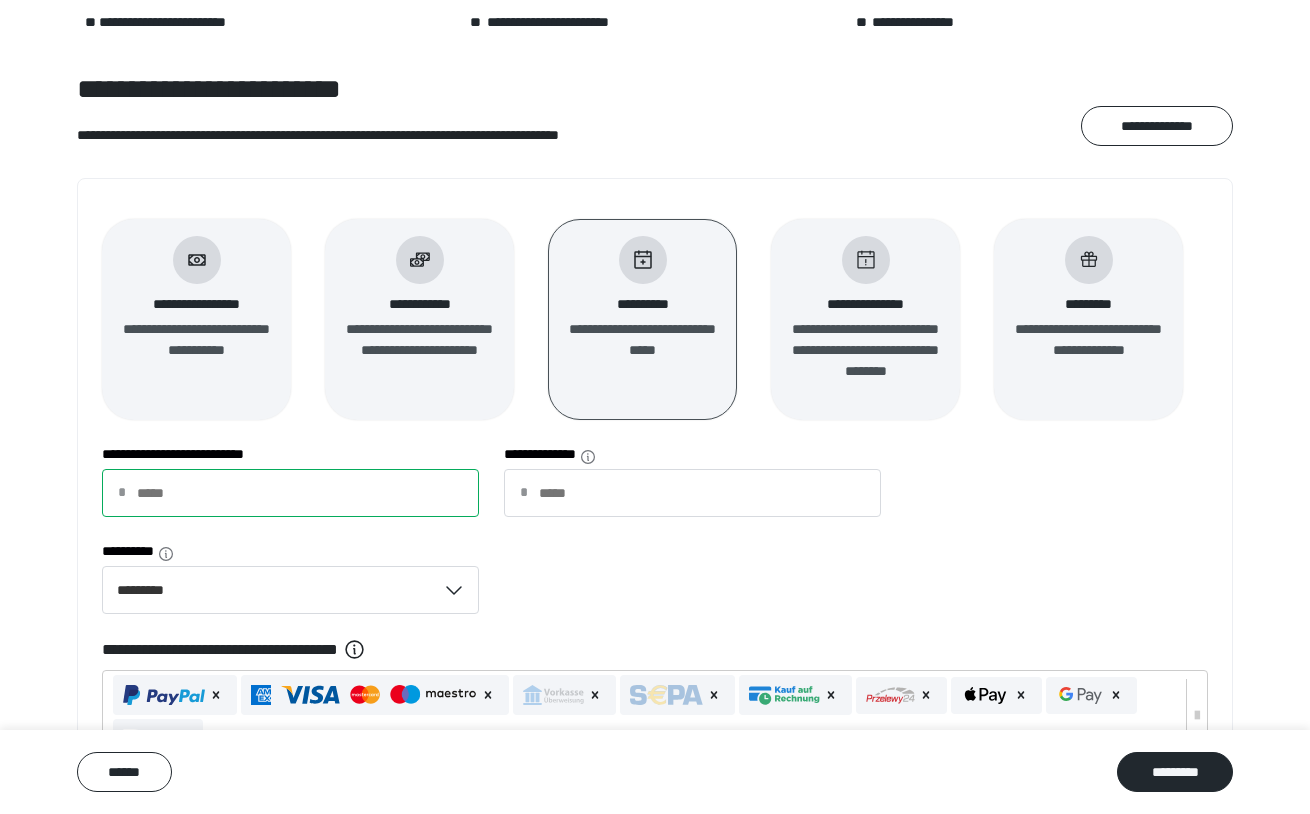 type on "******" 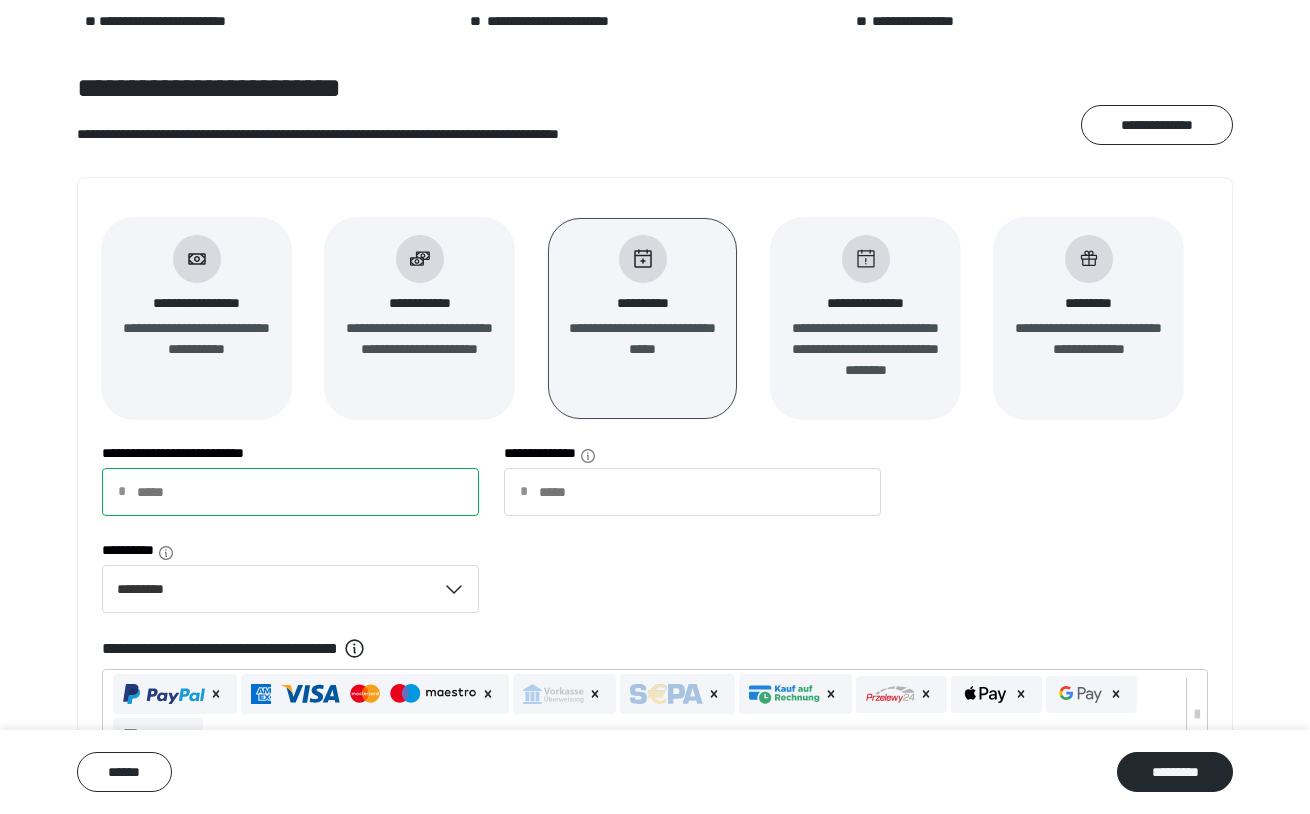 type on "******" 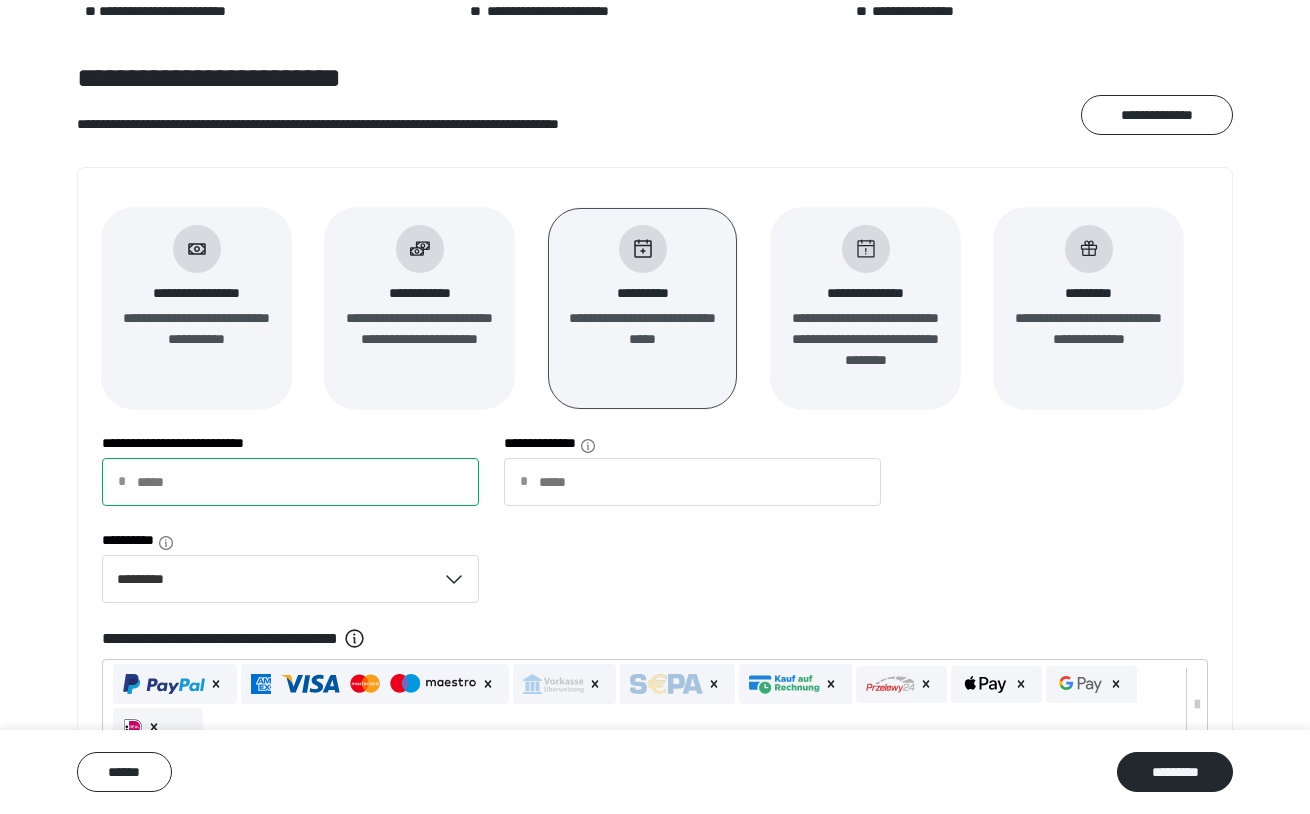 type on "******" 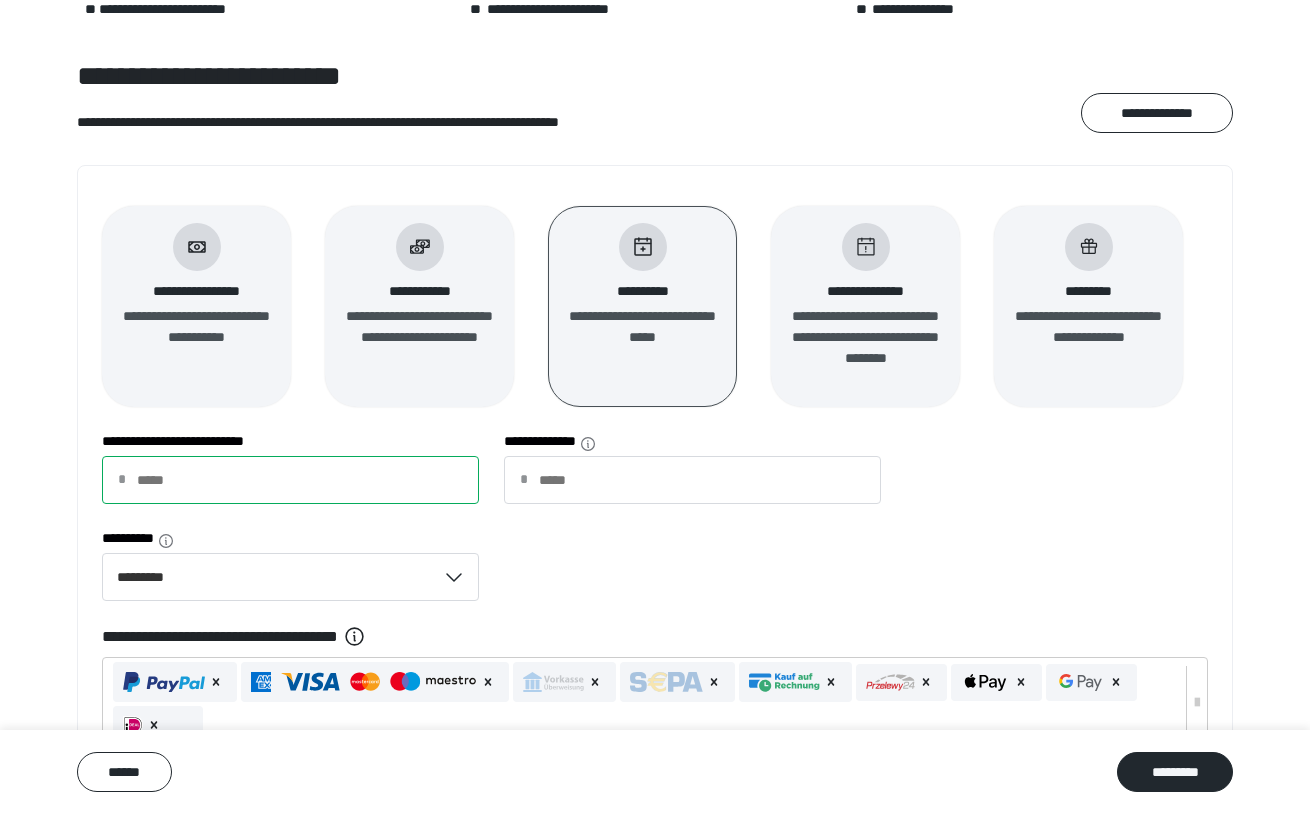 type on "******" 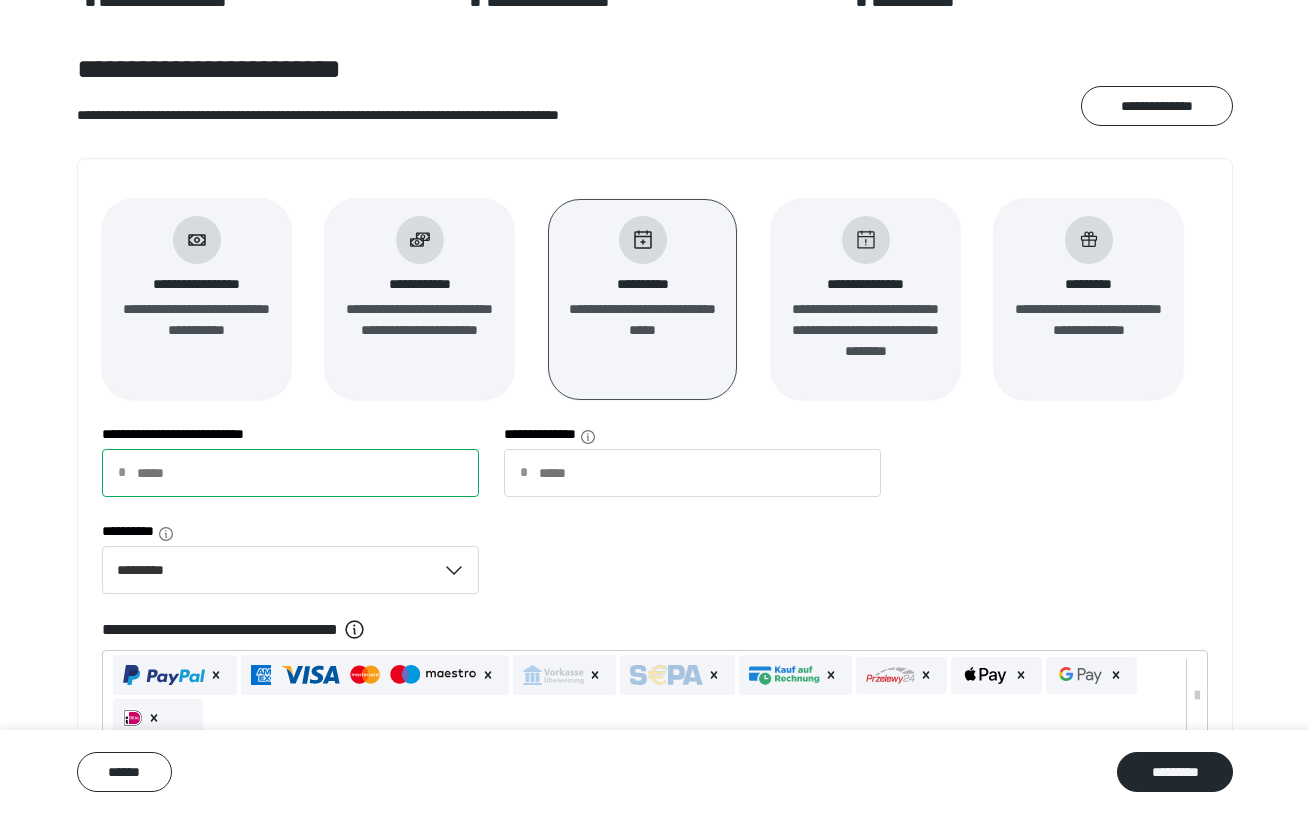 type on "******" 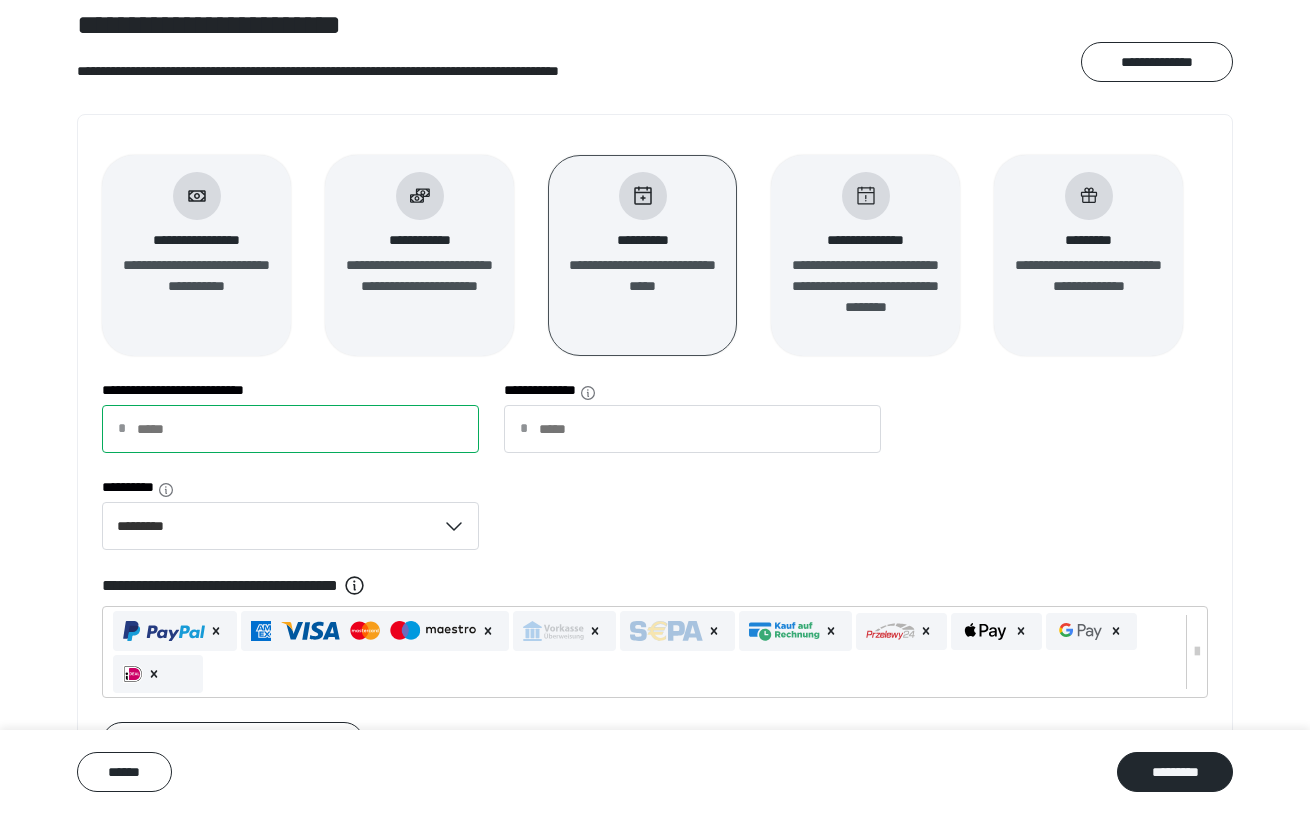 scroll, scrollTop: 178, scrollLeft: 0, axis: vertical 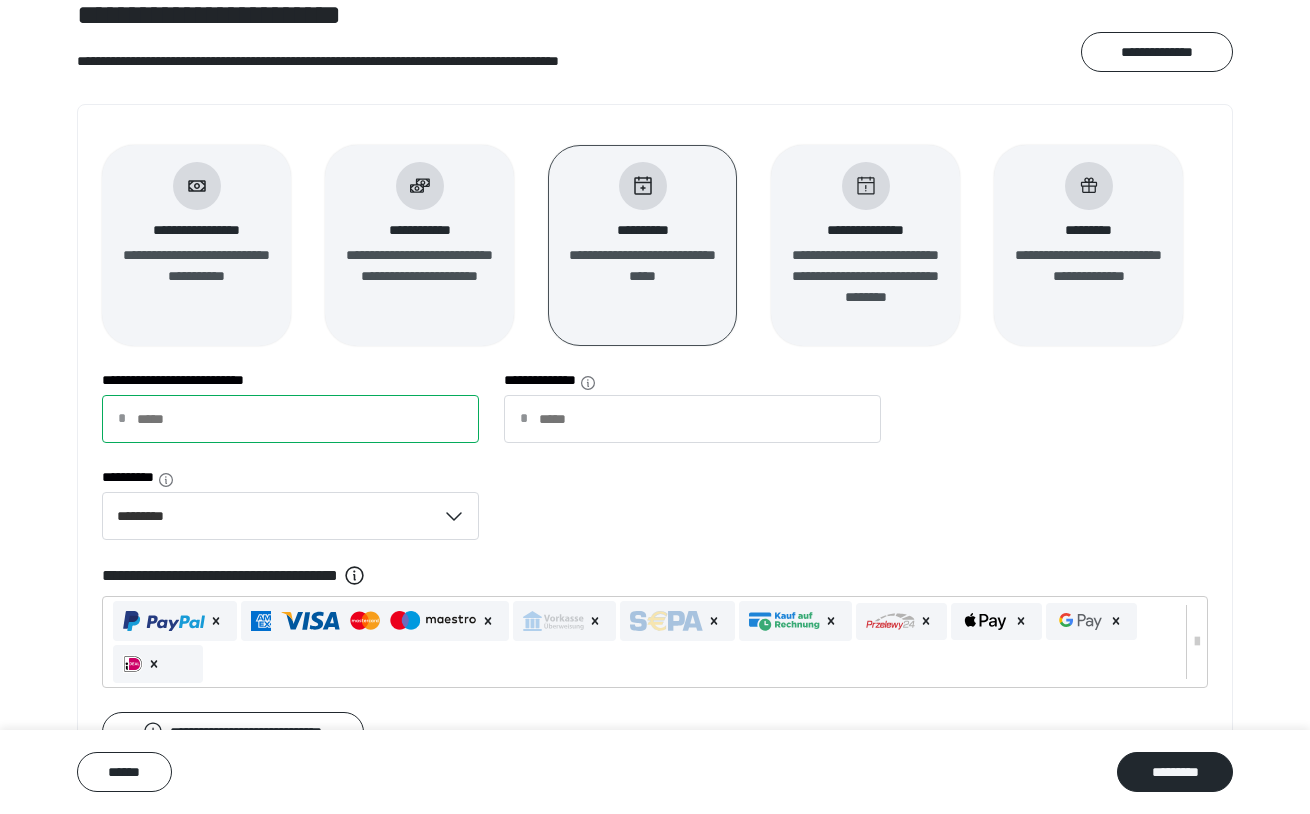 type on "*****" 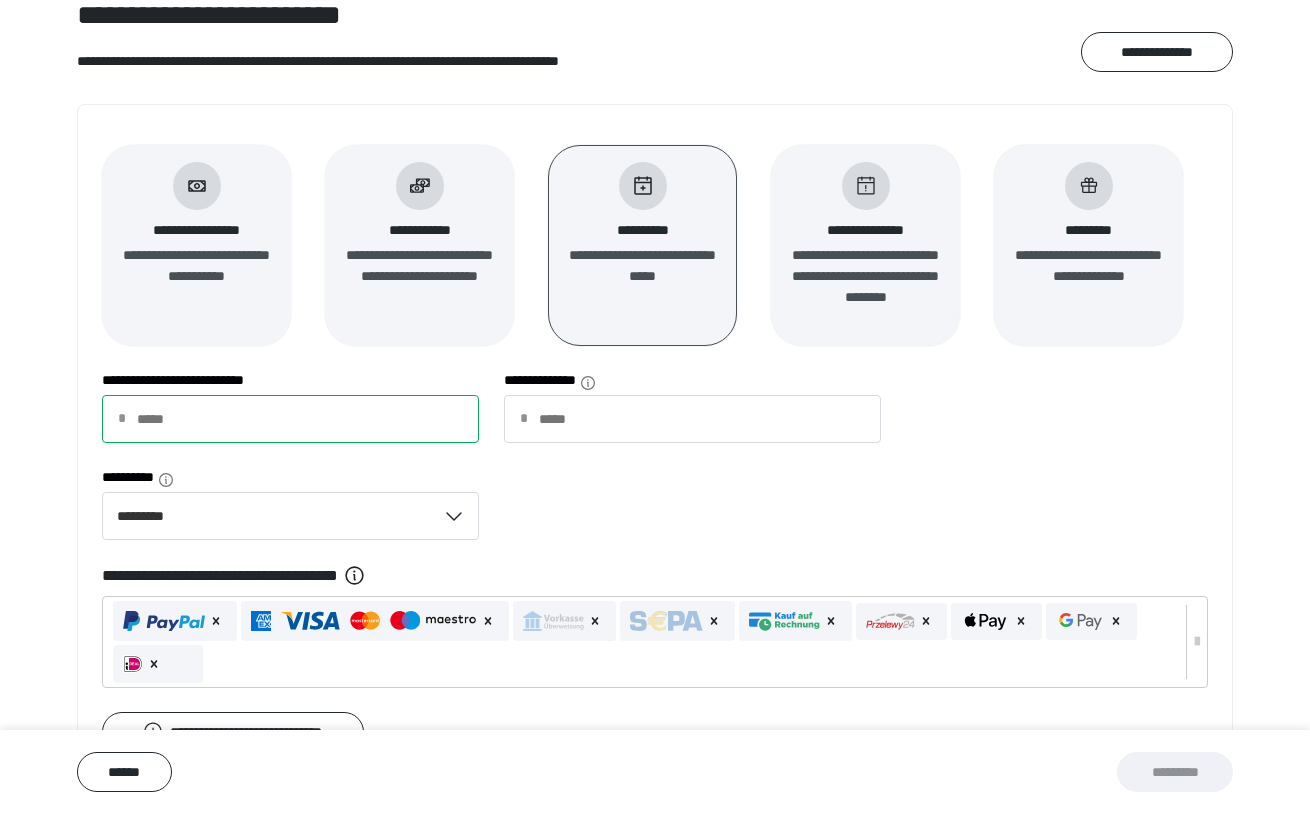 type on "*" 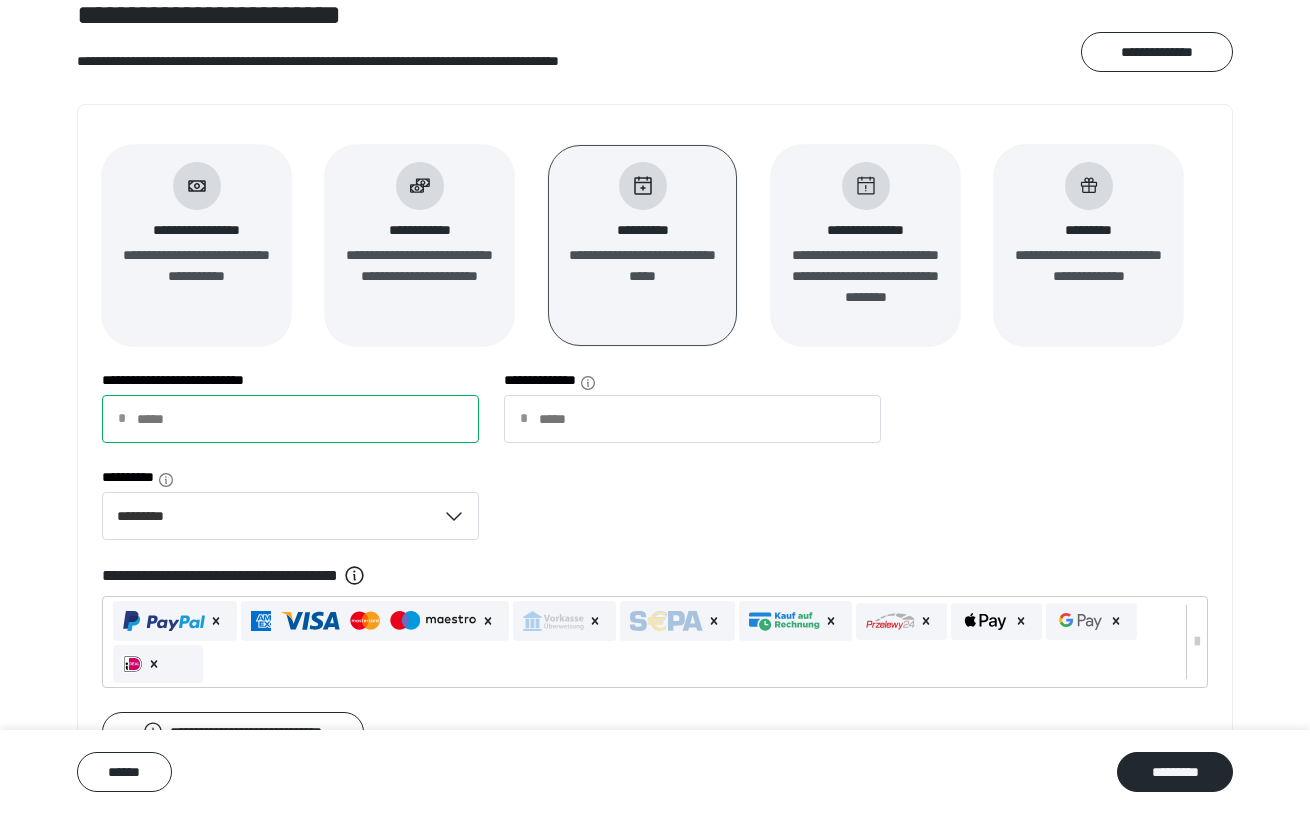 type on "**" 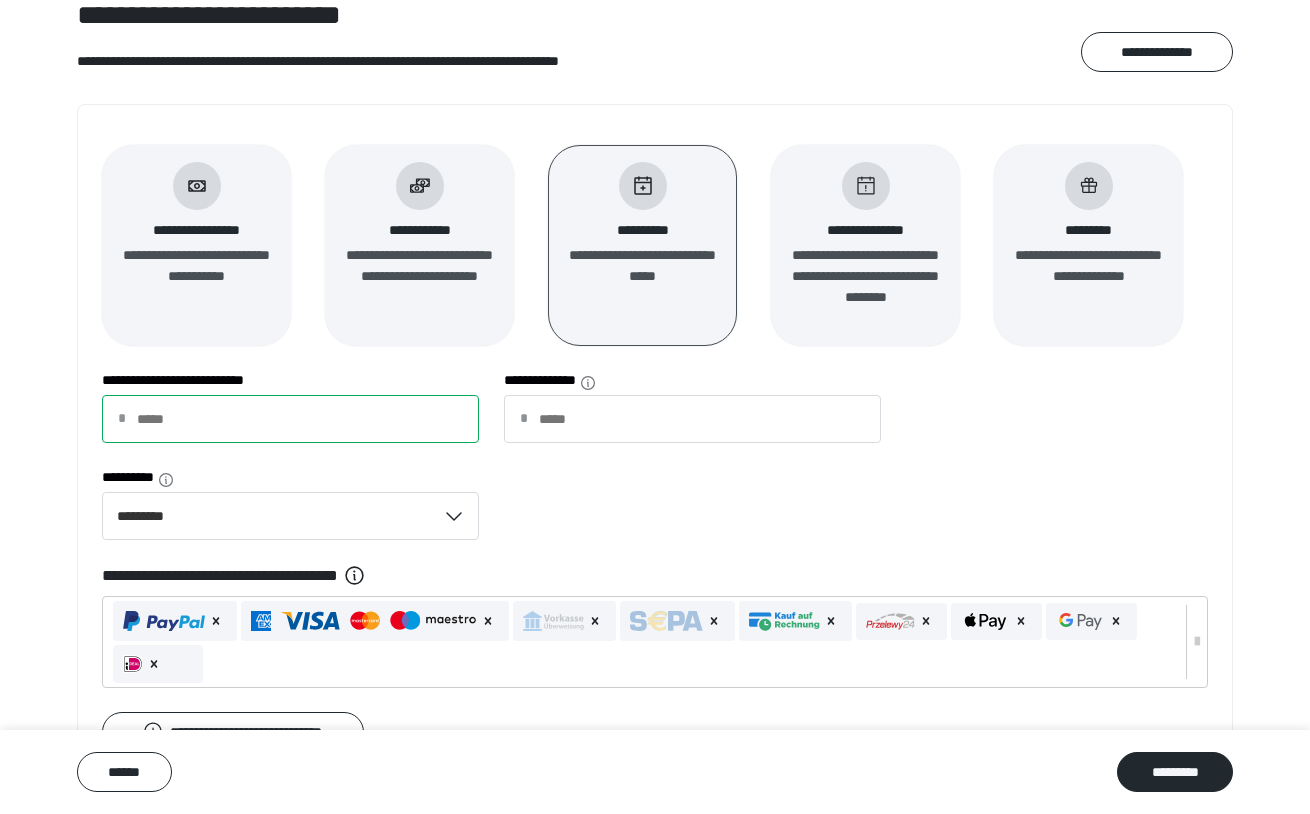type on "***" 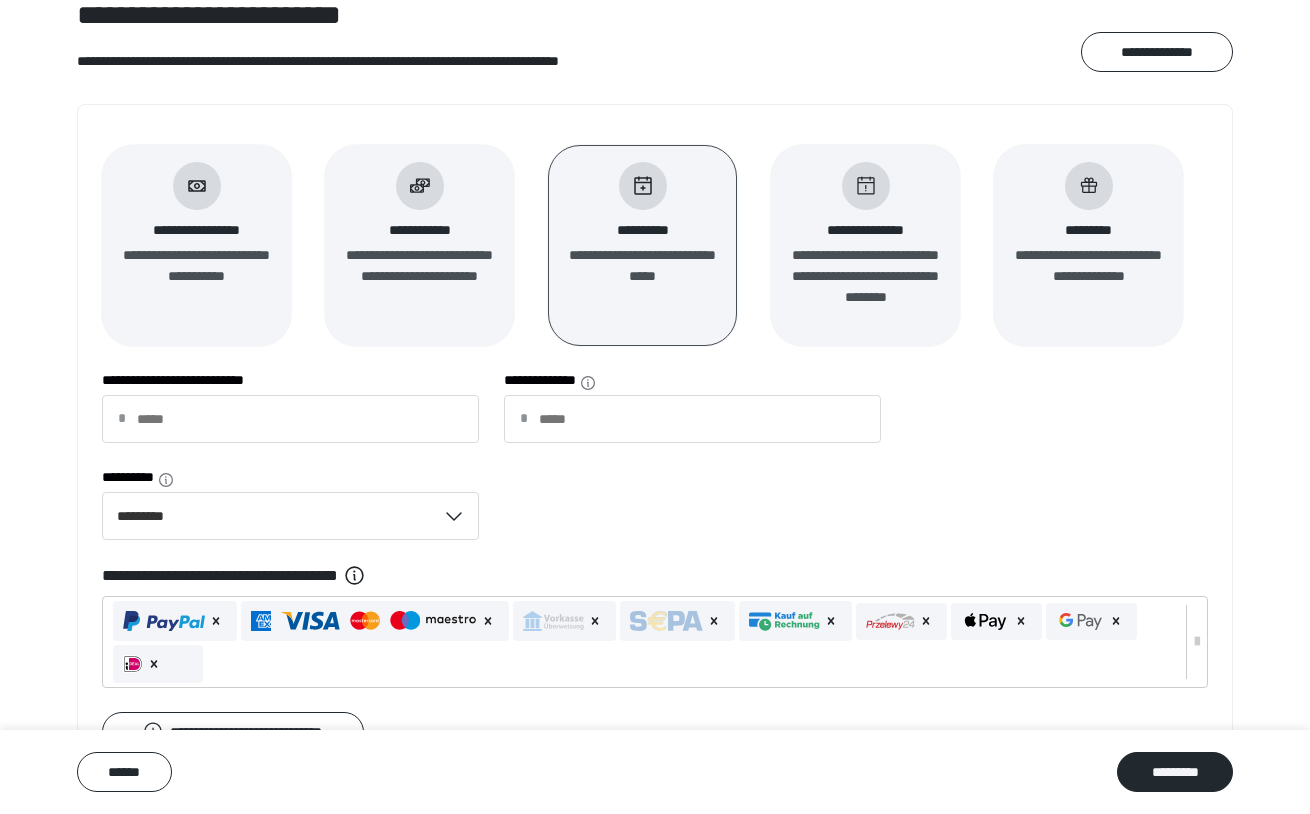 click on "**********" at bounding box center (655, 467) 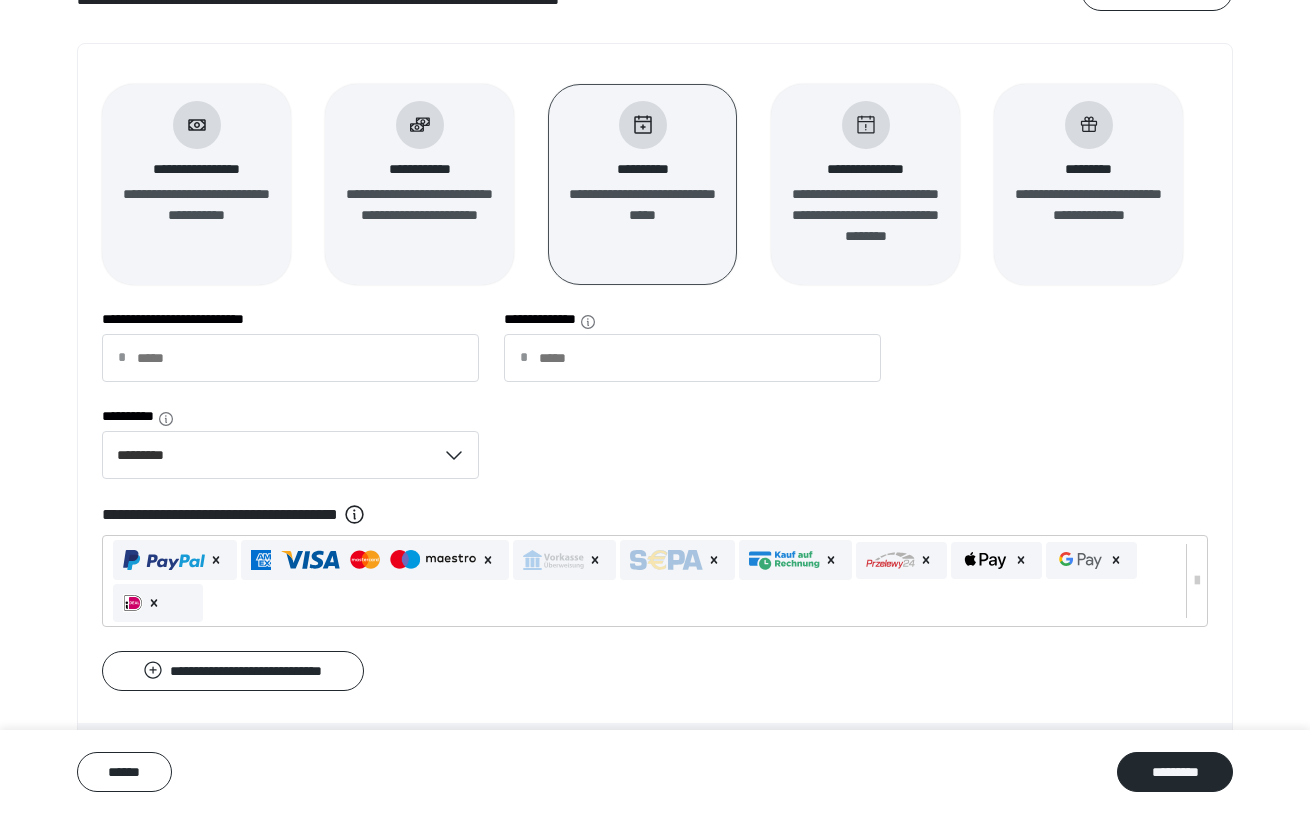 scroll, scrollTop: 243, scrollLeft: 0, axis: vertical 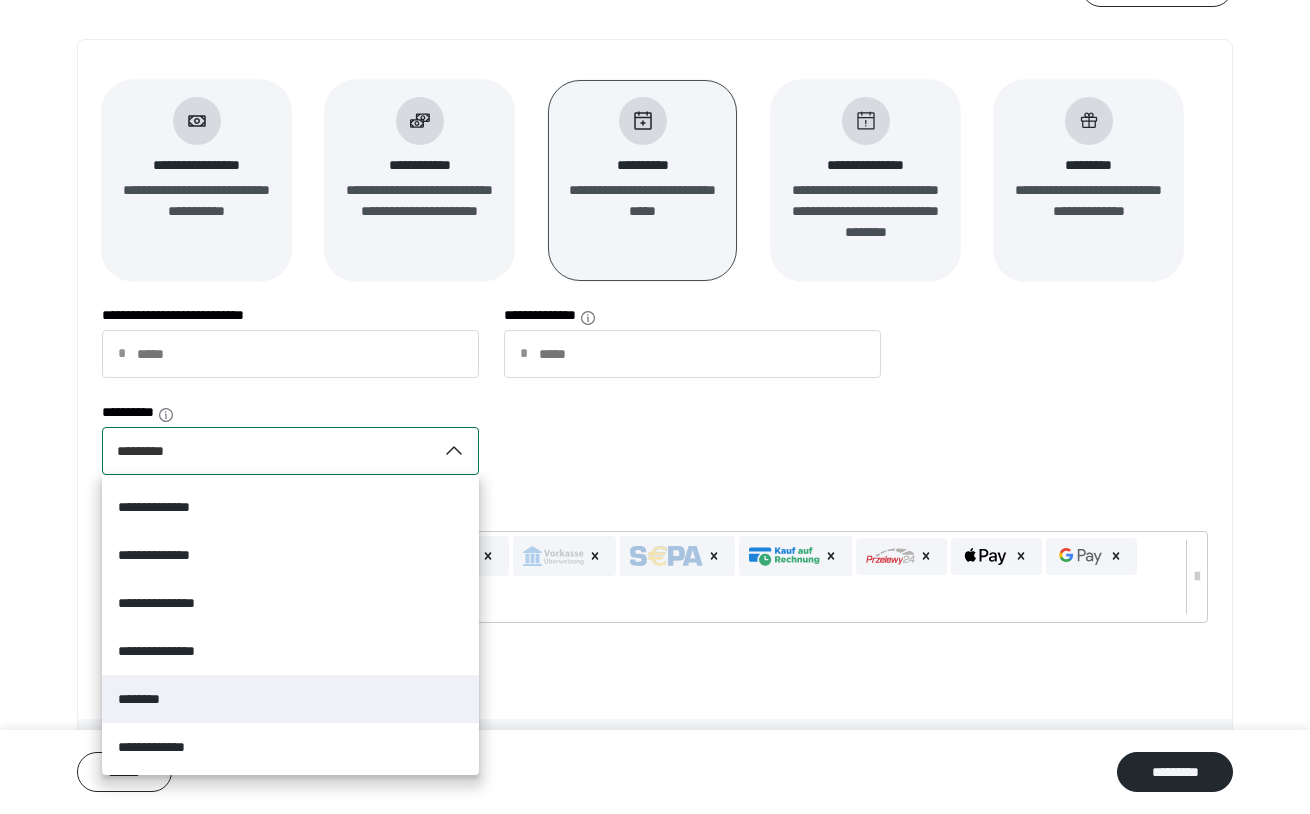 click on "********" at bounding box center (290, 699) 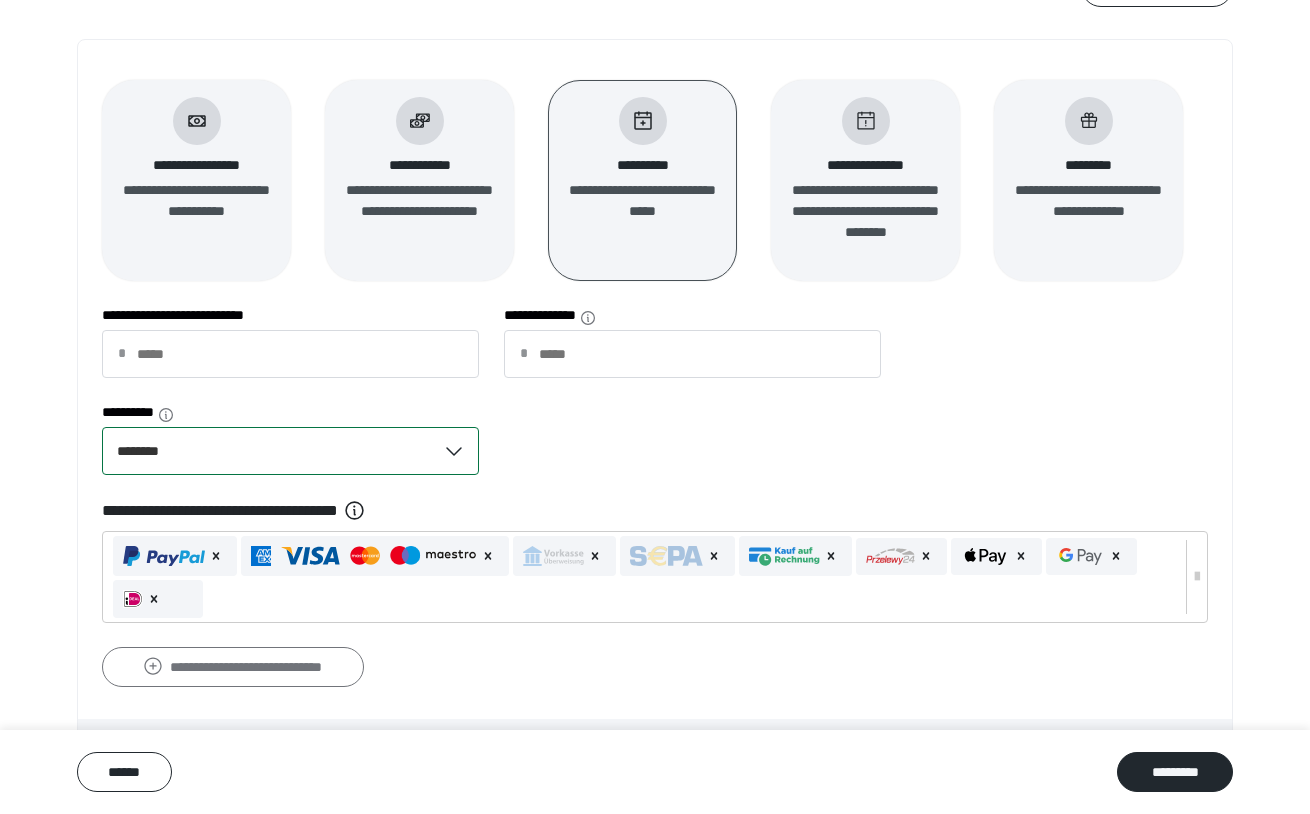 click on "**********" at bounding box center [233, 667] 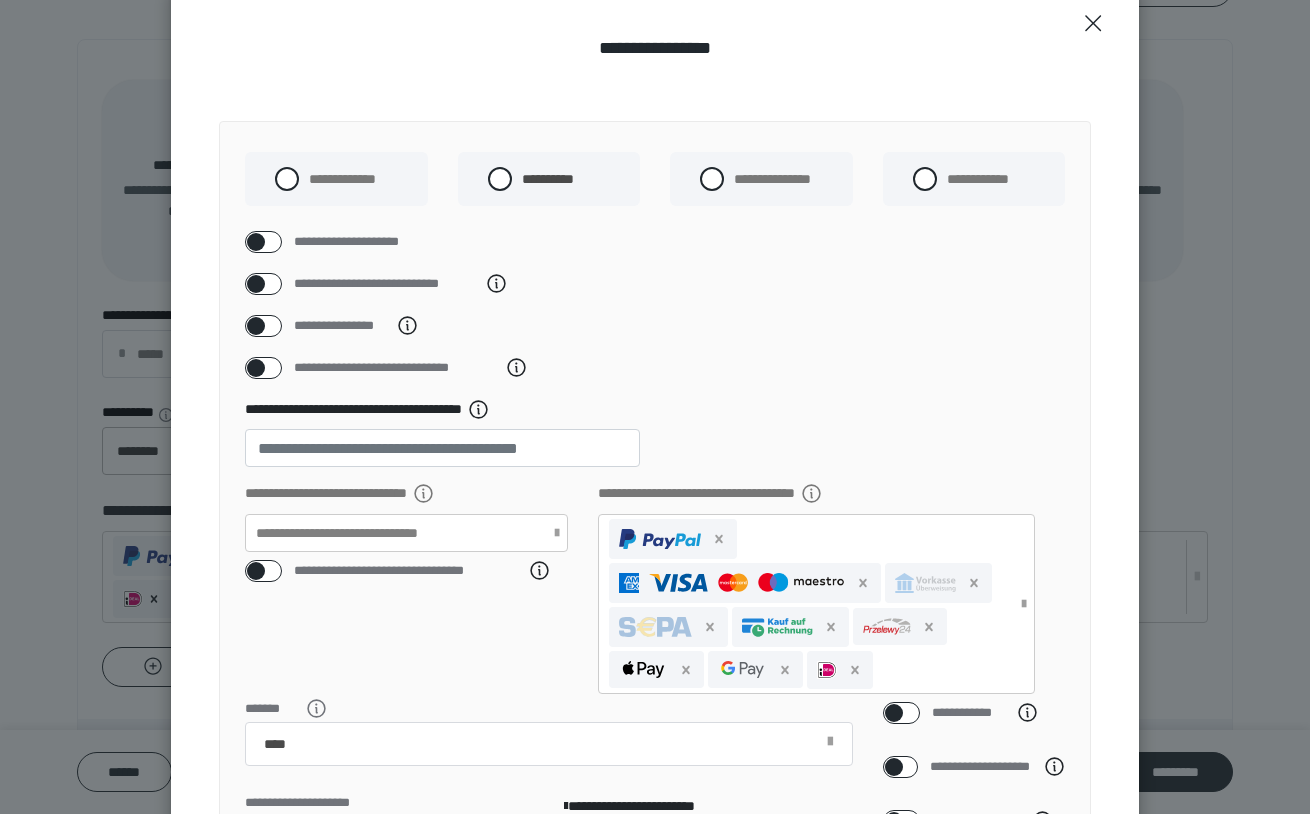 scroll, scrollTop: 115, scrollLeft: 0, axis: vertical 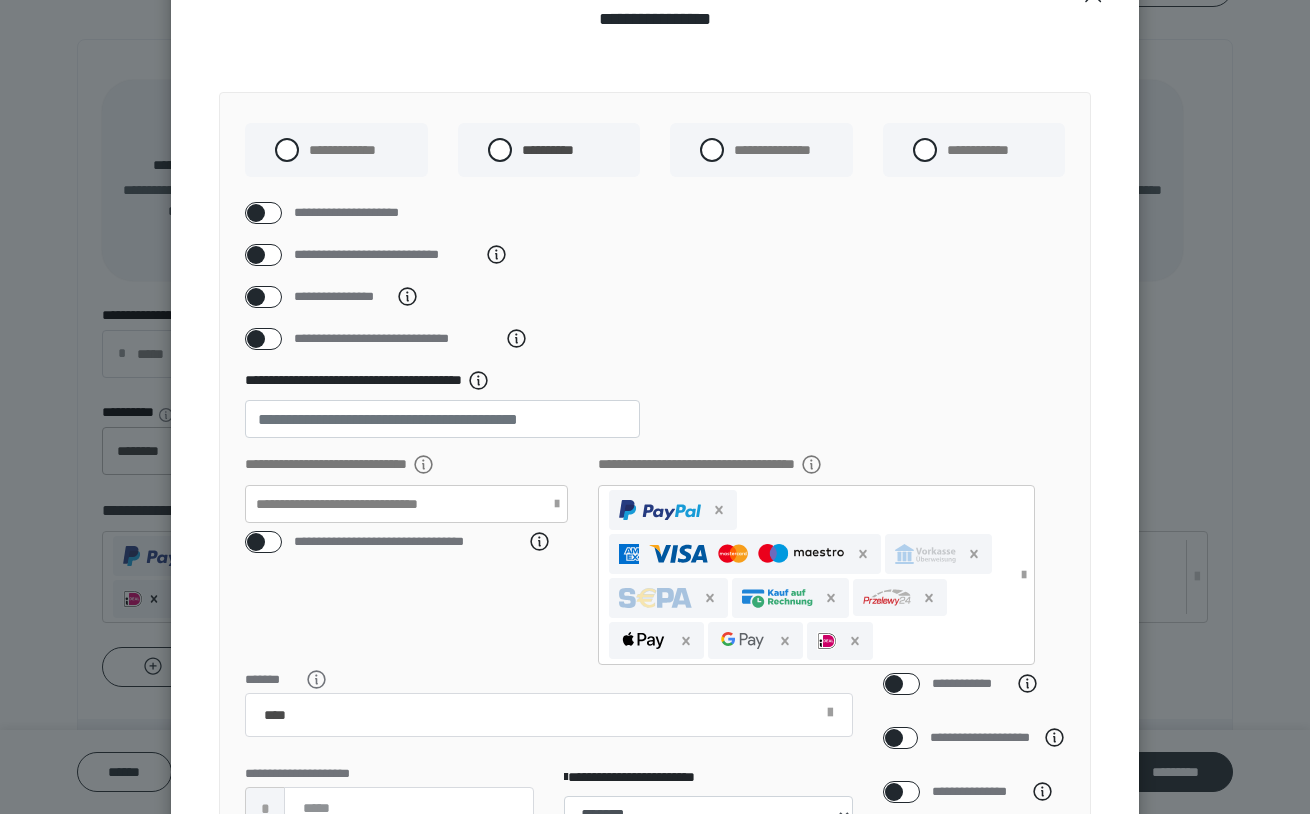 click at bounding box center (256, 213) 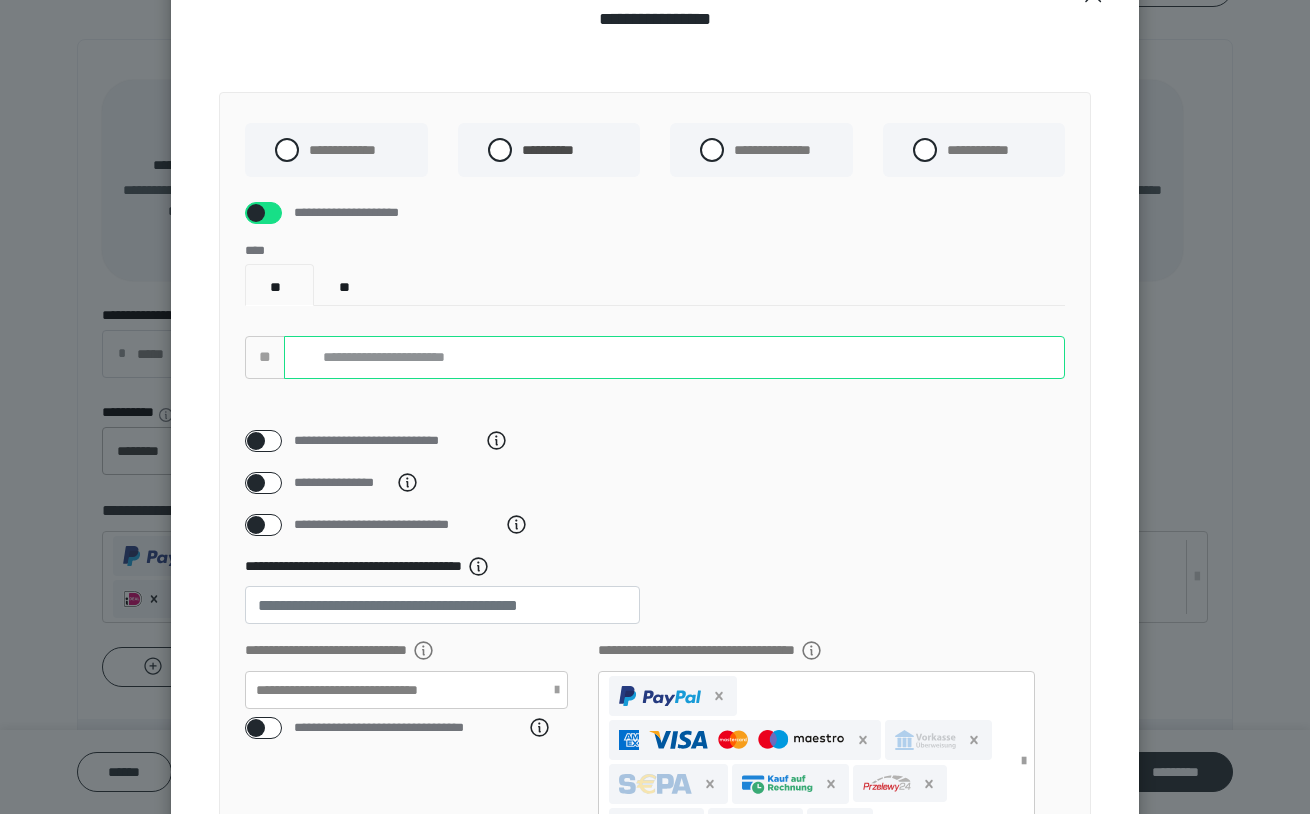 click at bounding box center (674, 357) 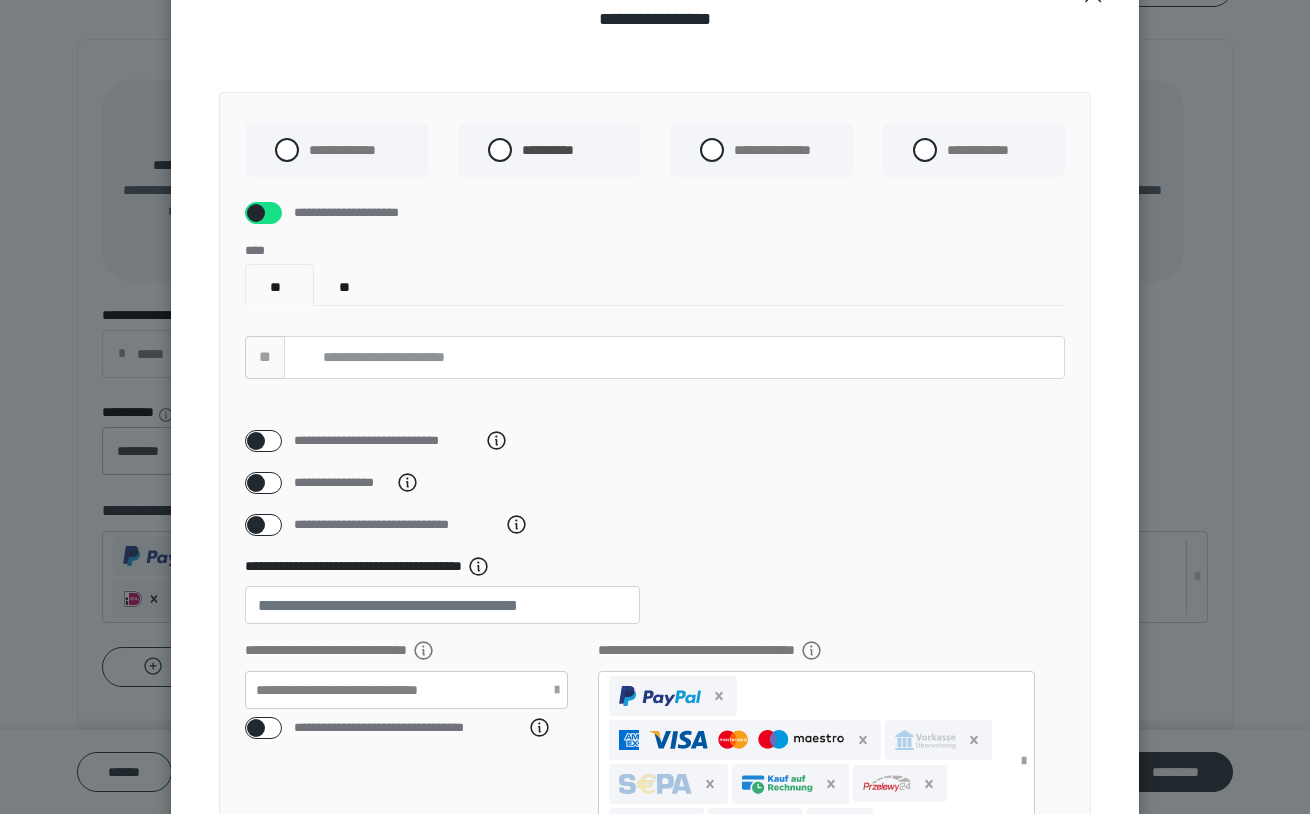click at bounding box center [256, 213] 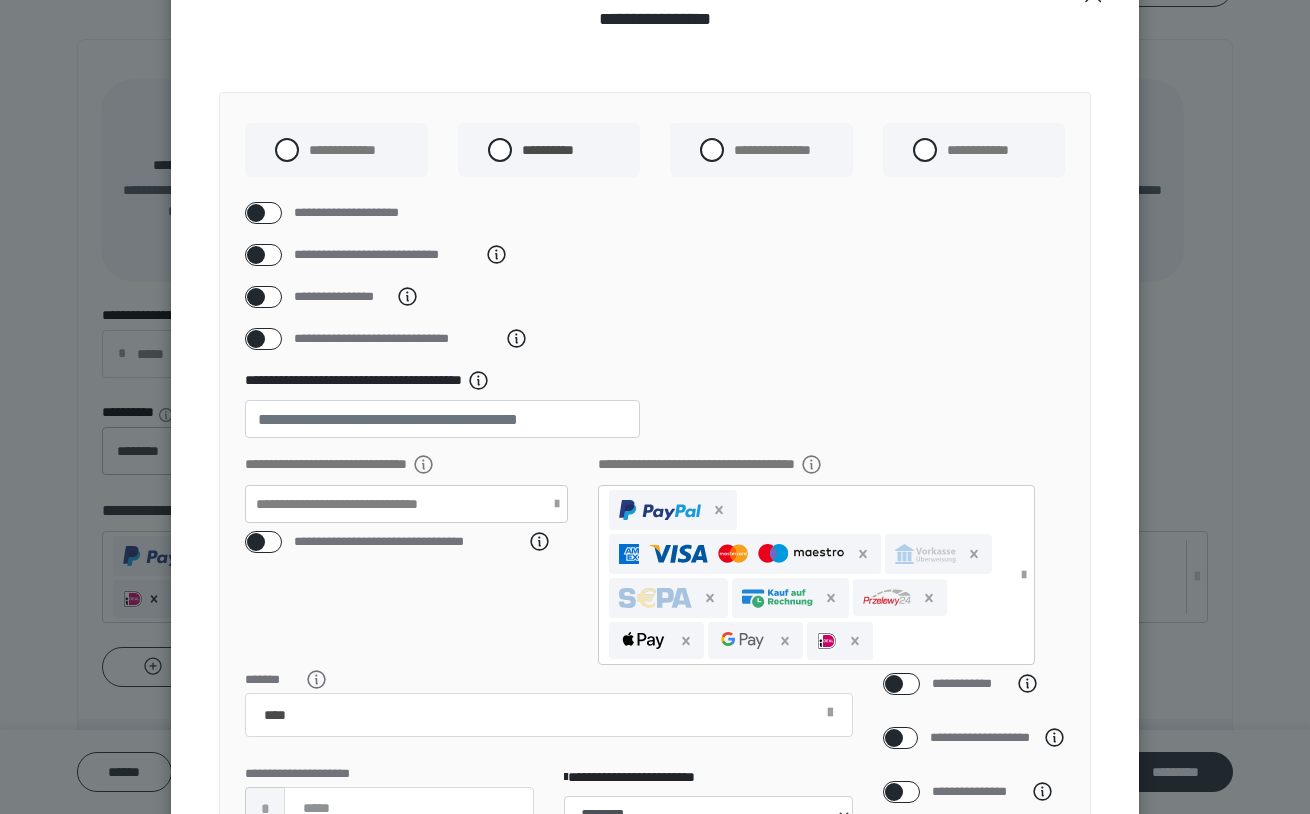 click at bounding box center (256, 297) 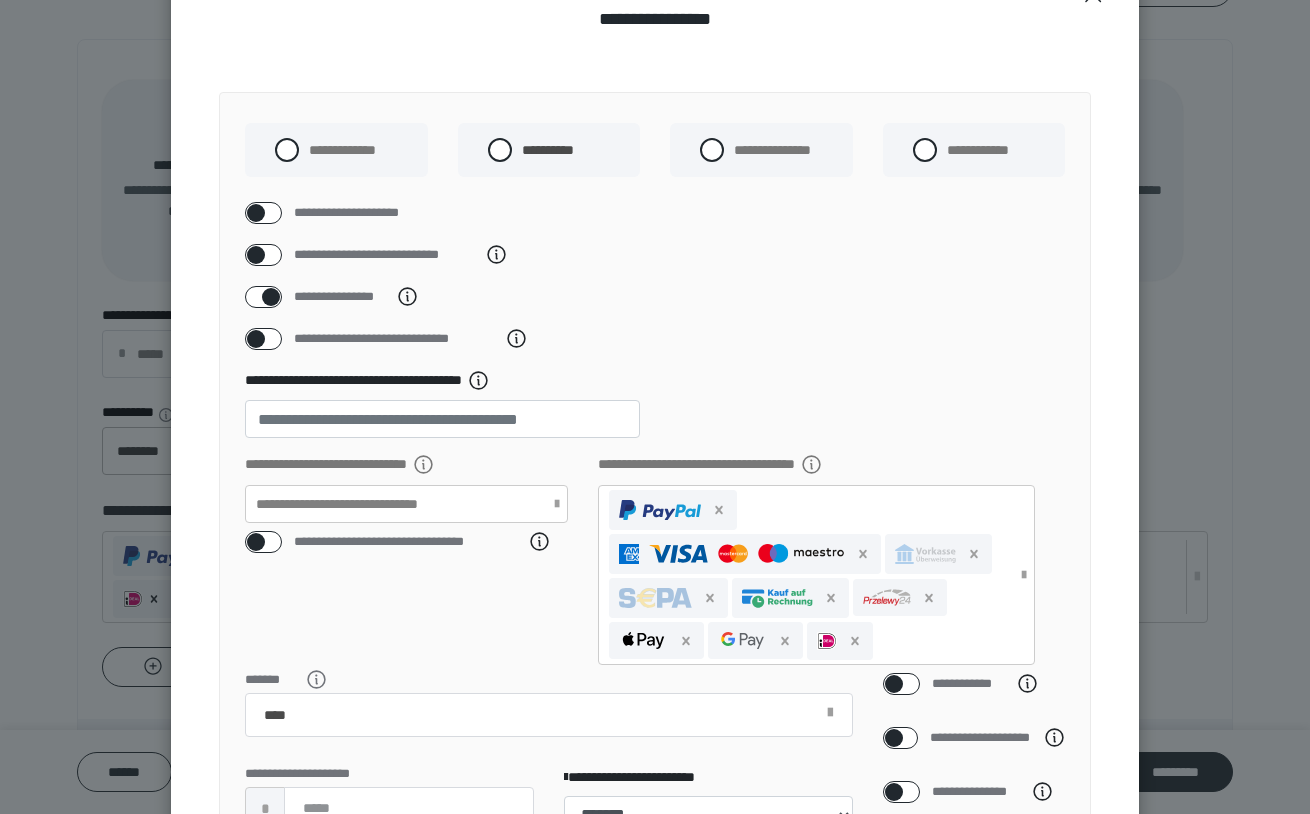 checkbox on "****" 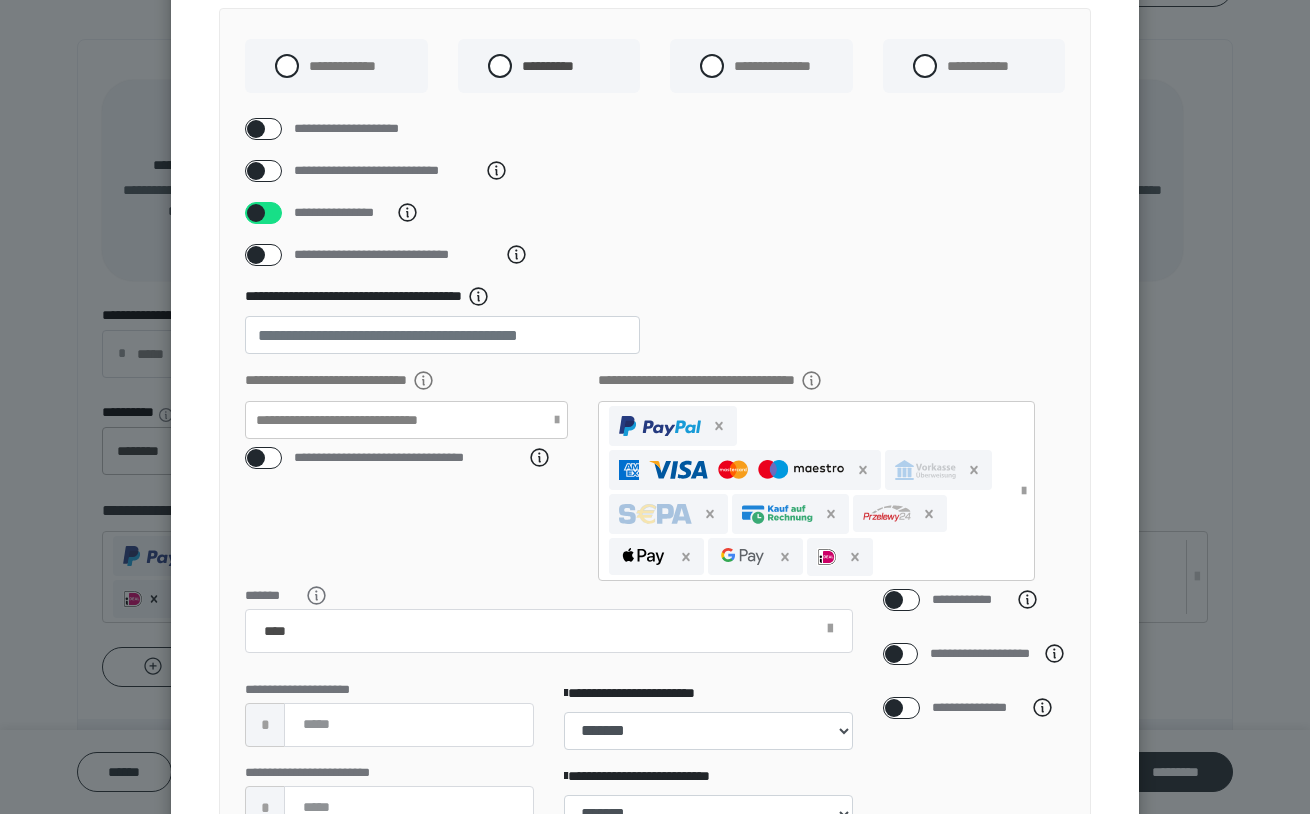 scroll, scrollTop: 211, scrollLeft: 0, axis: vertical 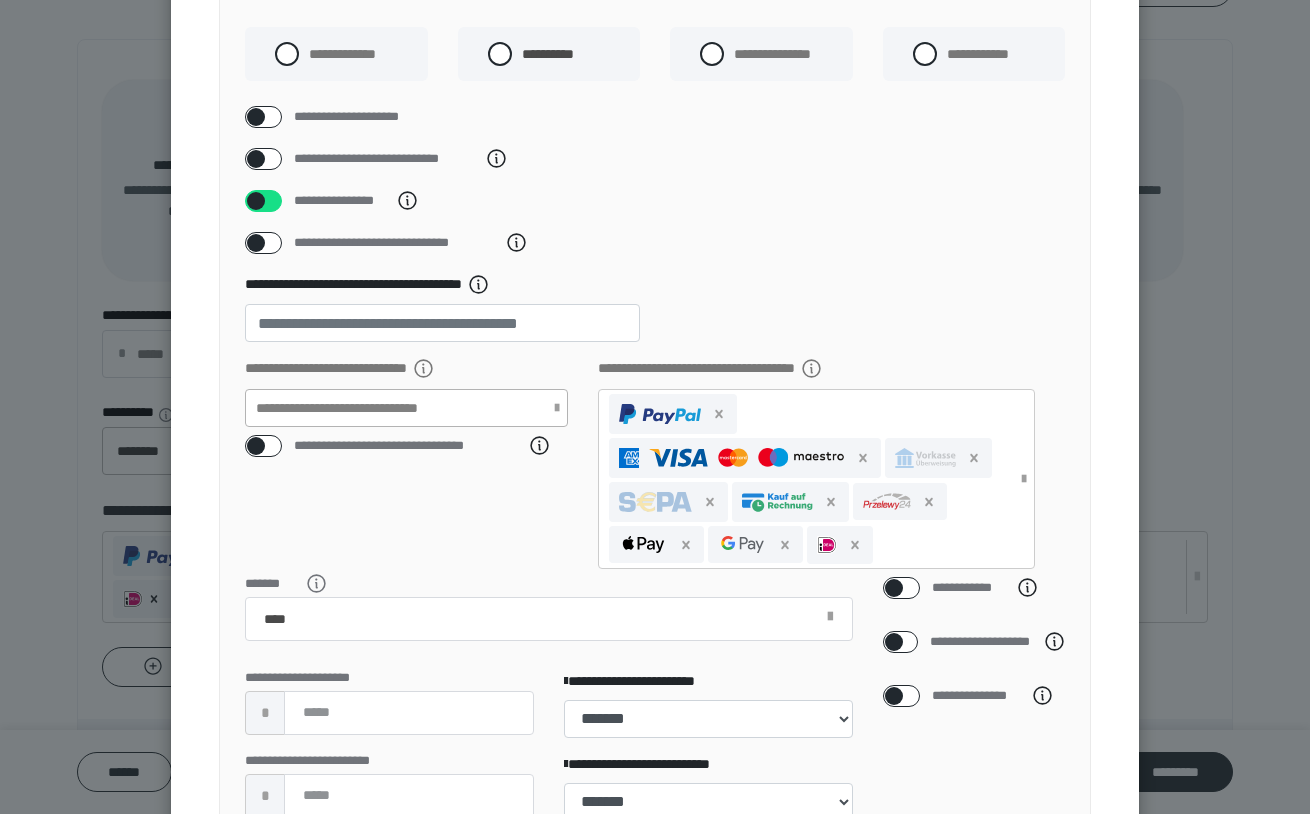 click at bounding box center (557, 408) 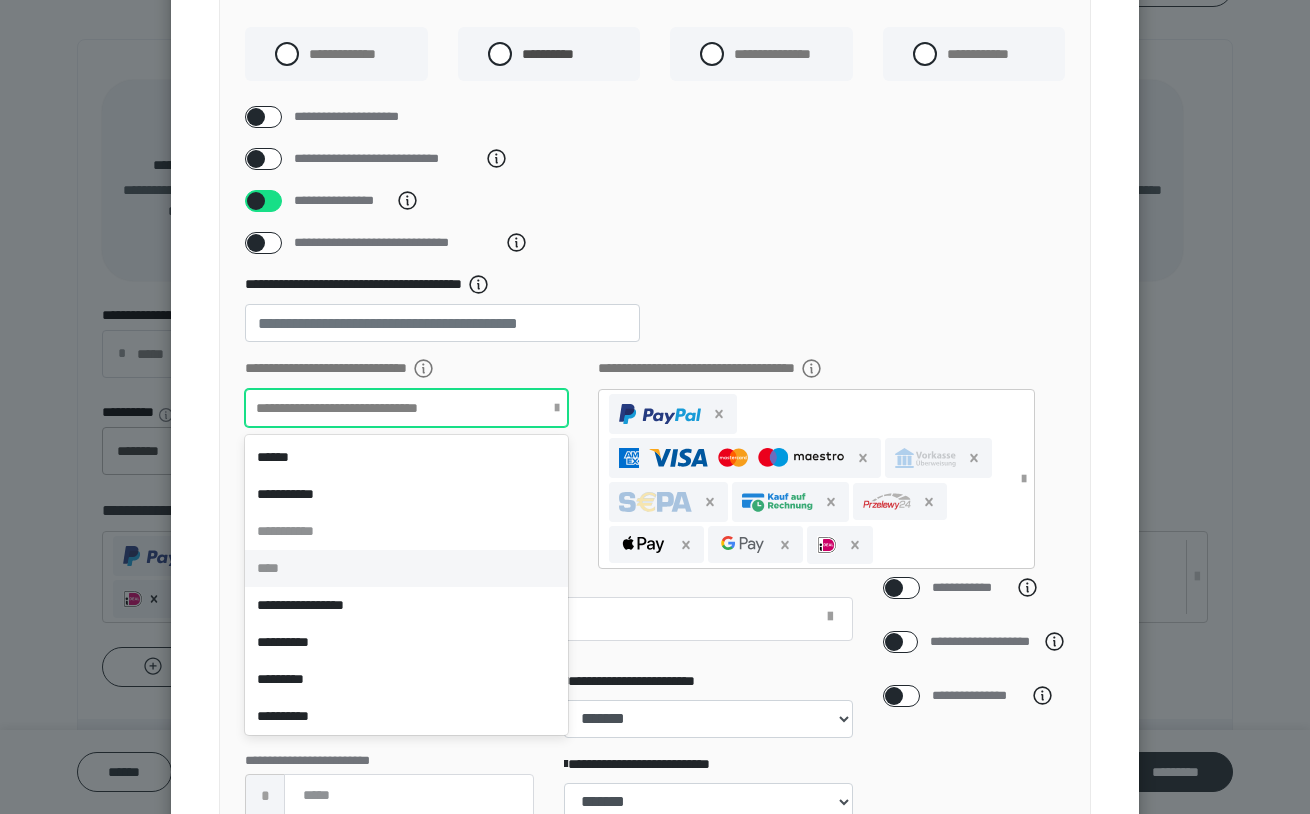 click on "****" at bounding box center [406, 568] 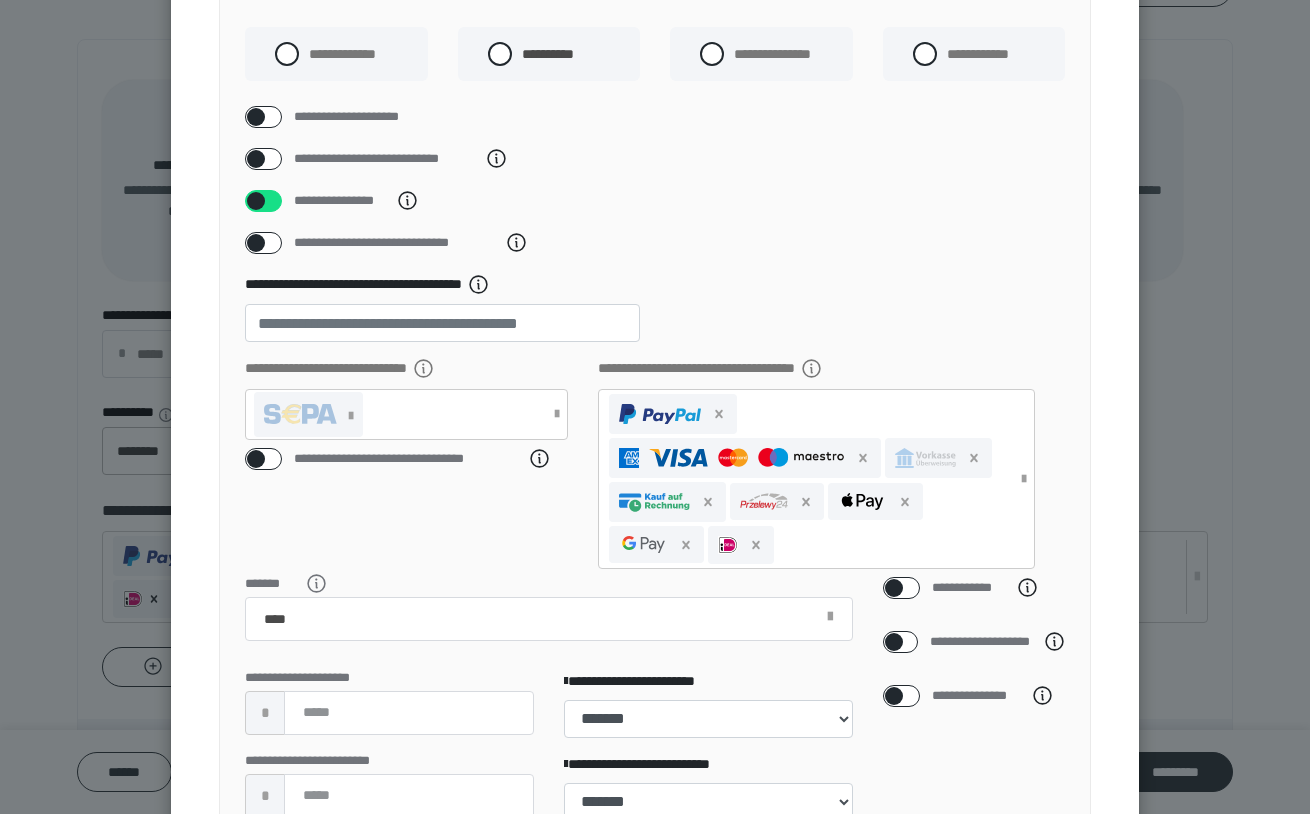 click on "**********" at bounding box center (655, 201) 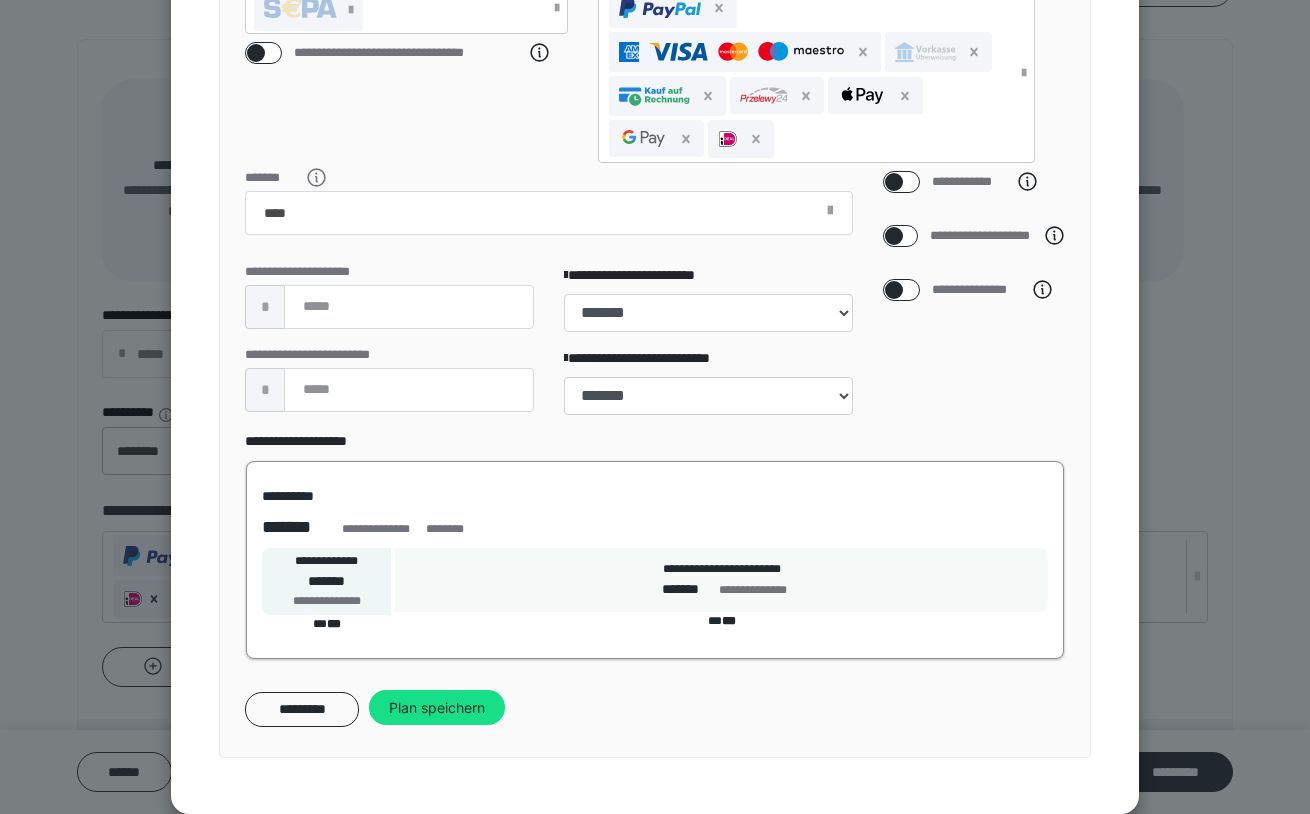 scroll, scrollTop: 643, scrollLeft: 0, axis: vertical 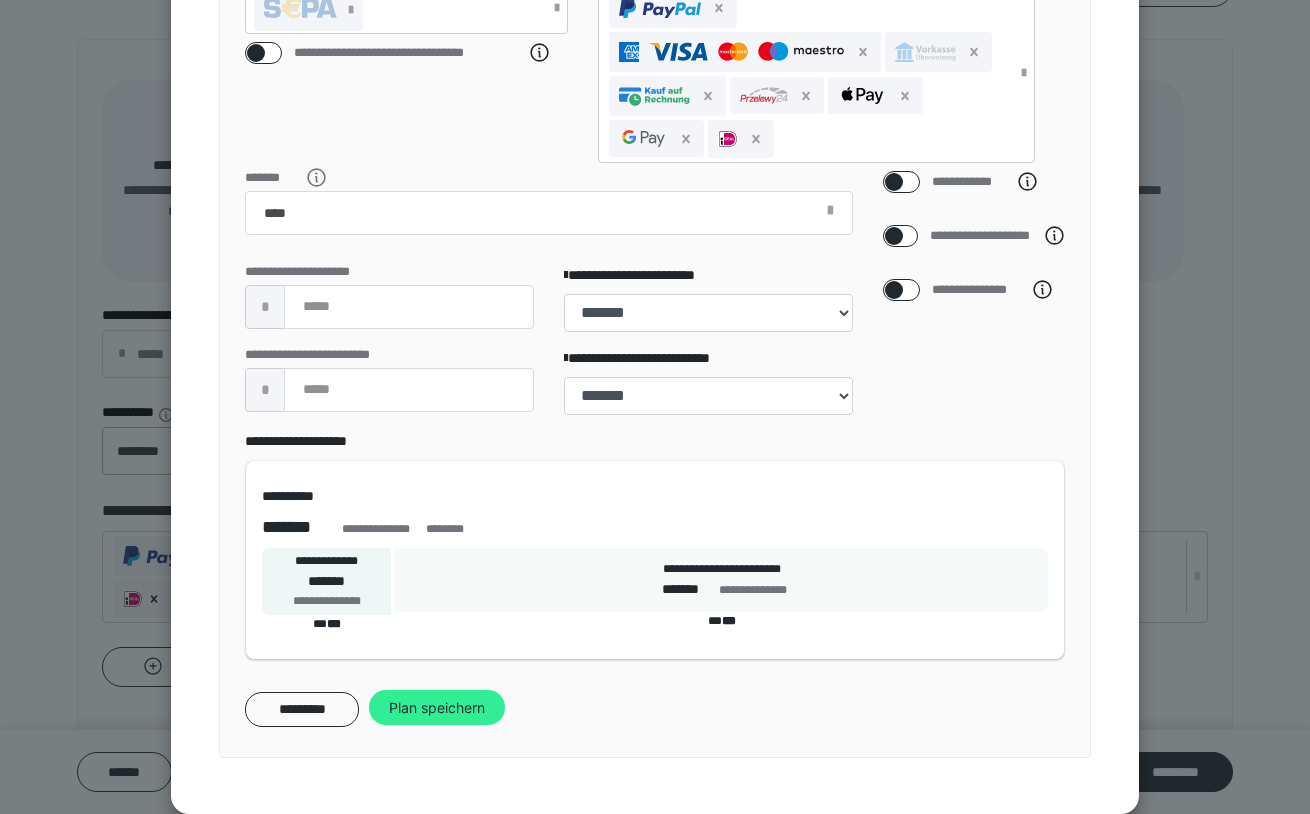click on "Plan speichern" at bounding box center [437, 708] 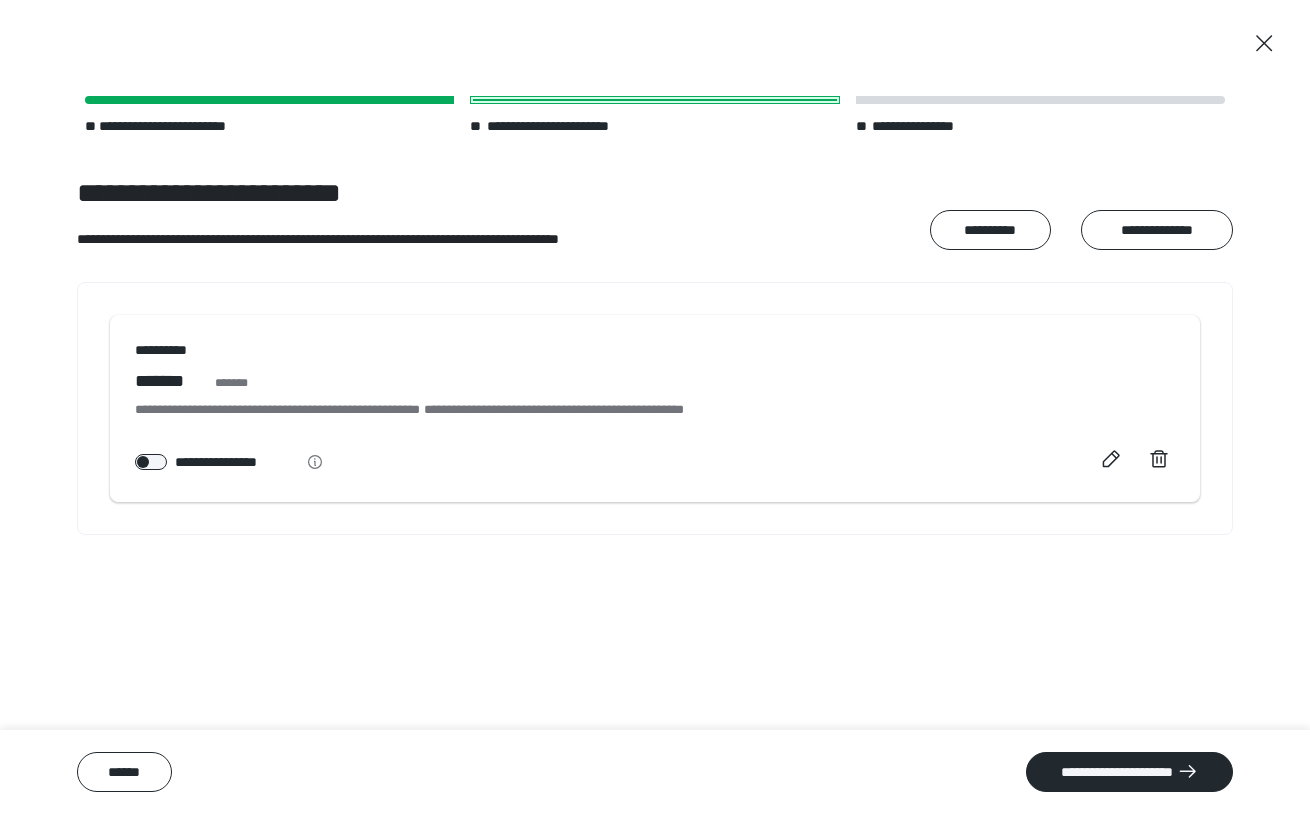 scroll, scrollTop: 0, scrollLeft: 0, axis: both 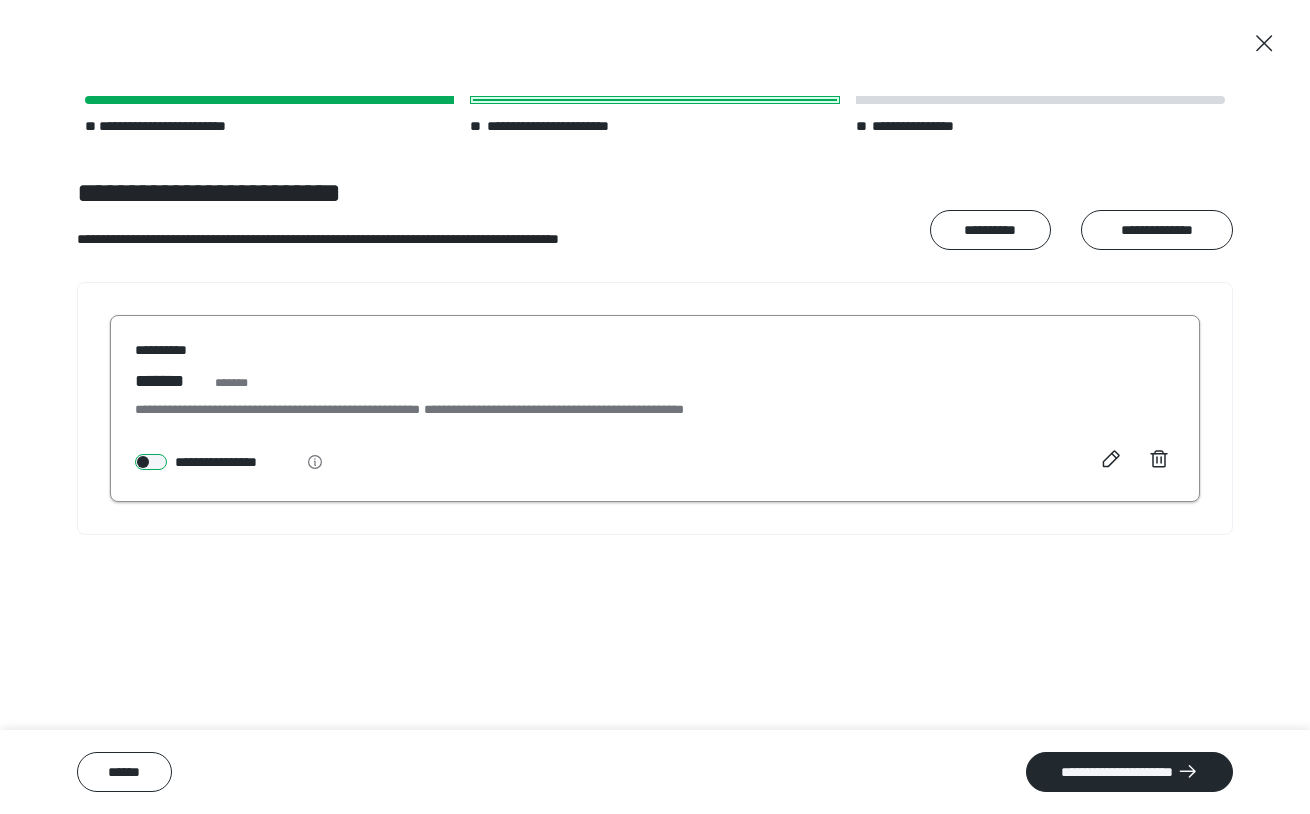 click at bounding box center (151, 462) 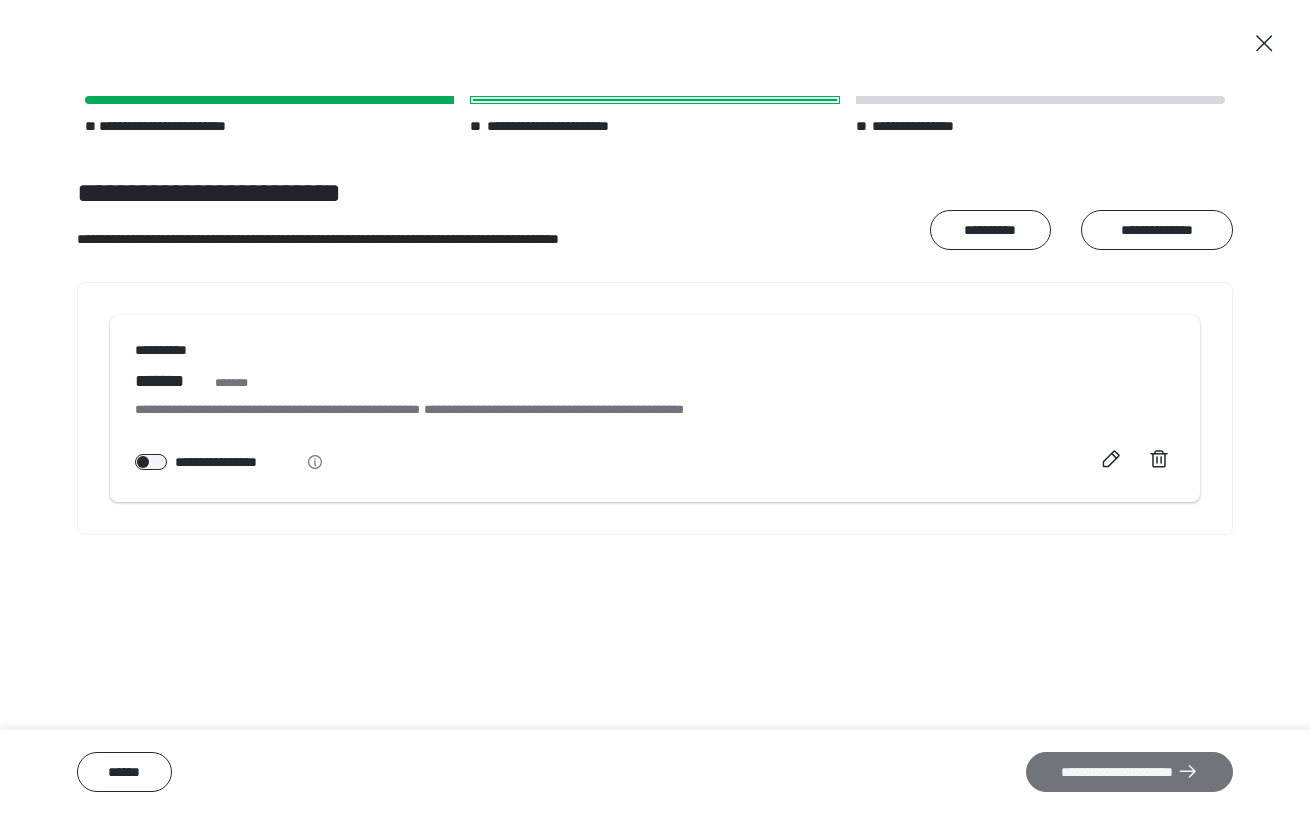 click on "**********" at bounding box center [1129, 772] 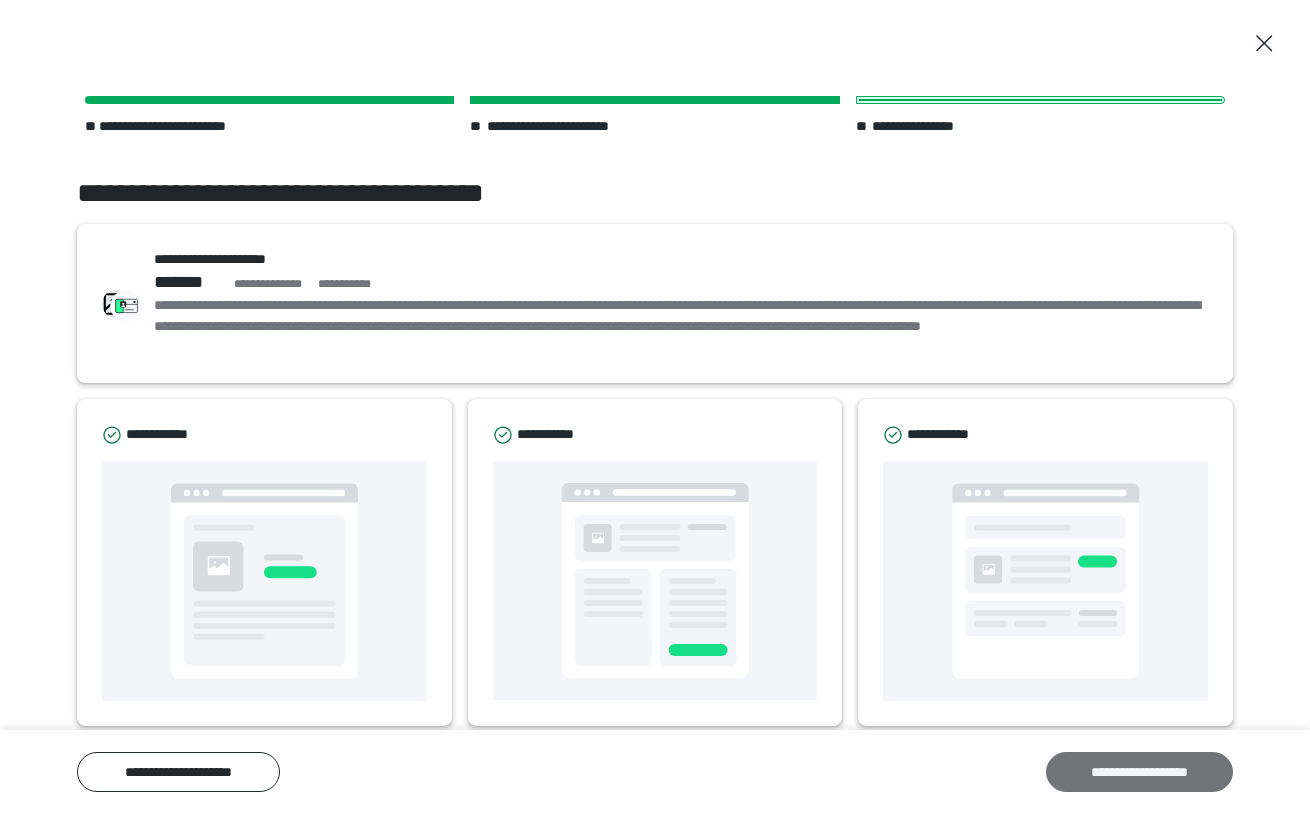 click on "**********" at bounding box center [1139, 772] 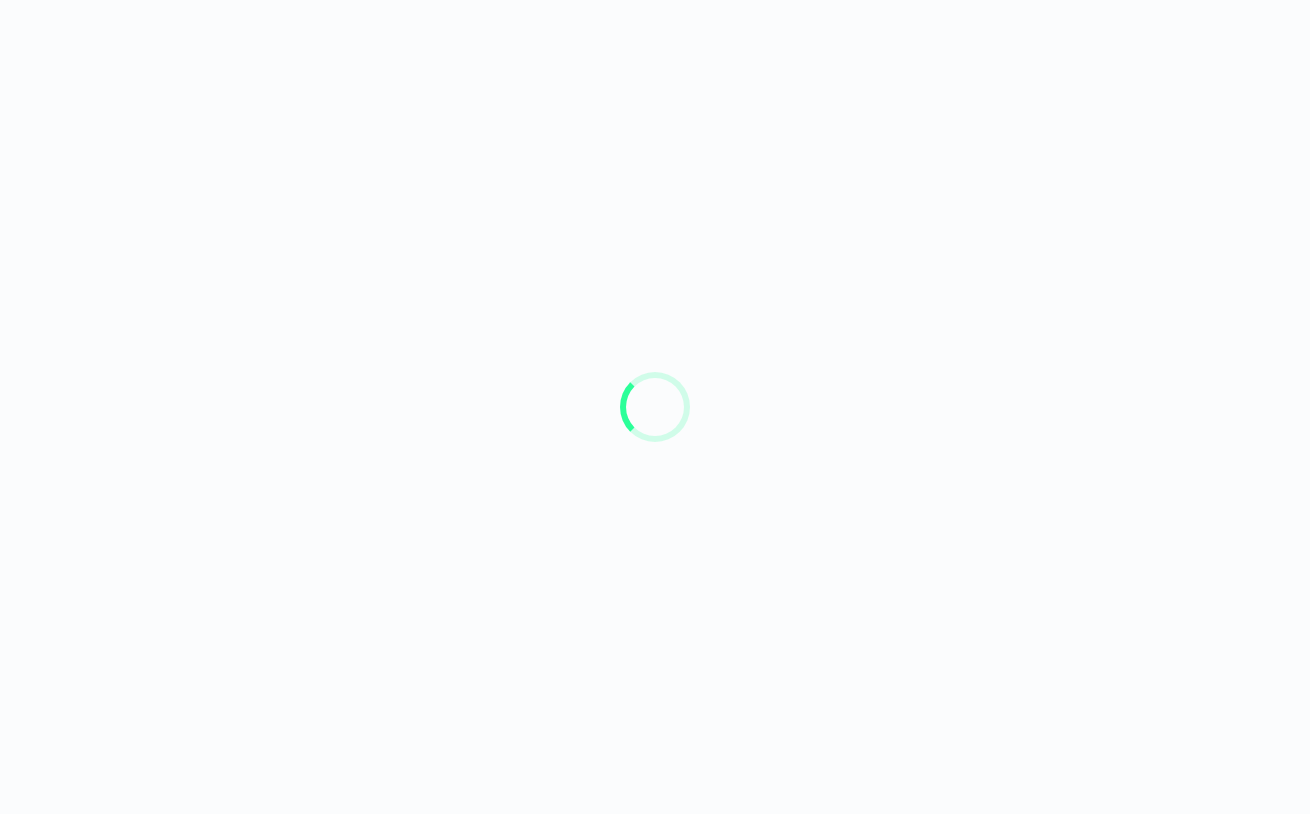 scroll, scrollTop: 0, scrollLeft: 0, axis: both 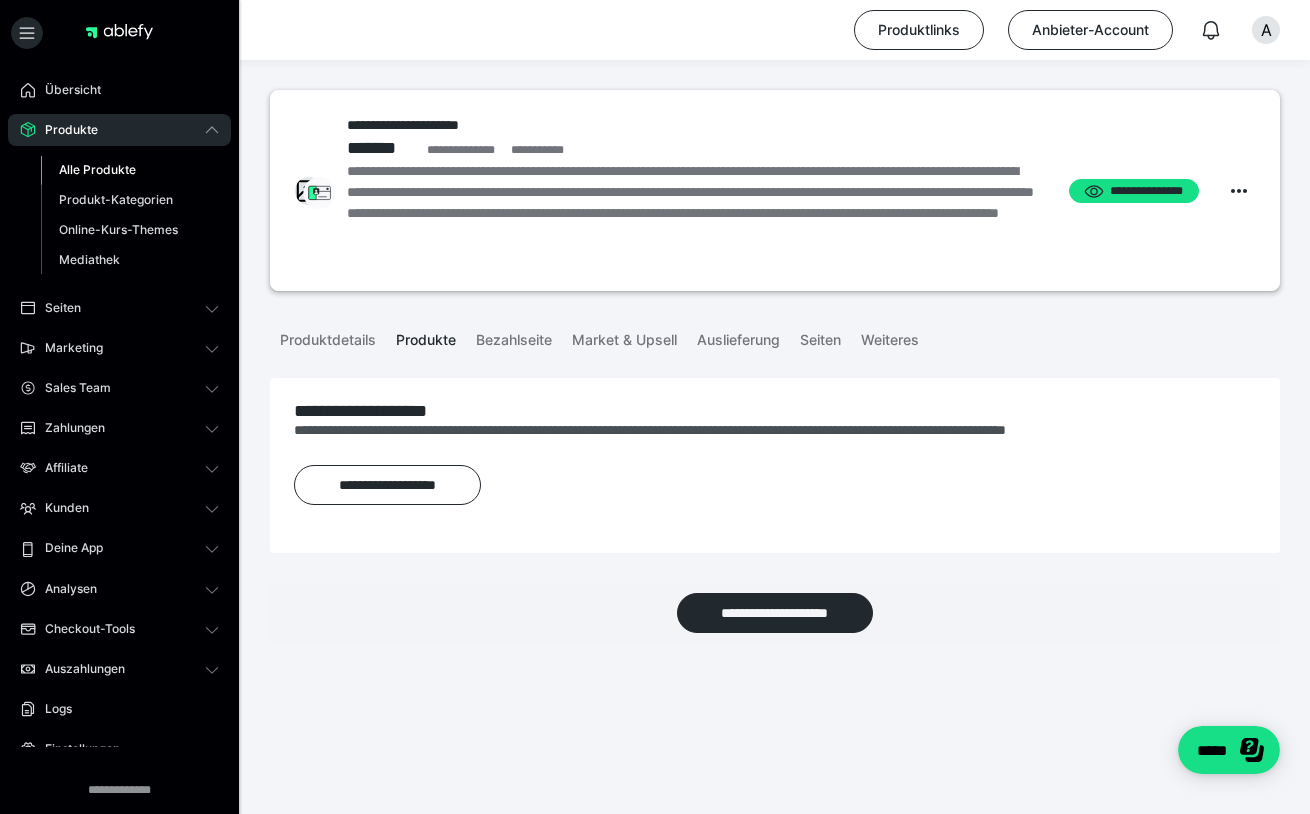 click on "Alle Produkte" at bounding box center [97, 169] 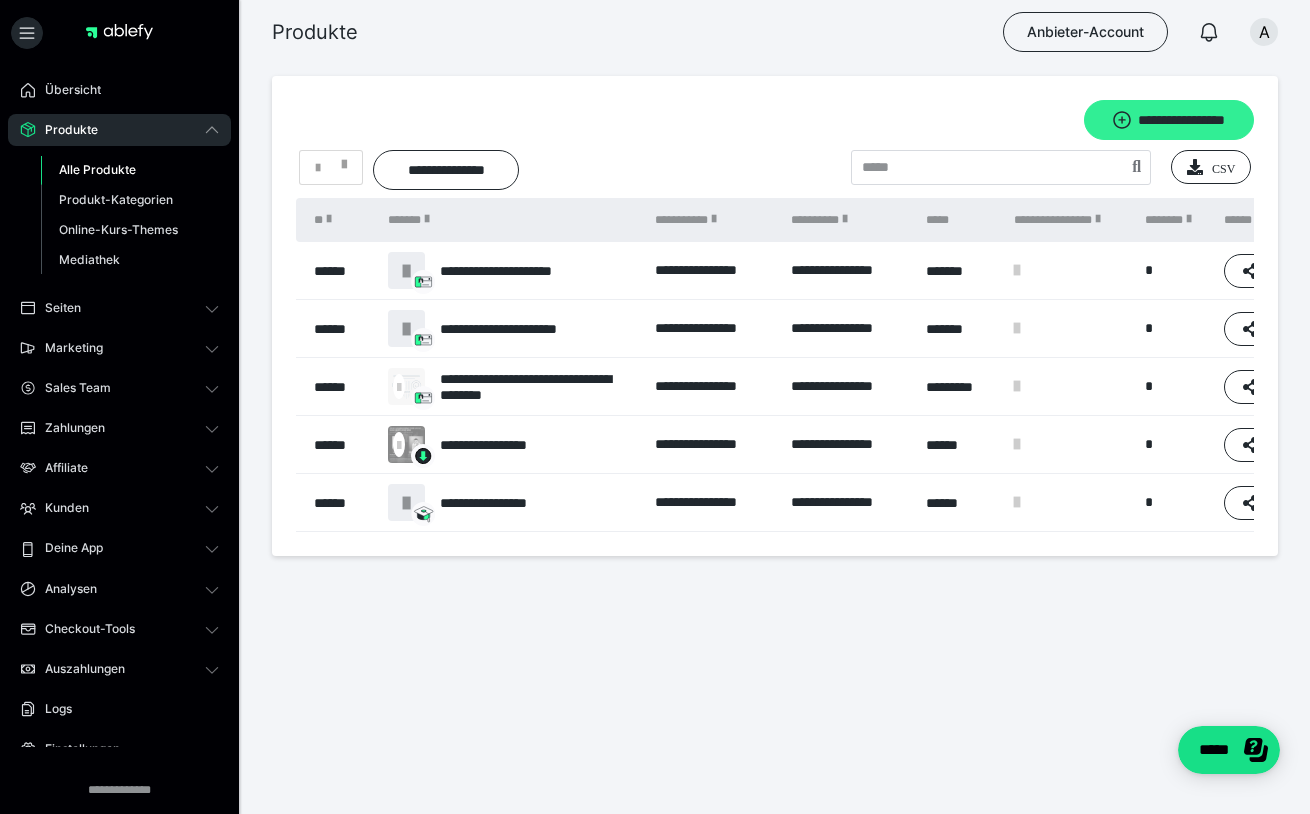 click on "**********" at bounding box center (1169, 120) 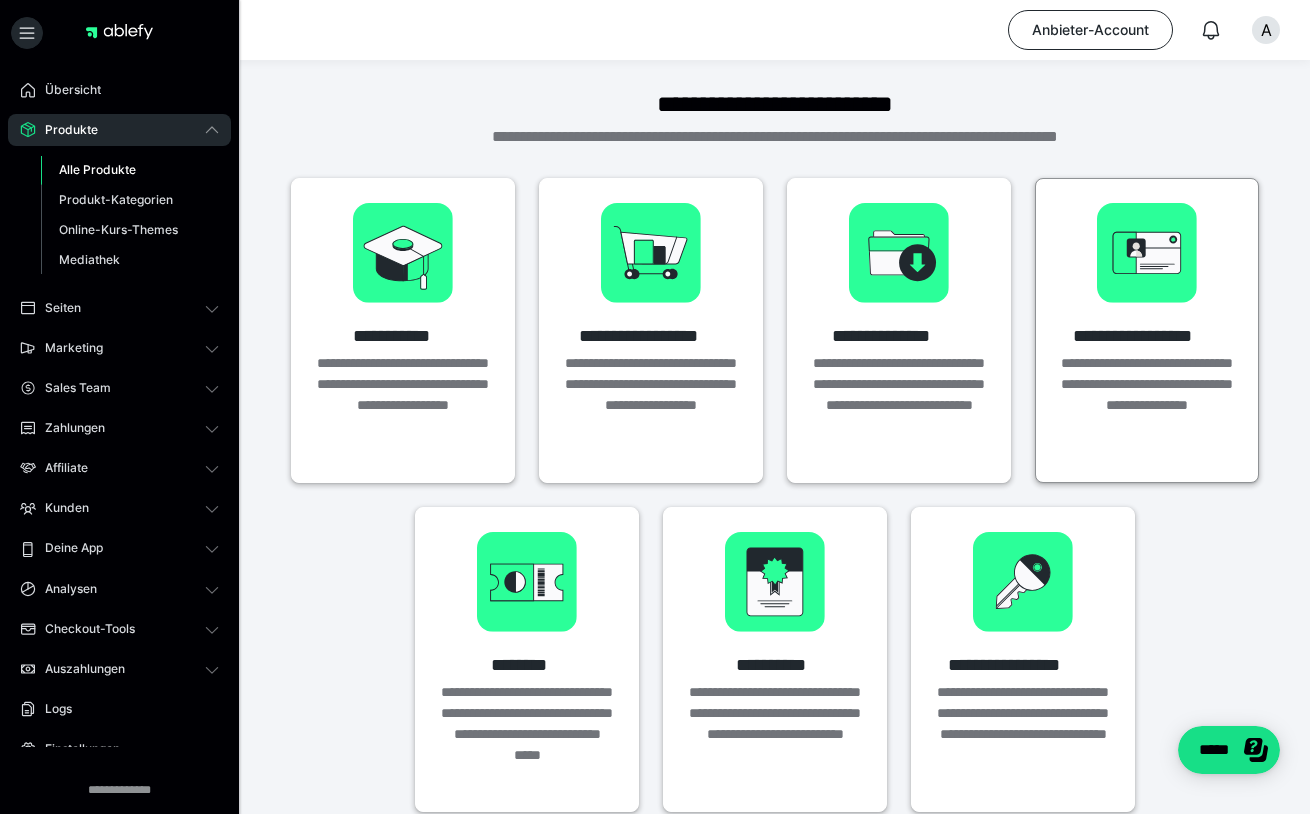 click at bounding box center (1147, 253) 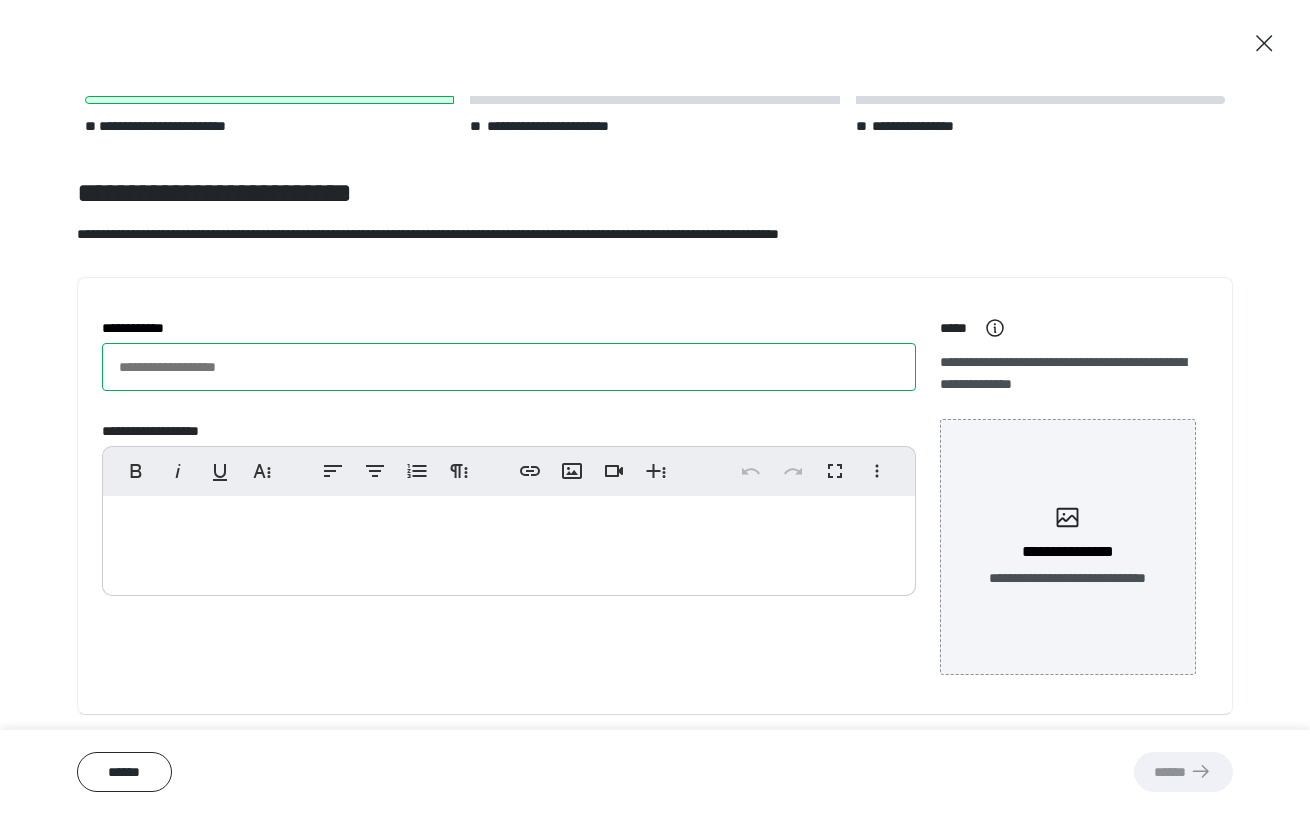 click on "**********" at bounding box center (509, 367) 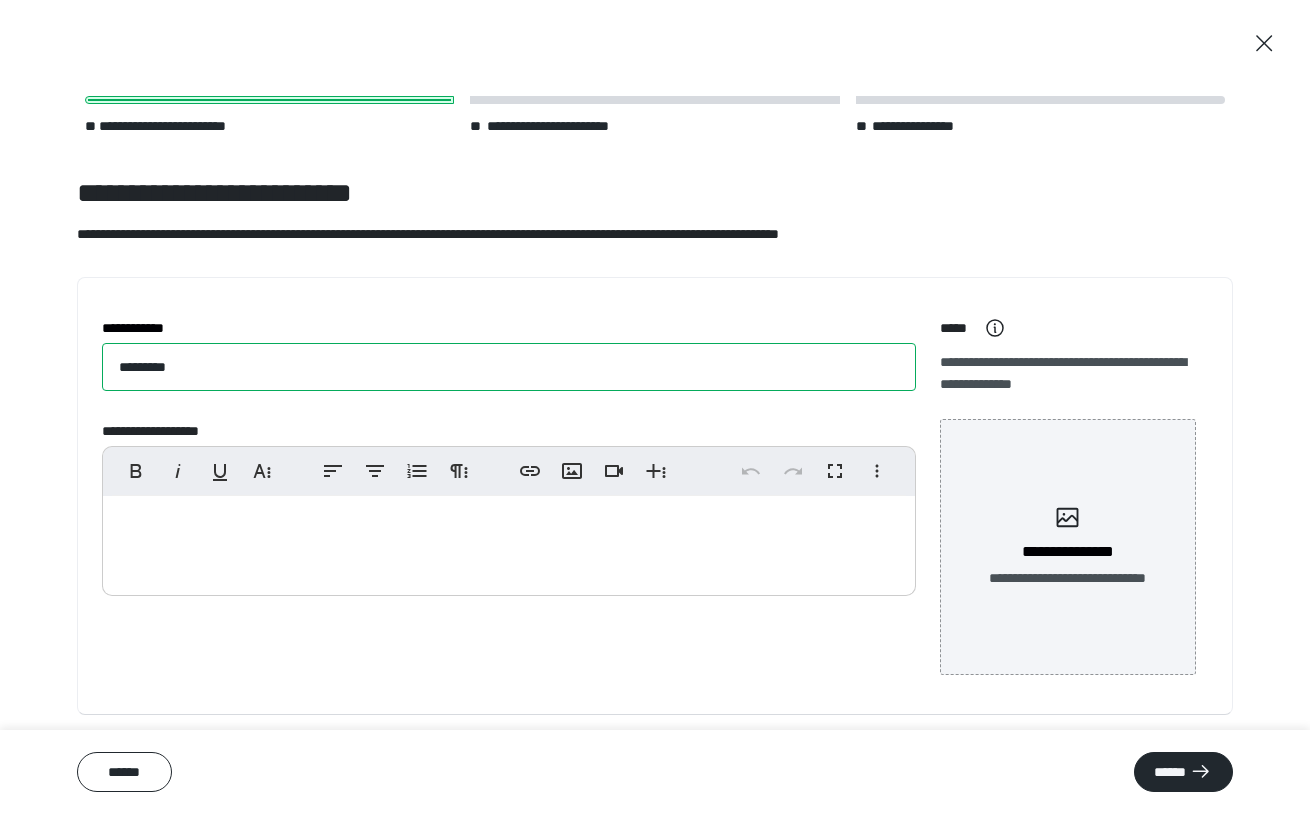 paste on "**********" 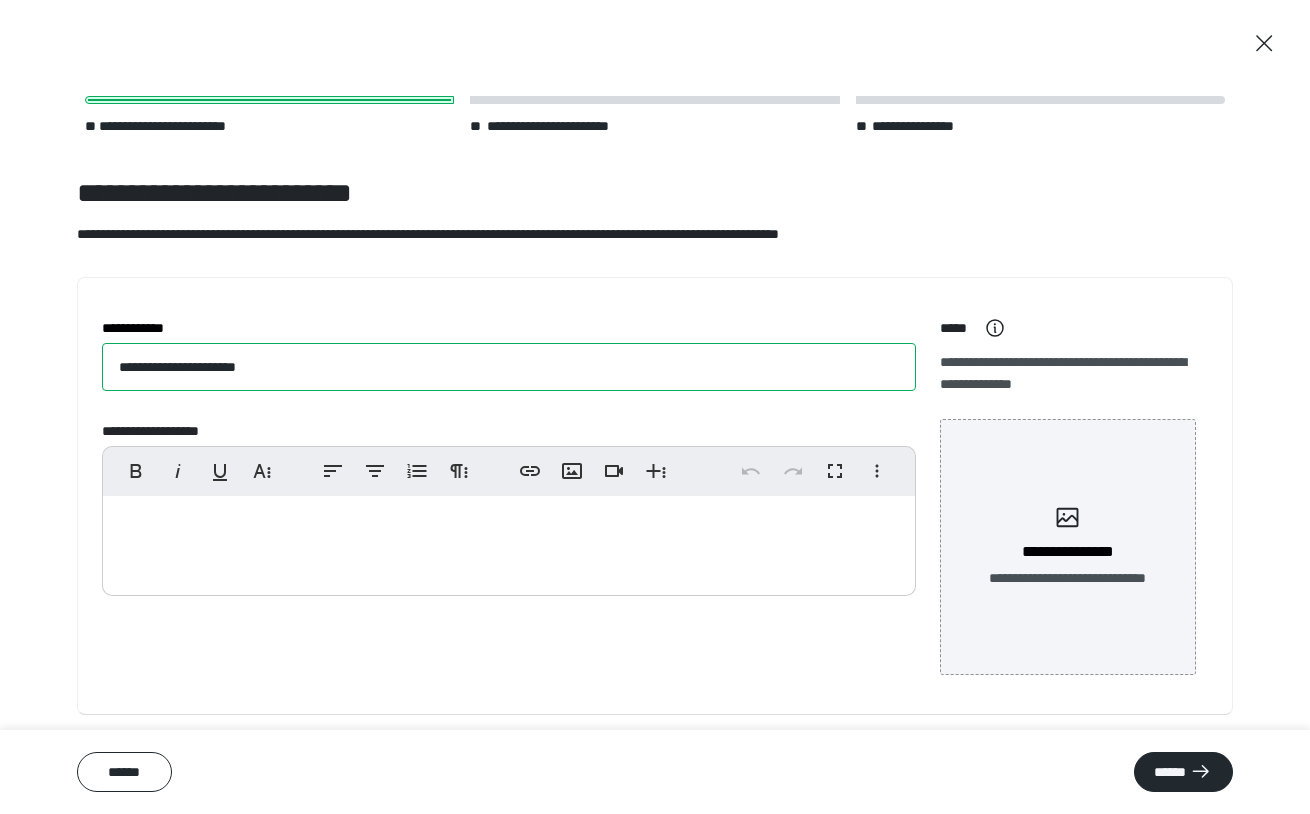 type on "**********" 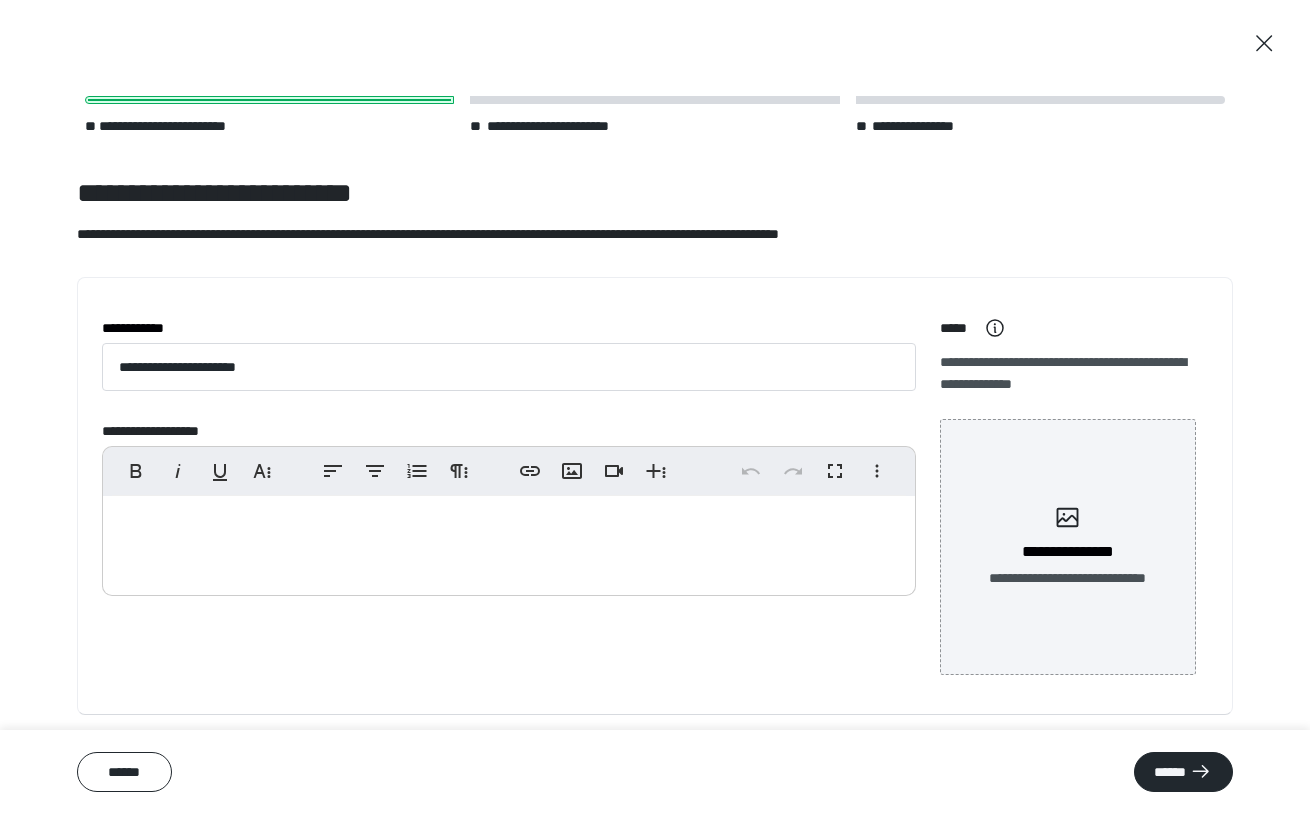 click at bounding box center (509, 541) 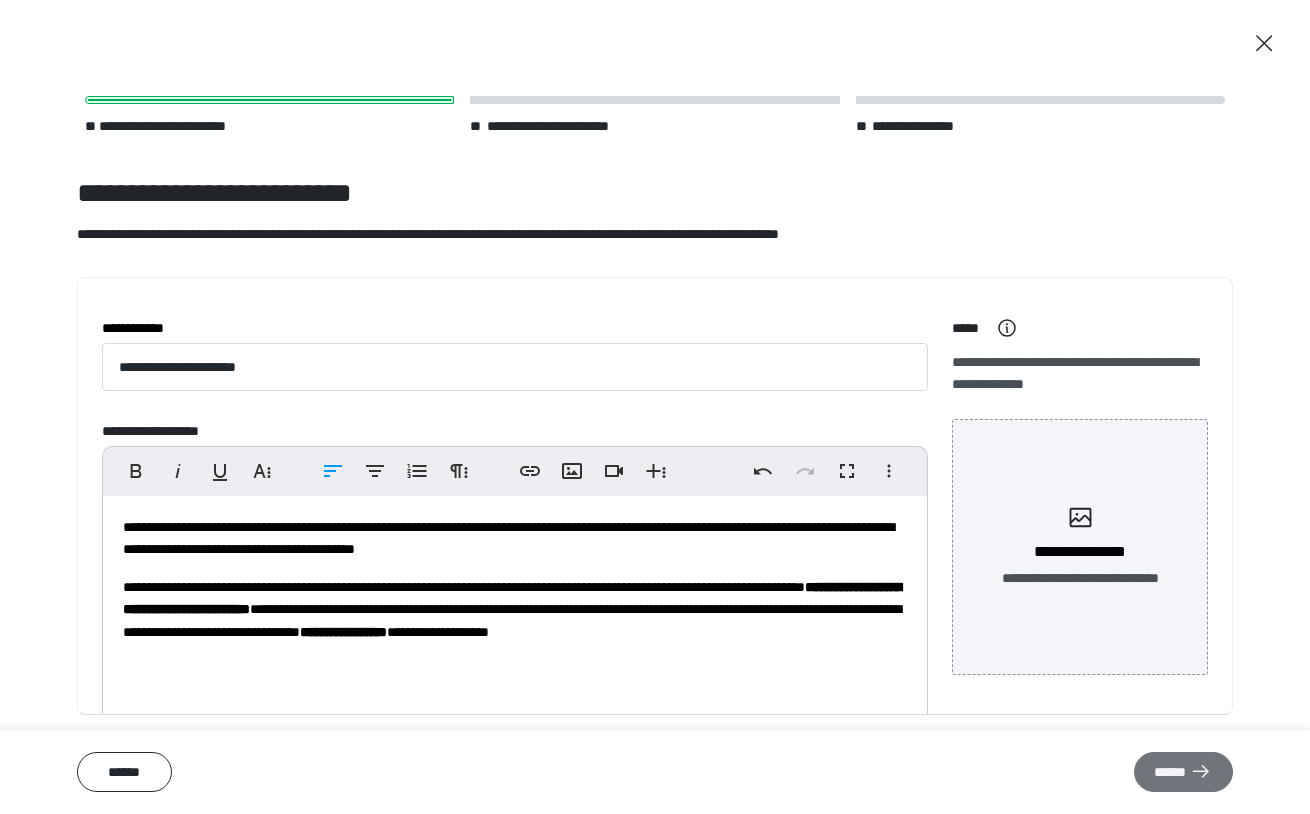click on "******" at bounding box center (1183, 772) 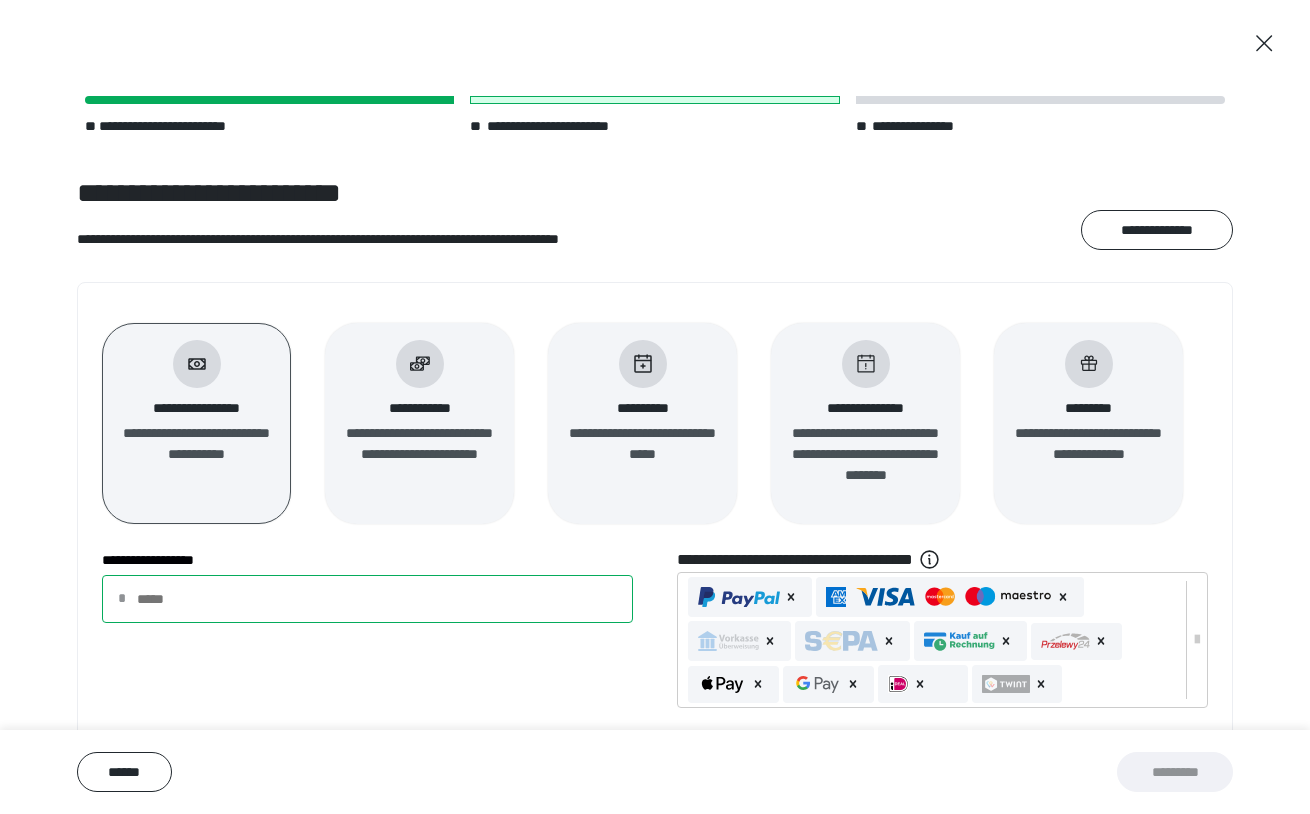 click on "**********" at bounding box center [367, 599] 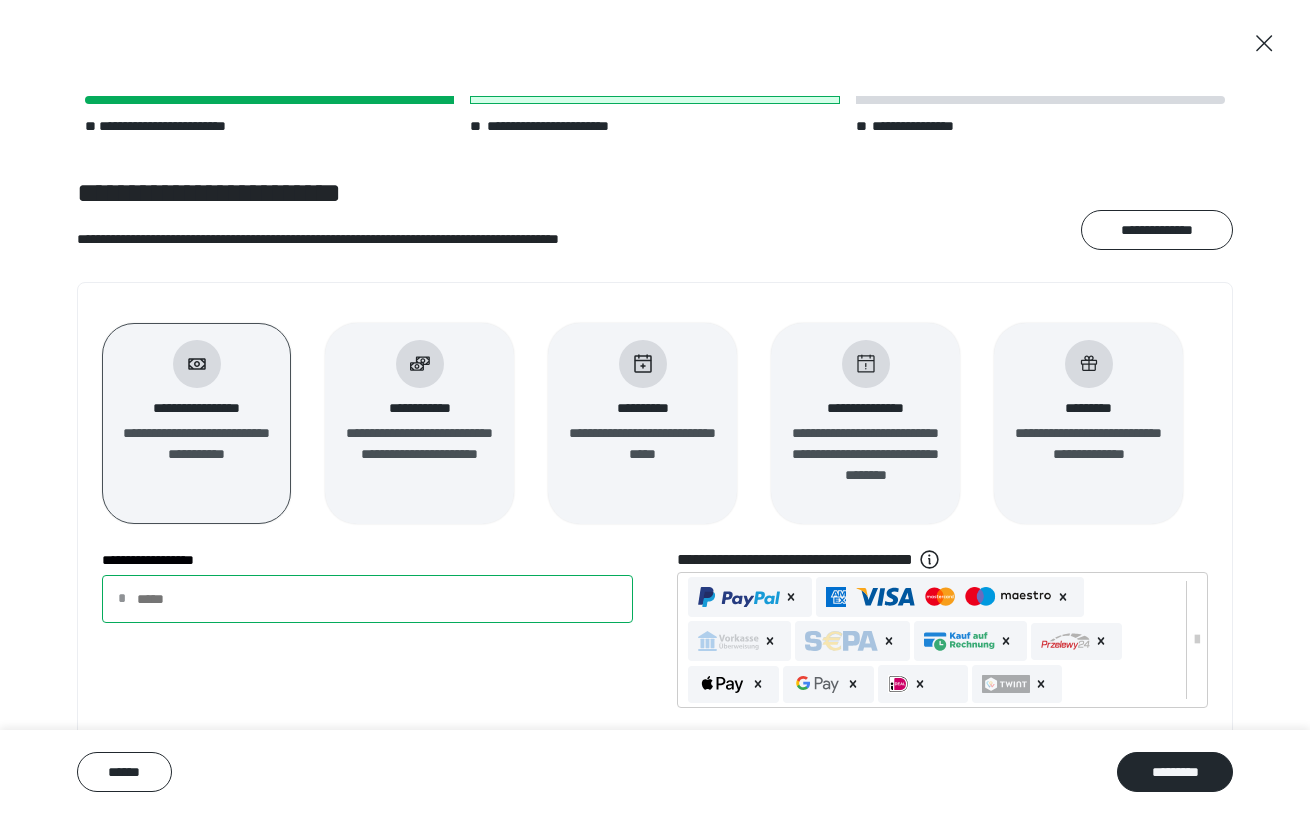 type on "****" 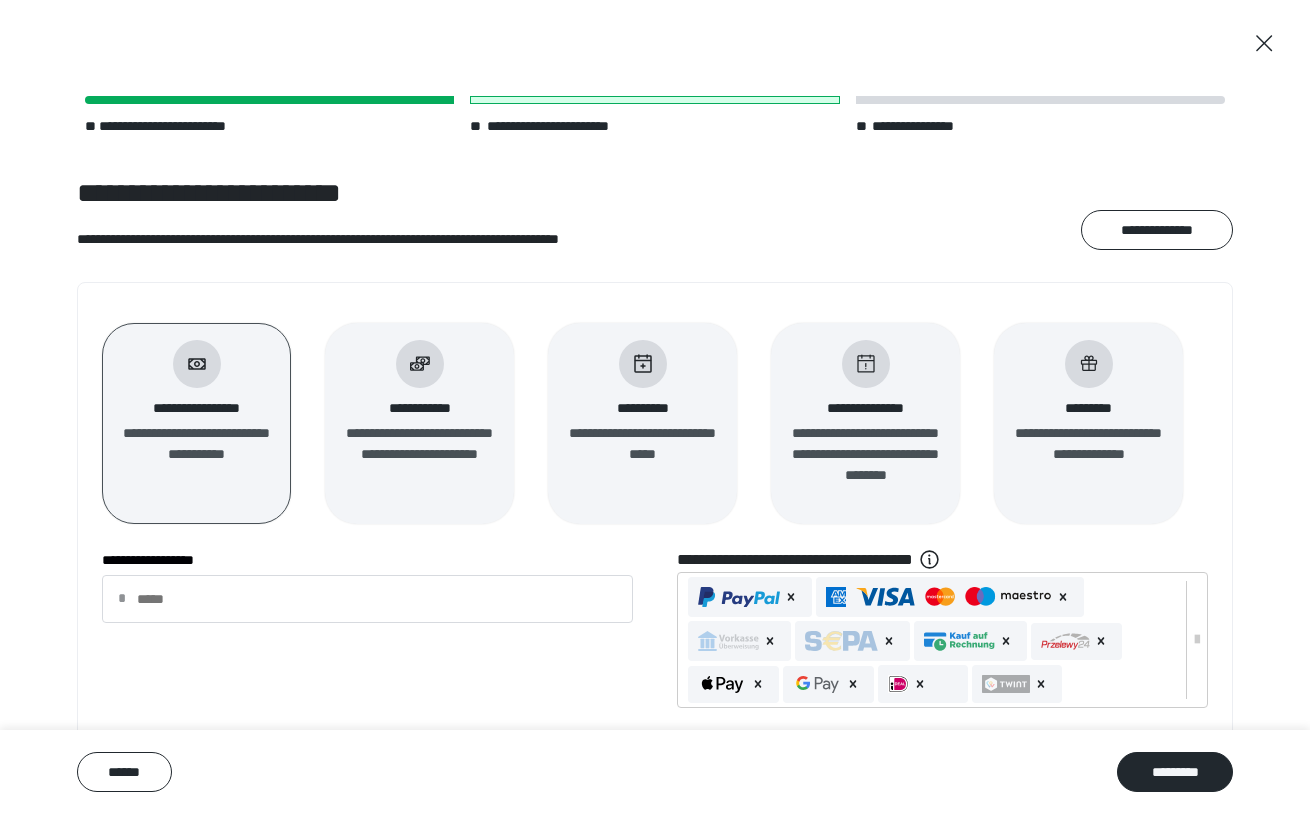 click on "**********" at bounding box center (655, 632) 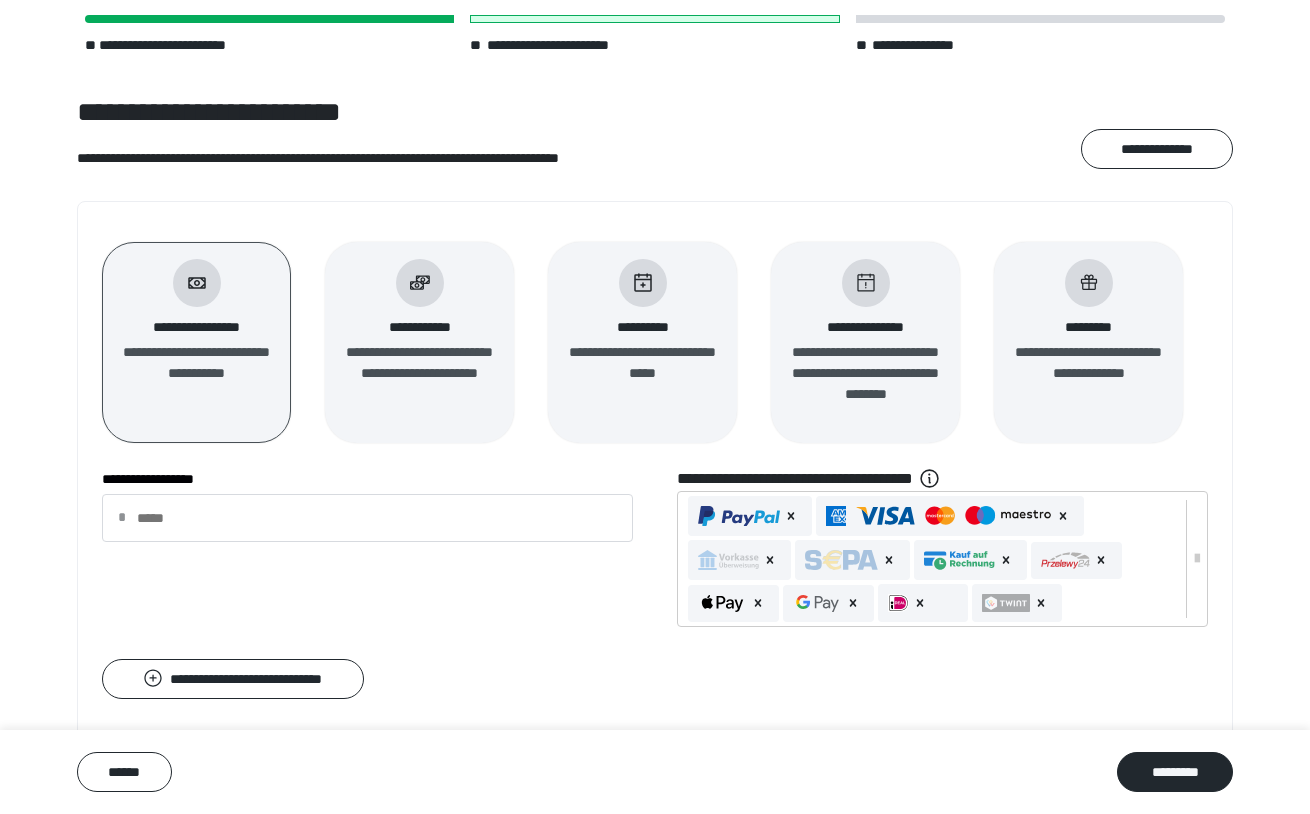 scroll, scrollTop: 114, scrollLeft: 0, axis: vertical 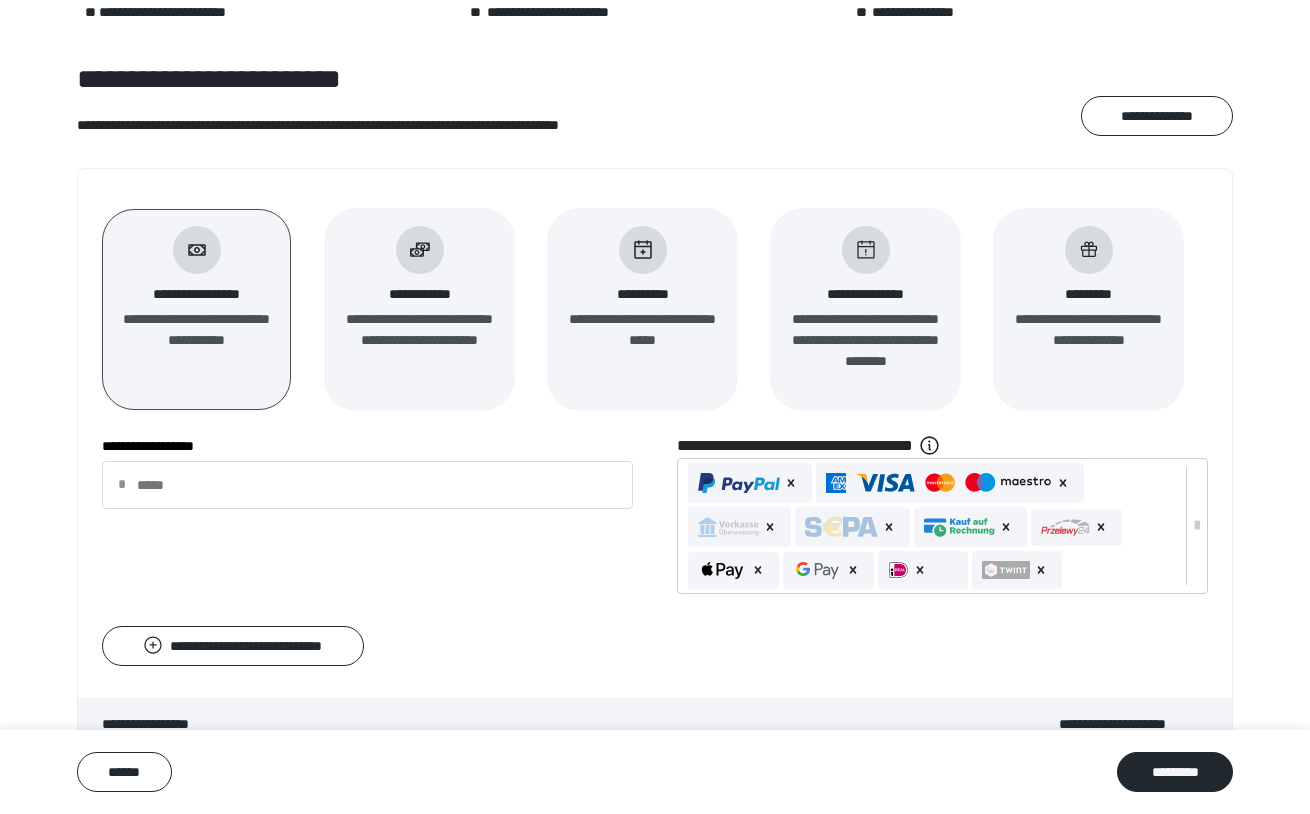 click on "**********" at bounding box center (642, 294) 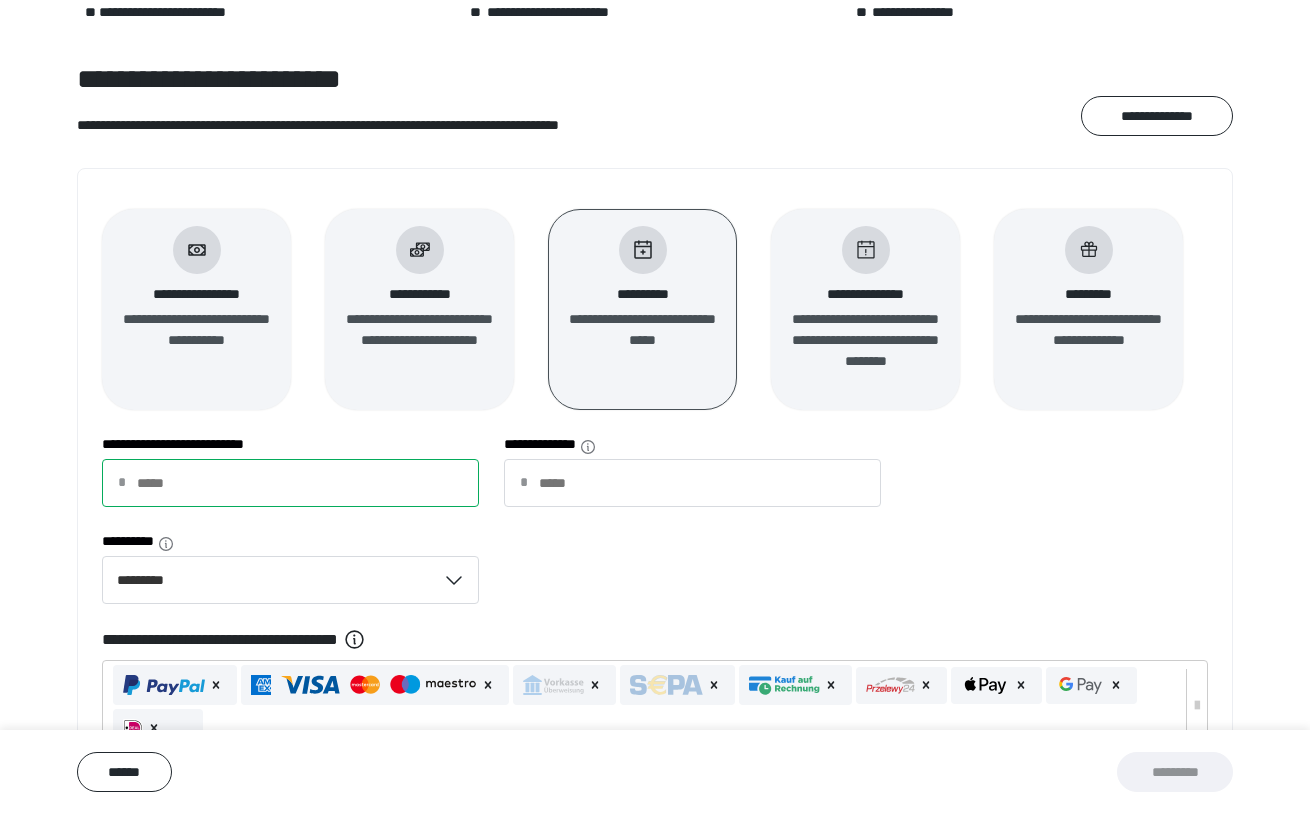 click on "**********" at bounding box center (290, 483) 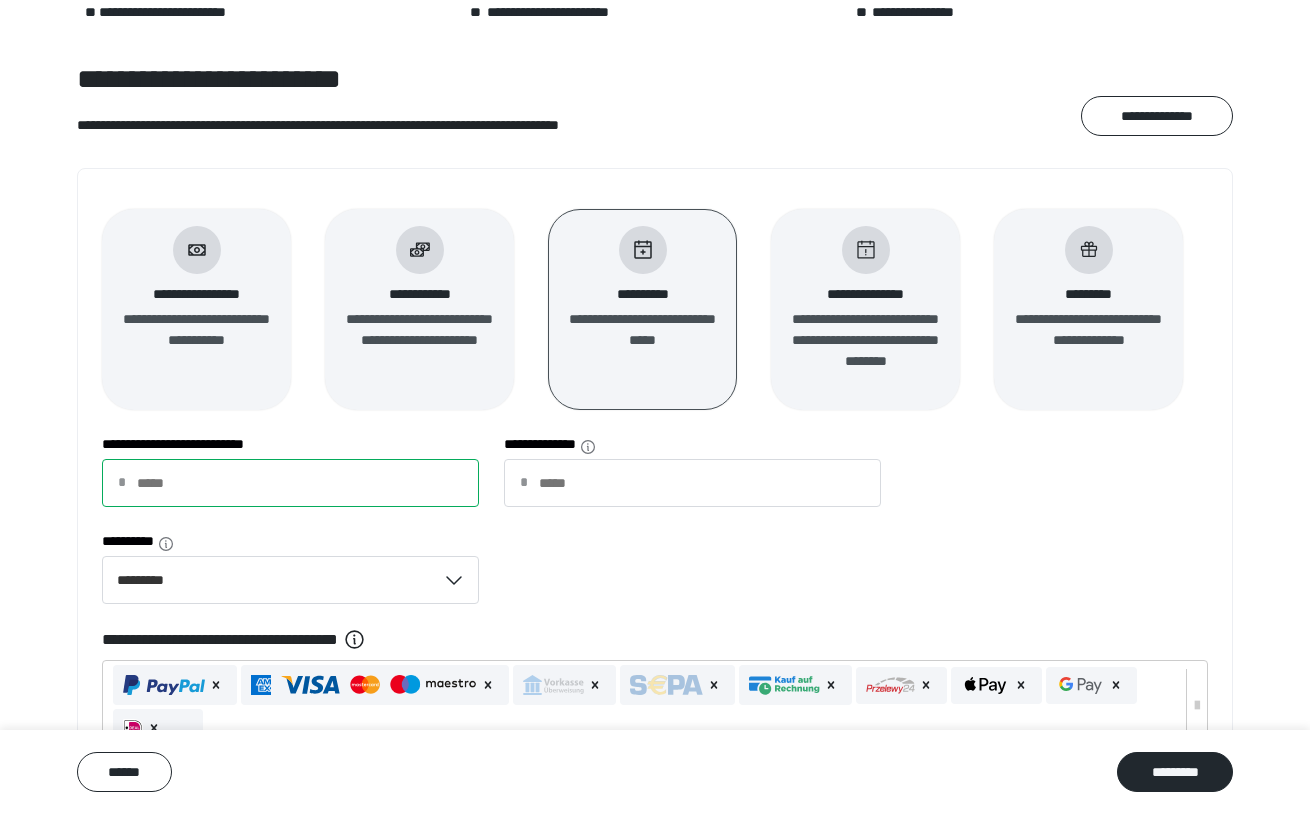 type on "**" 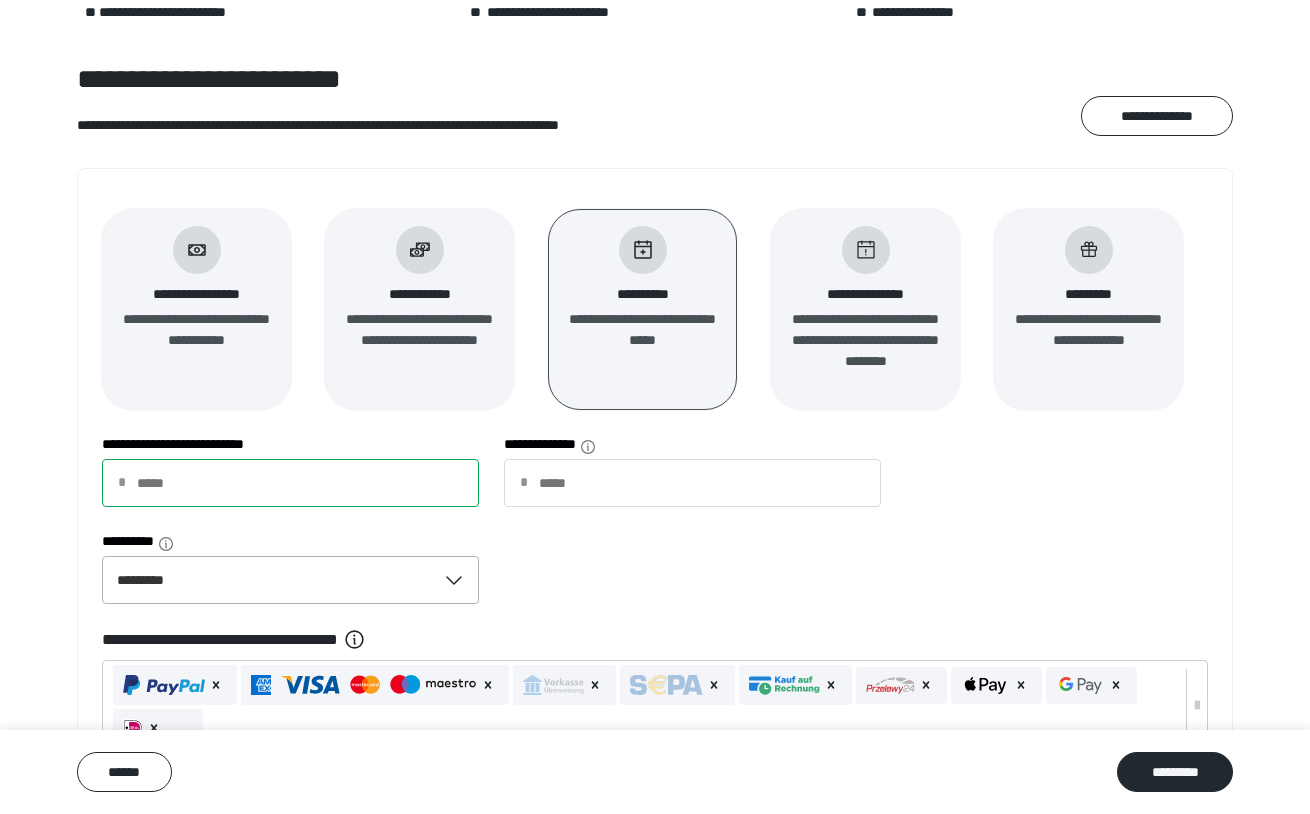 type on "****" 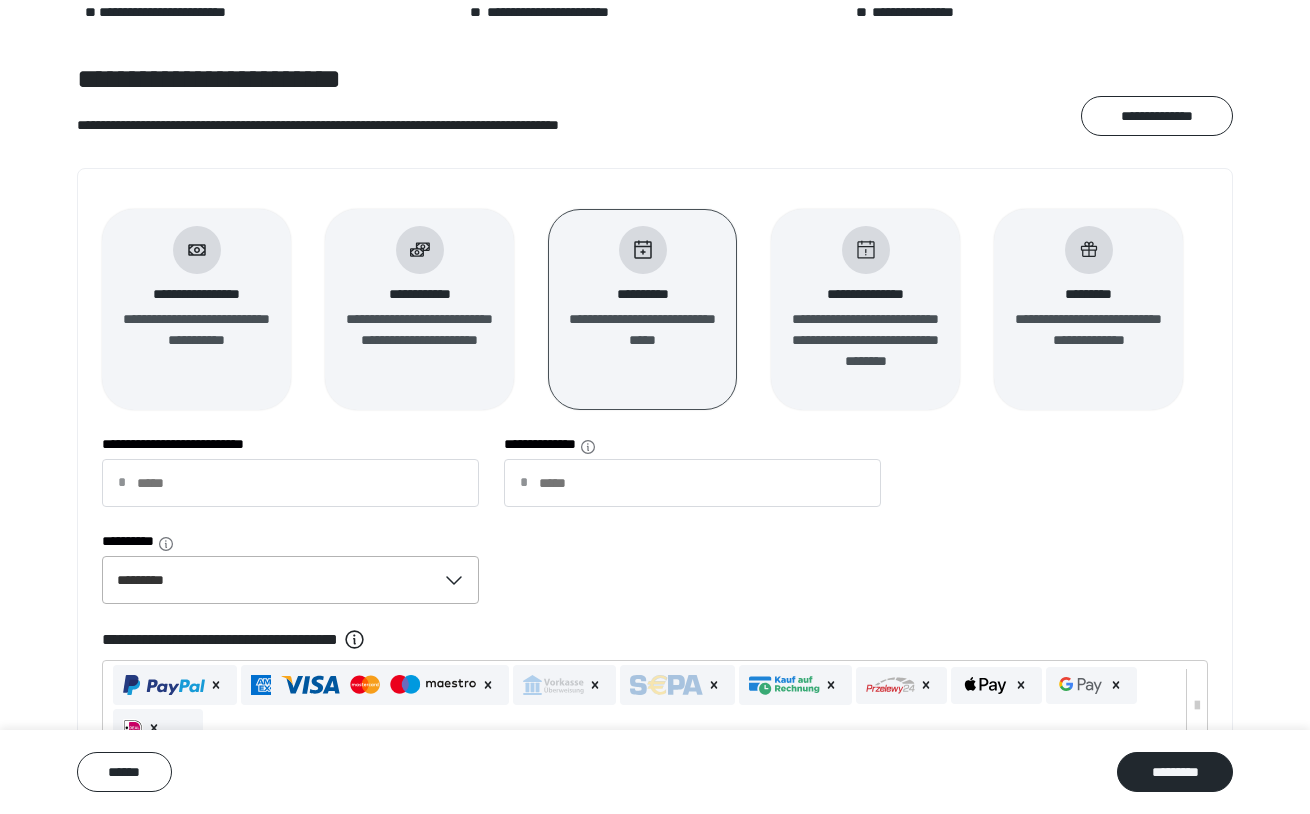 scroll, scrollTop: 212, scrollLeft: 0, axis: vertical 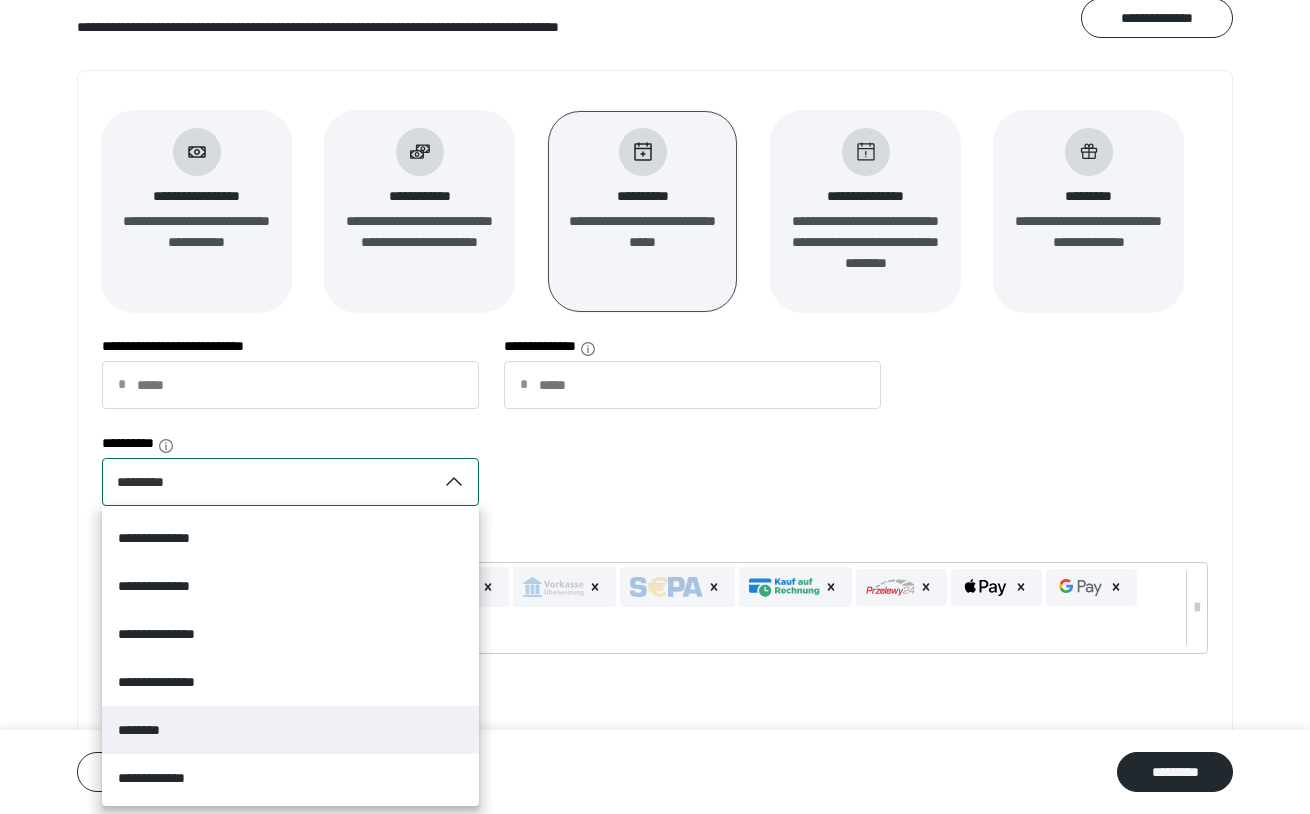 click on "********" at bounding box center (141, 730) 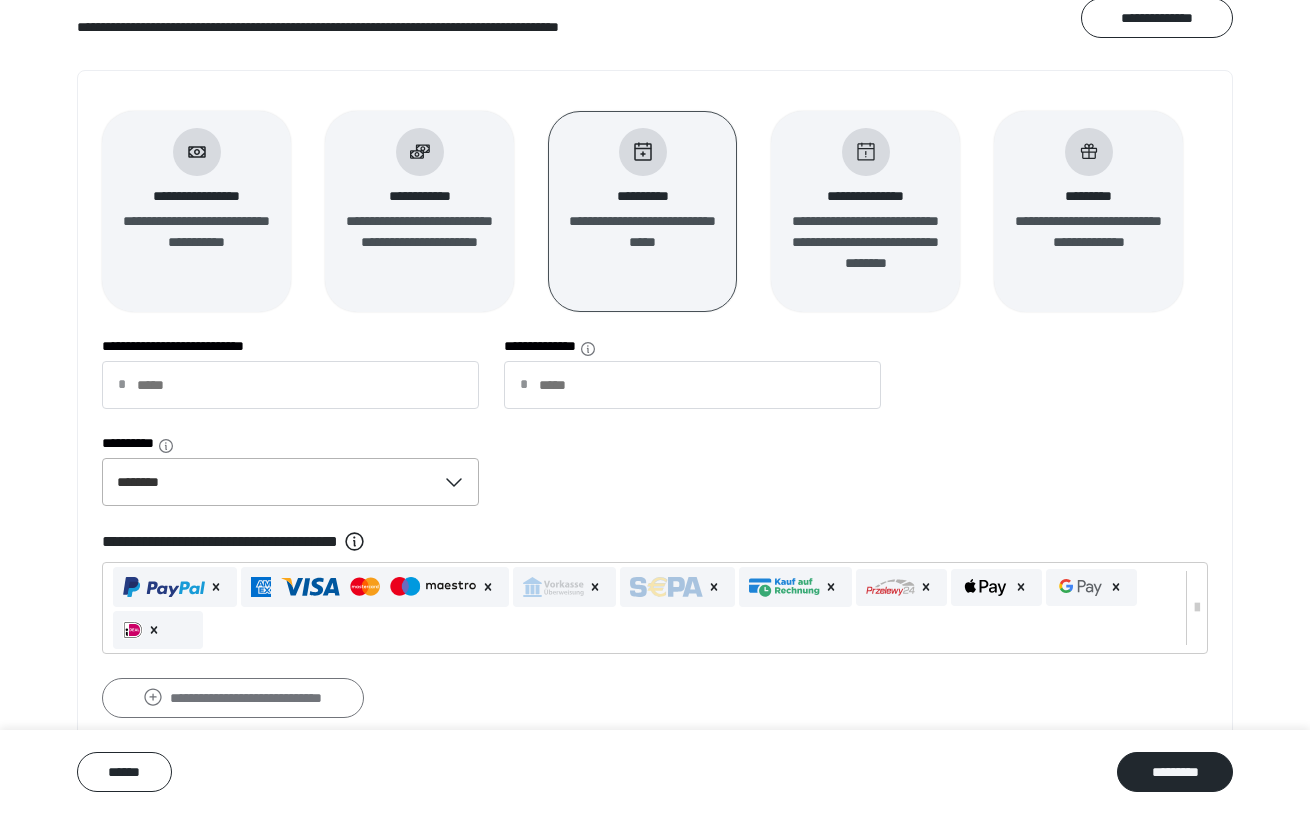 click on "**********" at bounding box center (233, 698) 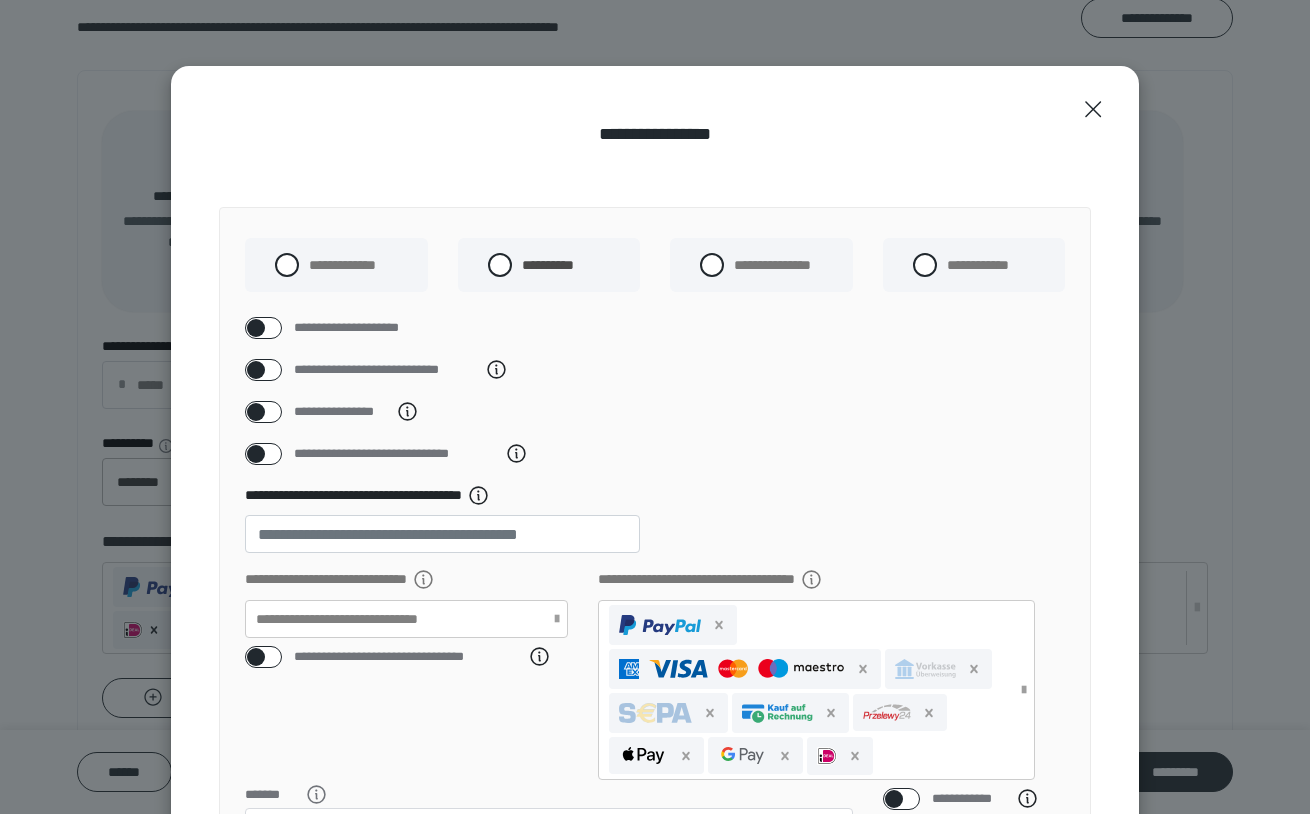 click at bounding box center (256, 412) 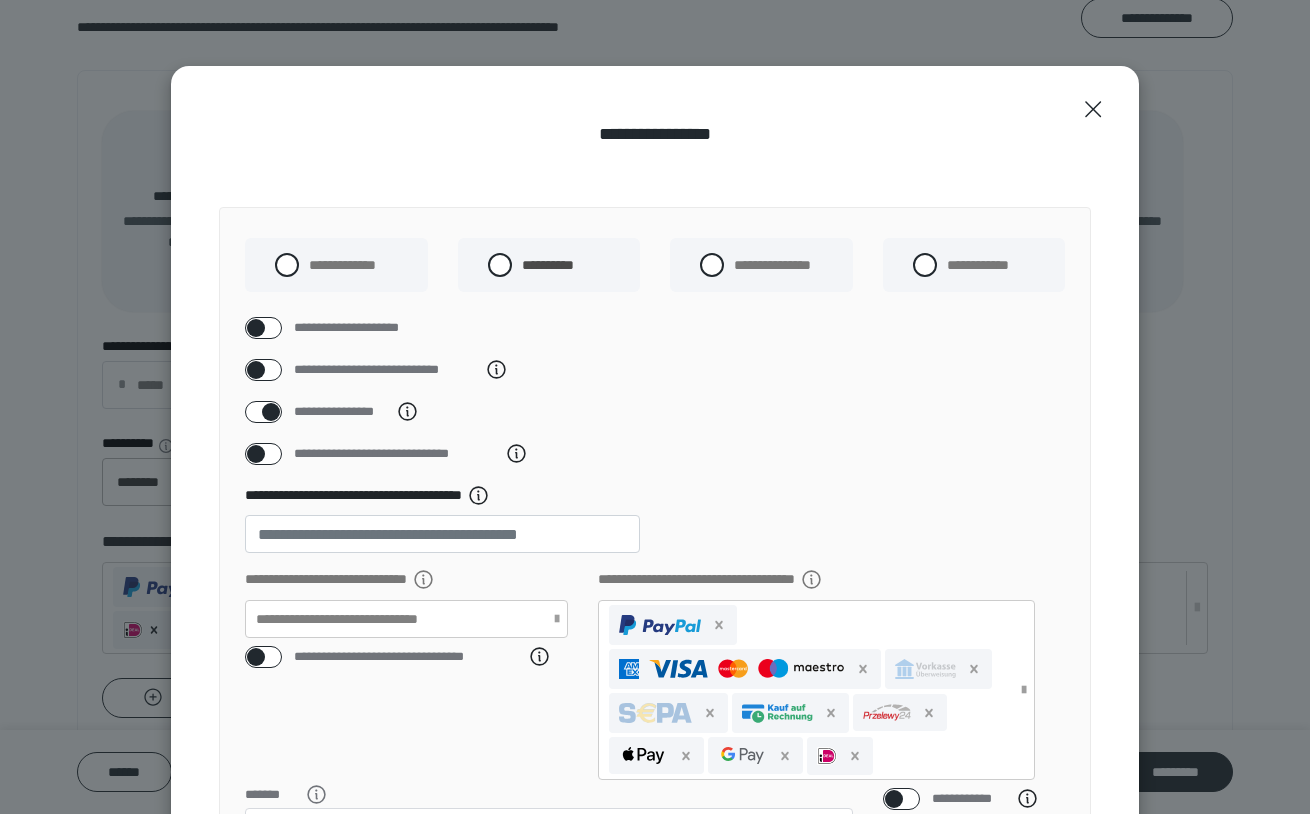 checkbox on "****" 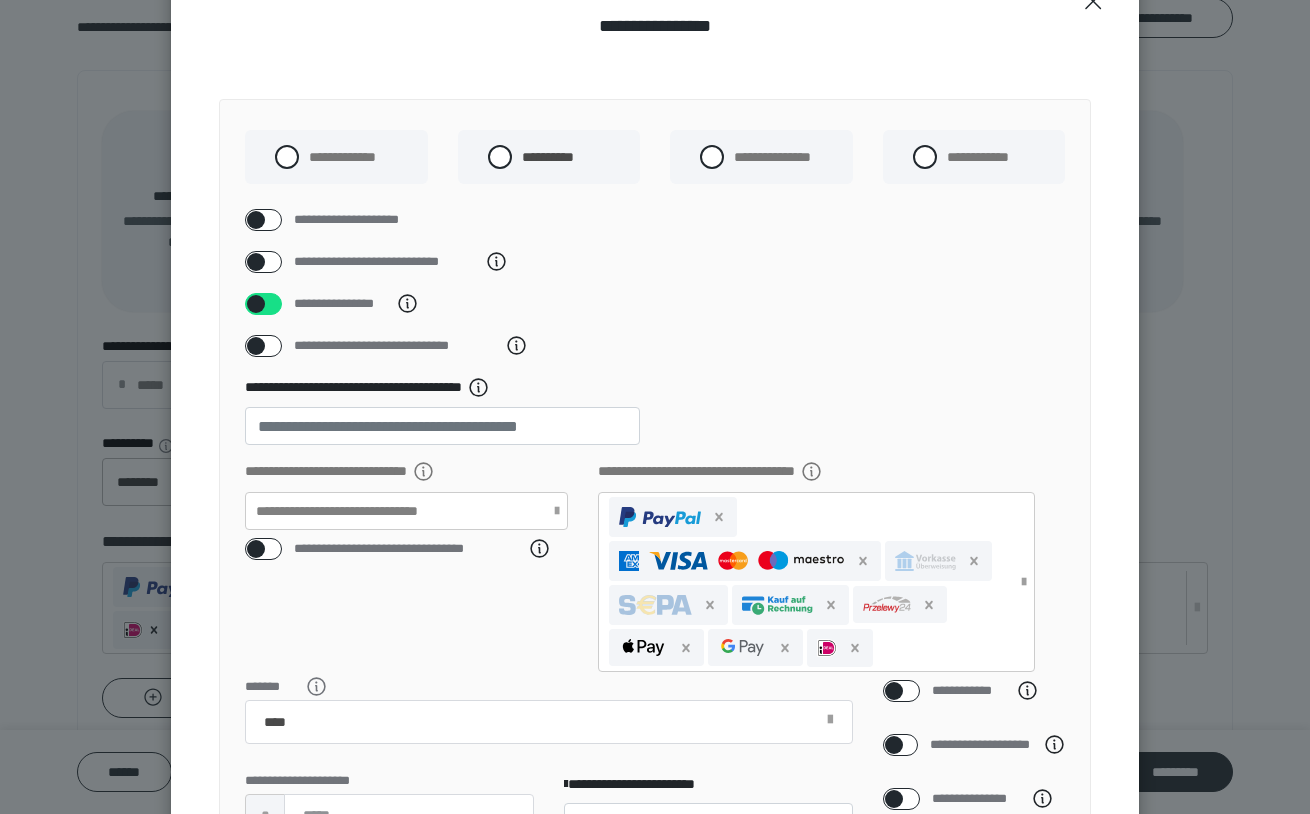 scroll, scrollTop: 117, scrollLeft: 0, axis: vertical 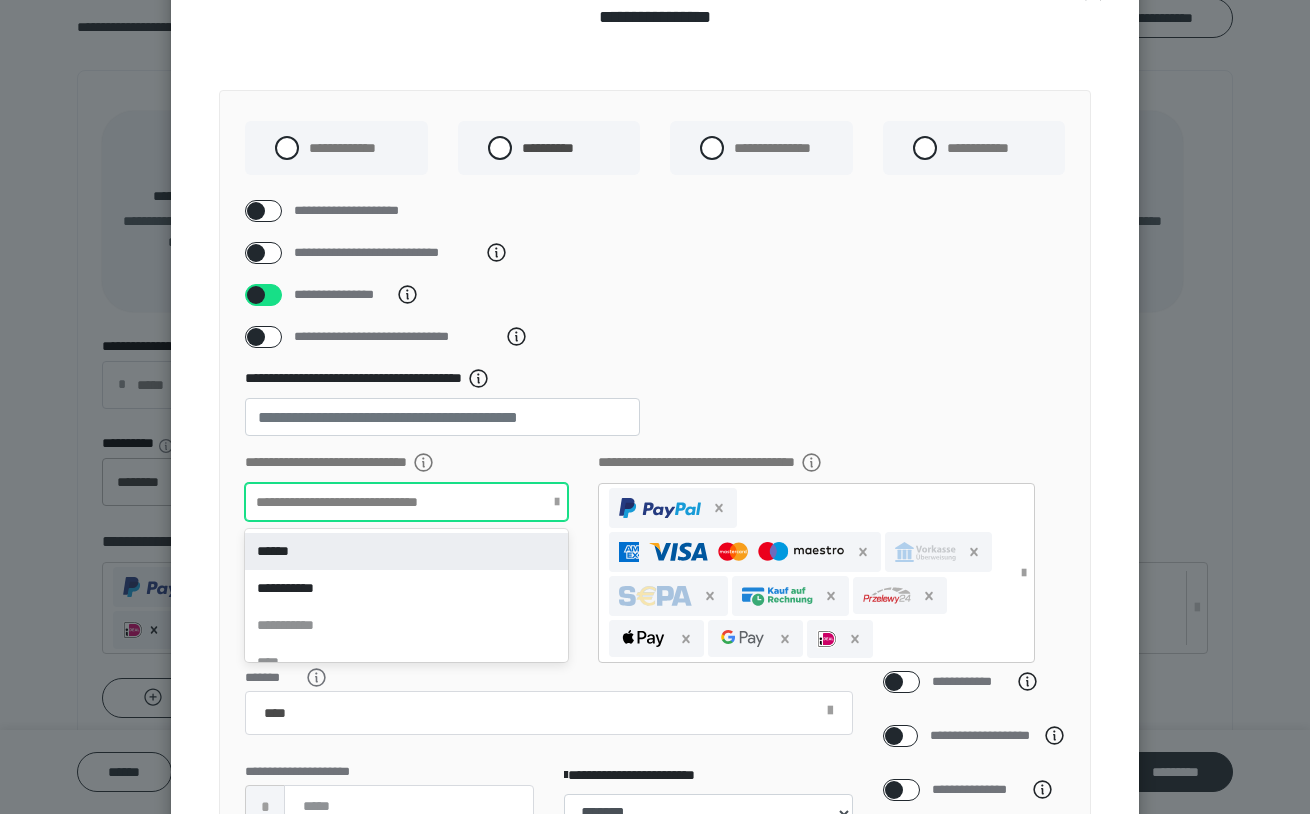 click at bounding box center (557, 502) 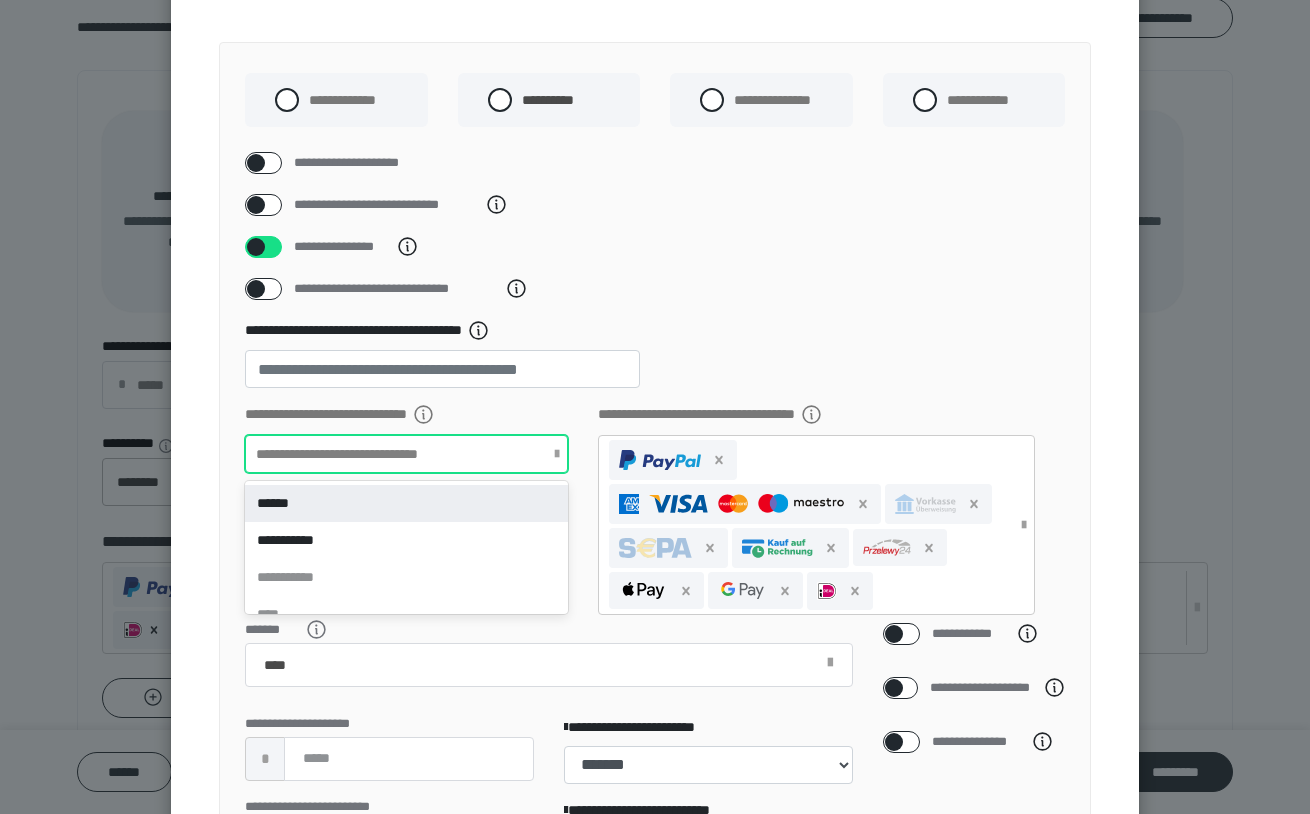 scroll, scrollTop: 166, scrollLeft: 0, axis: vertical 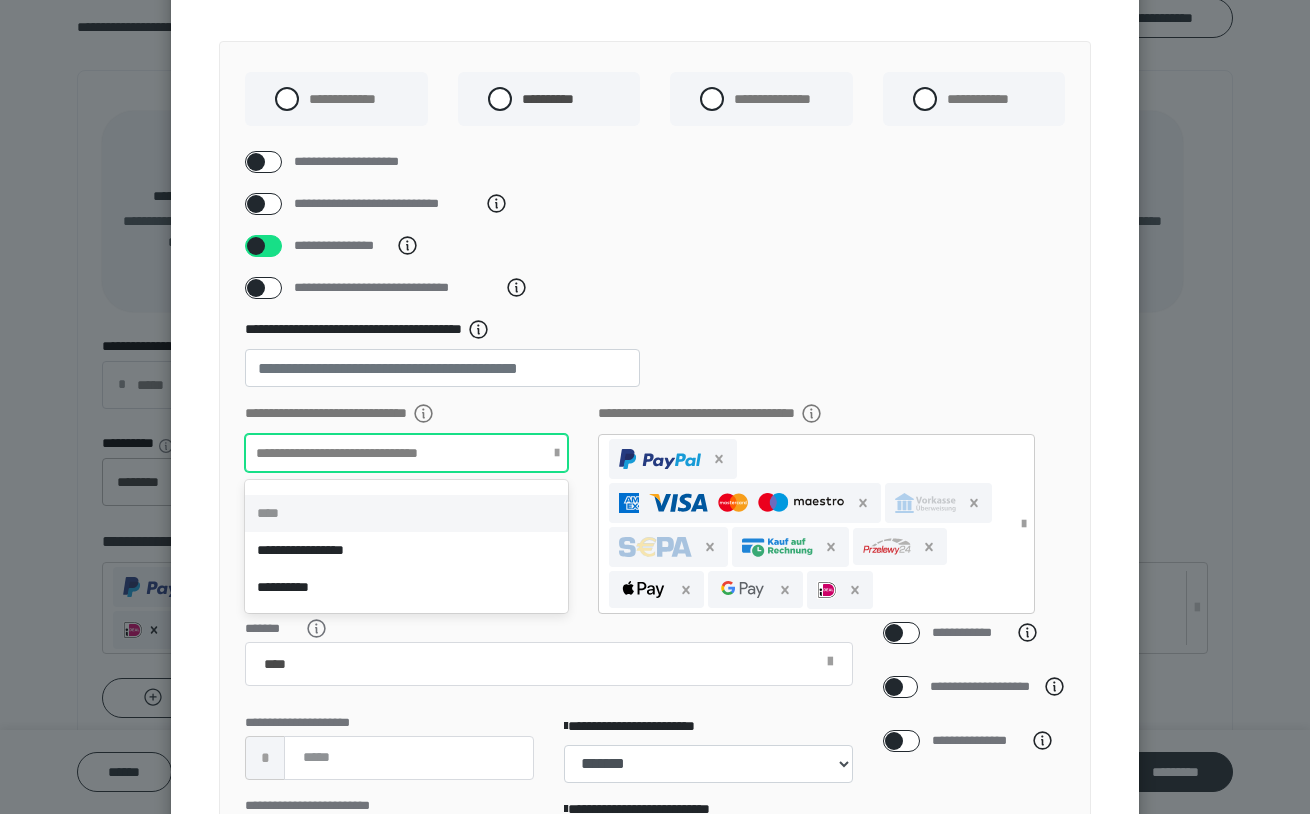 click on "****" at bounding box center (406, 513) 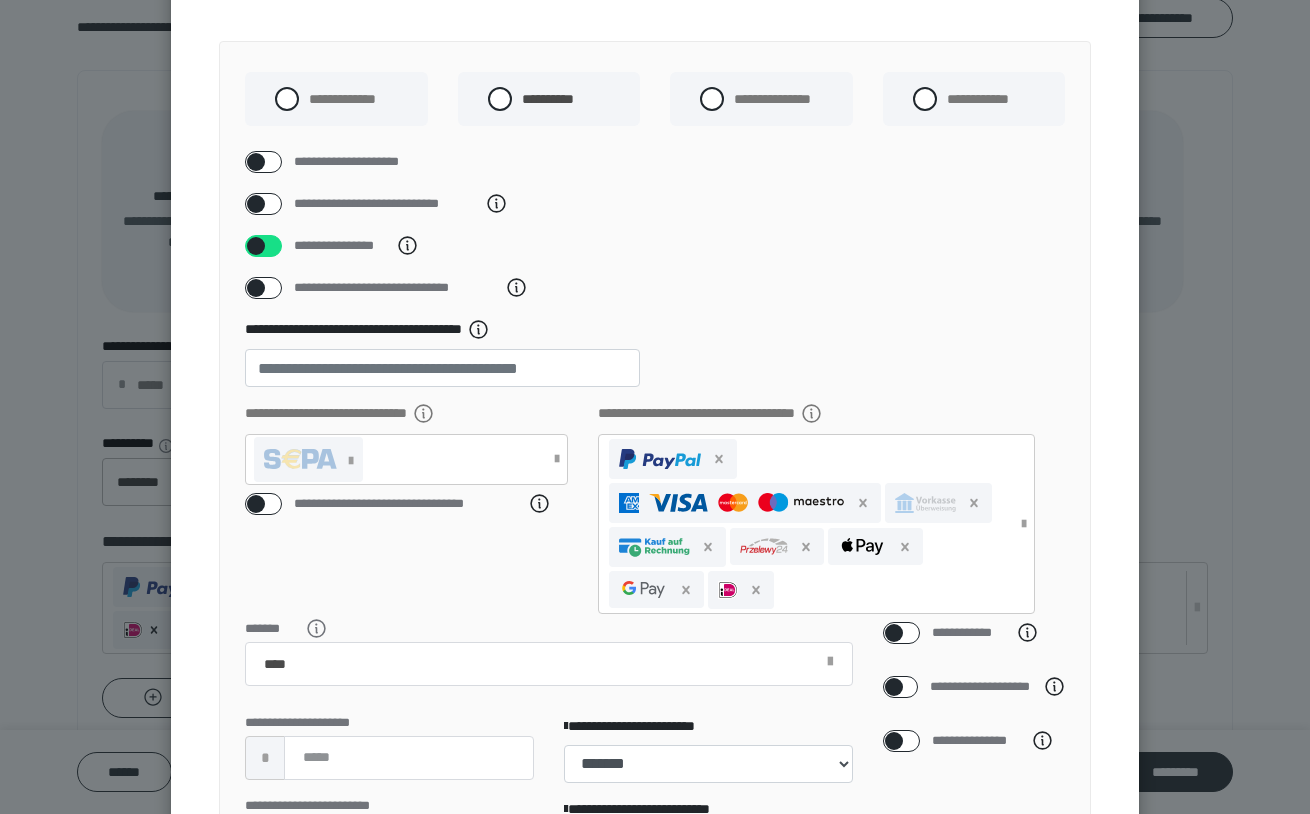 click on "**********" at bounding box center (655, 361) 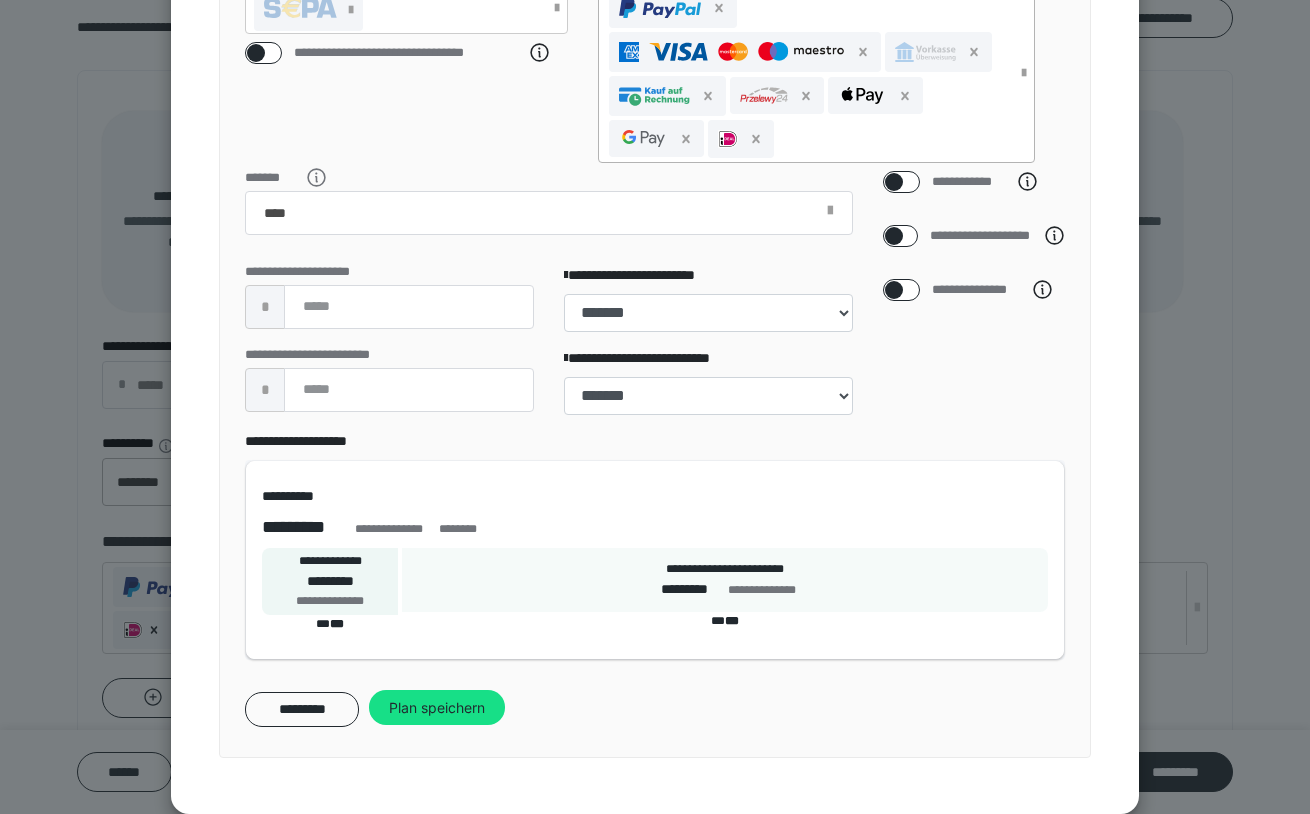 scroll, scrollTop: 643, scrollLeft: 0, axis: vertical 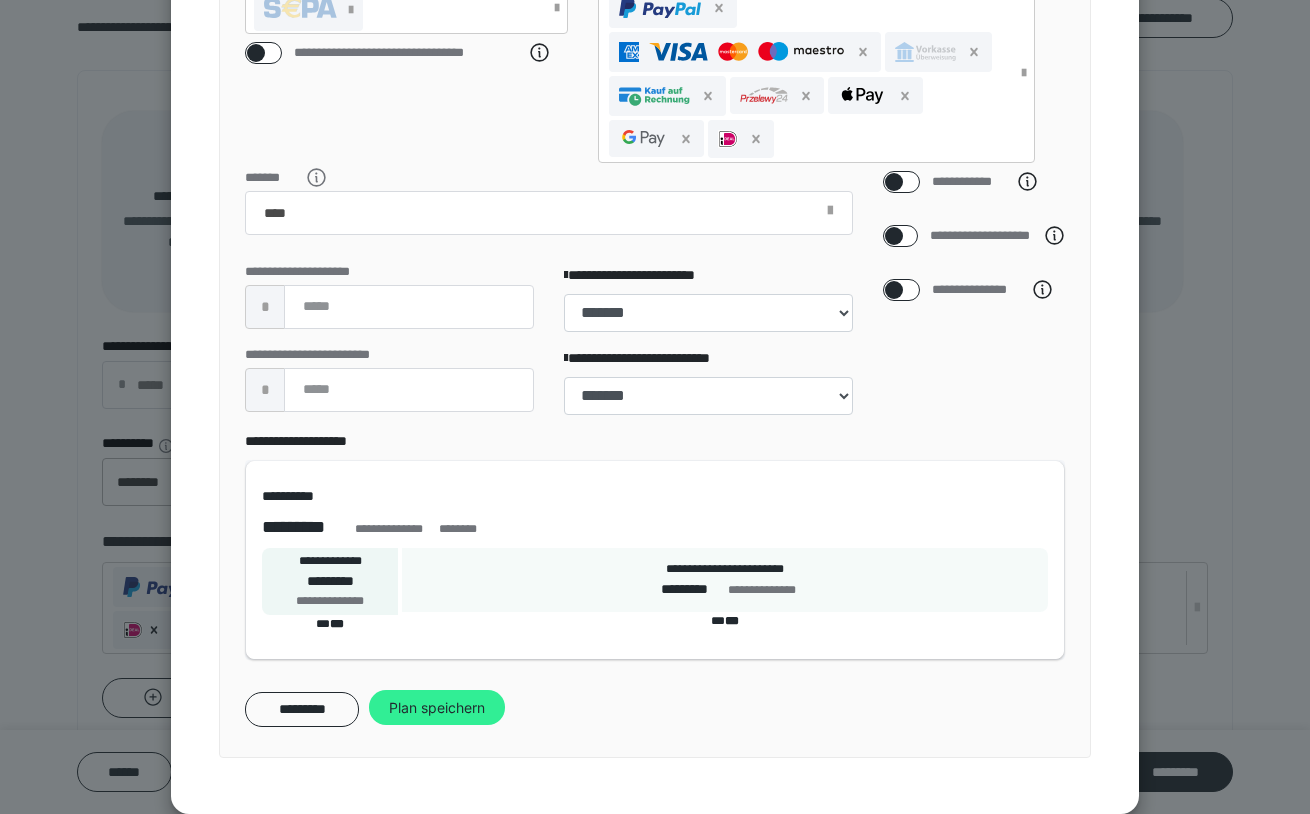click on "Plan speichern" at bounding box center (437, 708) 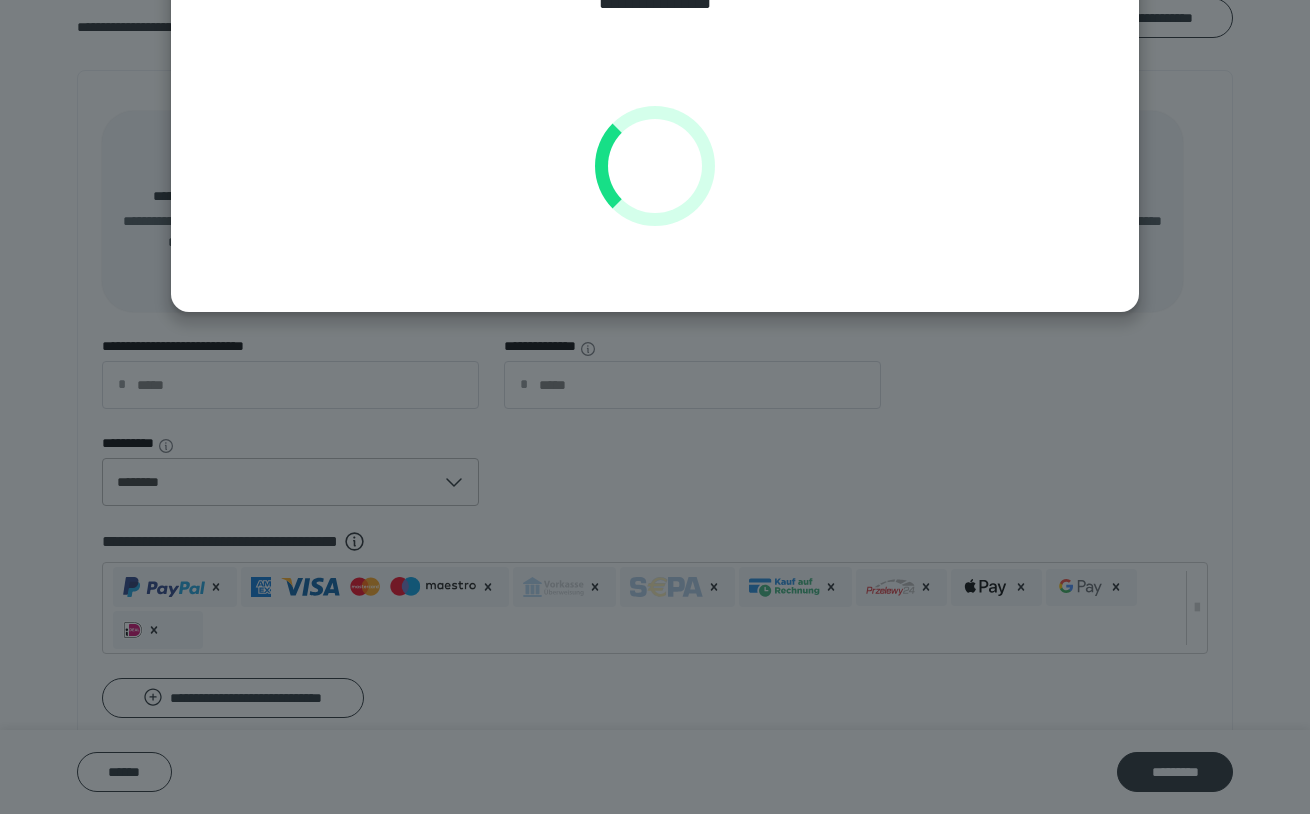 scroll, scrollTop: 0, scrollLeft: 0, axis: both 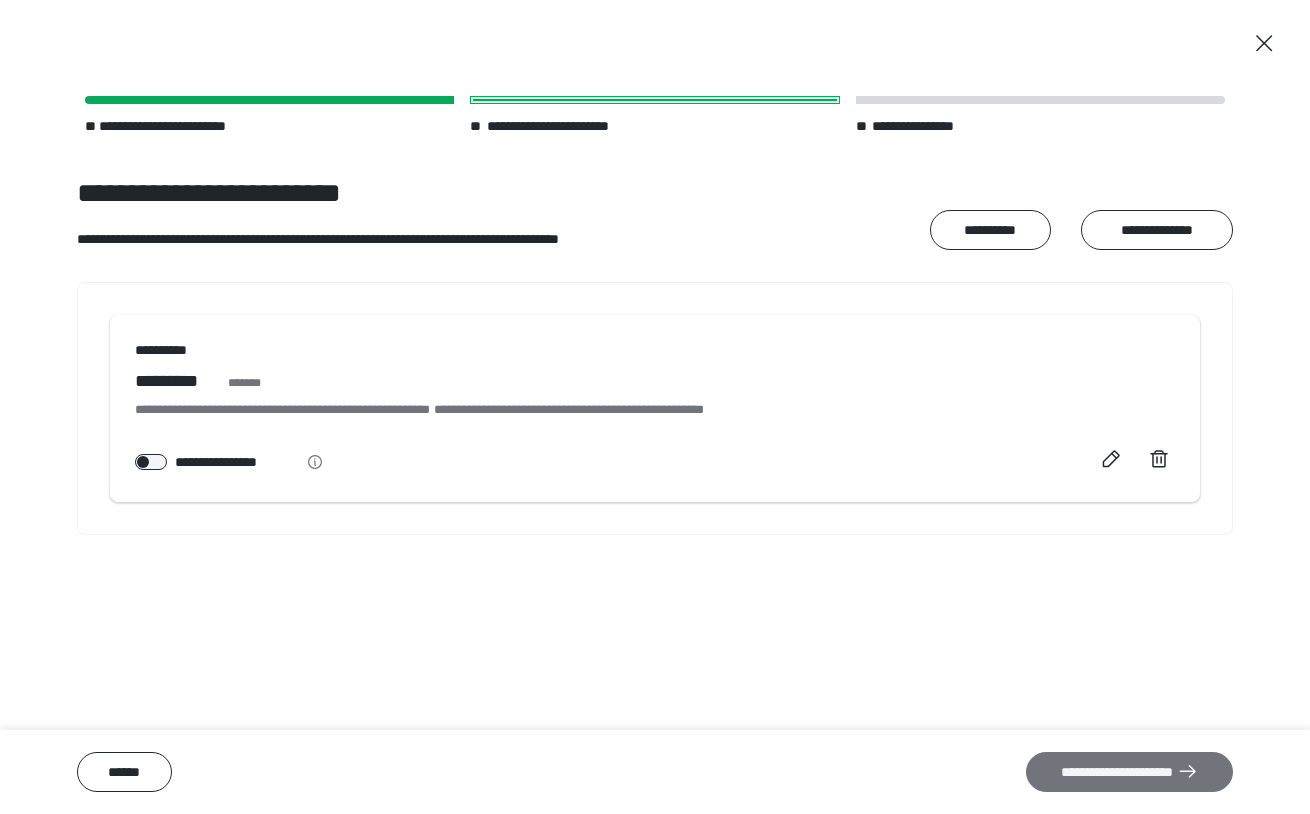 click on "**********" at bounding box center (1129, 772) 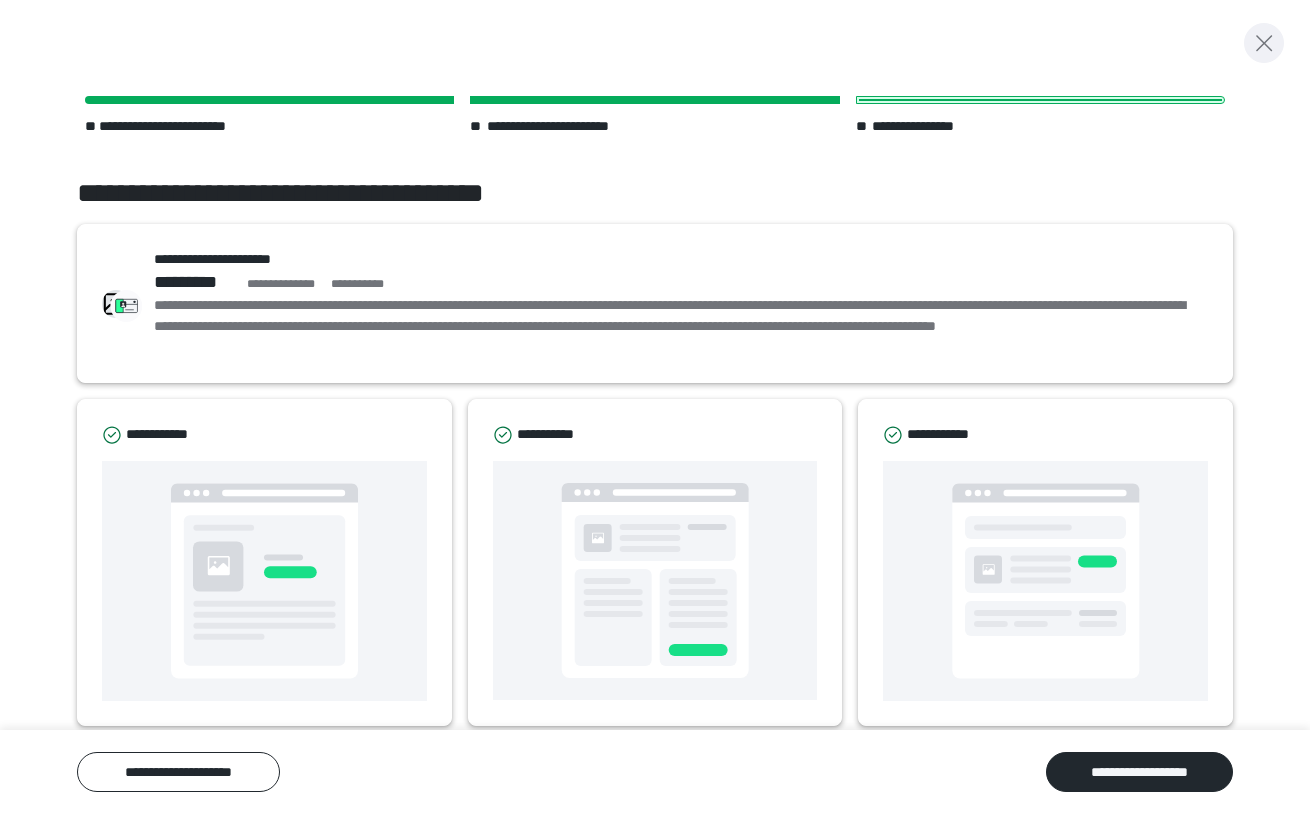 click 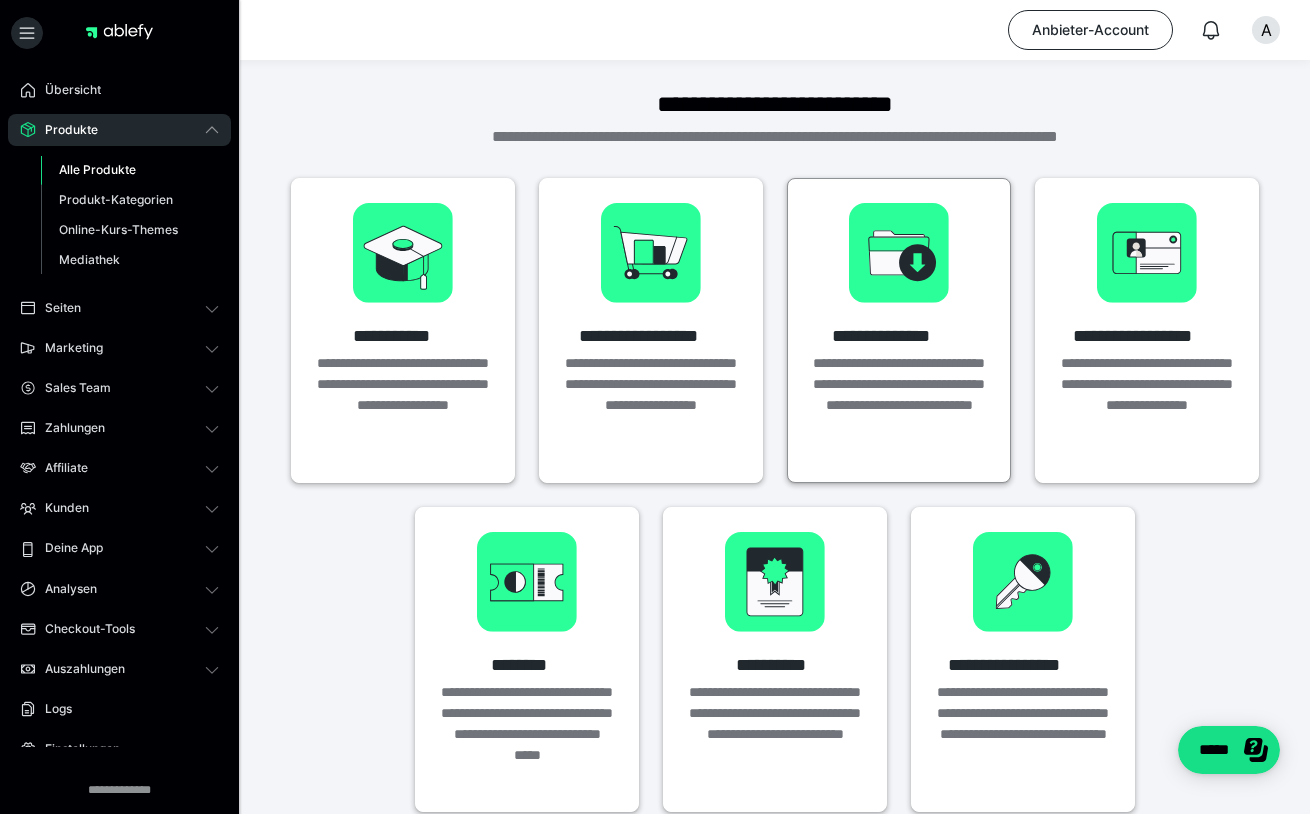 click at bounding box center (899, 253) 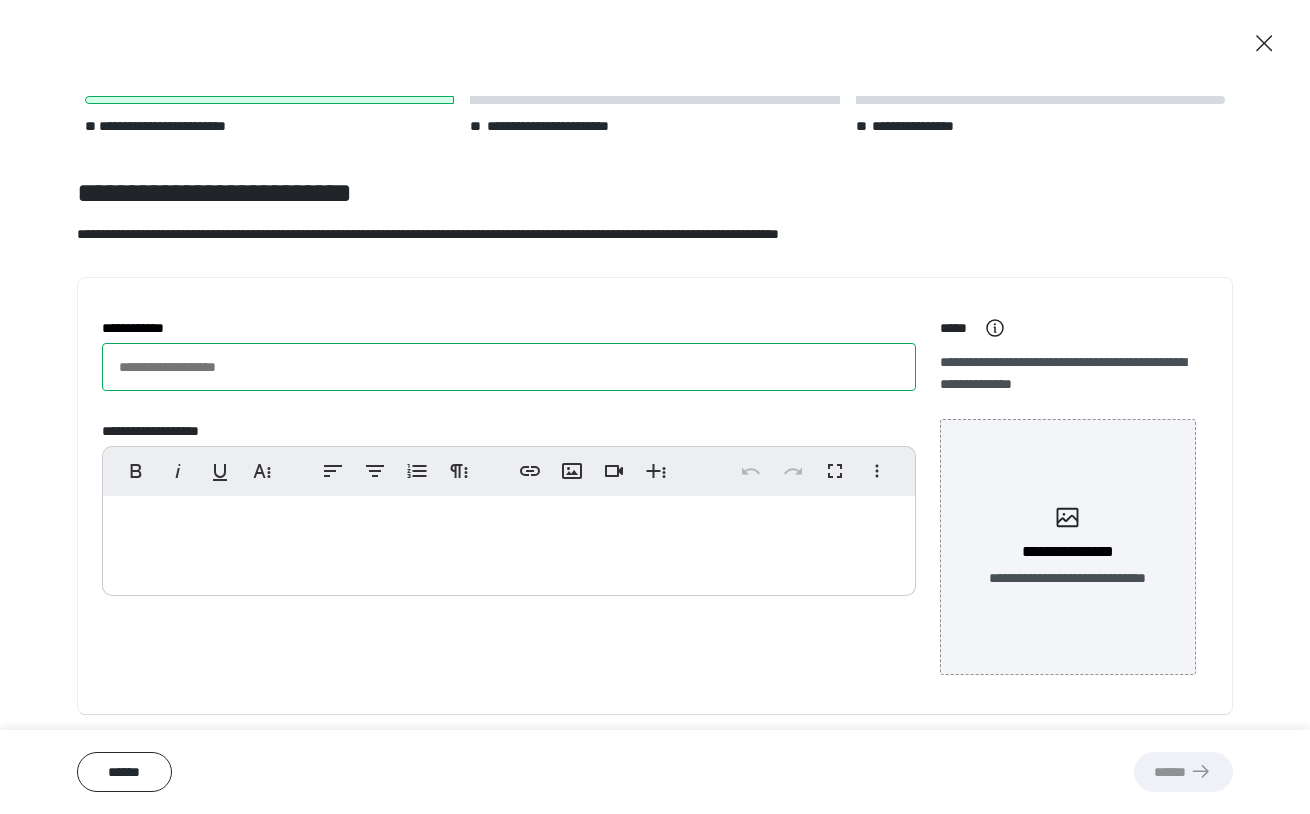 click on "**********" at bounding box center (509, 367) 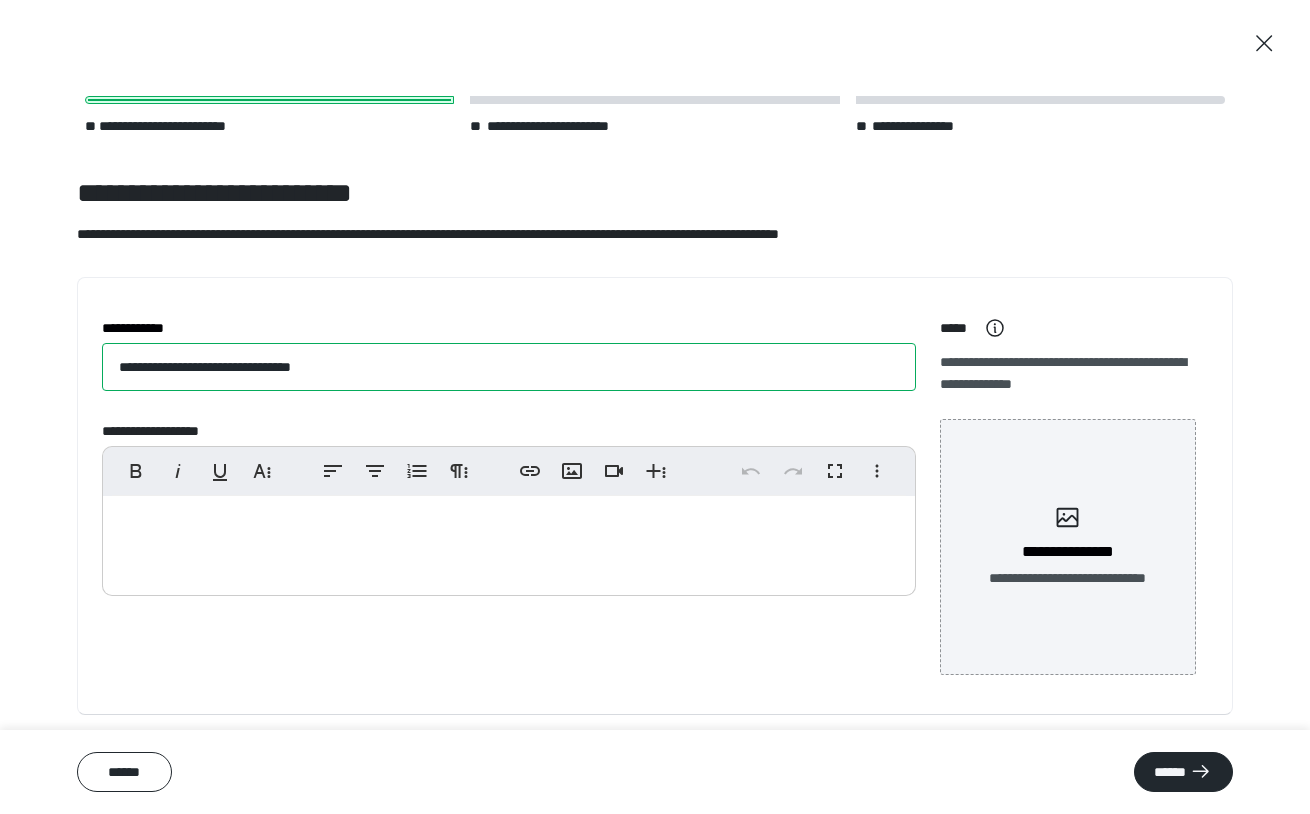 click on "**********" at bounding box center (509, 367) 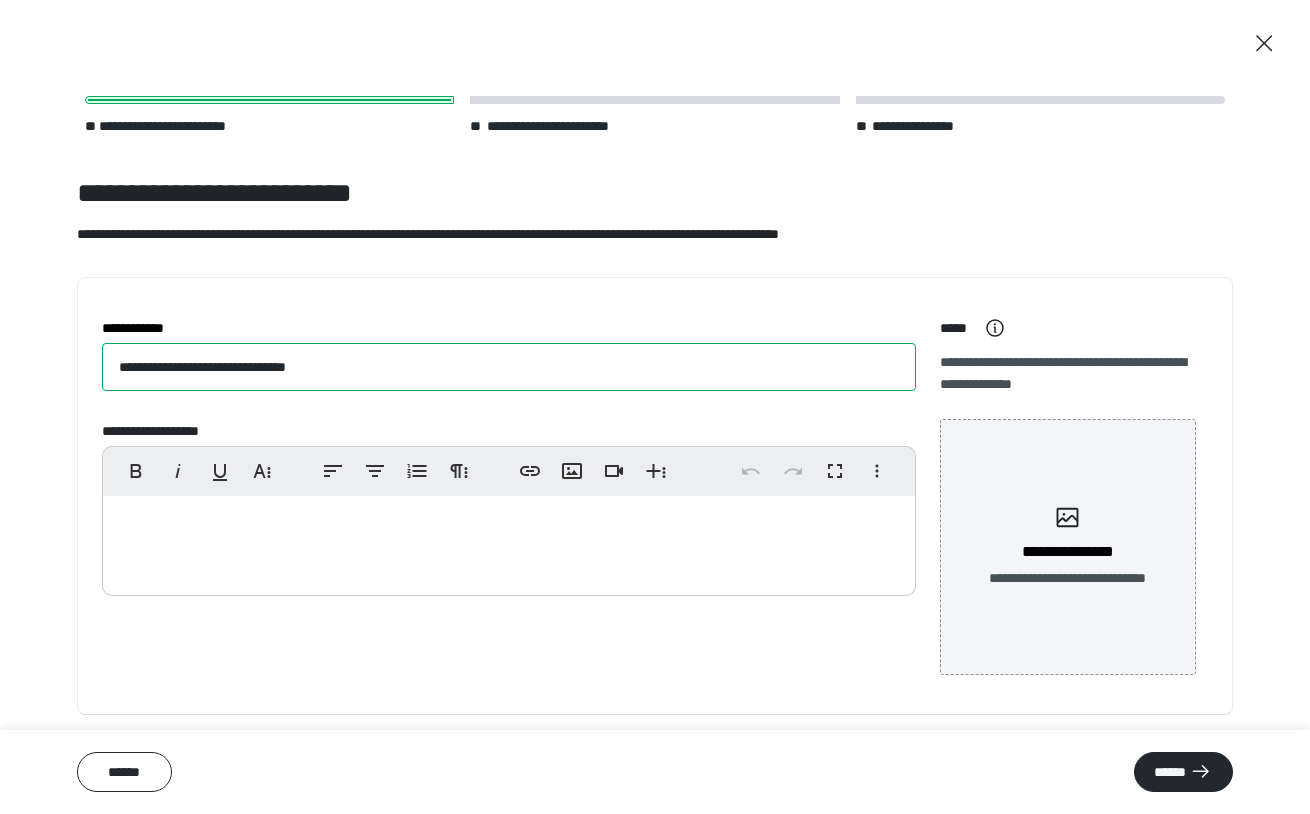 click on "**********" at bounding box center [509, 367] 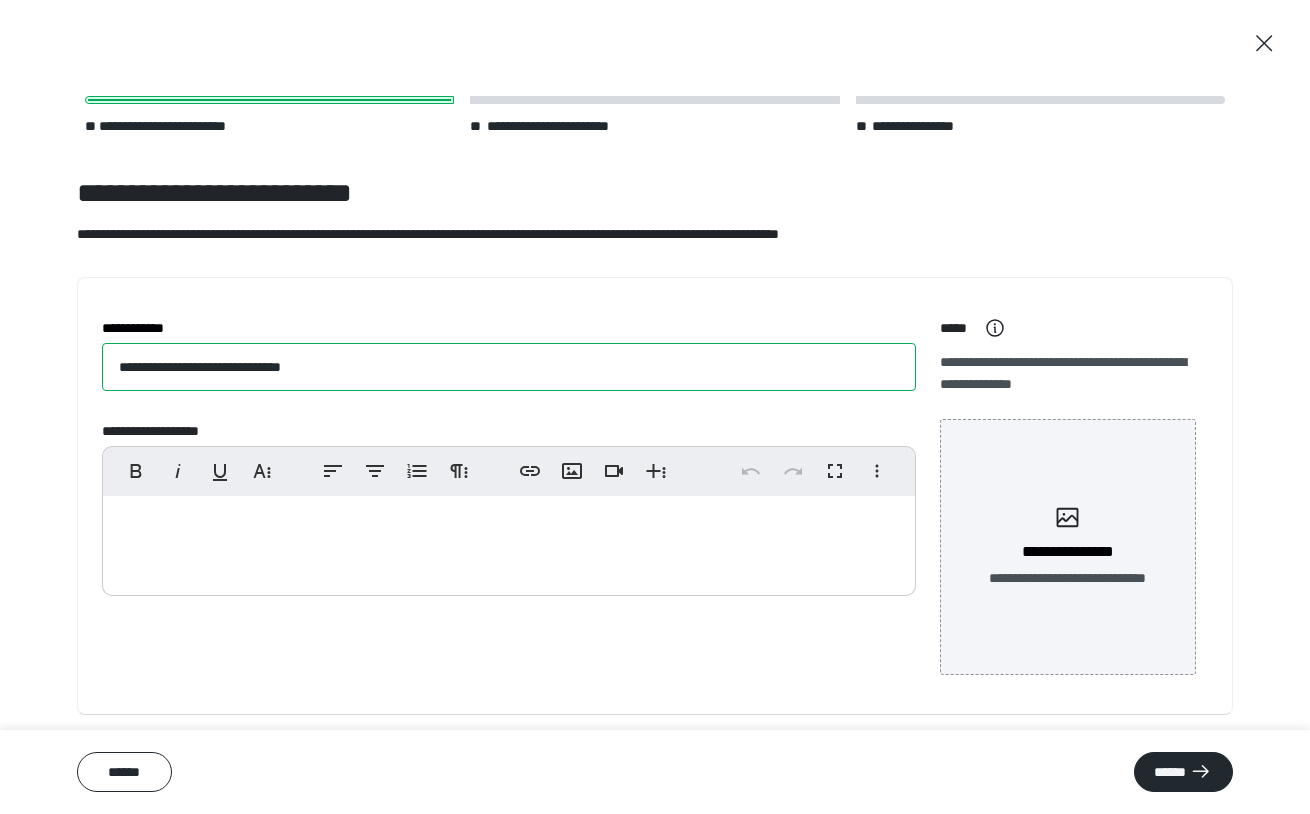 type on "**********" 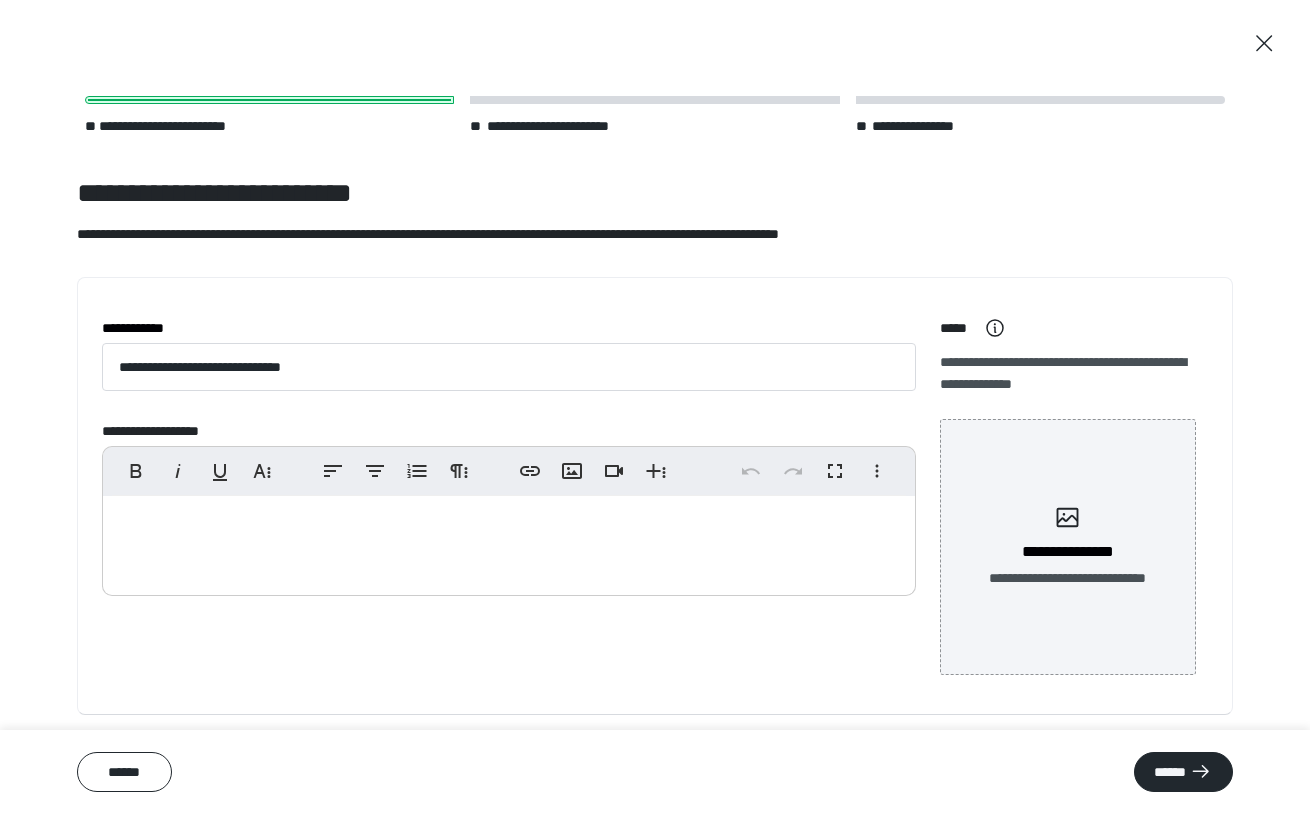 click at bounding box center (509, 541) 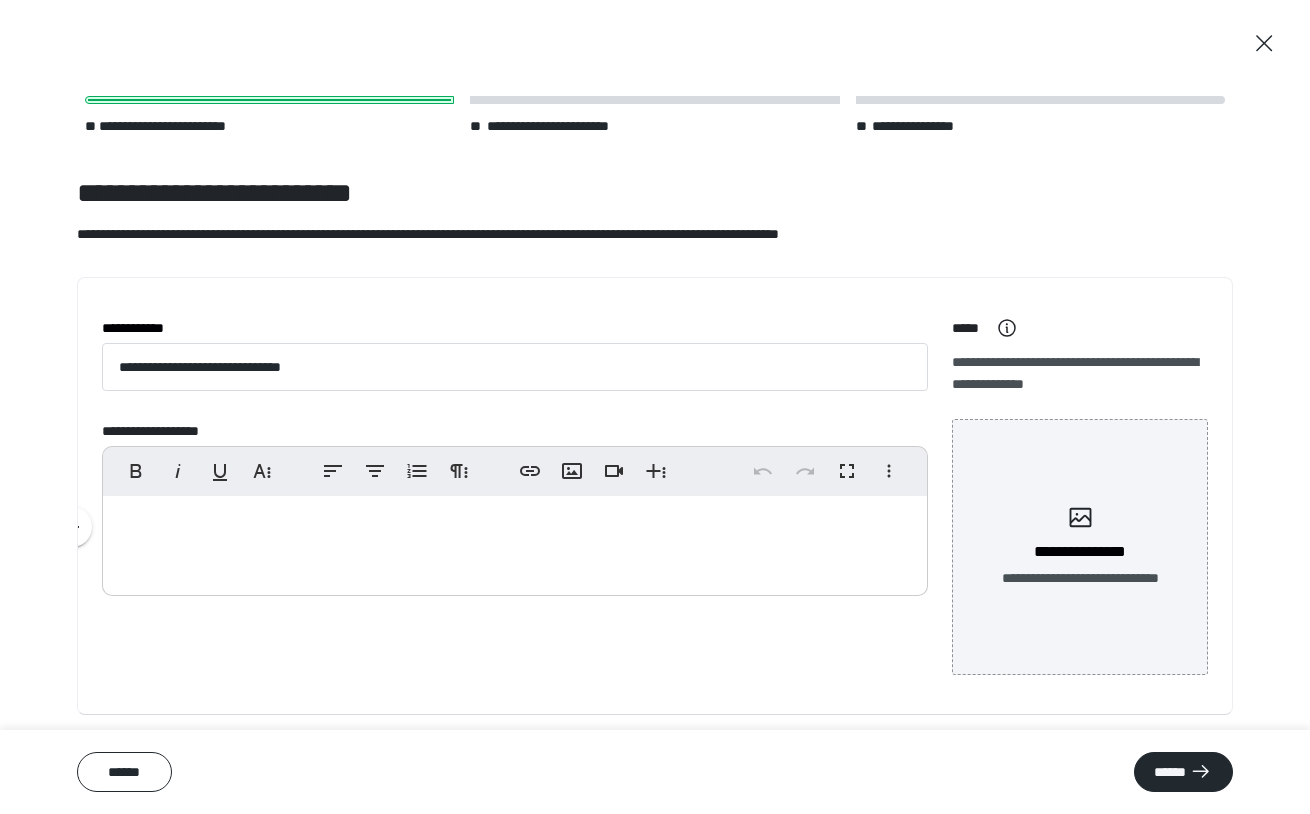 click at bounding box center (515, 541) 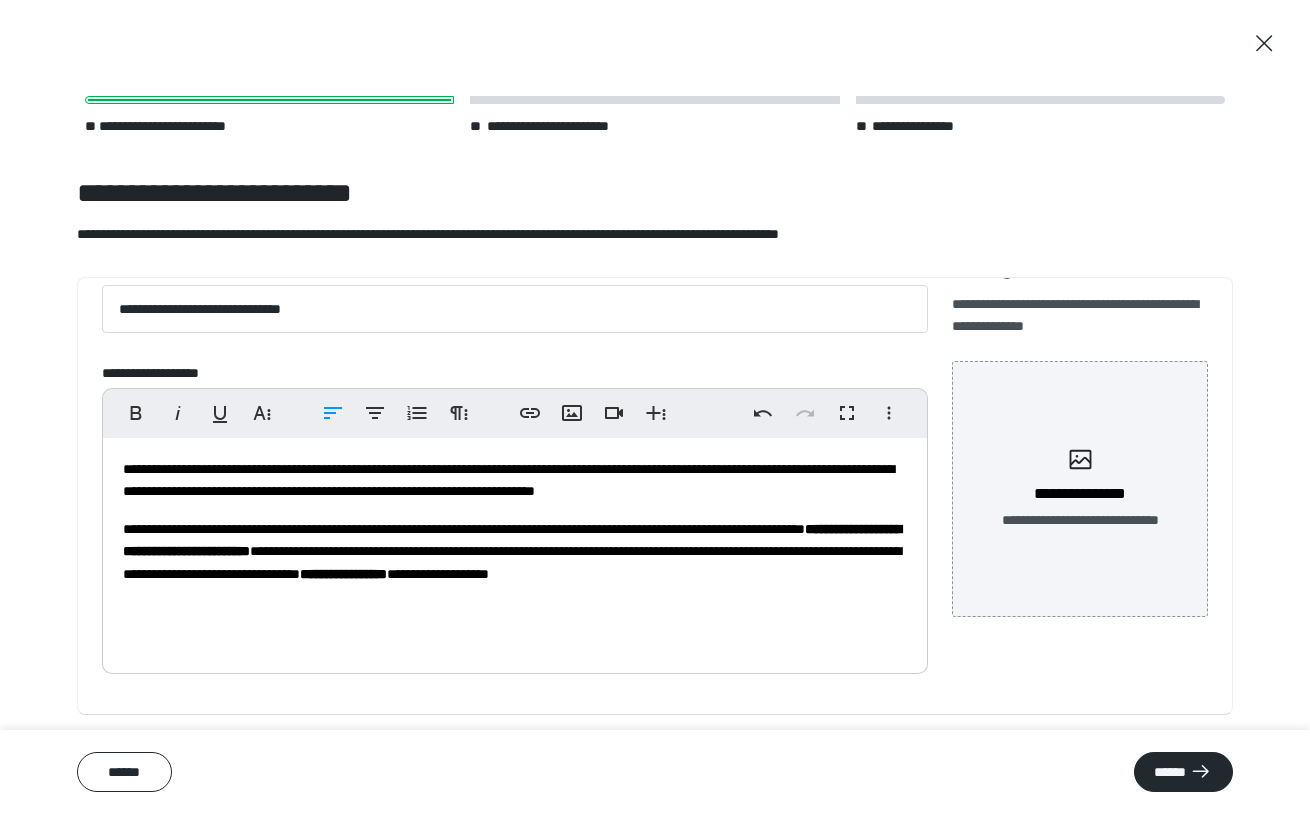scroll, scrollTop: 58, scrollLeft: 0, axis: vertical 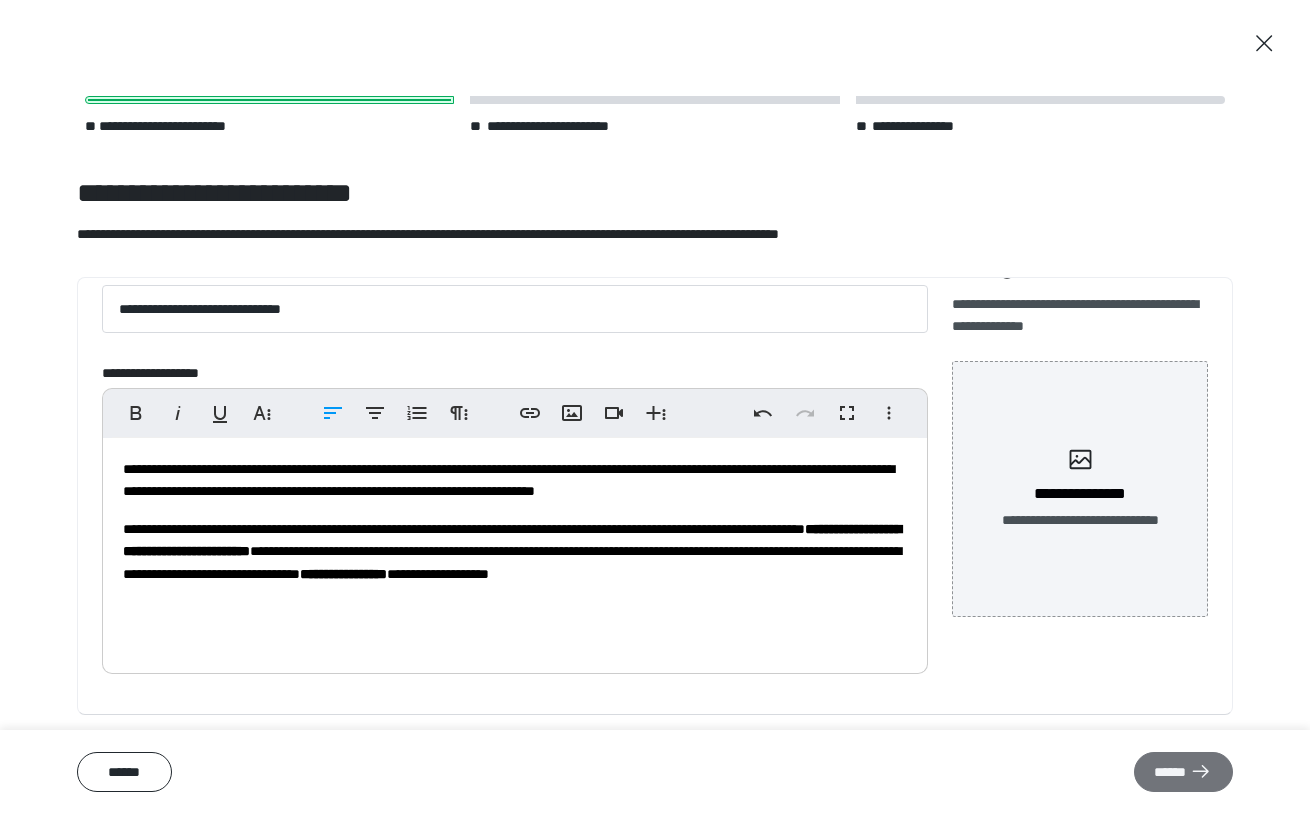 click on "******" at bounding box center [1183, 772] 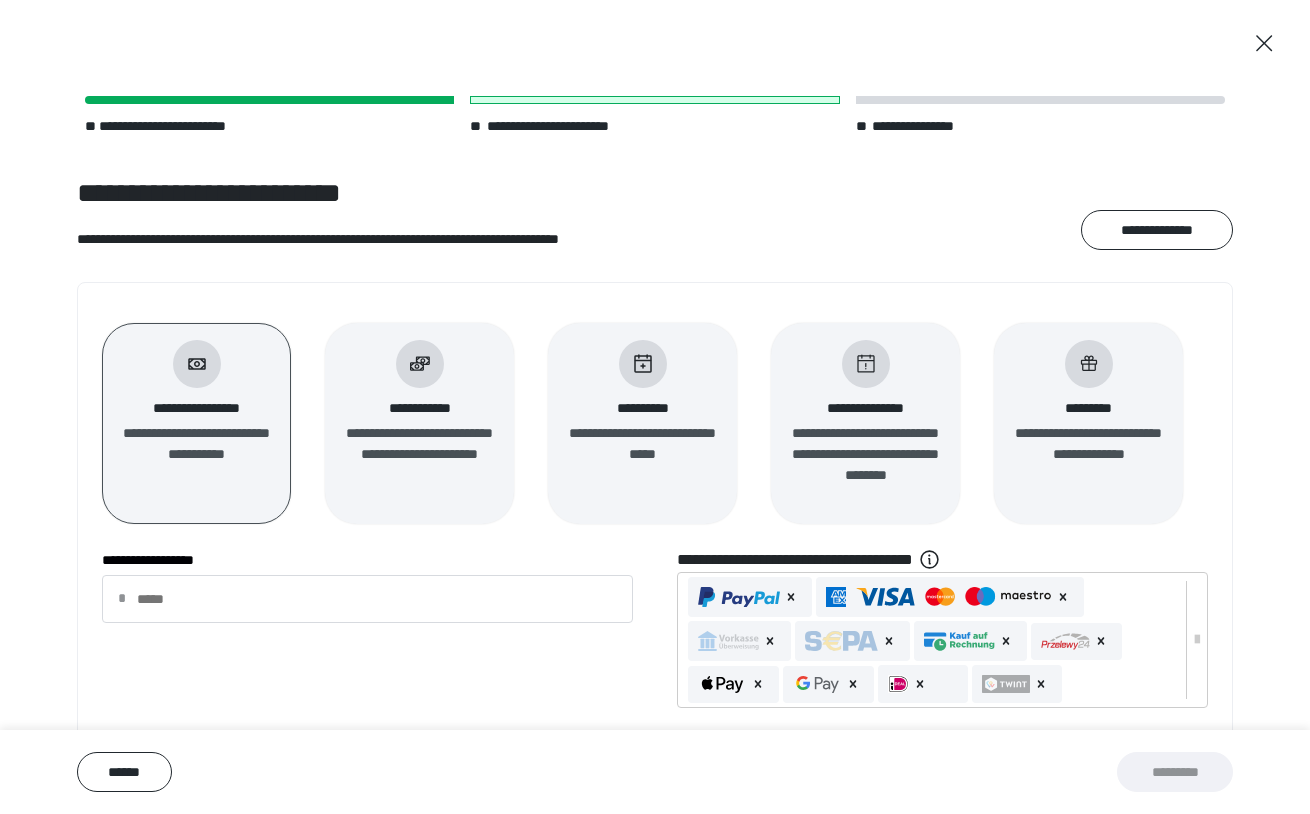 click on "**********" at bounding box center (642, 408) 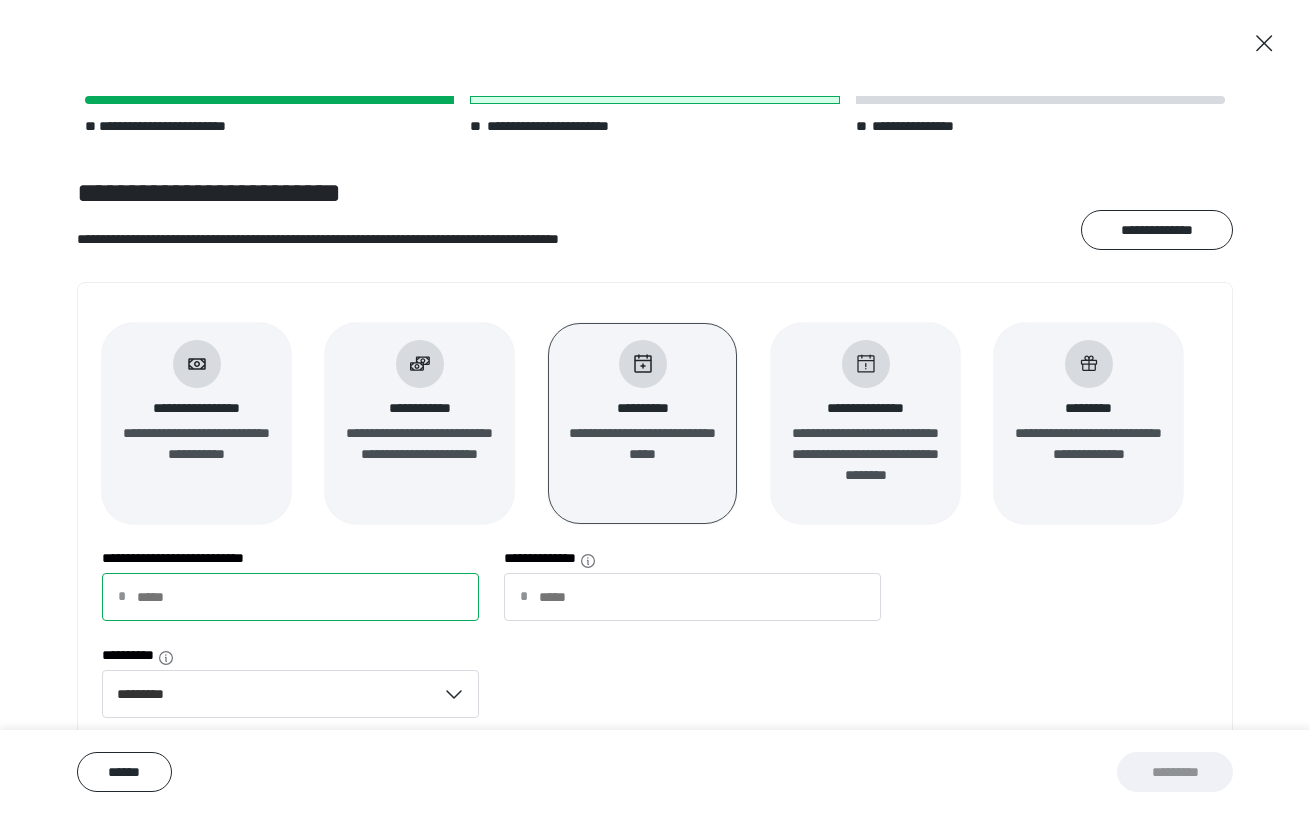 click on "**********" at bounding box center (290, 597) 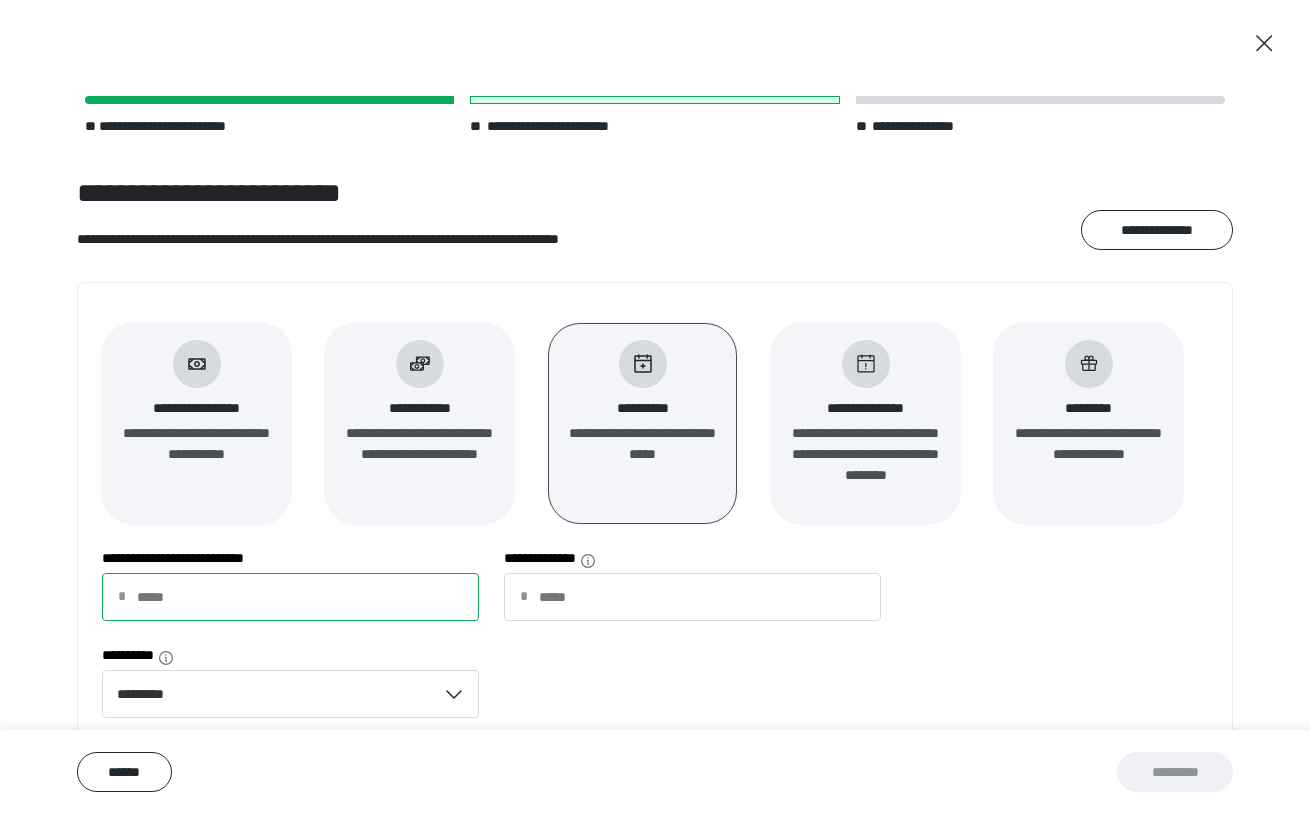 type on "*" 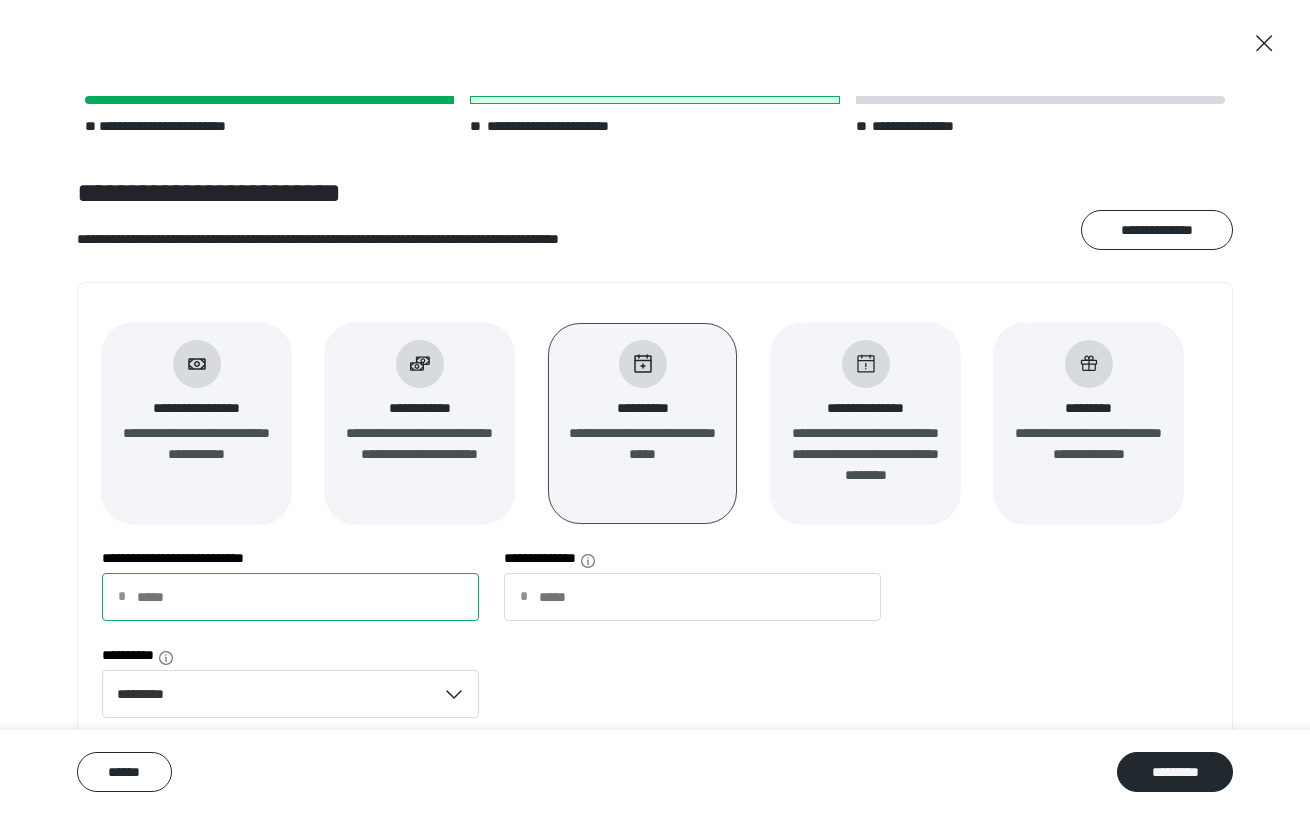 type on "**" 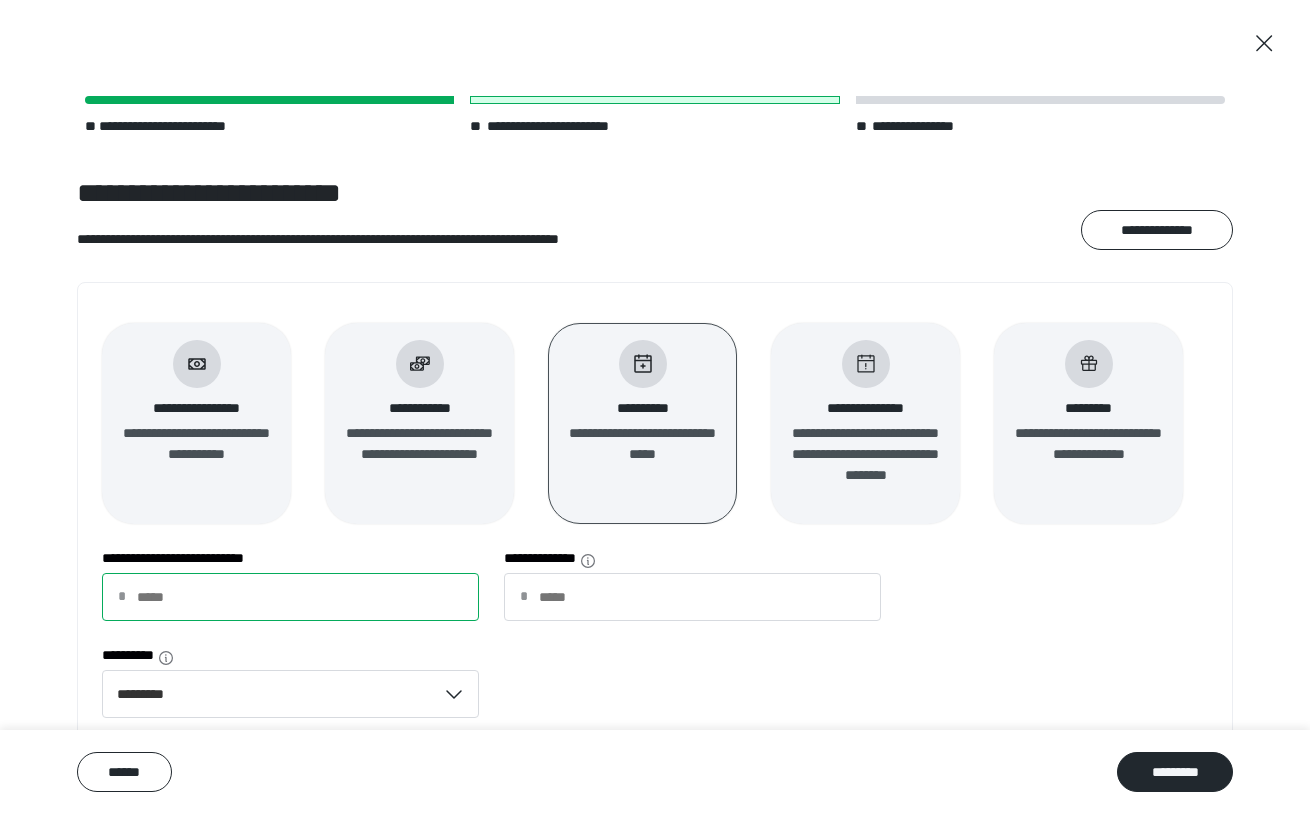 type on "***" 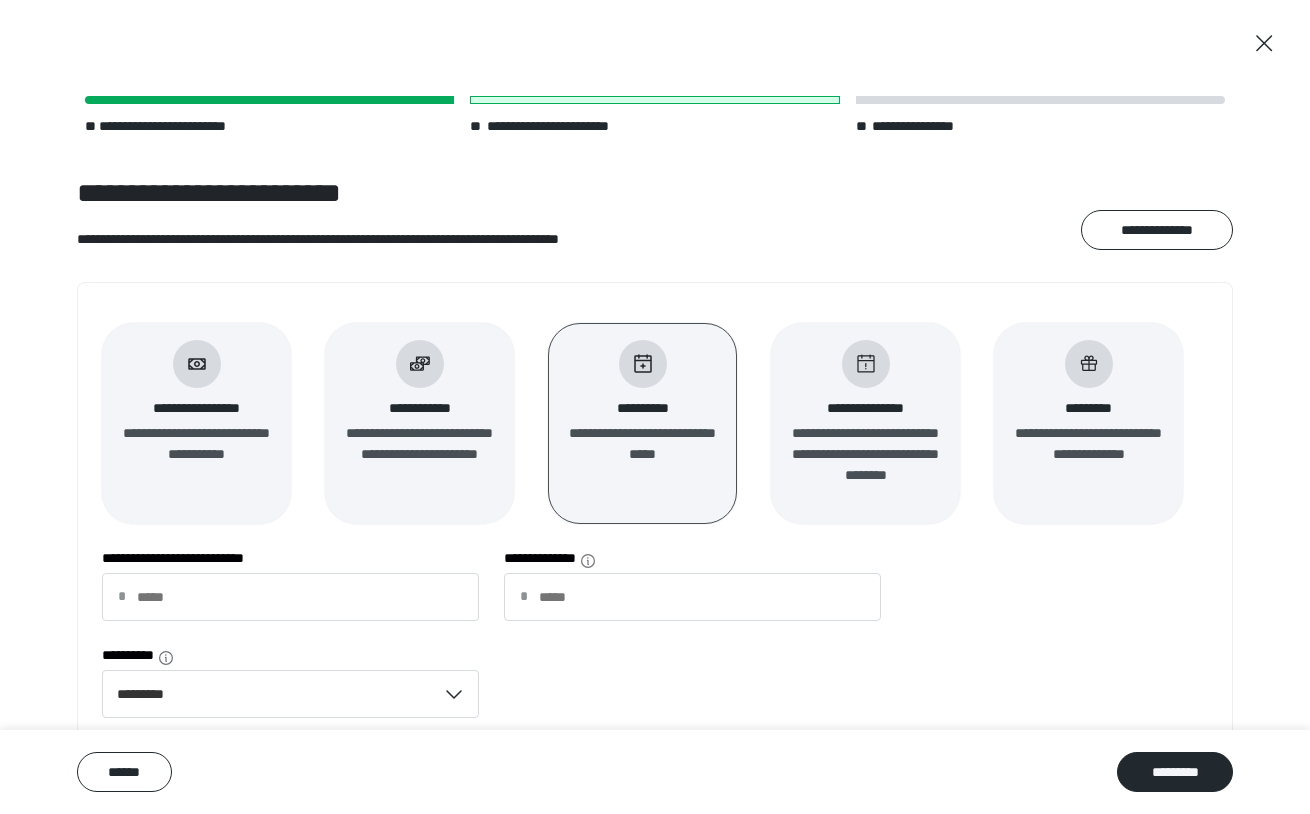 click on "**********" at bounding box center [655, 645] 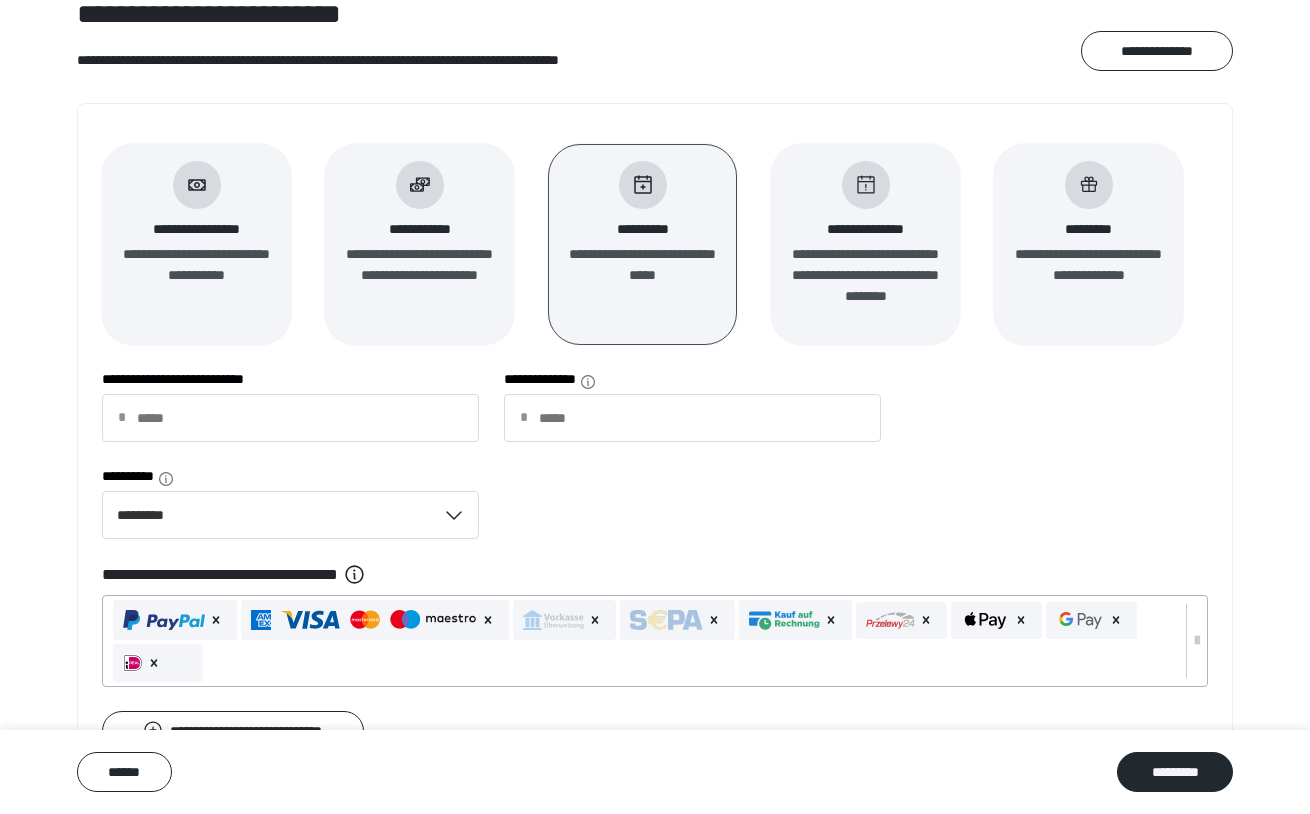 scroll, scrollTop: 189, scrollLeft: 0, axis: vertical 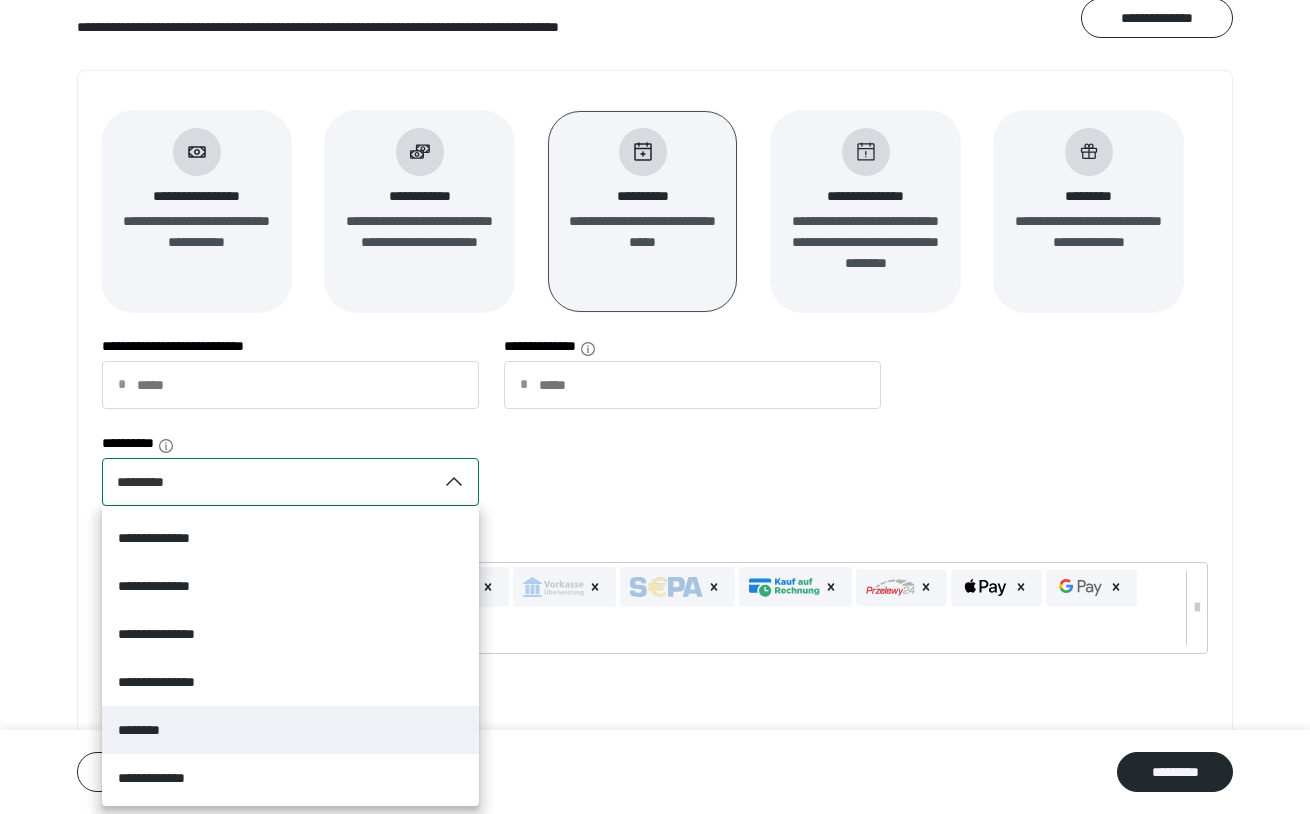 click on "********" at bounding box center [290, 730] 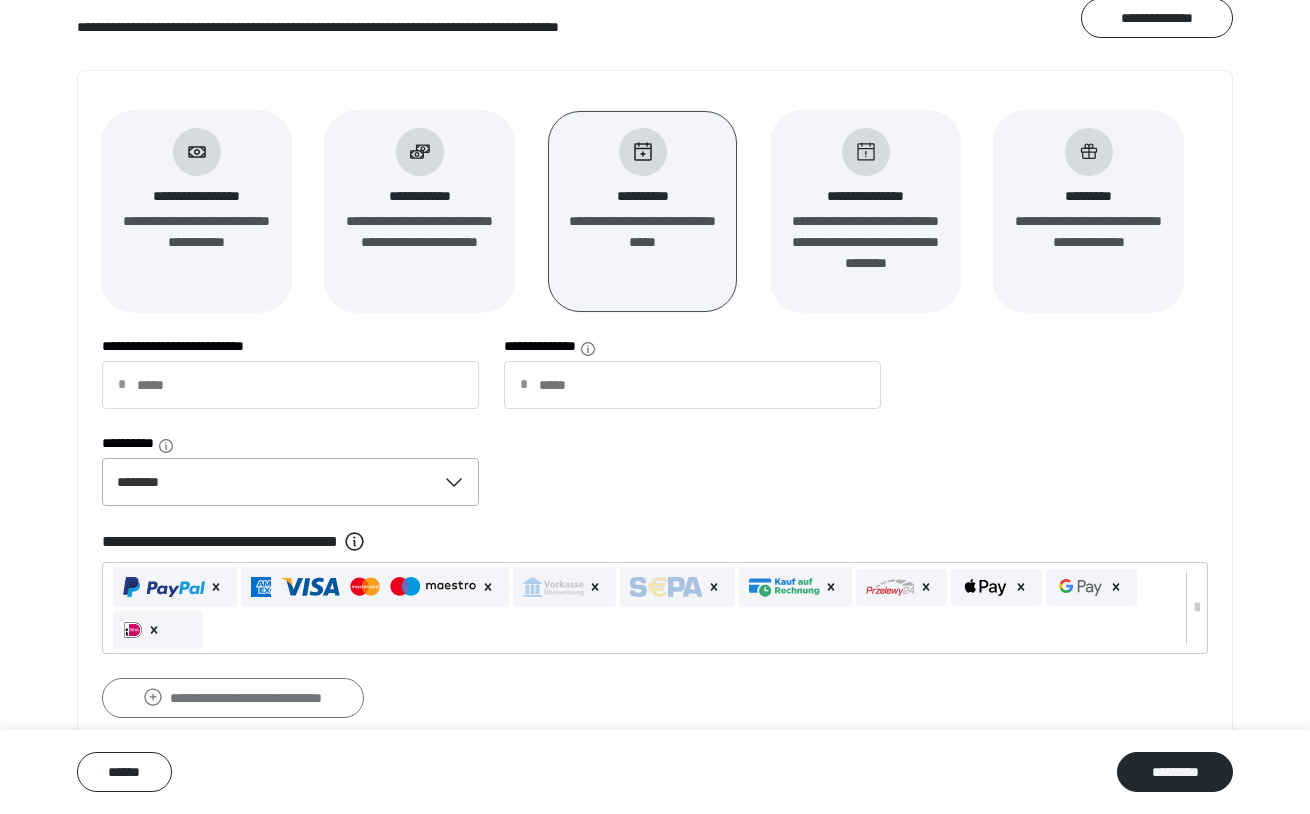 click on "**********" at bounding box center [233, 698] 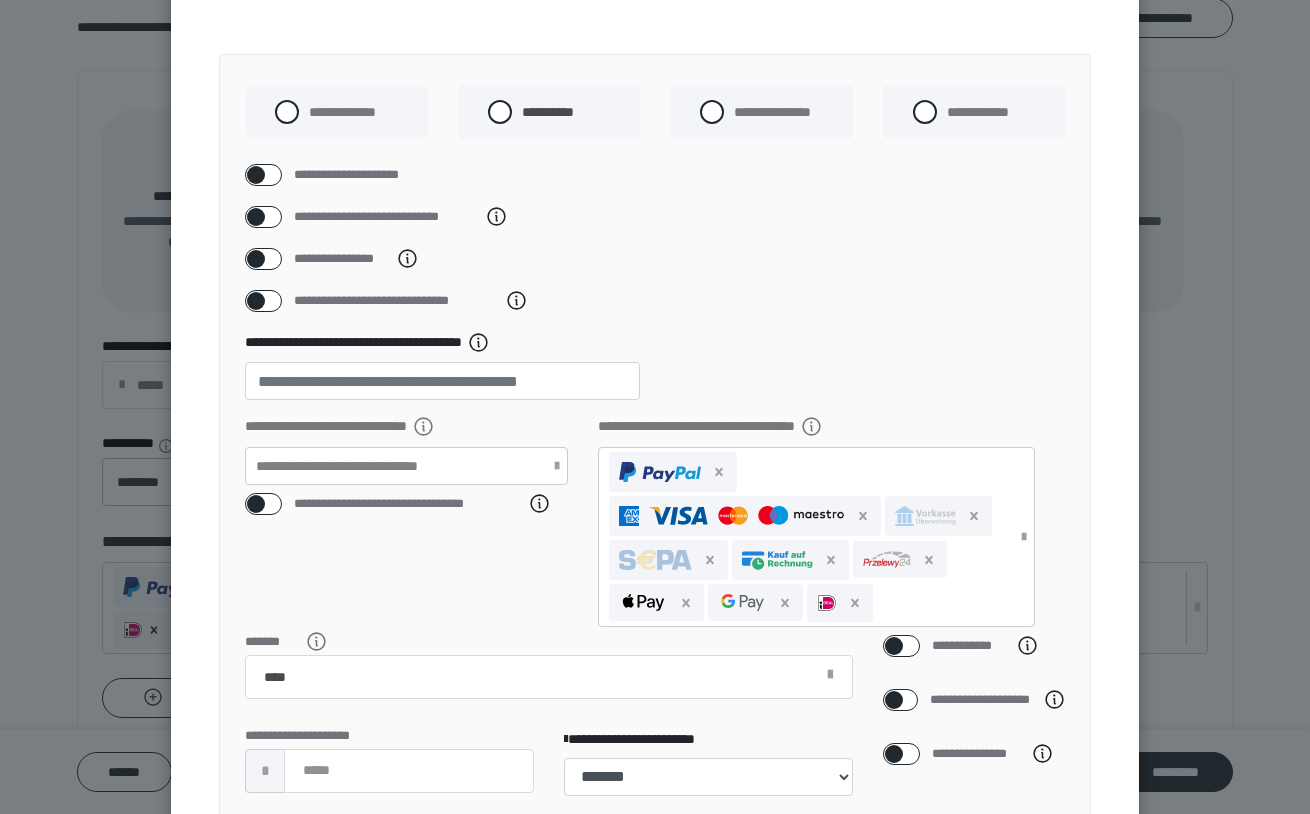 scroll, scrollTop: 158, scrollLeft: 0, axis: vertical 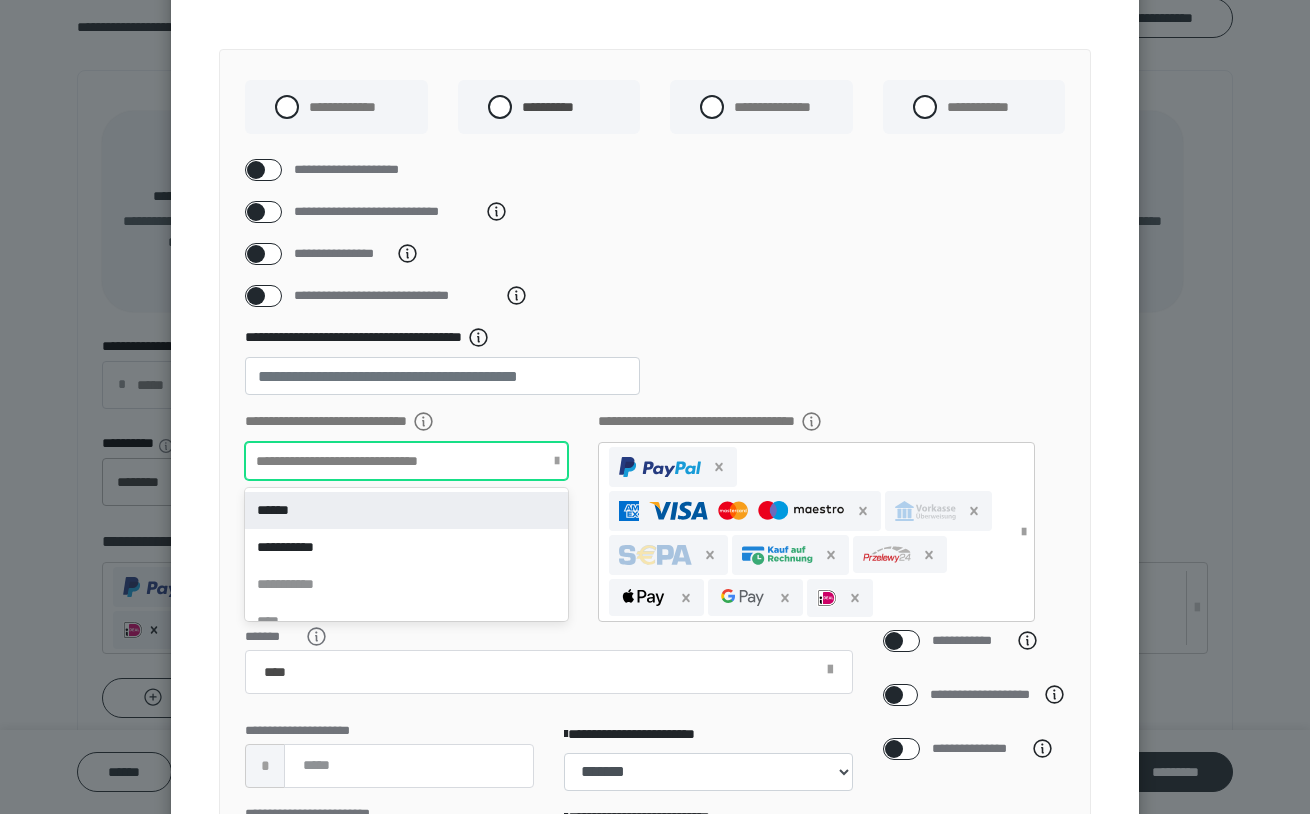 click at bounding box center [557, 461] 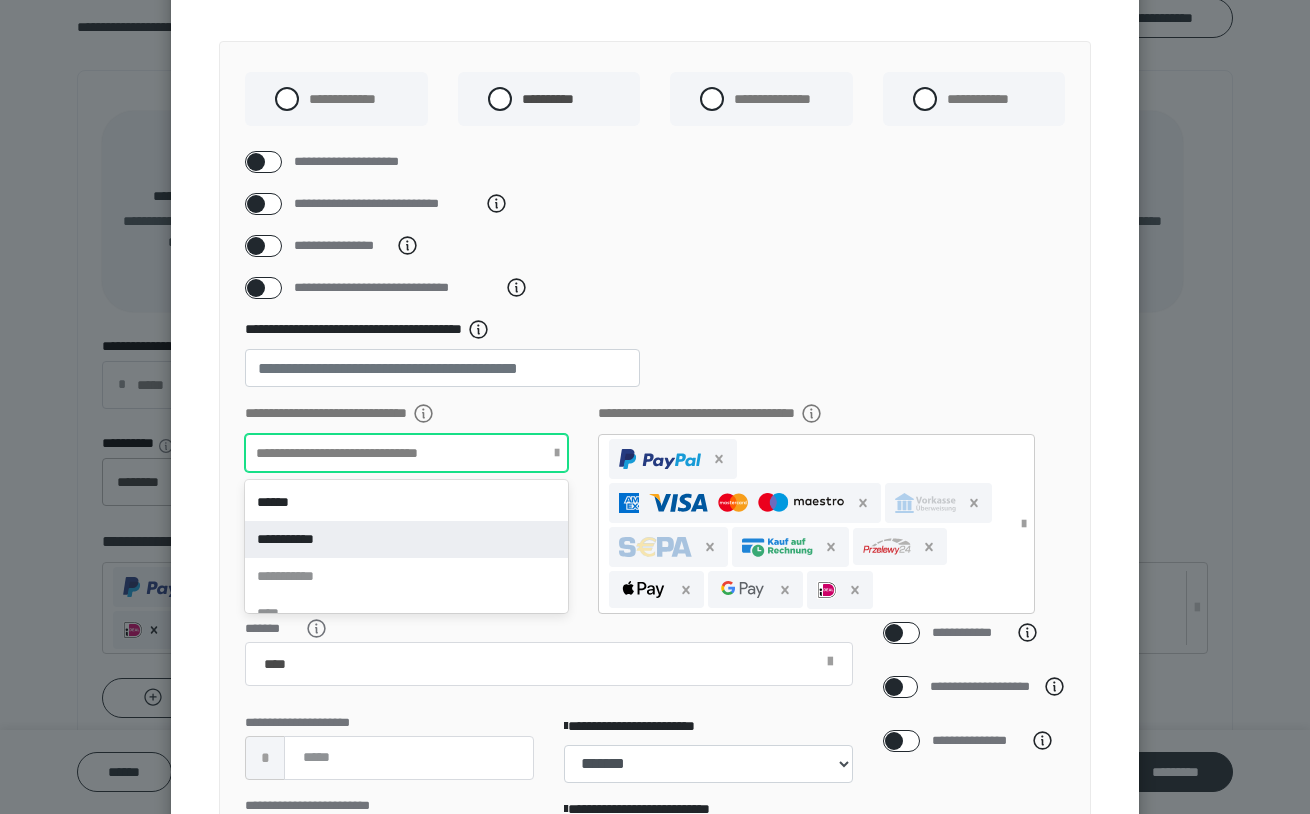 scroll, scrollTop: 0, scrollLeft: 0, axis: both 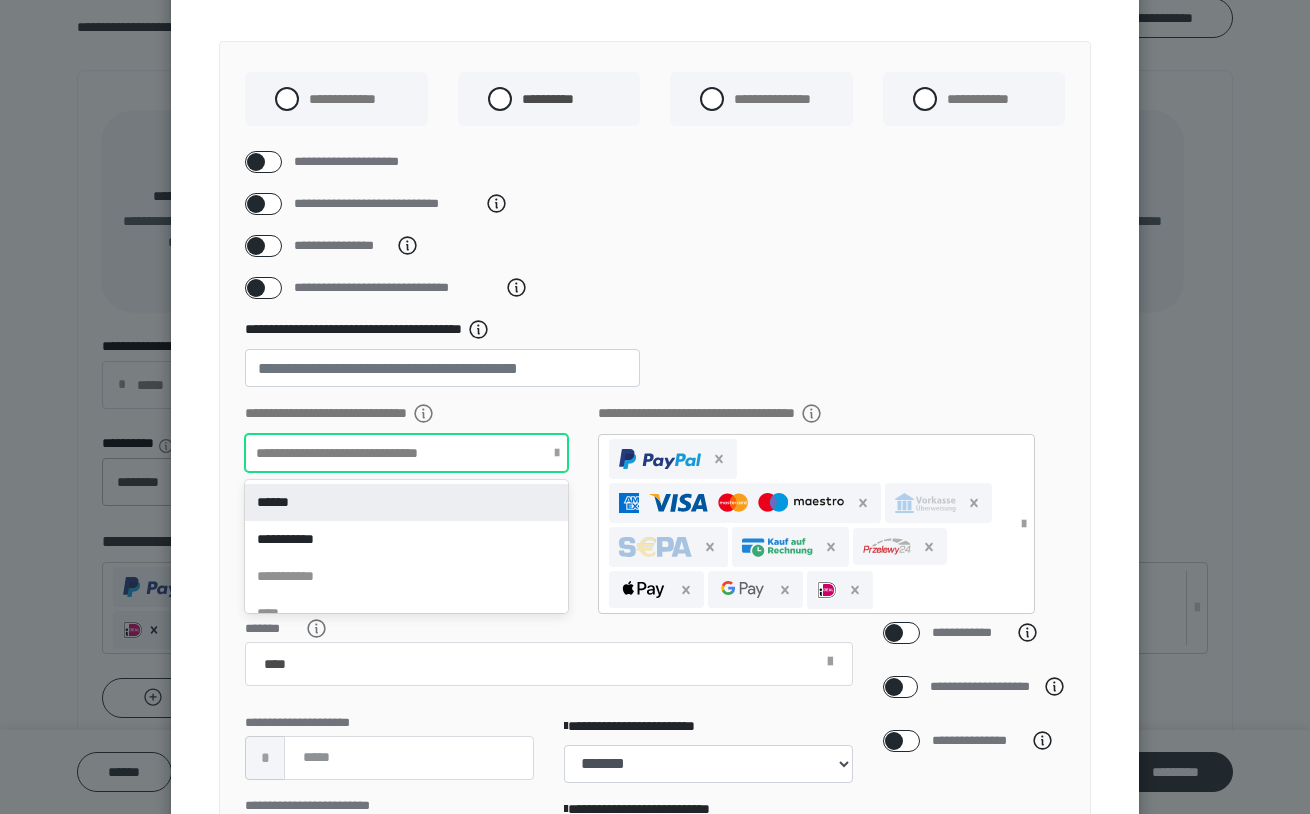 click on "******" at bounding box center [406, 502] 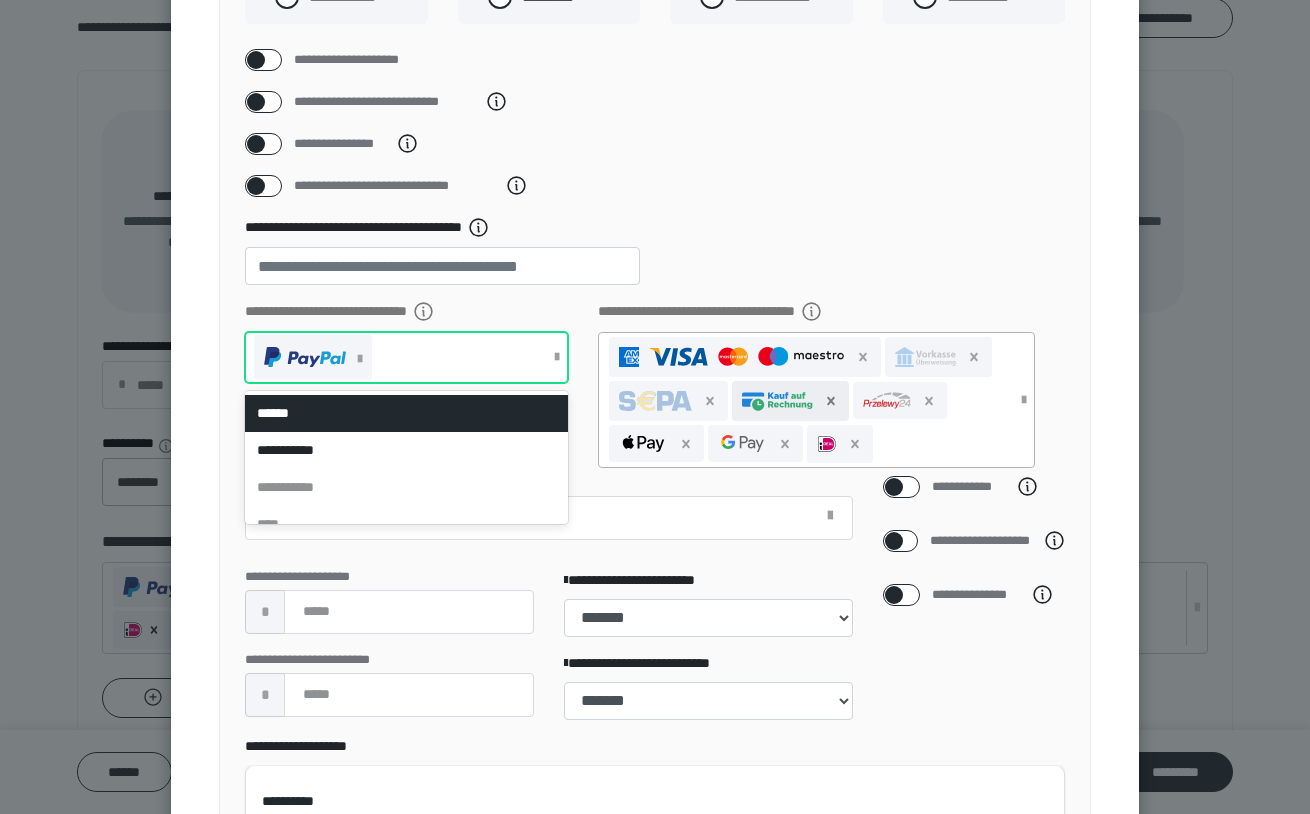 scroll, scrollTop: 178, scrollLeft: 0, axis: vertical 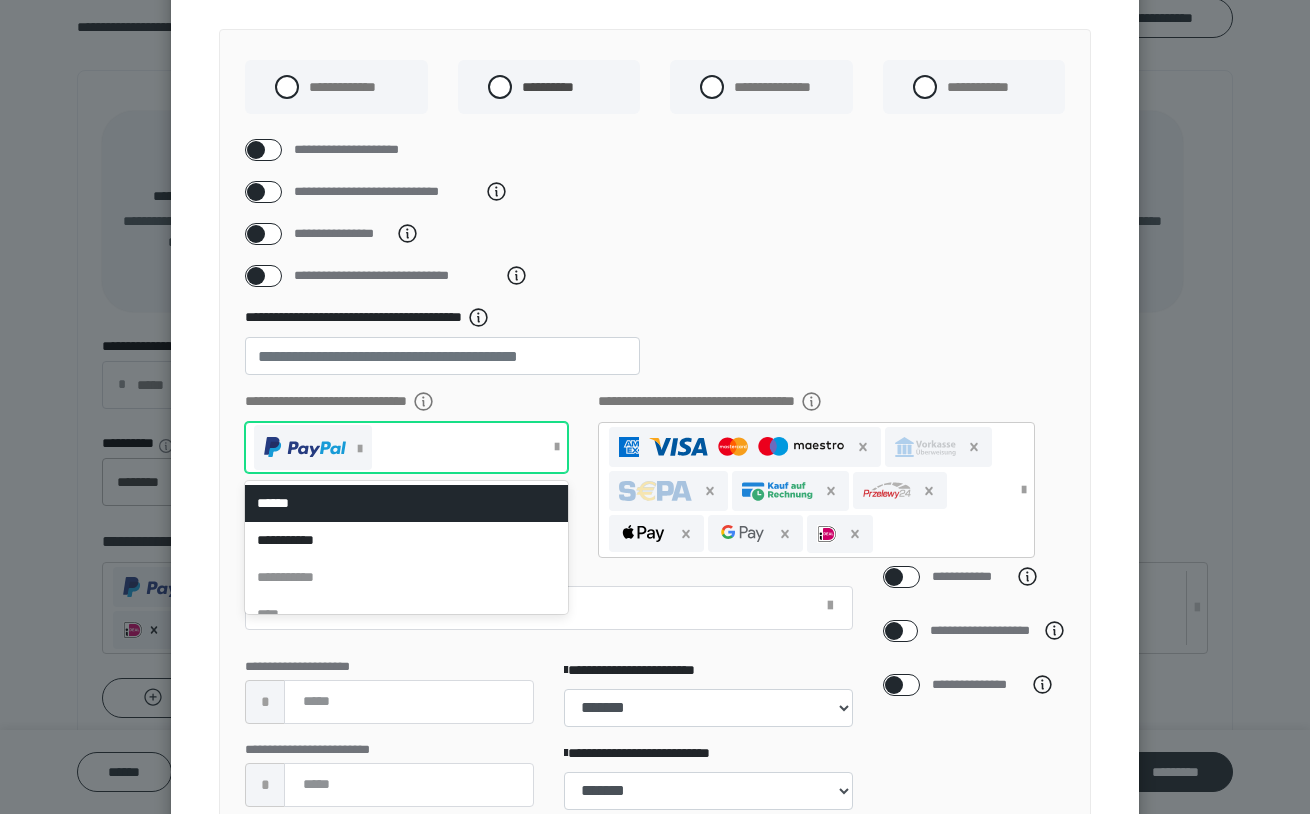 click at bounding box center (256, 234) 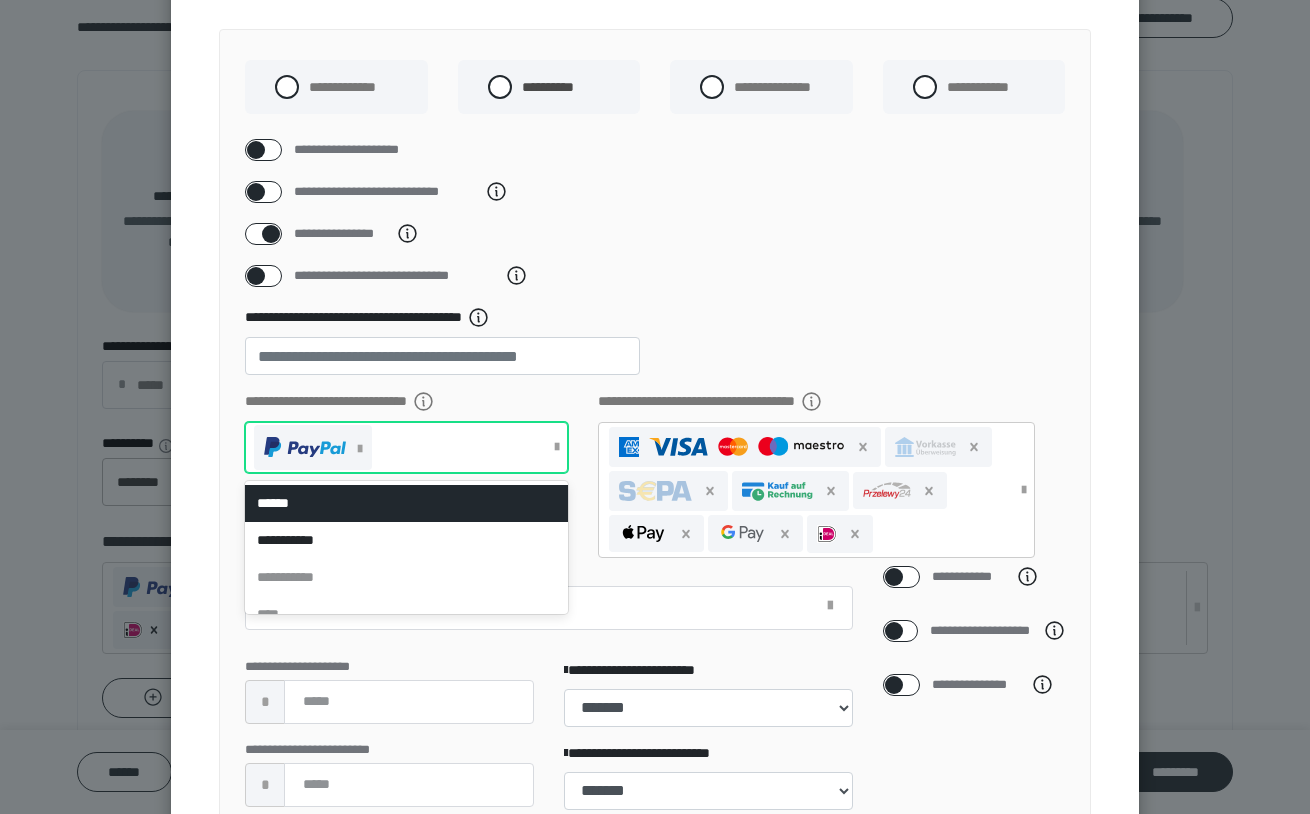 checkbox on "****" 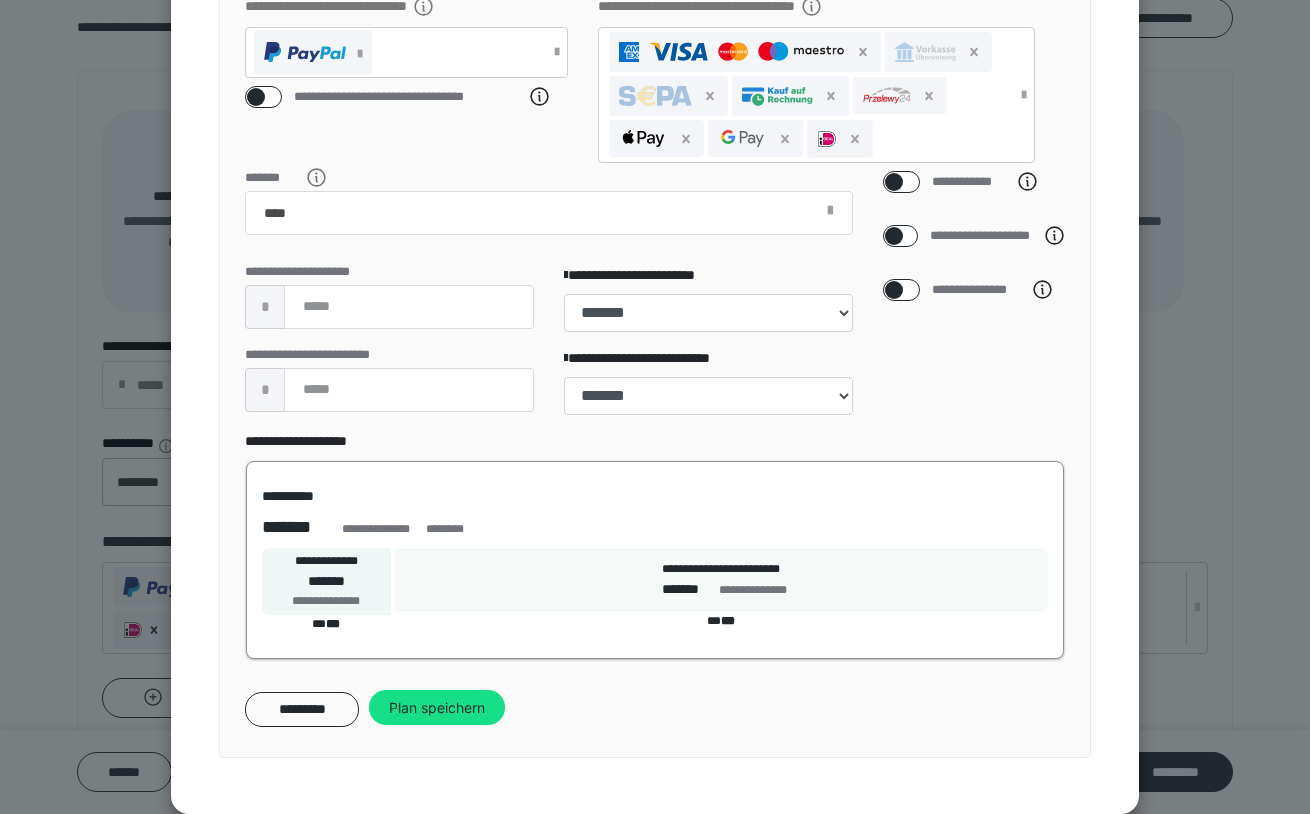scroll, scrollTop: 599, scrollLeft: 0, axis: vertical 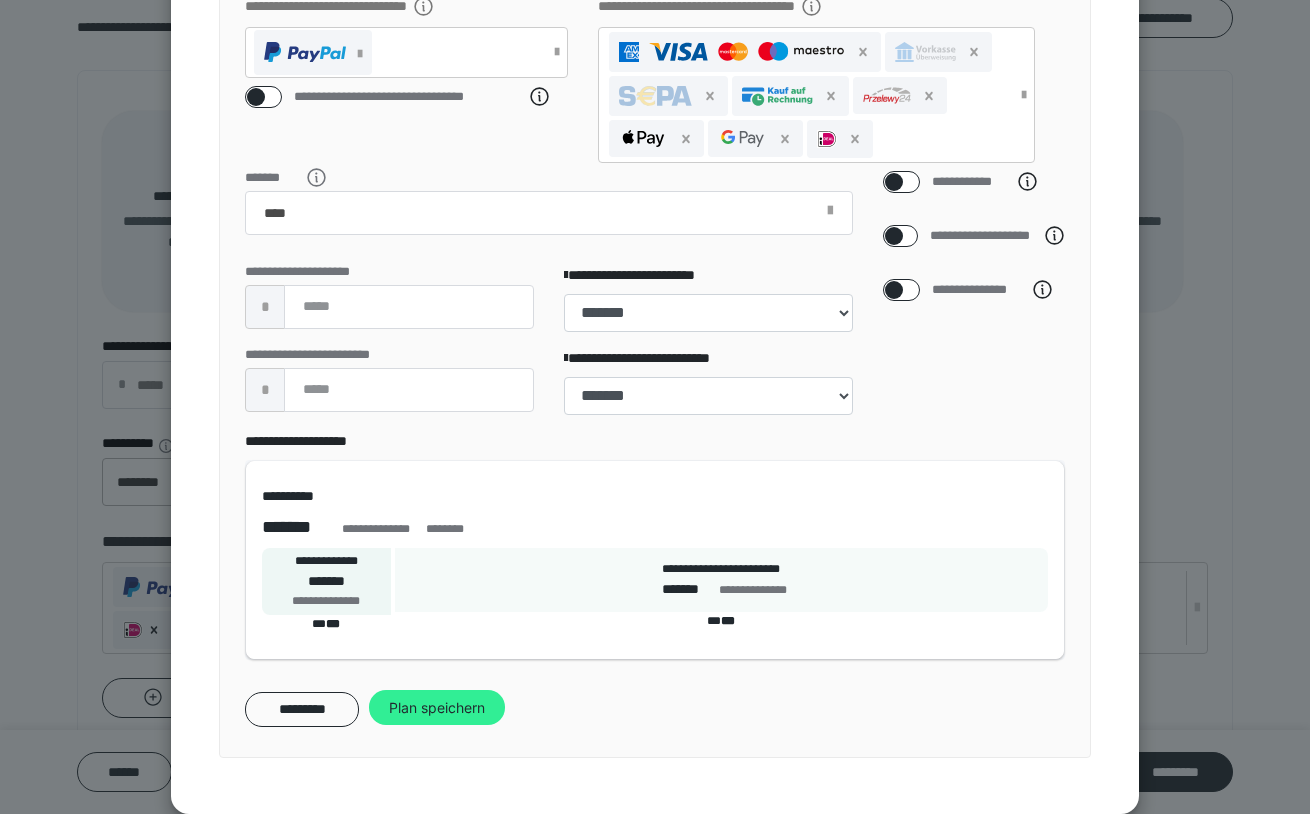 click on "Plan speichern" at bounding box center [437, 708] 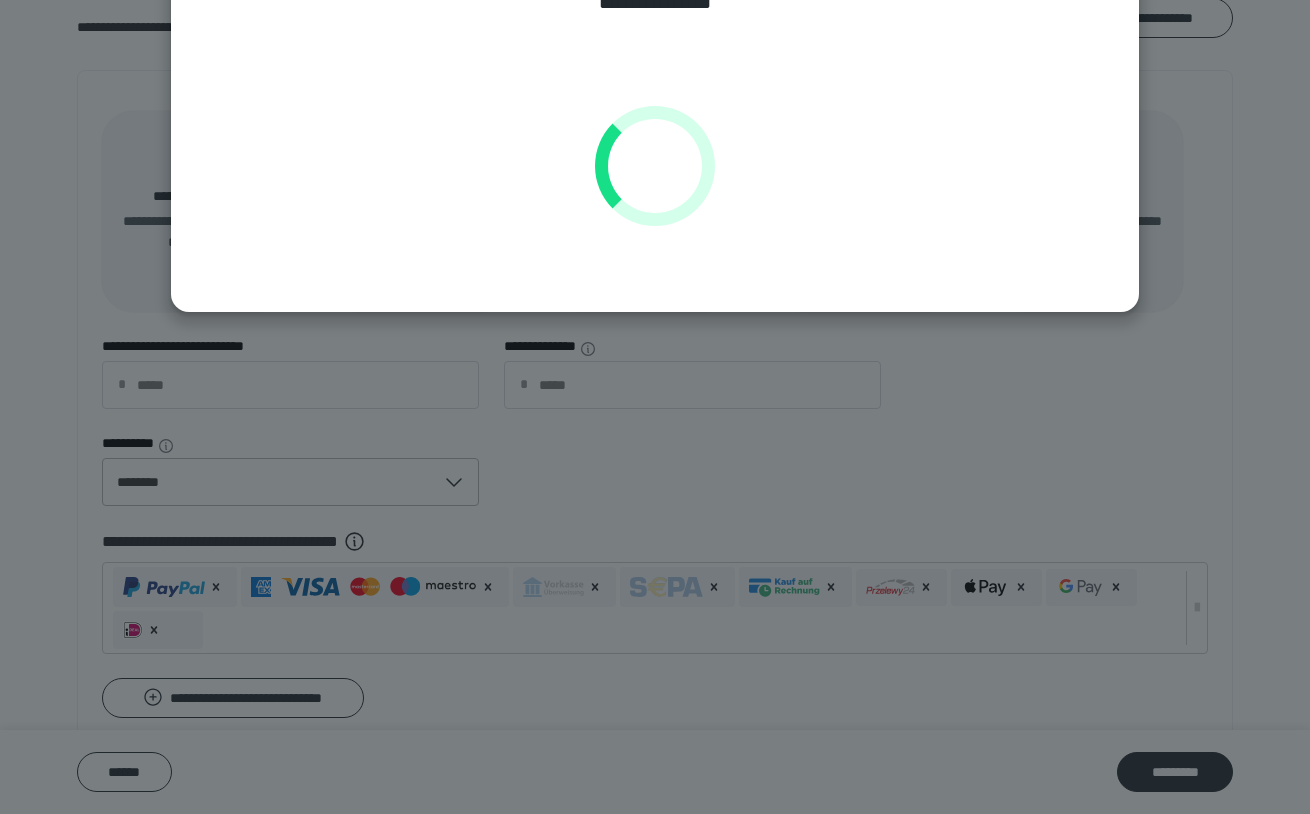 scroll, scrollTop: 131, scrollLeft: 0, axis: vertical 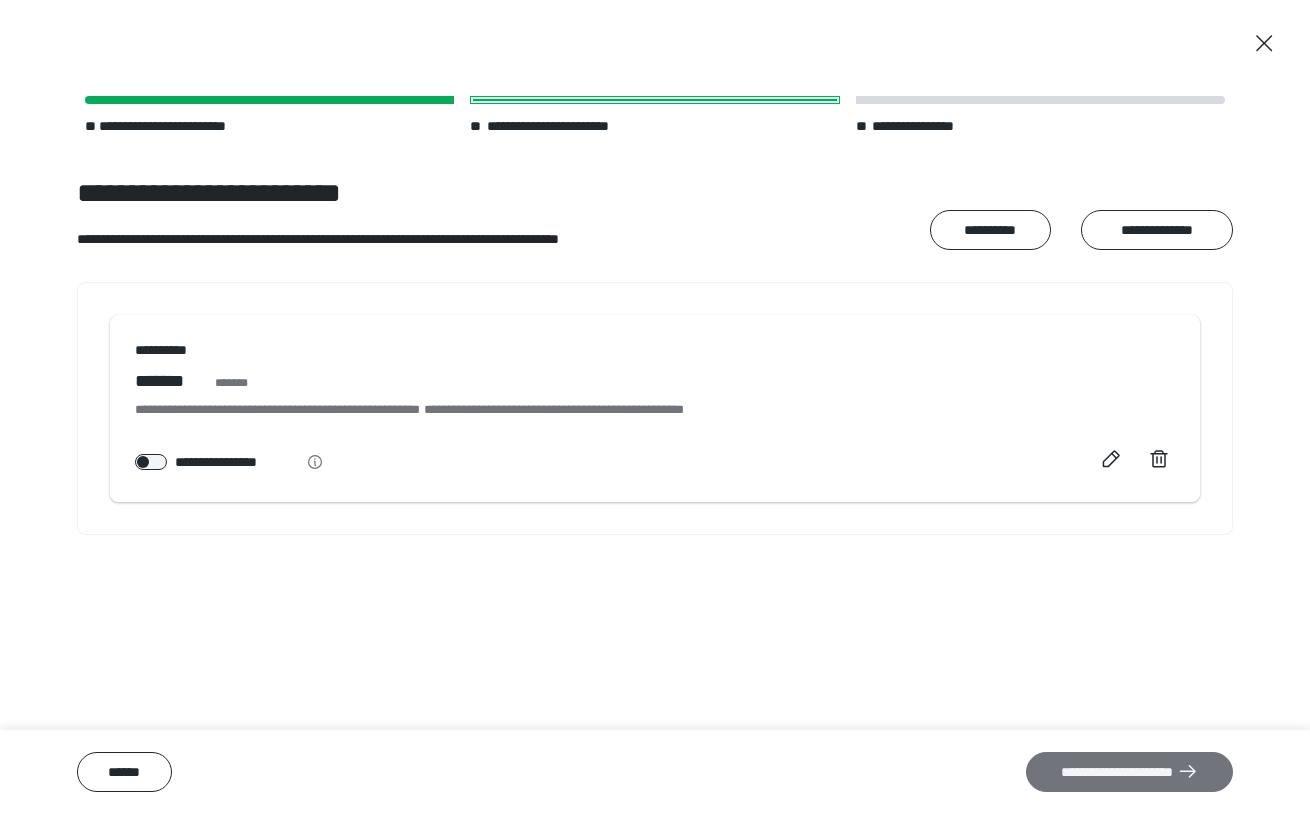 click on "**********" at bounding box center [1129, 772] 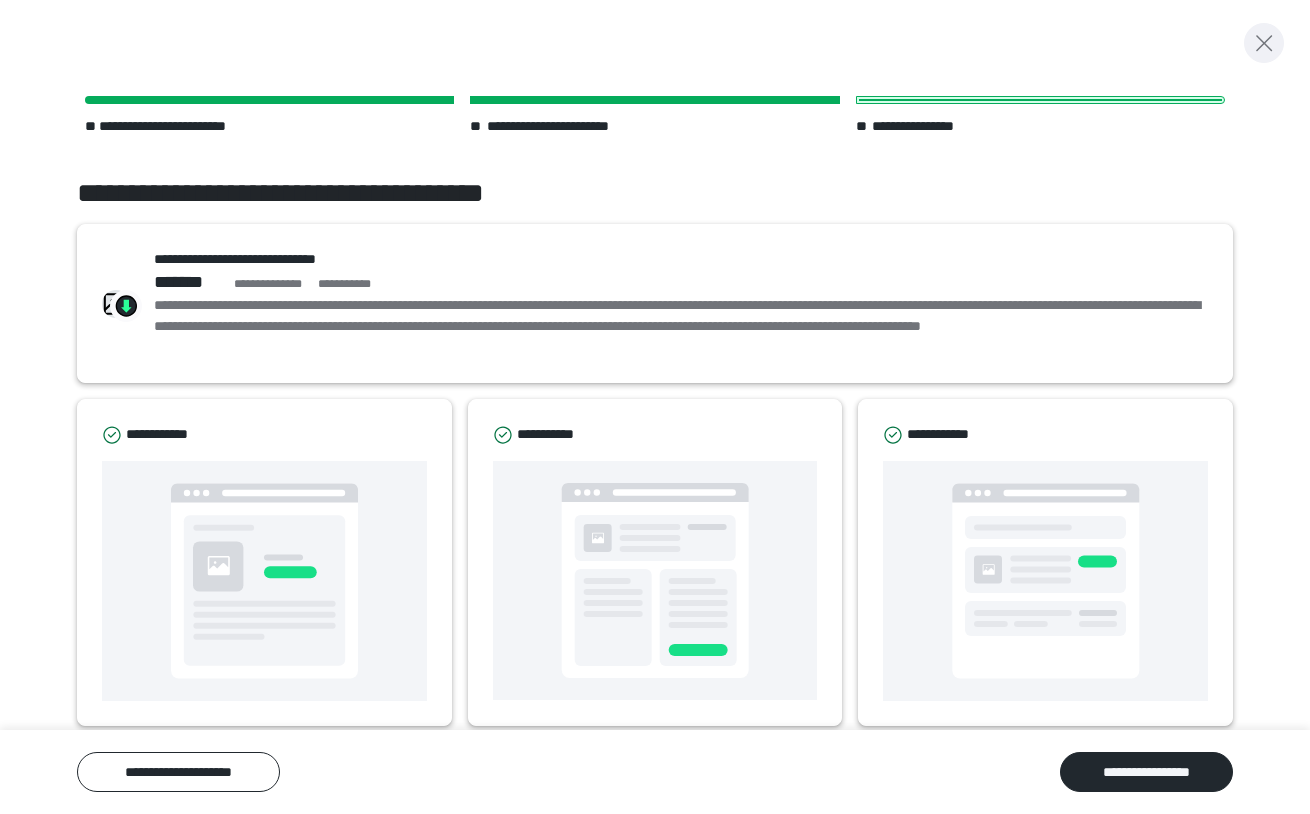 click 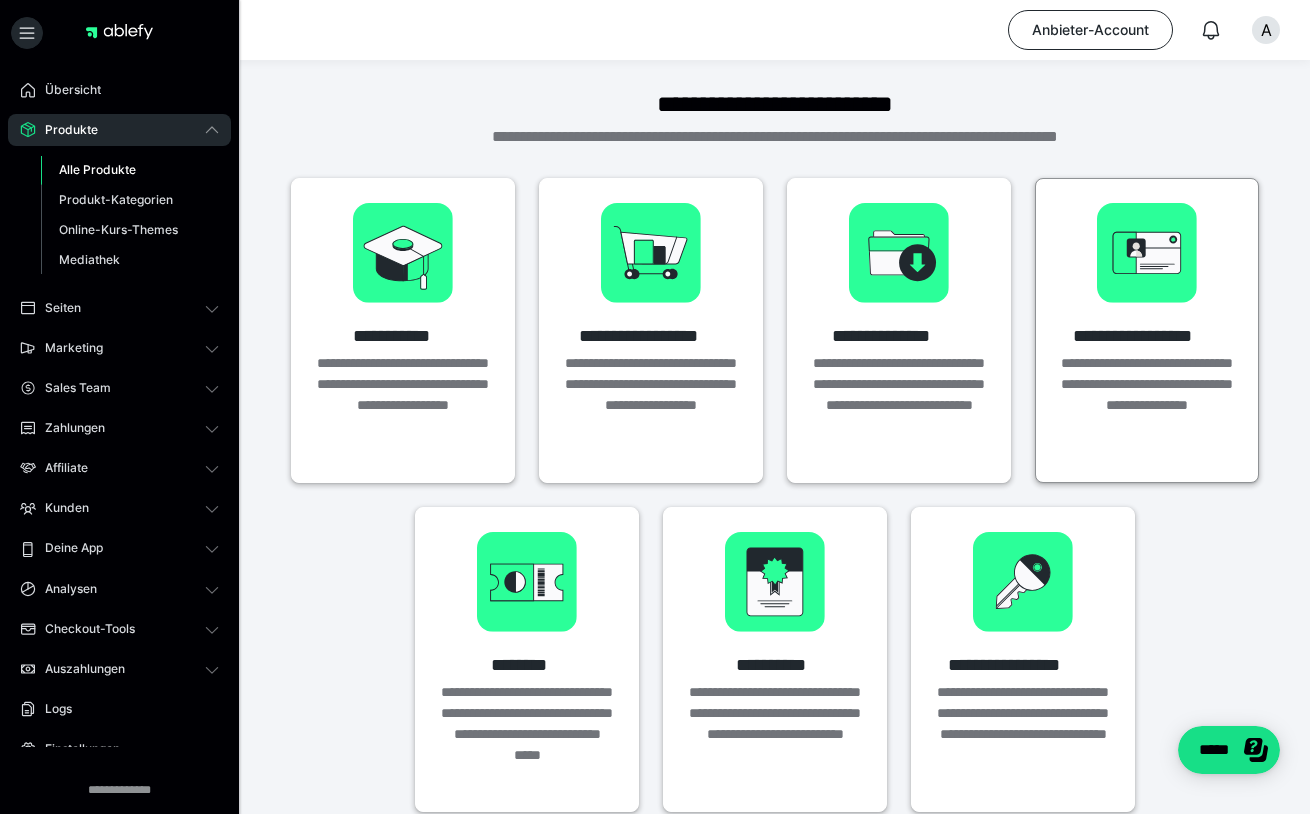 click on "**********" at bounding box center [1147, 330] 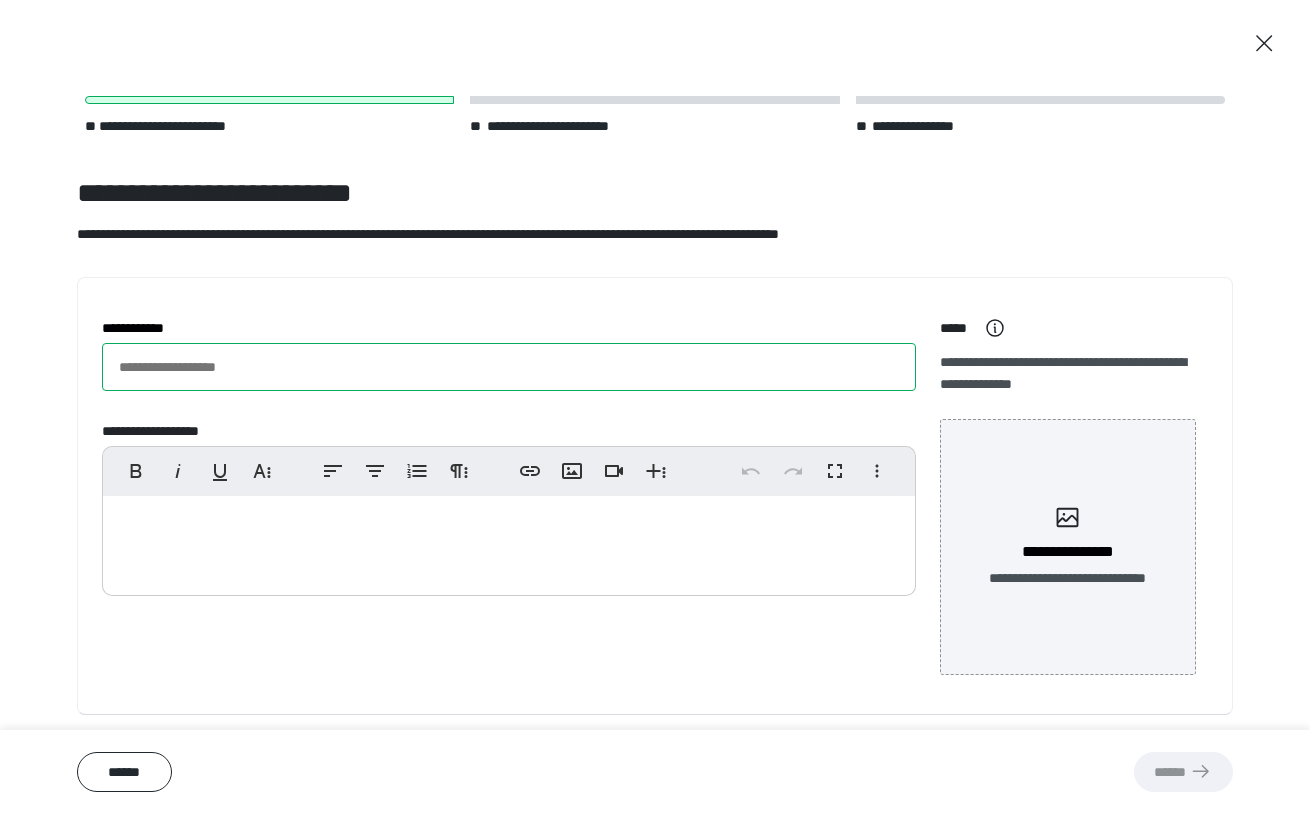 click on "**********" at bounding box center [509, 367] 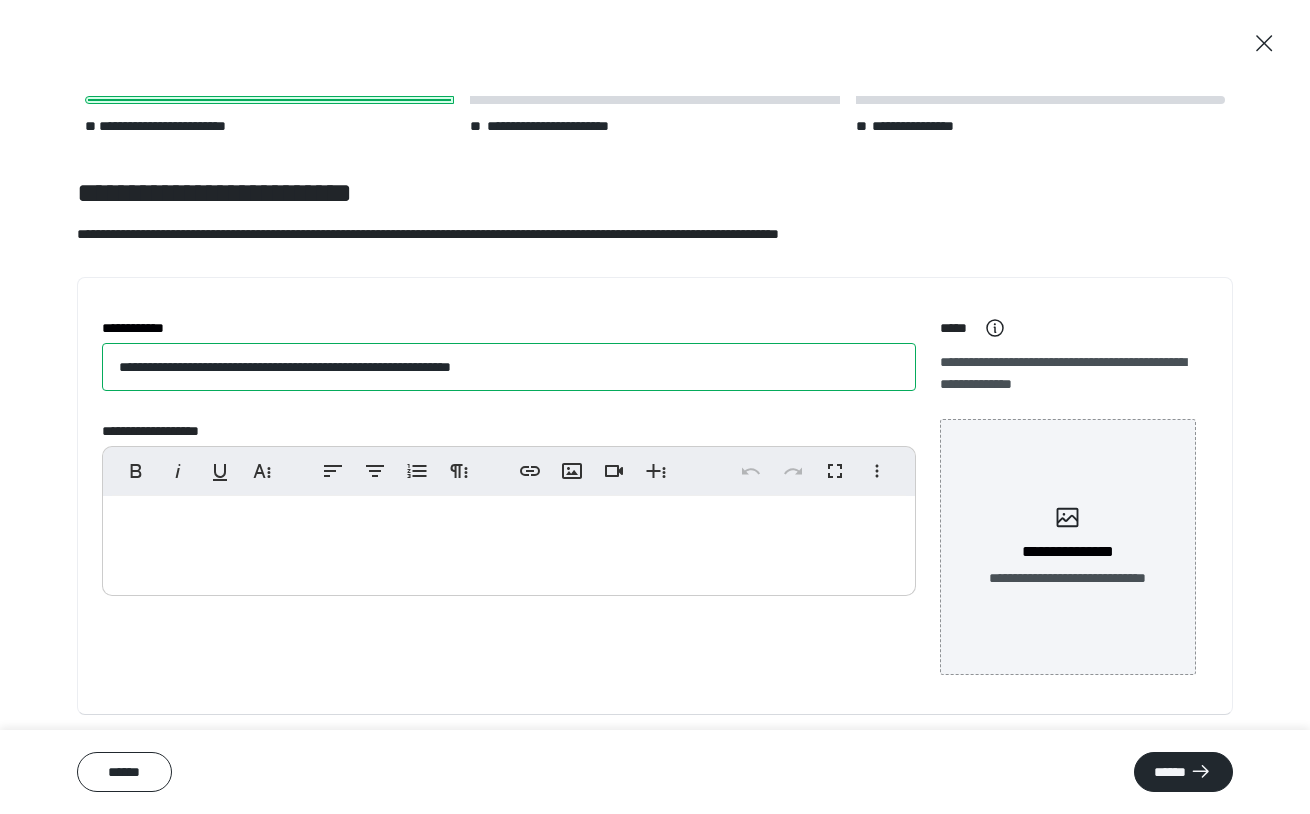 type on "**********" 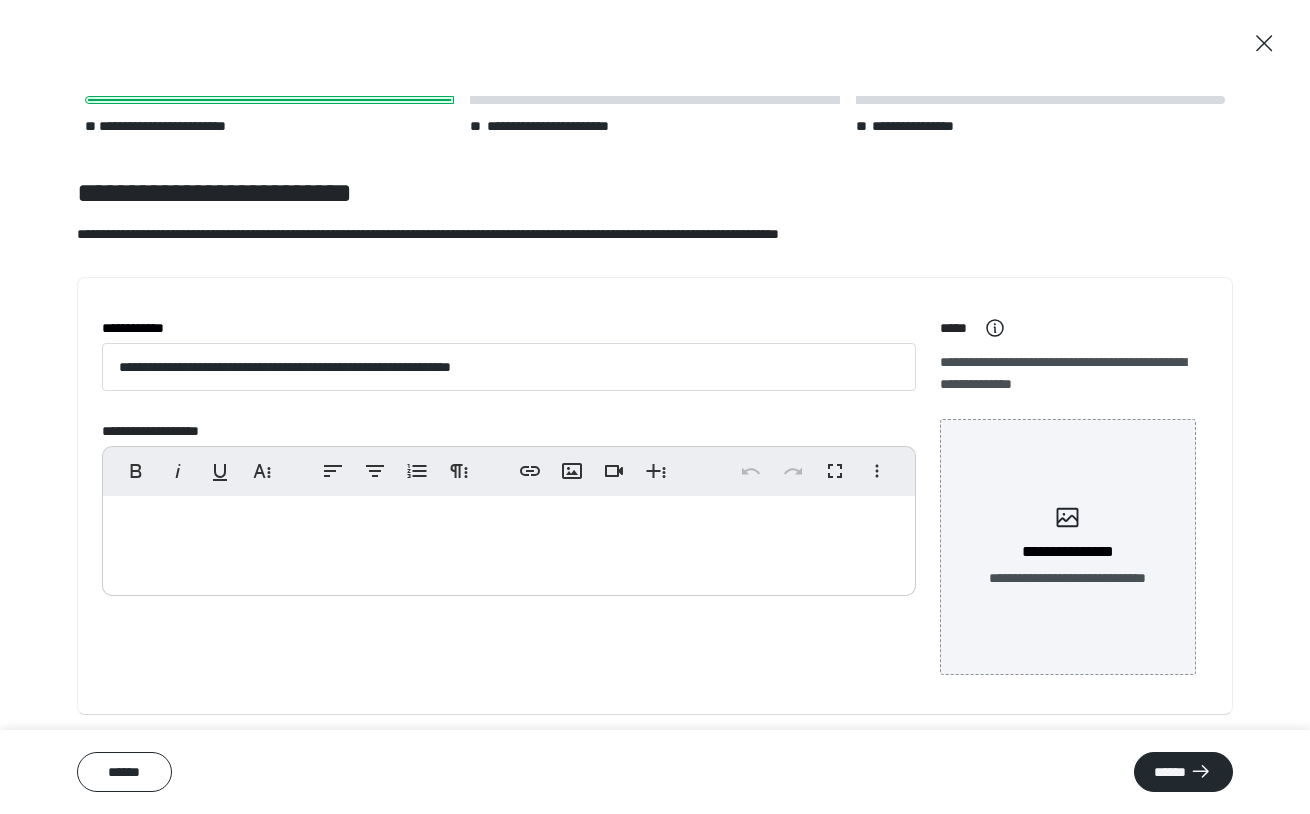 click at bounding box center [509, 541] 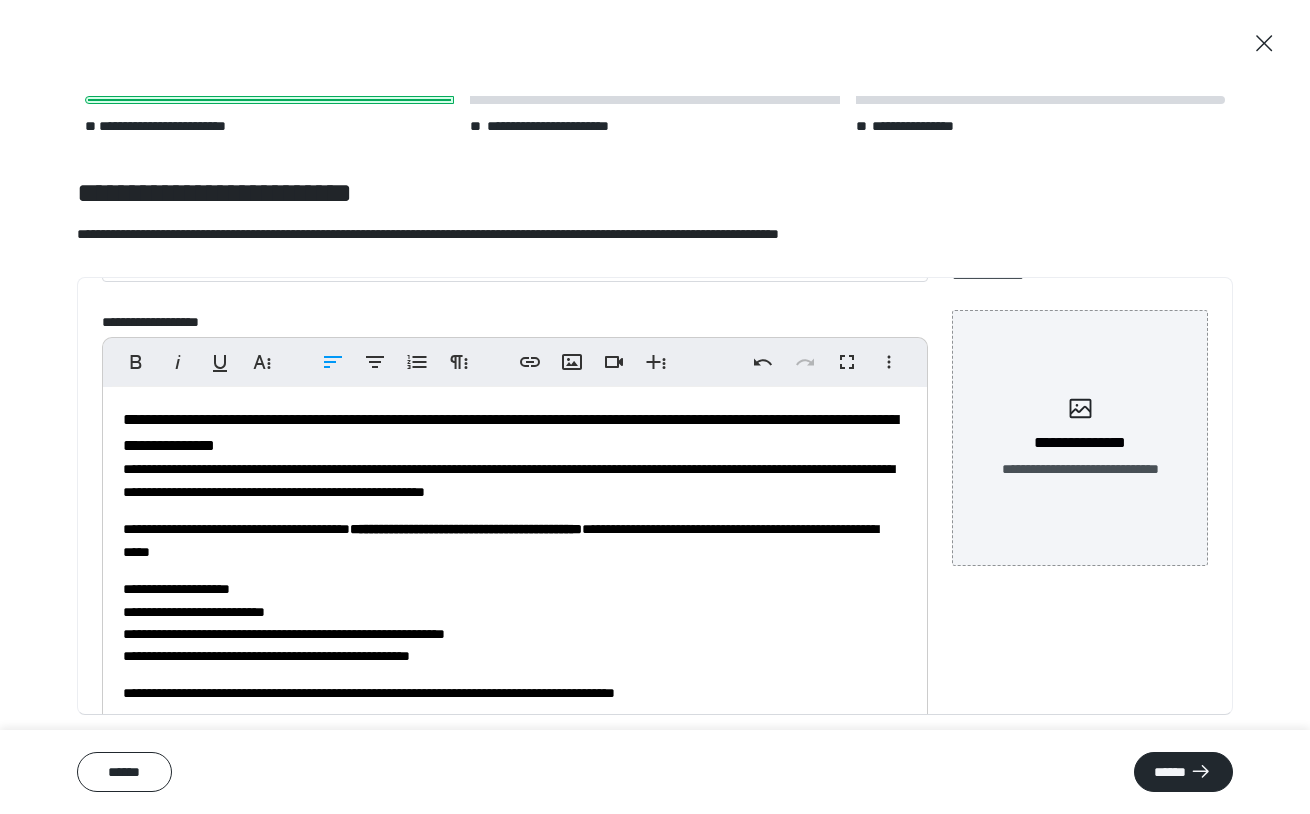 scroll, scrollTop: 117, scrollLeft: 0, axis: vertical 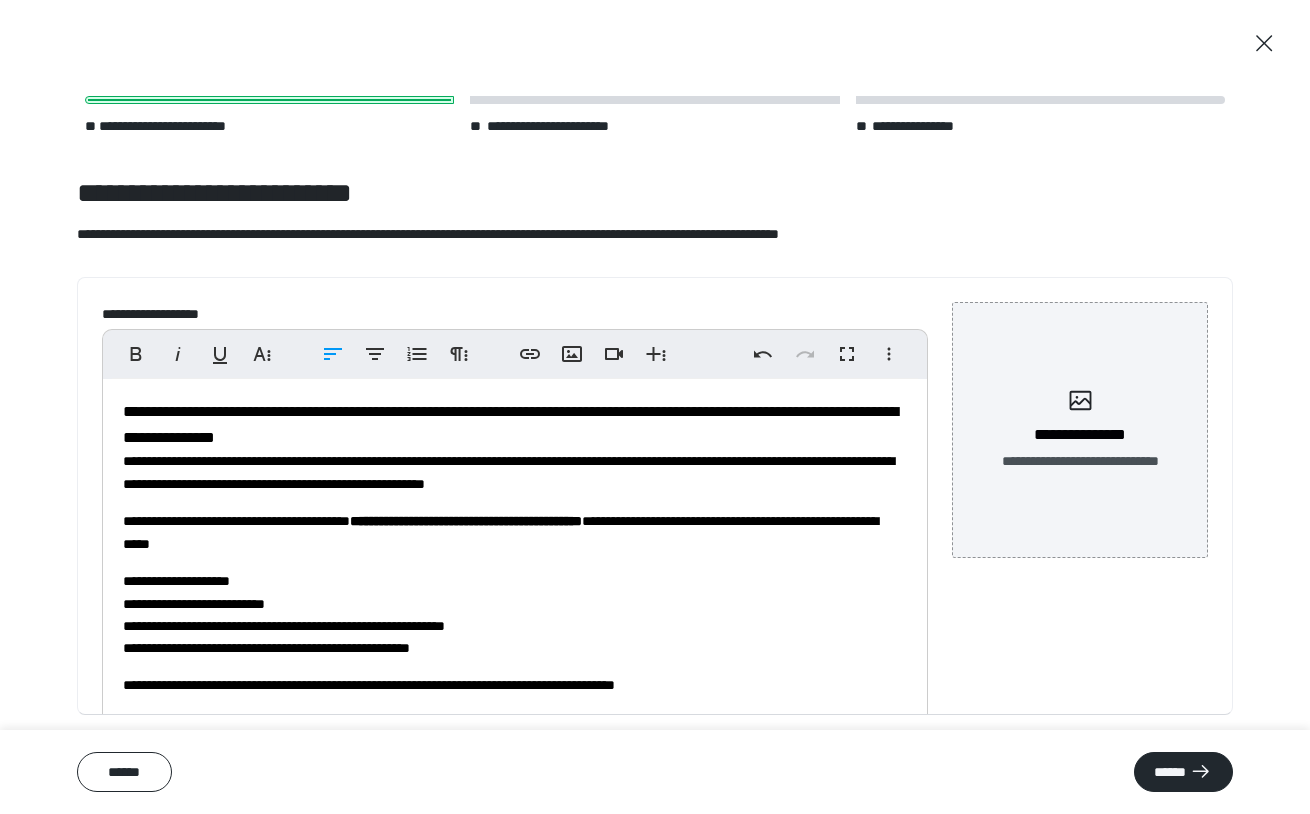 click on "**********" at bounding box center [515, 614] 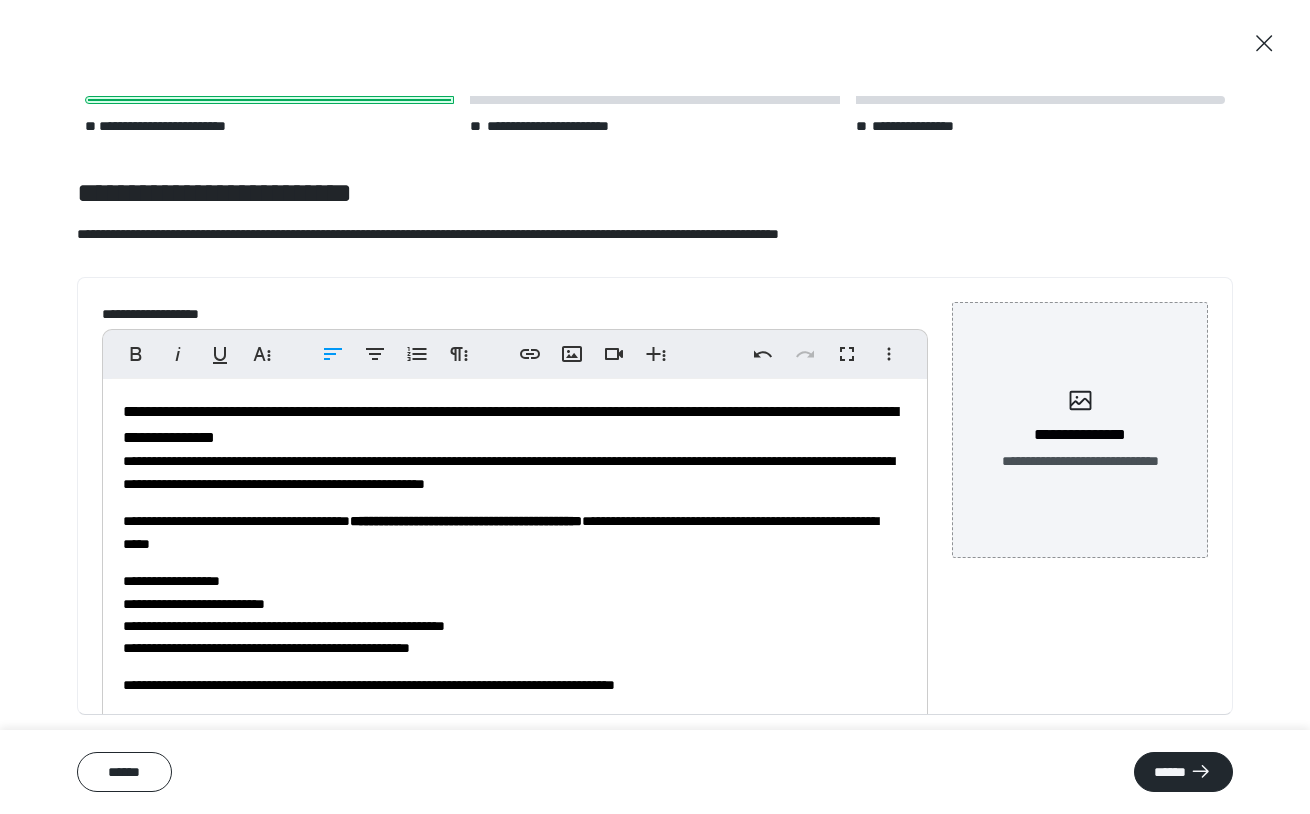 click on "**********" at bounding box center [515, 614] 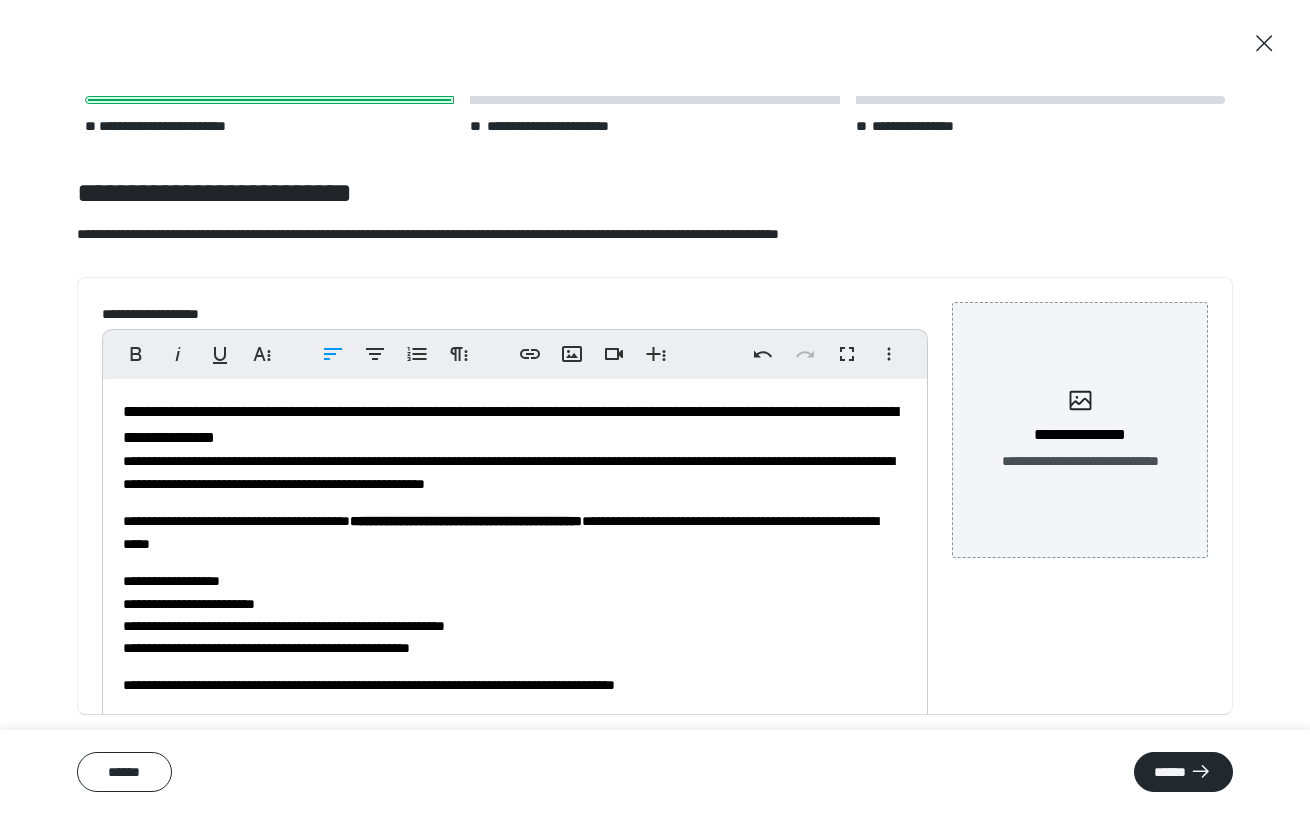 click on "**********" at bounding box center (515, 614) 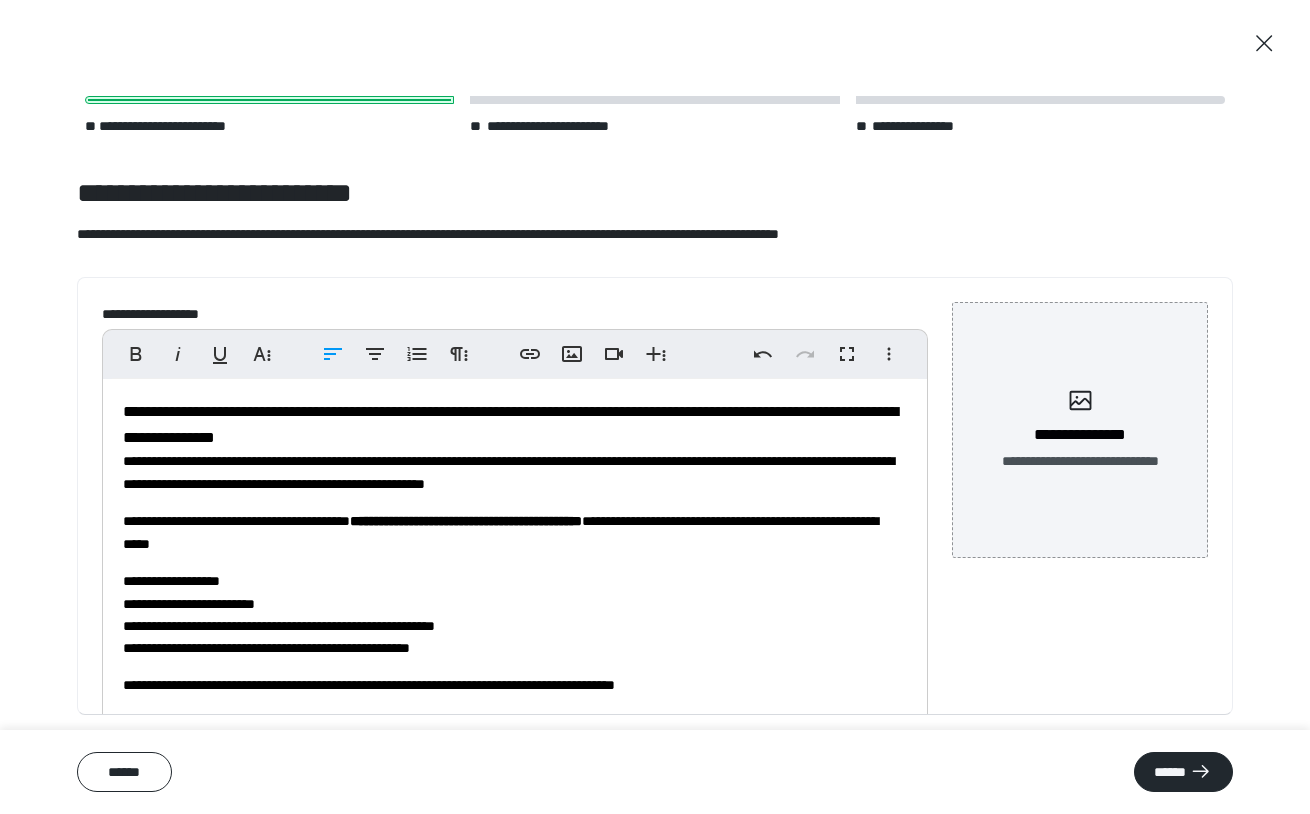 click on "**********" at bounding box center (515, 614) 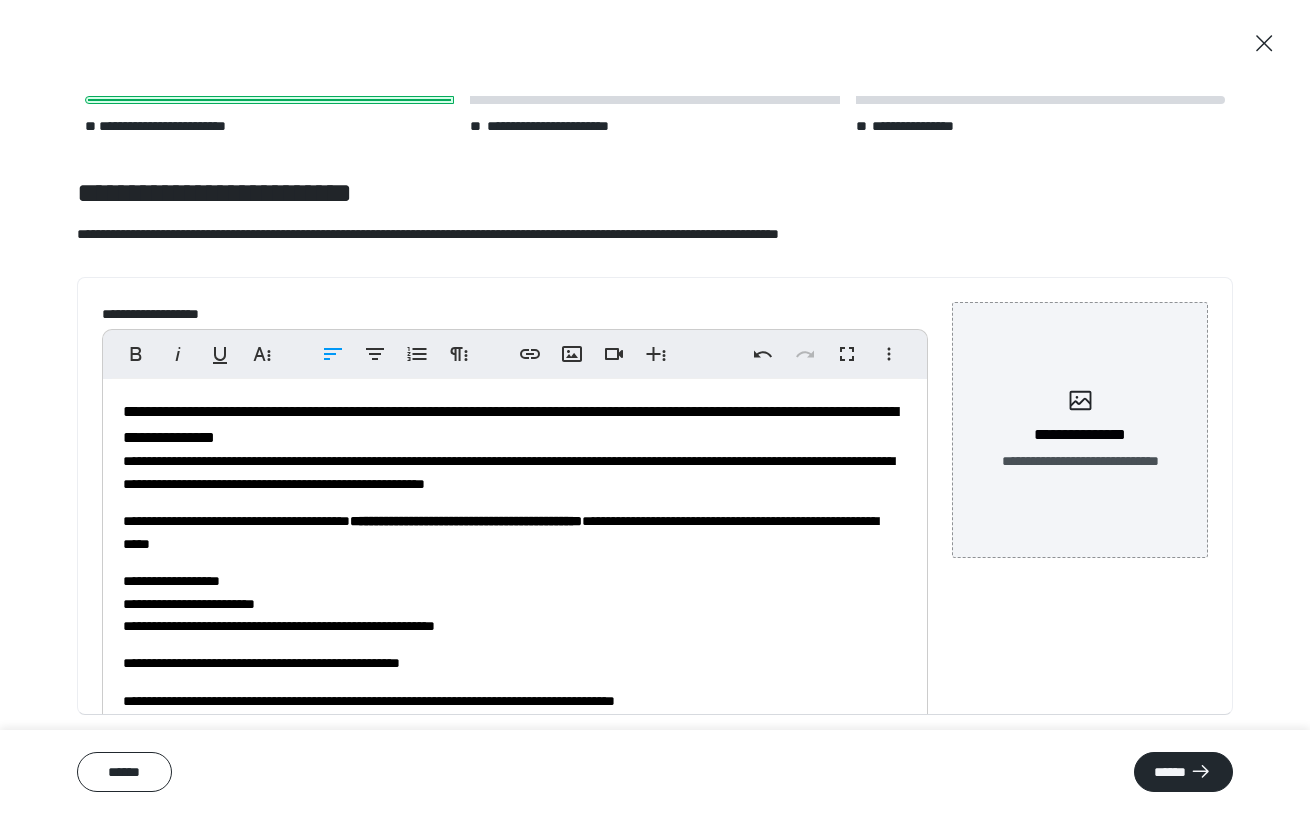 click on "**********" at bounding box center (515, 575) 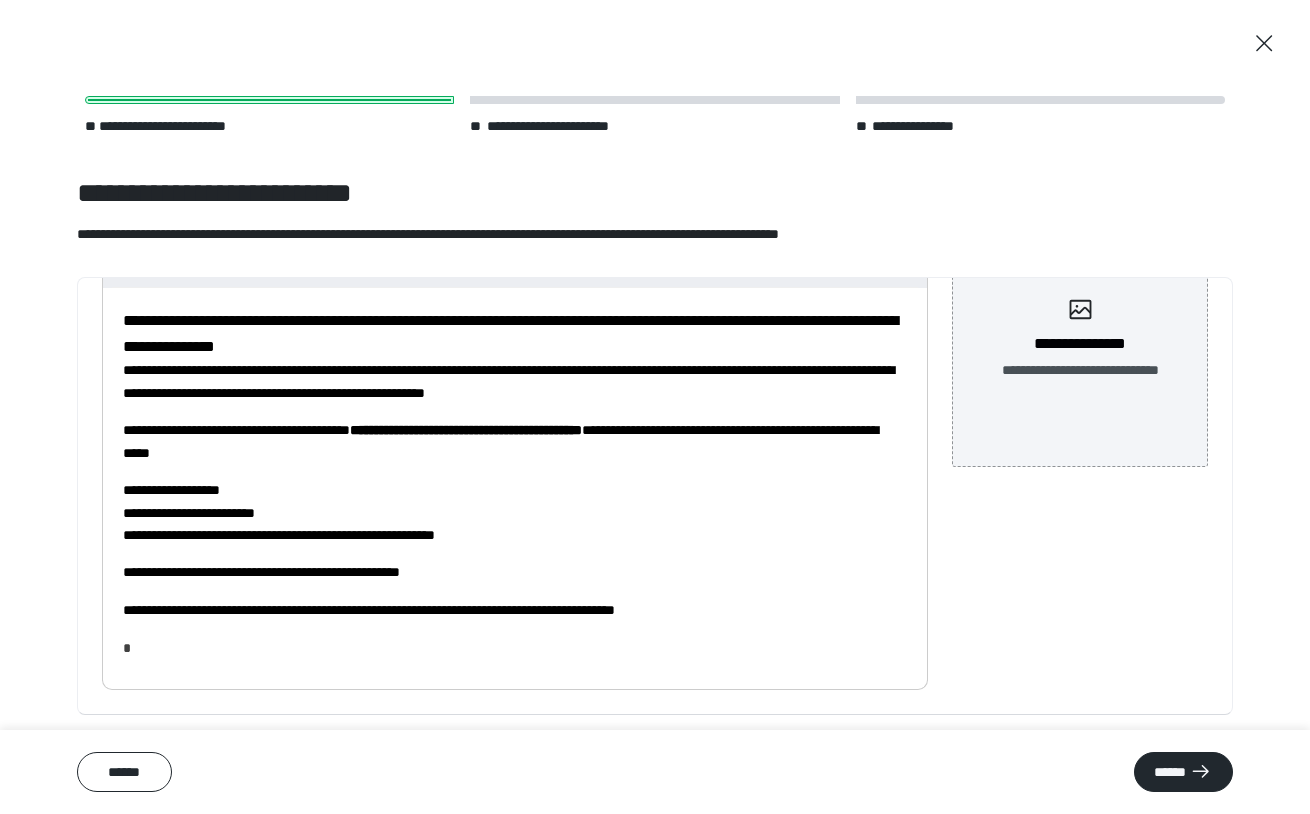scroll, scrollTop: 209, scrollLeft: 0, axis: vertical 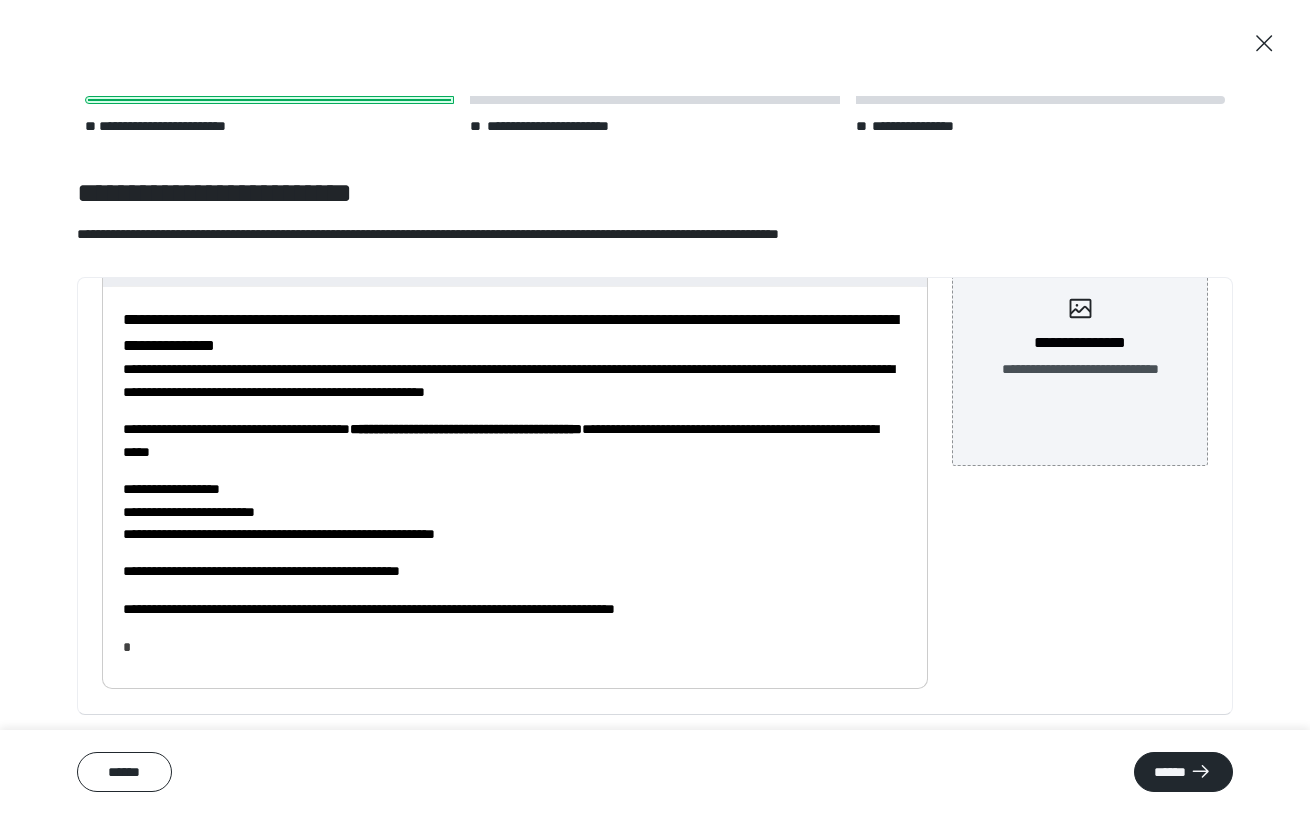 click on "**********" at bounding box center (515, 609) 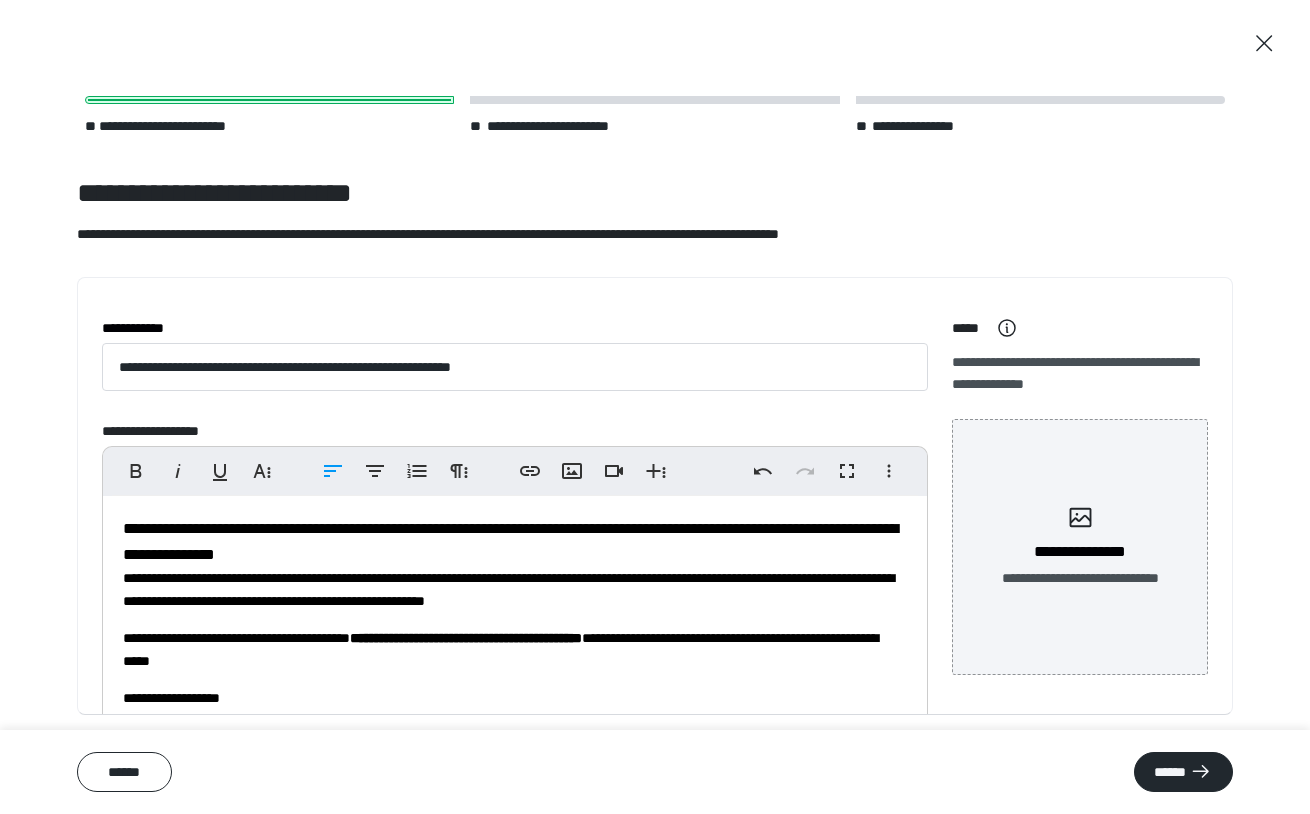 scroll, scrollTop: 0, scrollLeft: 0, axis: both 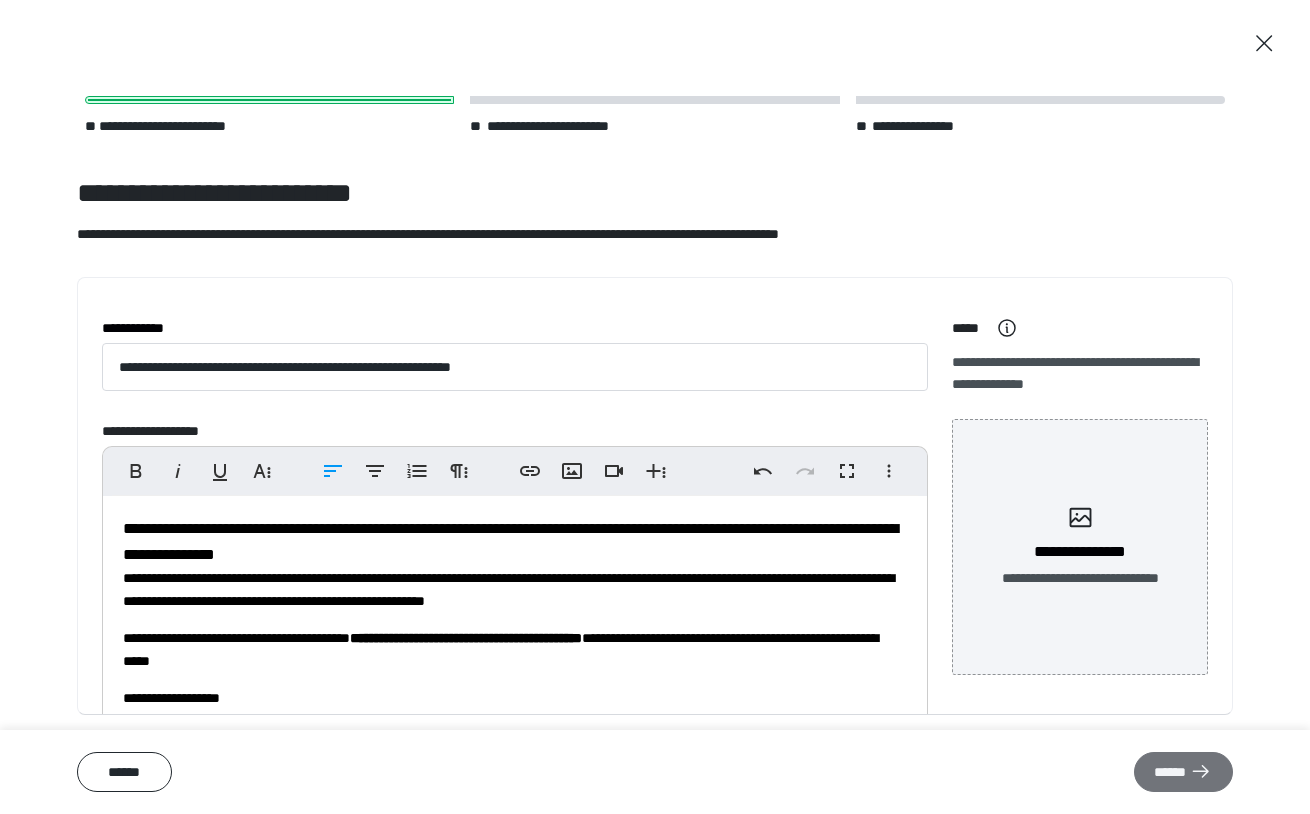 click on "******" at bounding box center [1183, 772] 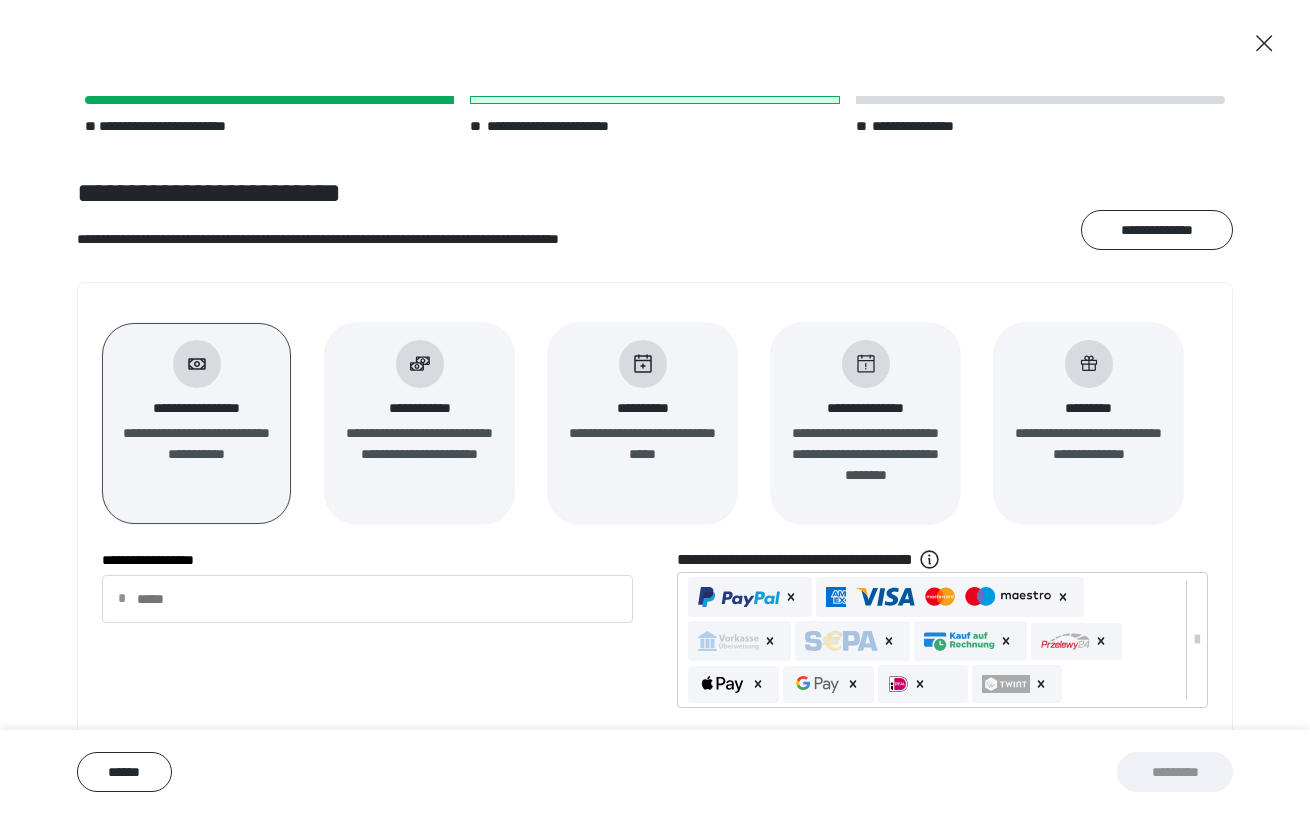click on "**********" at bounding box center [642, 444] 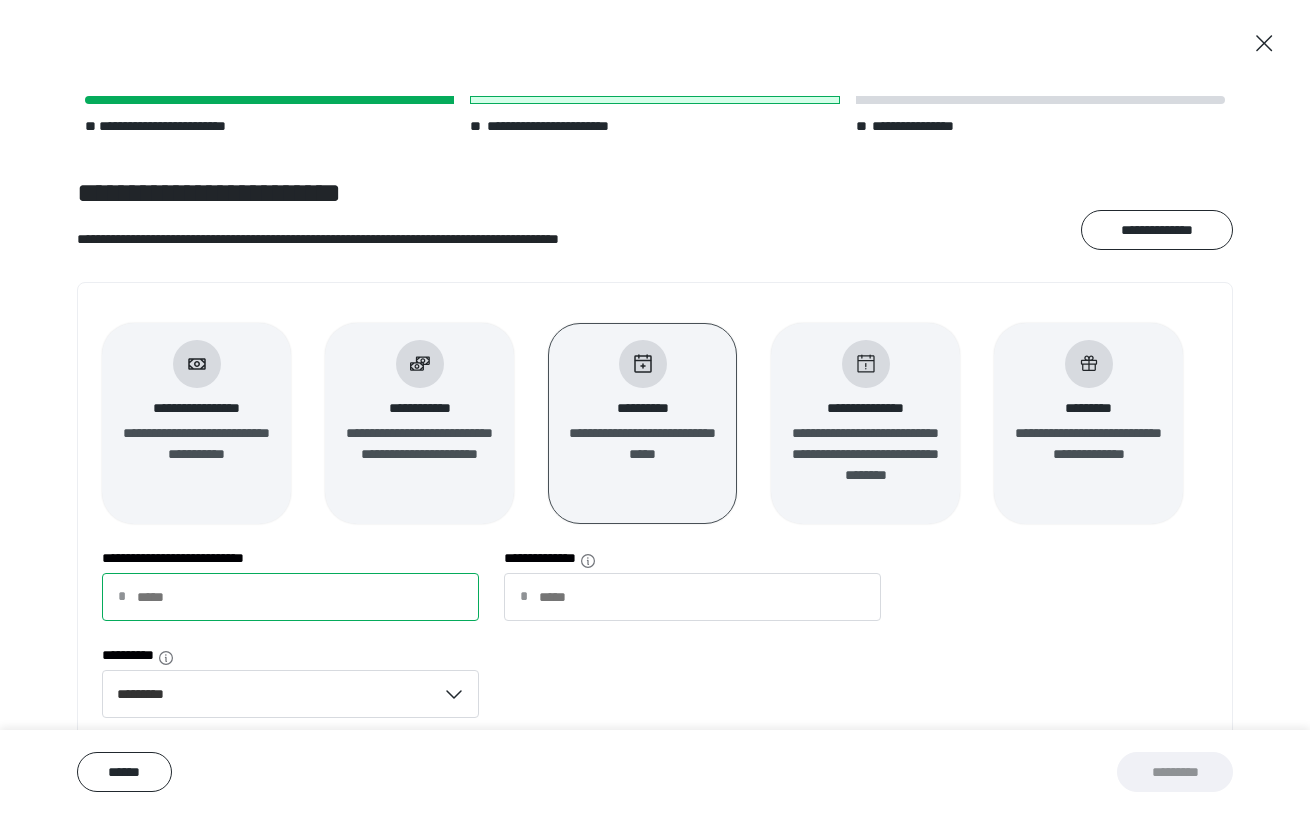 click on "**********" at bounding box center (290, 597) 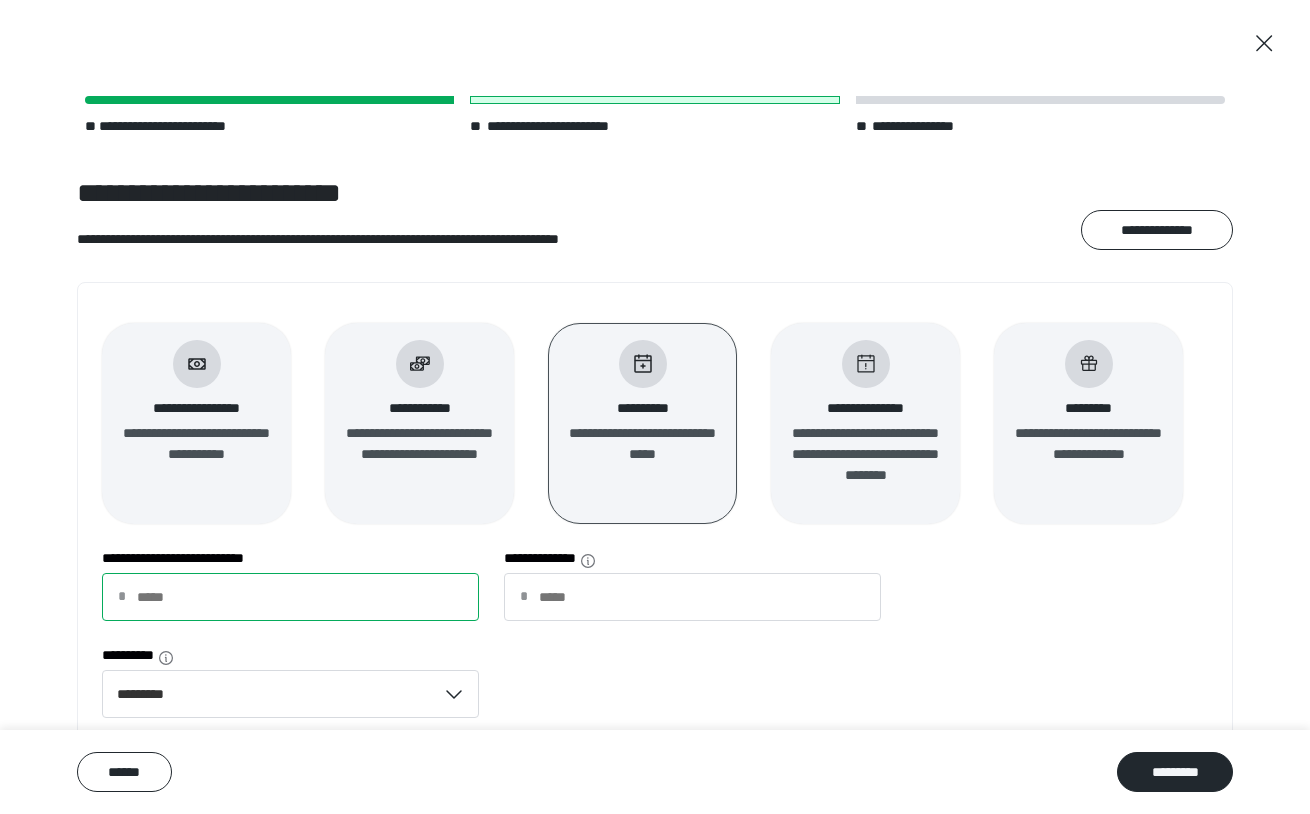 type on "**" 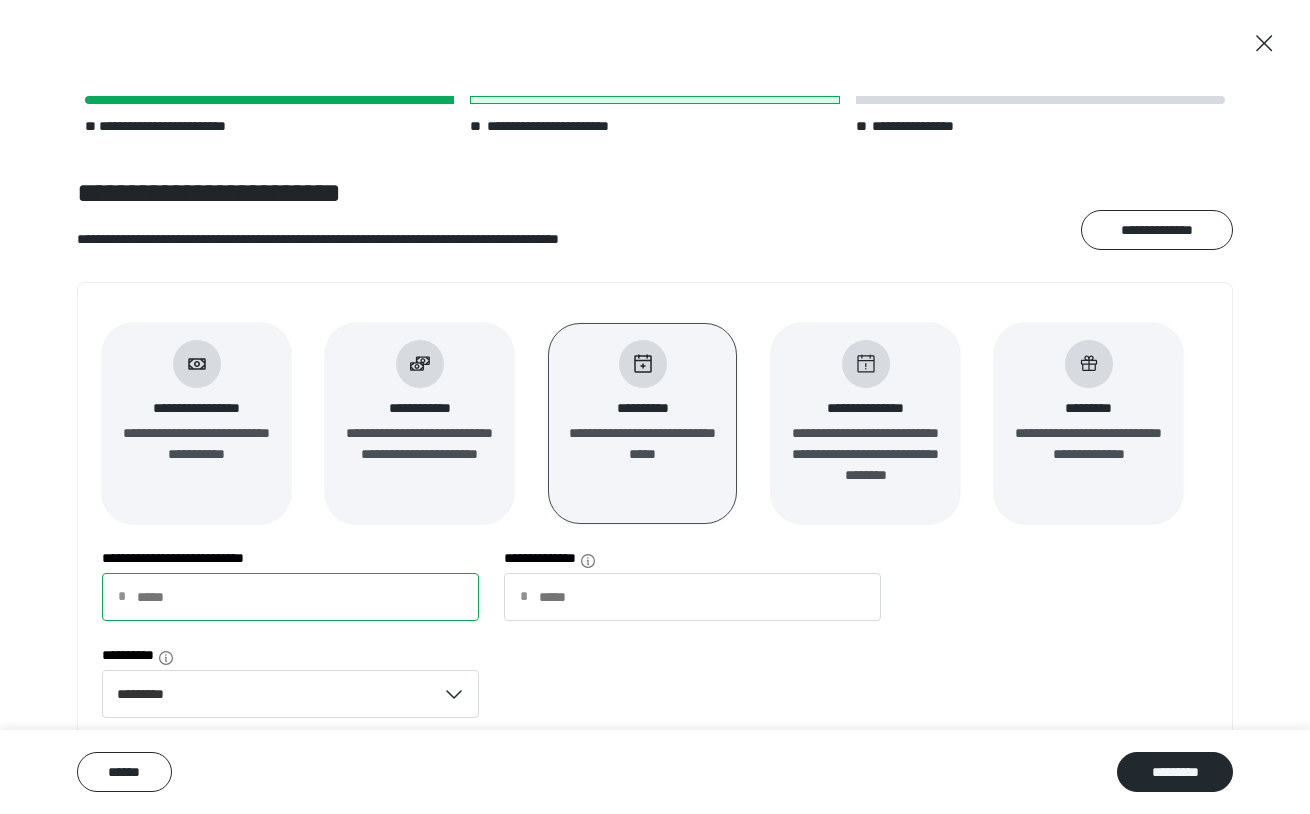 type on "*******" 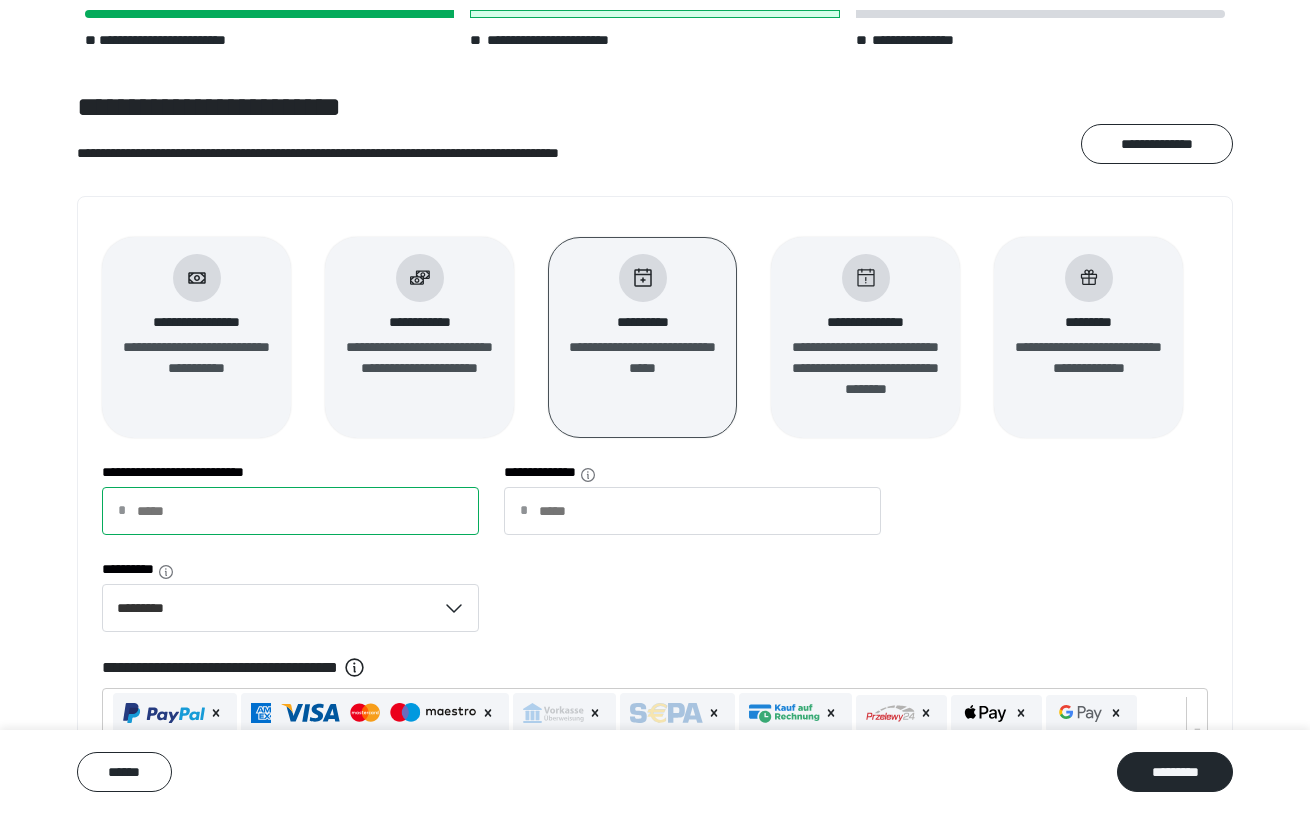 type on "*******" 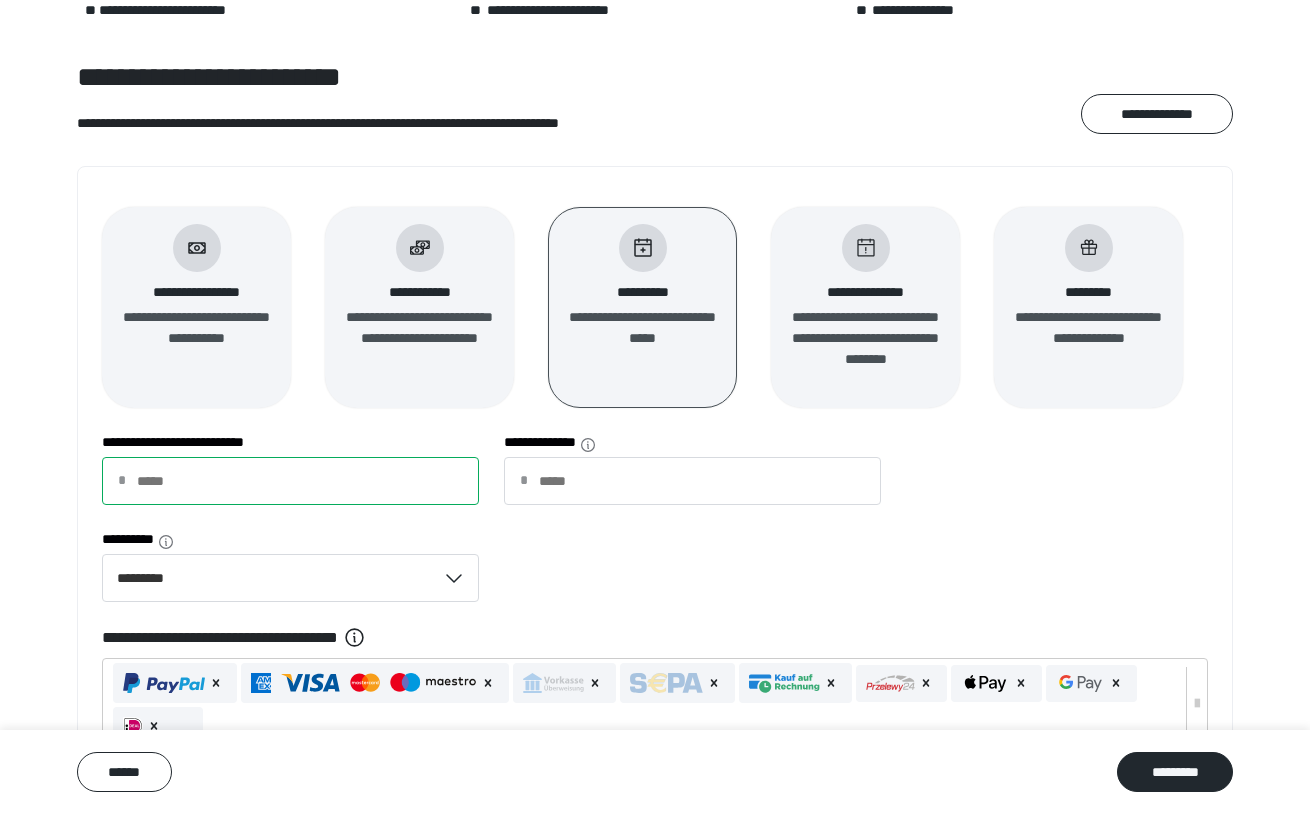 type on "*******" 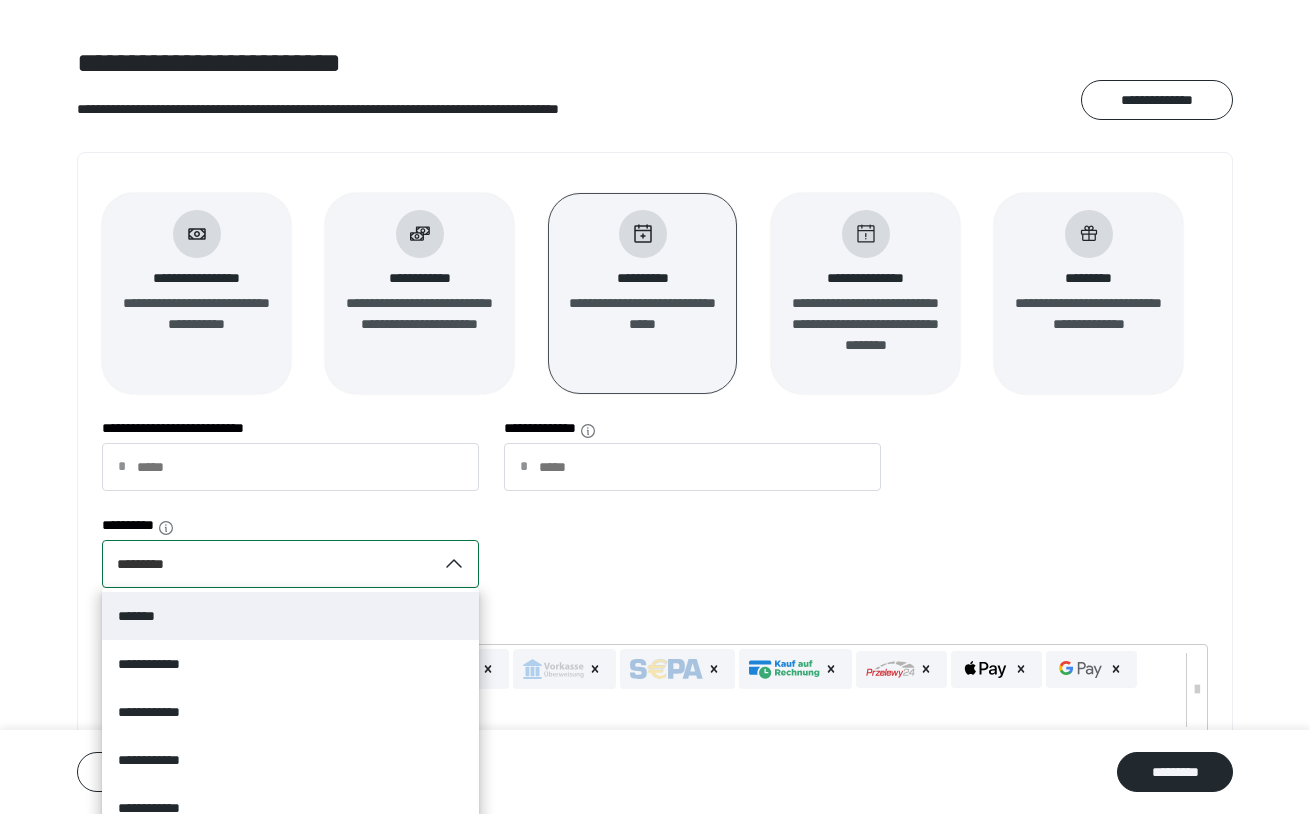 scroll, scrollTop: 212, scrollLeft: 0, axis: vertical 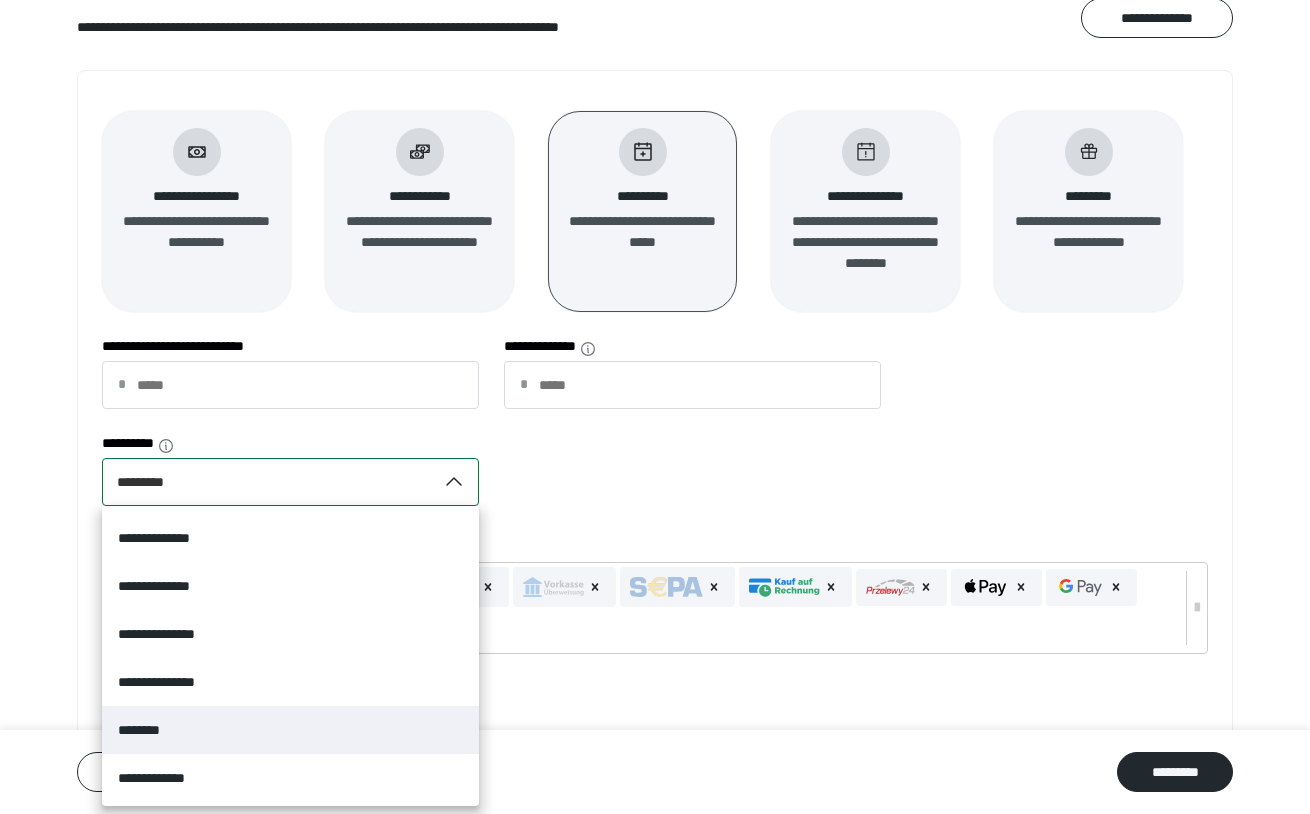 click on "********" at bounding box center (290, 730) 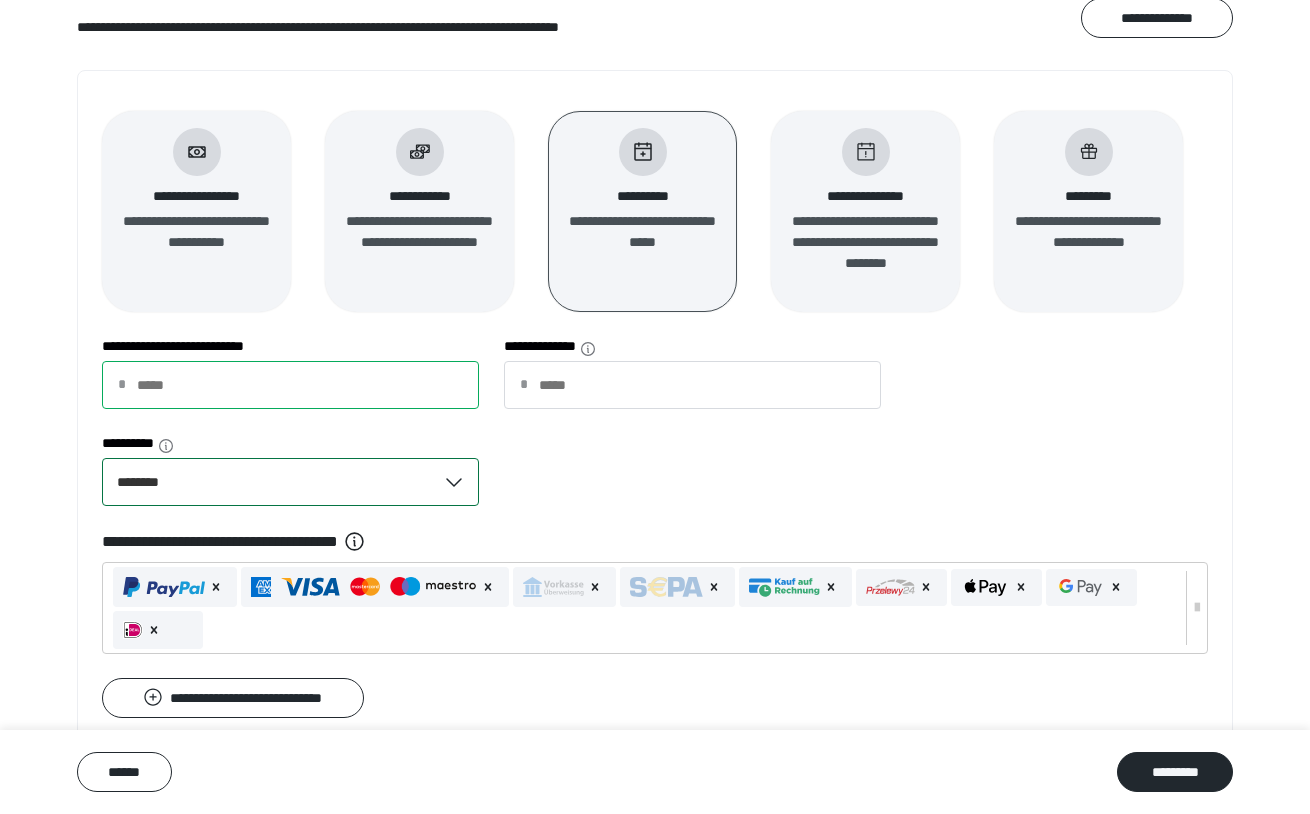 click on "*******" at bounding box center [290, 385] 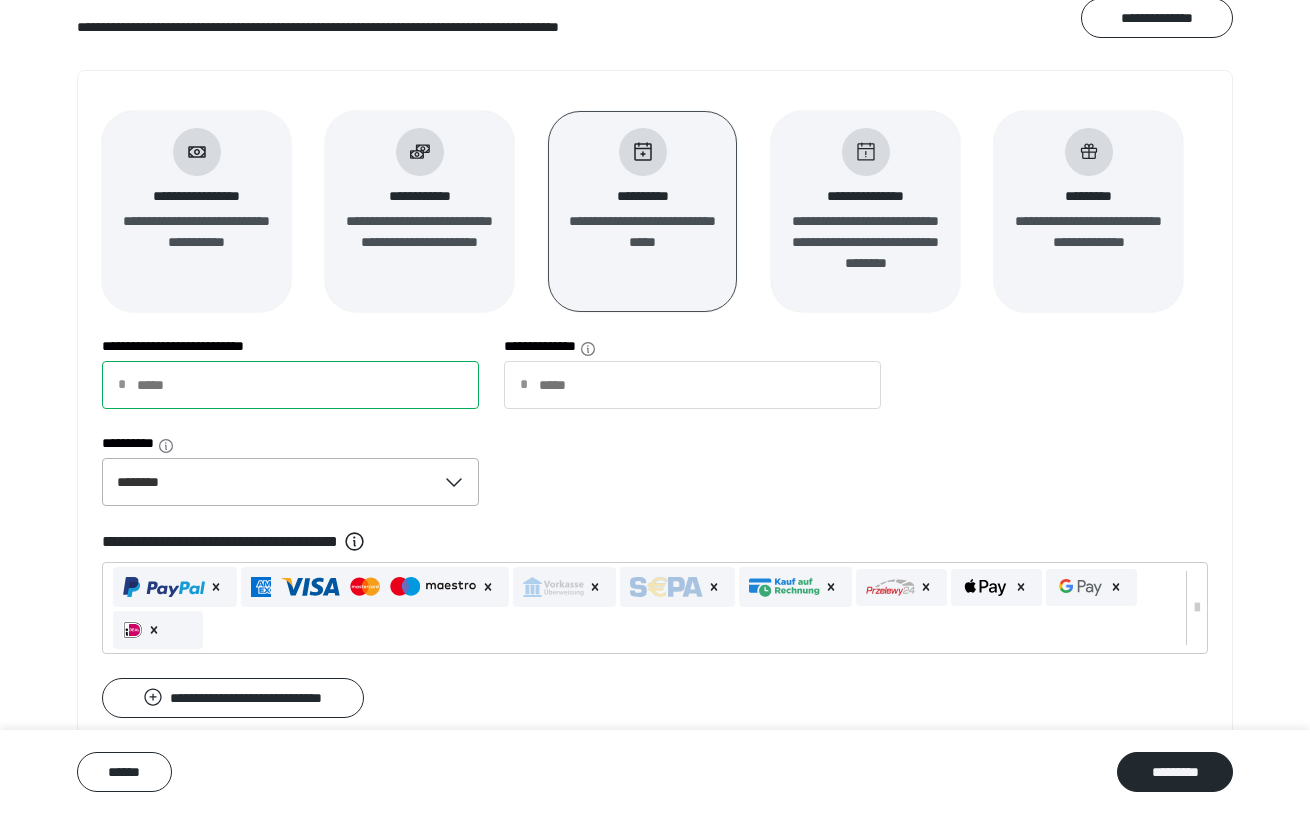 type on "******" 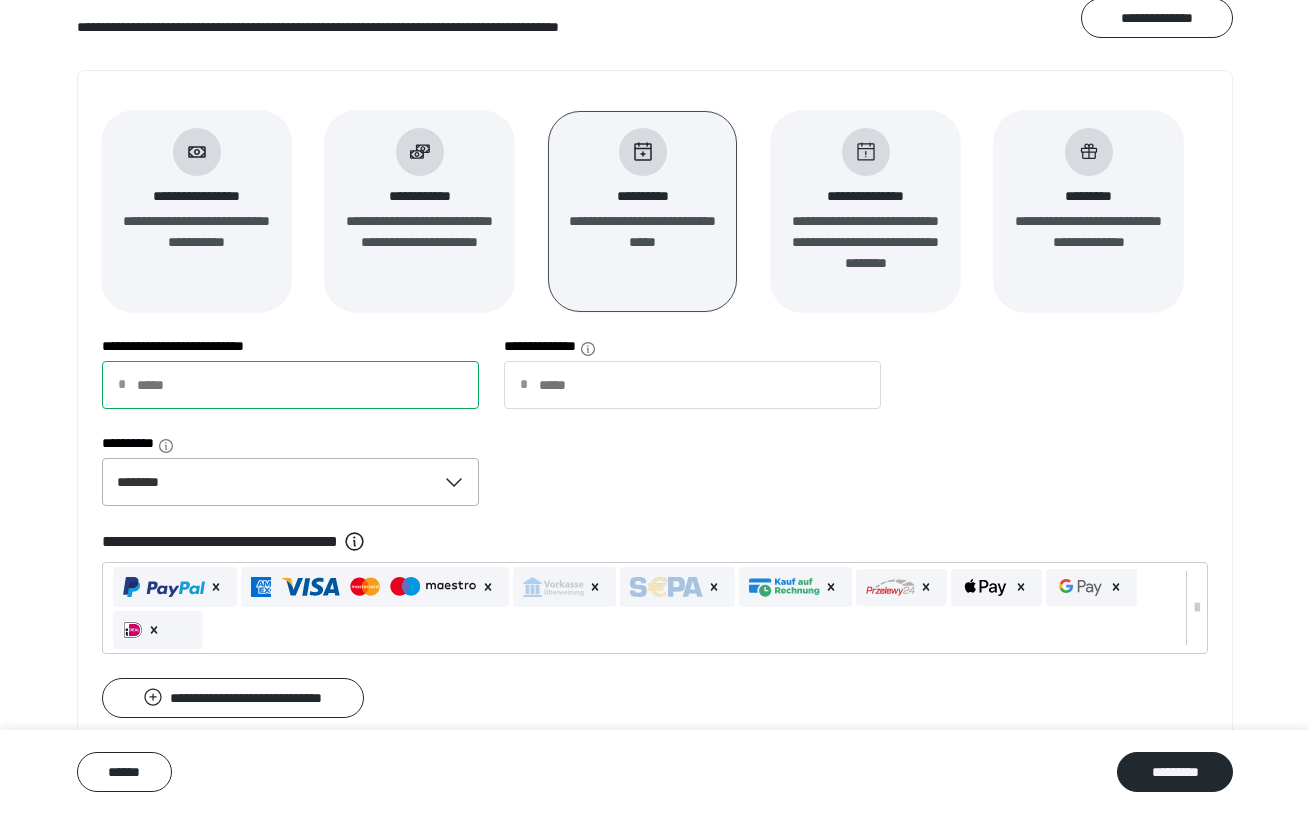 type on "****" 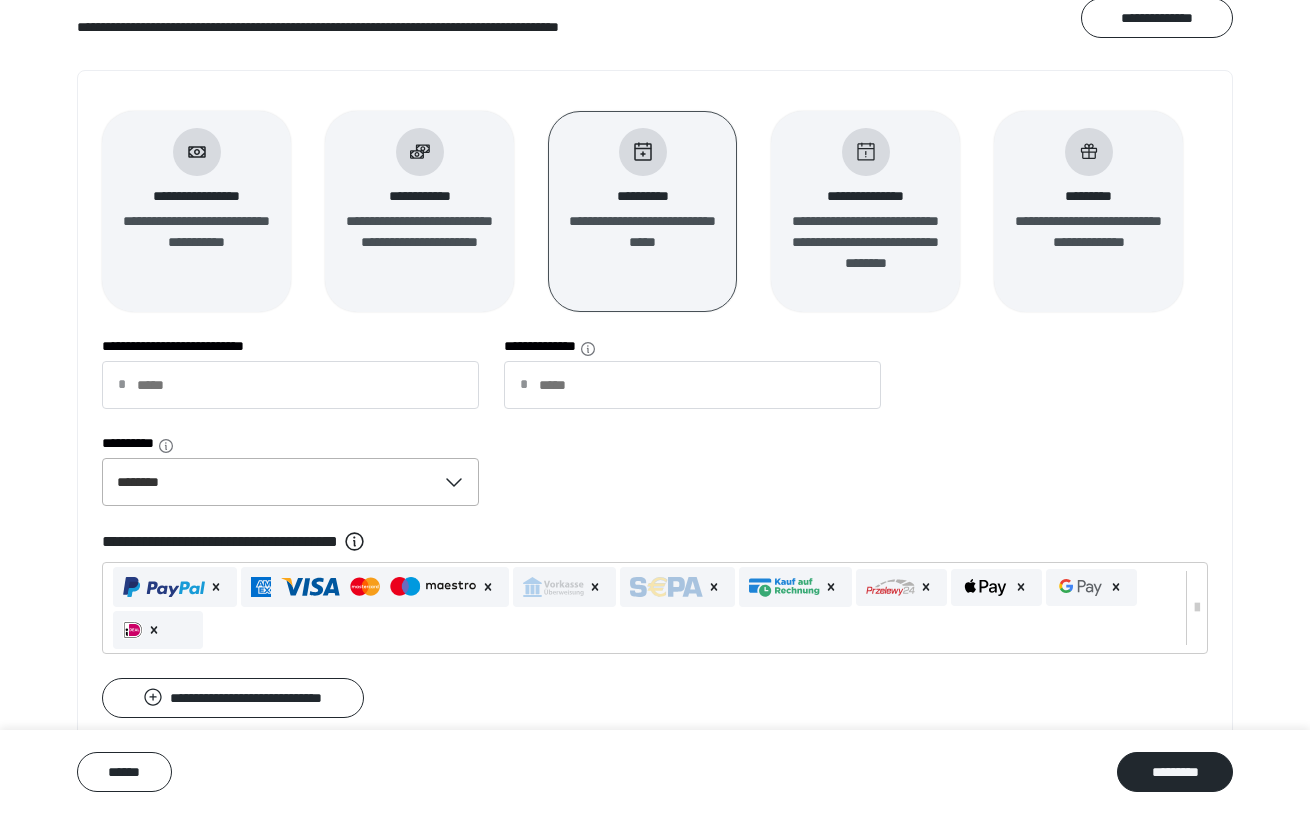 click on "**********" at bounding box center (655, 433) 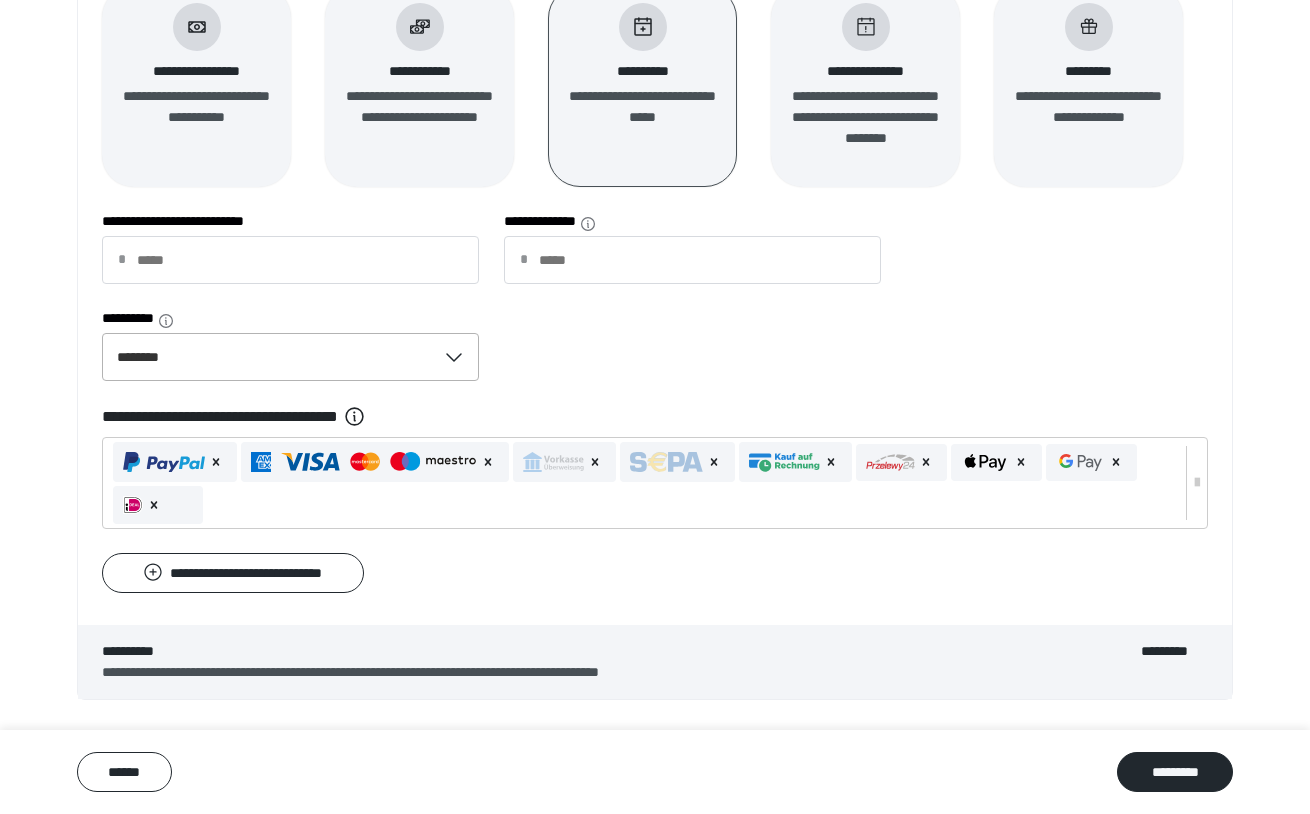 scroll, scrollTop: 337, scrollLeft: 0, axis: vertical 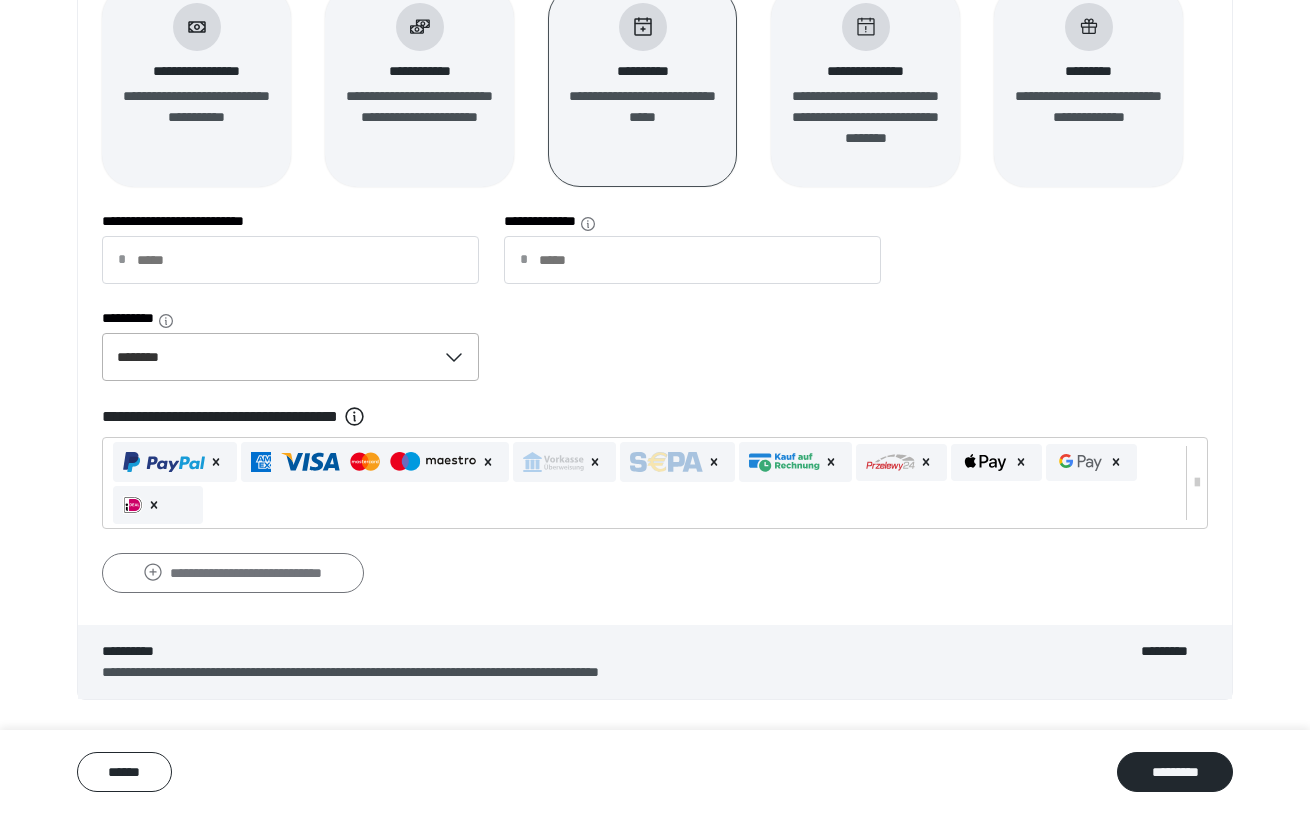 click on "**********" at bounding box center [233, 573] 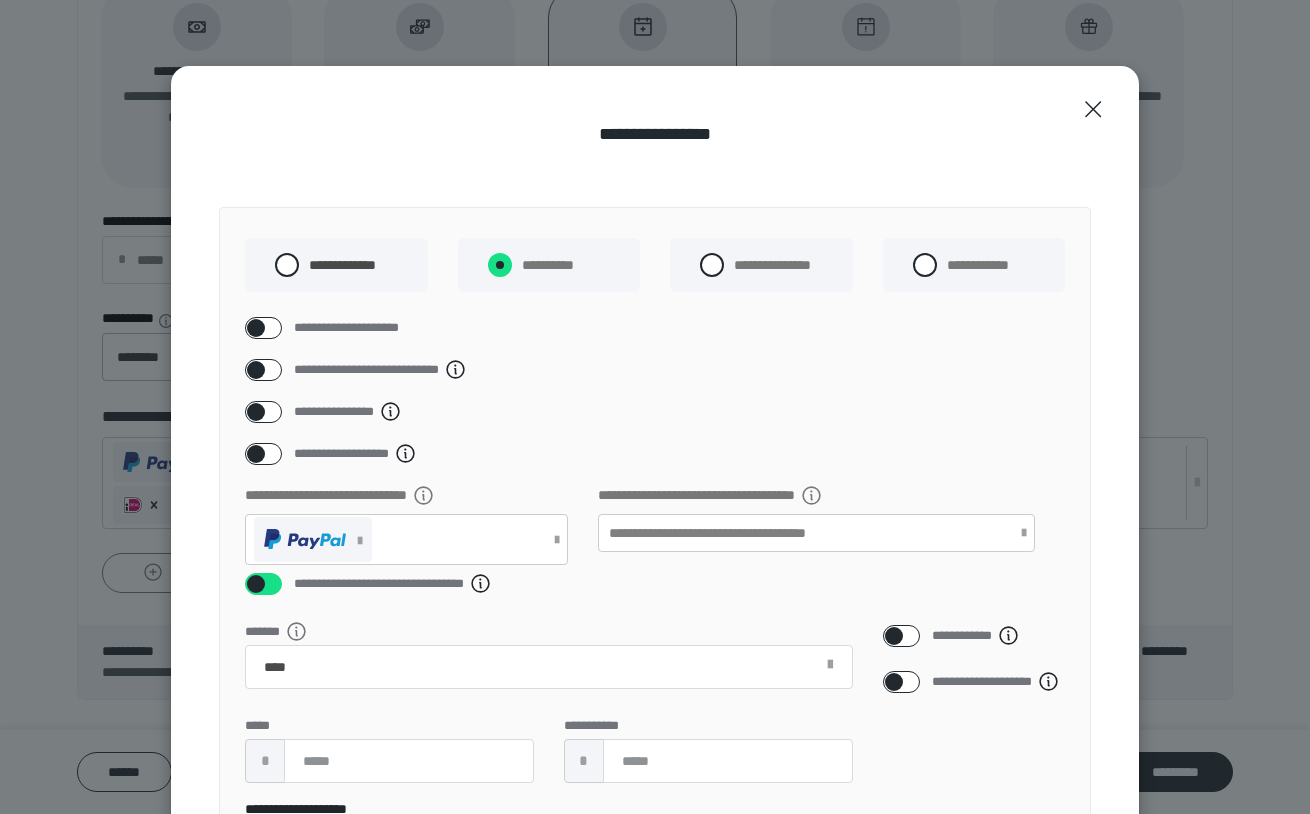 radio on "*****" 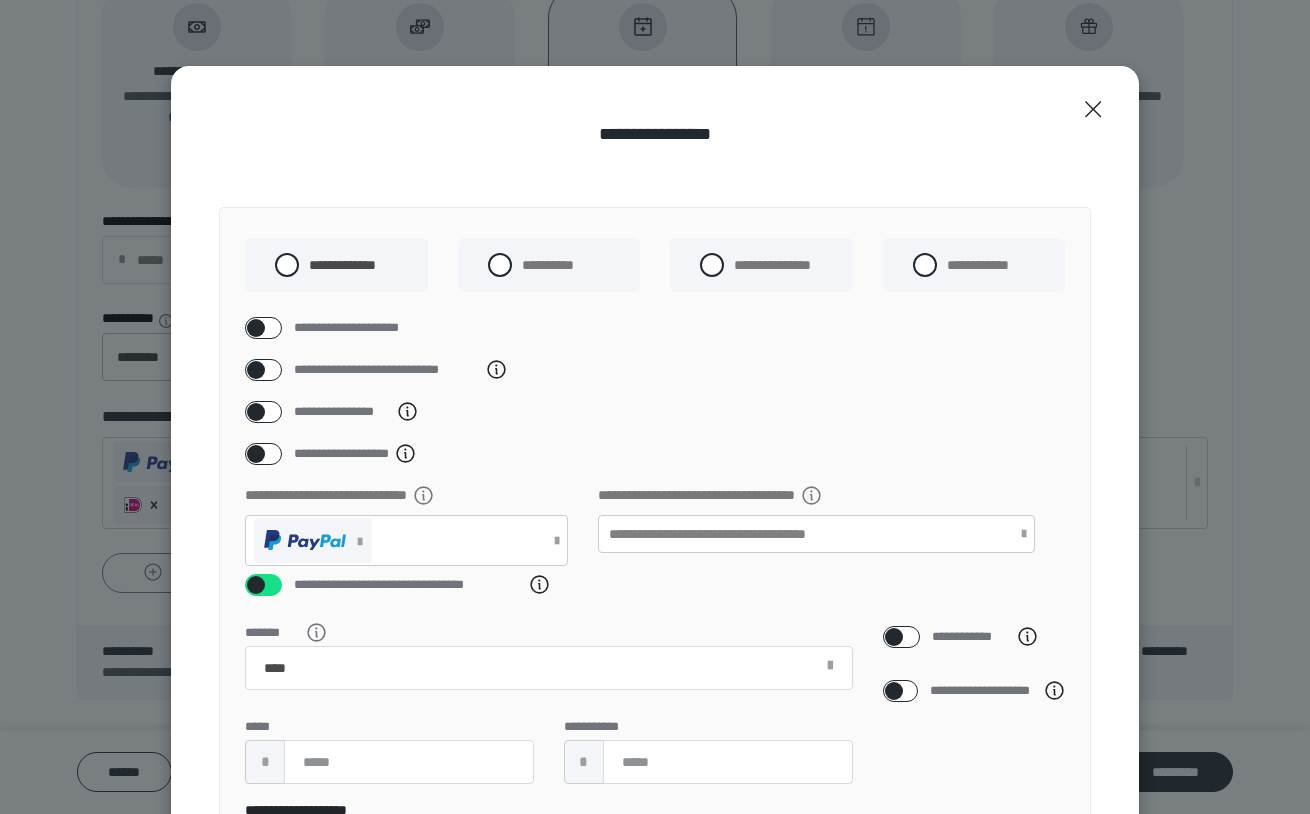 select on "**" 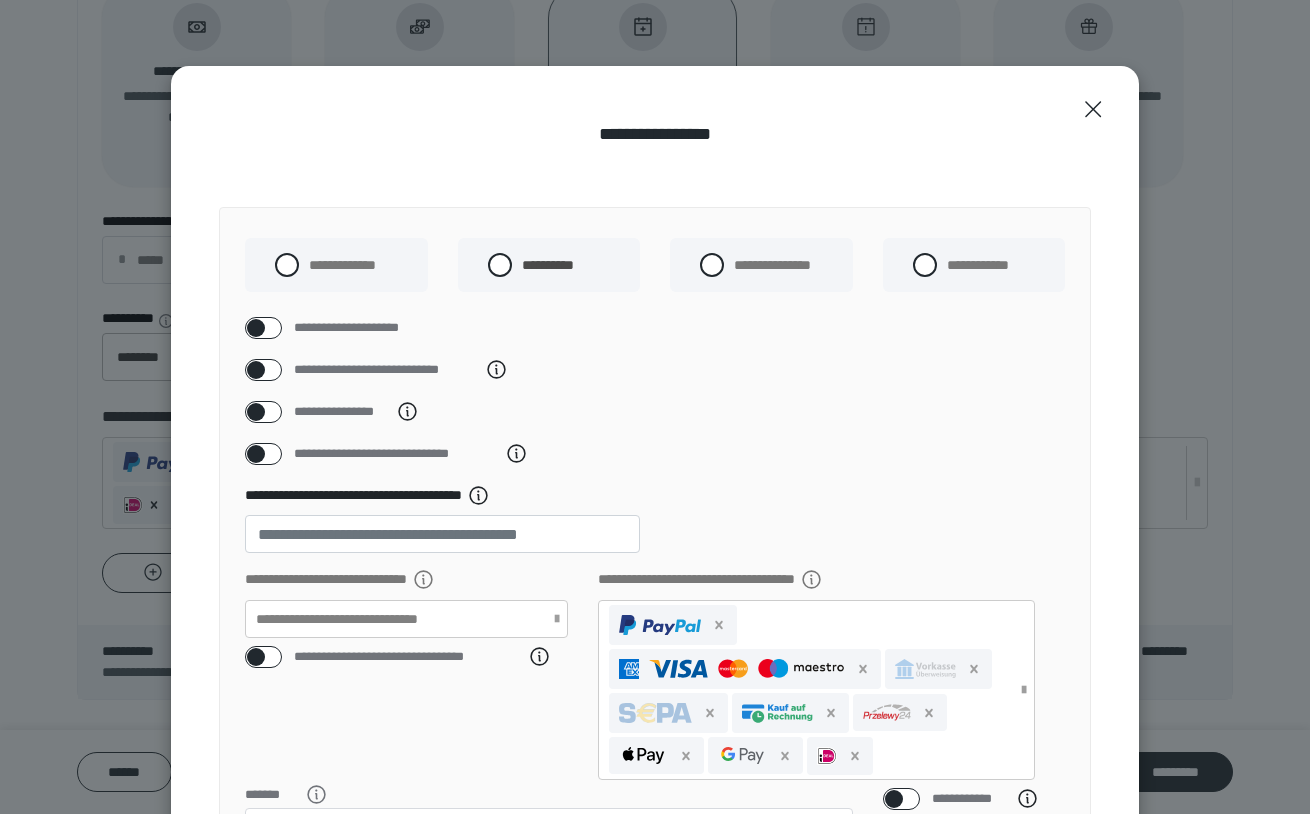 click at bounding box center (256, 412) 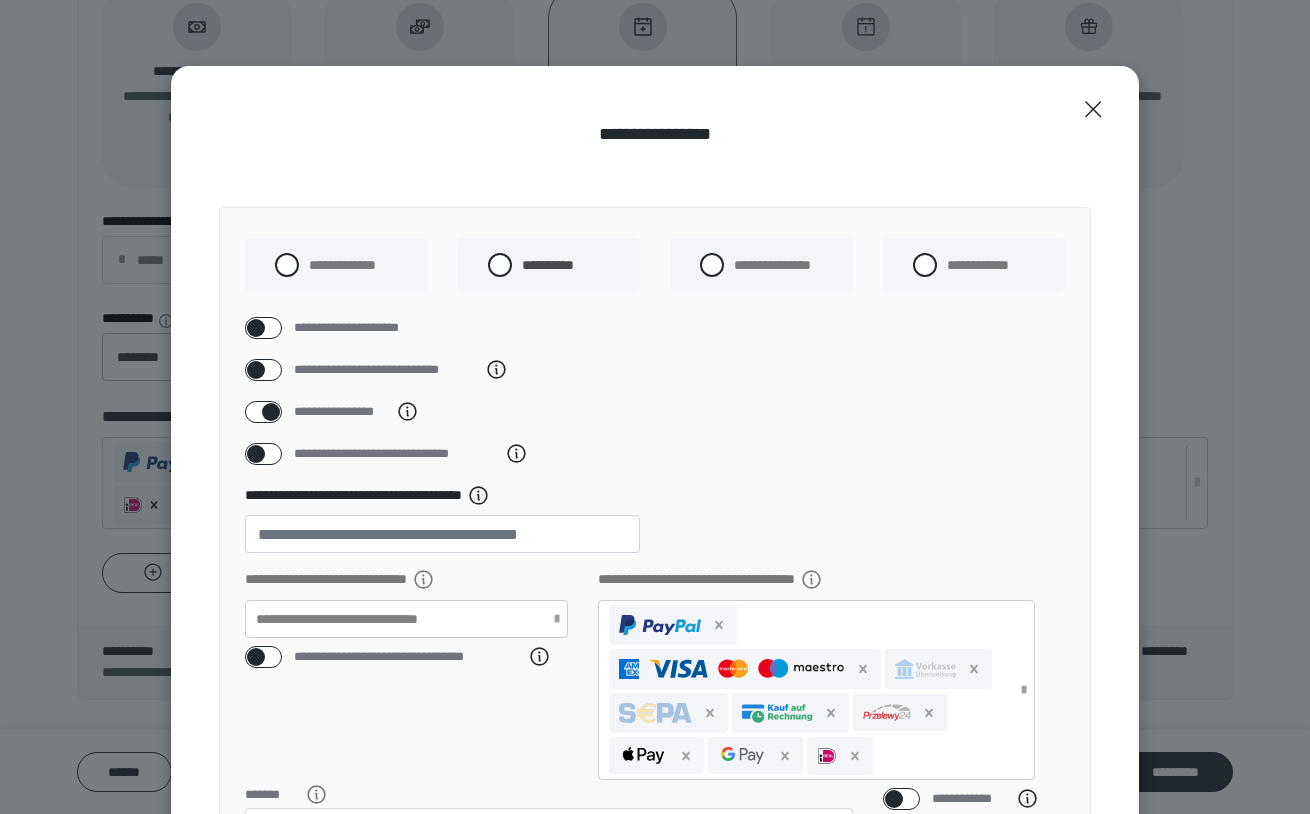 checkbox on "****" 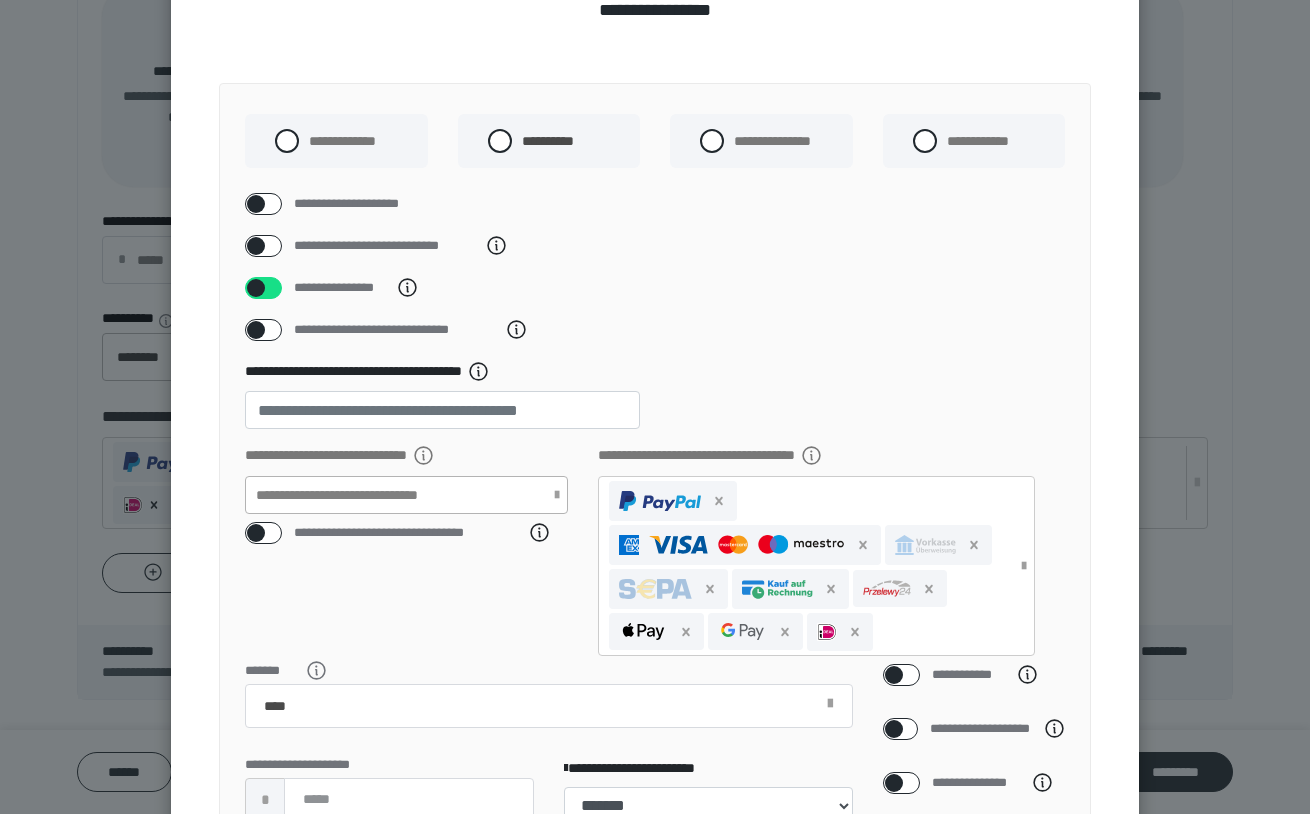 click on "**********" at bounding box center (396, 494) 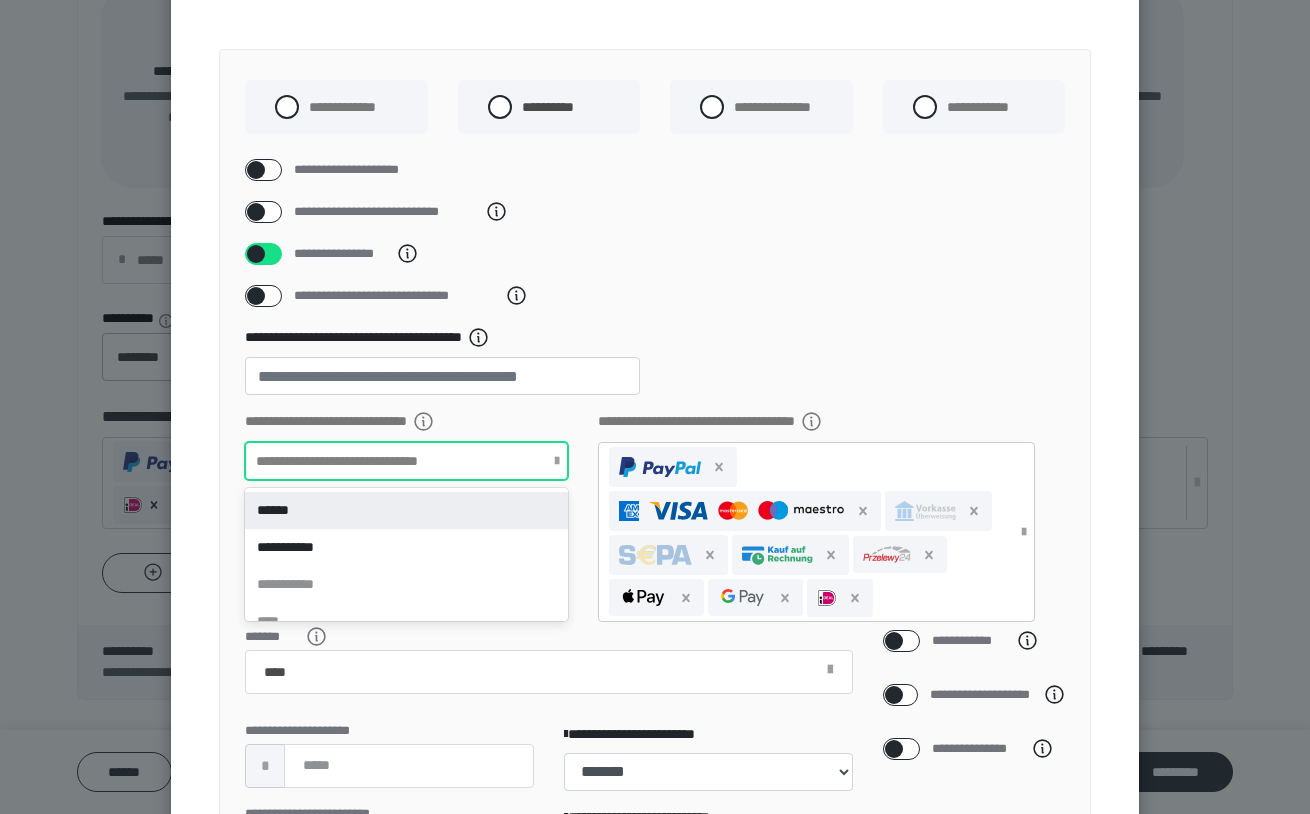 scroll, scrollTop: 166, scrollLeft: 0, axis: vertical 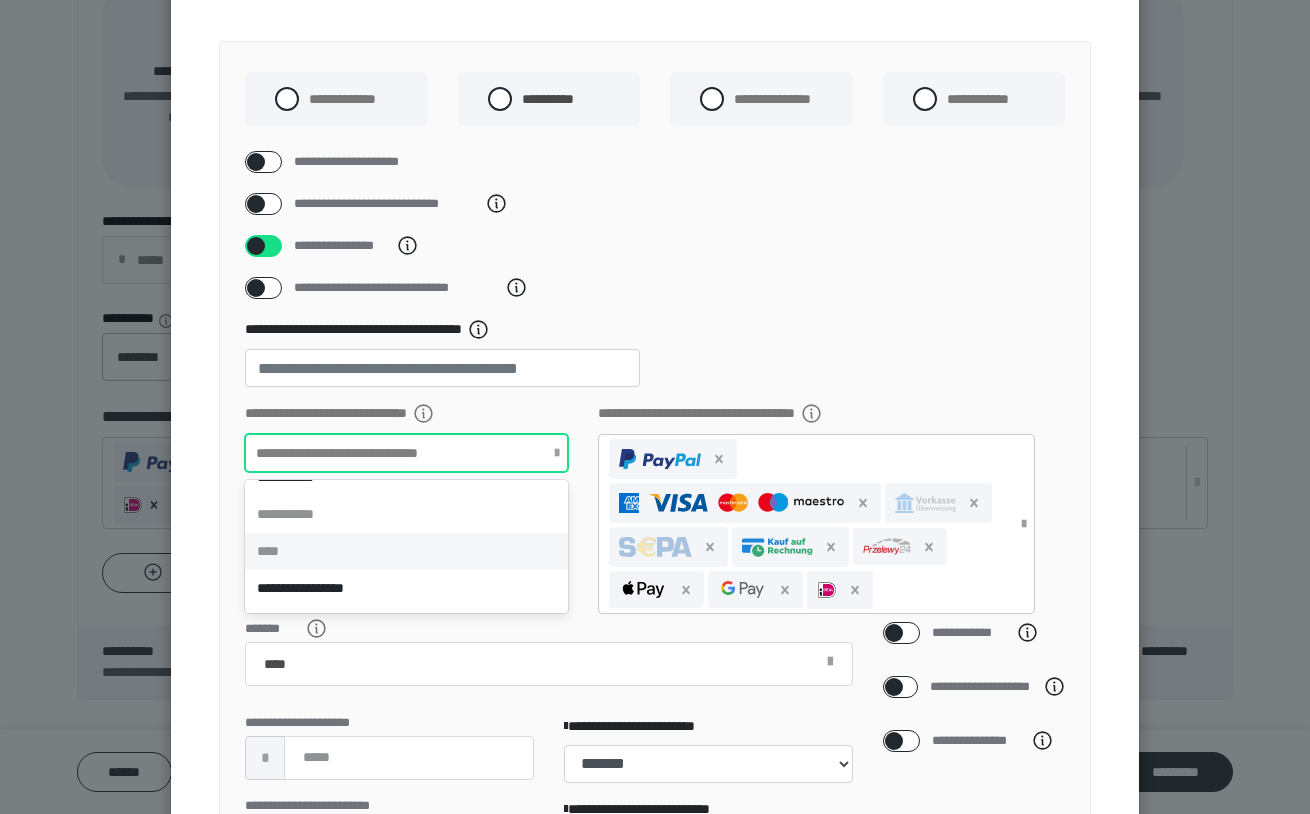 click on "****" at bounding box center (406, 551) 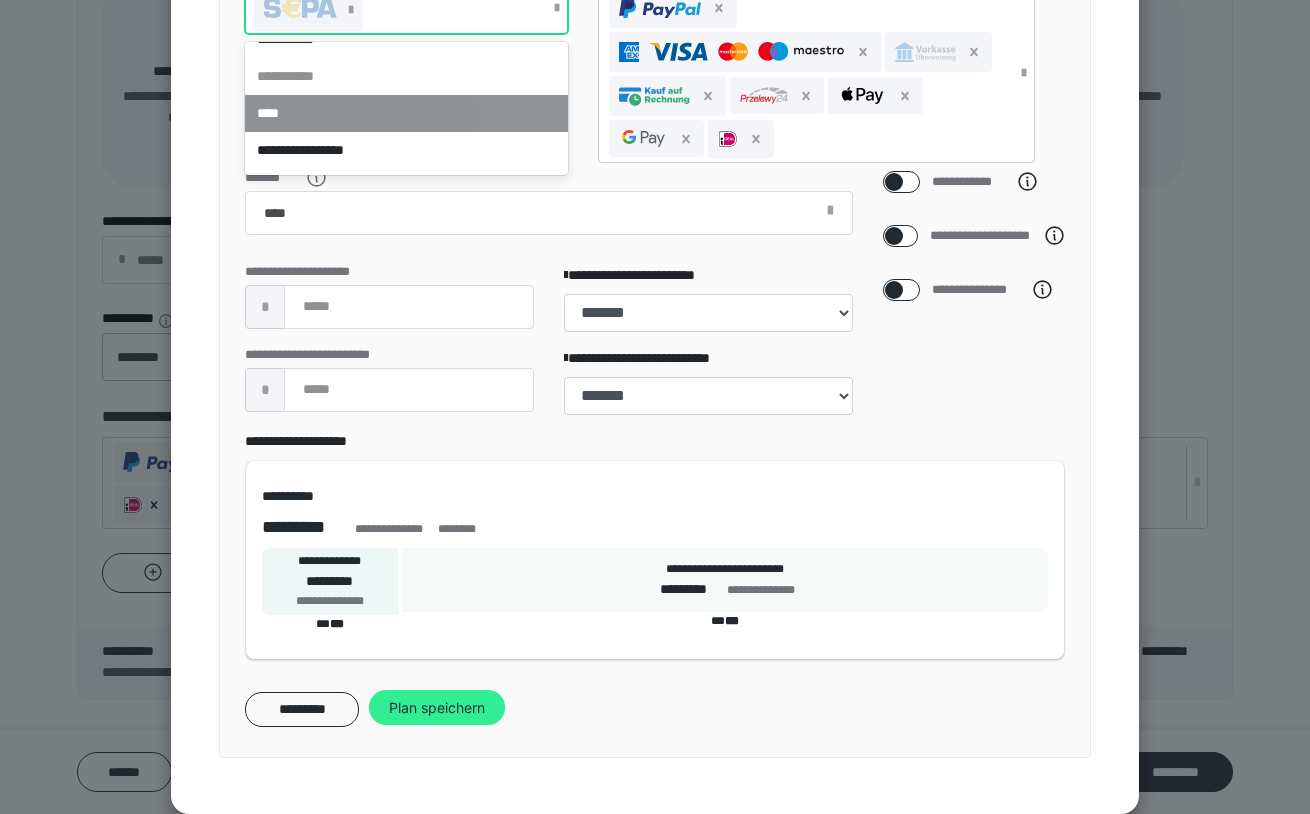 click on "Plan speichern" at bounding box center [437, 708] 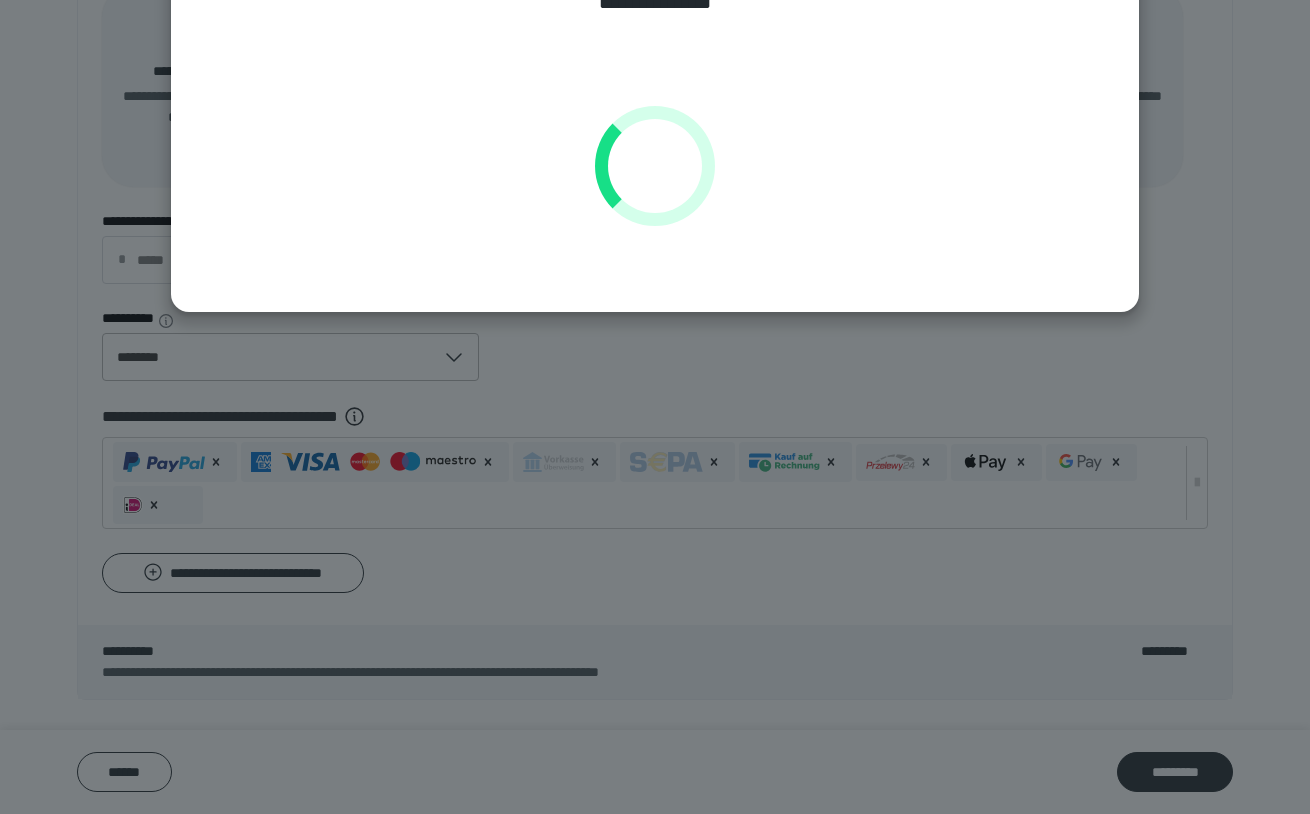 scroll, scrollTop: 0, scrollLeft: 0, axis: both 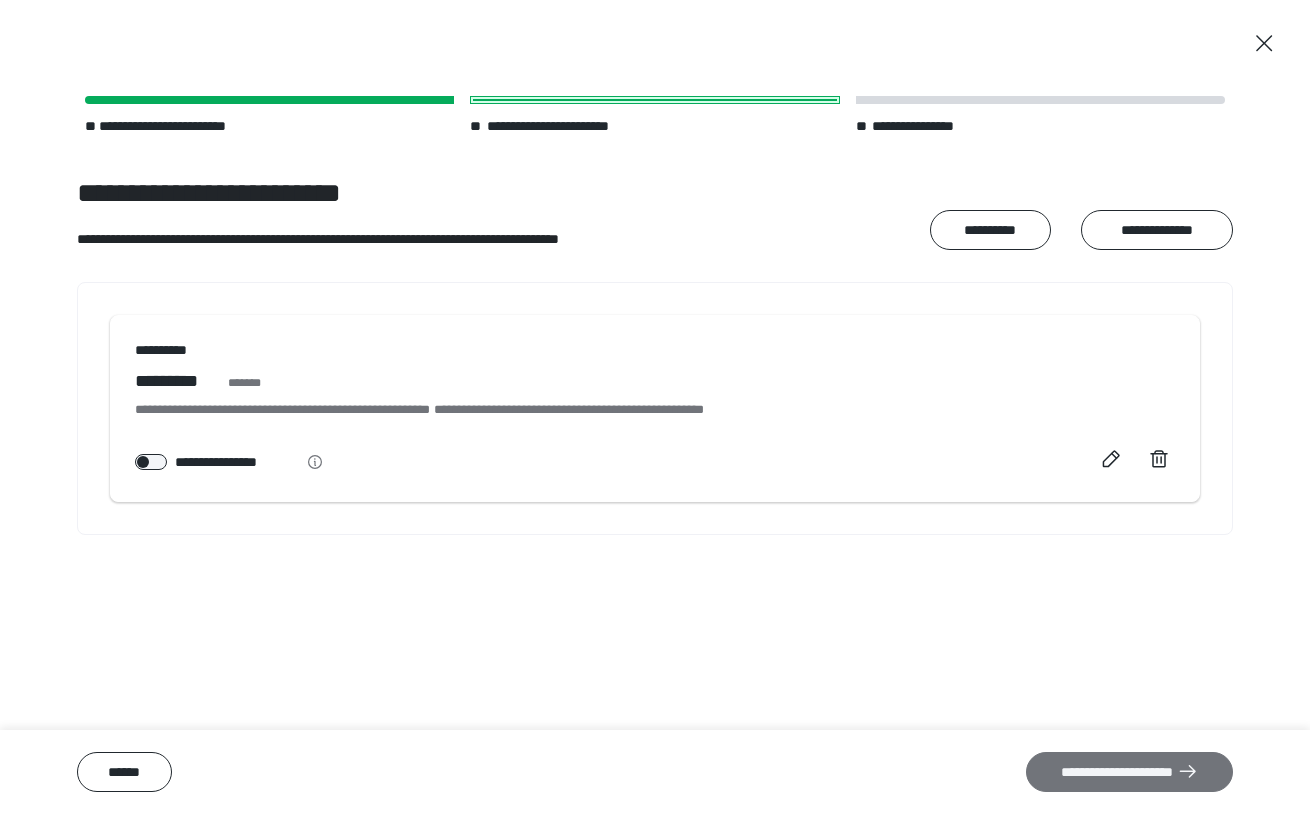 click on "**********" at bounding box center [1129, 772] 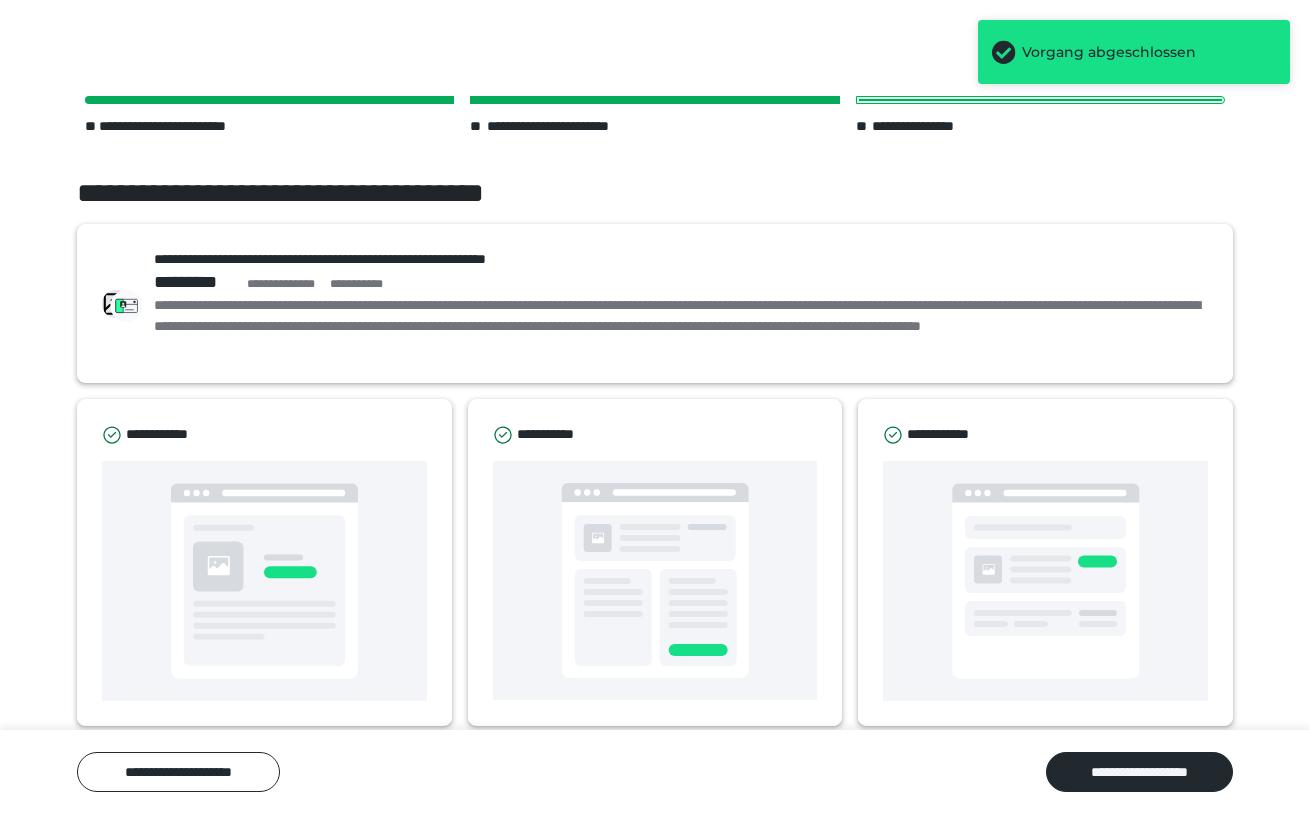 click on "**********" at bounding box center [655, 407] 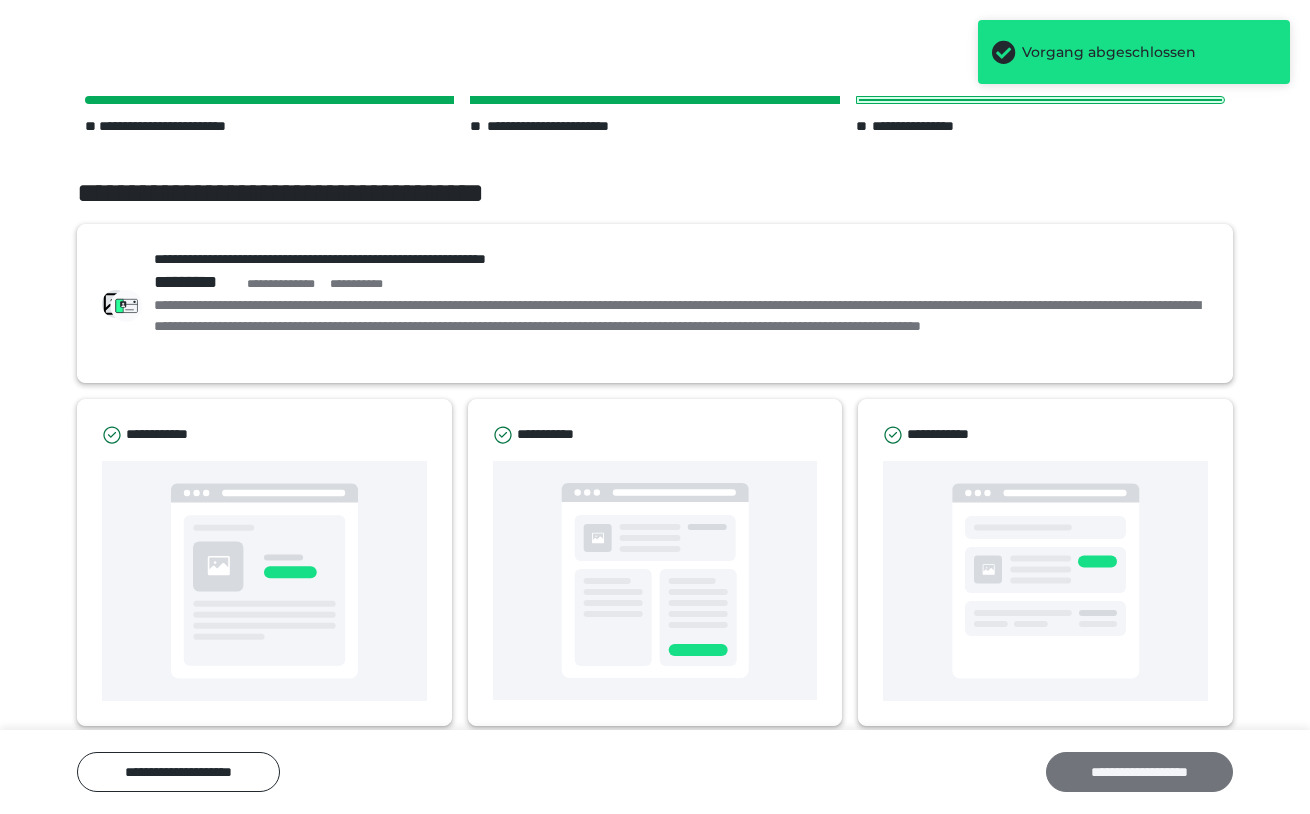 click on "**********" at bounding box center (1139, 772) 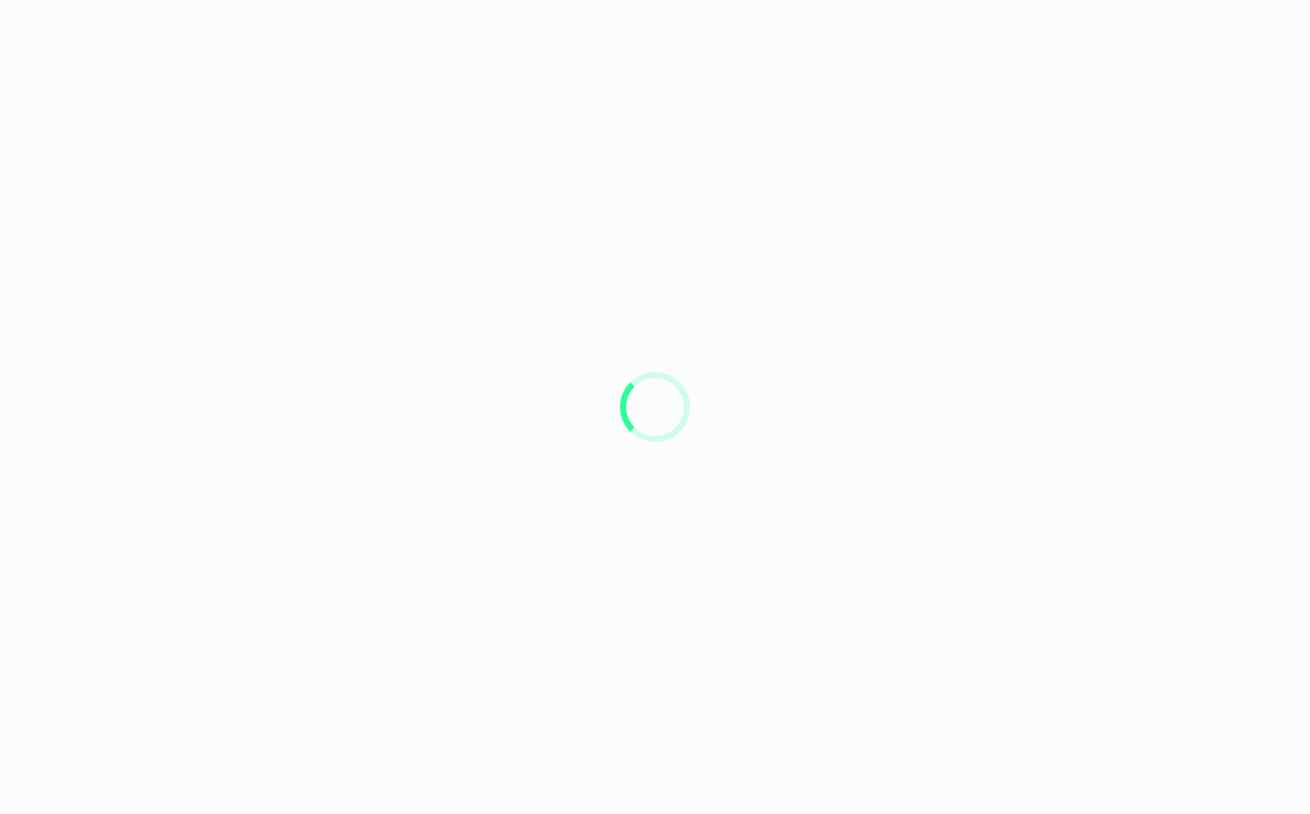 scroll, scrollTop: 0, scrollLeft: 0, axis: both 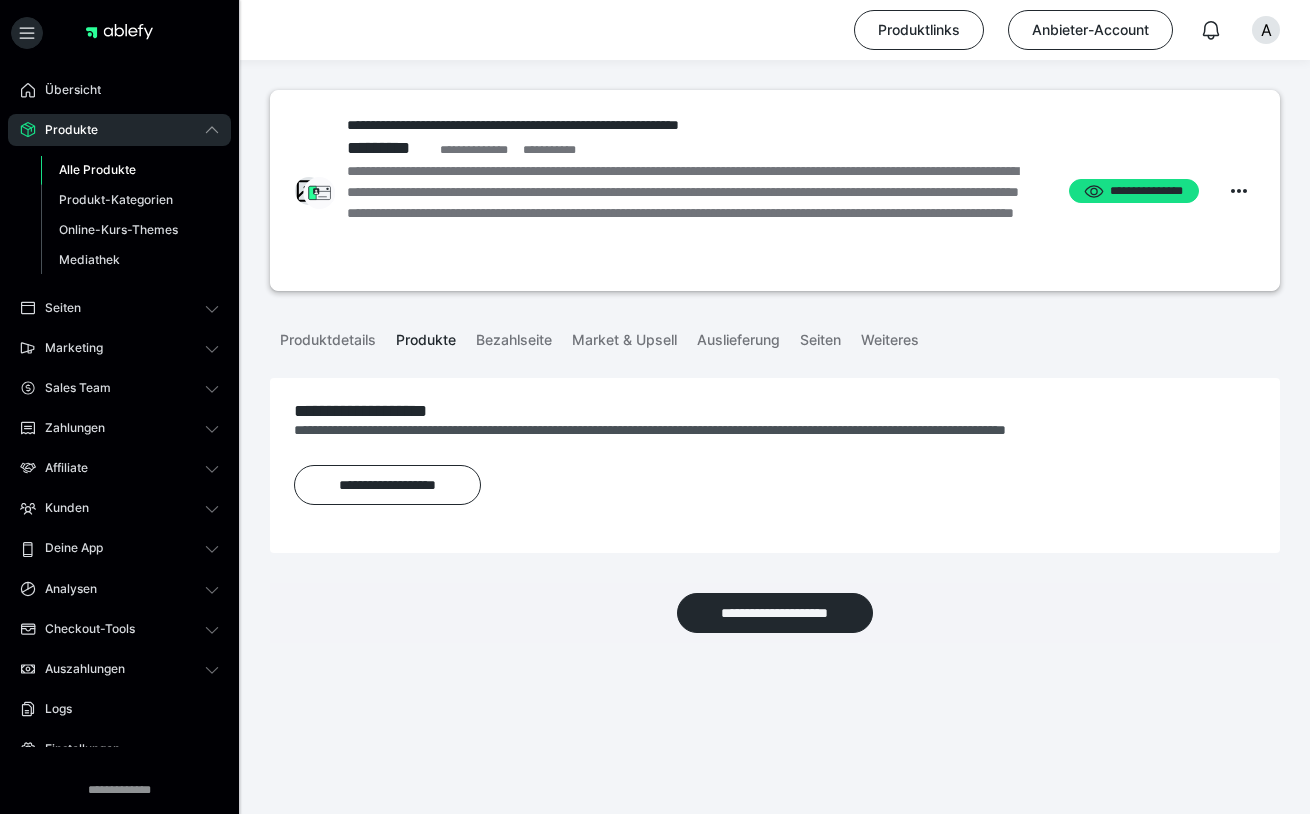 click on "Alle Produkte" at bounding box center (97, 169) 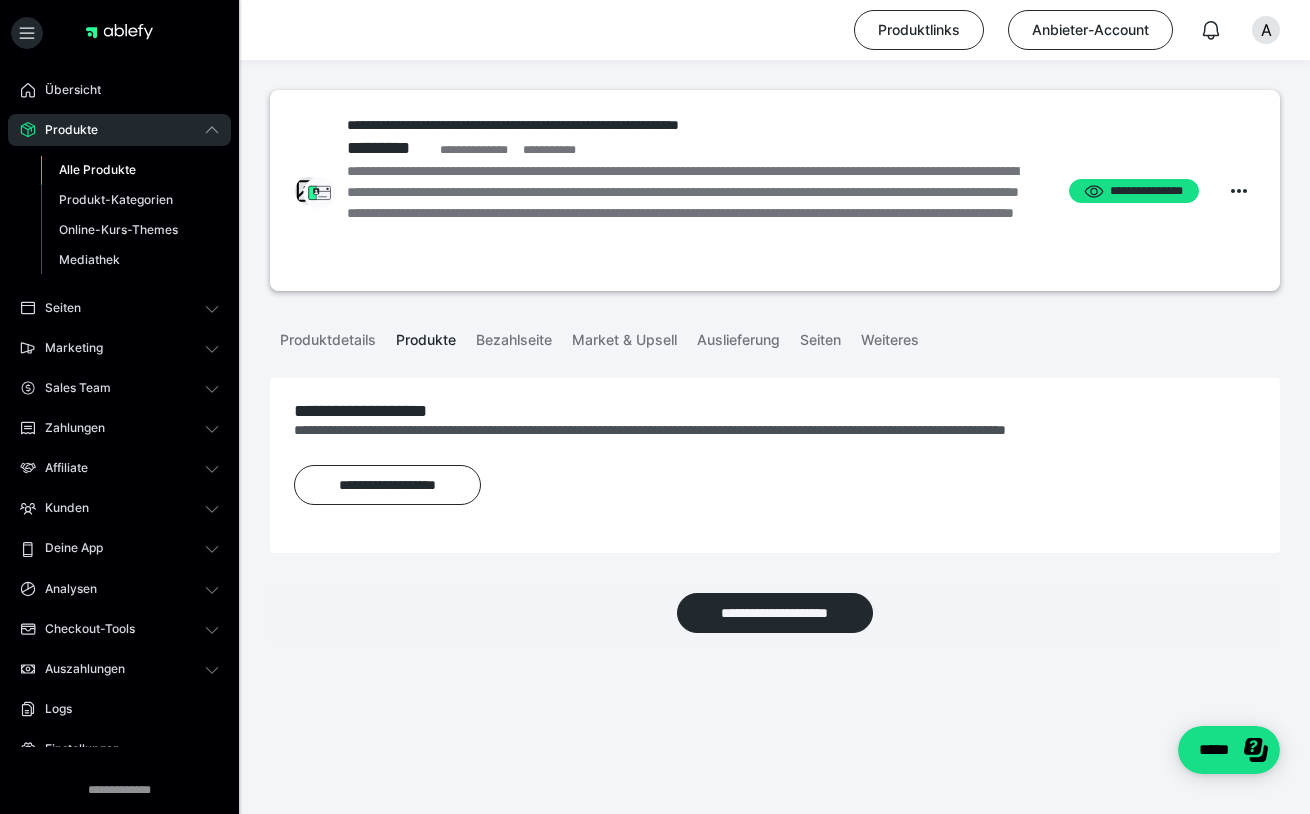 scroll, scrollTop: 0, scrollLeft: 0, axis: both 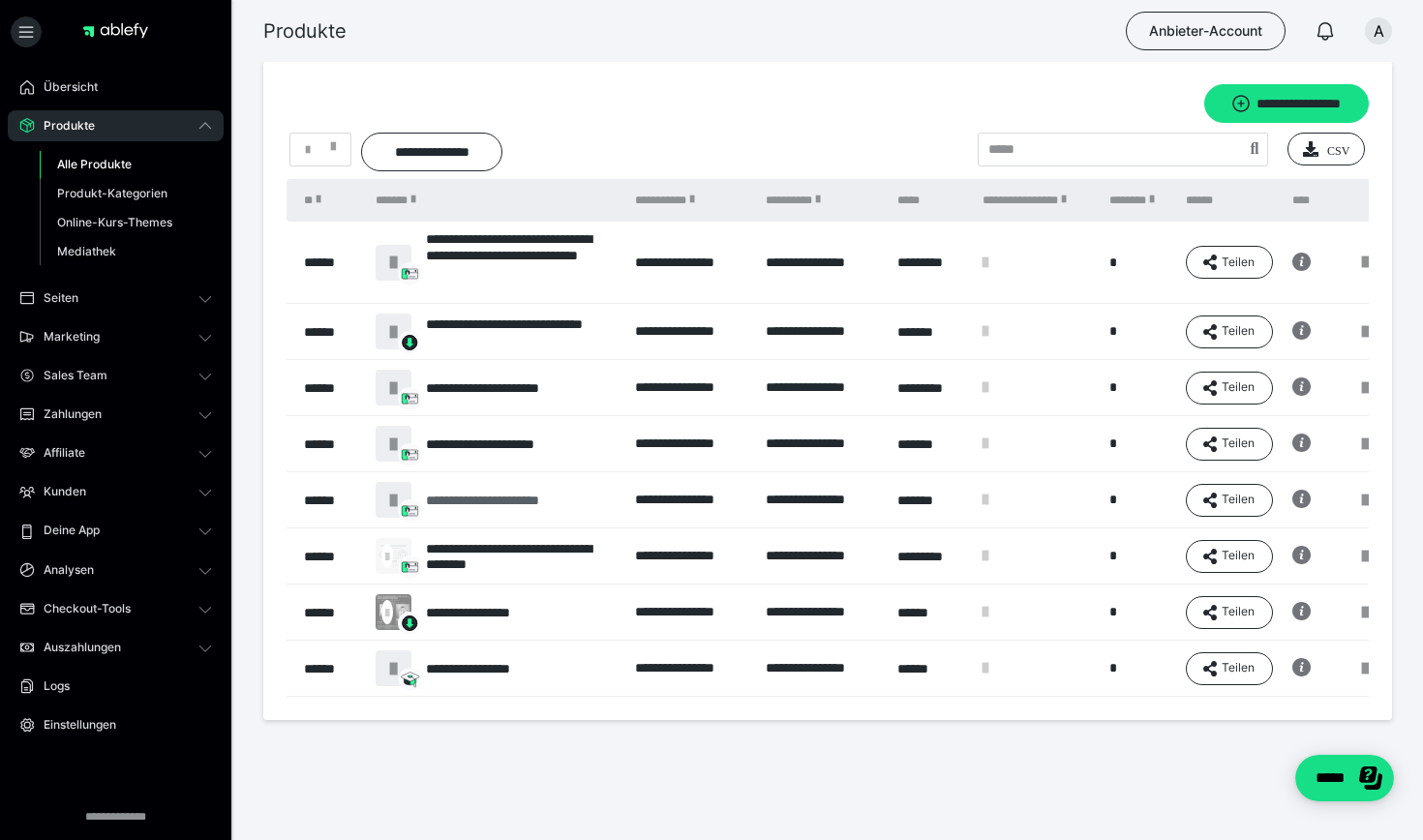 click on "**********" at bounding box center [503, 500] 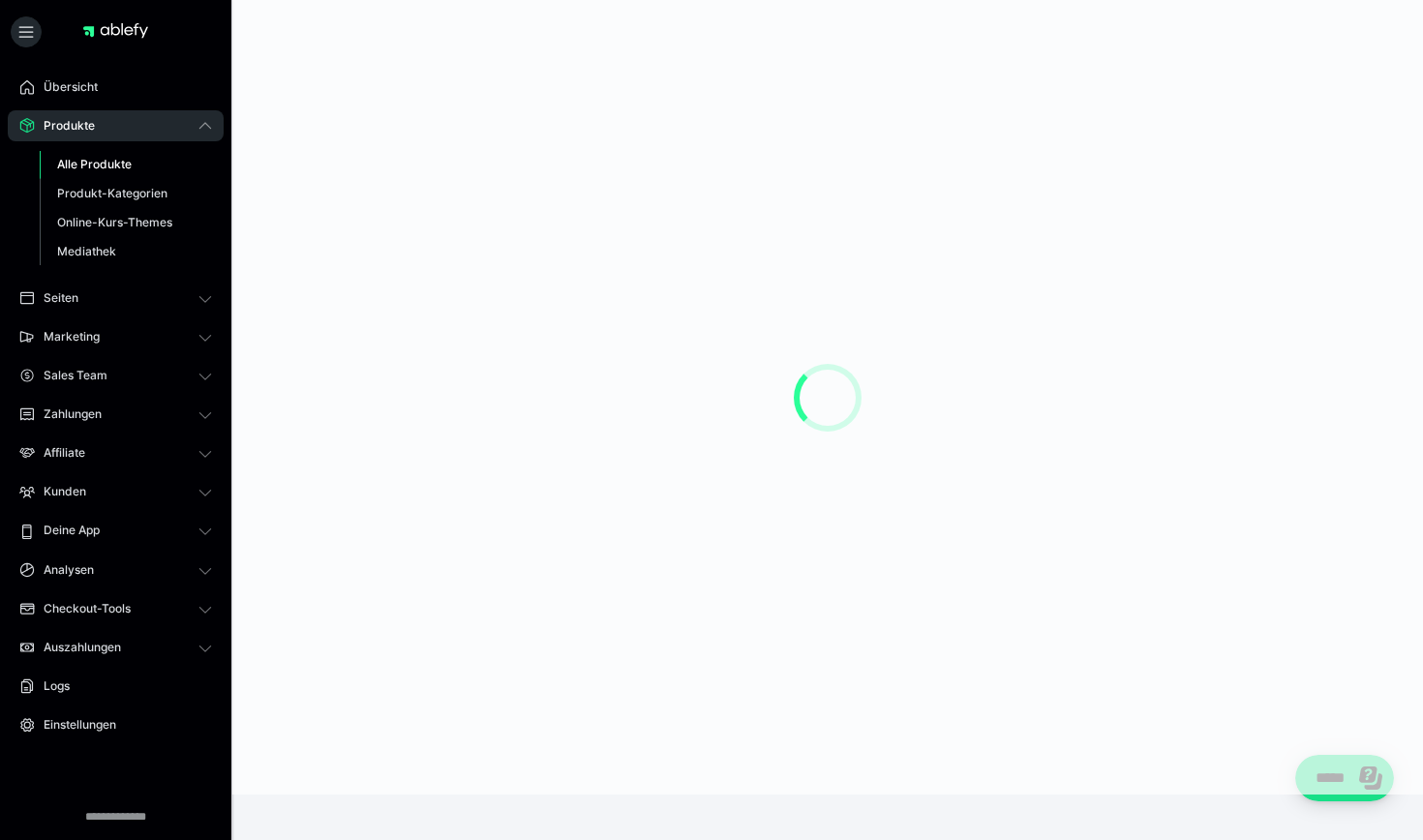 scroll, scrollTop: 0, scrollLeft: 0, axis: both 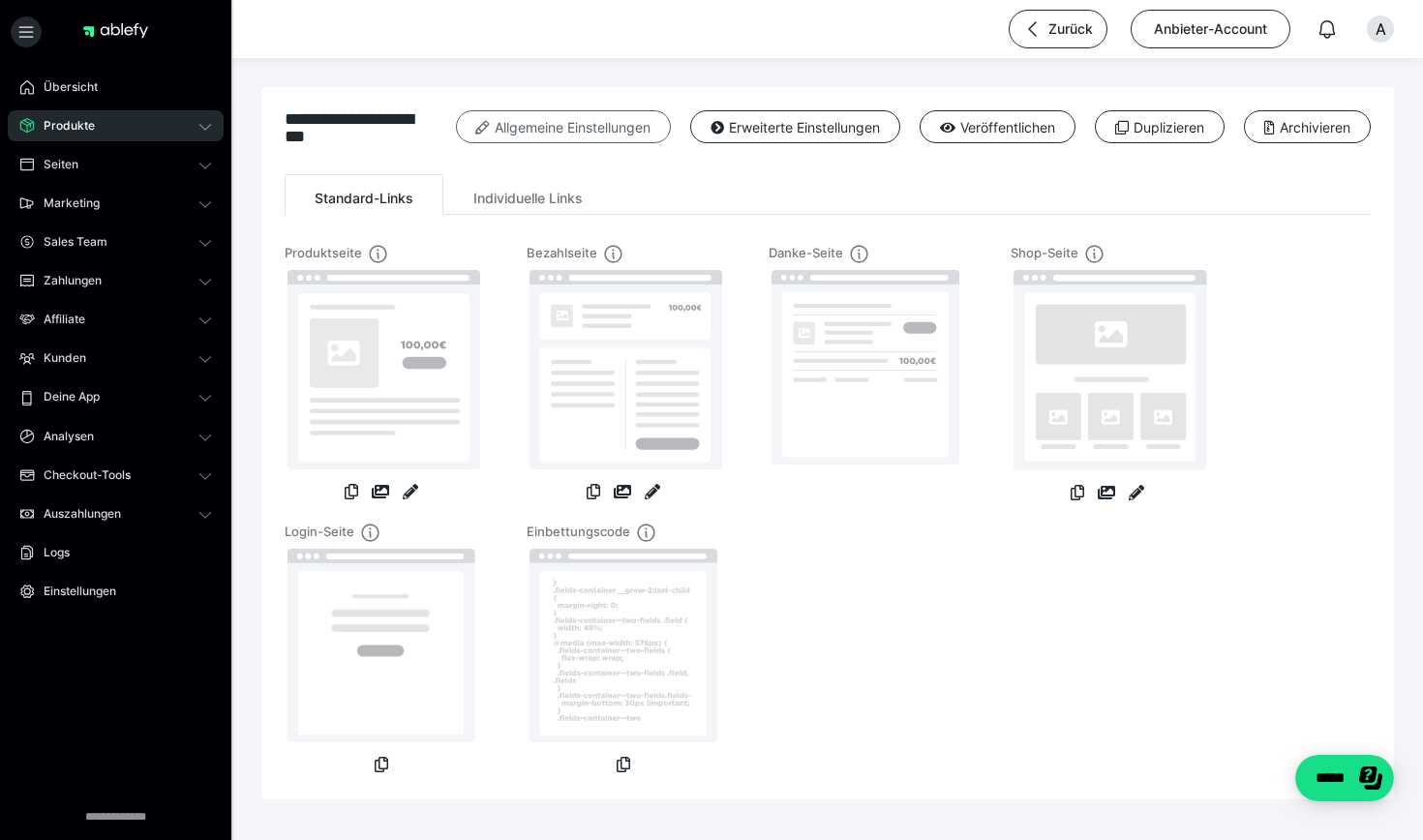 click on "Allgemeine Einstellungen" at bounding box center (563, 127) 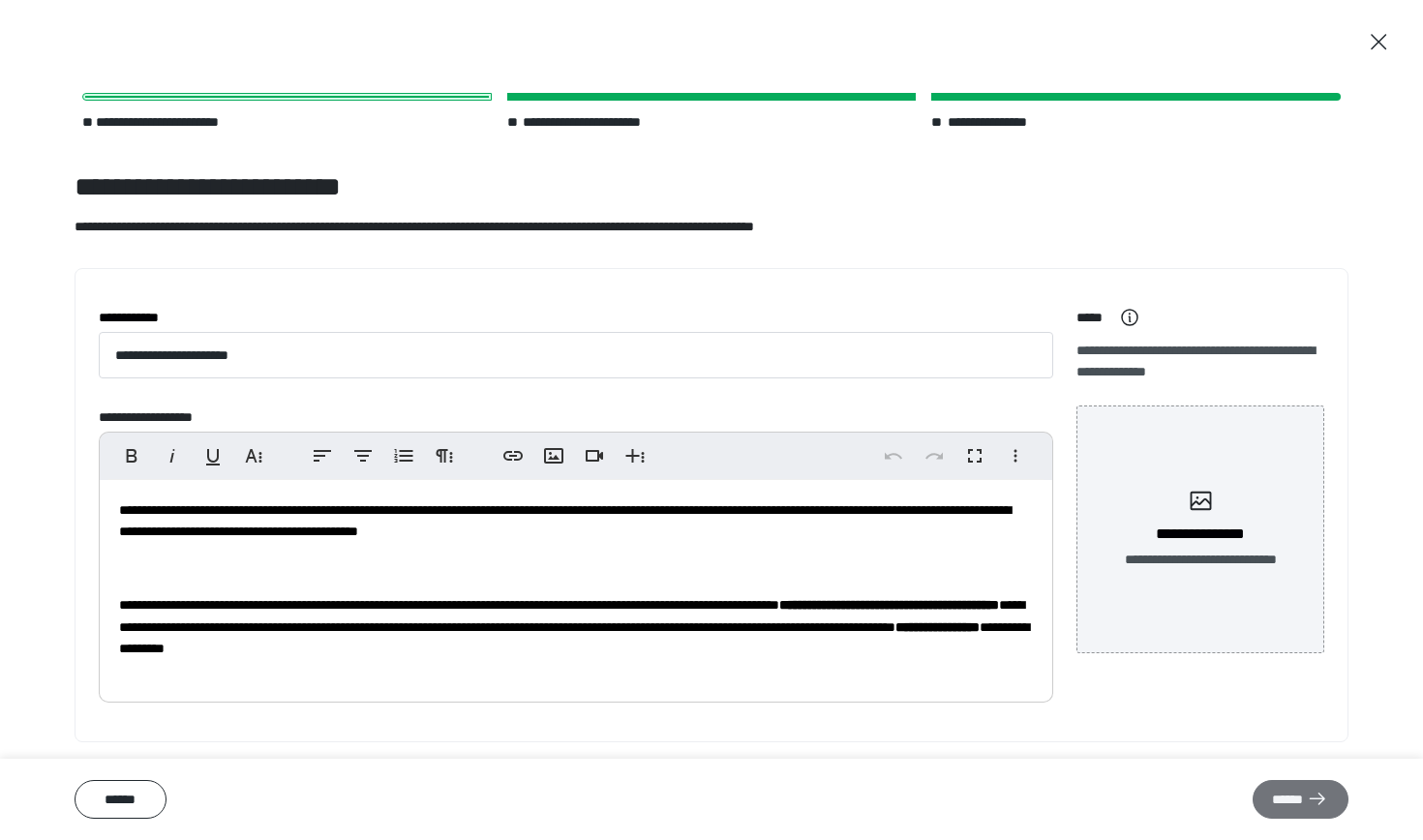 click on "******" at bounding box center (1300, 799) 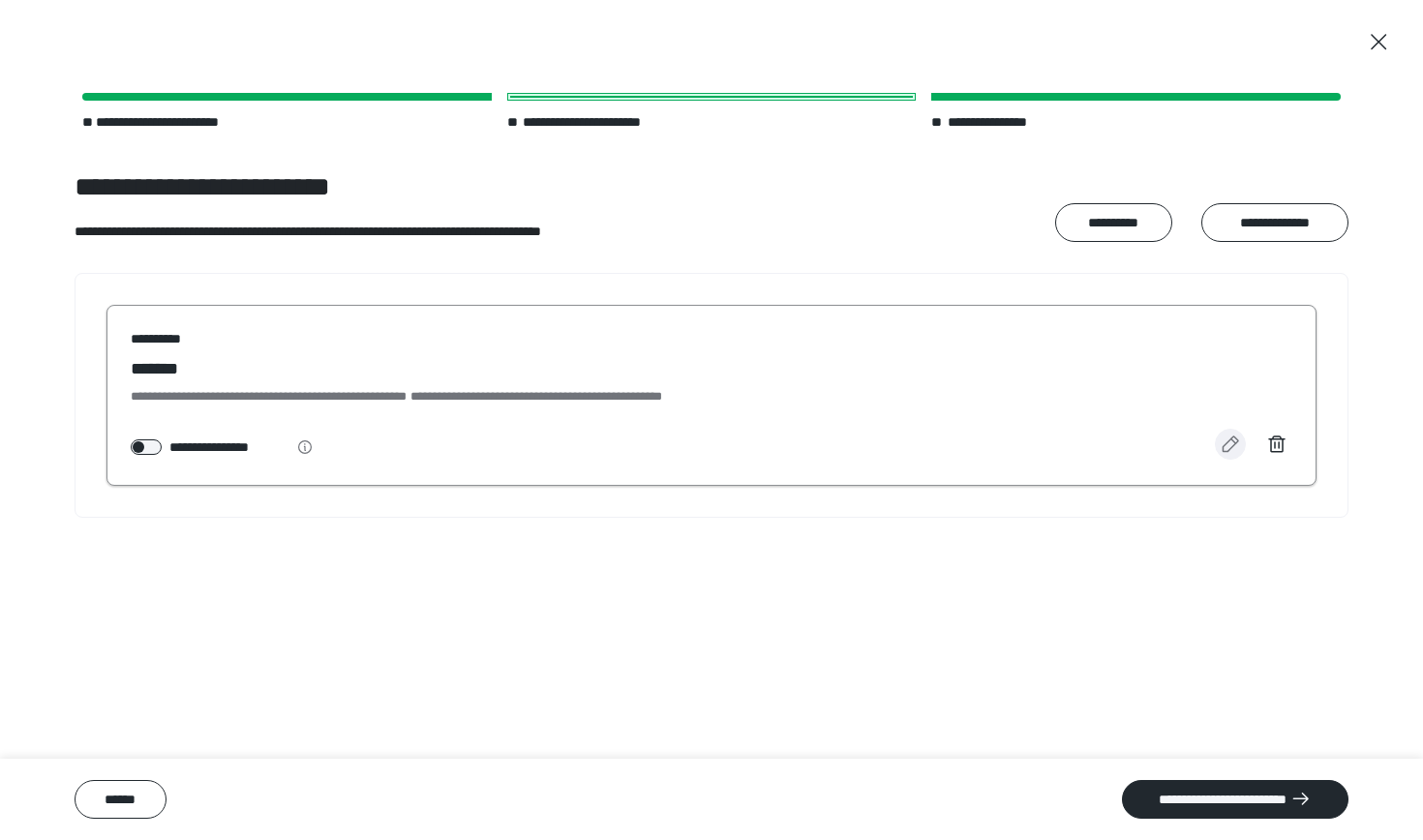 click 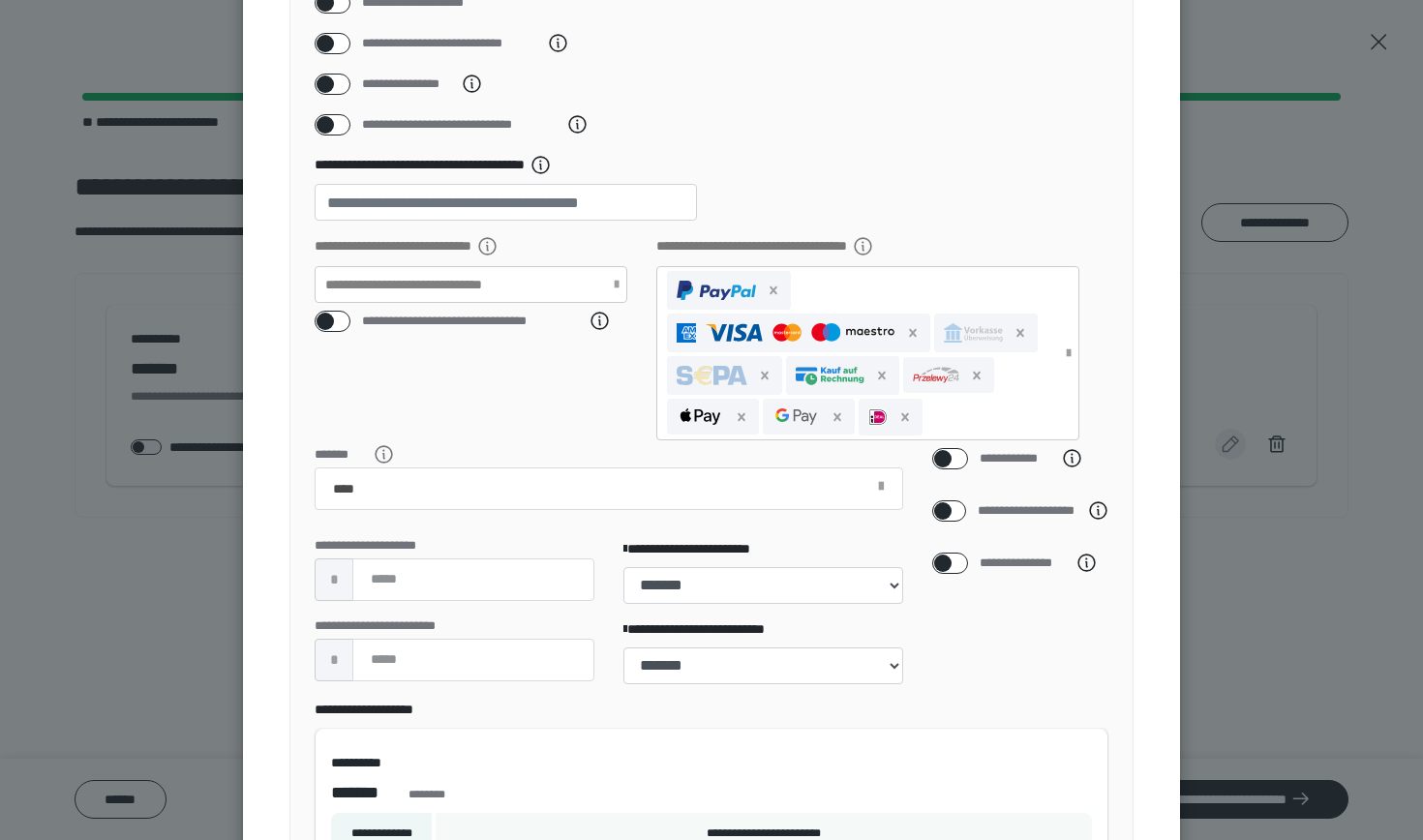 scroll, scrollTop: 496, scrollLeft: 0, axis: vertical 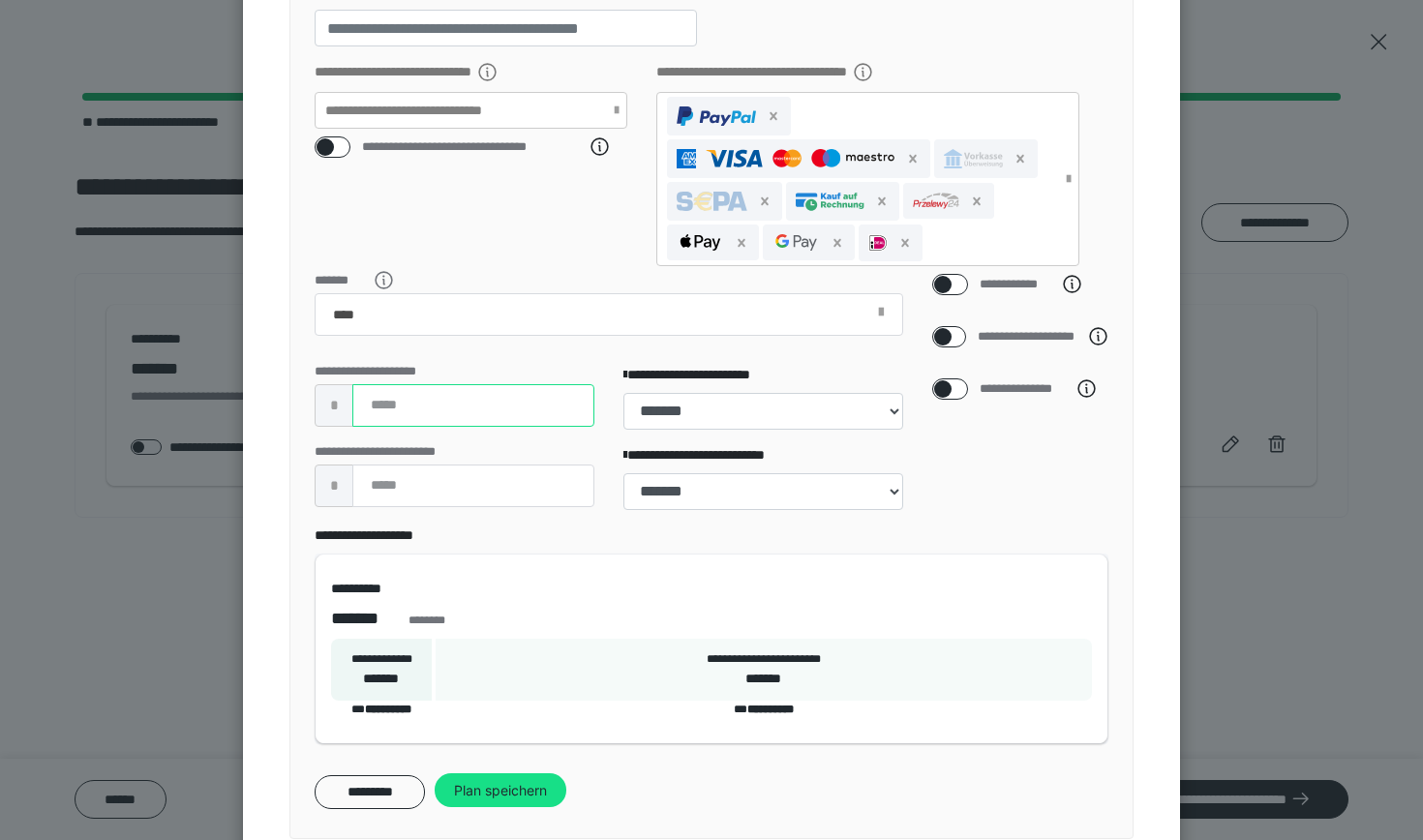 click on "***" at bounding box center (473, 405) 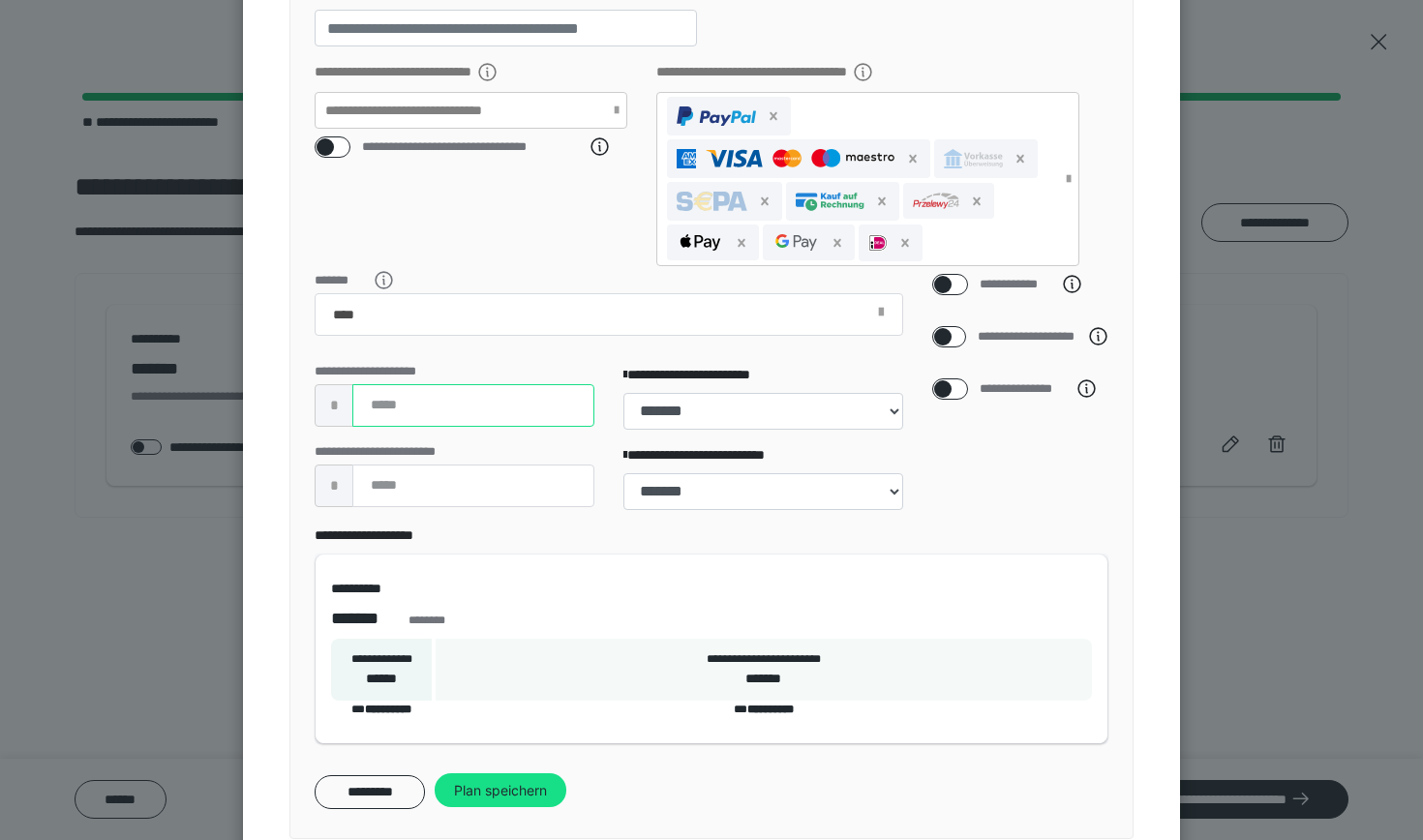type on "*" 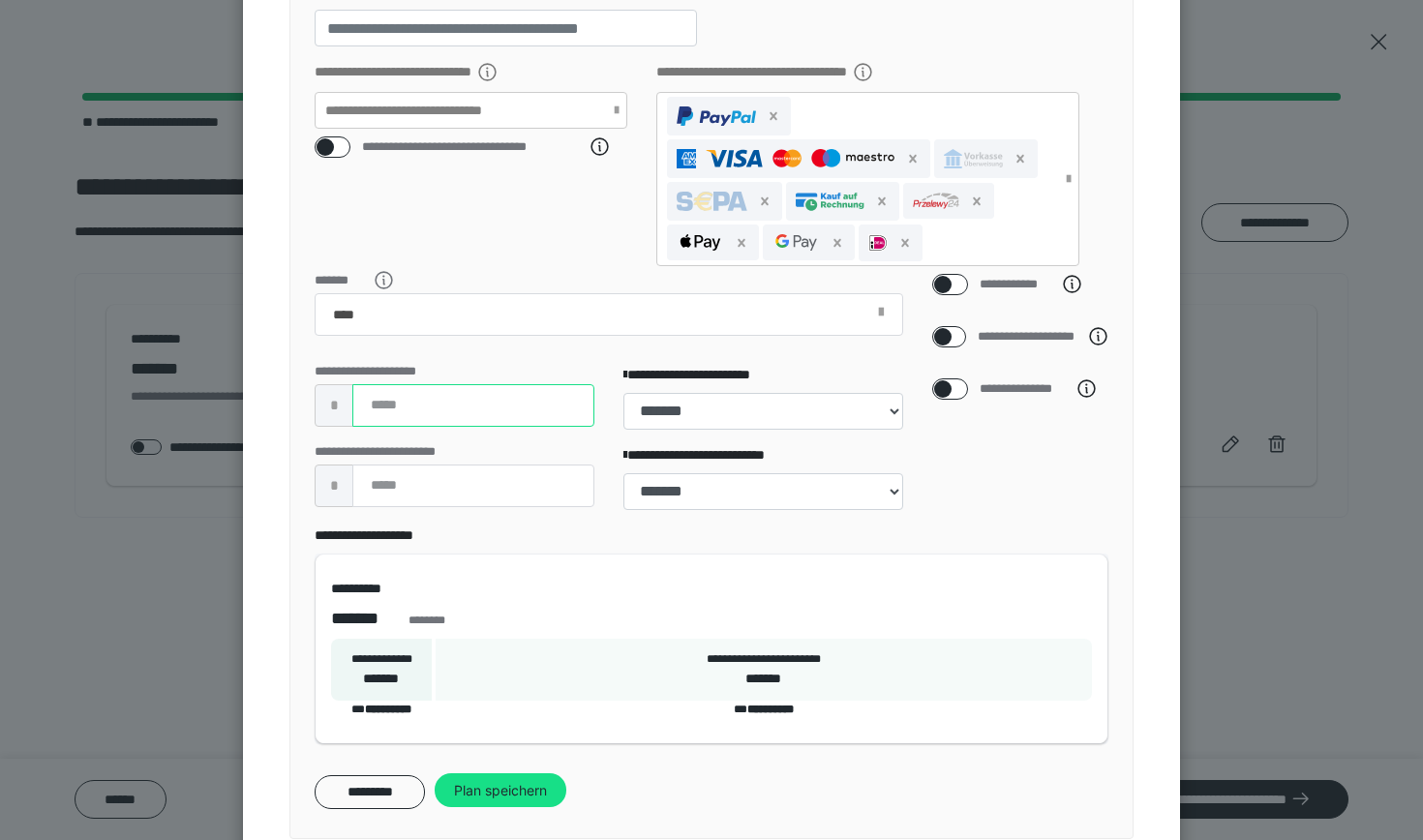 type on "***" 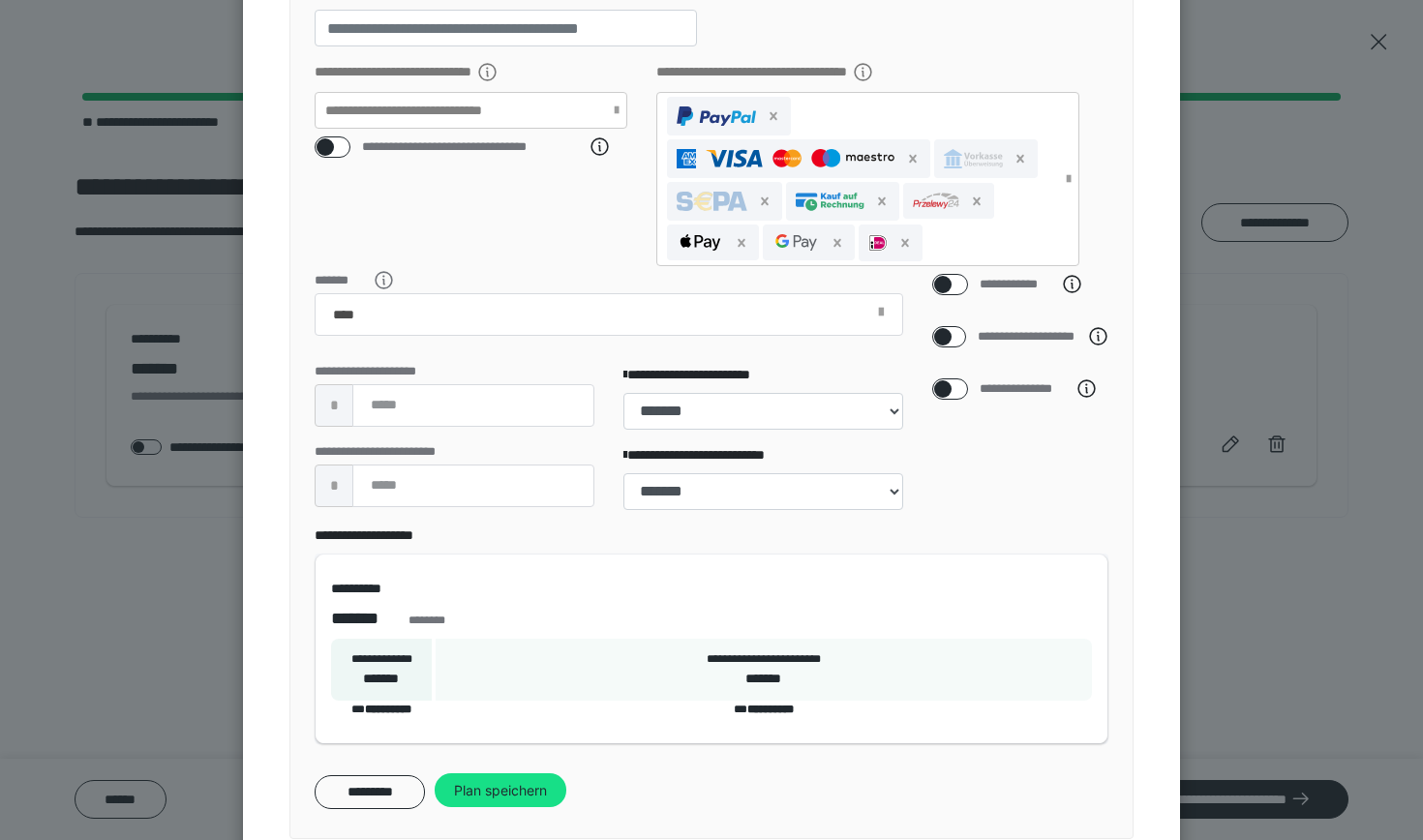 click on "**********" at bounding box center [454, 476] 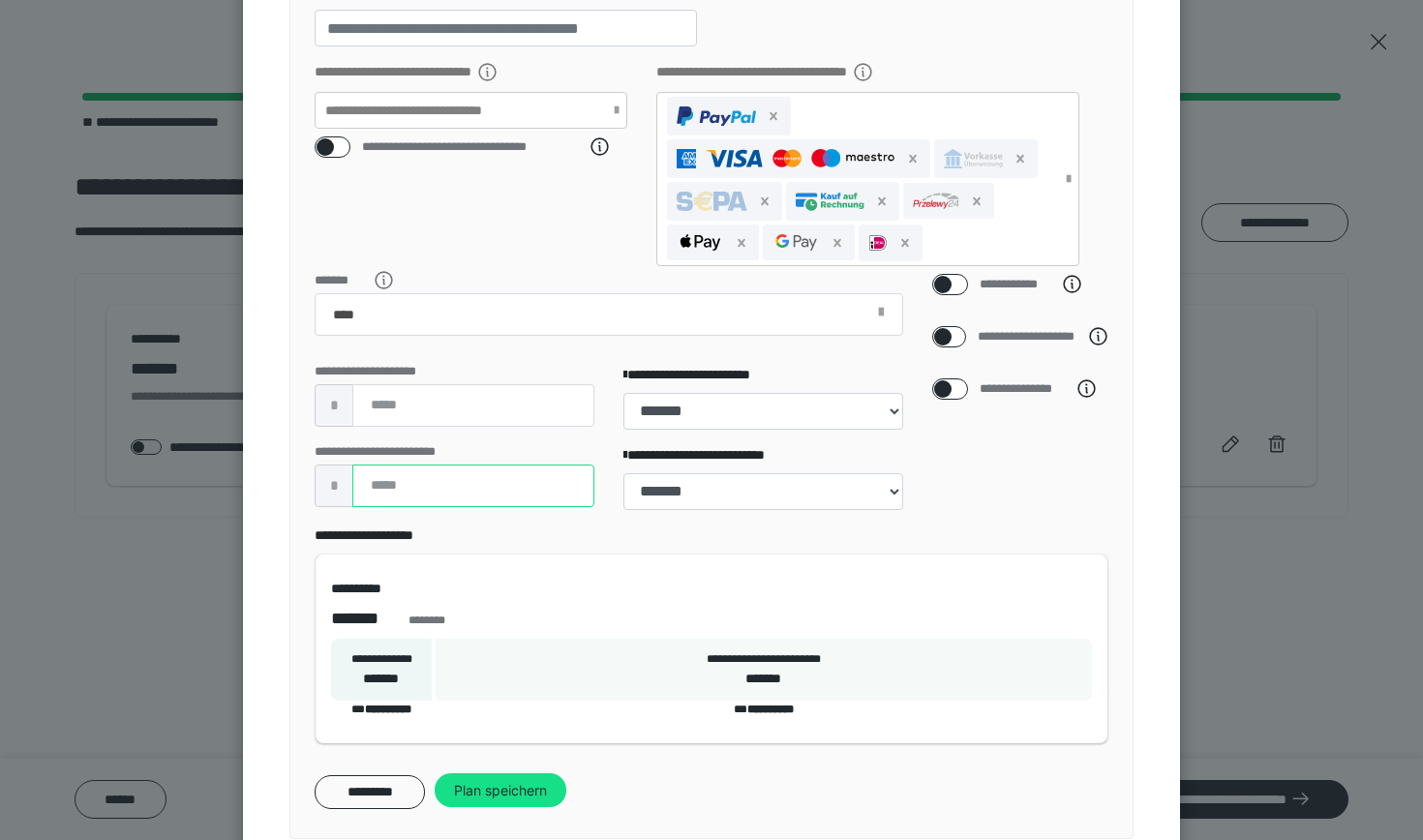 click on "***" at bounding box center [473, 486] 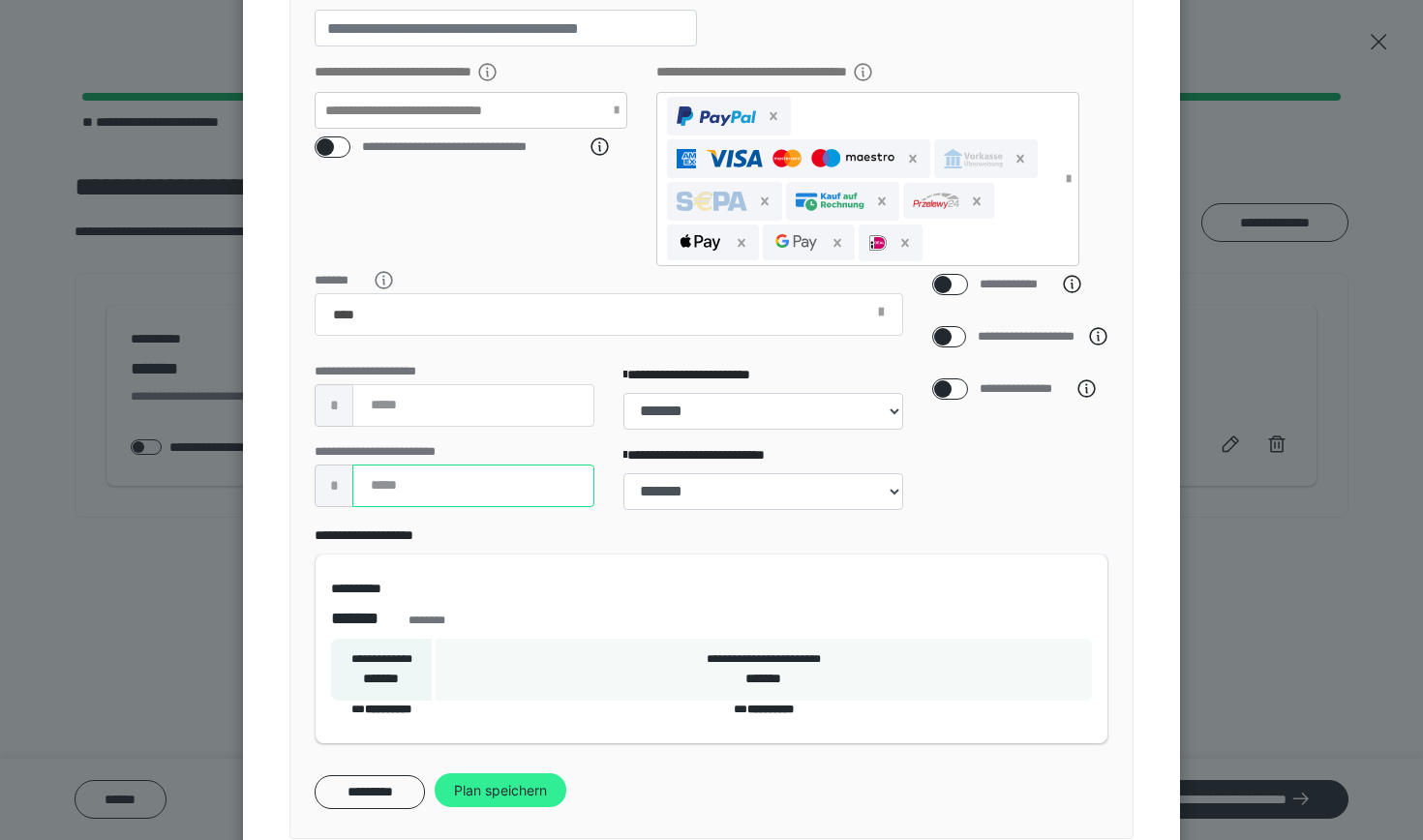 type on "***" 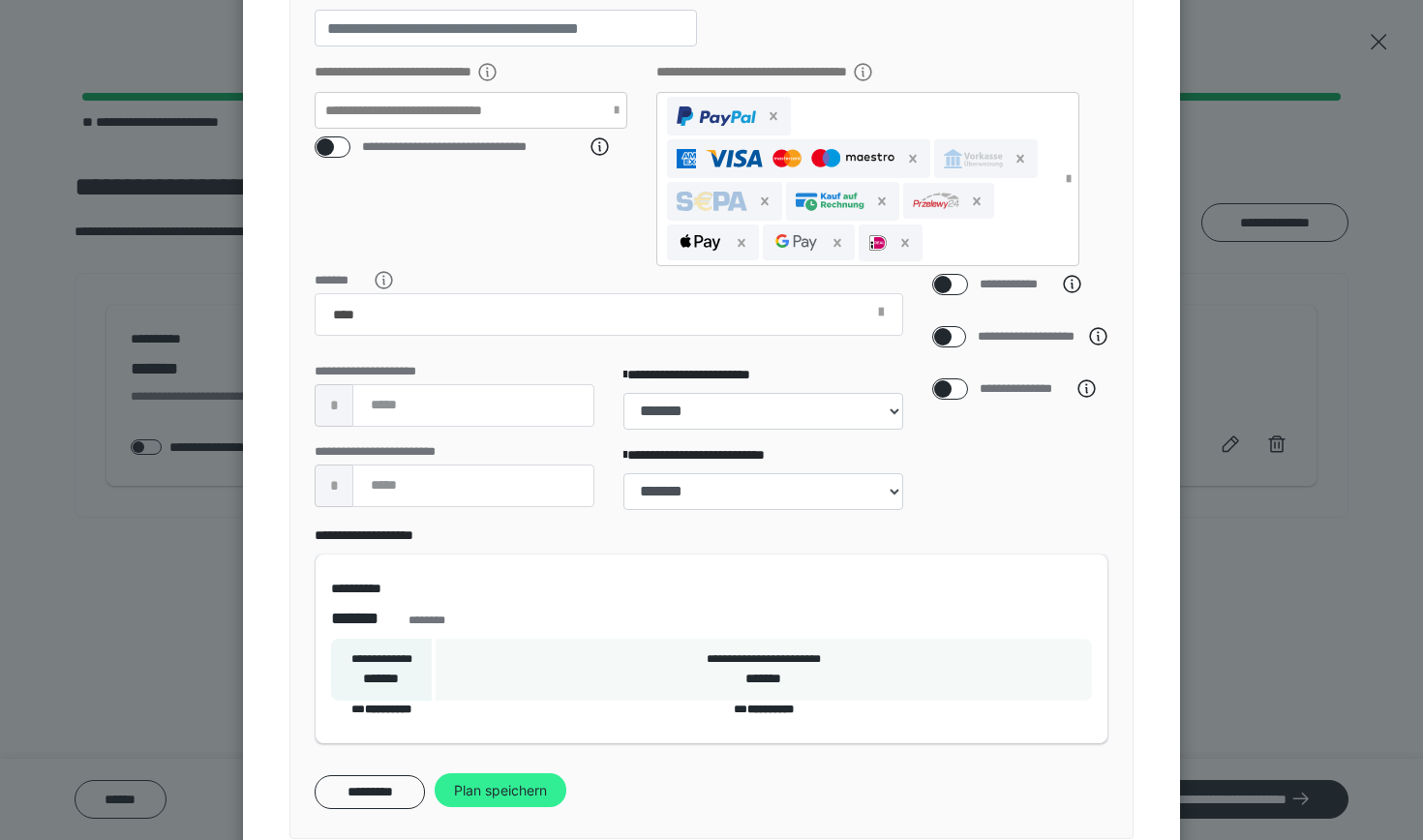 click on "Plan speichern" at bounding box center (500, 791) 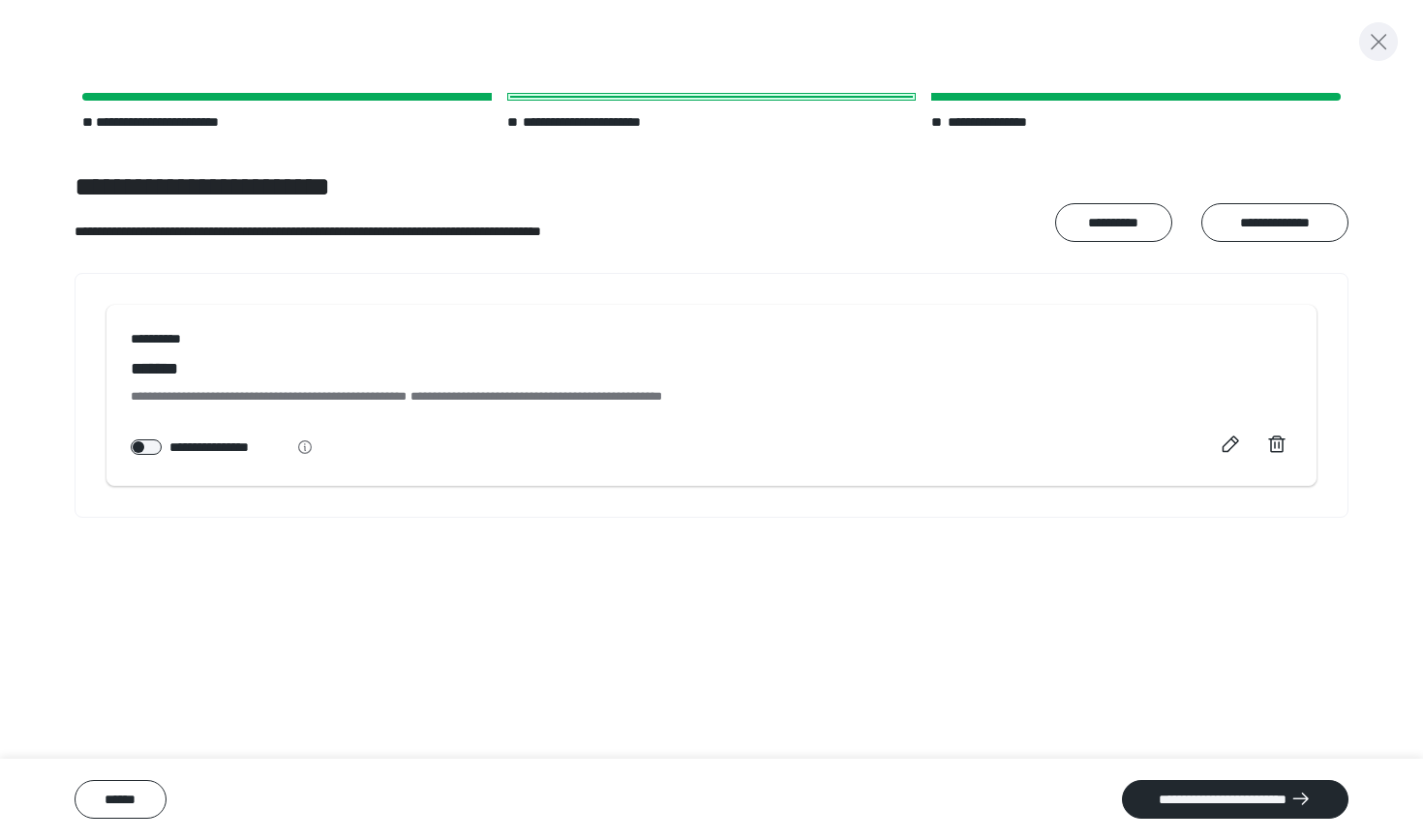 click 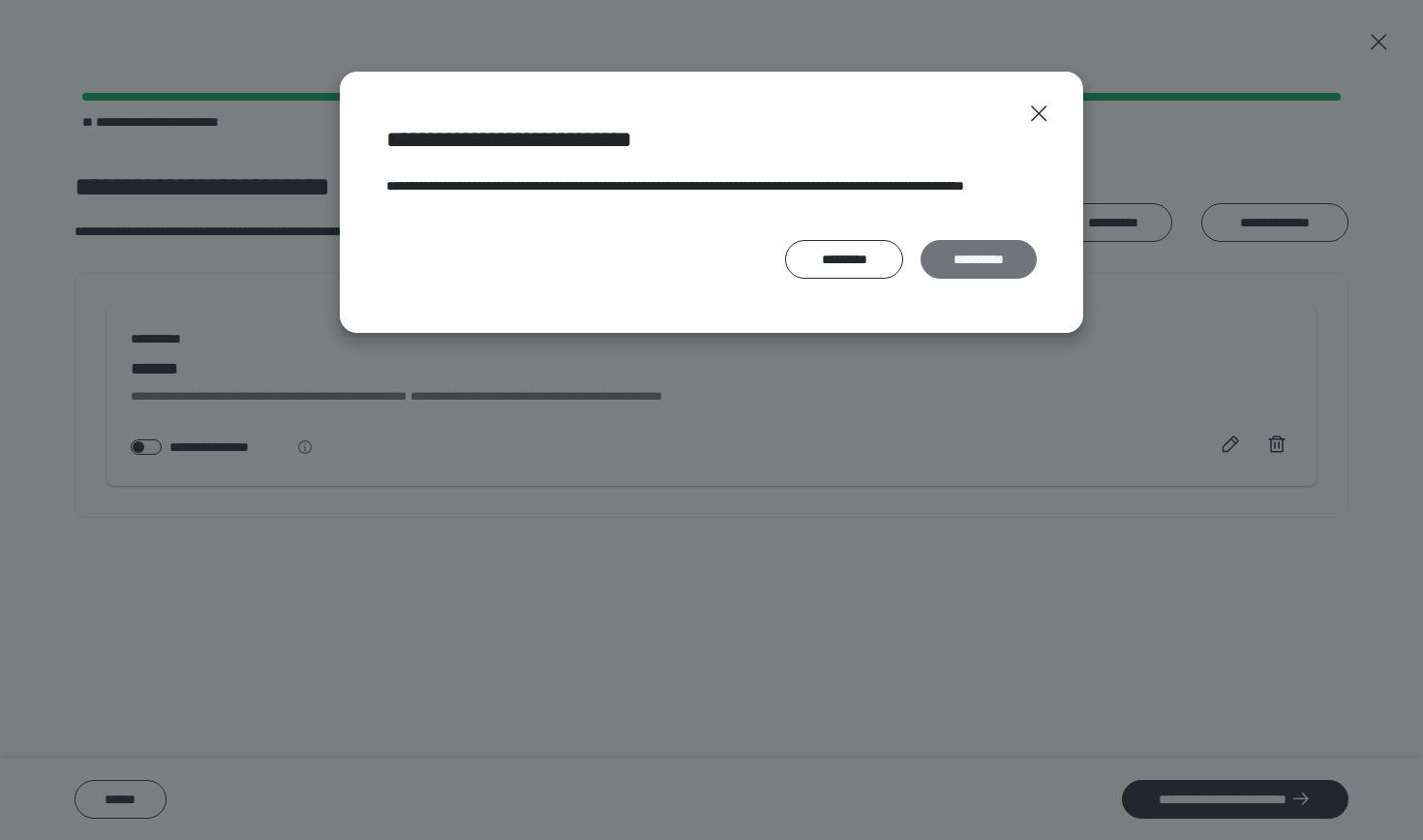 click on "**********" at bounding box center [979, 259] 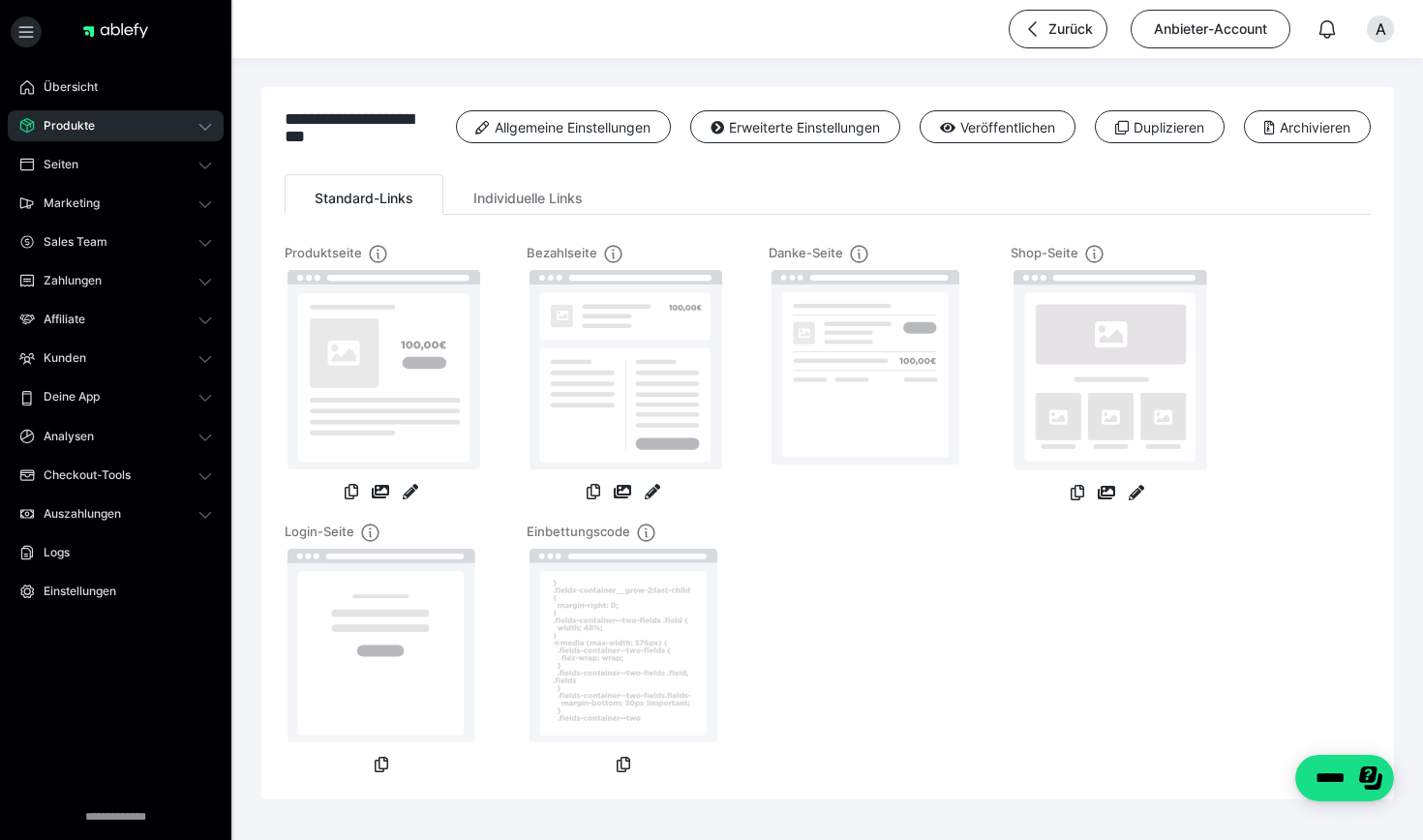 click on "Produkte" at bounding box center (115, 126) 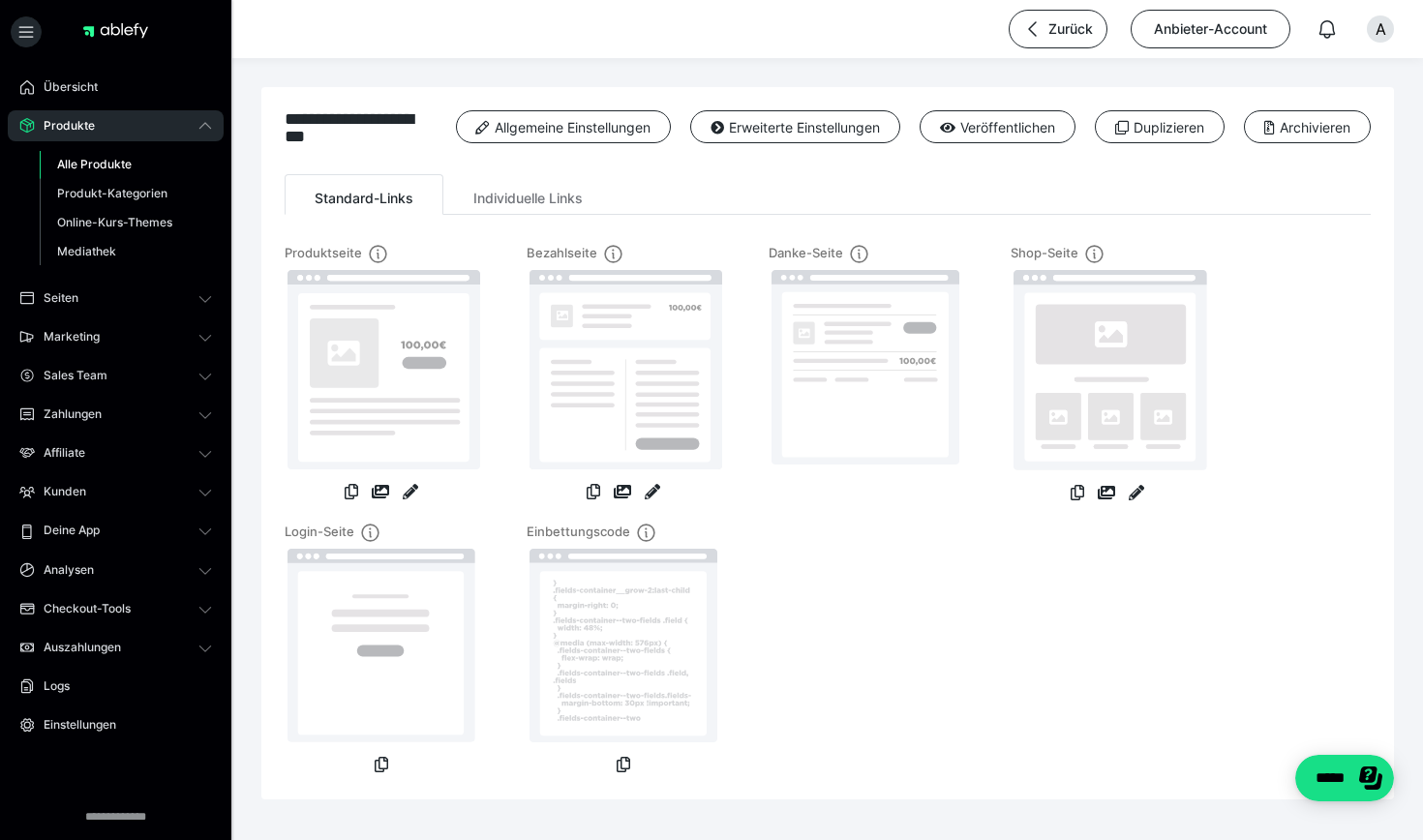 click on "Alle Produkte" at bounding box center (94, 164) 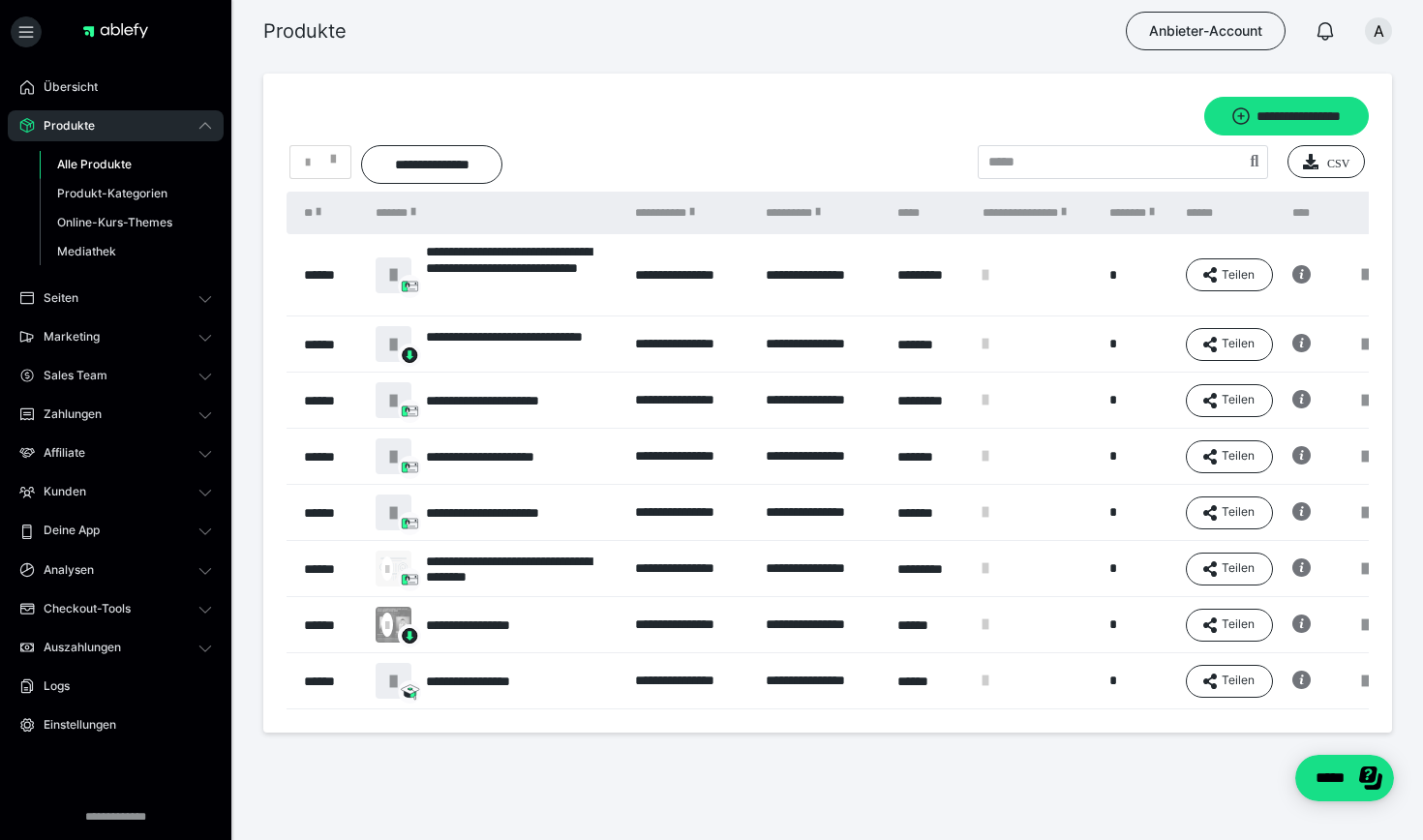 scroll, scrollTop: 0, scrollLeft: 0, axis: both 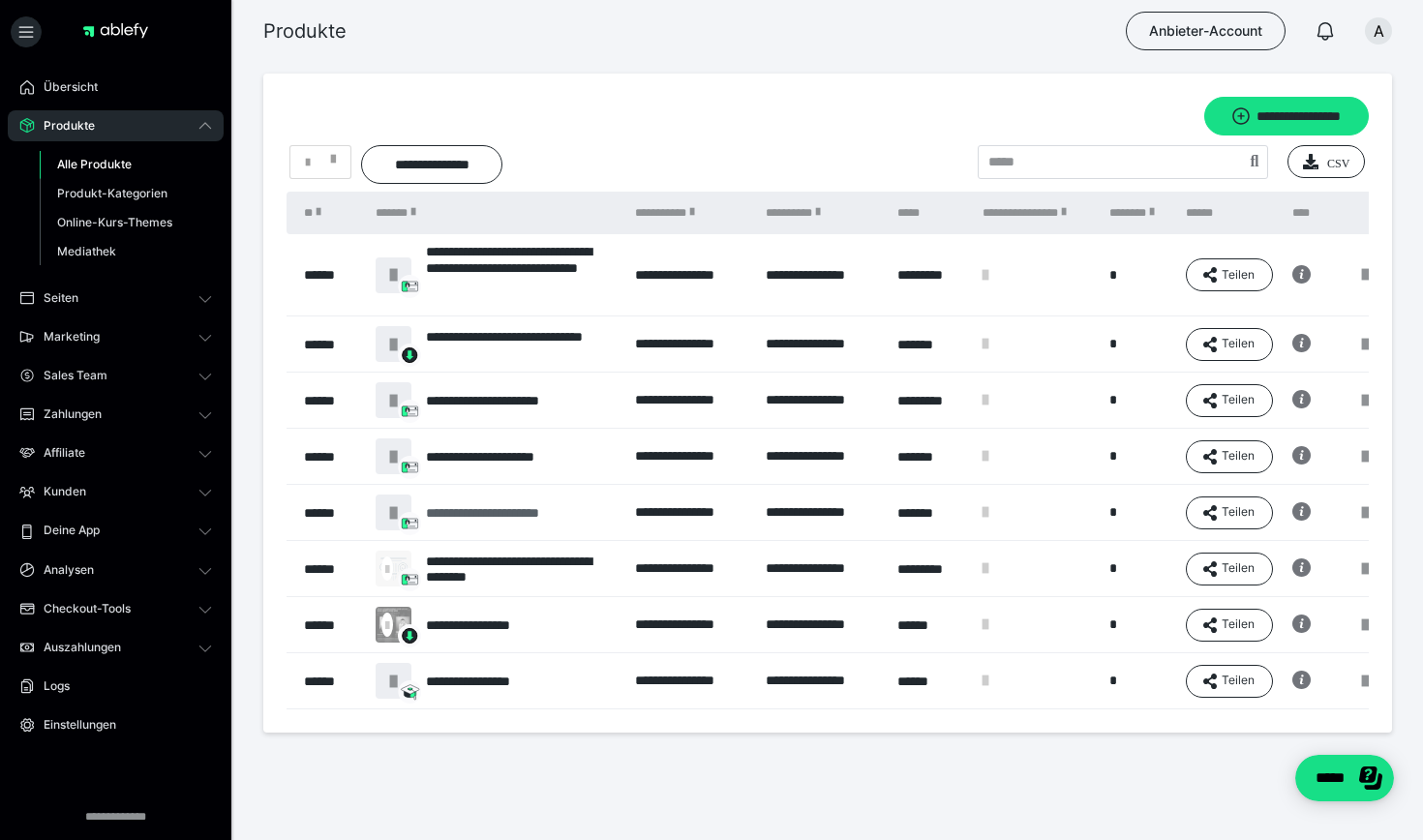 click on "**********" at bounding box center [503, 513] 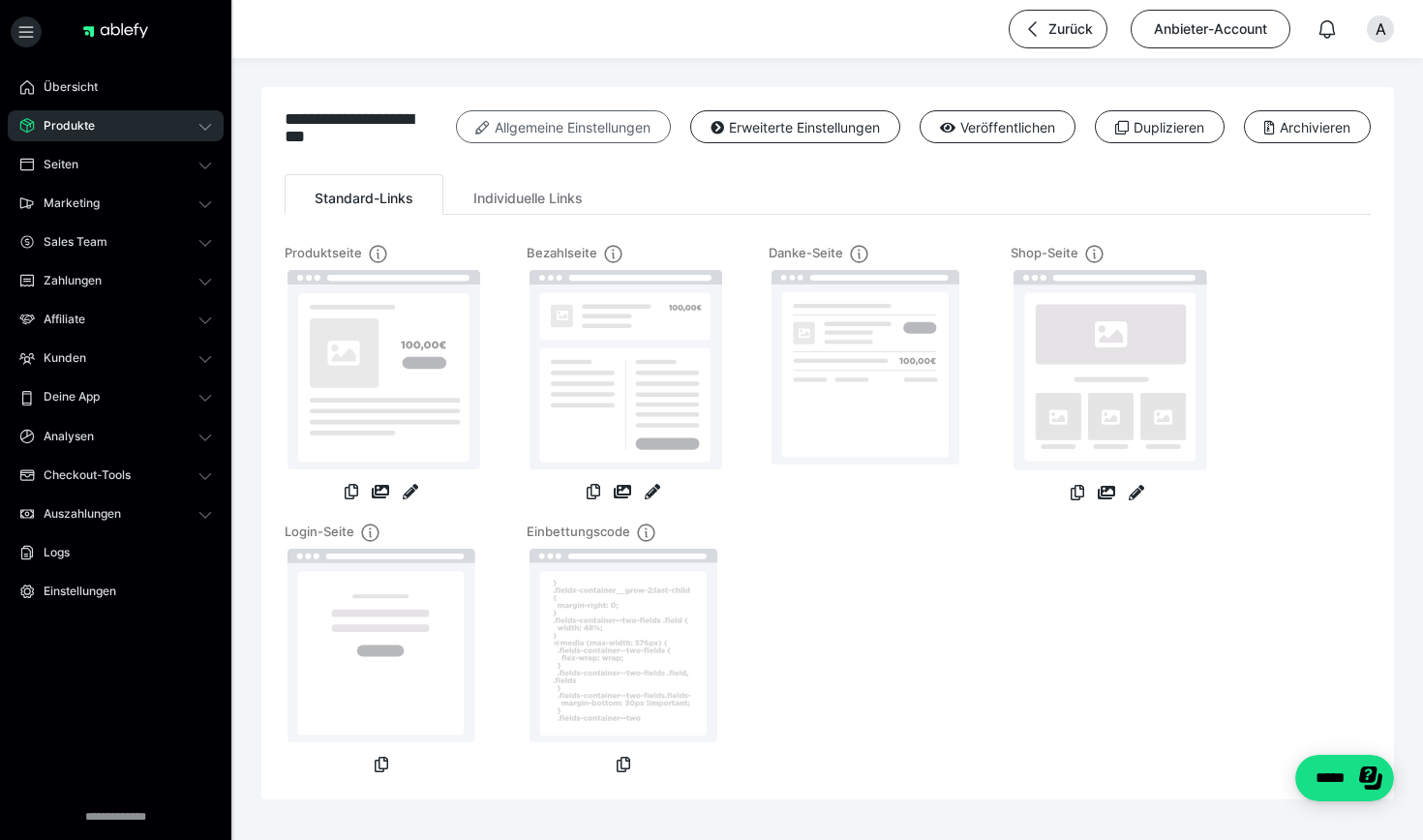 click on "Allgemeine Einstellungen" at bounding box center [563, 127] 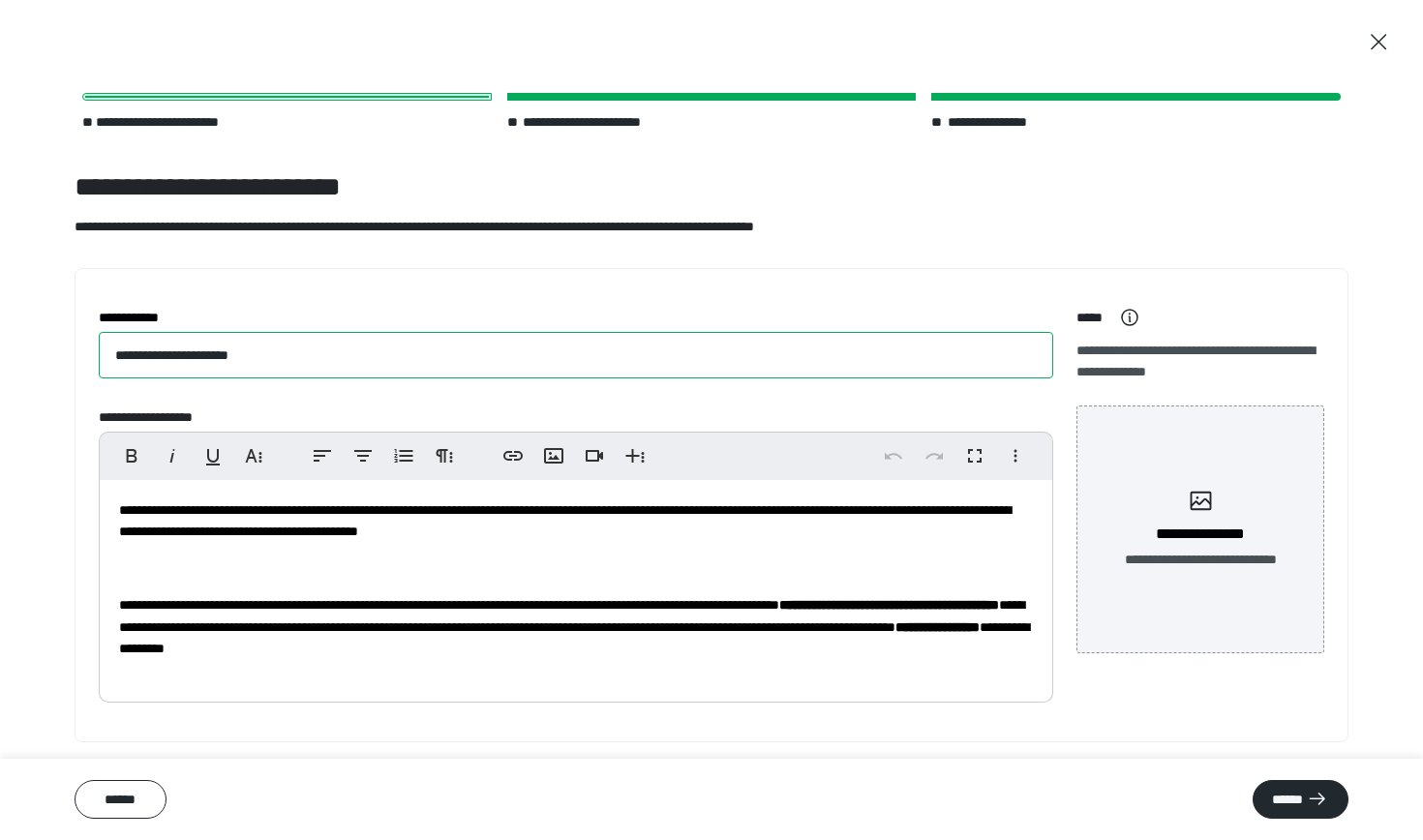 click on "**********" at bounding box center (576, 355) 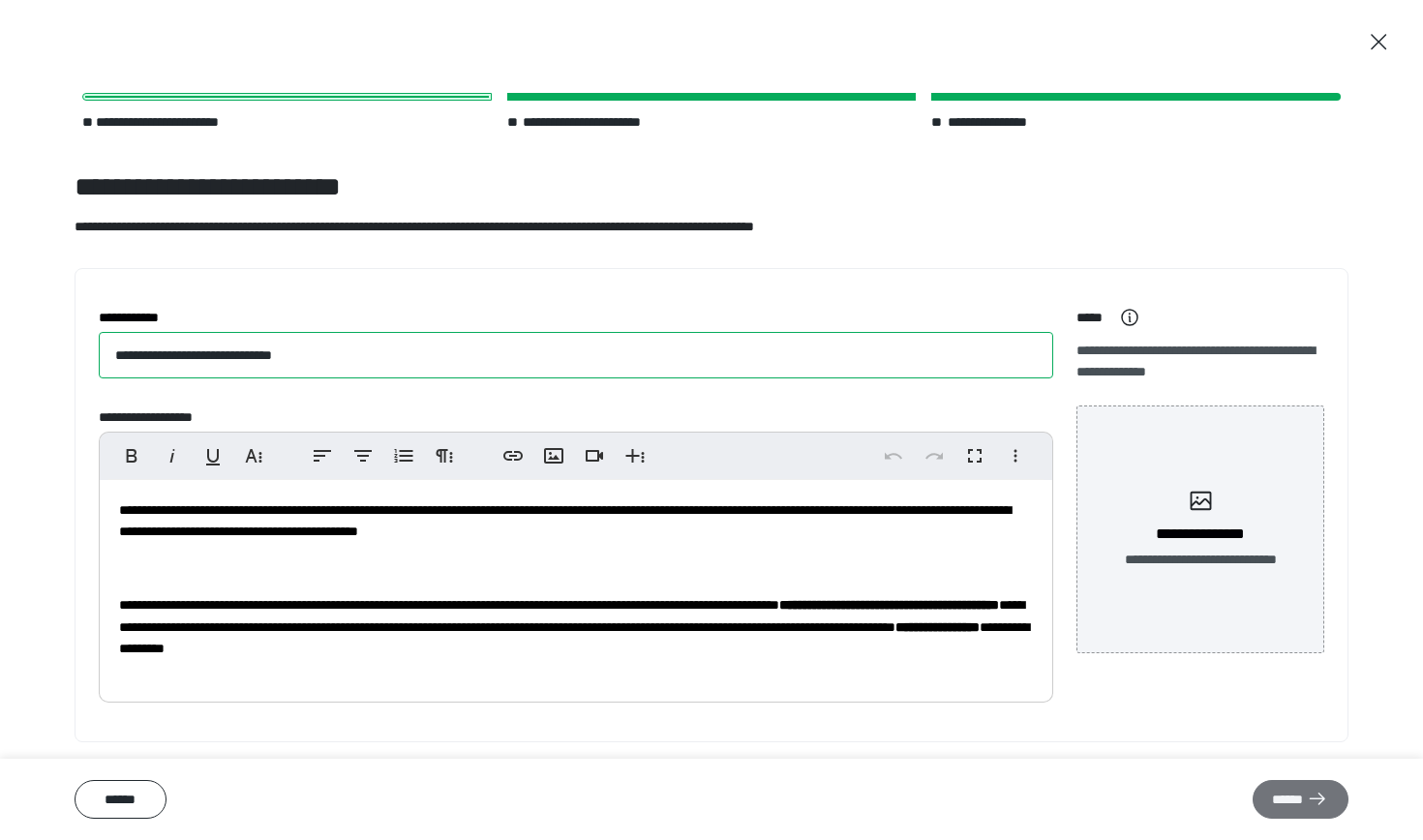 type on "**********" 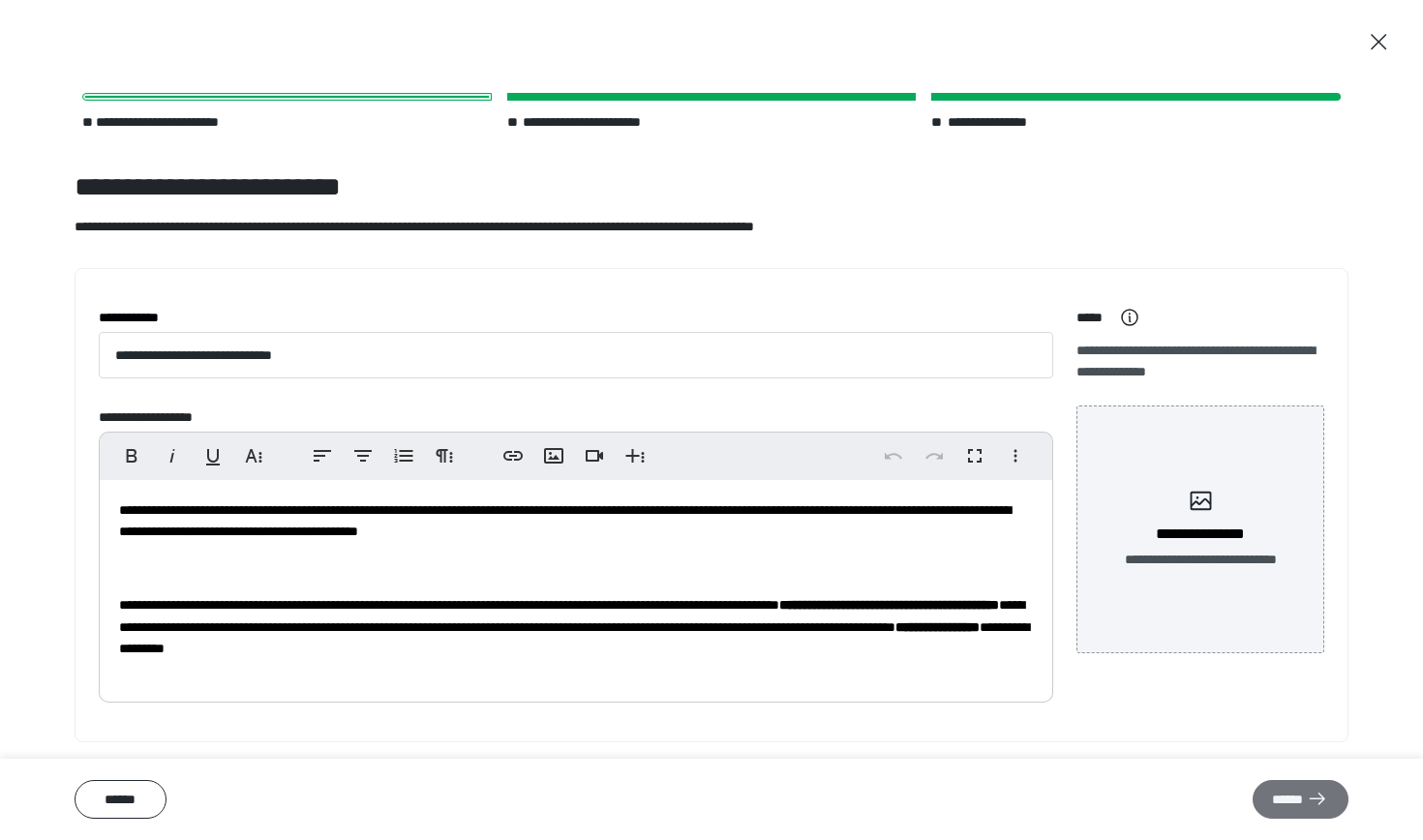 click on "******" at bounding box center [1300, 799] 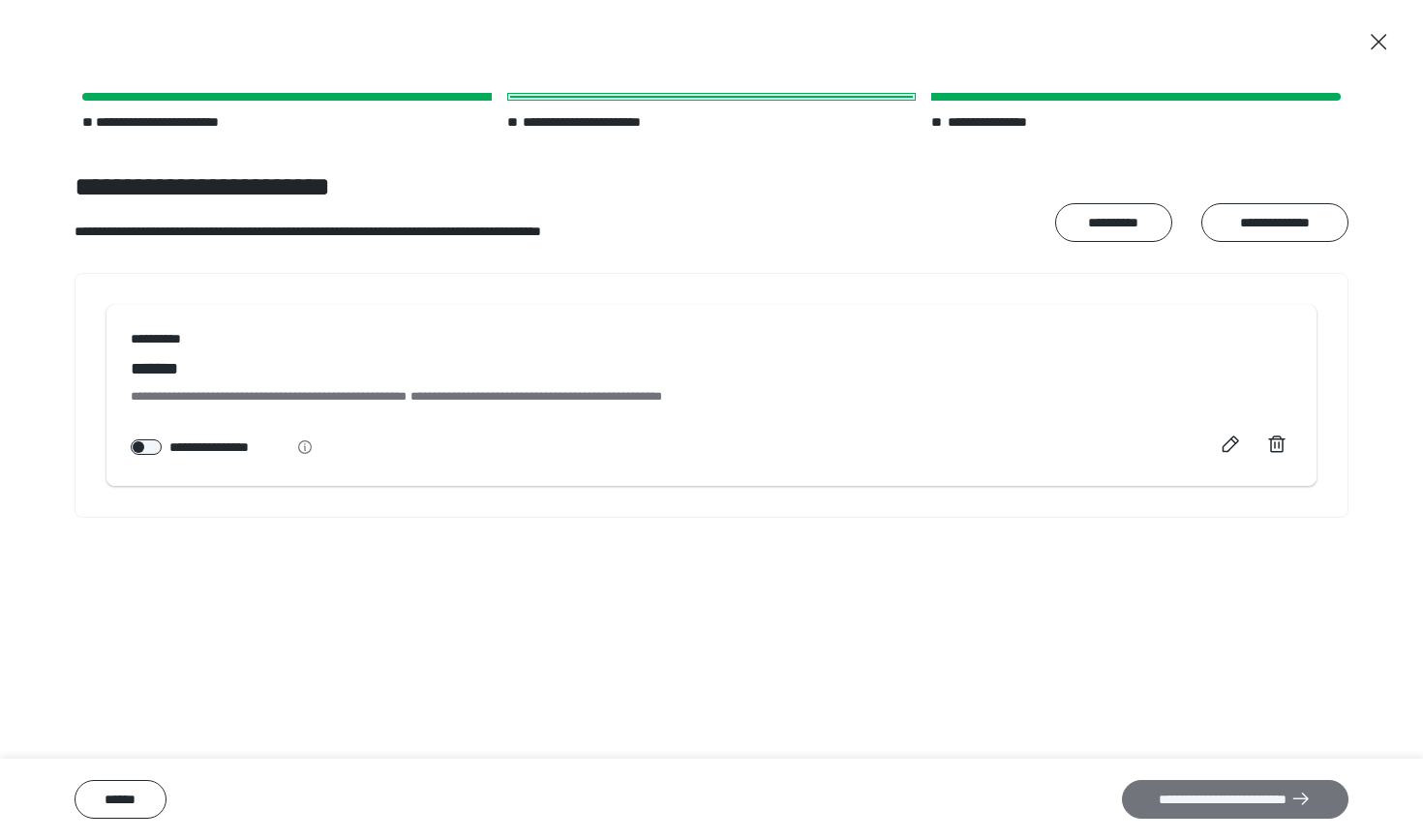click on "**********" at bounding box center [1235, 799] 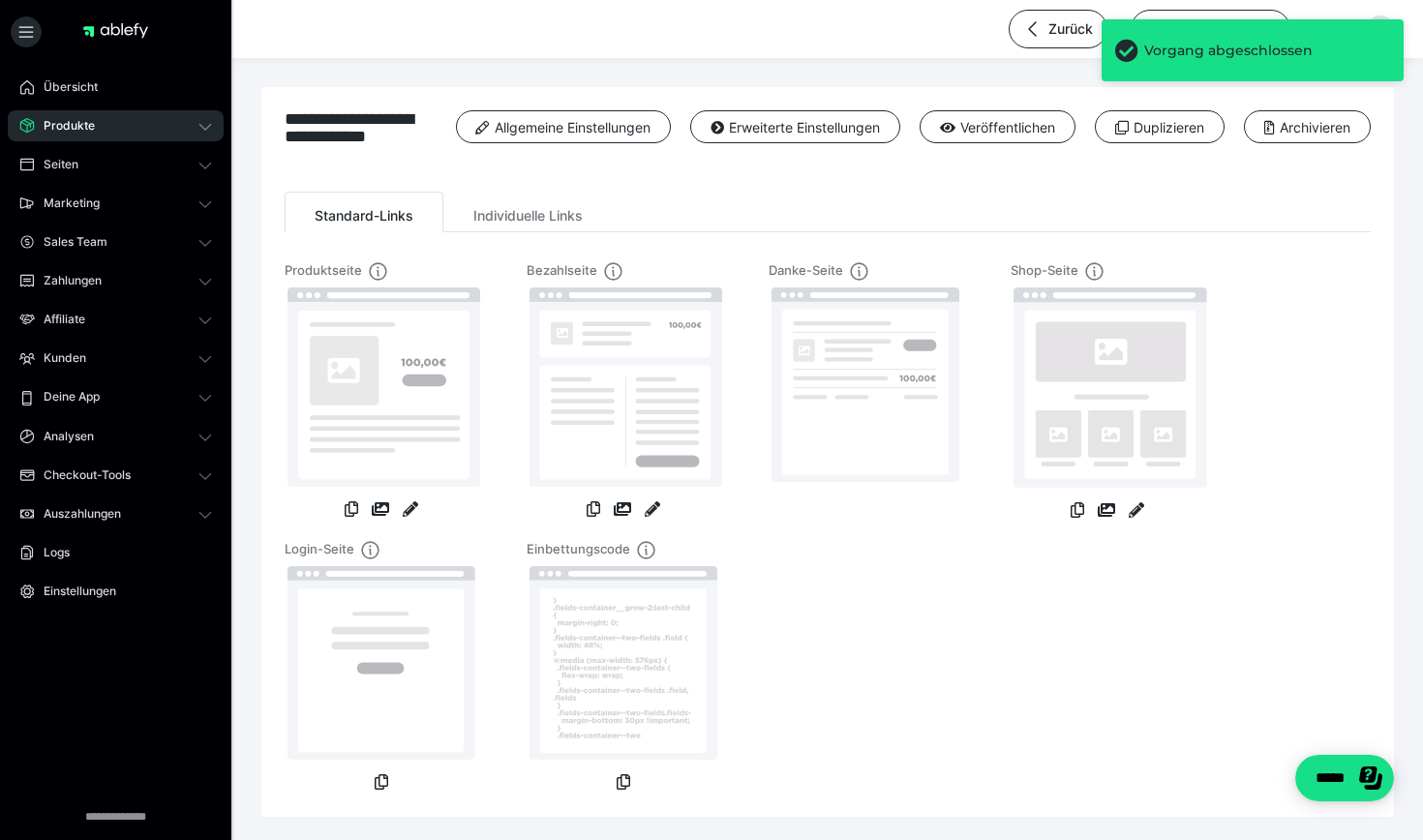click on "Produkte" at bounding box center [115, 126] 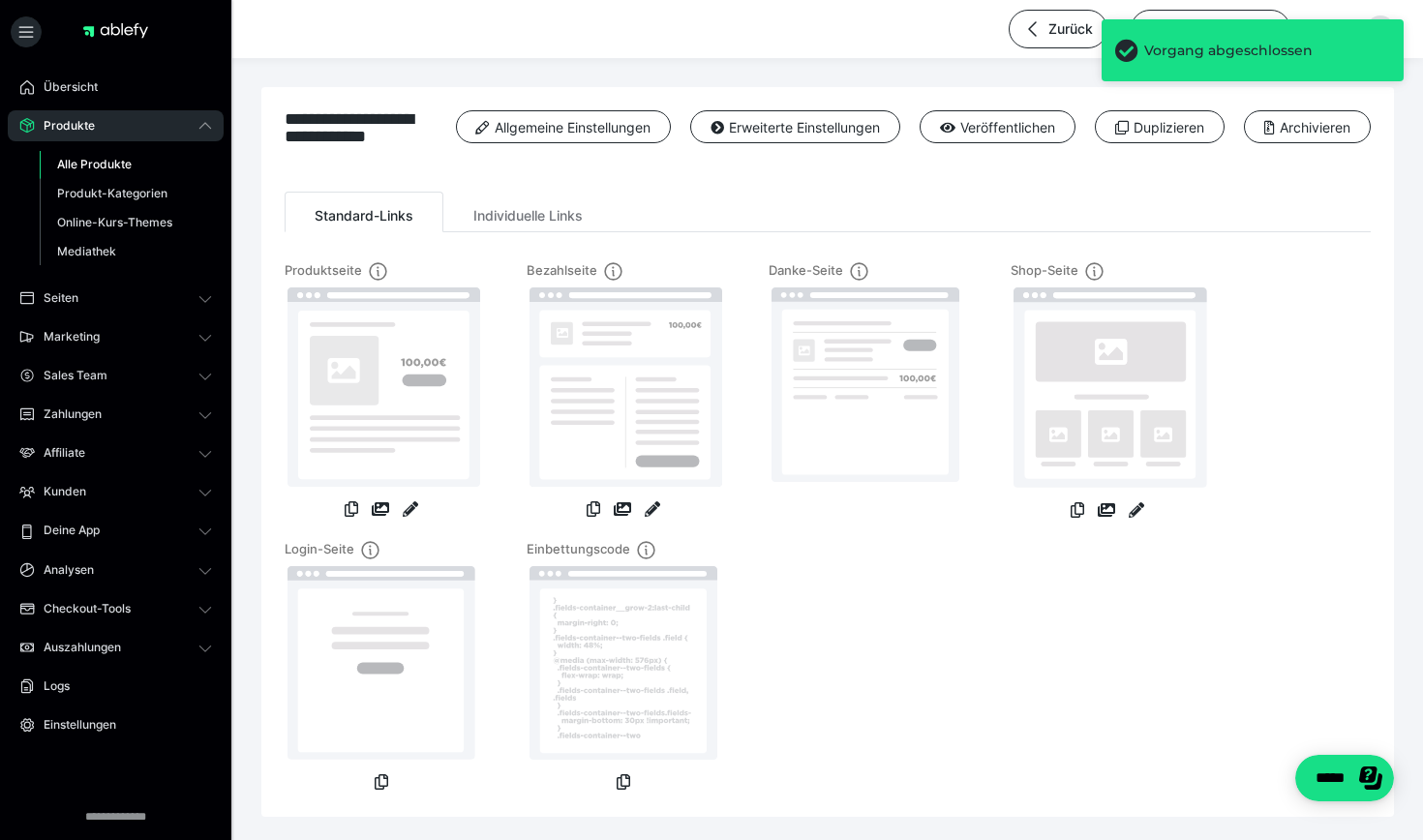 click on "Alle Produkte" at bounding box center [94, 164] 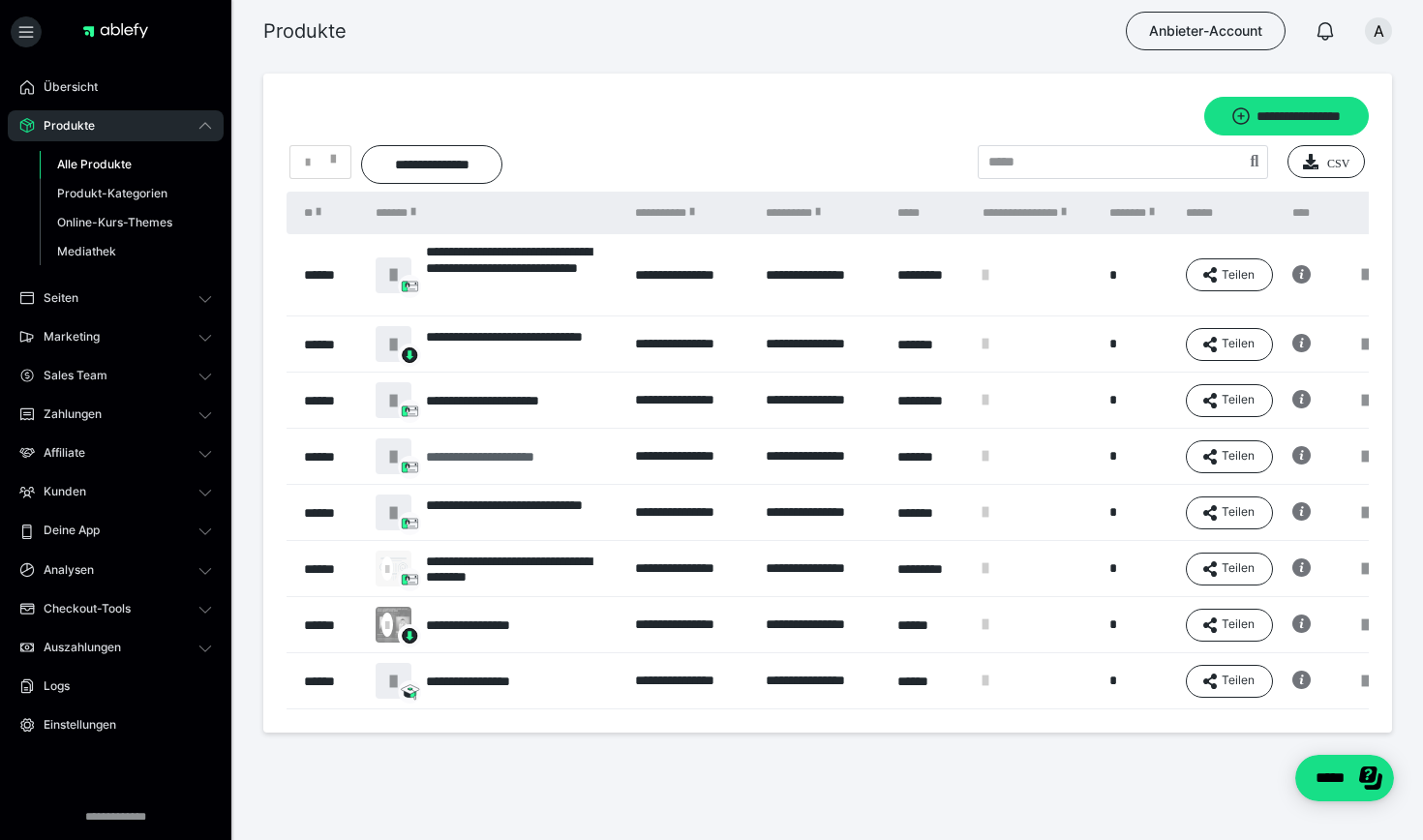 click on "**********" at bounding box center [502, 457] 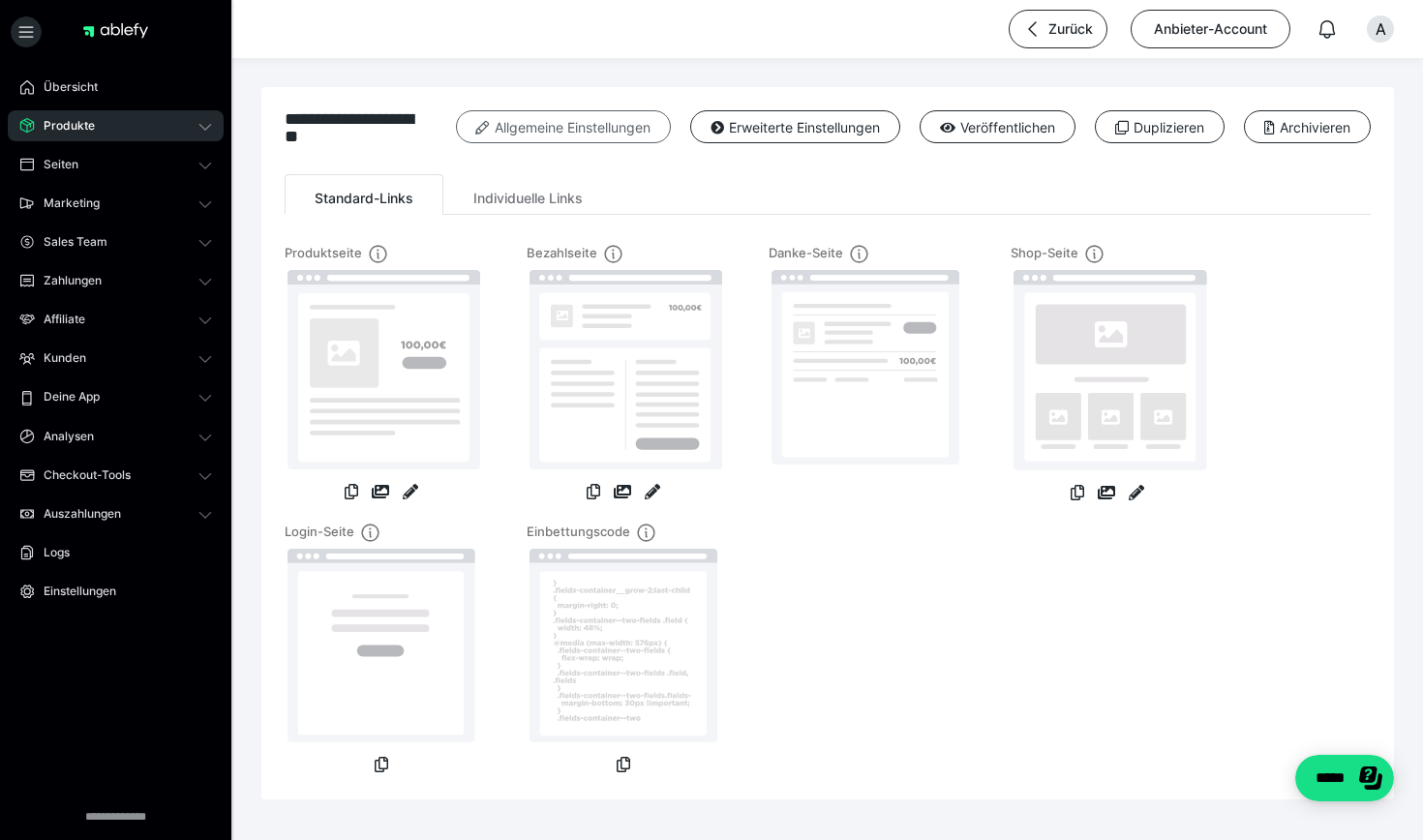 click on "Allgemeine Einstellungen" at bounding box center [563, 127] 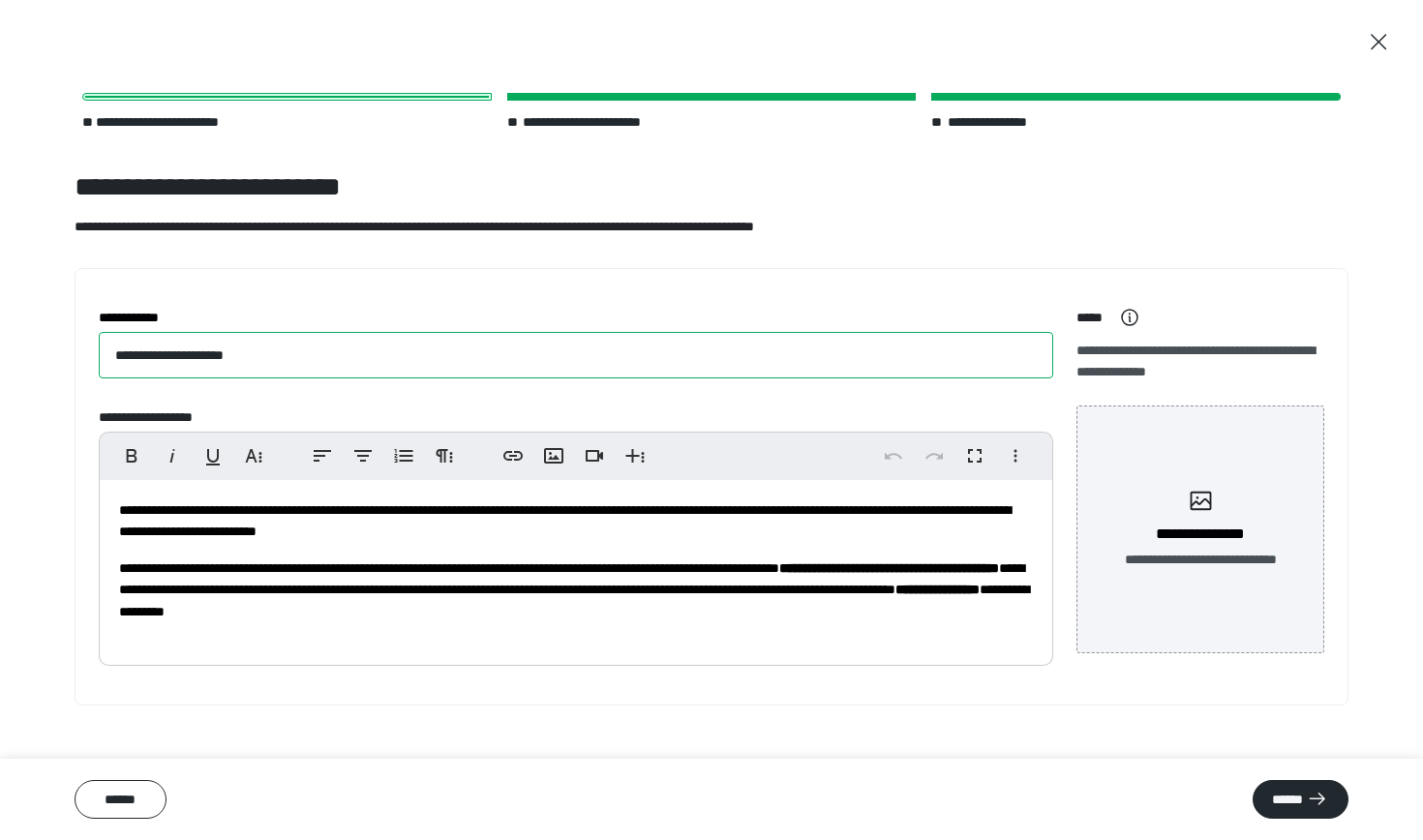 click on "**********" at bounding box center (576, 355) 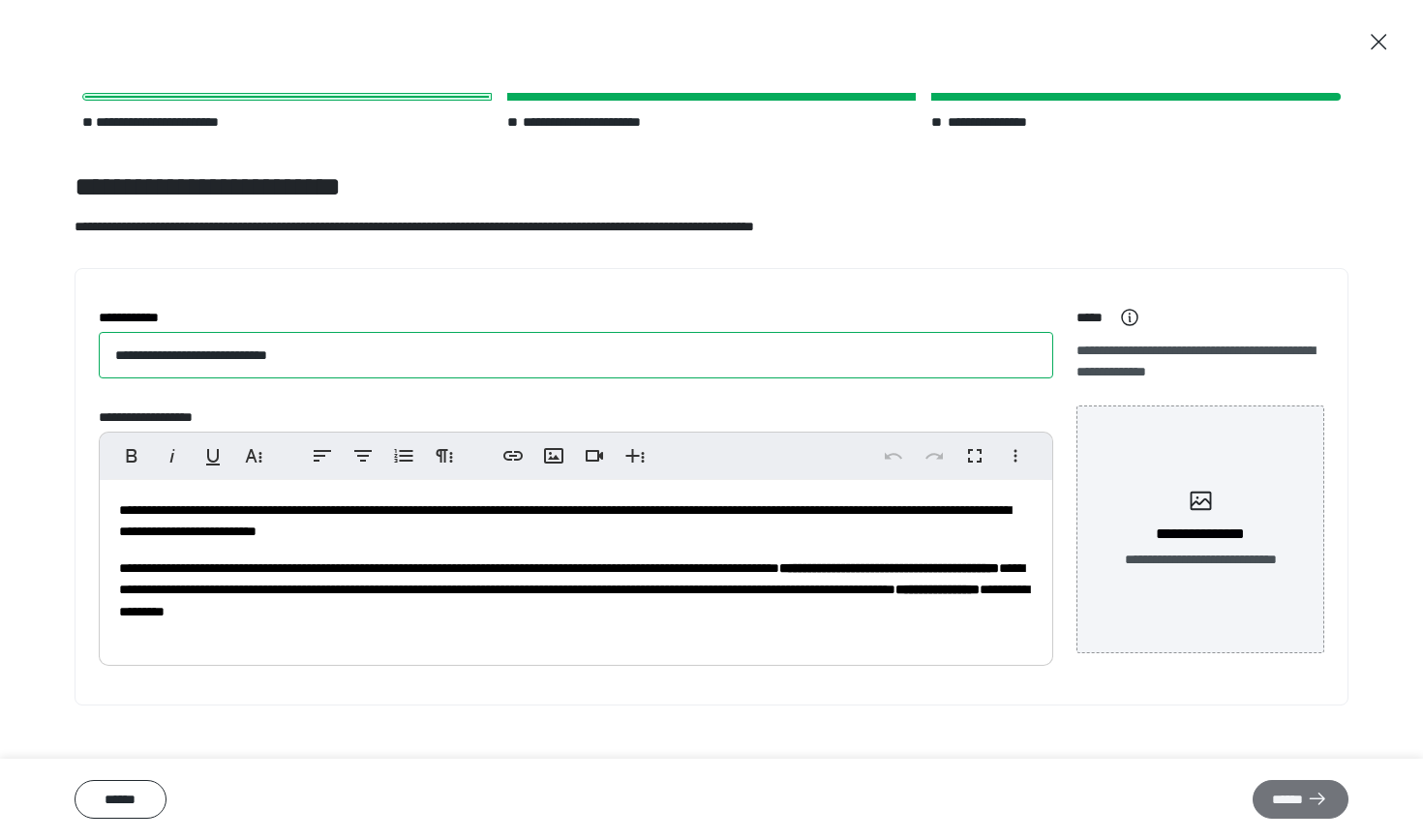 type on "**********" 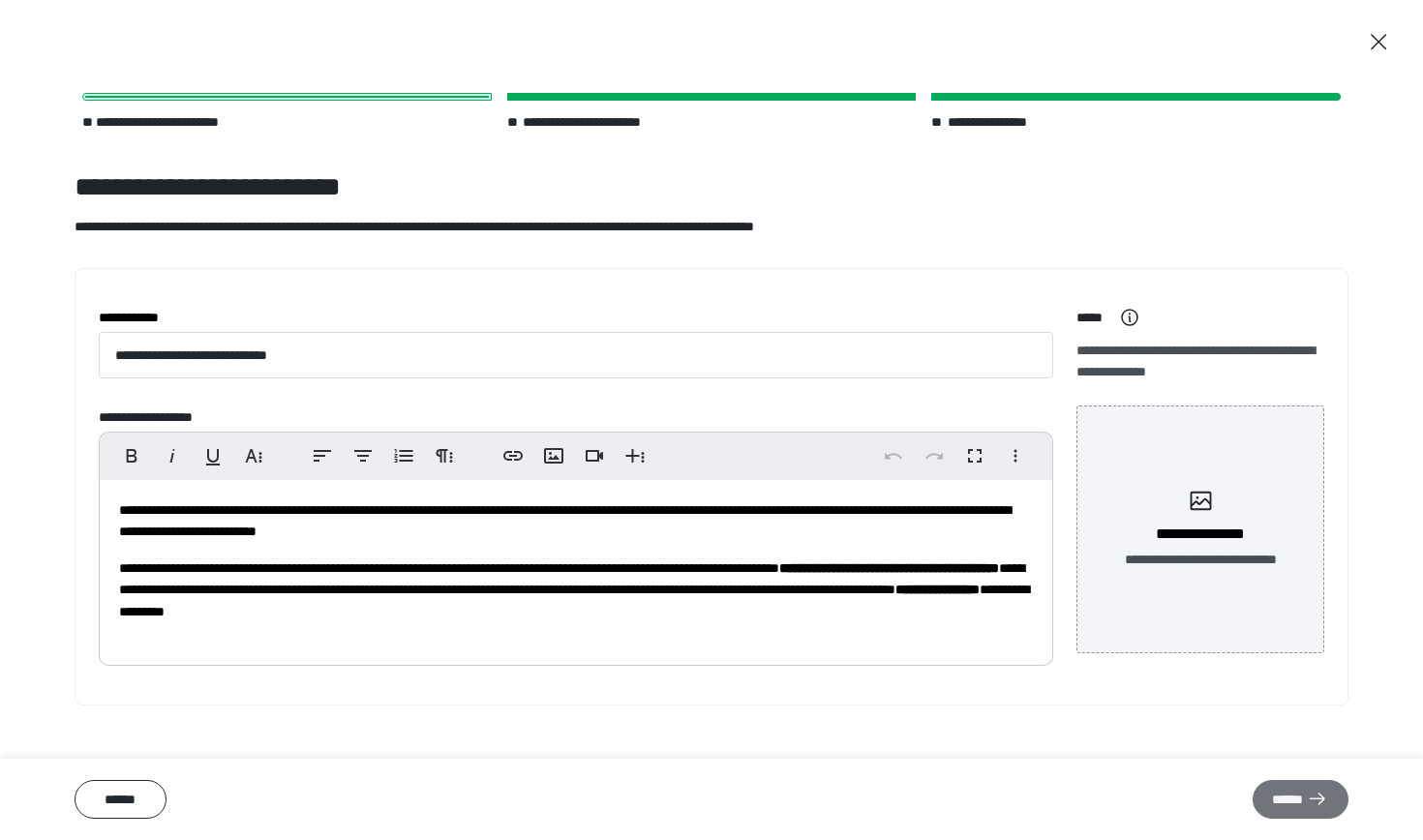 click on "******" at bounding box center (1300, 799) 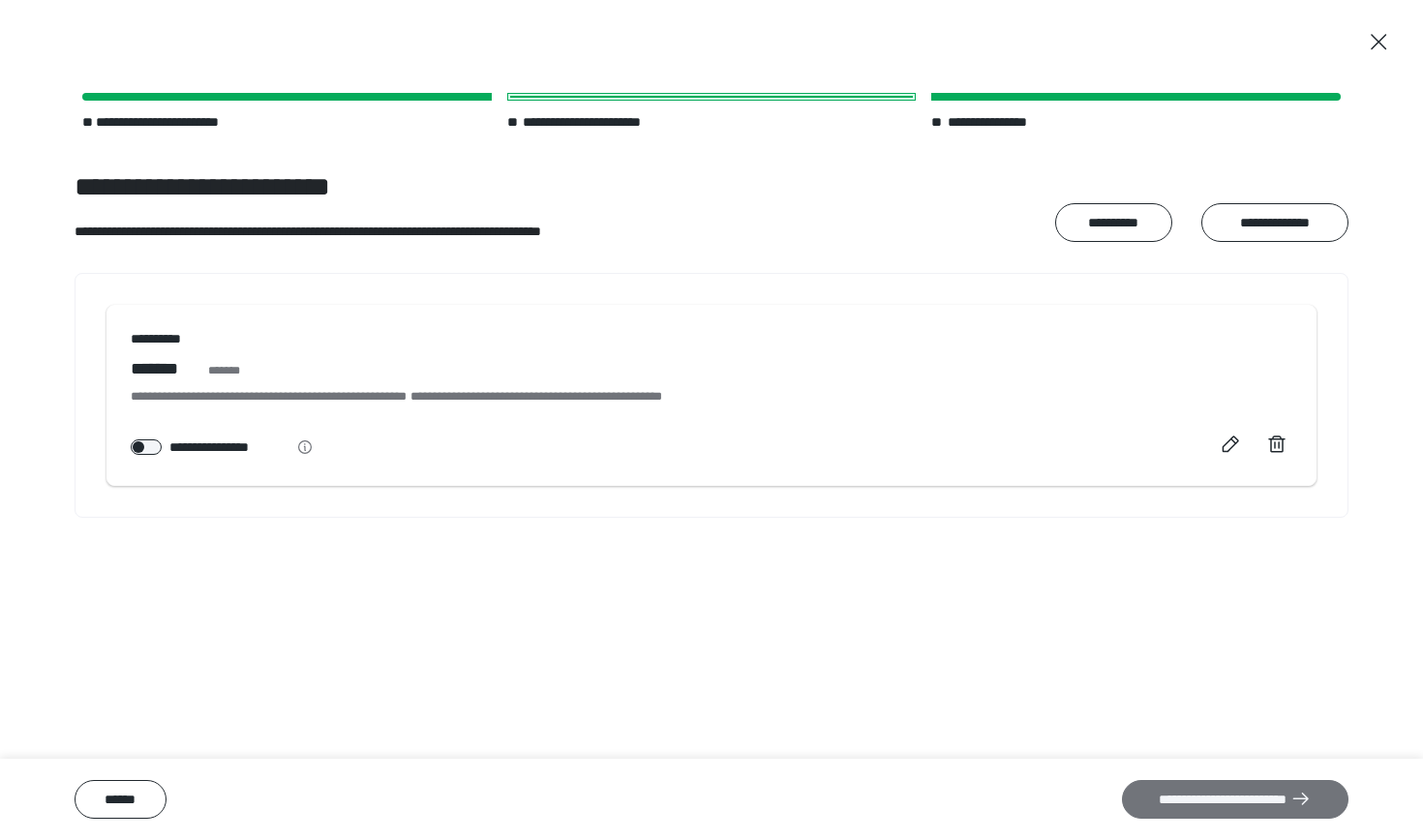 click on "**********" at bounding box center (1235, 799) 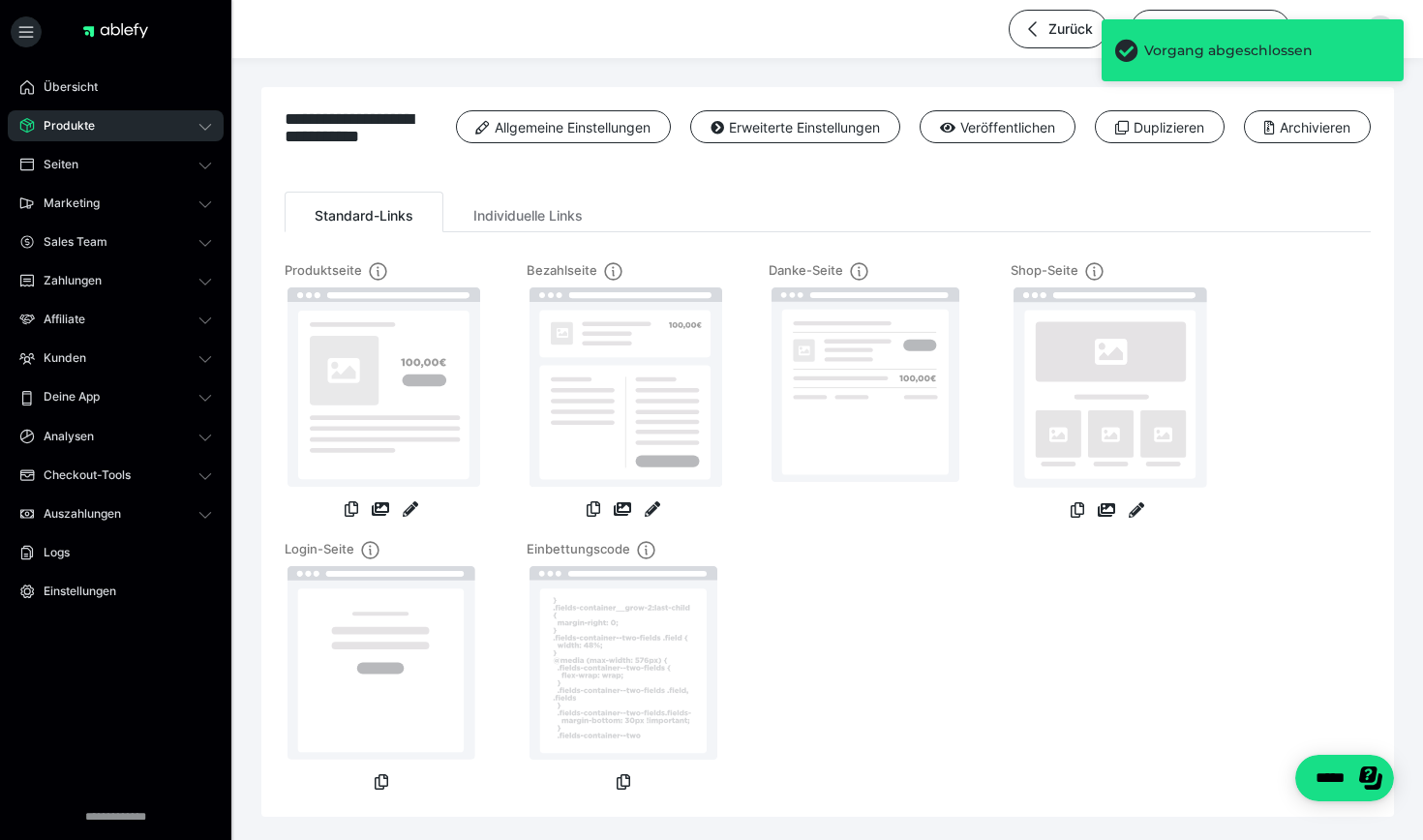 click on "Produkte" at bounding box center (115, 126) 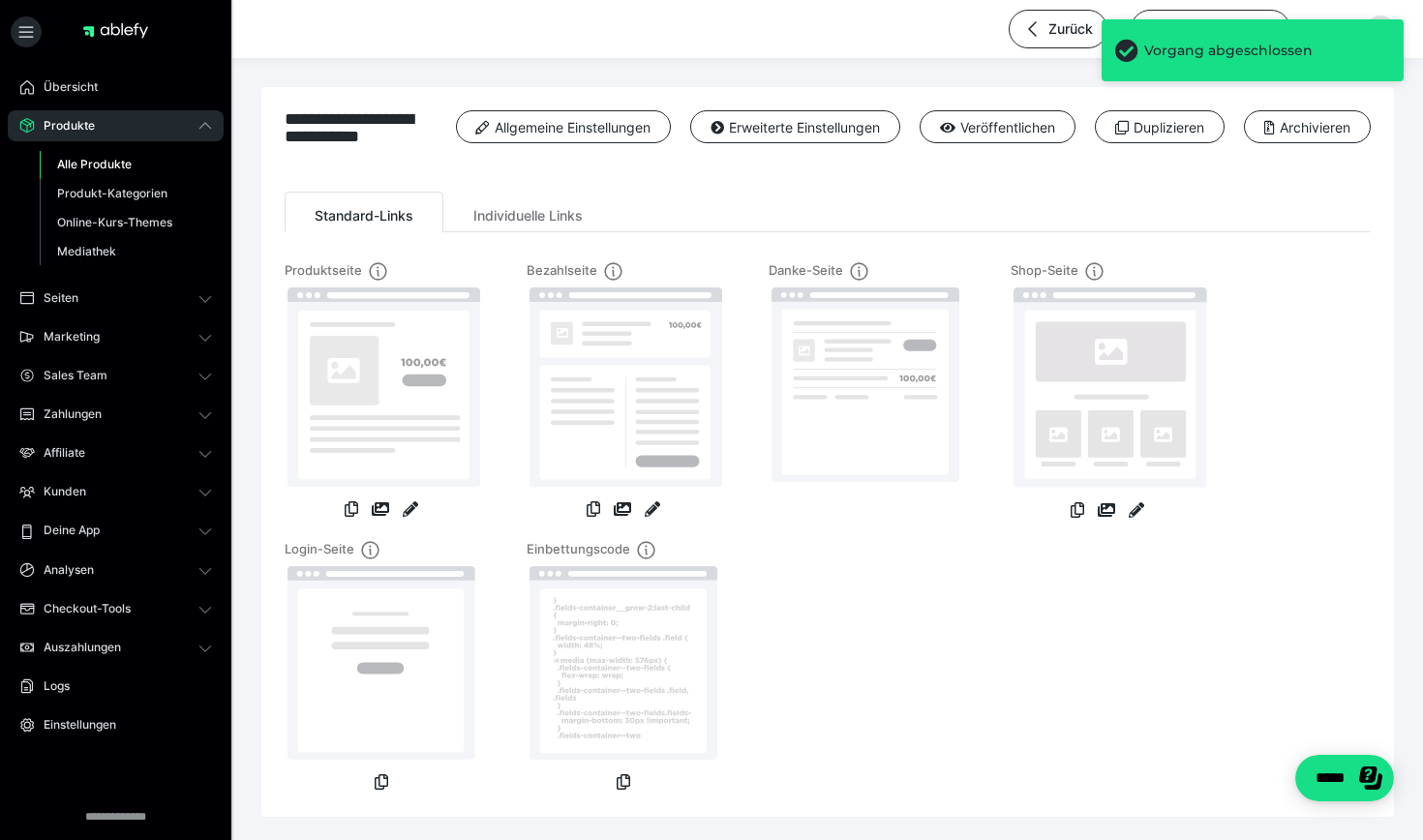 click on "Alle Produkte" at bounding box center (94, 164) 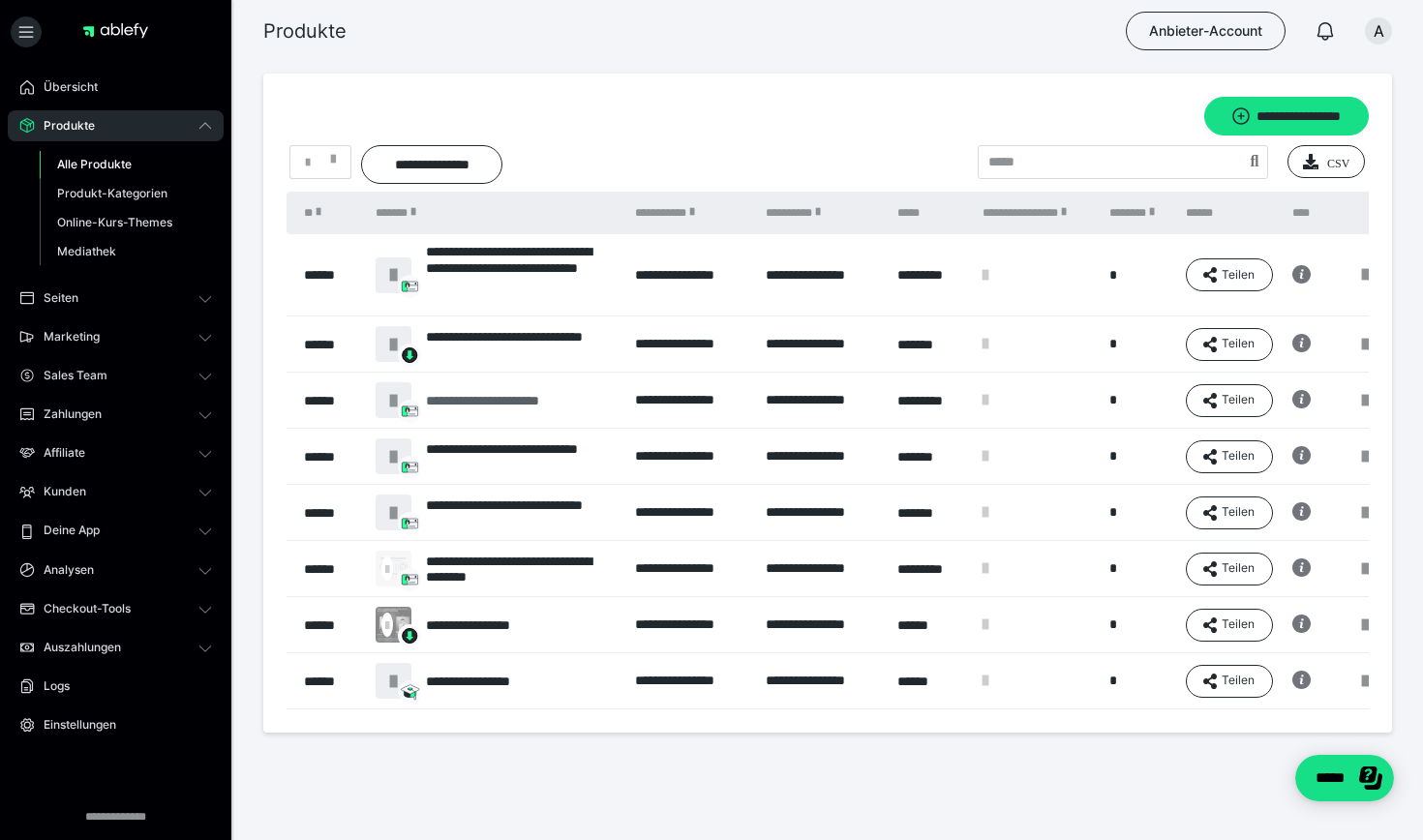 click on "**********" at bounding box center (502, 401) 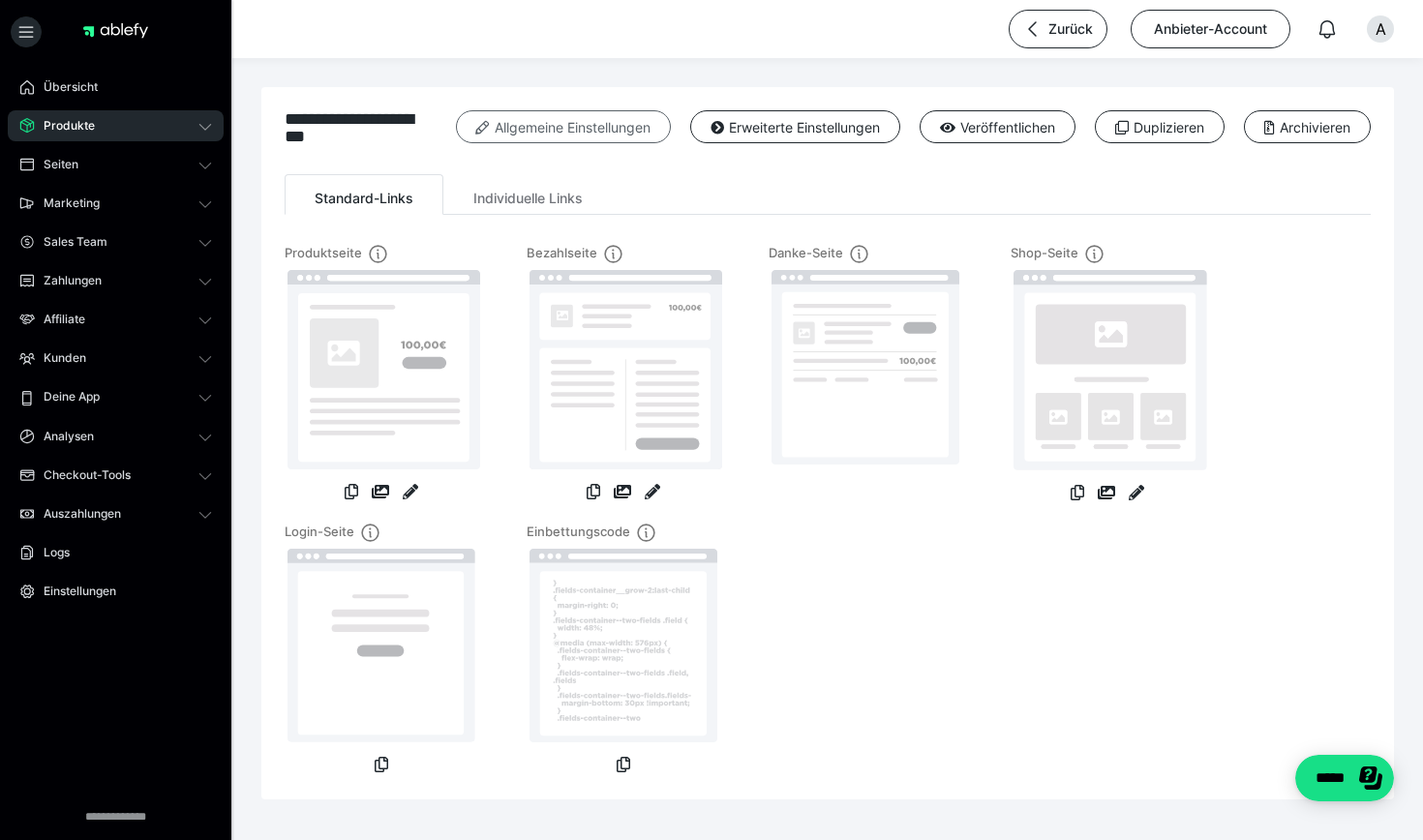 click on "Allgemeine Einstellungen" at bounding box center [563, 127] 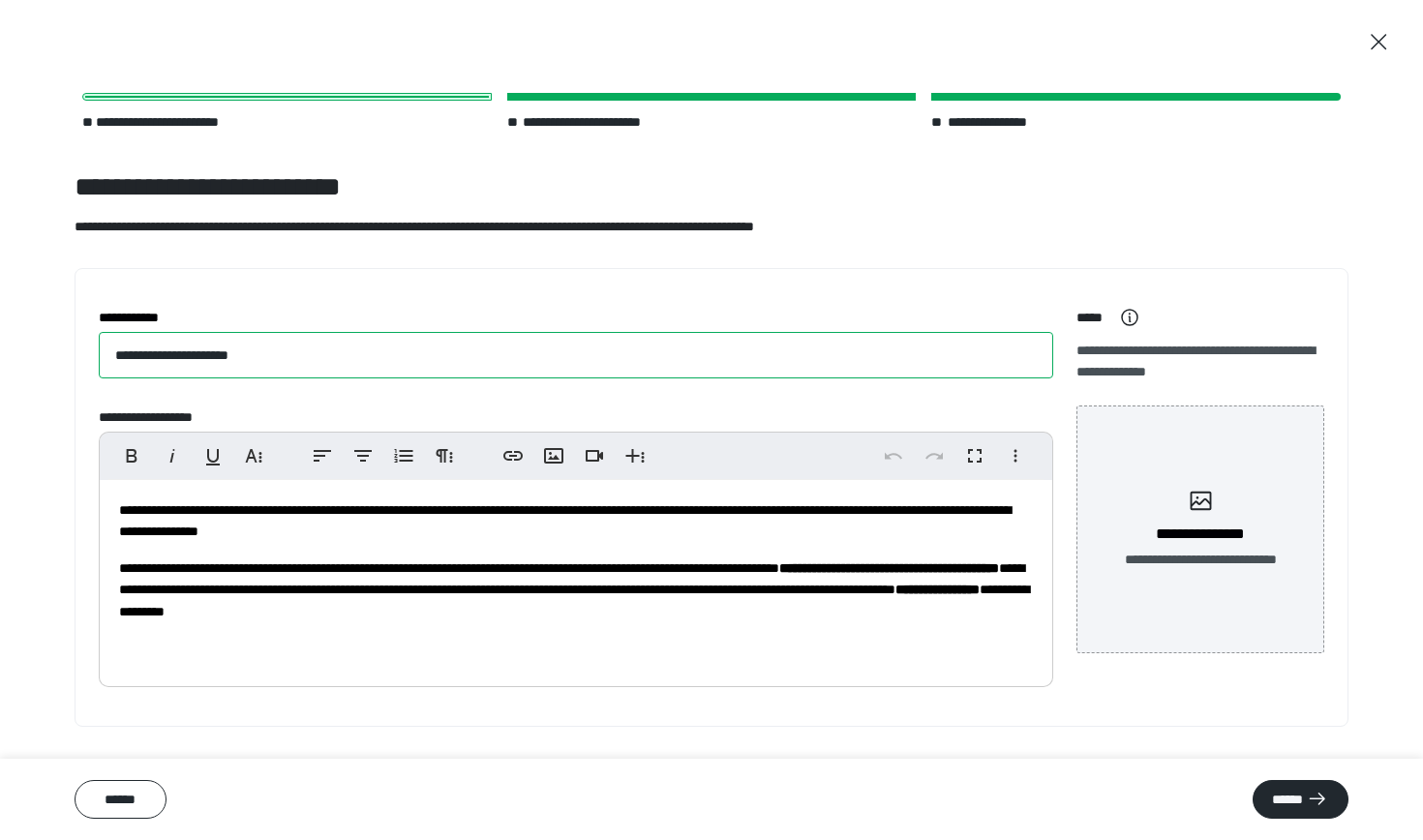 click on "**********" at bounding box center [576, 355] 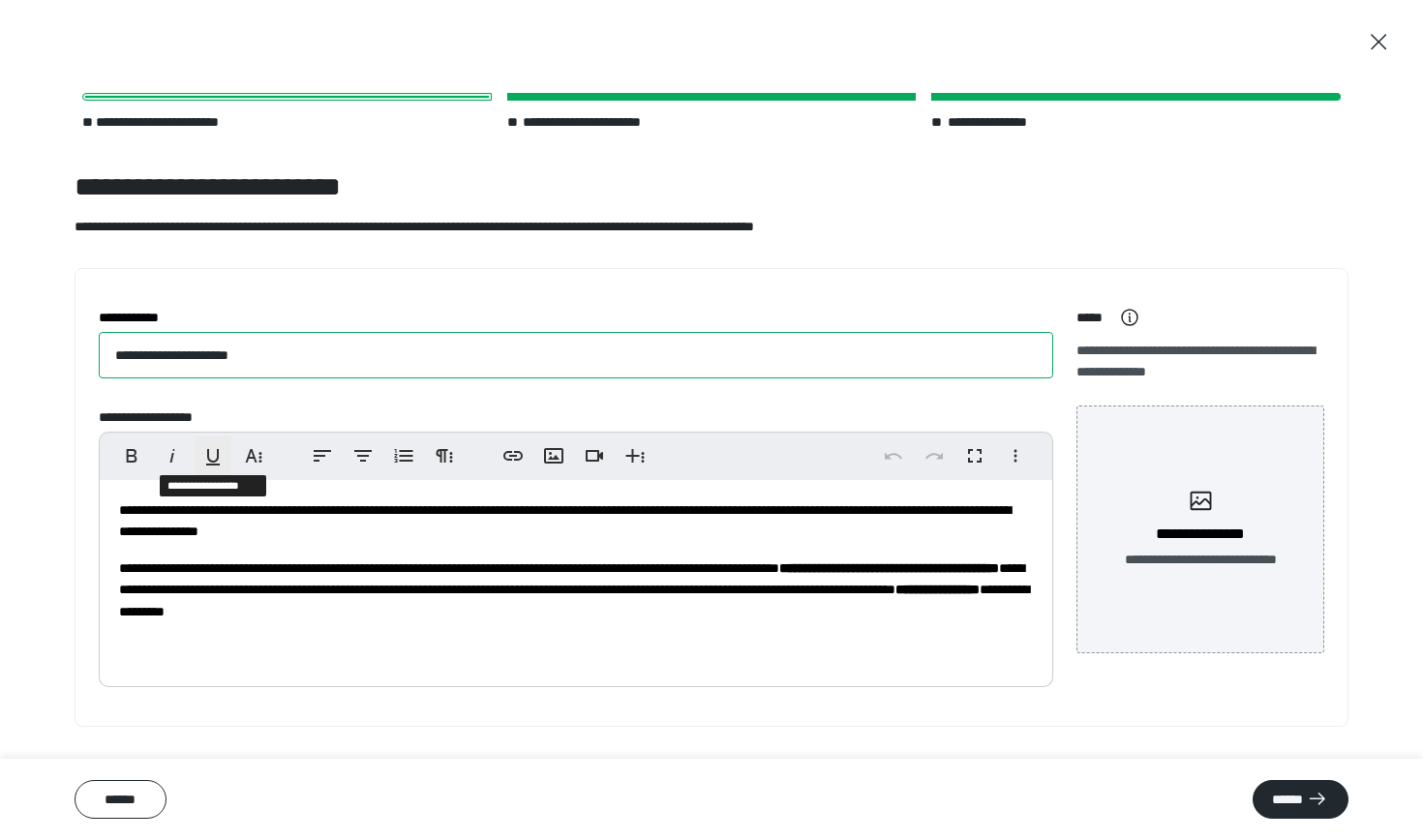paste on "********" 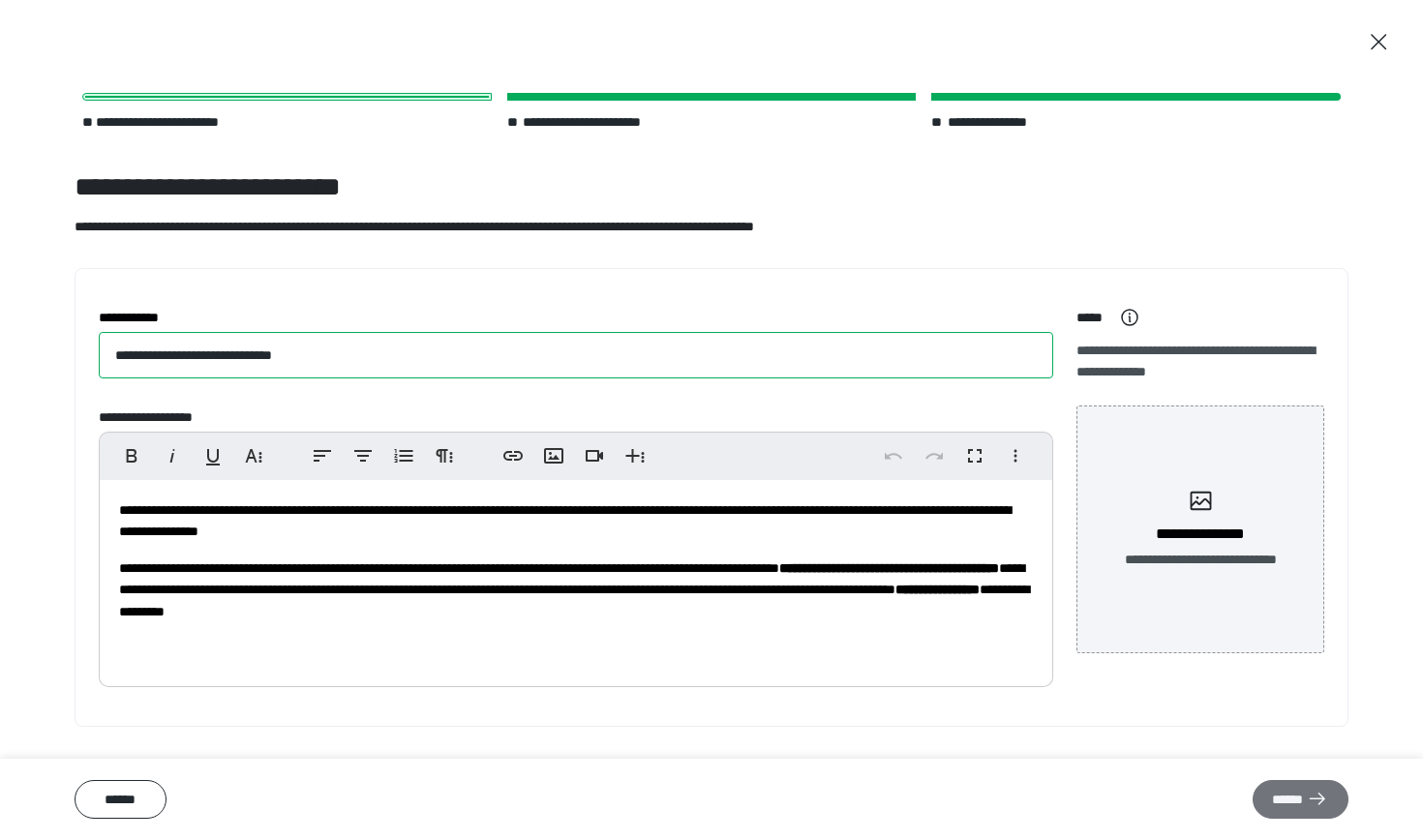 type on "**********" 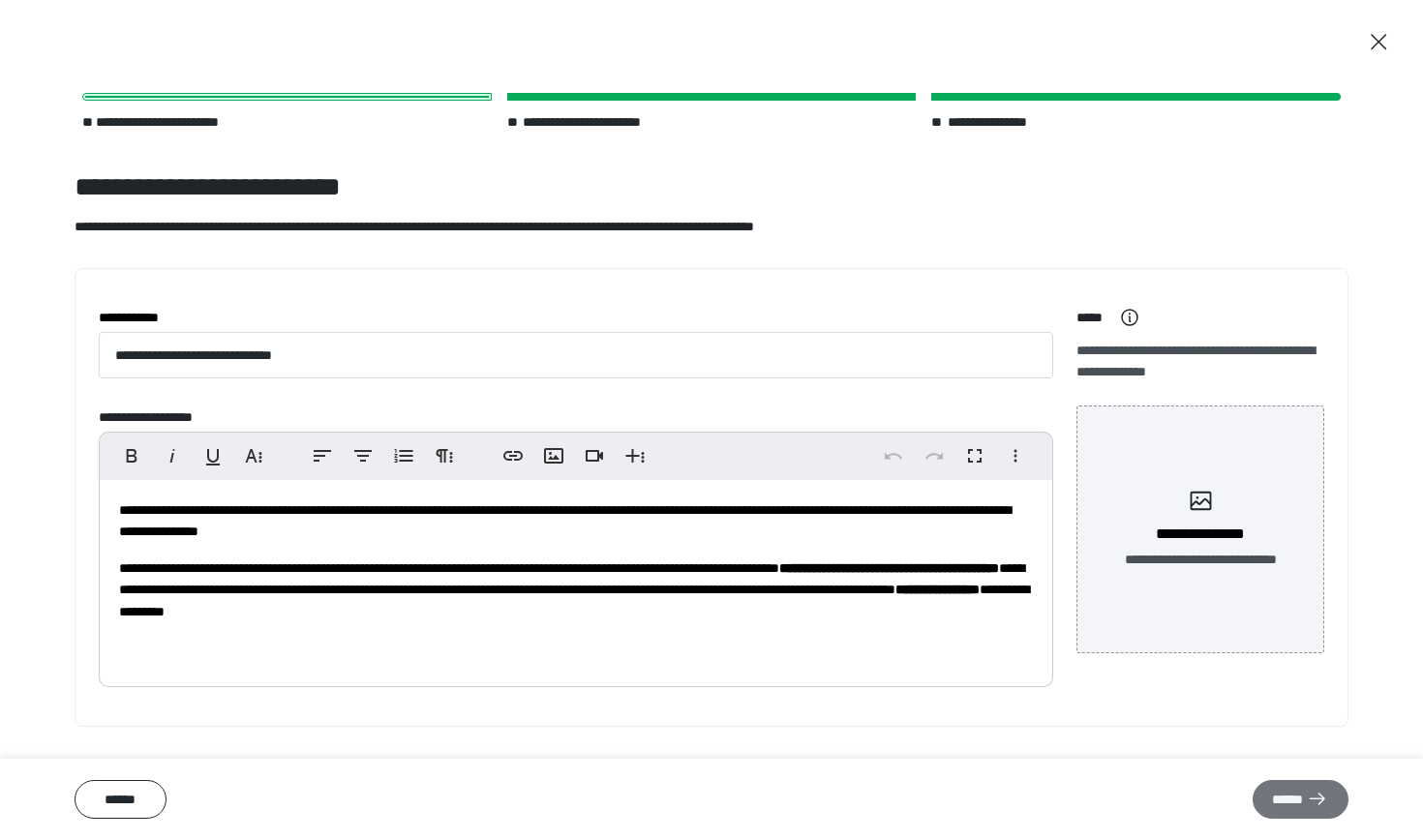 click on "******" at bounding box center [1300, 799] 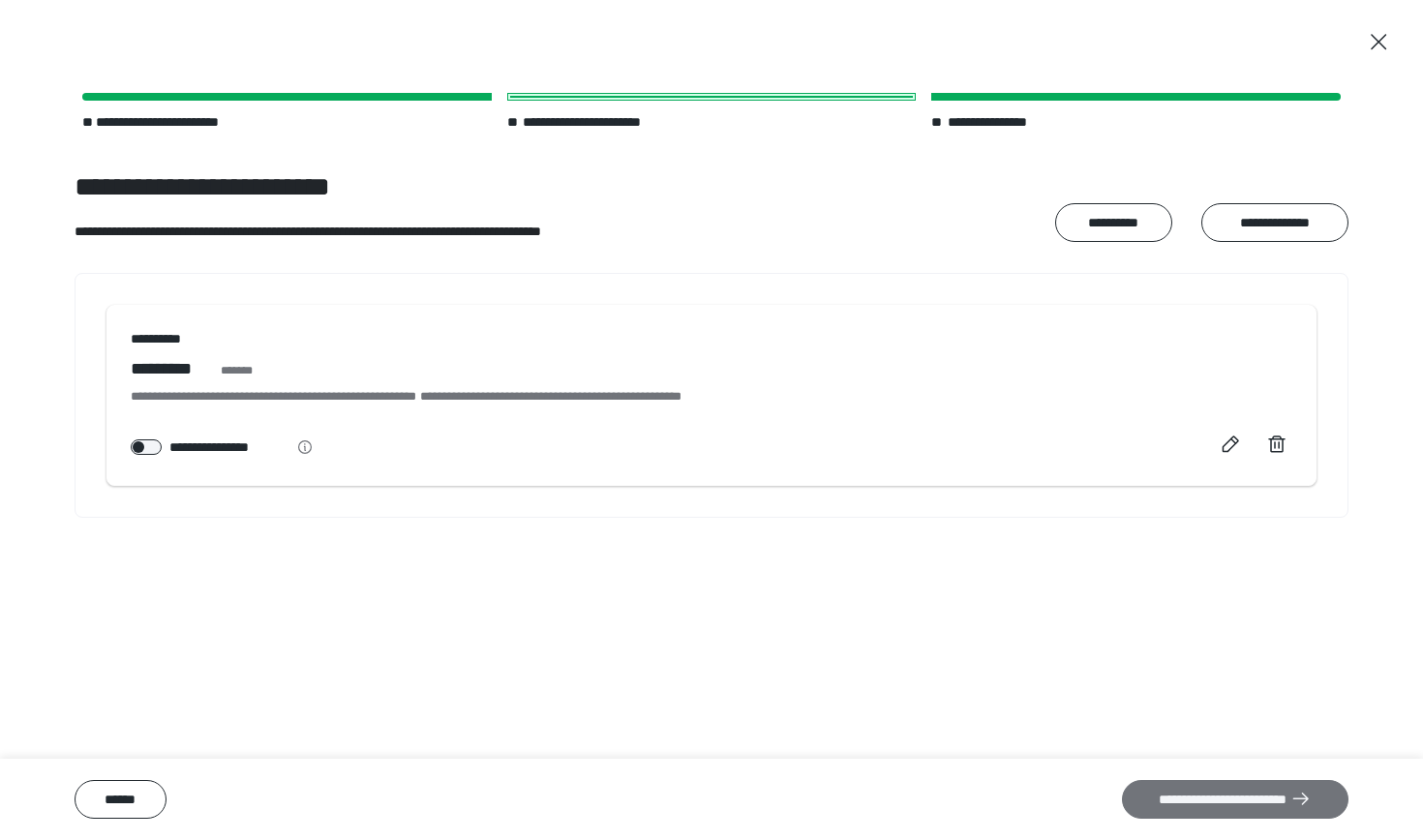 click on "**********" at bounding box center [1235, 799] 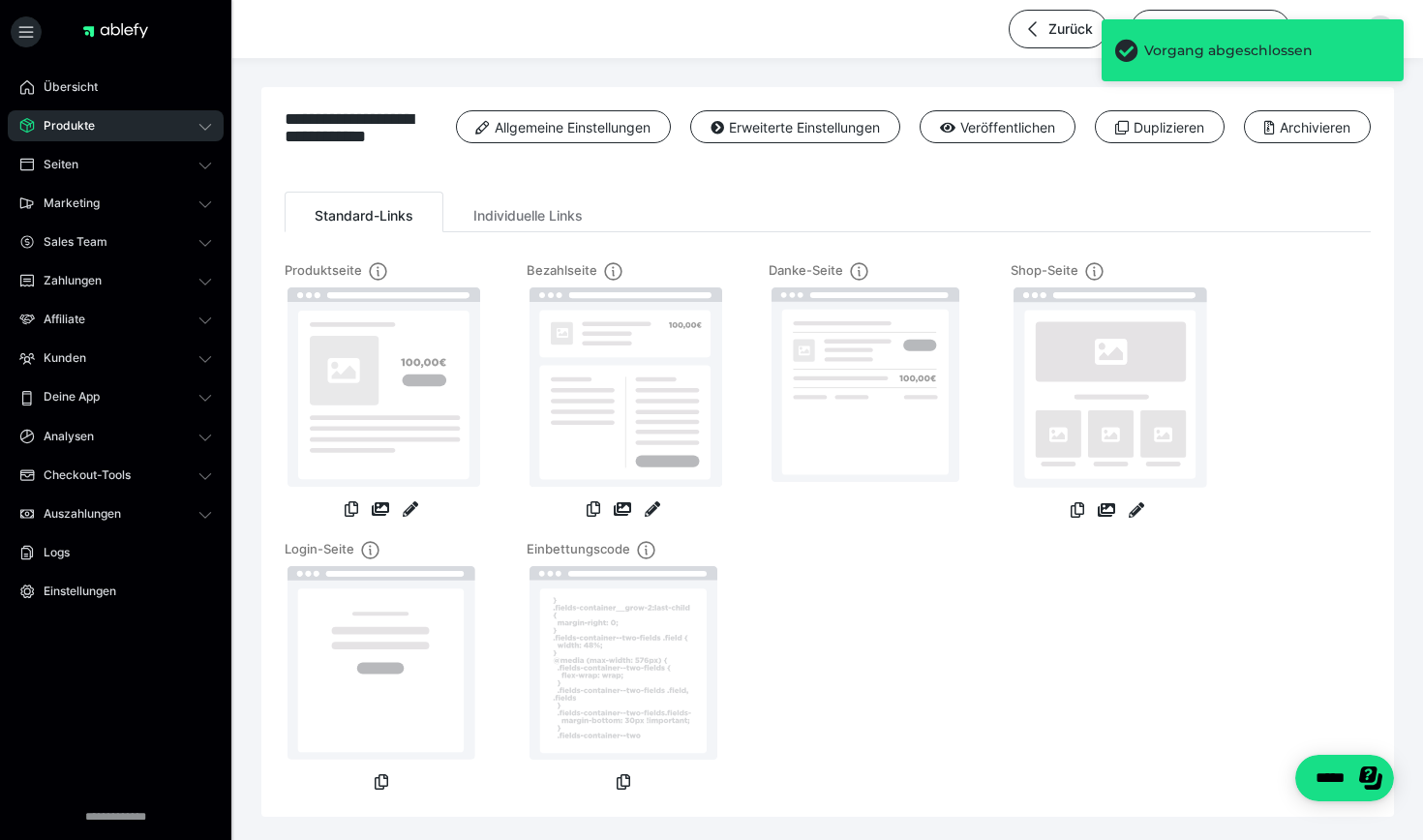 click on "Produkte" at bounding box center [115, 126] 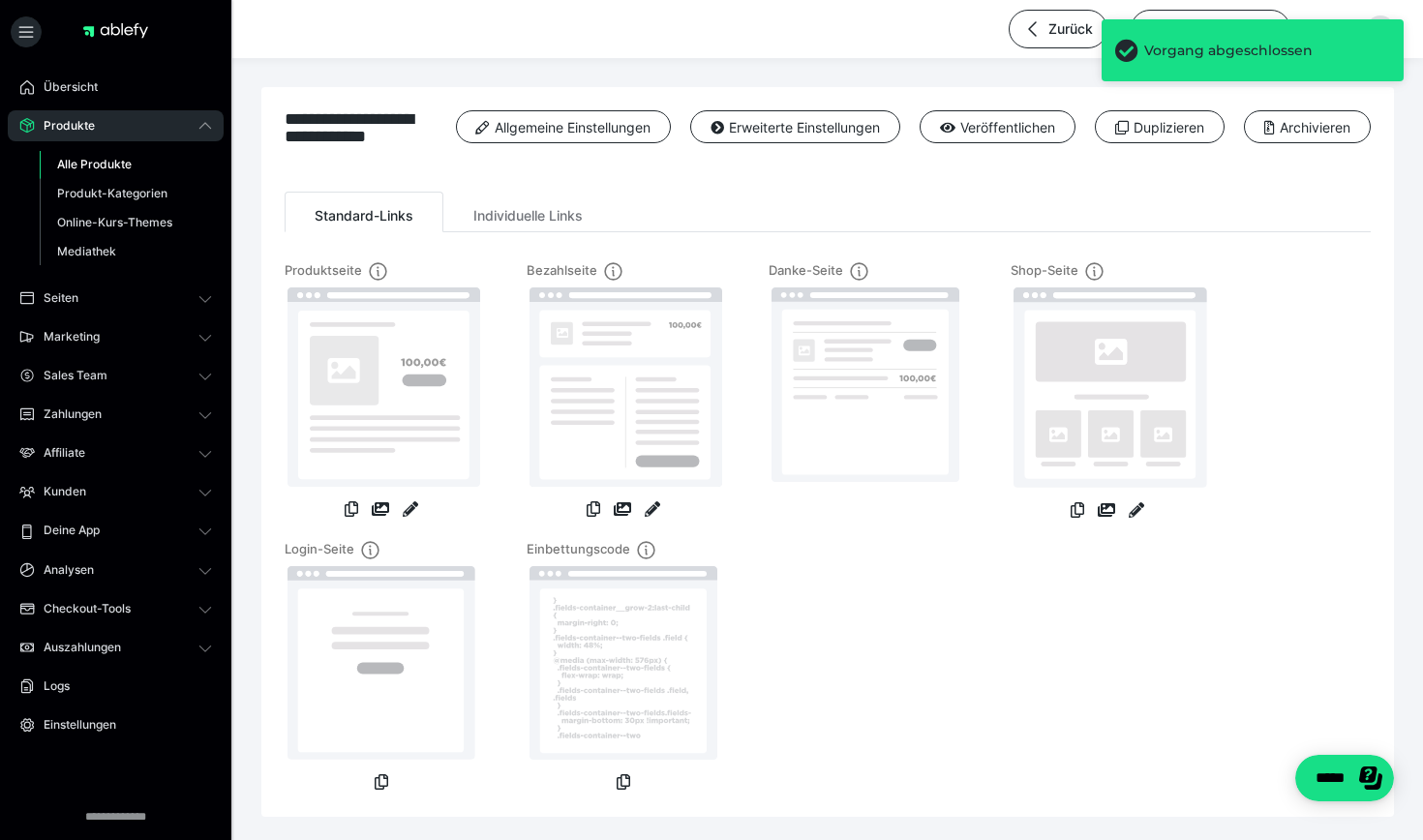click on "Alle Produkte" at bounding box center (94, 164) 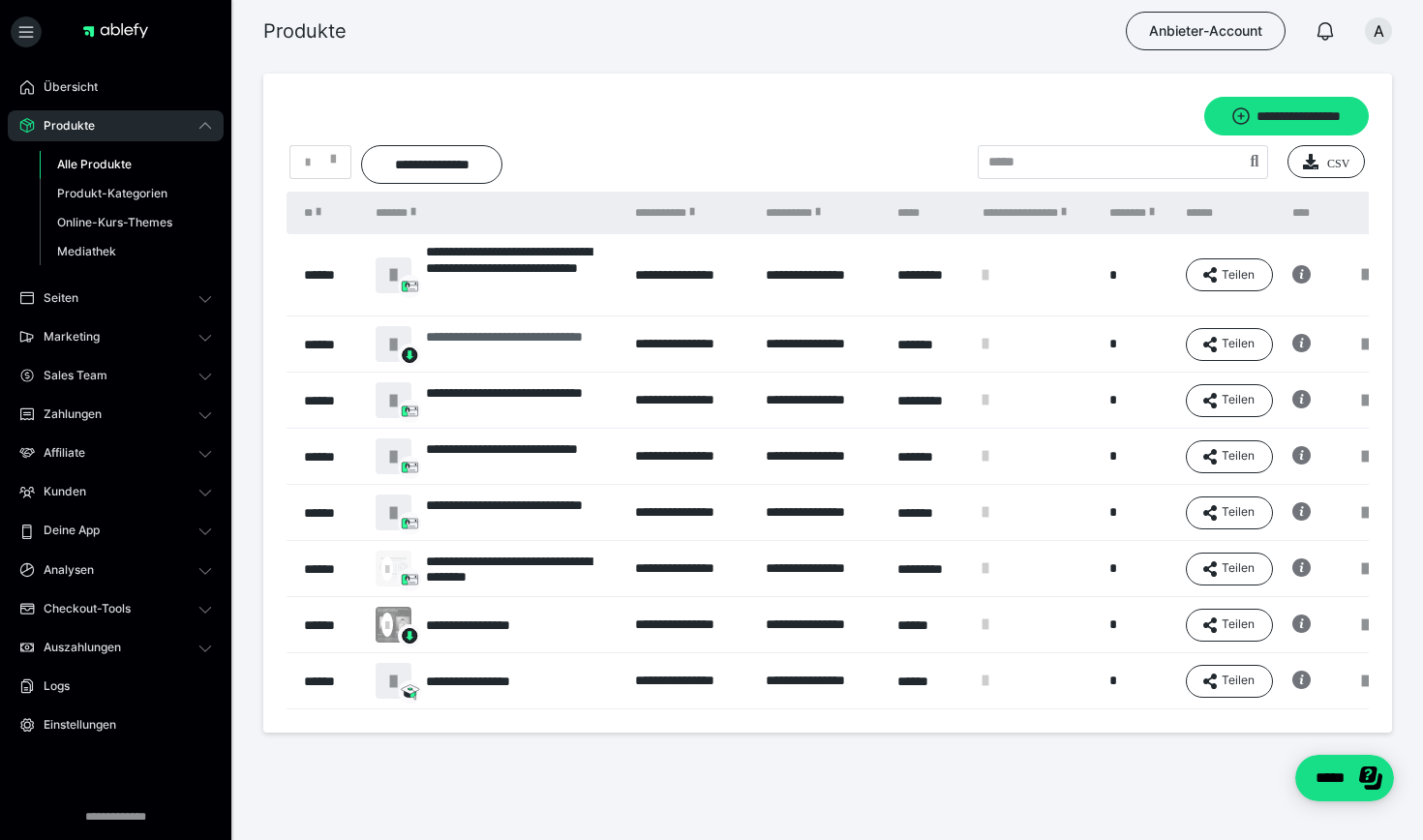 click on "**********" at bounding box center [521, 345] 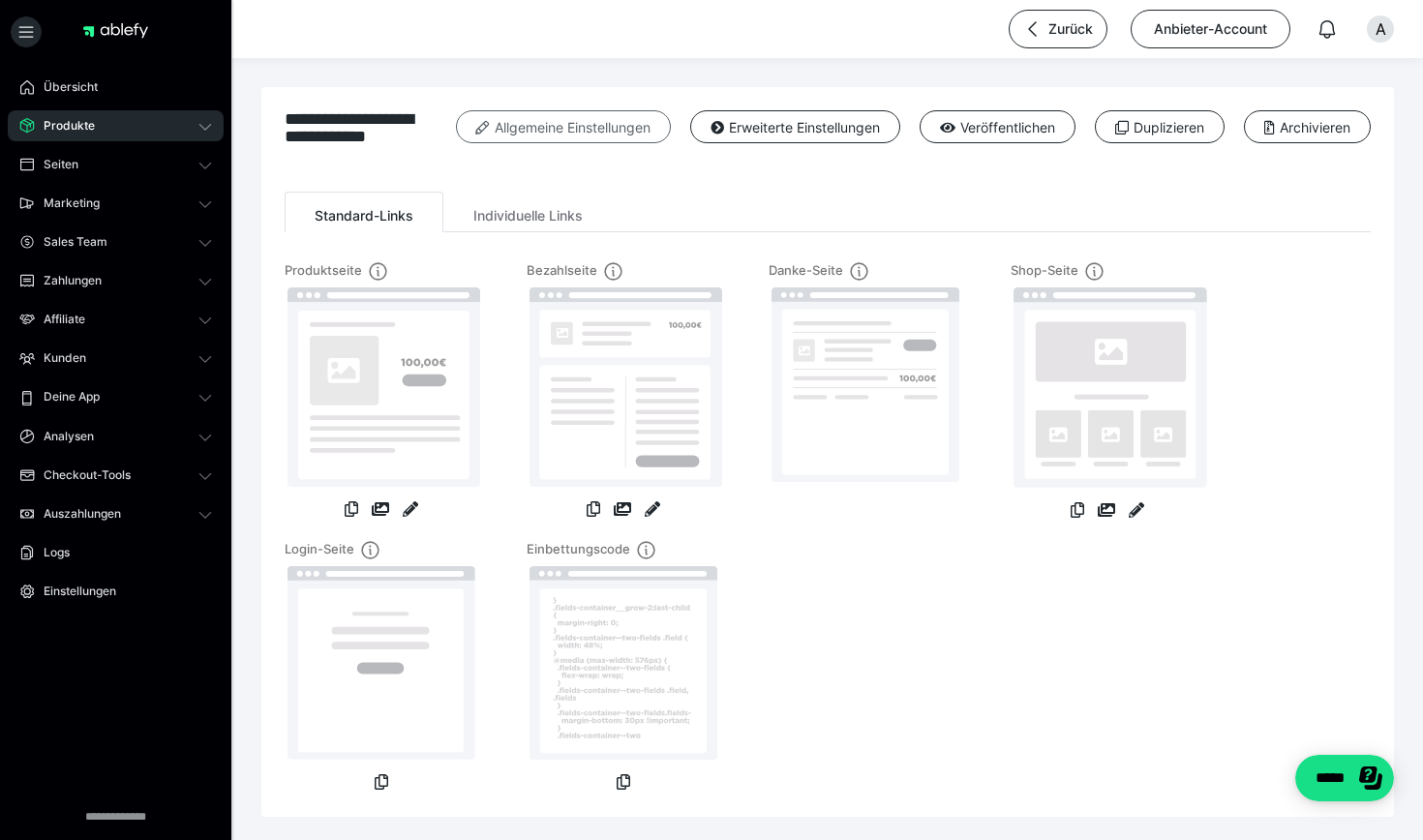 click on "Allgemeine Einstellungen" at bounding box center [563, 127] 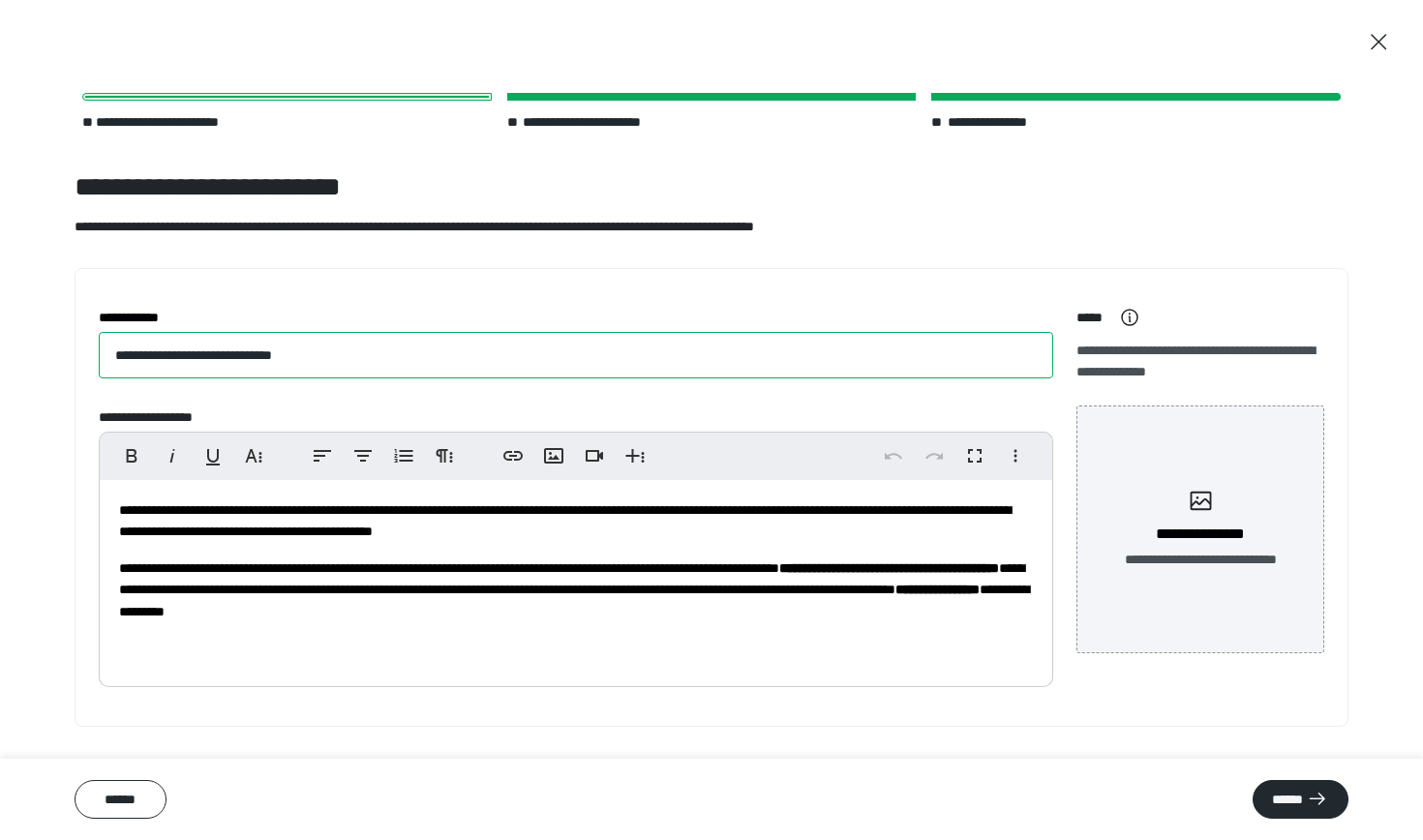 click on "**********" at bounding box center (576, 355) 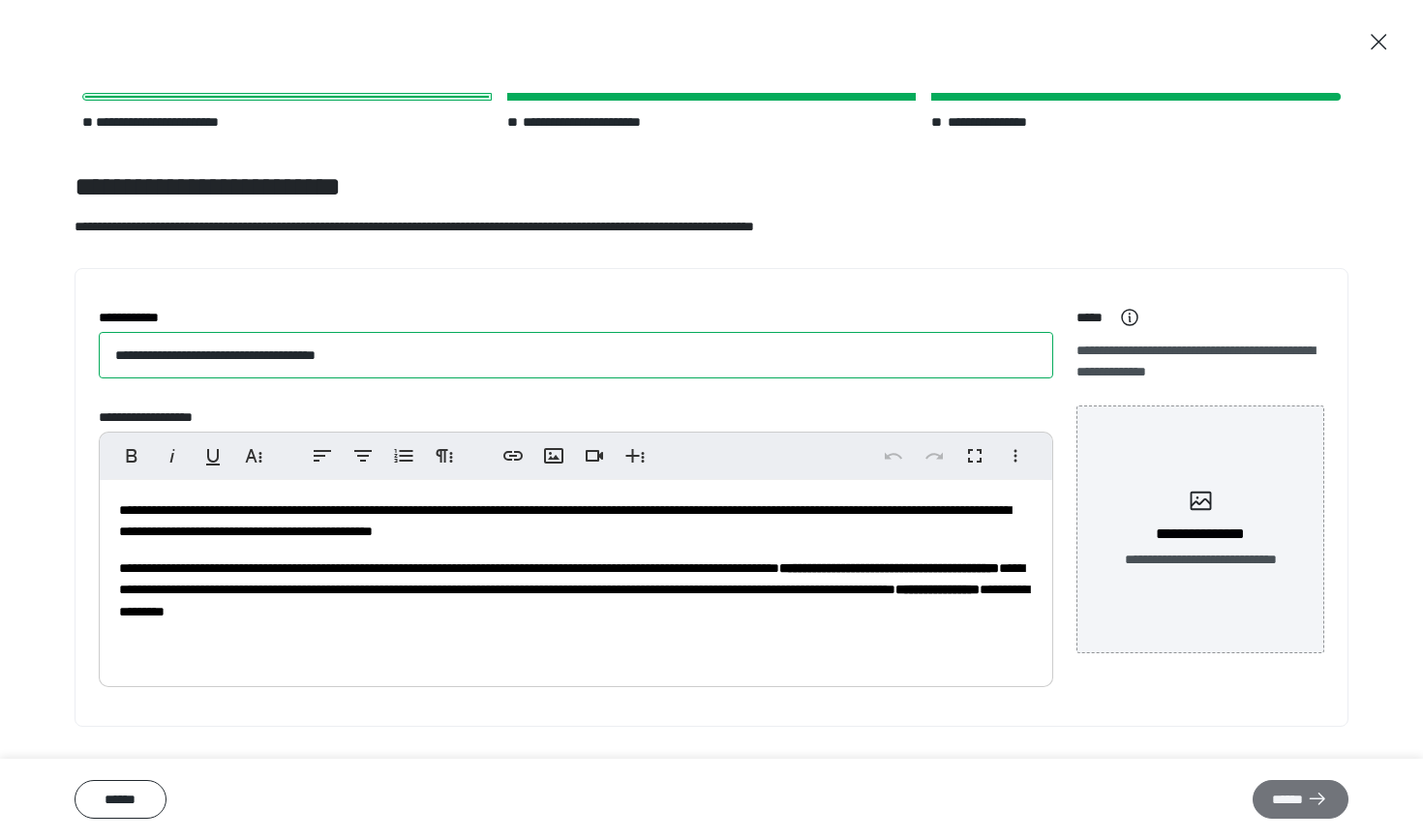 type on "**********" 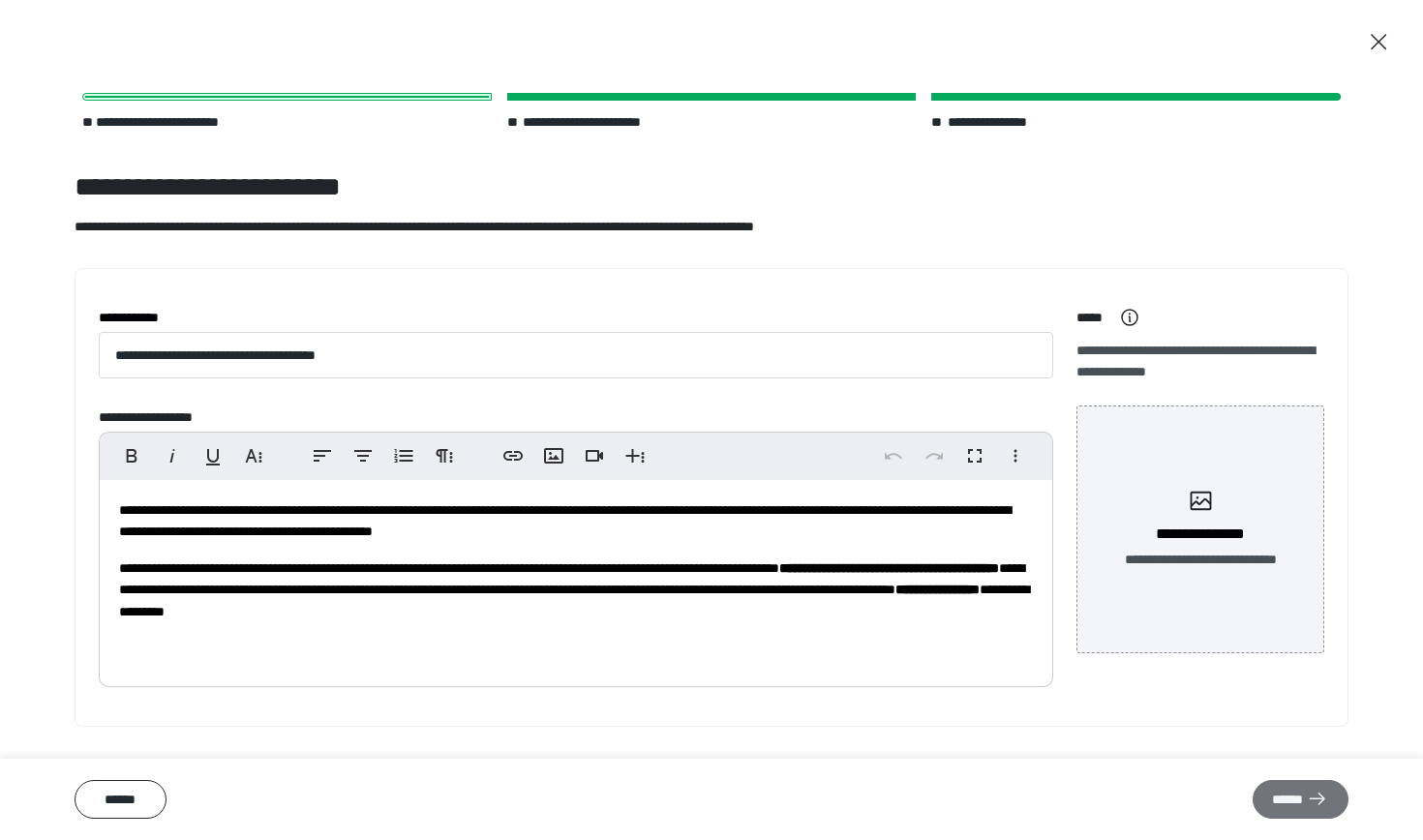 click on "******" at bounding box center (1300, 799) 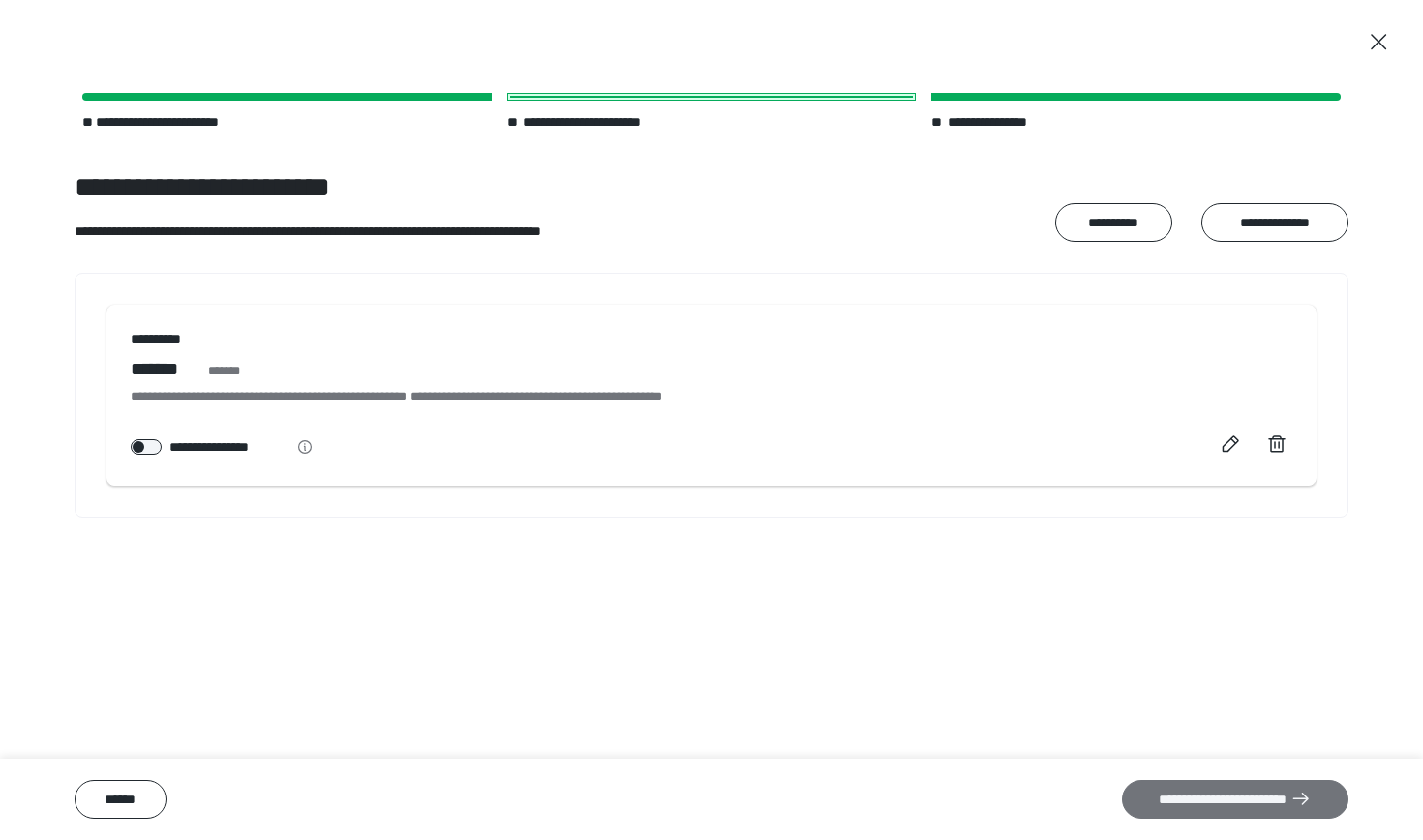 click on "**********" at bounding box center [1235, 799] 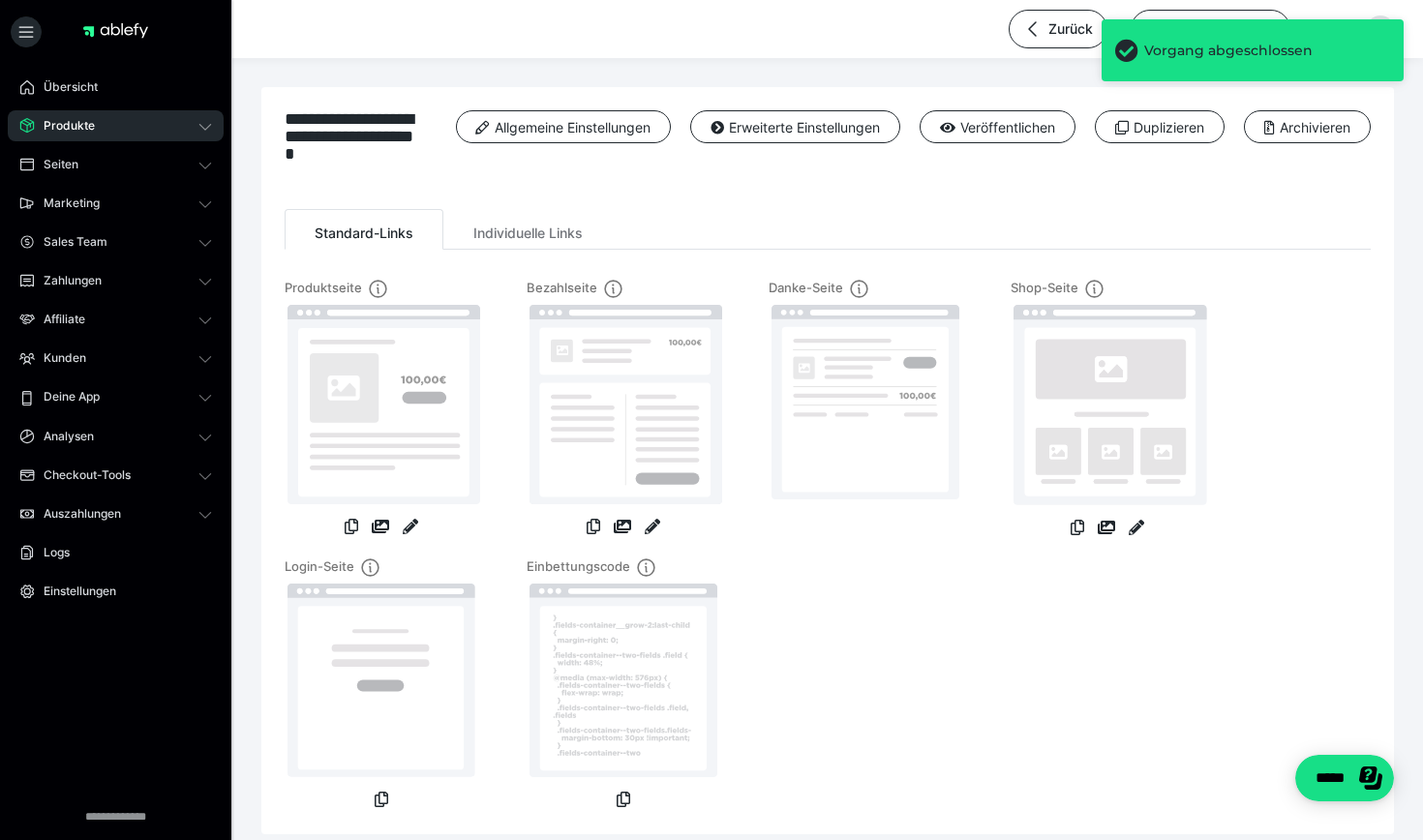 click on "Produkte" at bounding box center (115, 126) 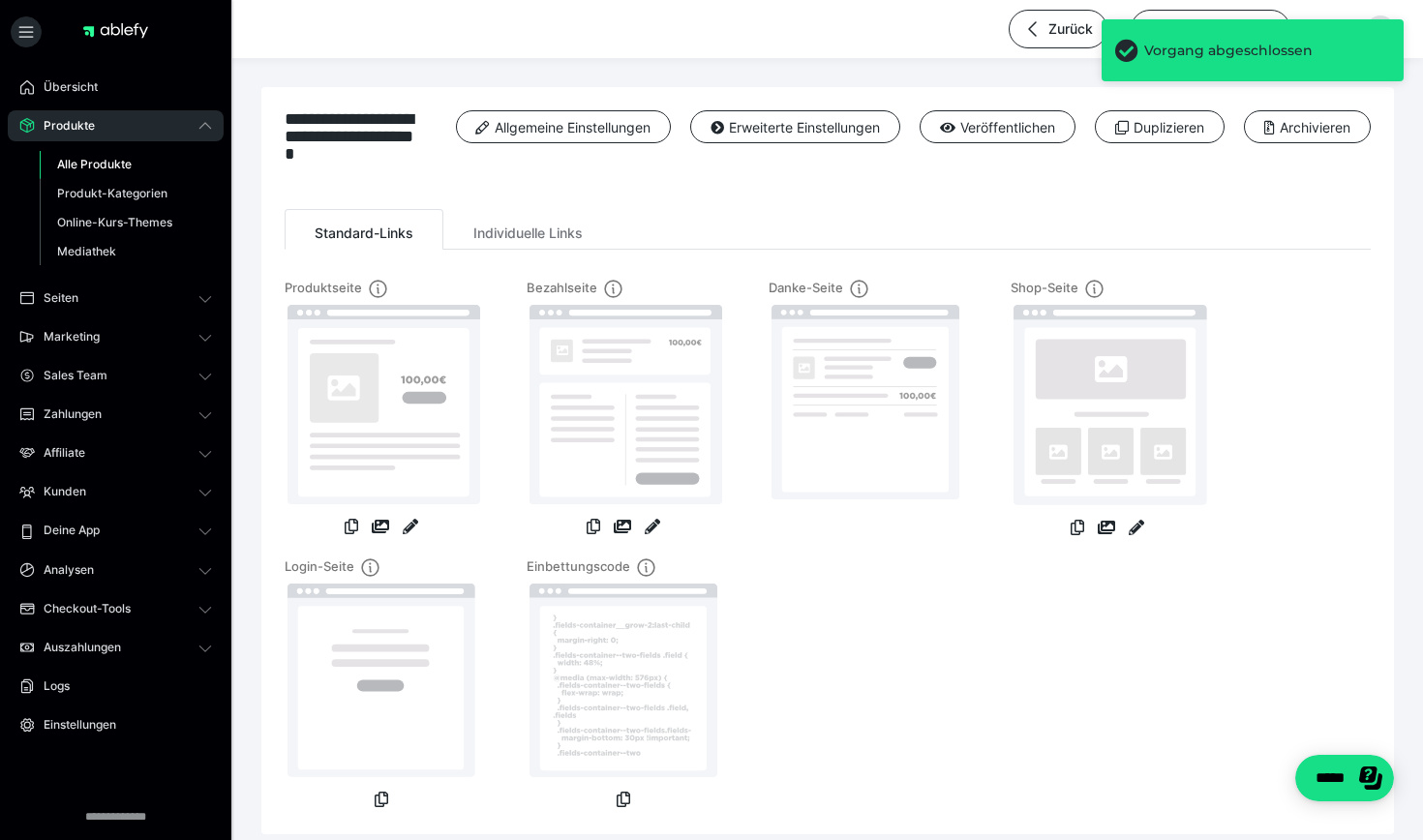 click on "Alle Produkte" at bounding box center [94, 164] 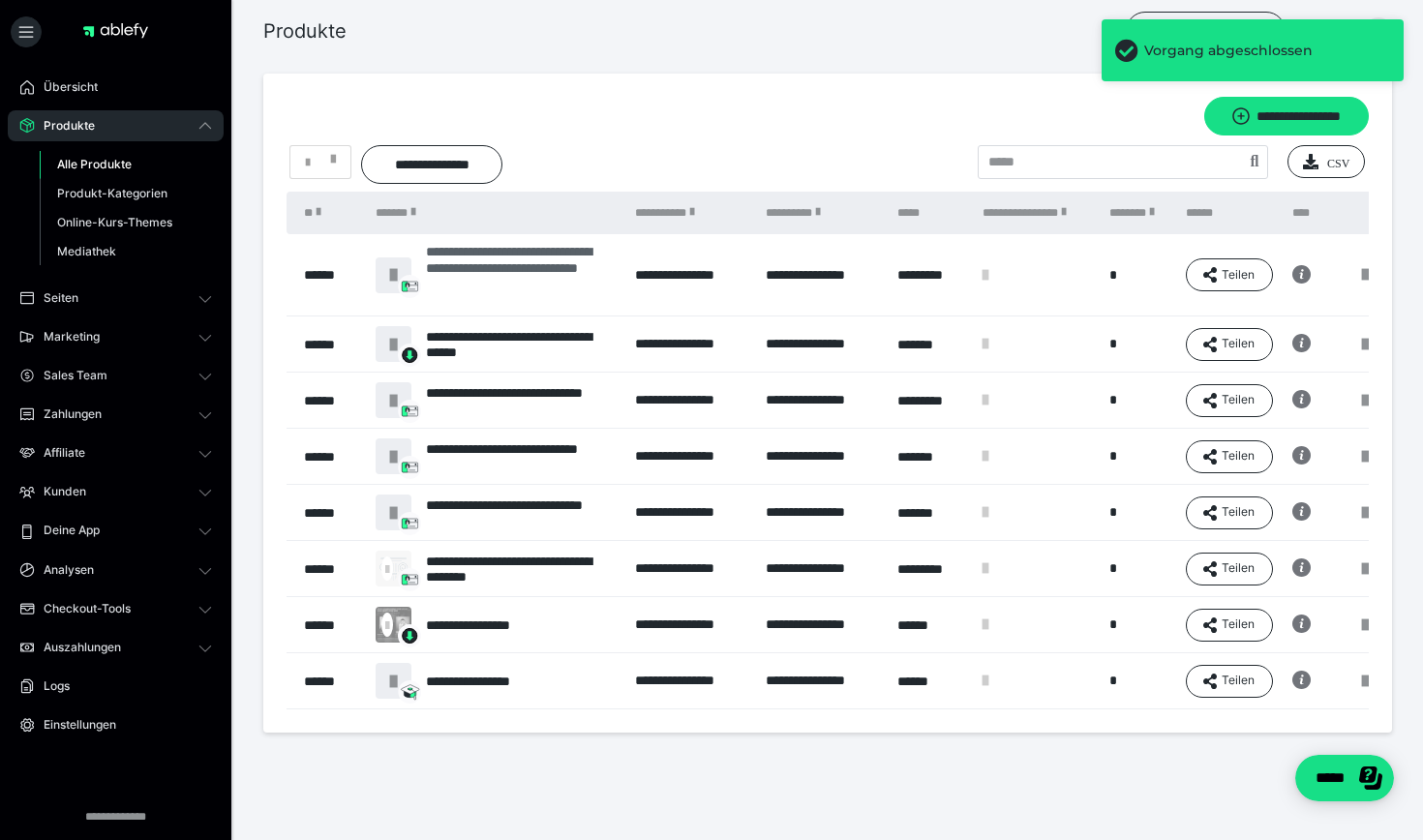 click on "**********" at bounding box center [521, 275] 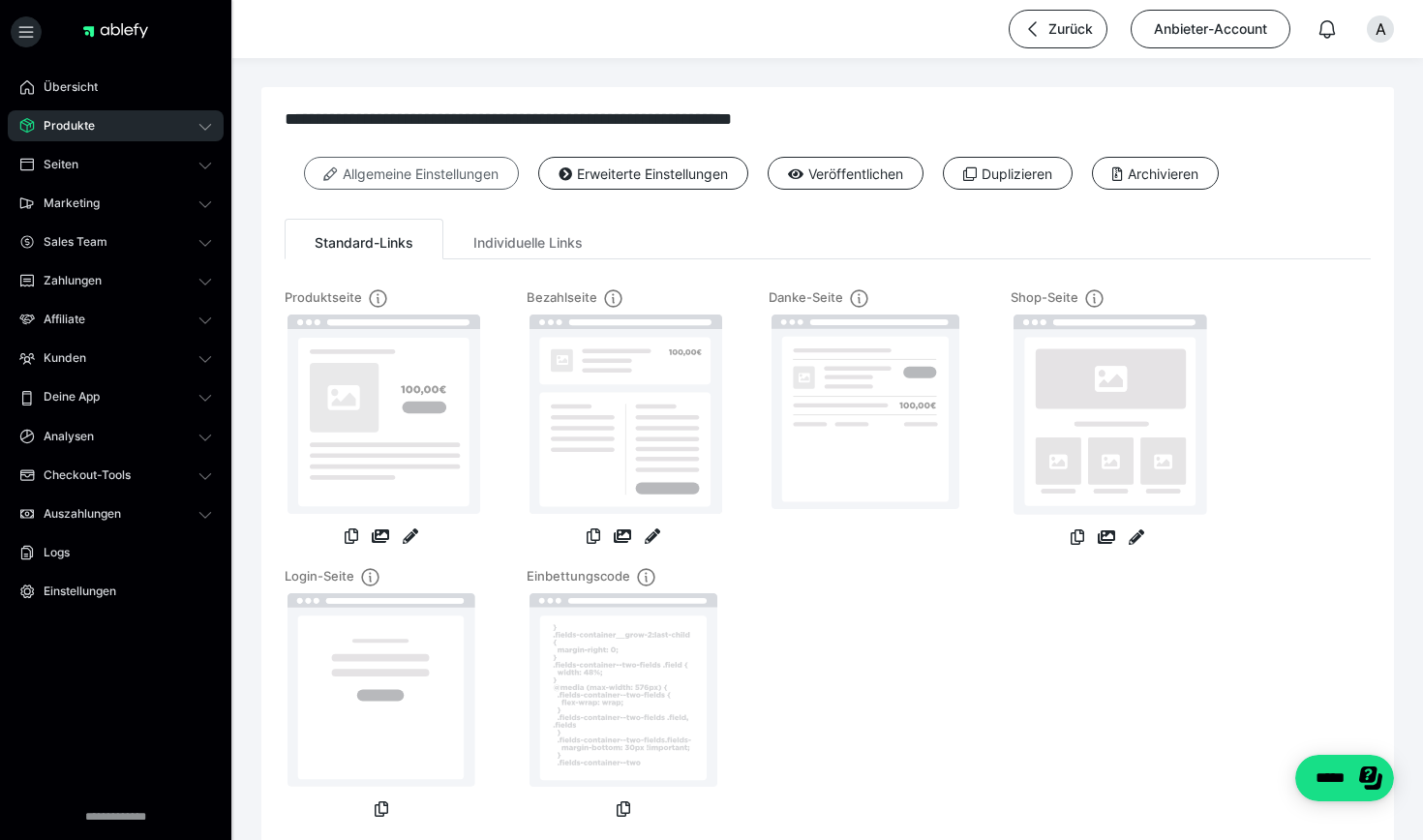 click on "Allgemeine Einstellungen" at bounding box center (411, 173) 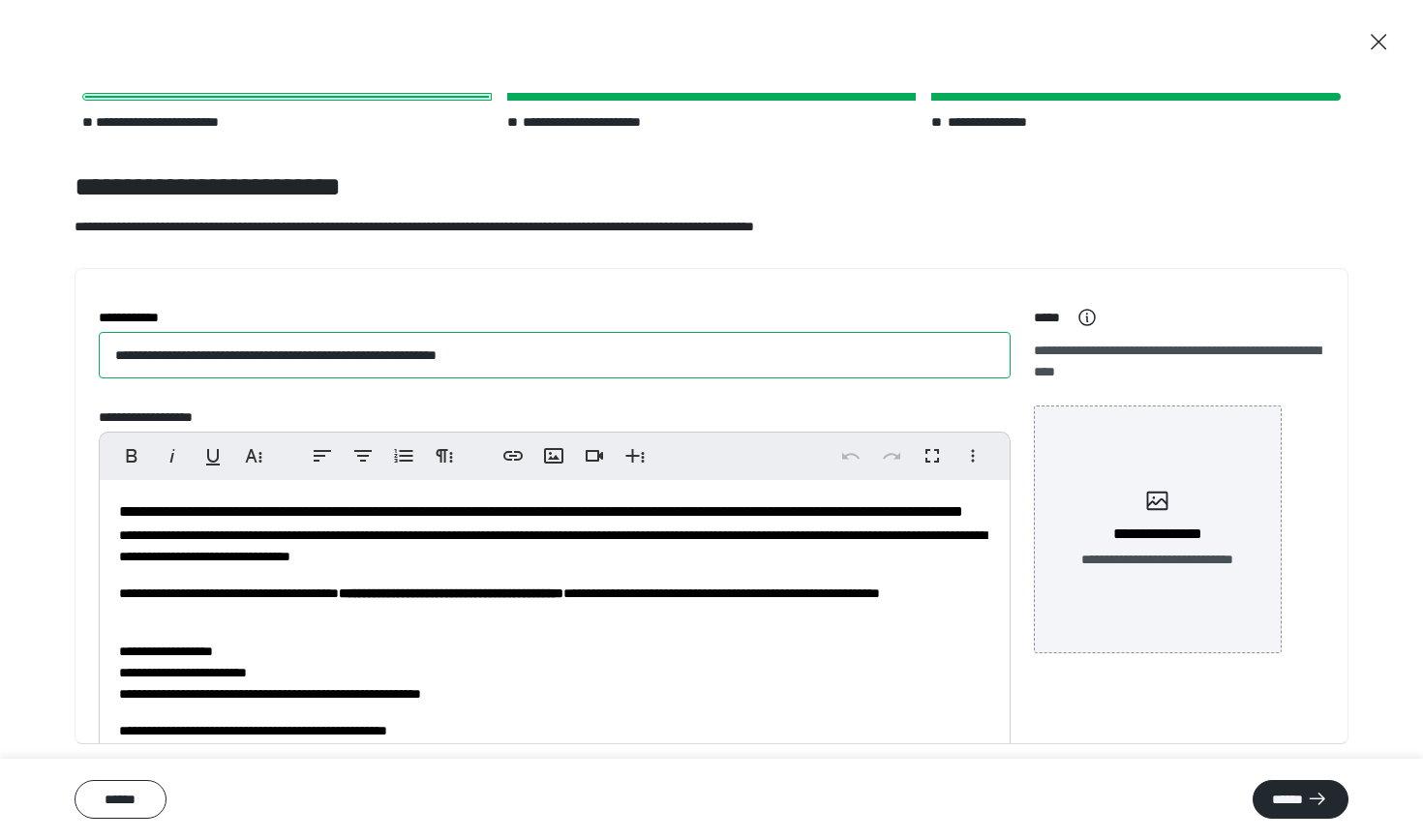 click on "**********" at bounding box center [555, 355] 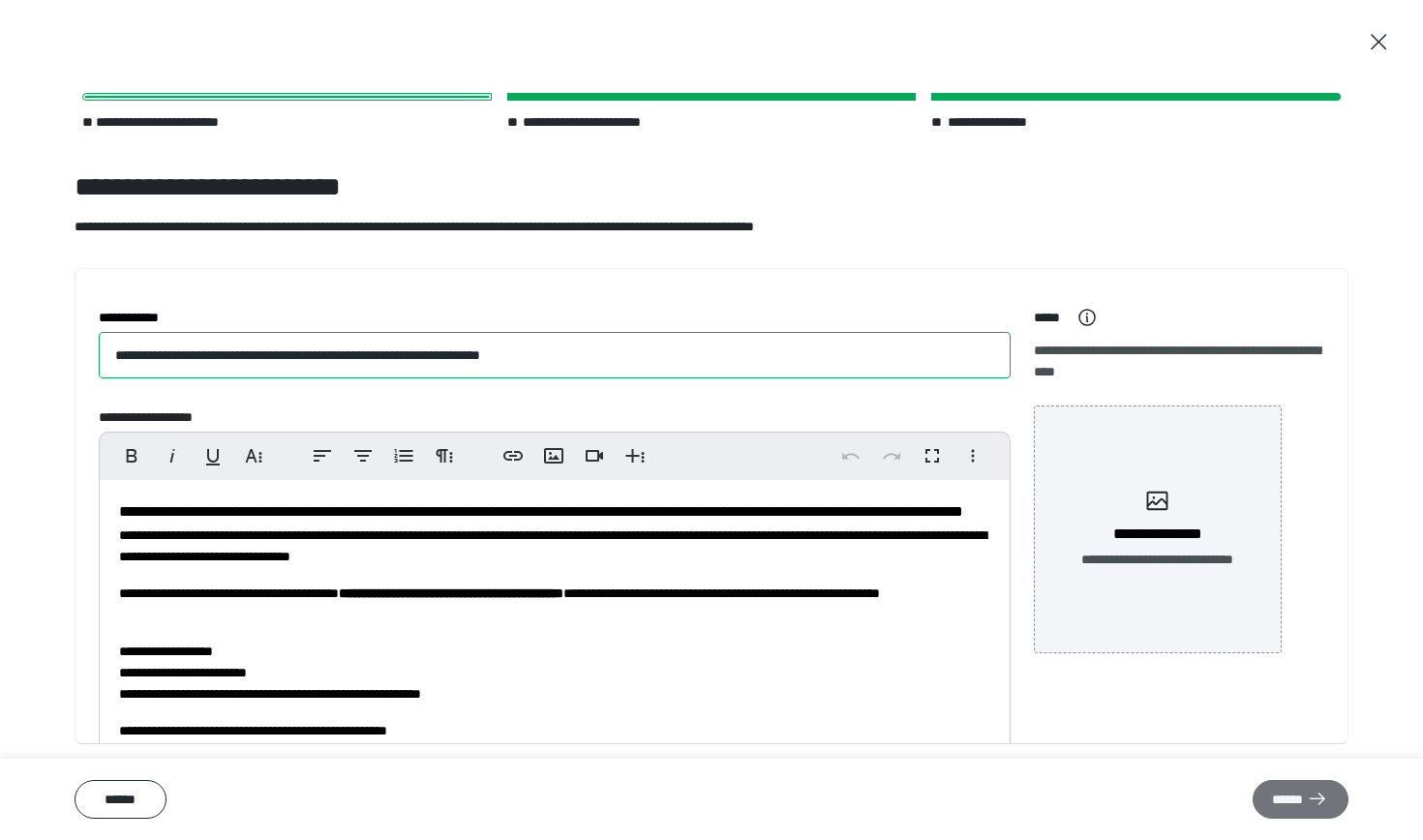 type on "**********" 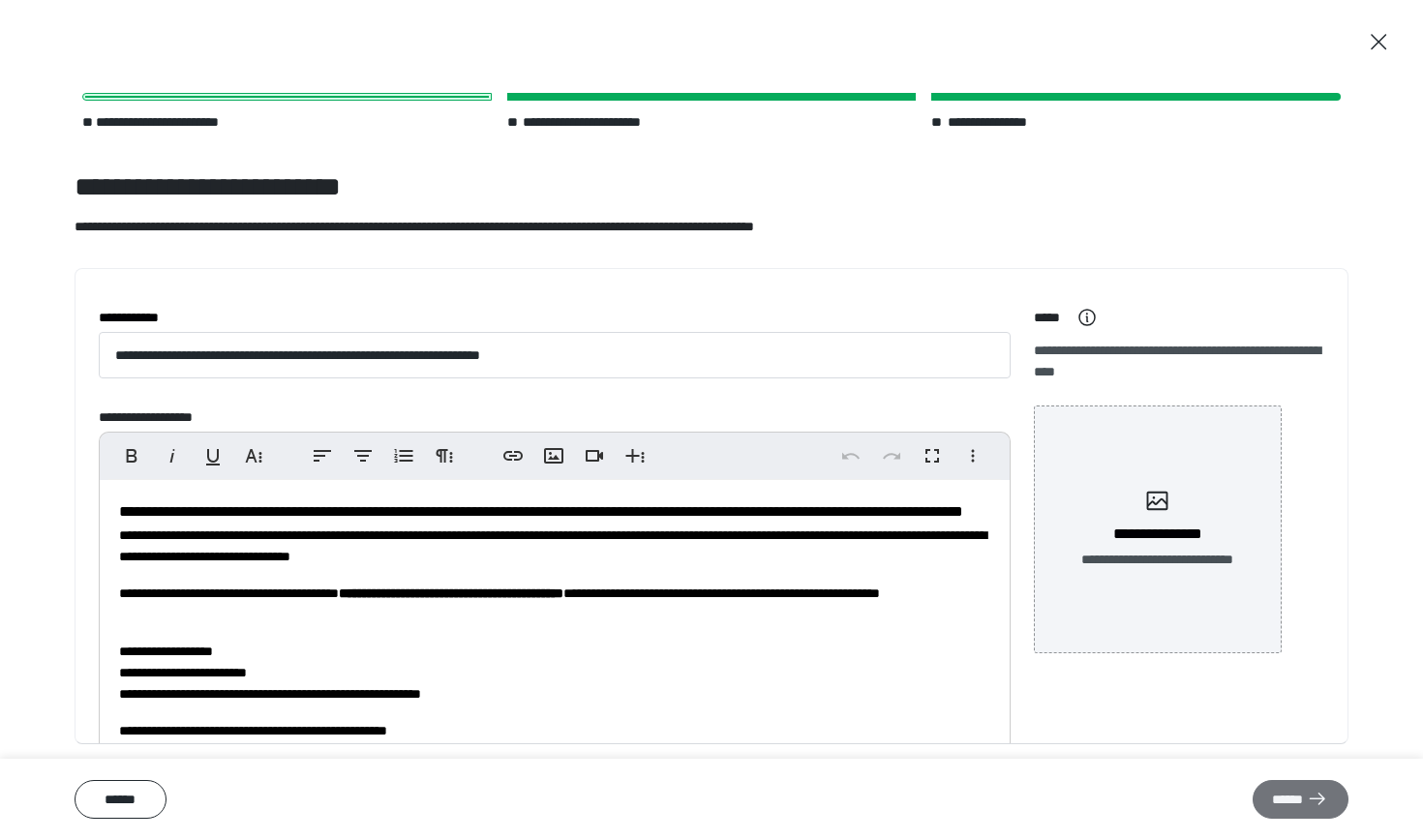 click on "******" at bounding box center [1300, 799] 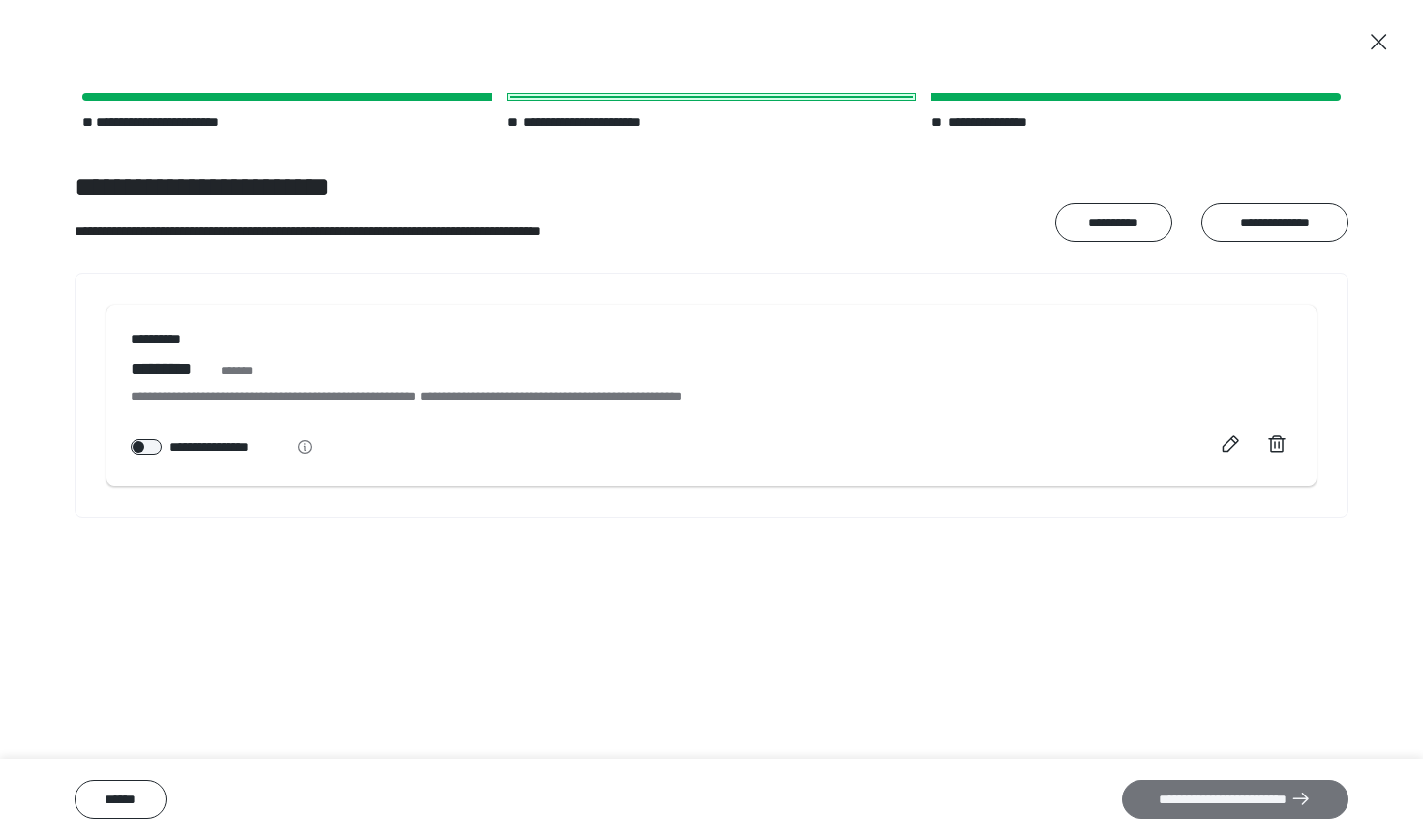 click on "**********" at bounding box center (1235, 799) 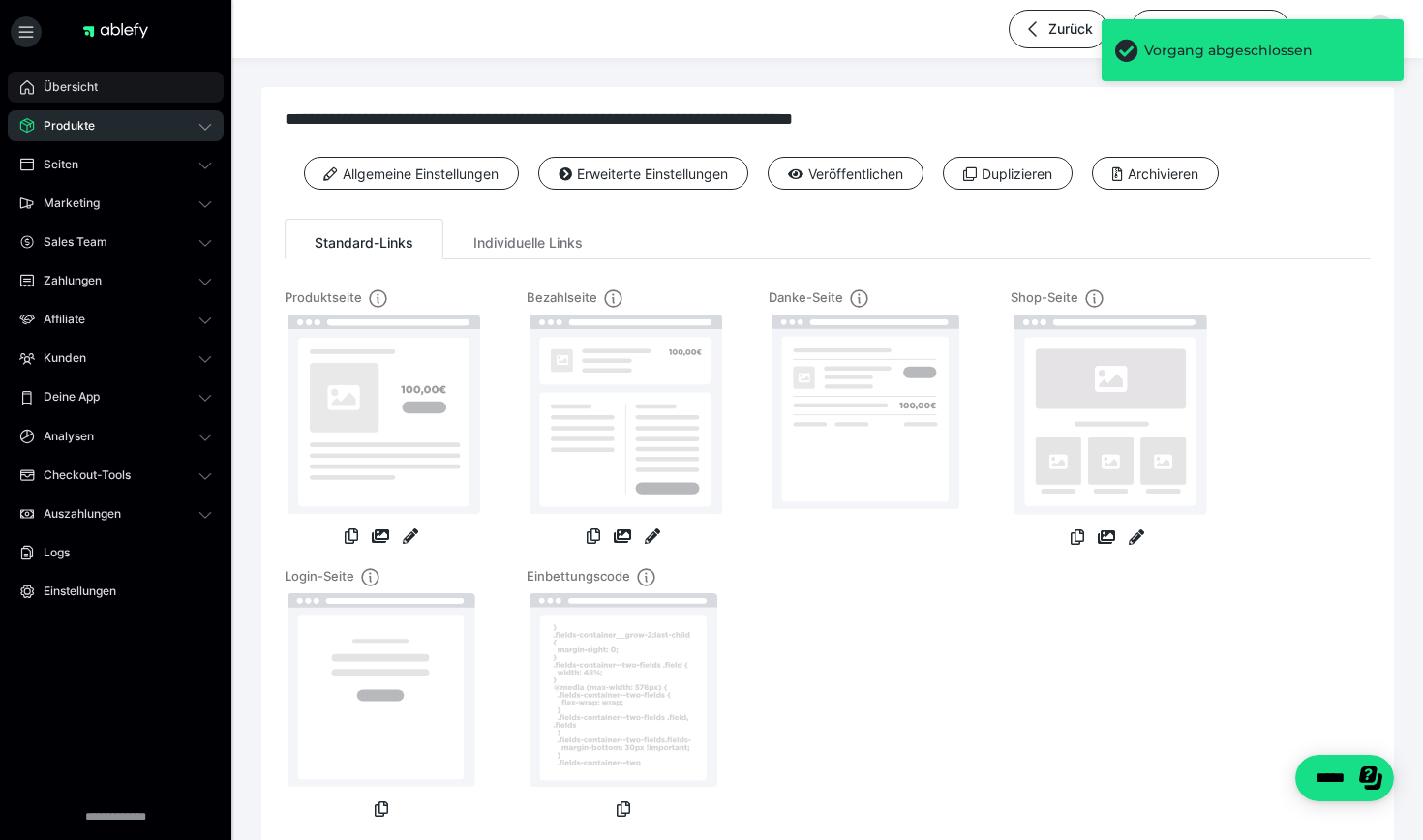 click on "Übersicht" at bounding box center [64, 87] 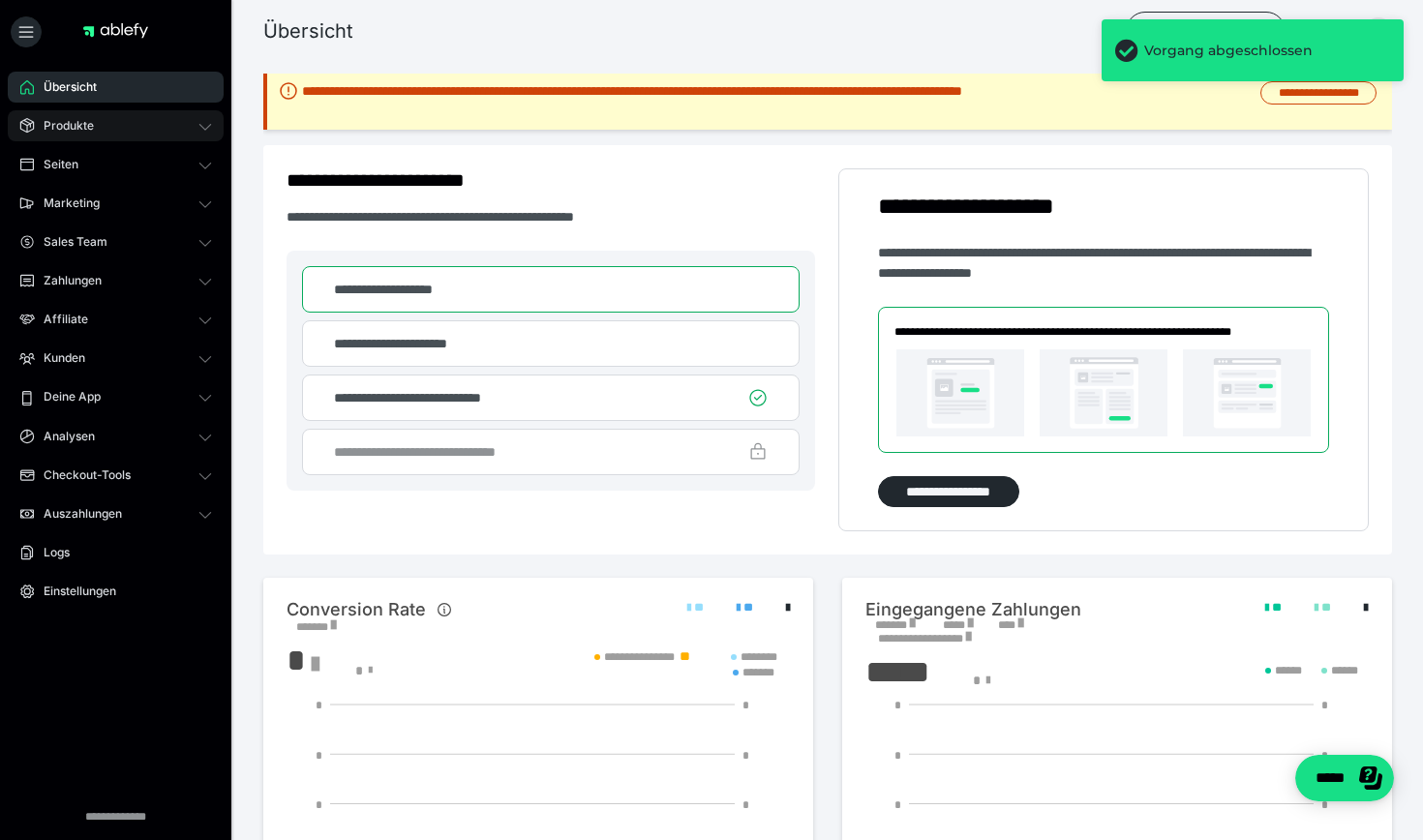 click on "Produkte" at bounding box center [115, 126] 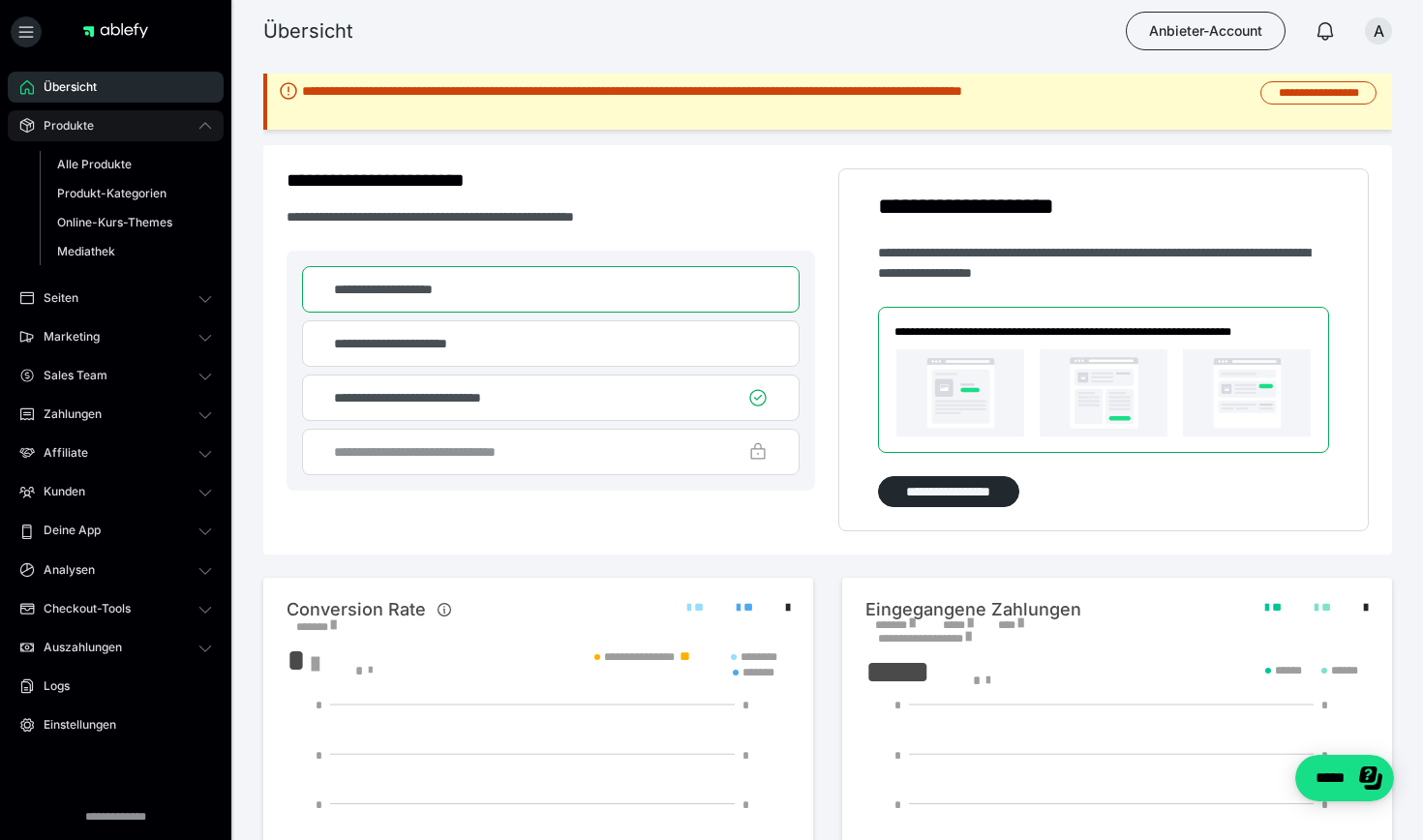 click on "Produkte" at bounding box center [115, 126] 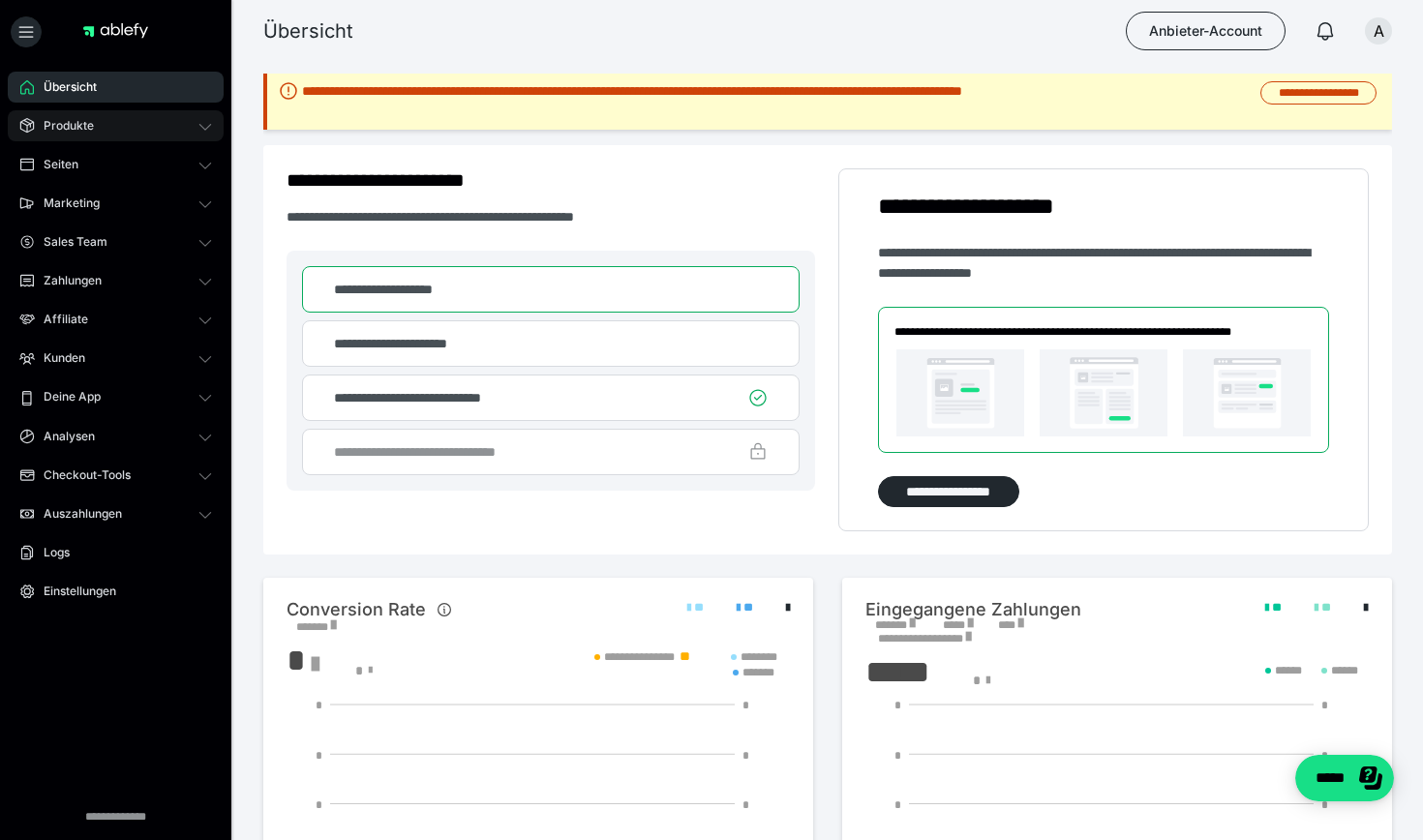 click on "Produkte" at bounding box center (115, 126) 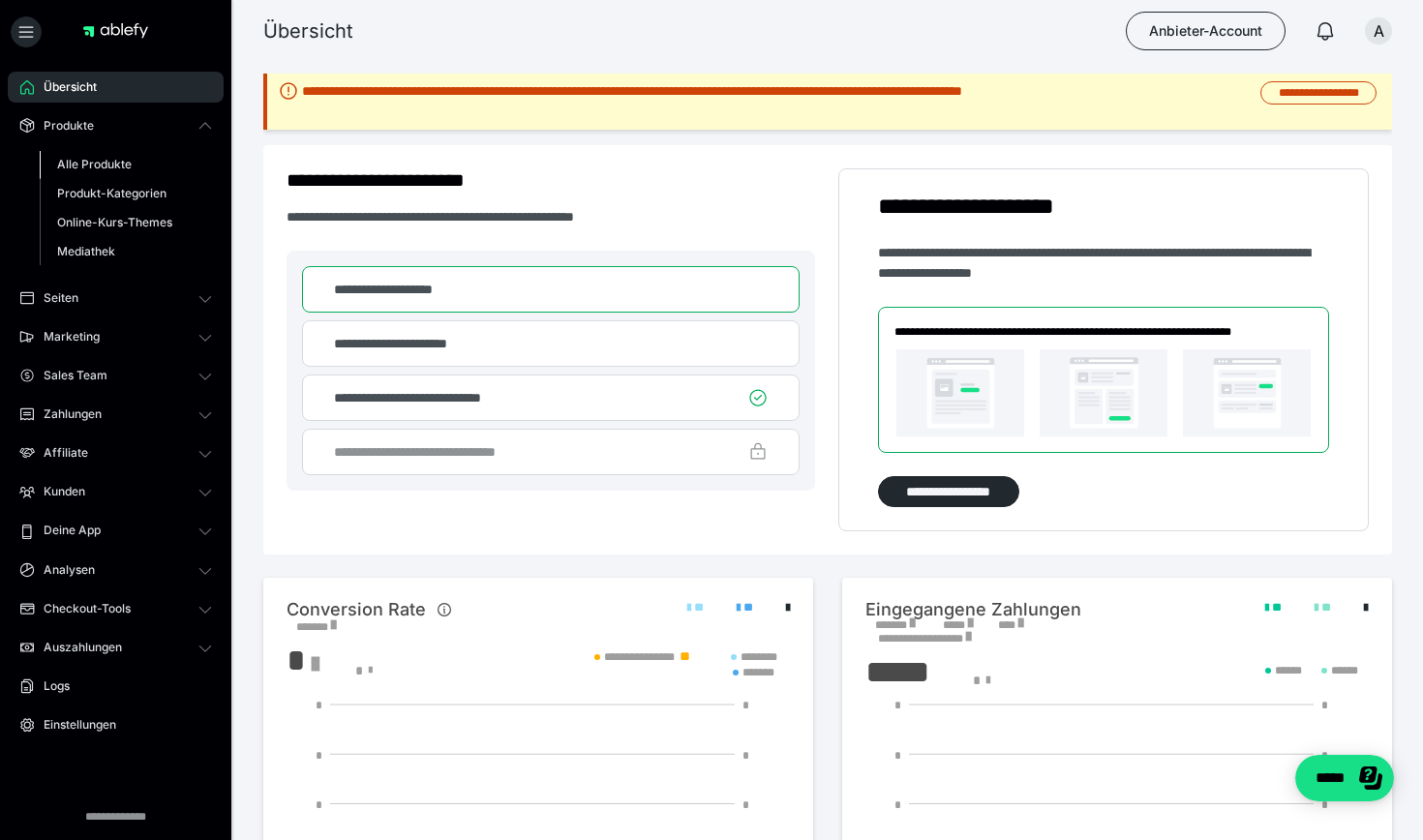 click on "Alle Produkte" at bounding box center (94, 164) 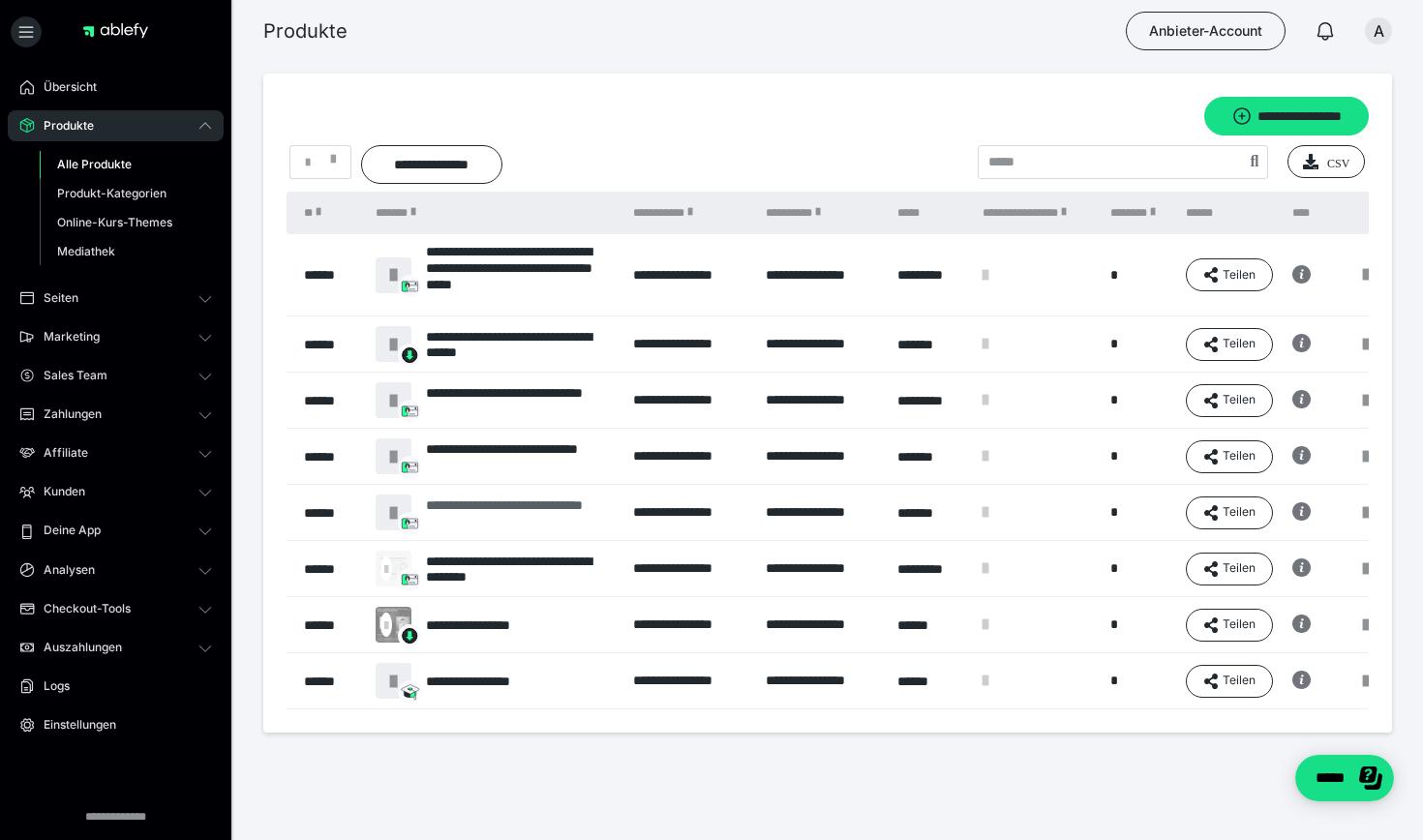 click on "**********" at bounding box center (520, 513) 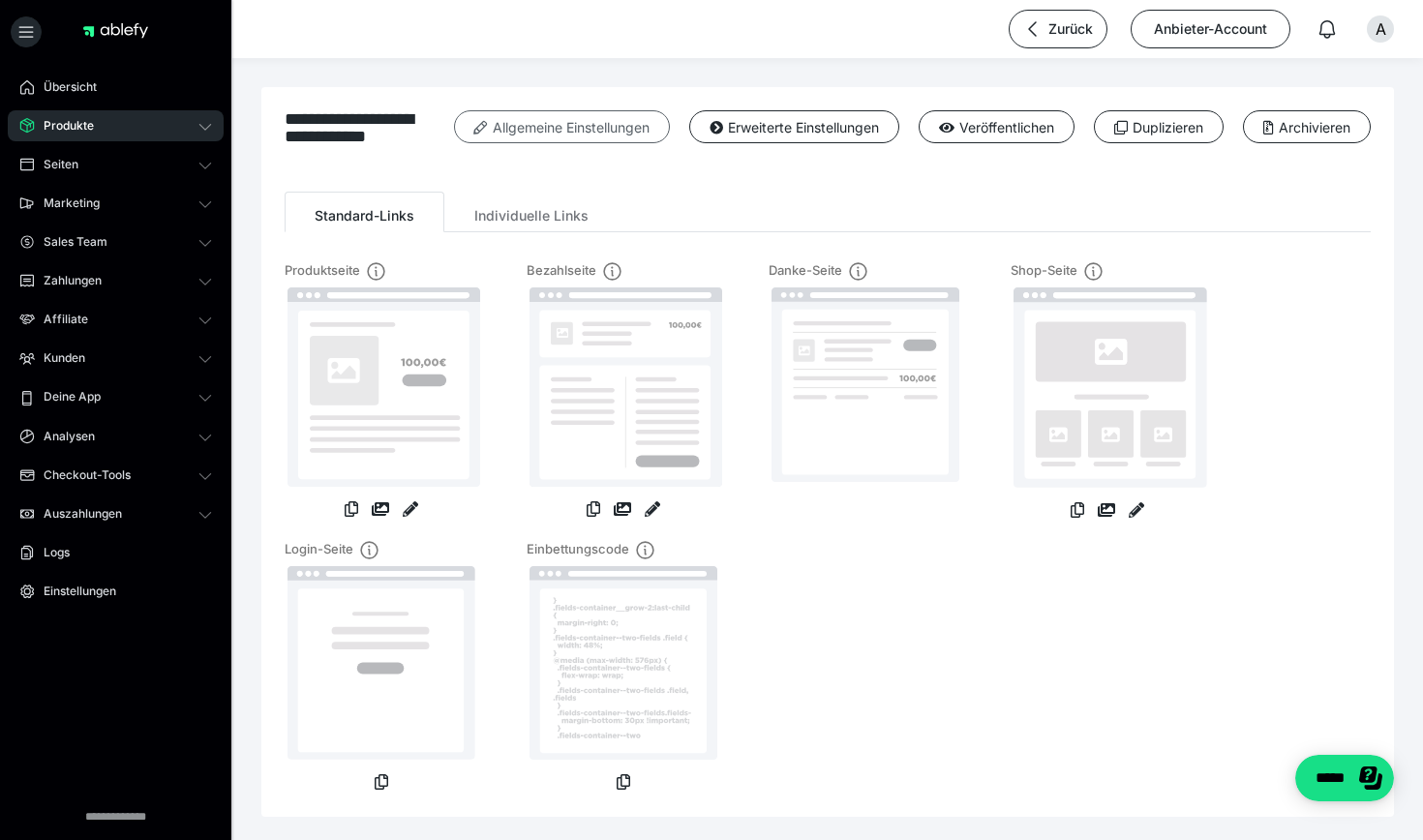 click on "Allgemeine Einstellungen" at bounding box center [561, 127] 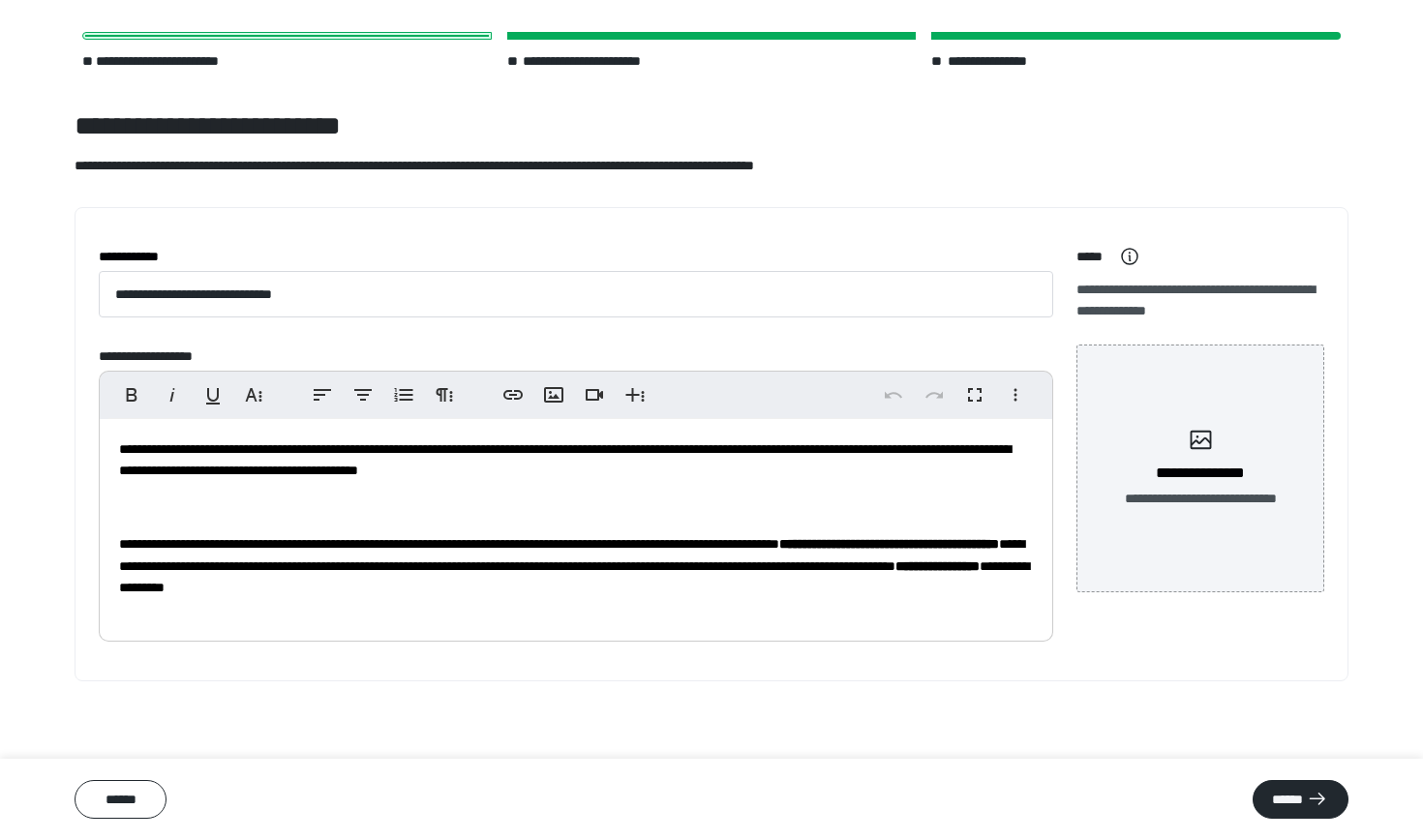 scroll, scrollTop: 61, scrollLeft: 0, axis: vertical 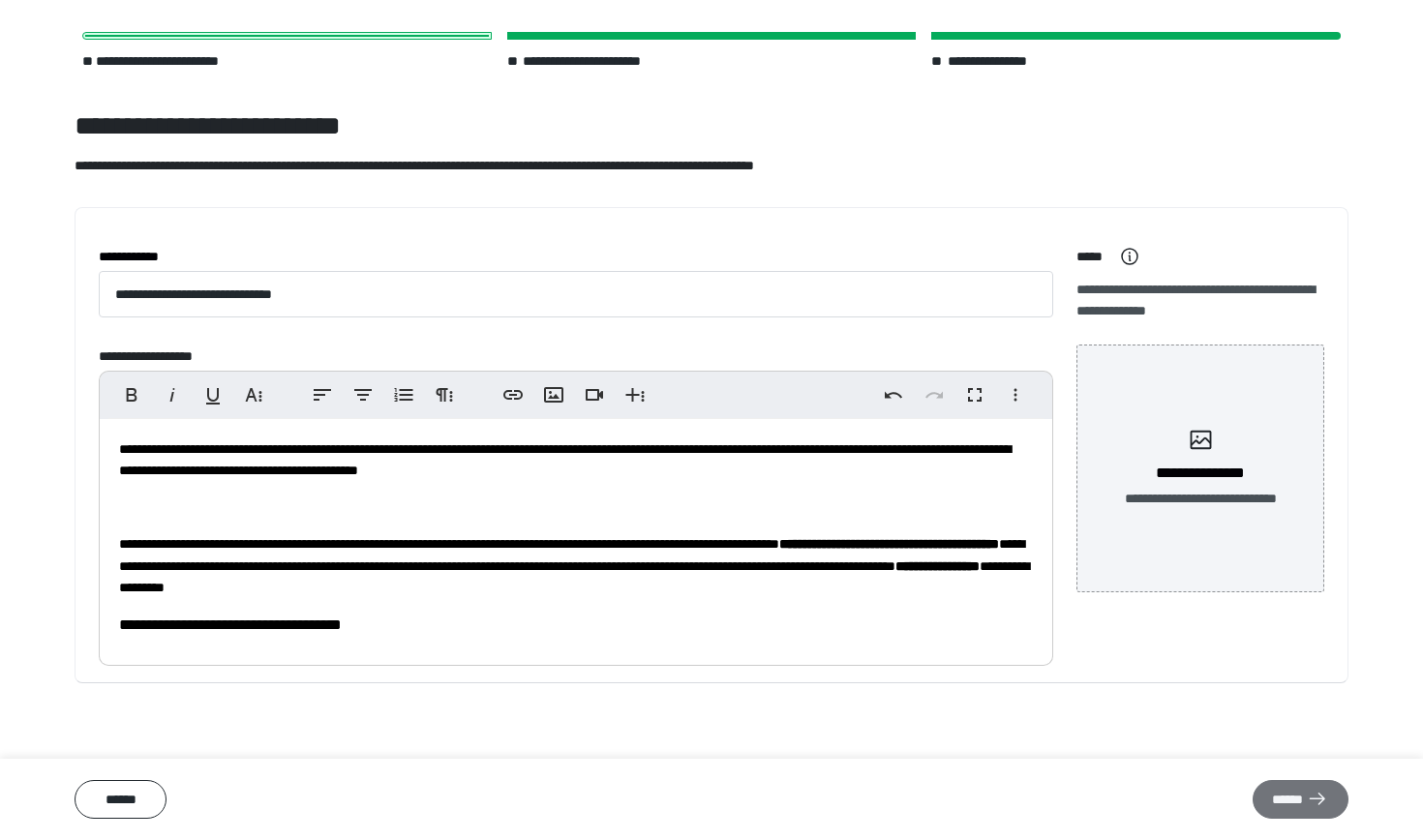 click on "******" at bounding box center [1300, 799] 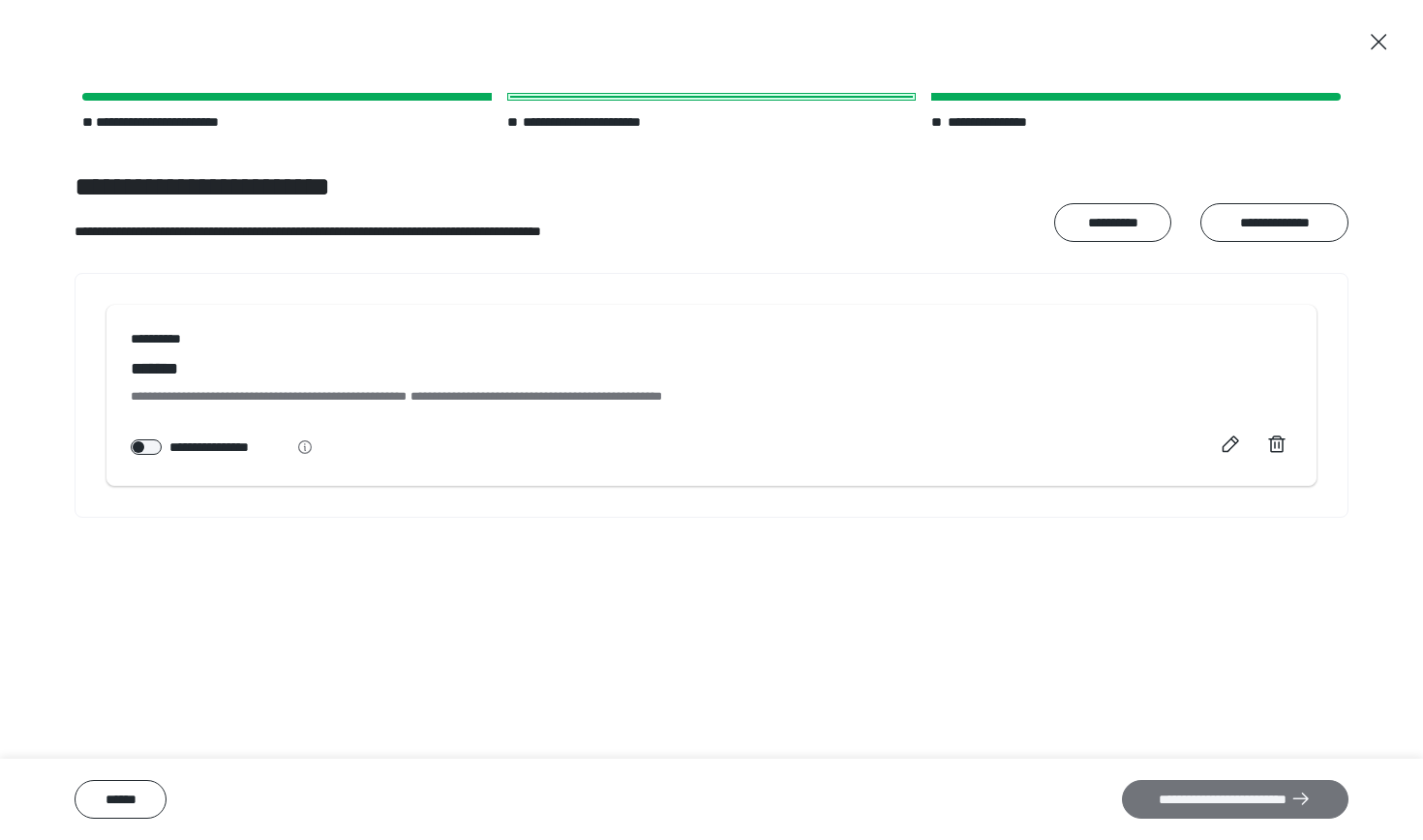 click on "**********" at bounding box center [1235, 799] 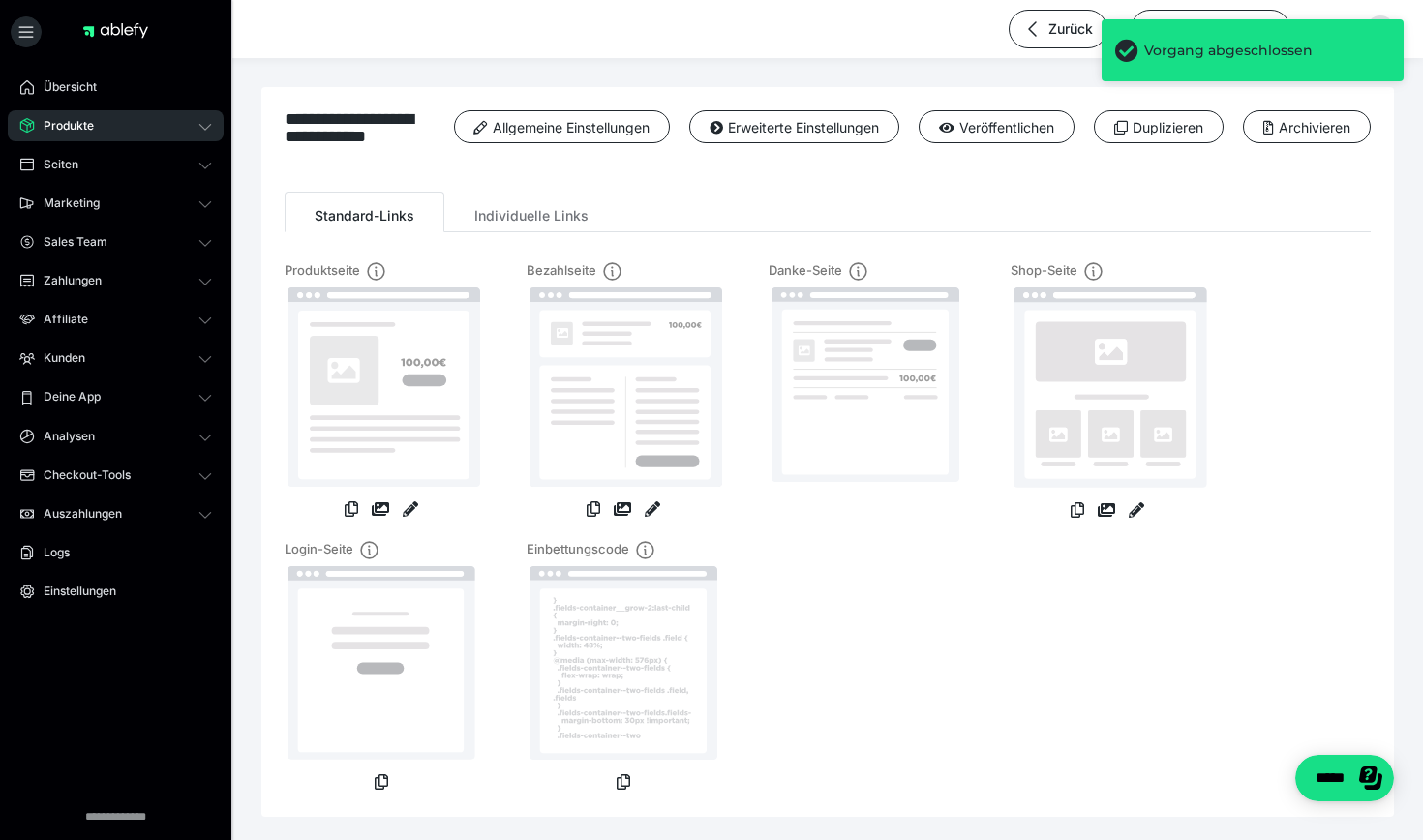 click on "Produkte" at bounding box center (115, 126) 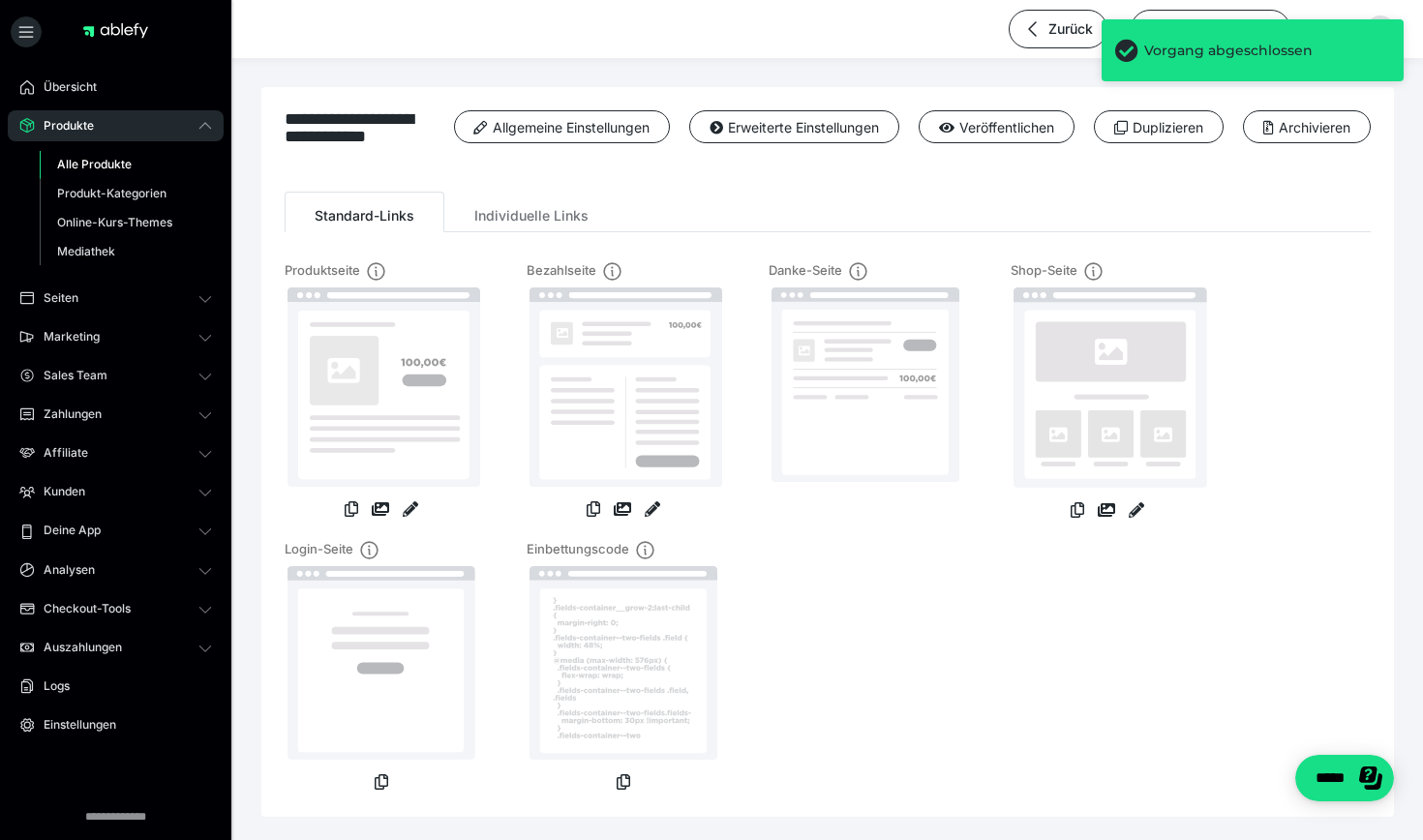click on "Alle Produkte" at bounding box center (126, 165) 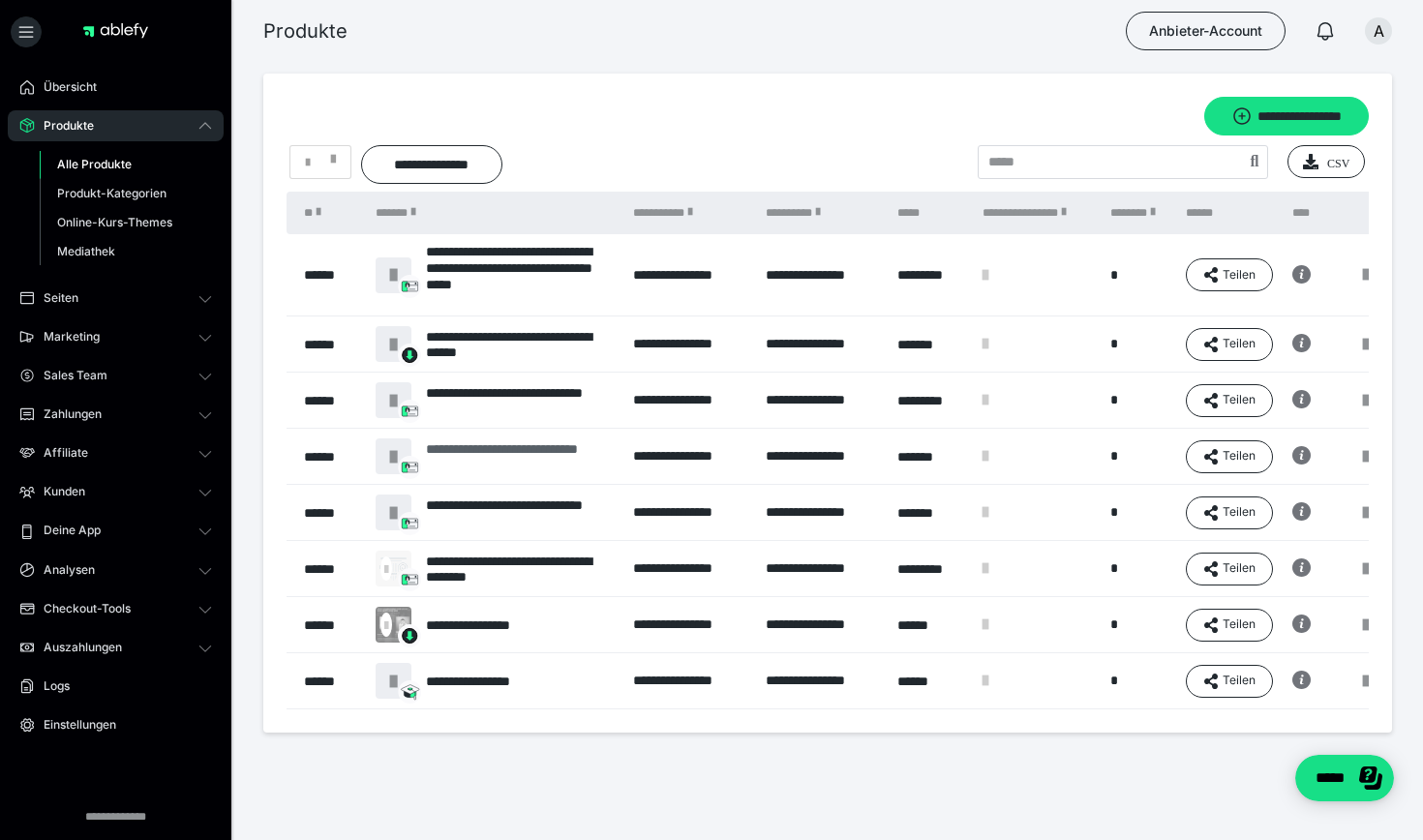 click on "**********" at bounding box center [520, 457] 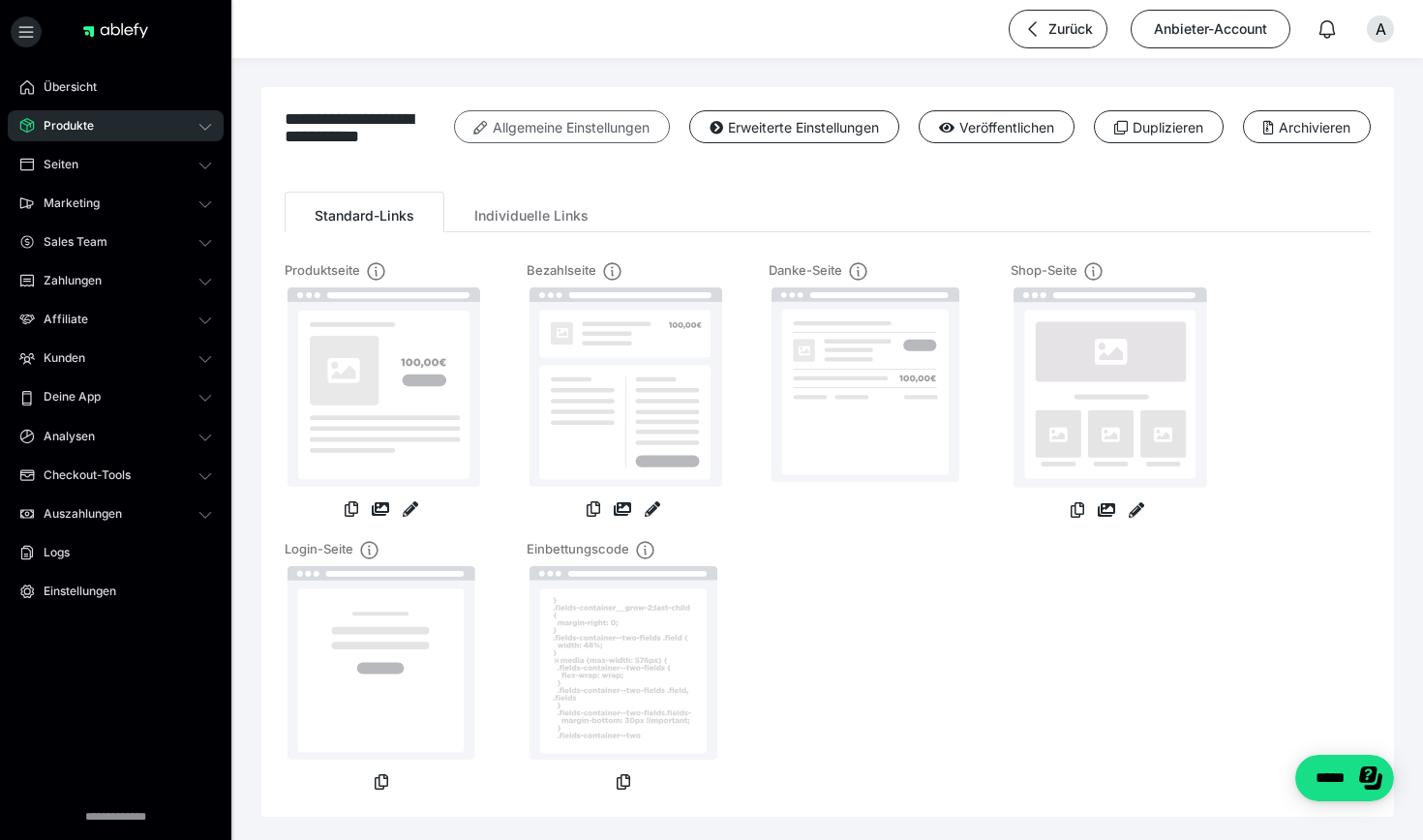 click on "Allgemeine Einstellungen" at bounding box center [561, 127] 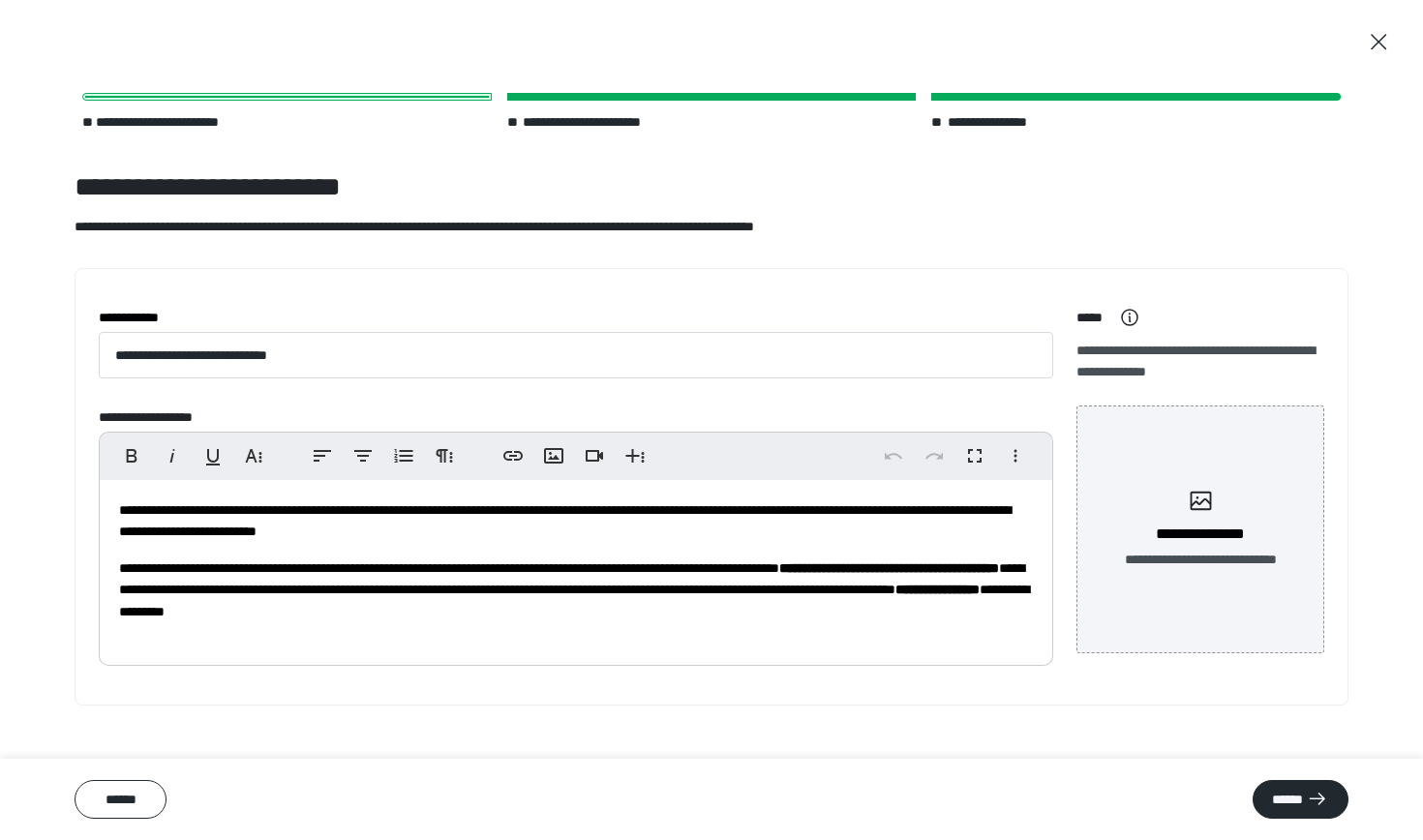 click on "**********" 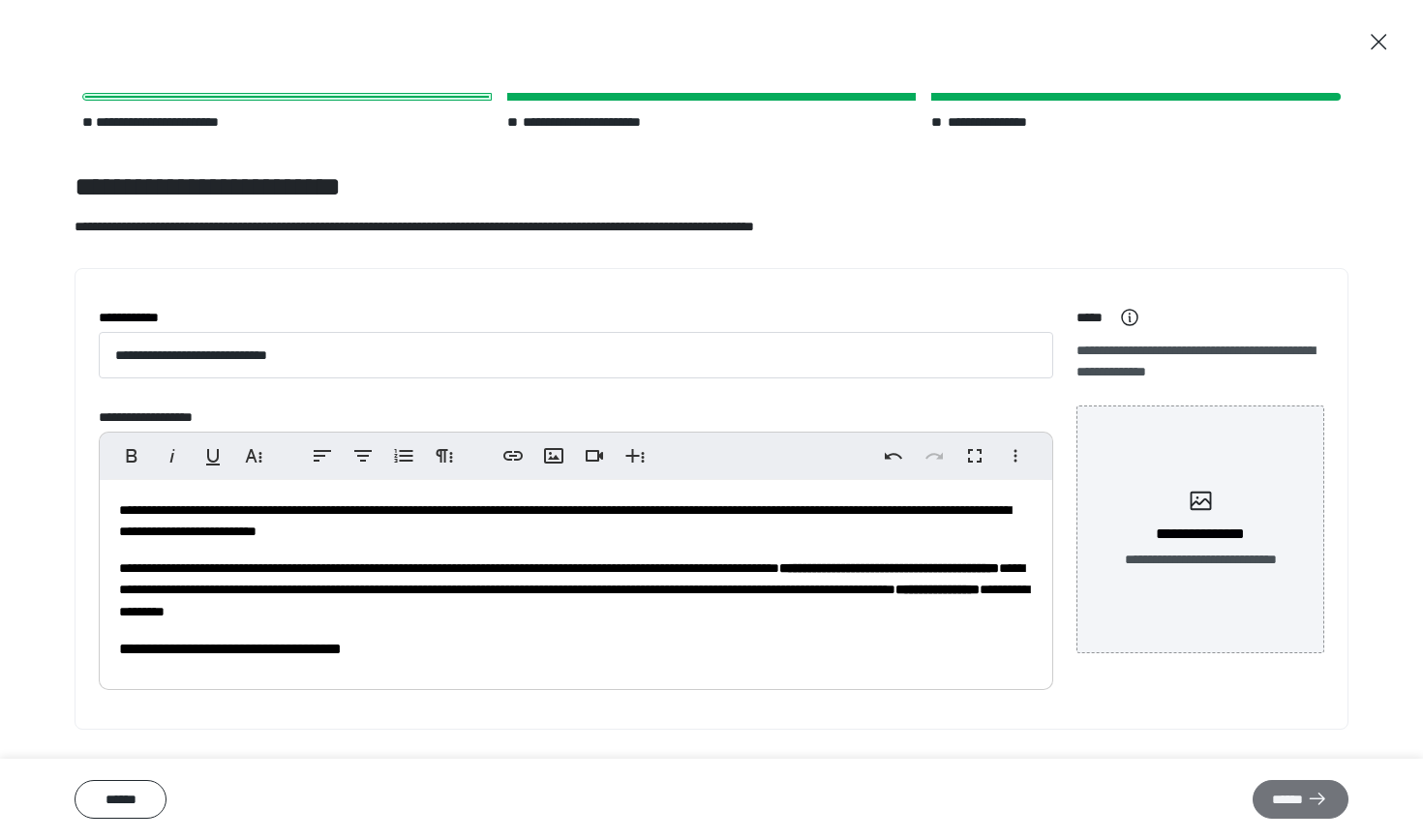 click on "******" at bounding box center [1300, 799] 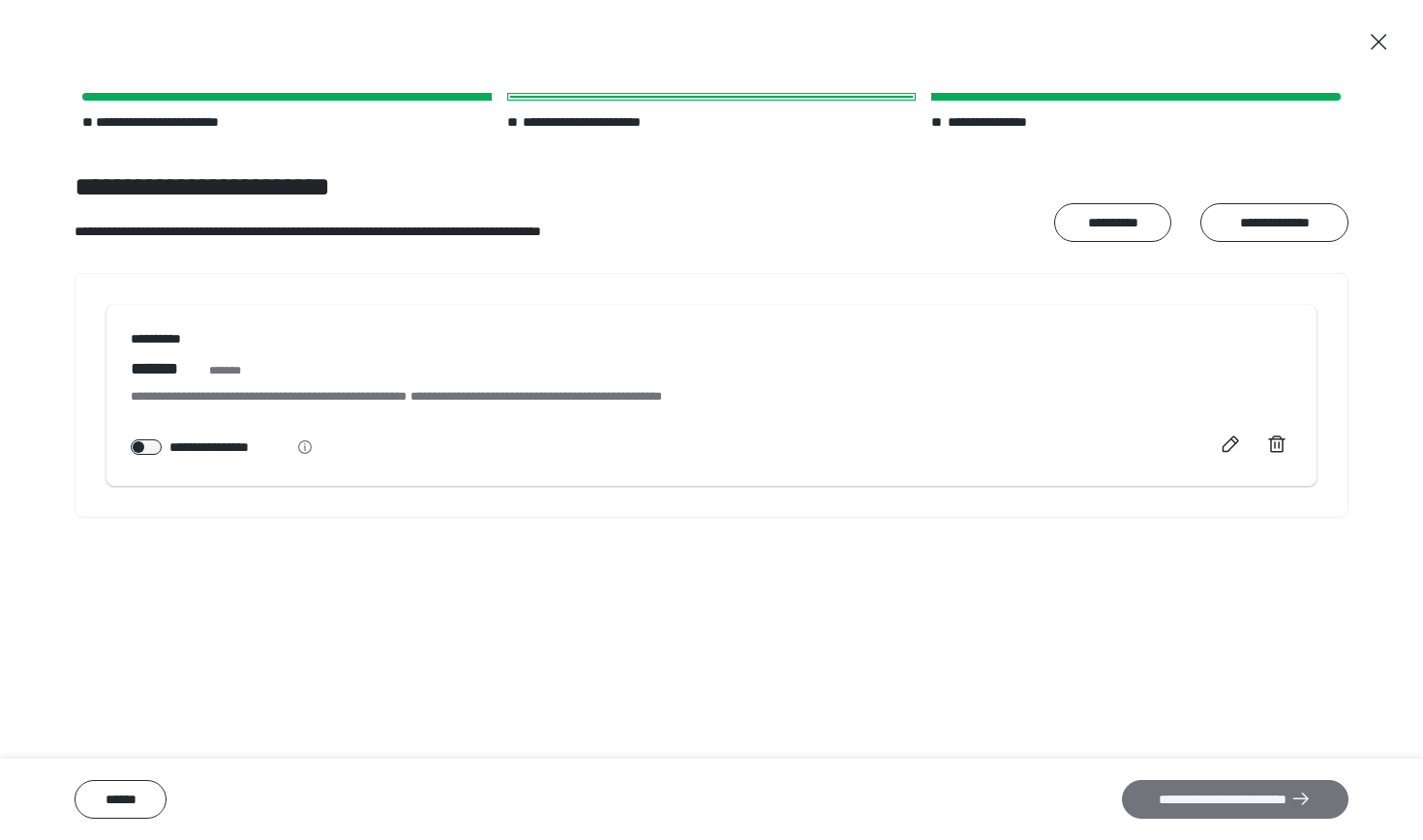 click on "**********" at bounding box center (1235, 799) 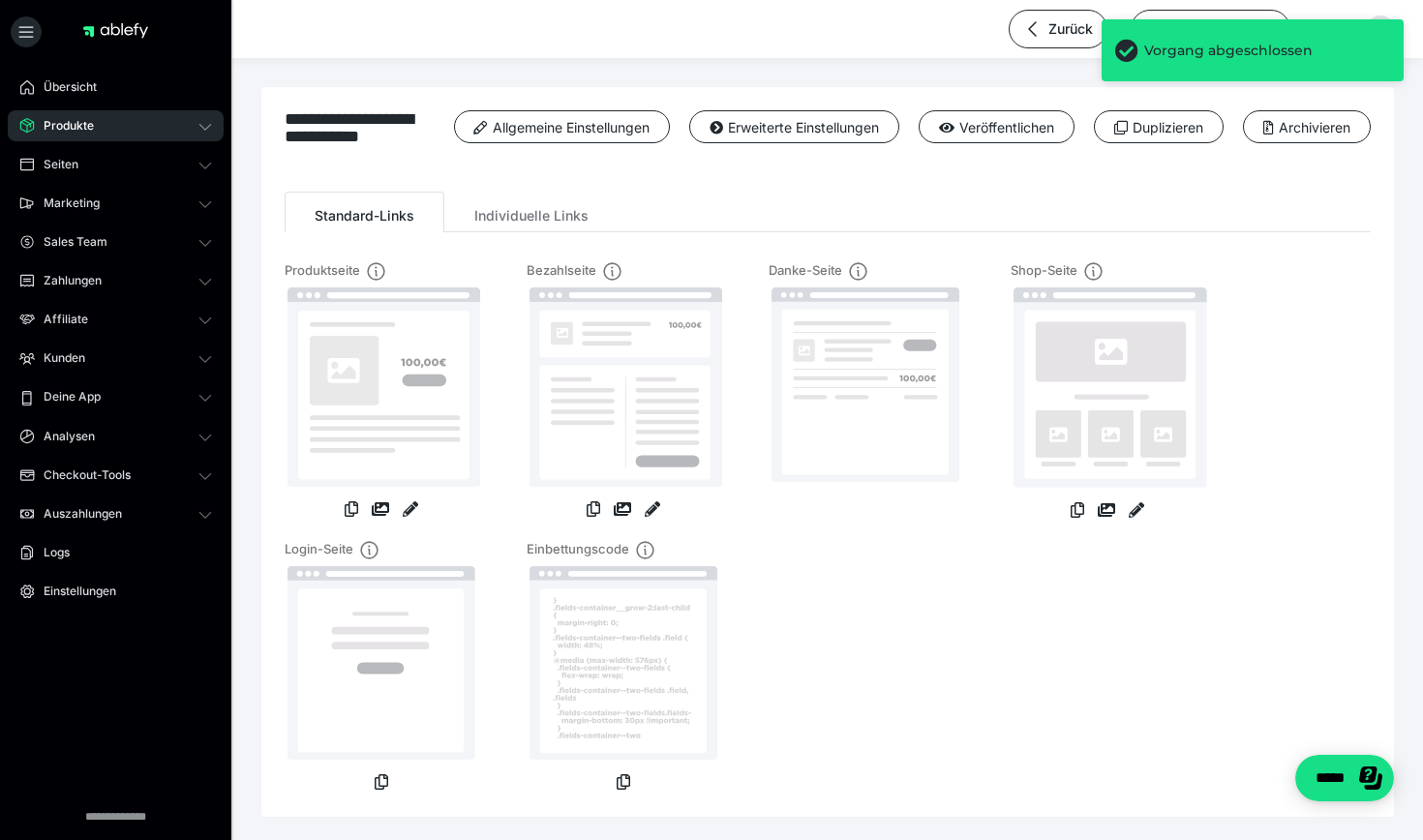click on "Produkte" at bounding box center (115, 126) 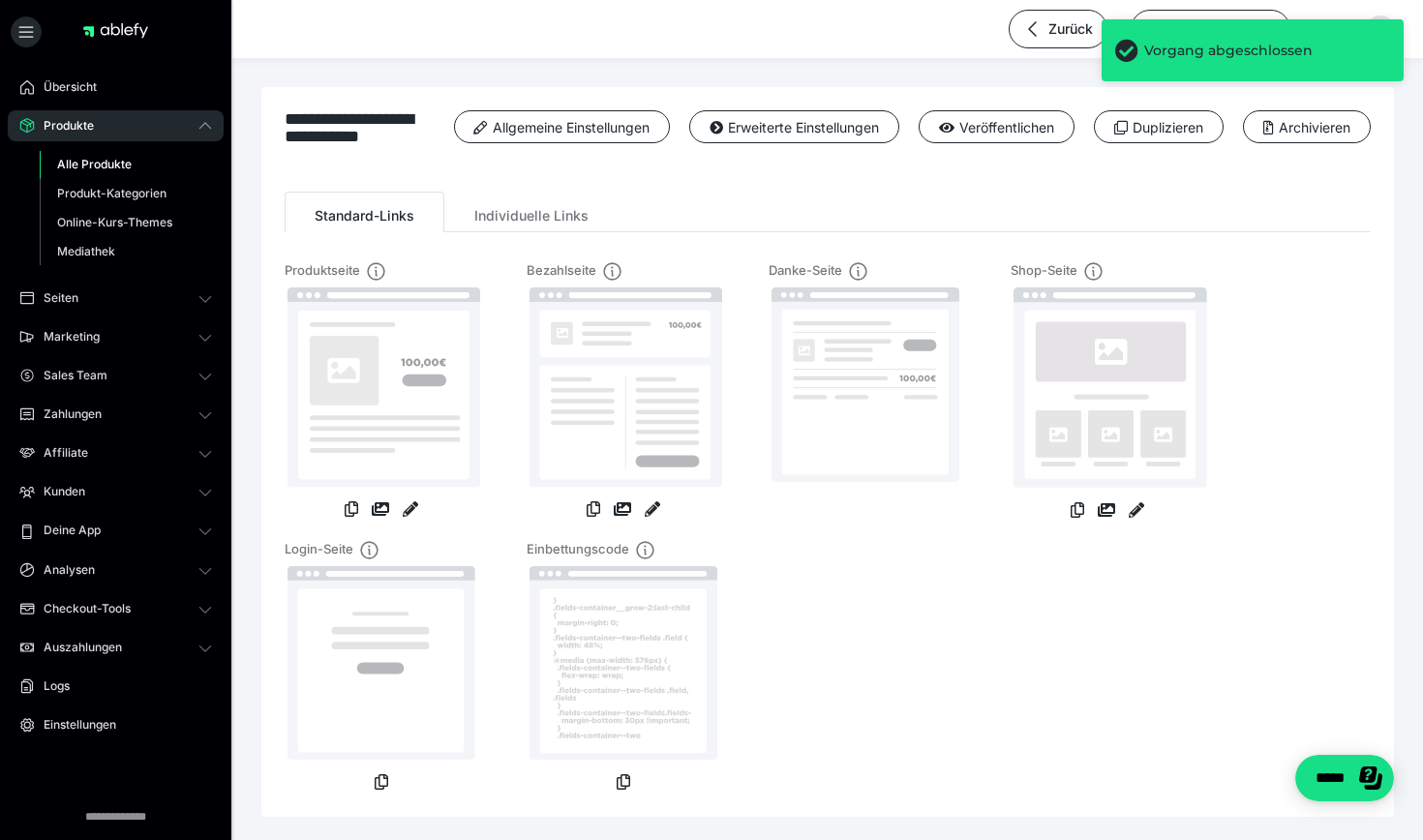 click on "Alle Produkte" at bounding box center [94, 164] 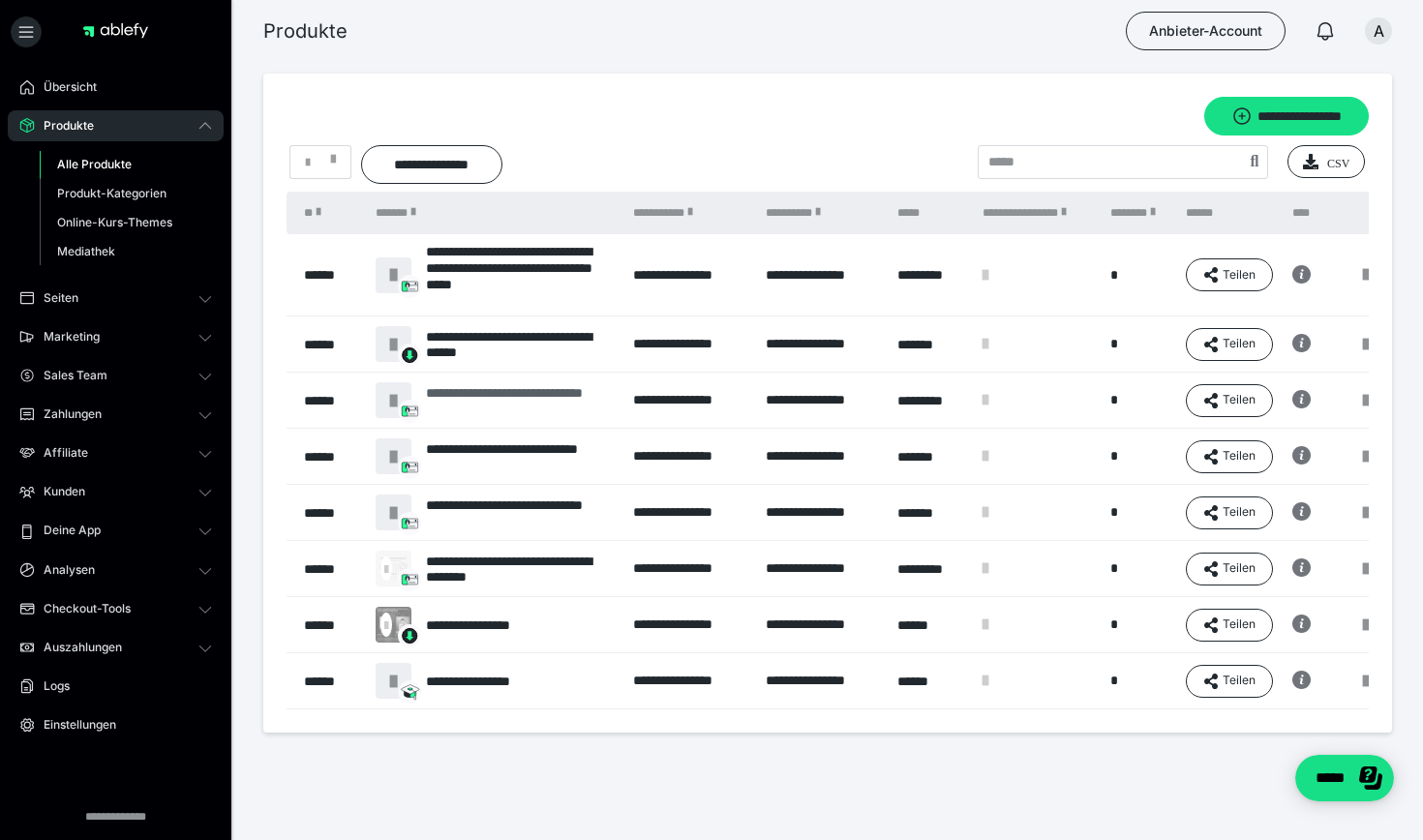 click on "**********" at bounding box center [520, 401] 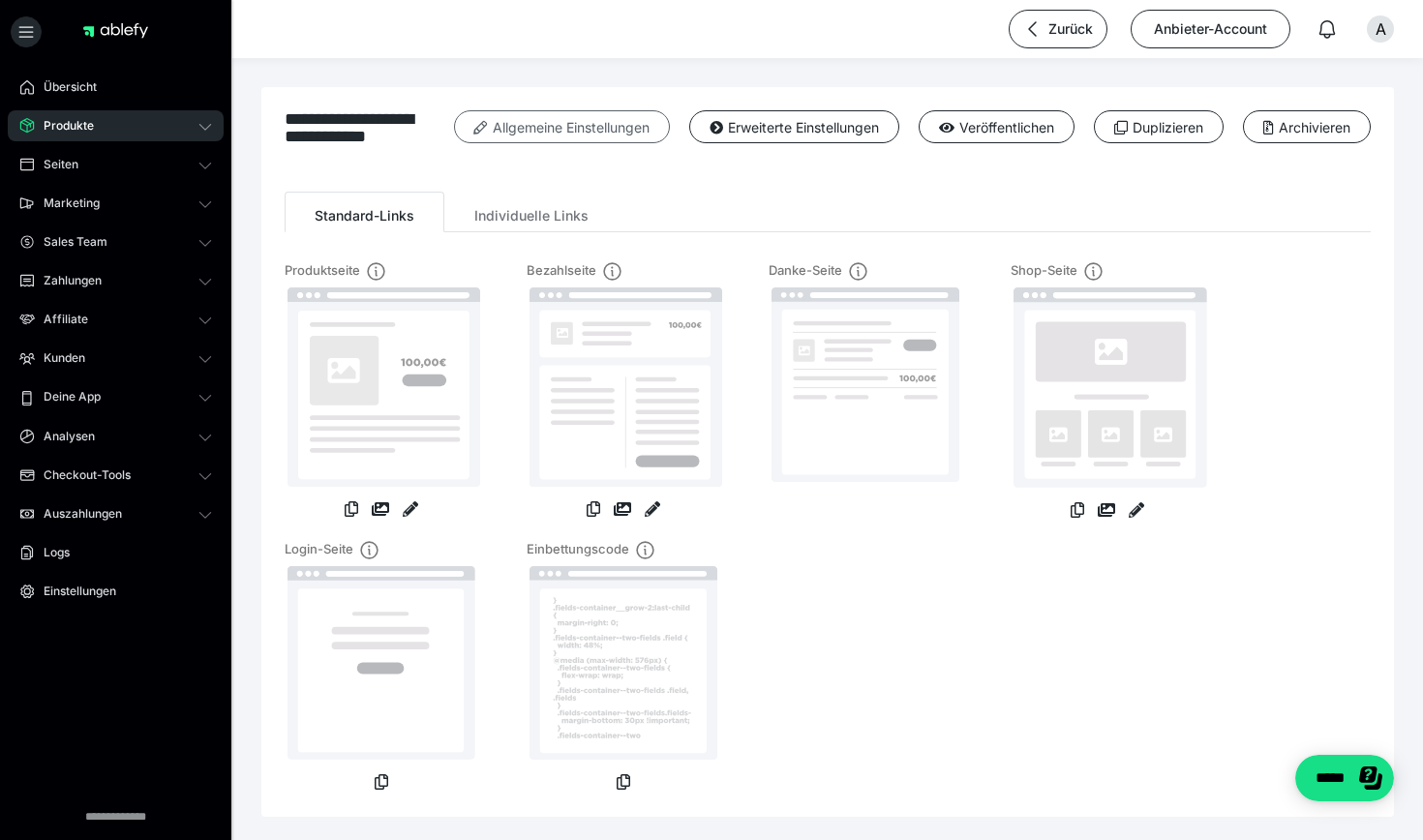 click on "Allgemeine Einstellungen" at bounding box center (561, 127) 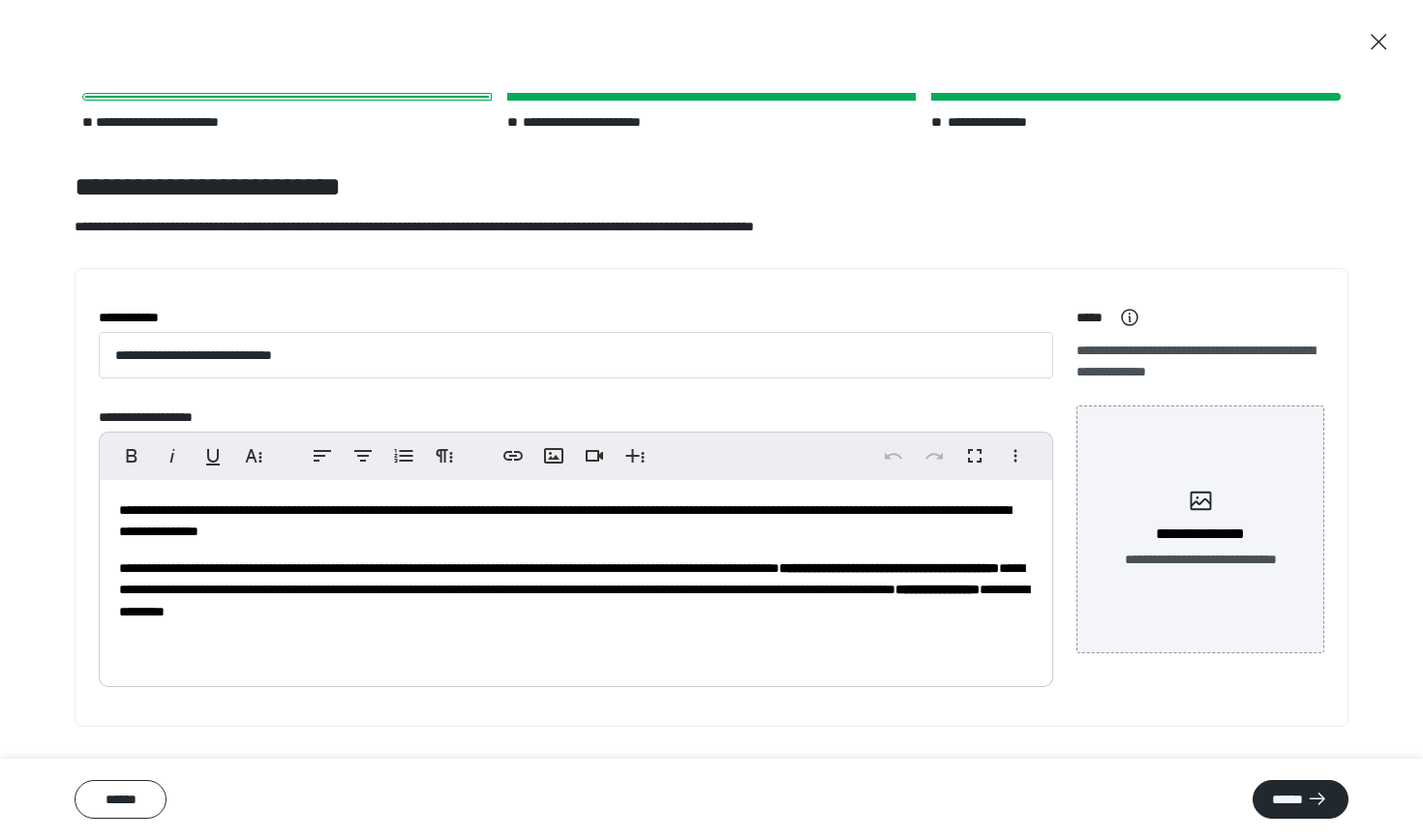 click on "**********" 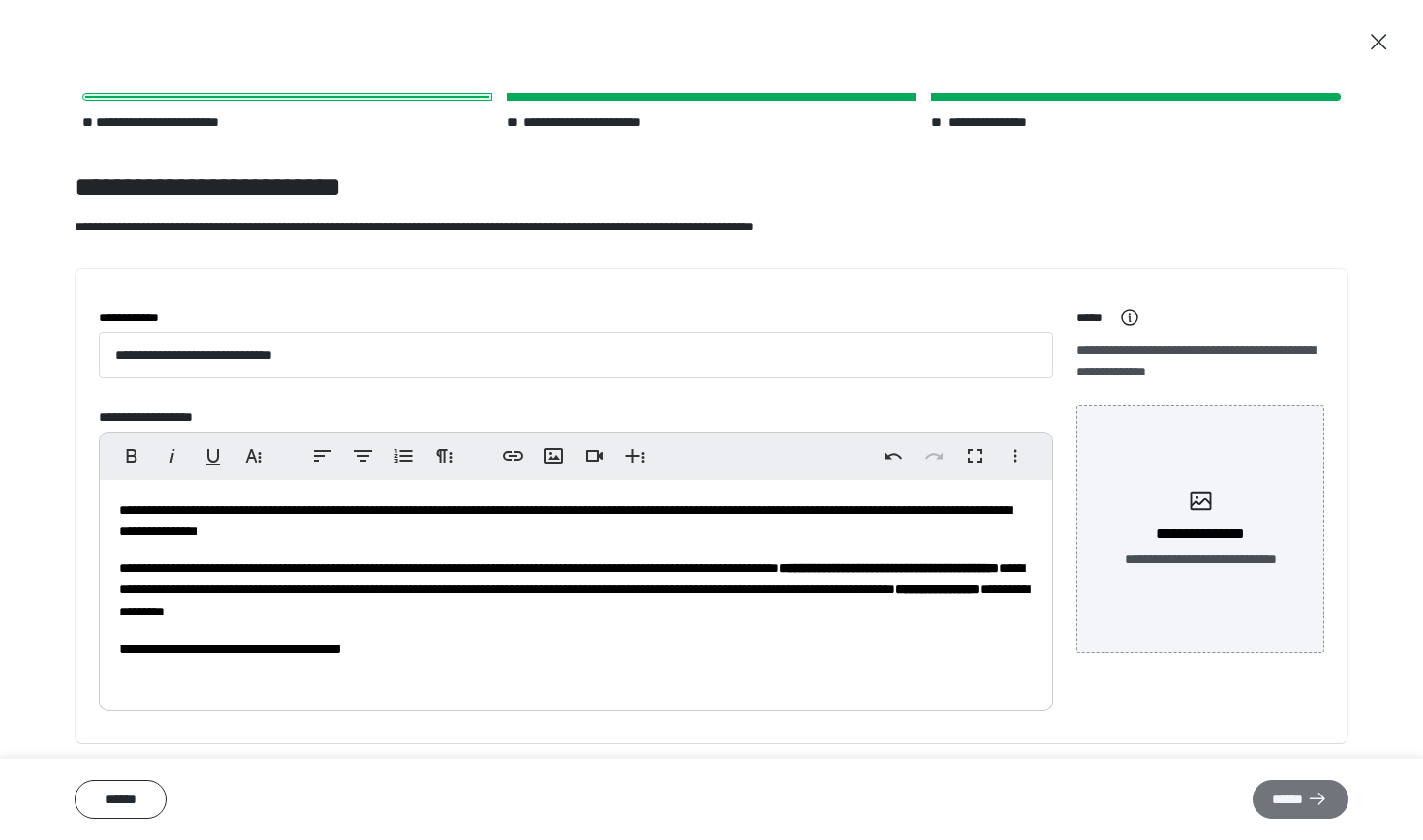 click on "******" at bounding box center [1300, 799] 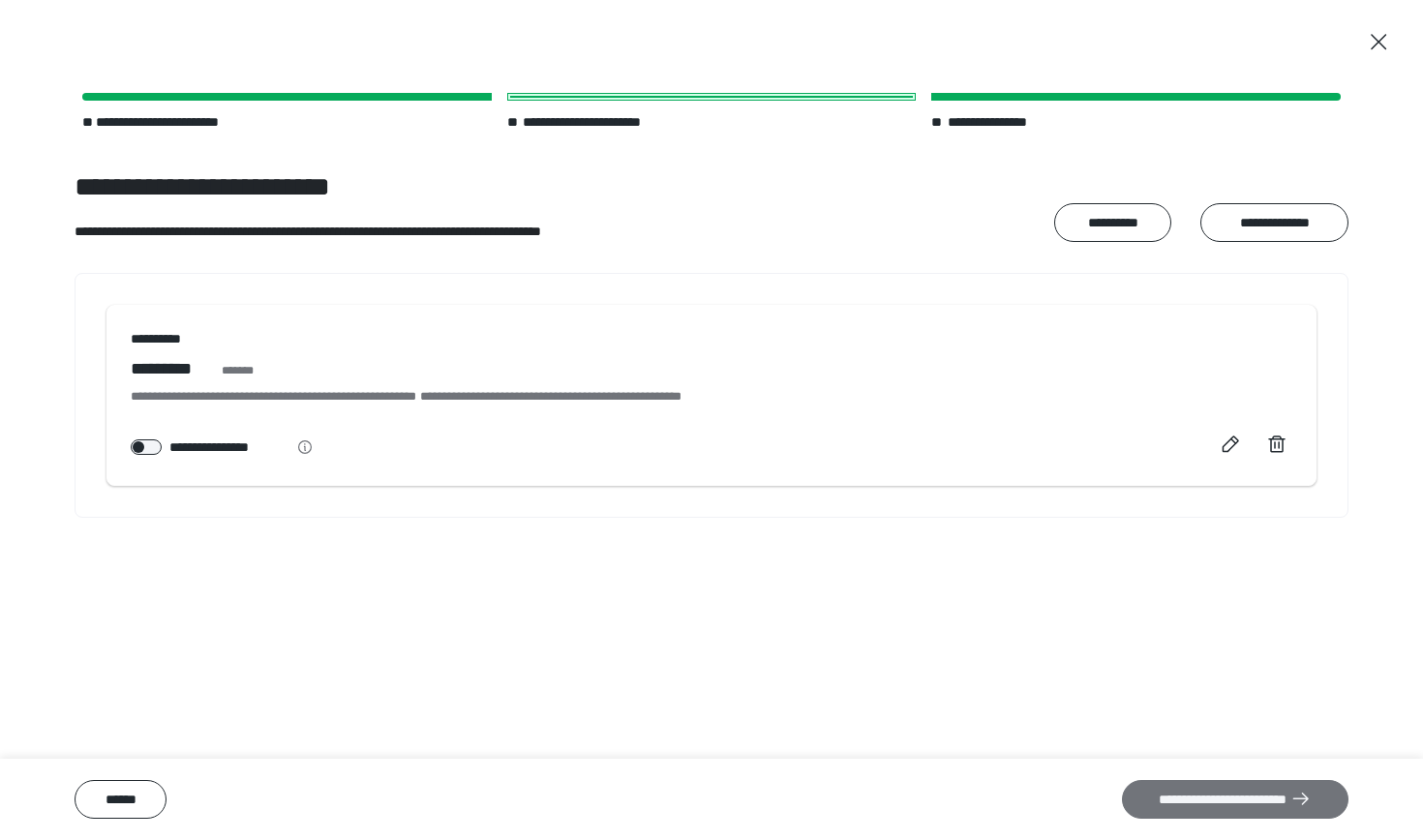 click on "**********" at bounding box center [1235, 799] 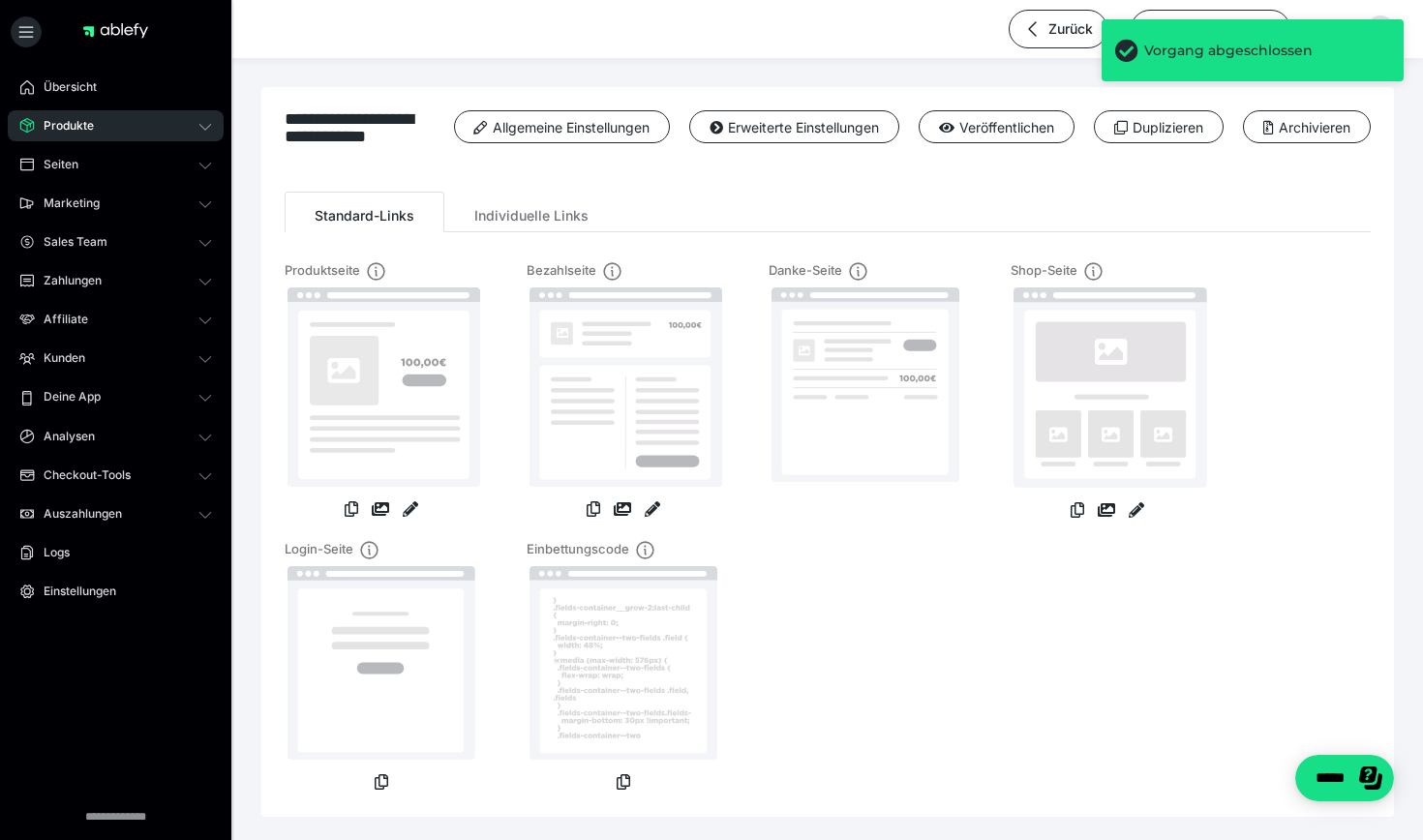 click on "Produkte" at bounding box center (115, 126) 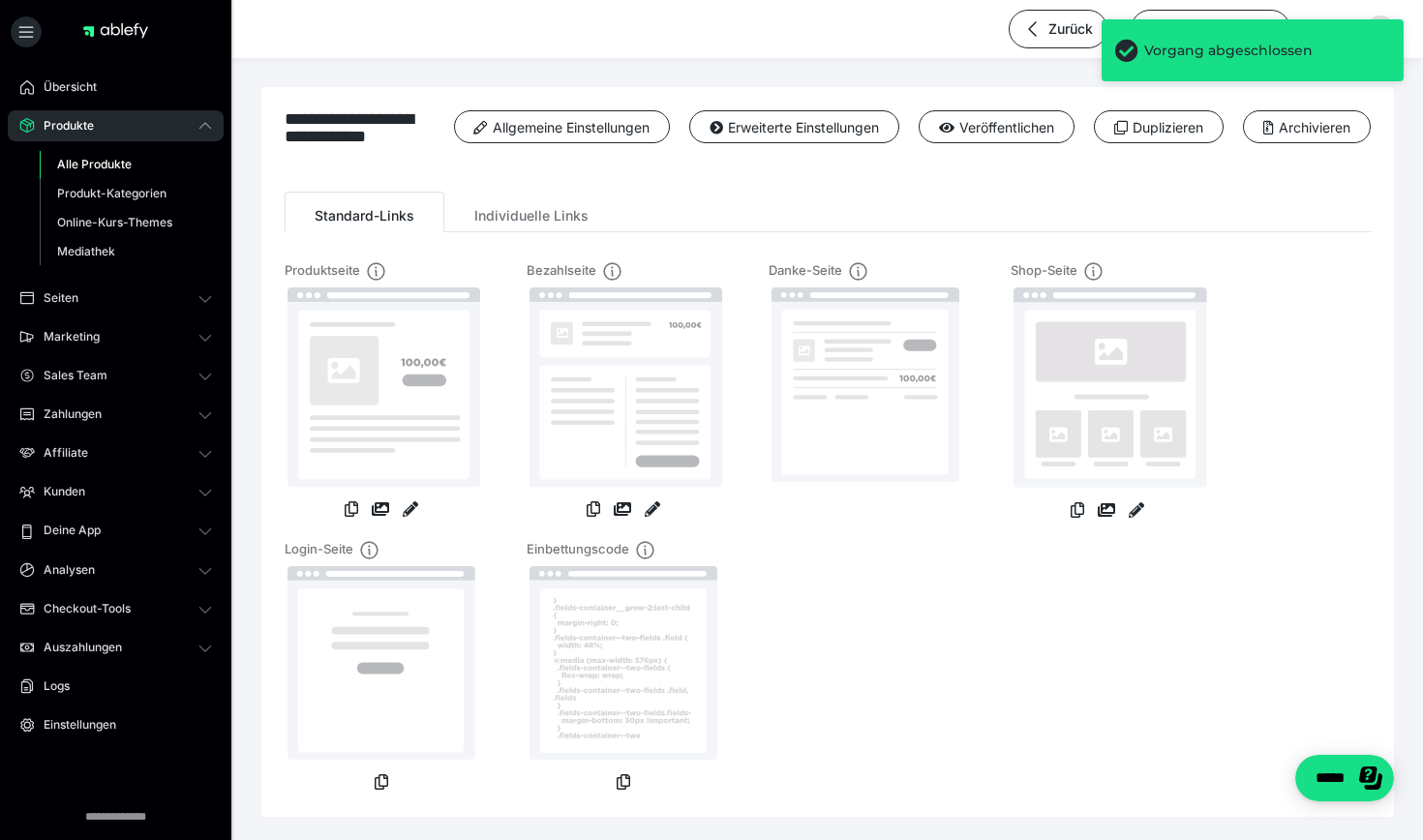 click on "Alle Produkte" at bounding box center [94, 164] 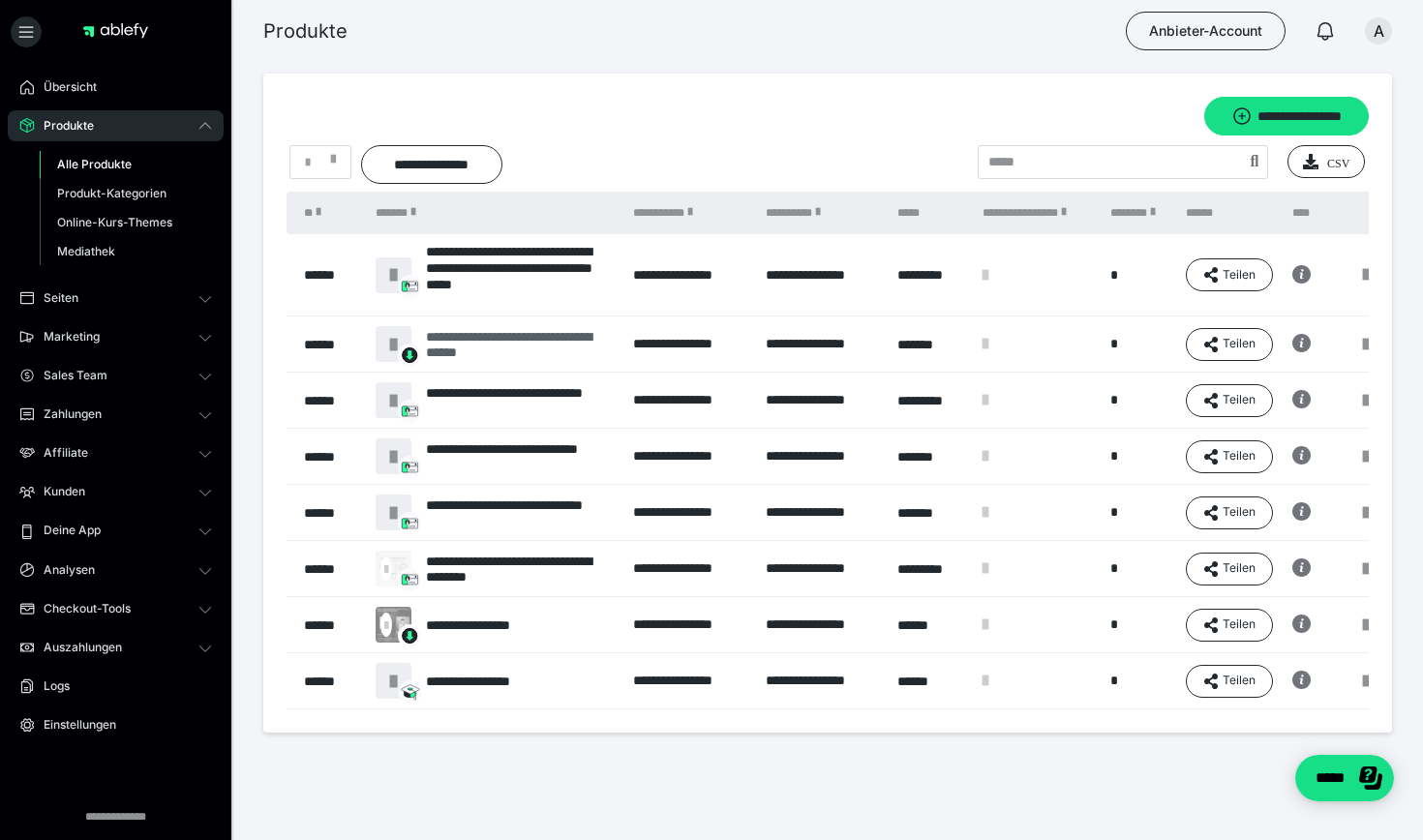 click on "**********" at bounding box center (520, 345) 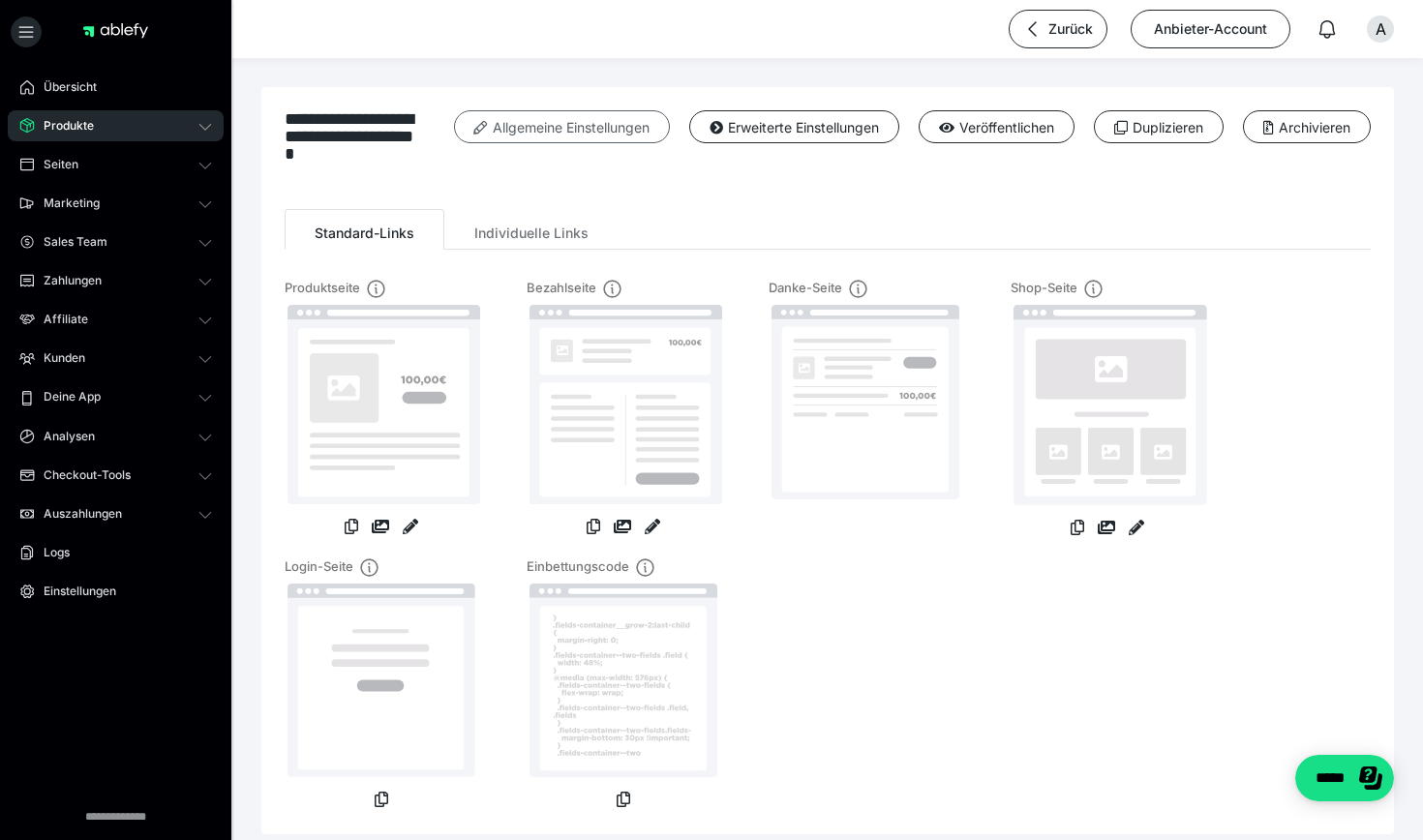 click on "Allgemeine Einstellungen" at bounding box center (561, 127) 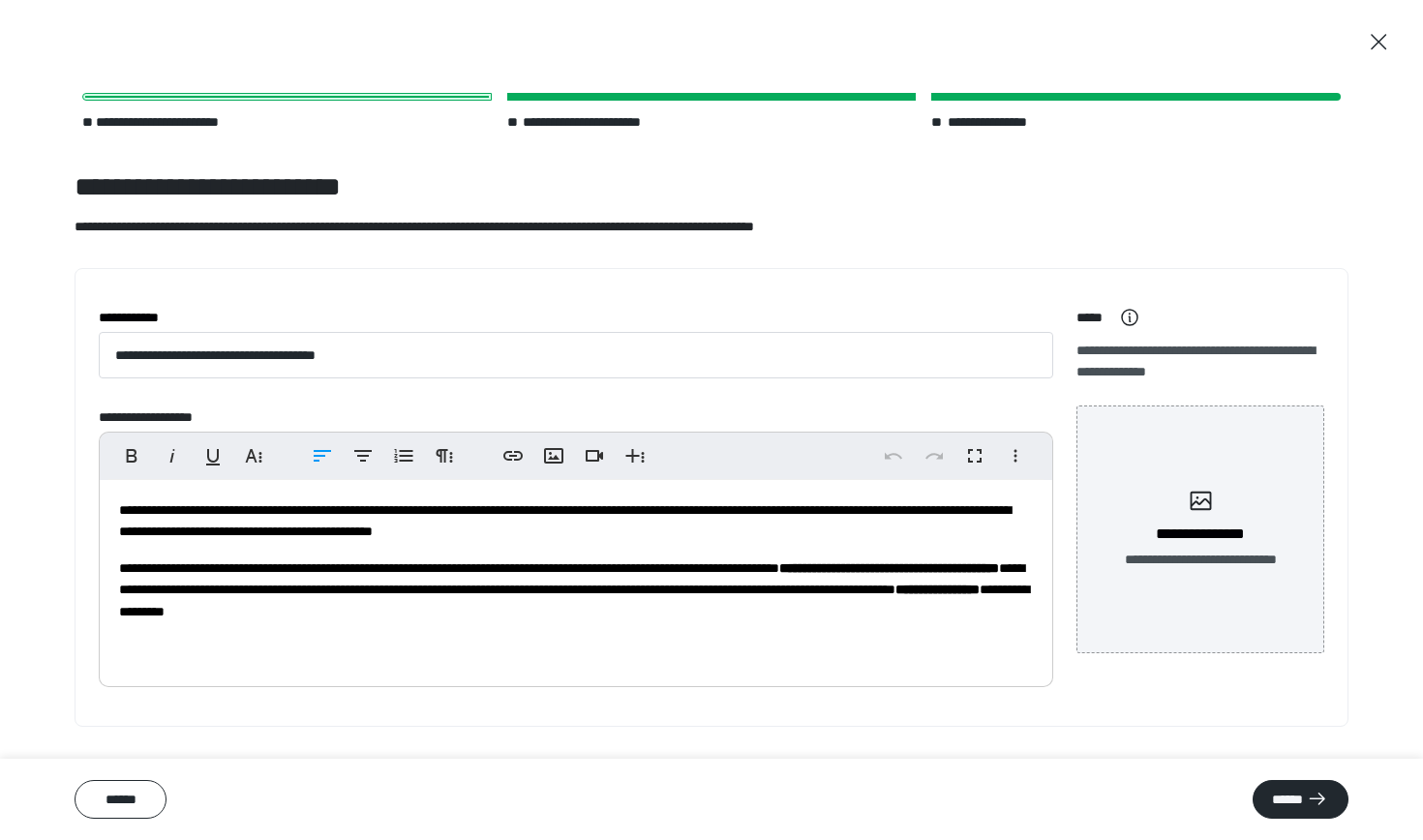 click on "**********" 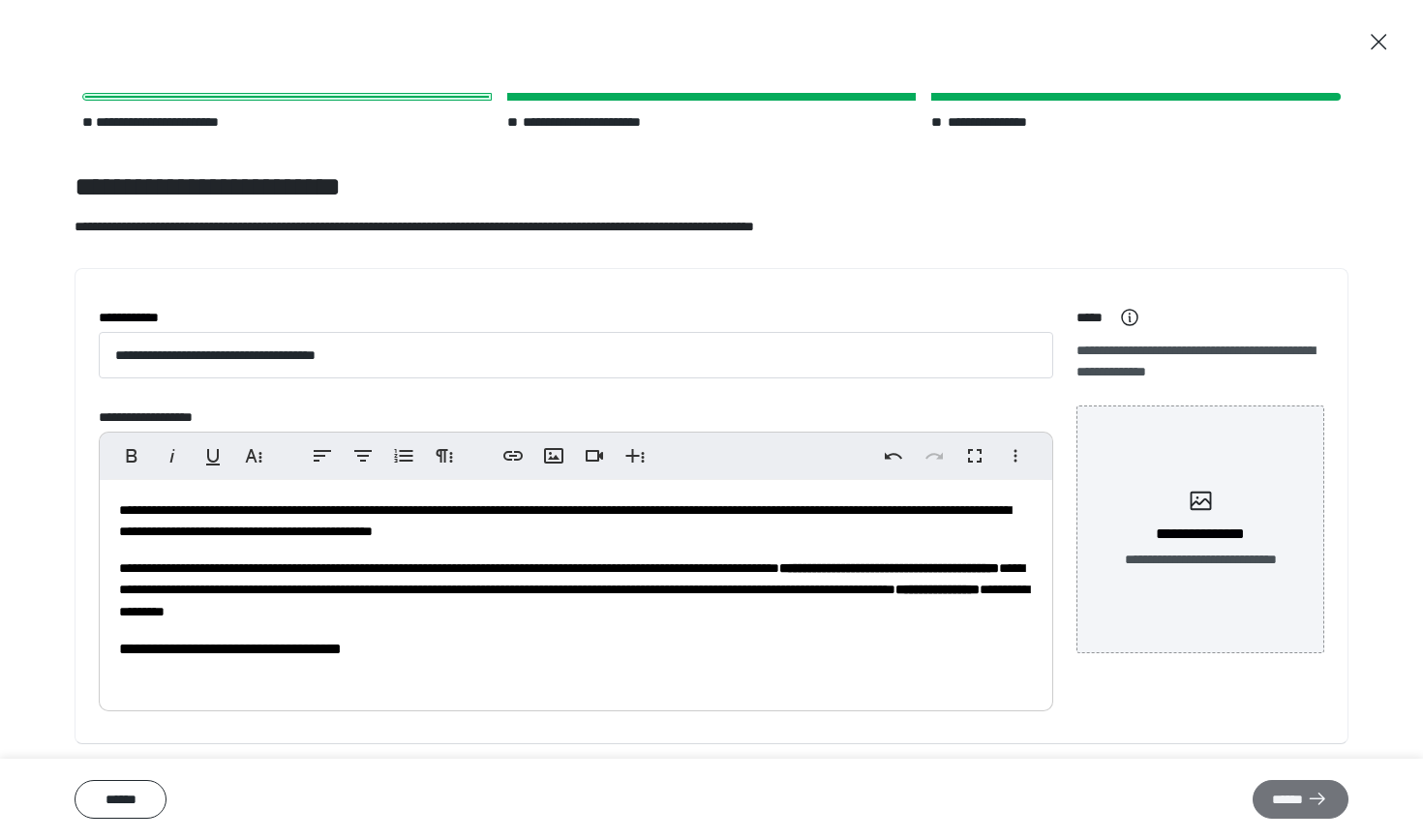 click on "******" at bounding box center (1300, 799) 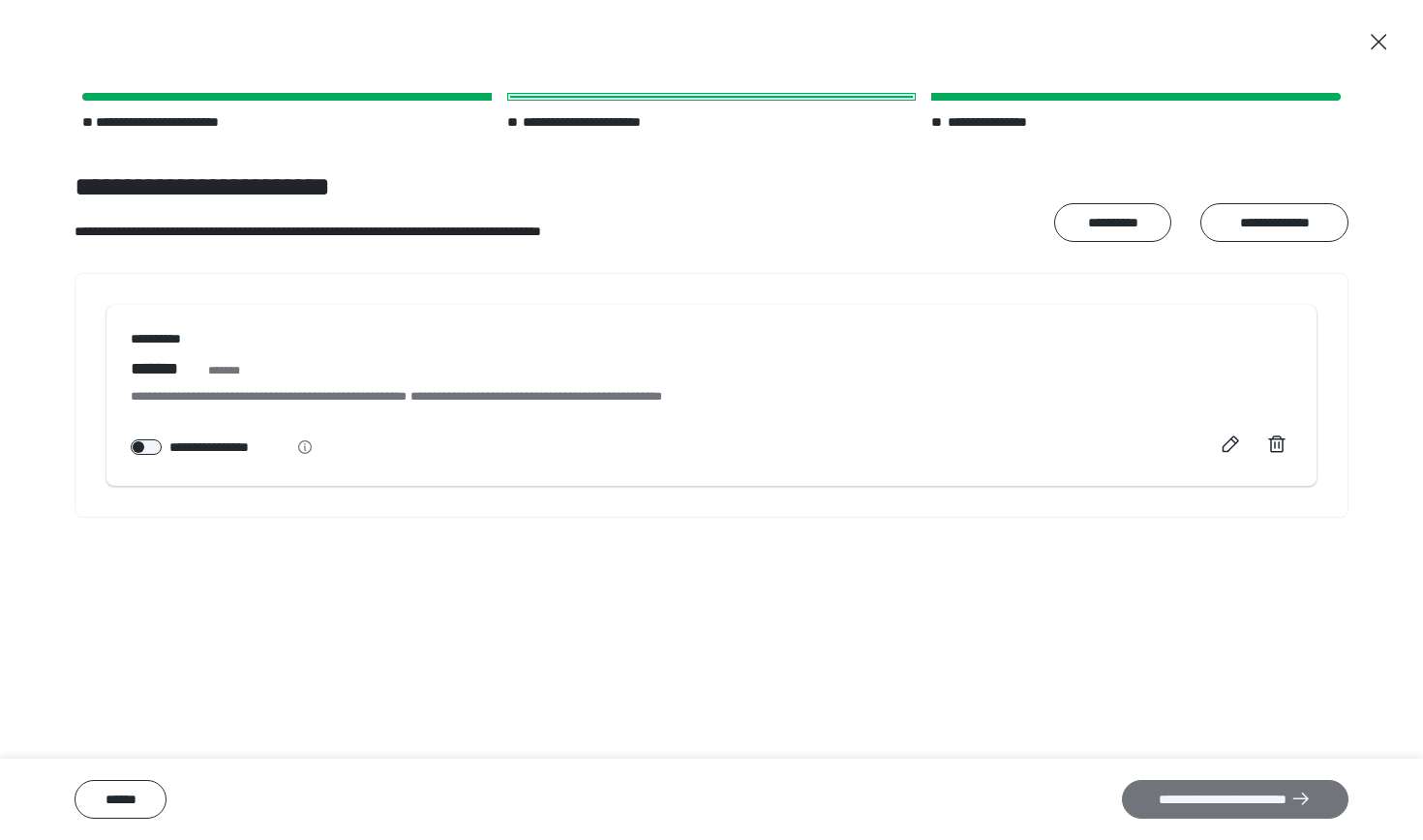 click on "**********" at bounding box center (1235, 799) 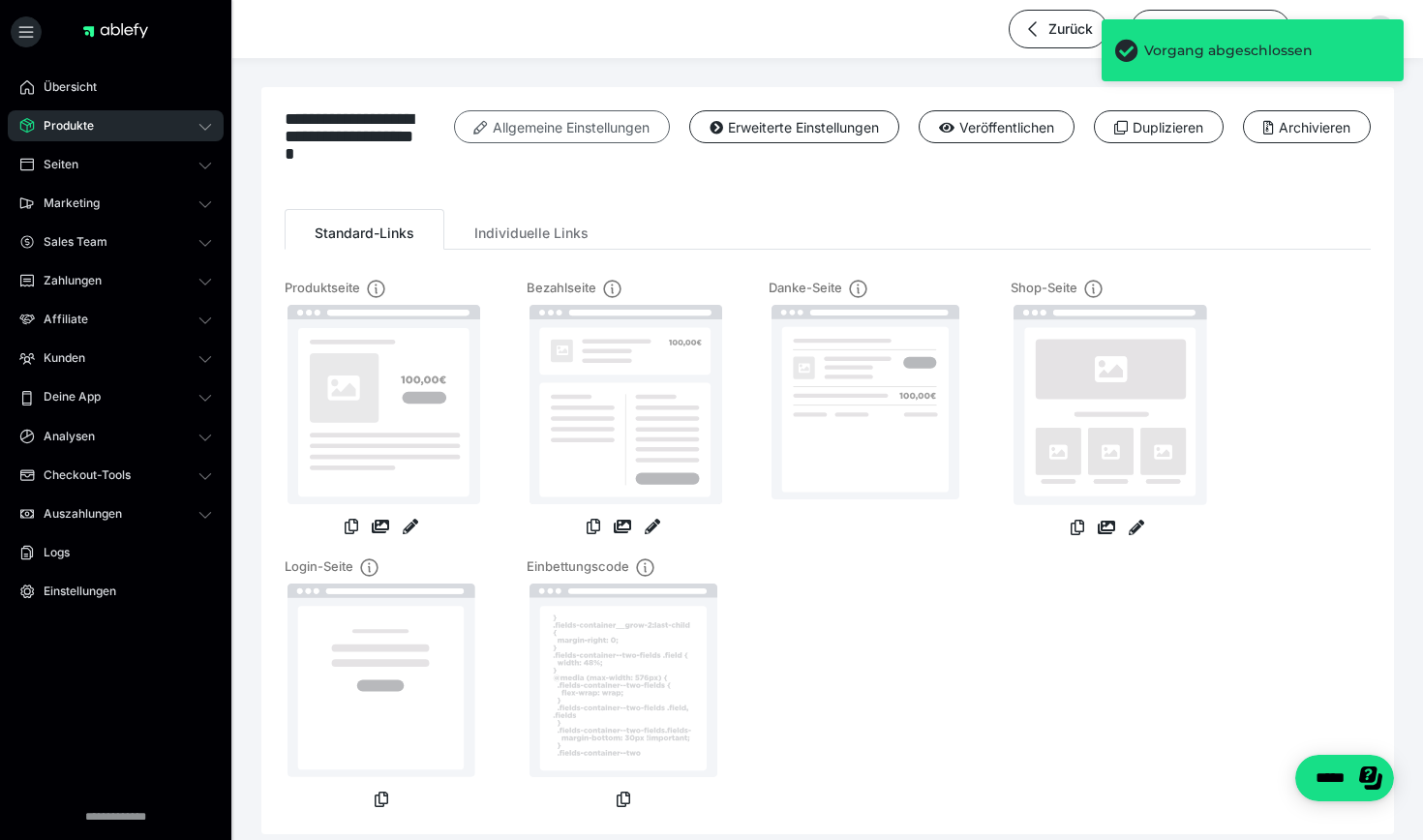 click on "Allgemeine Einstellungen" at bounding box center (561, 127) 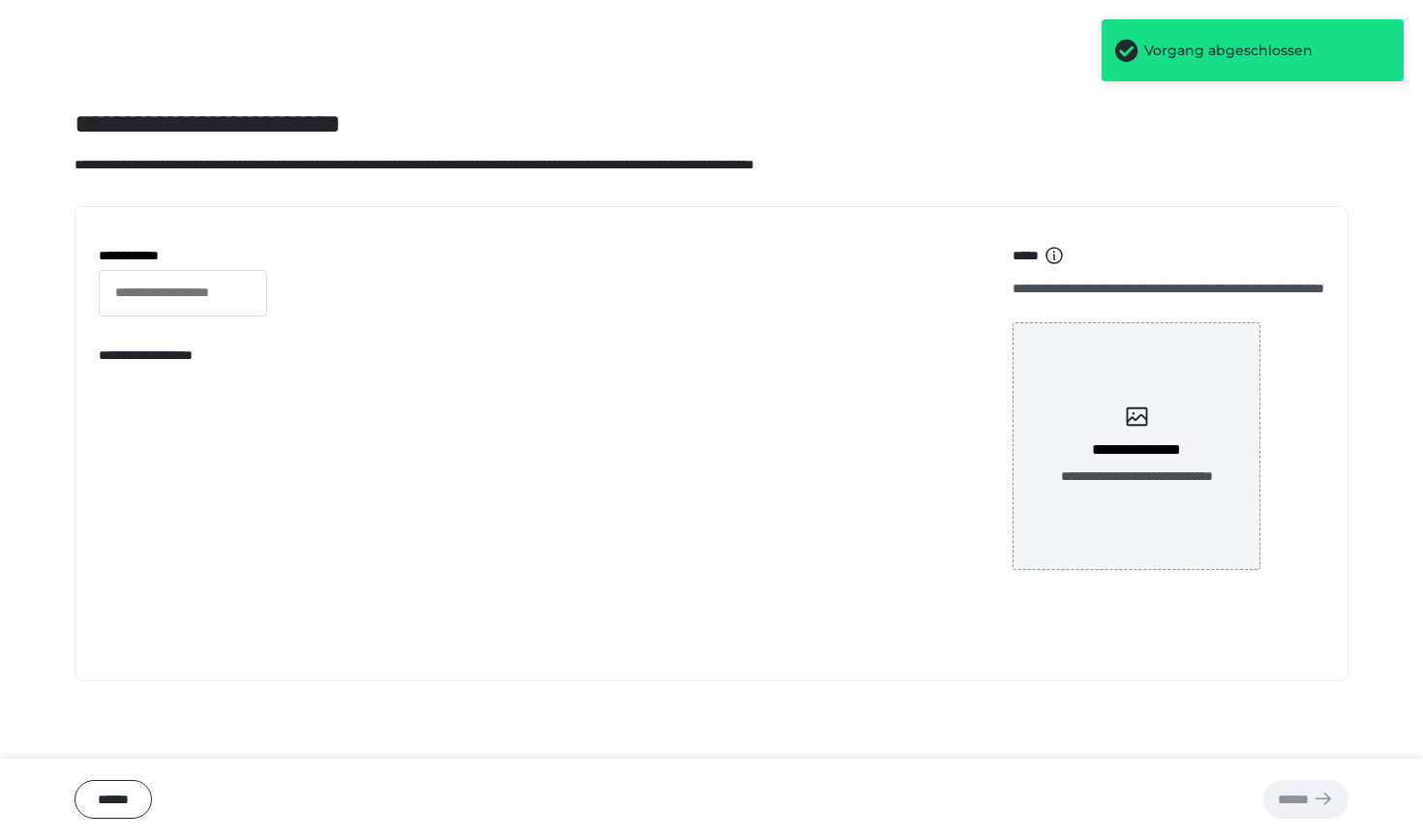 type on "**********" 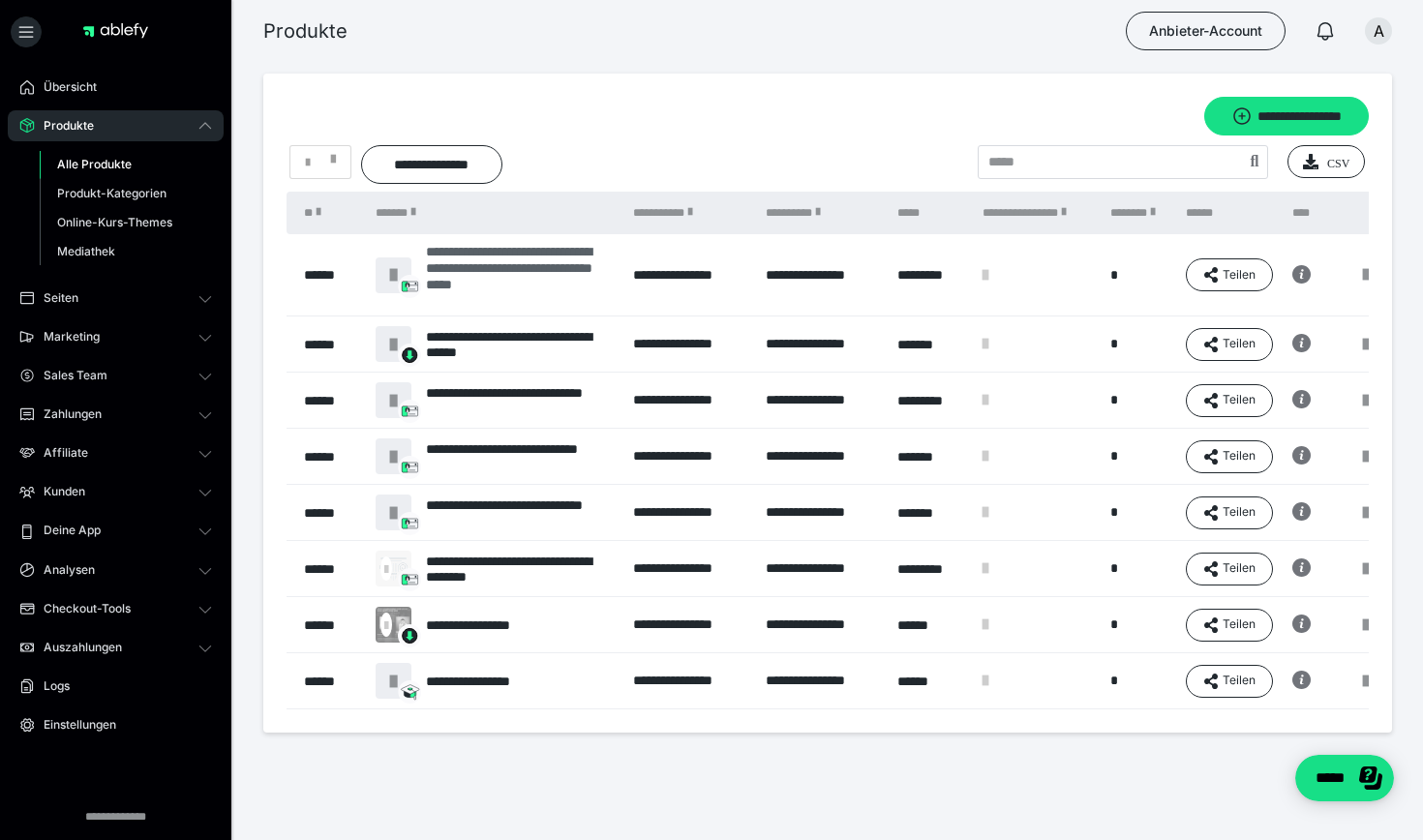 click on "**********" at bounding box center [520, 275] 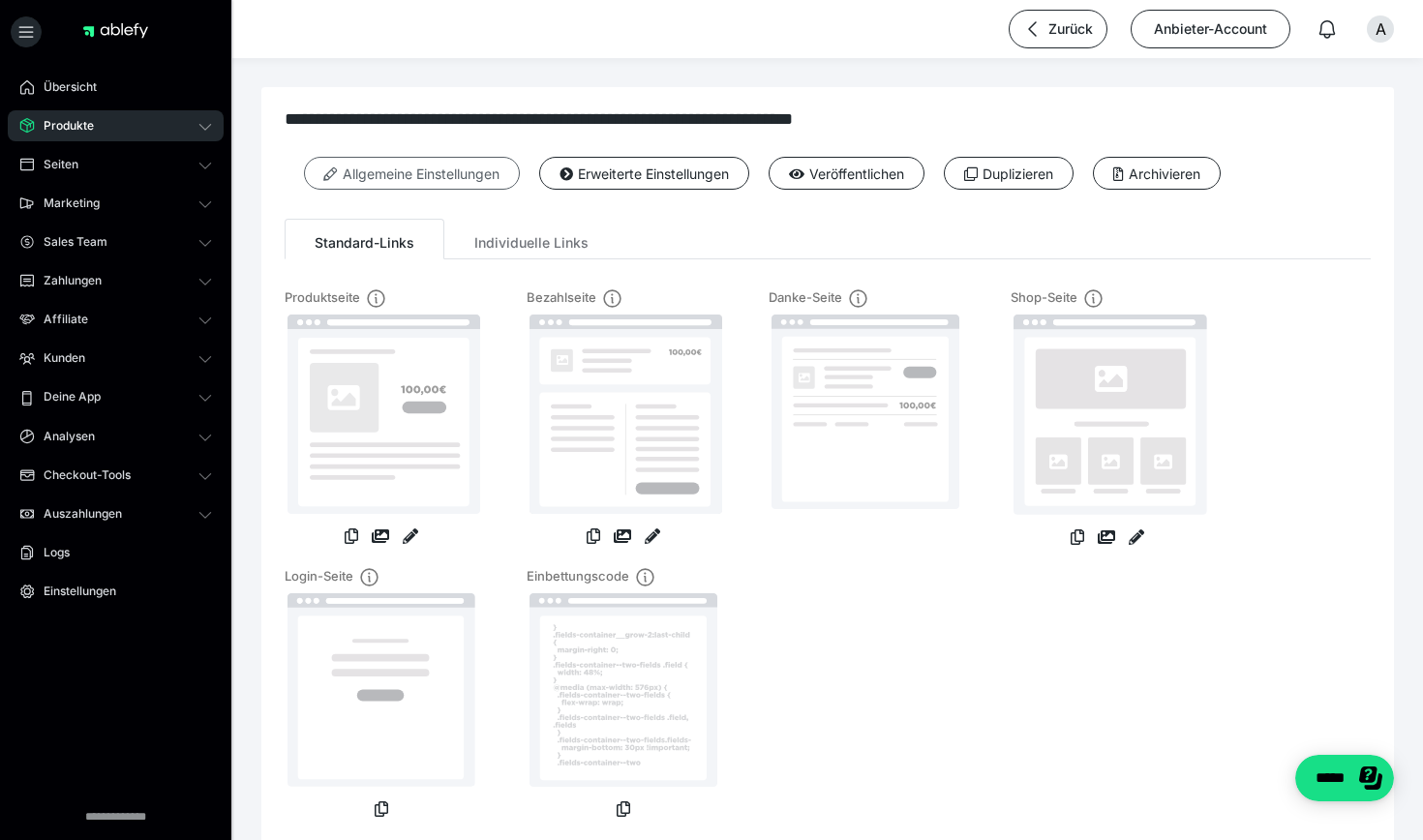 click on "Allgemeine Einstellungen" at bounding box center (411, 173) 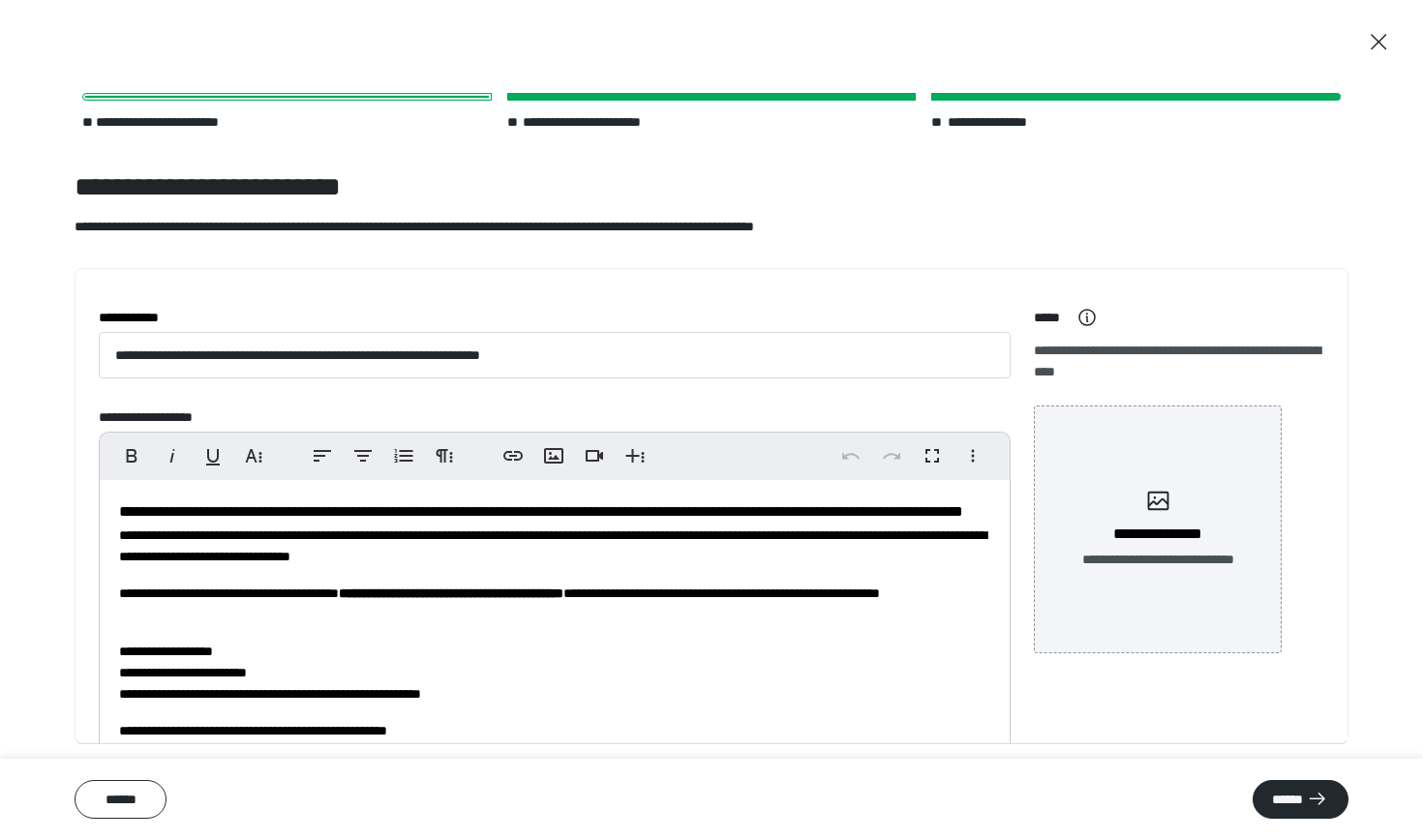 click on "**********" 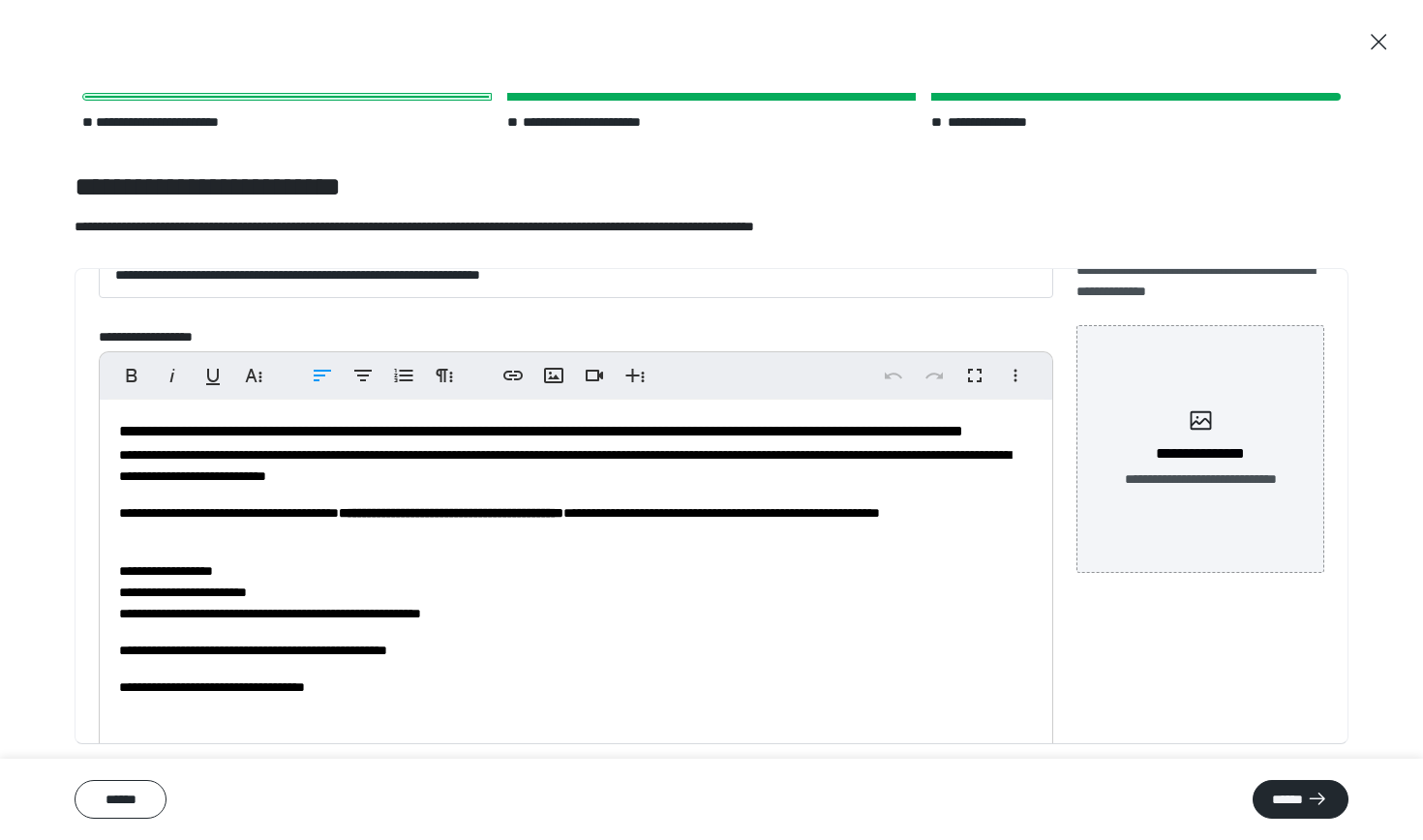 scroll, scrollTop: 84, scrollLeft: 0, axis: vertical 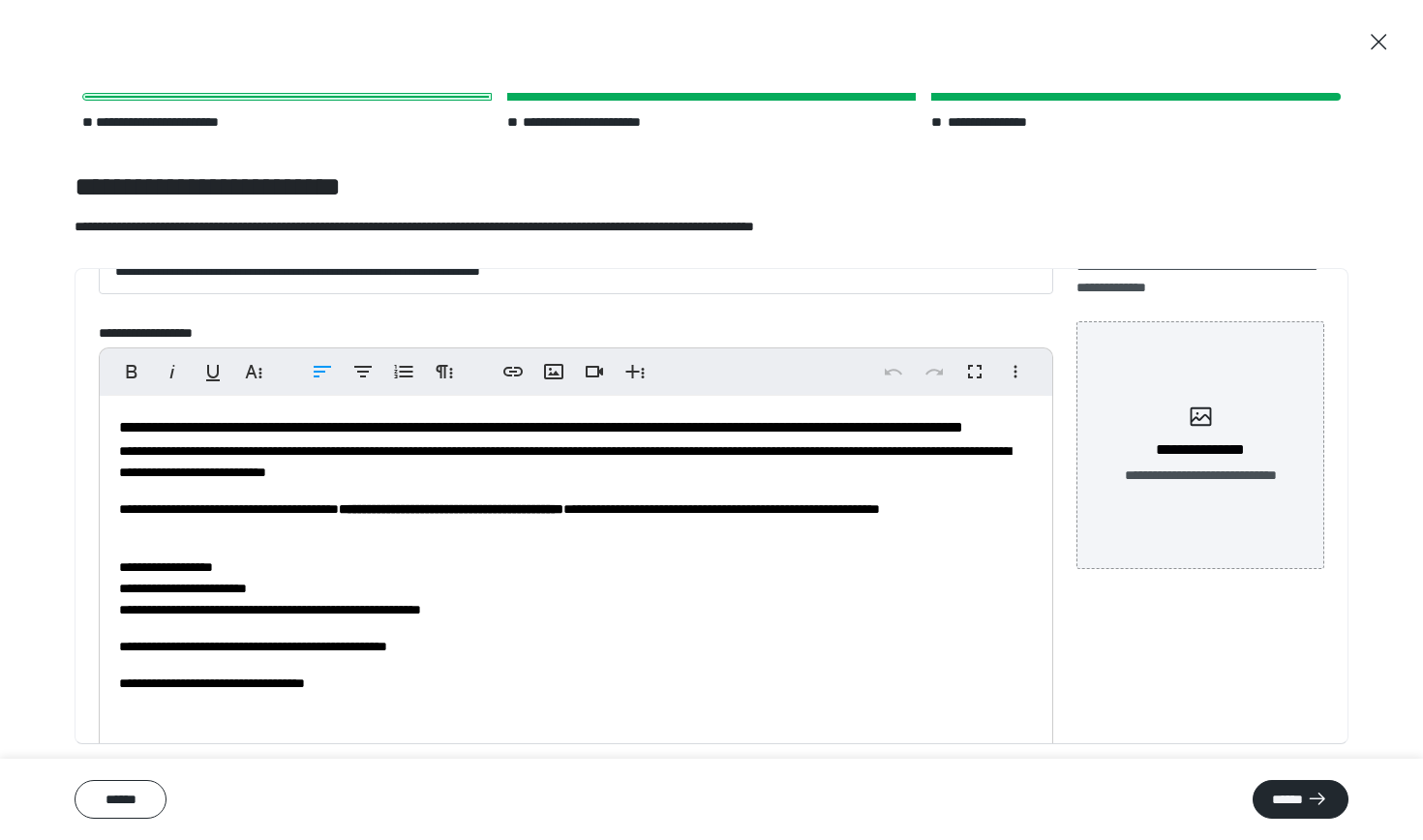 click on "**********" 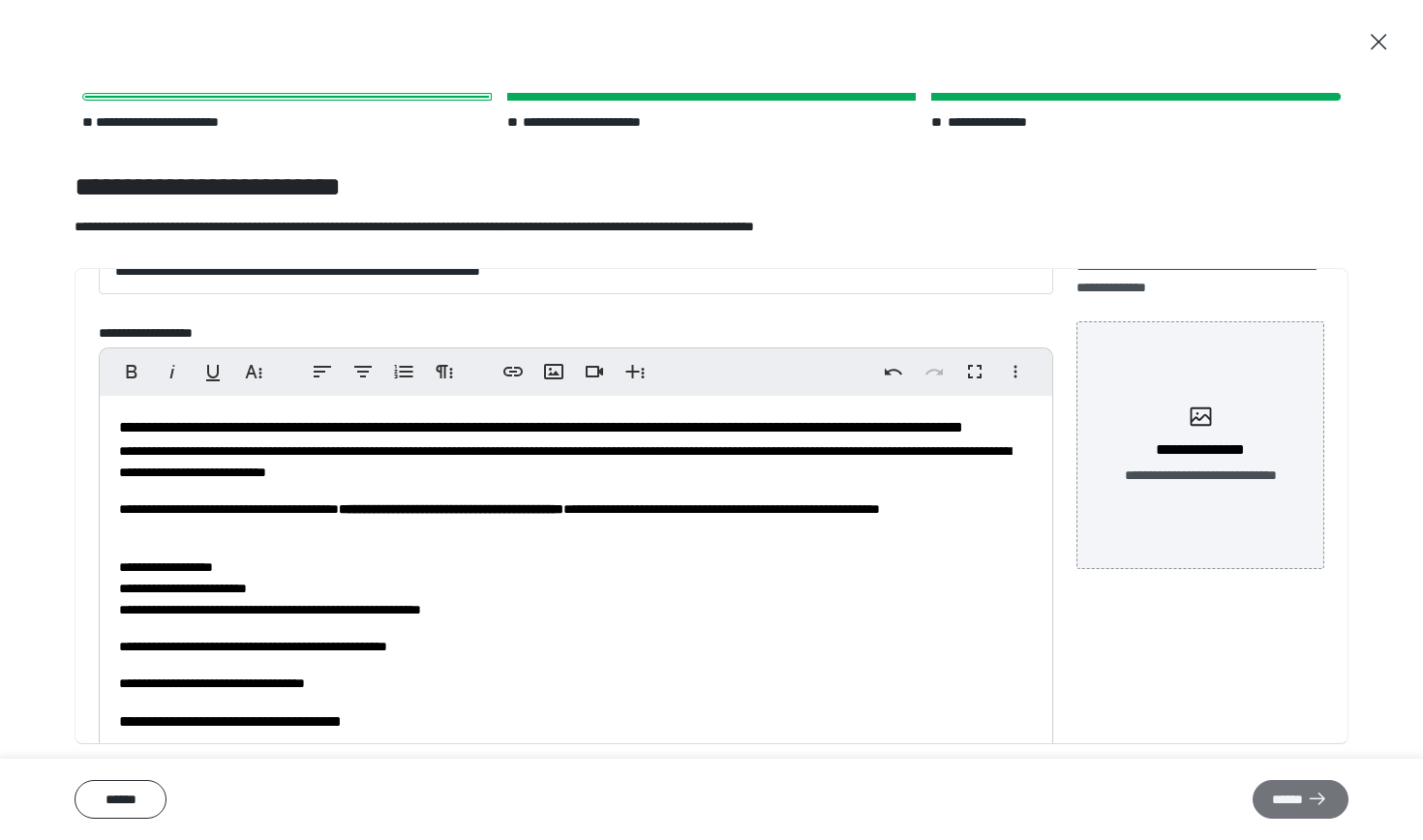 click on "******" at bounding box center (1300, 799) 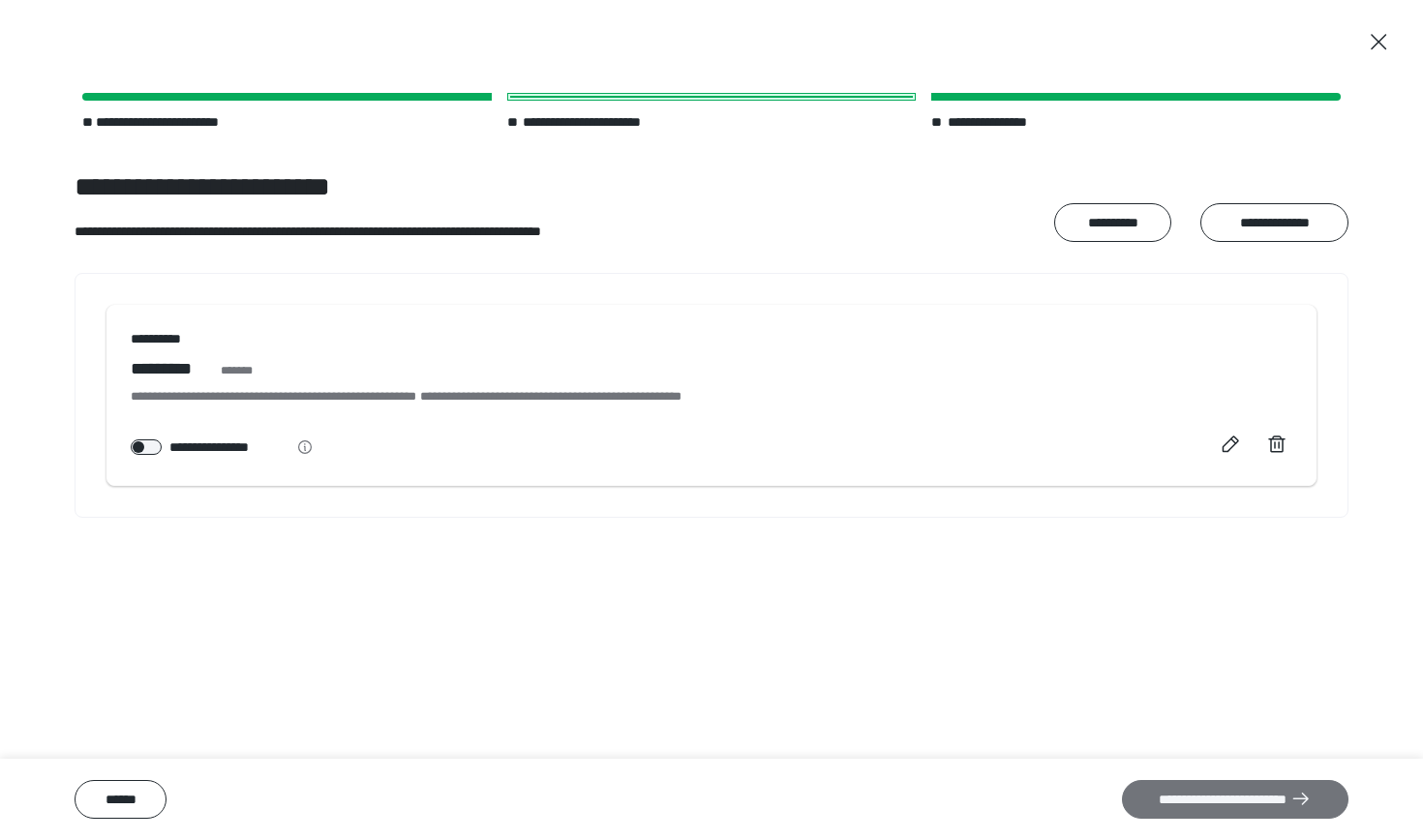 click on "**********" at bounding box center [1235, 799] 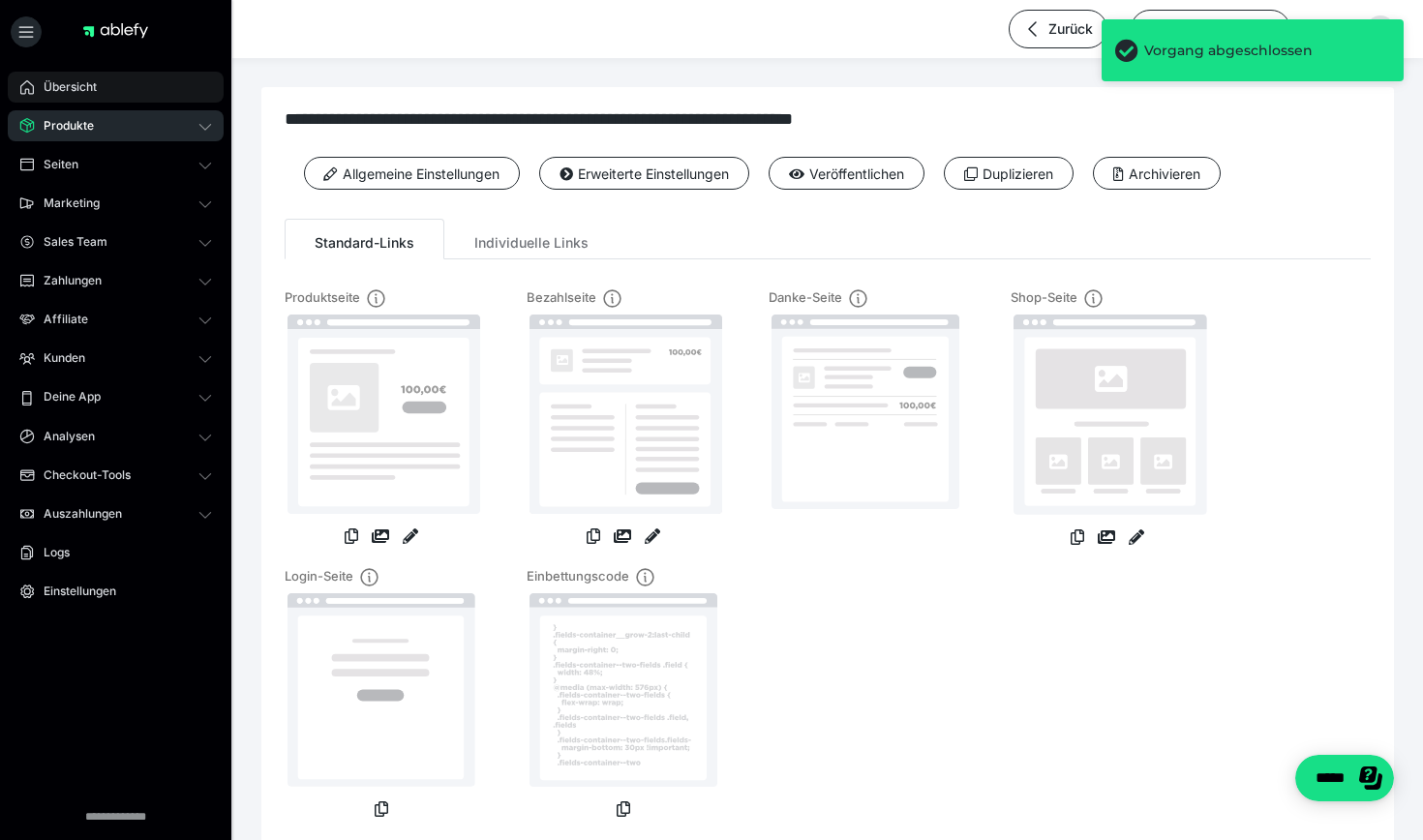 click on "Übersicht" at bounding box center [63, 87] 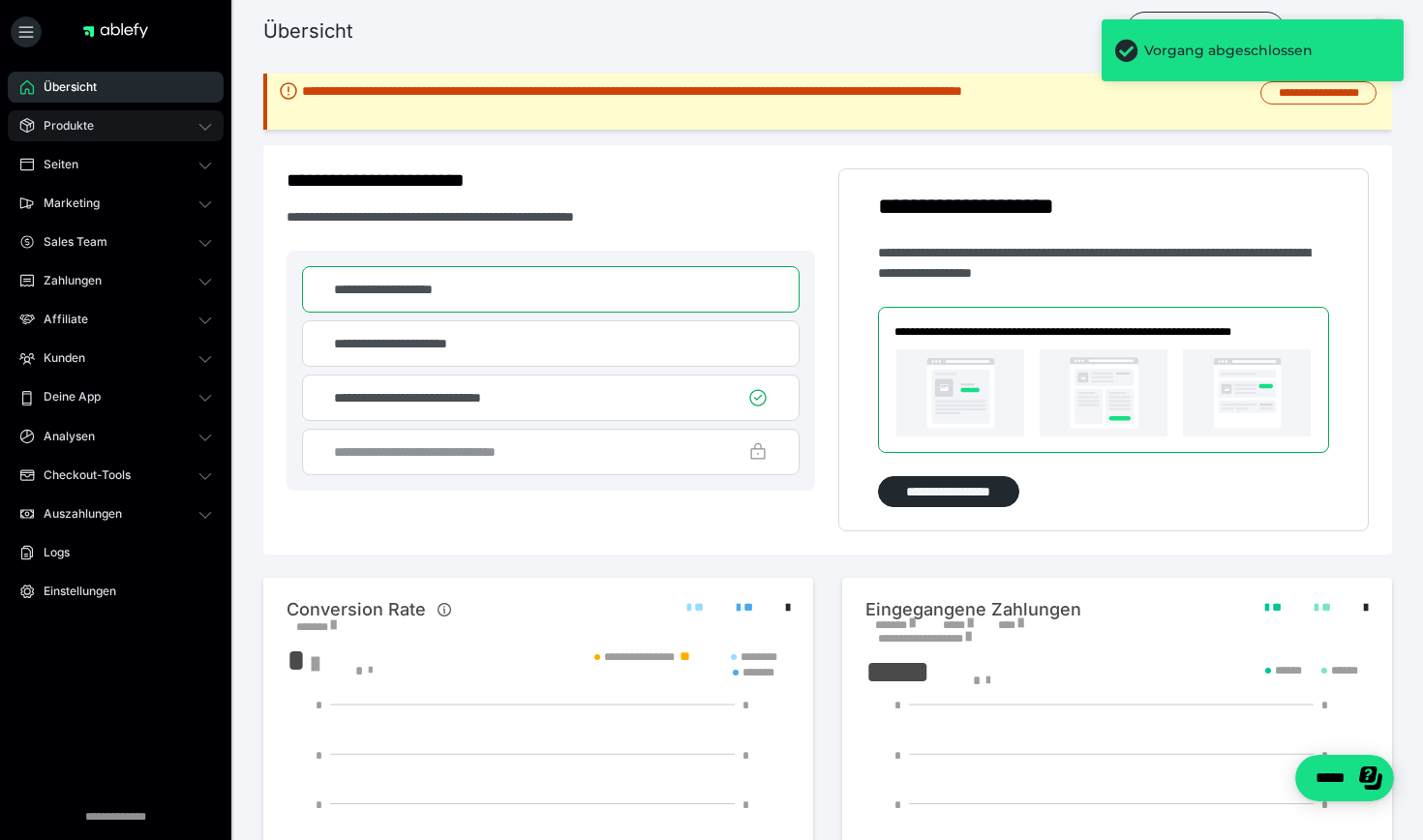 click on "Produkte" at bounding box center [115, 126] 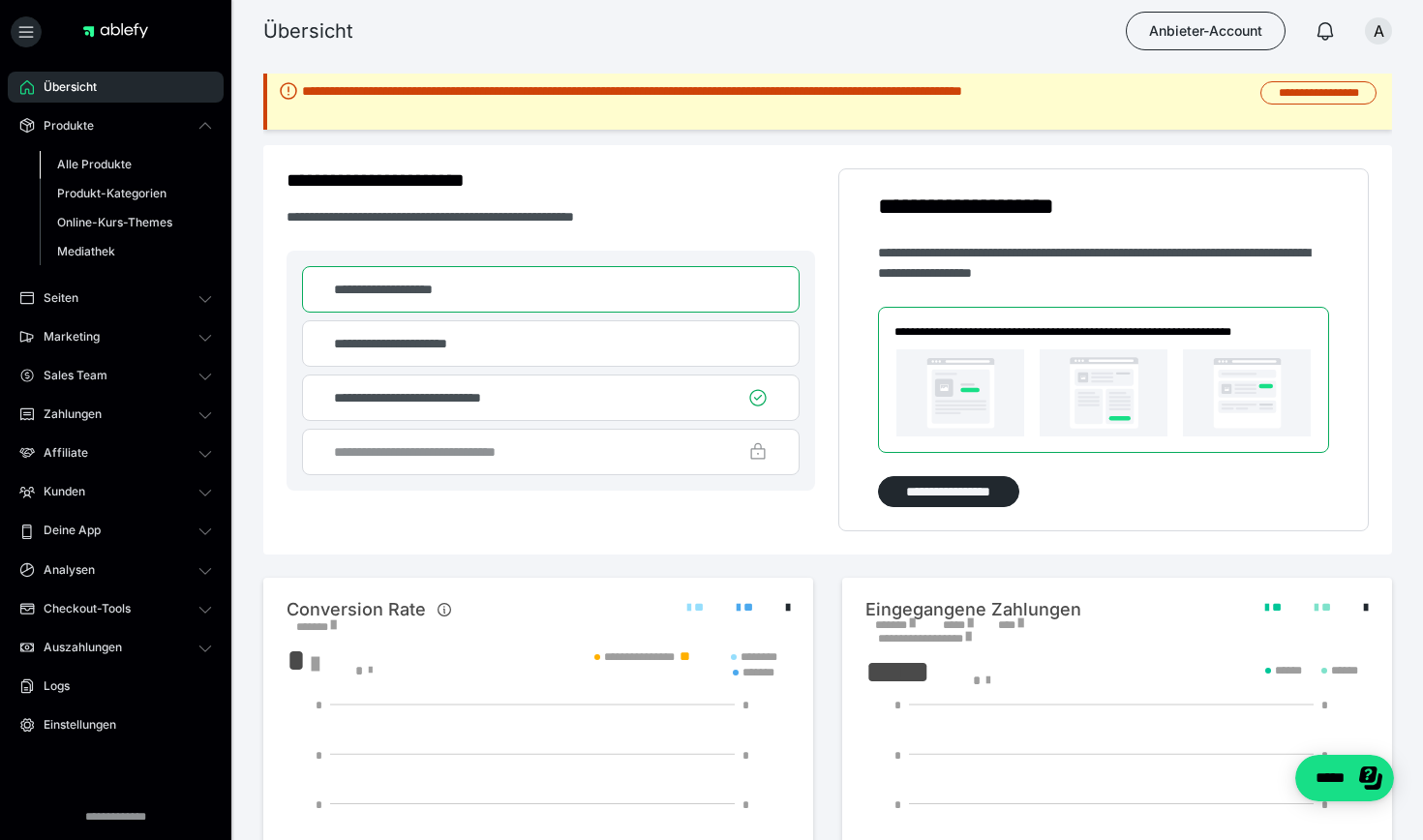 click on "Alle Produkte" at bounding box center (94, 164) 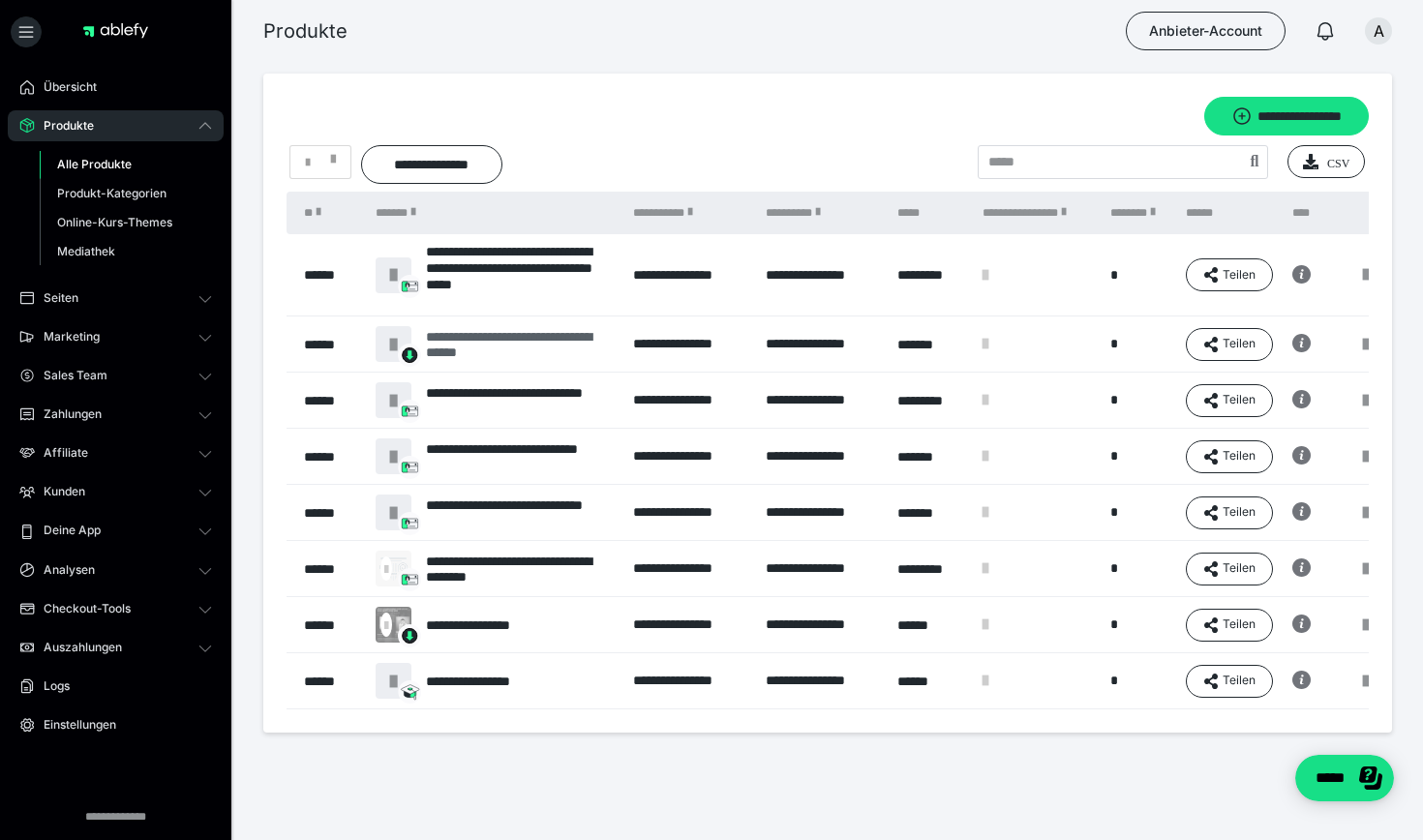 click on "**********" at bounding box center [520, 345] 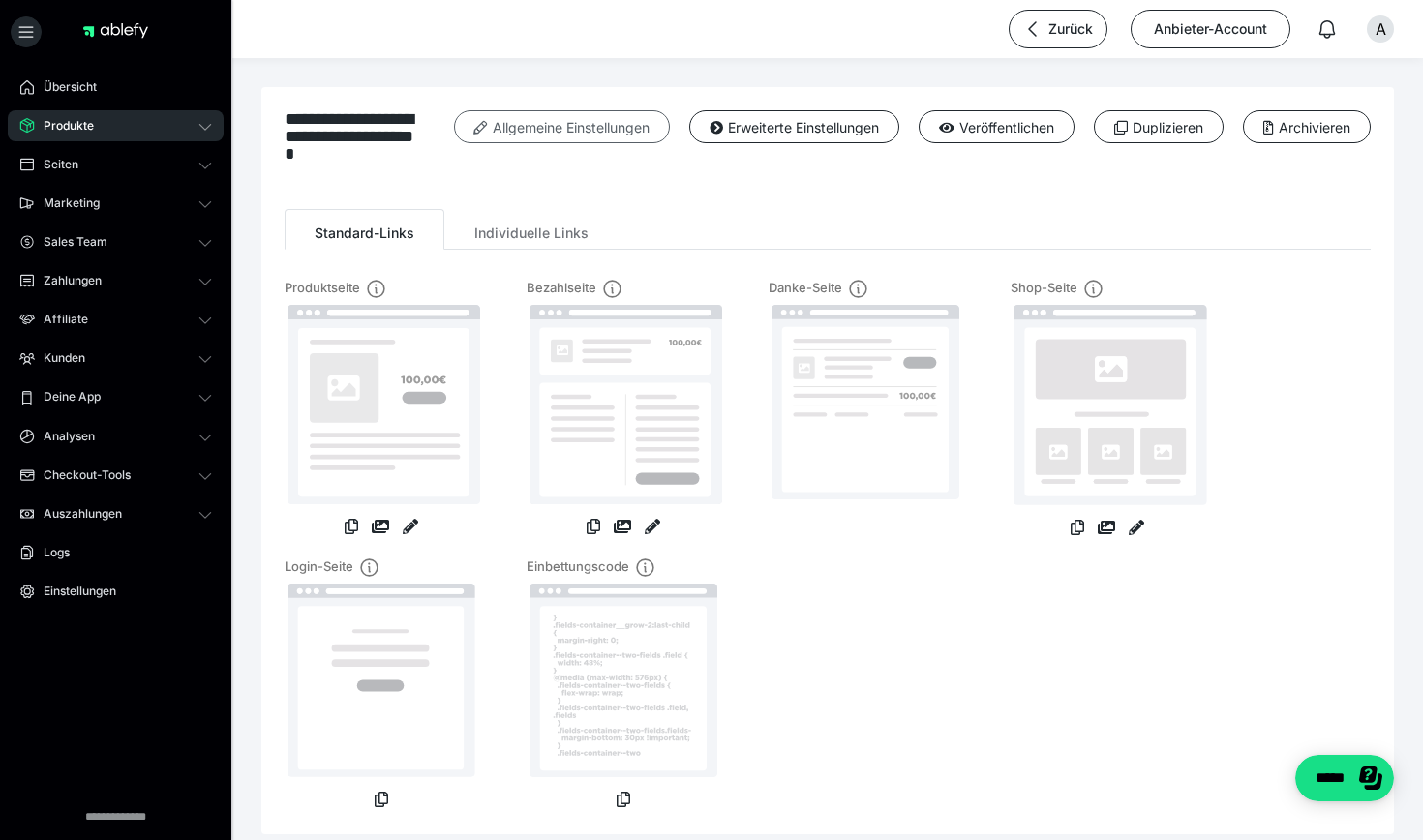 click on "Allgemeine Einstellungen" at bounding box center (561, 127) 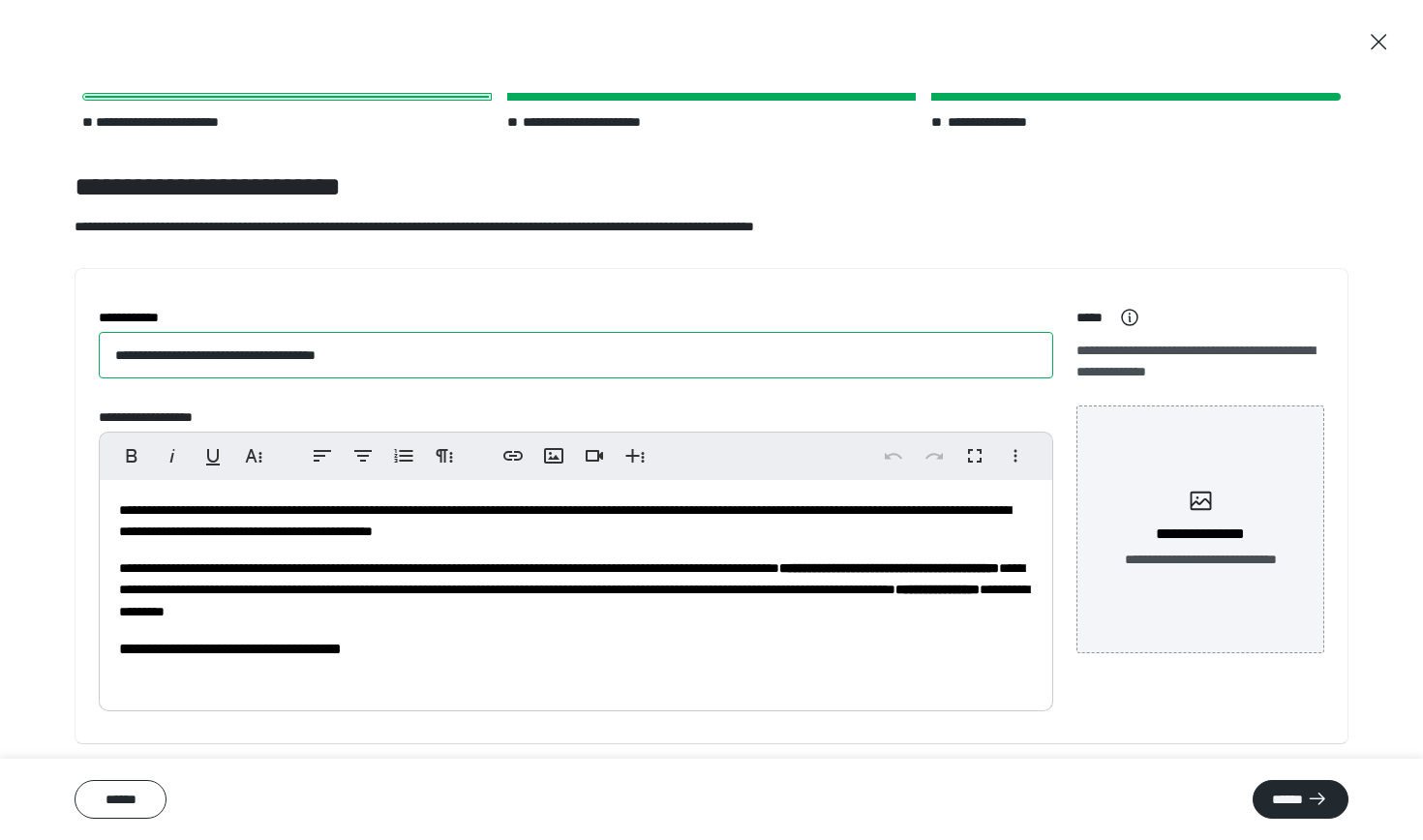 drag, startPoint x: 396, startPoint y: 359, endPoint x: 103, endPoint y: 357, distance: 293.0068 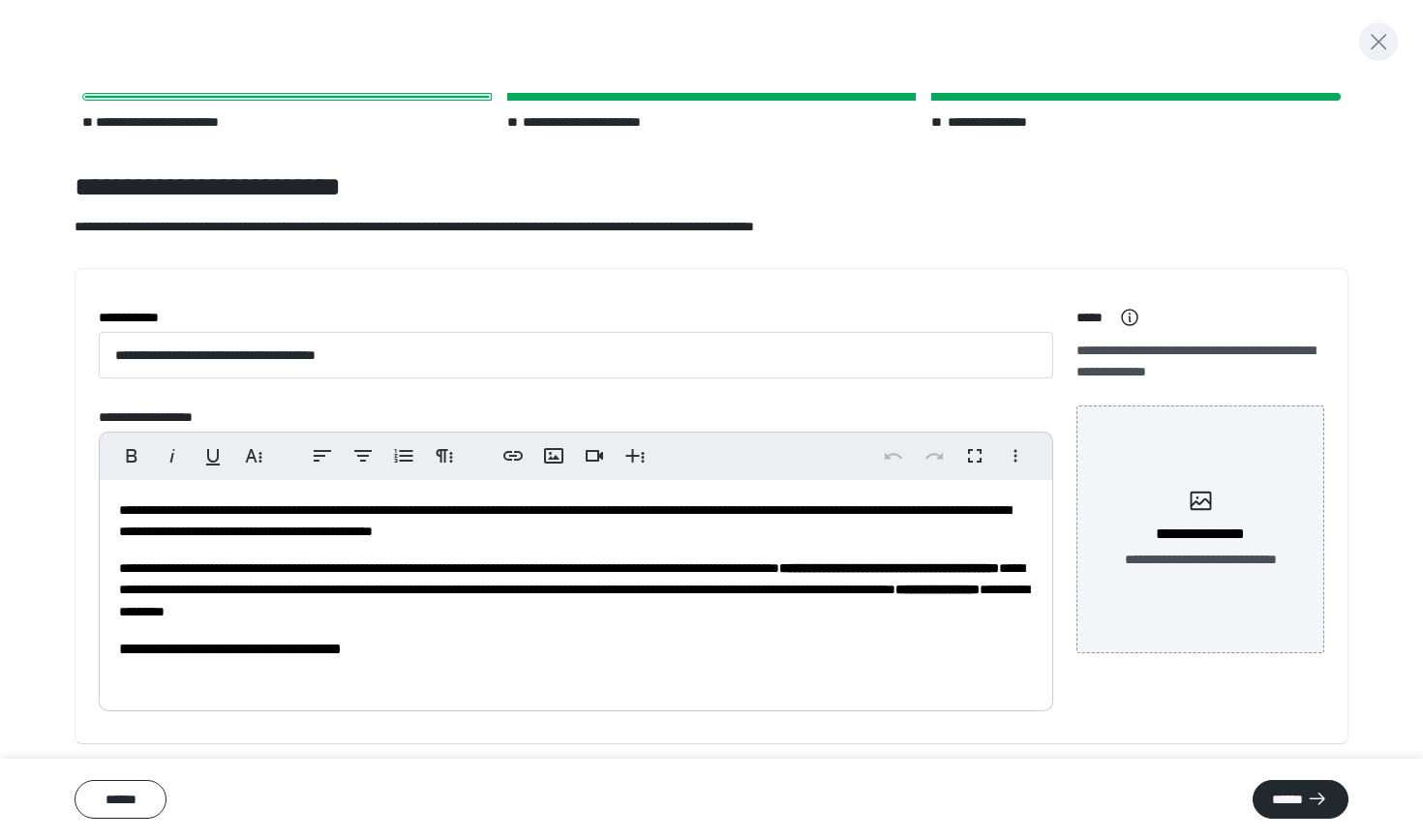 click at bounding box center [1378, 42] 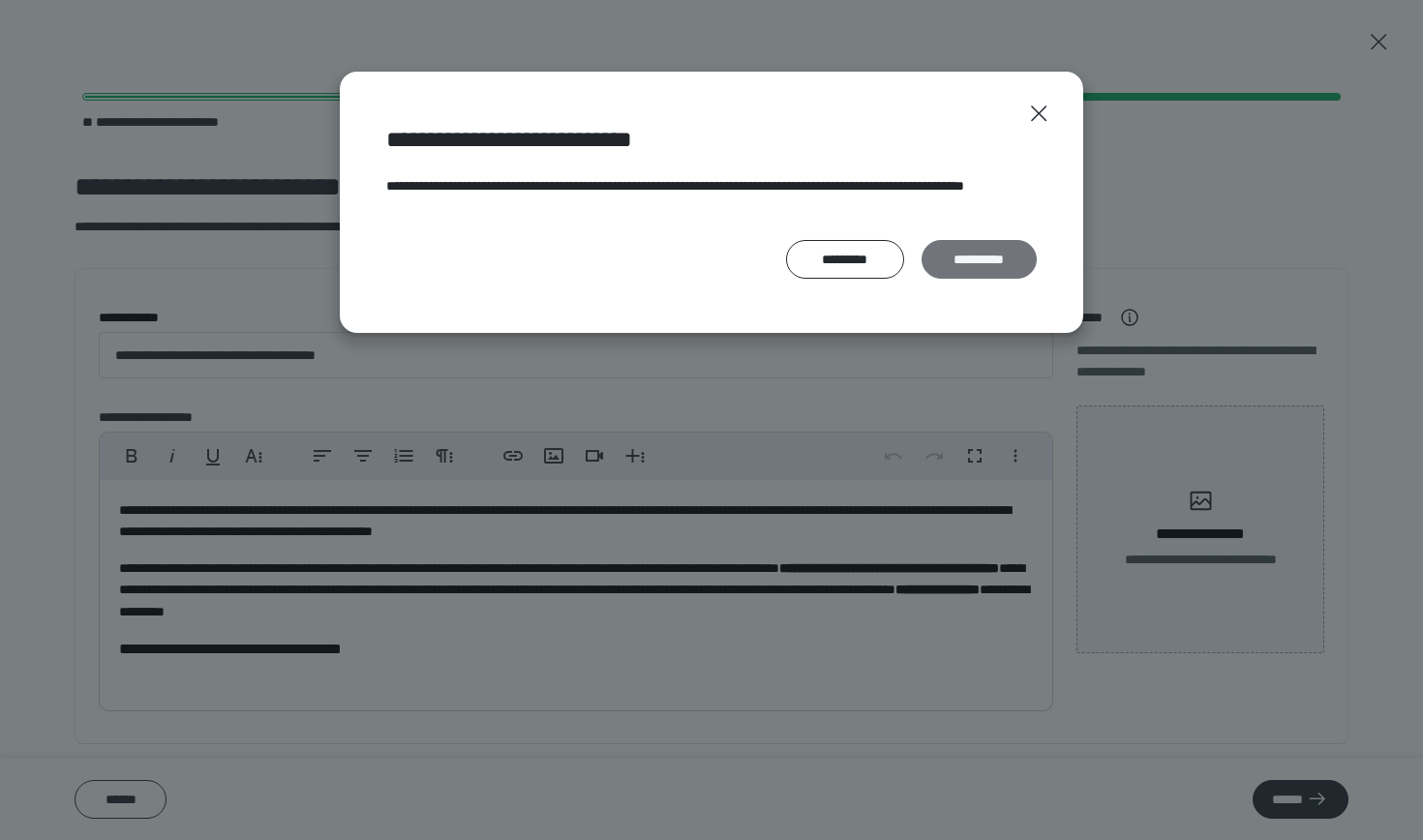 click on "**********" at bounding box center (979, 259) 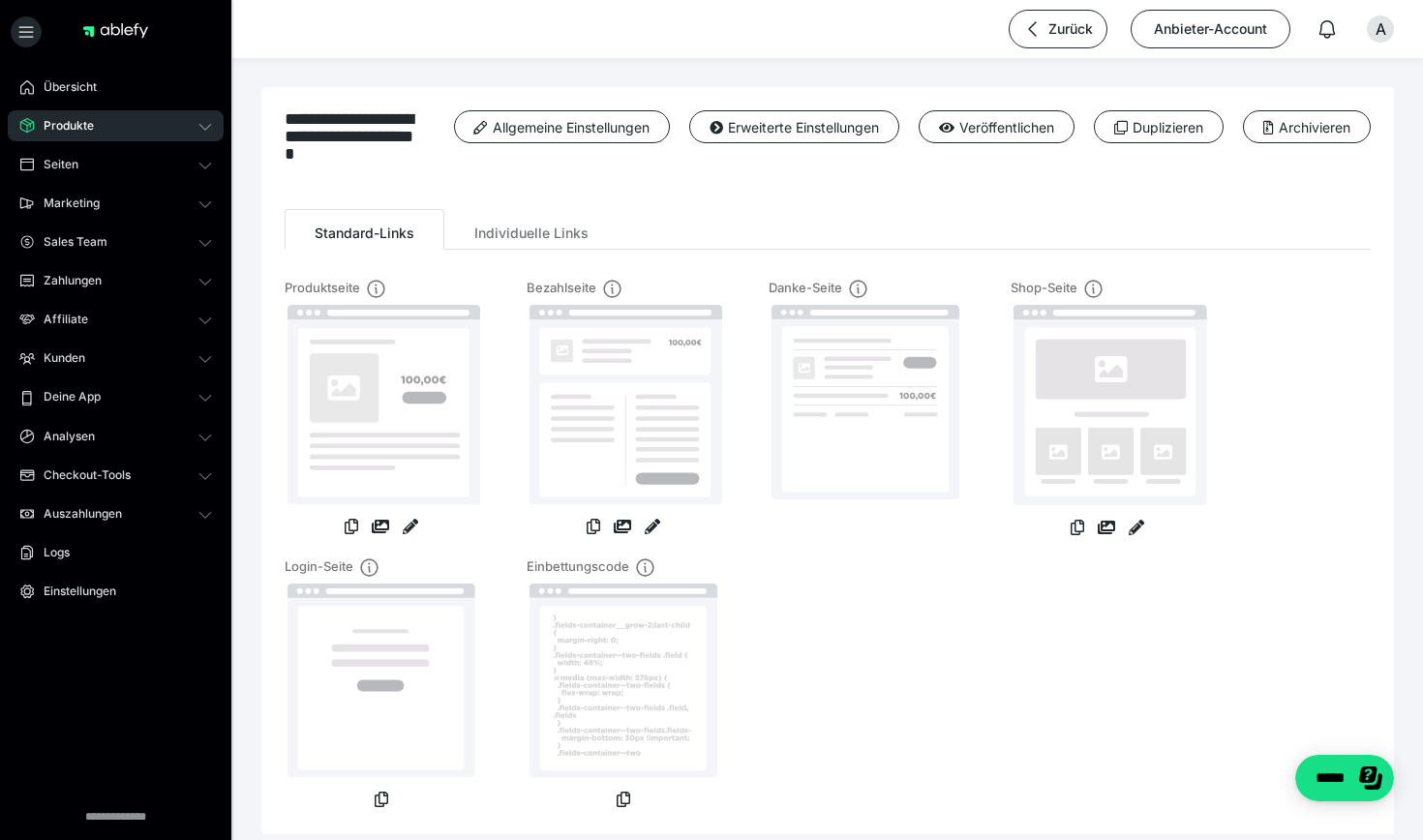 click on "Produkte" at bounding box center [115, 126] 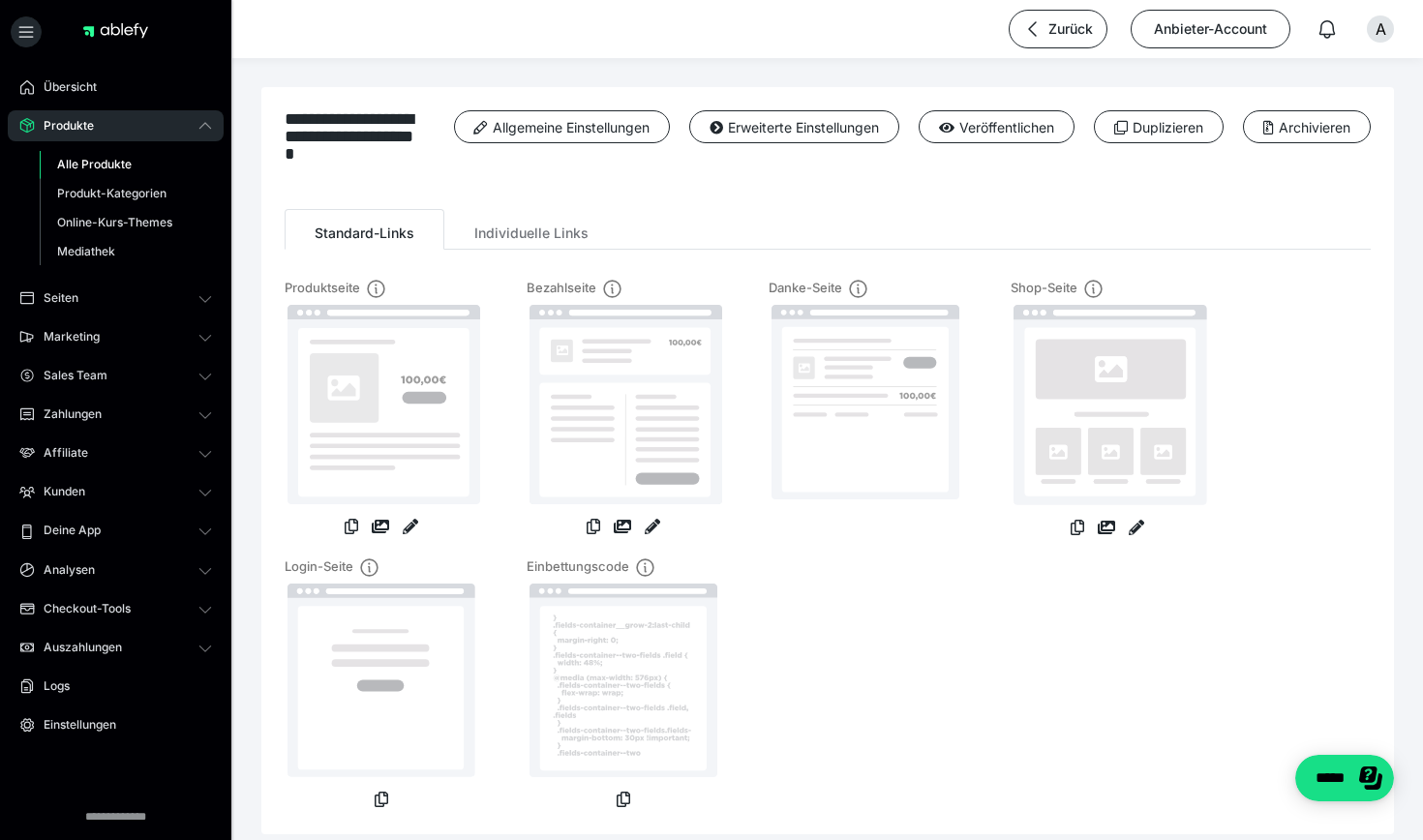 click on "Alle Produkte" at bounding box center (94, 164) 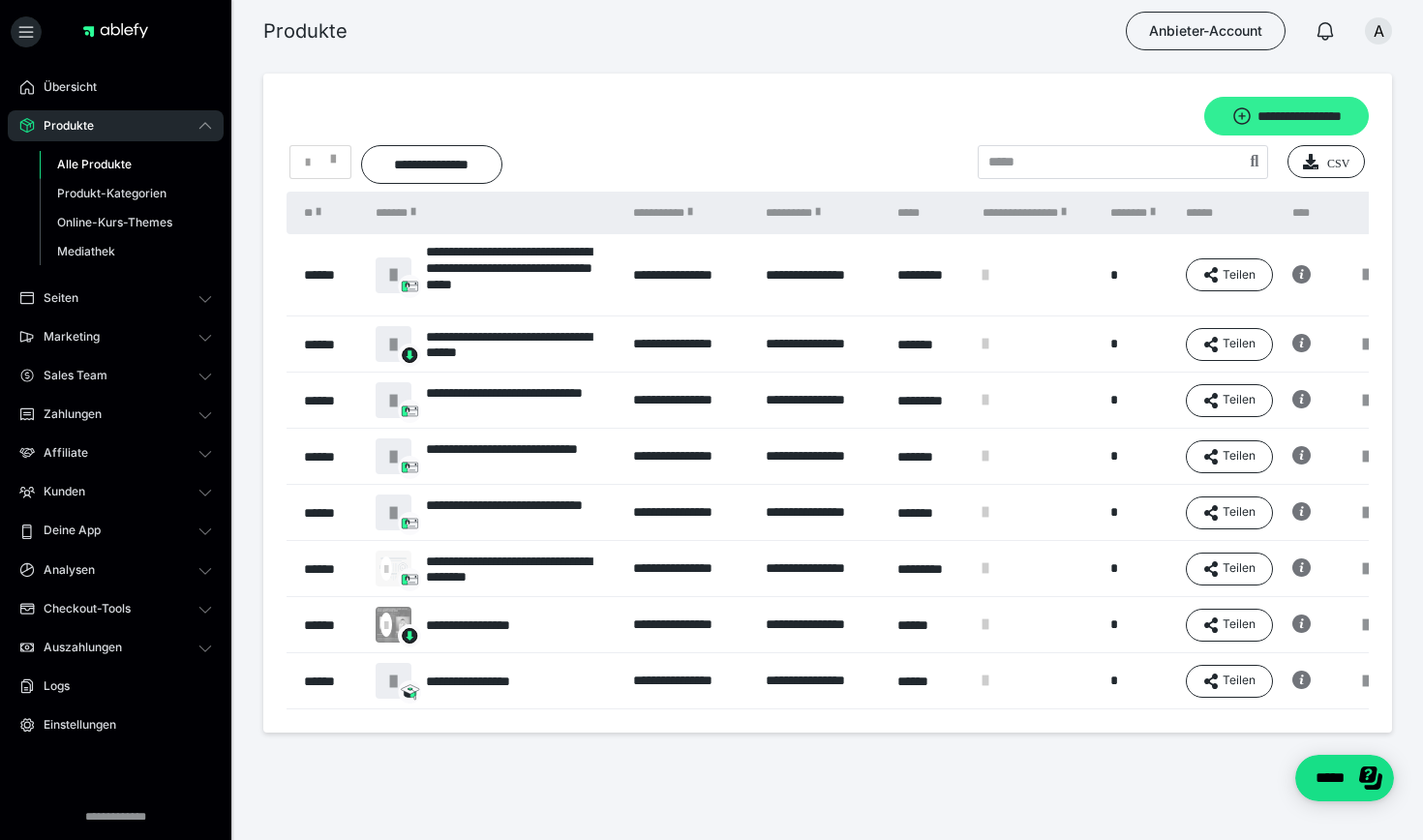 click on "**********" at bounding box center [1287, 116] 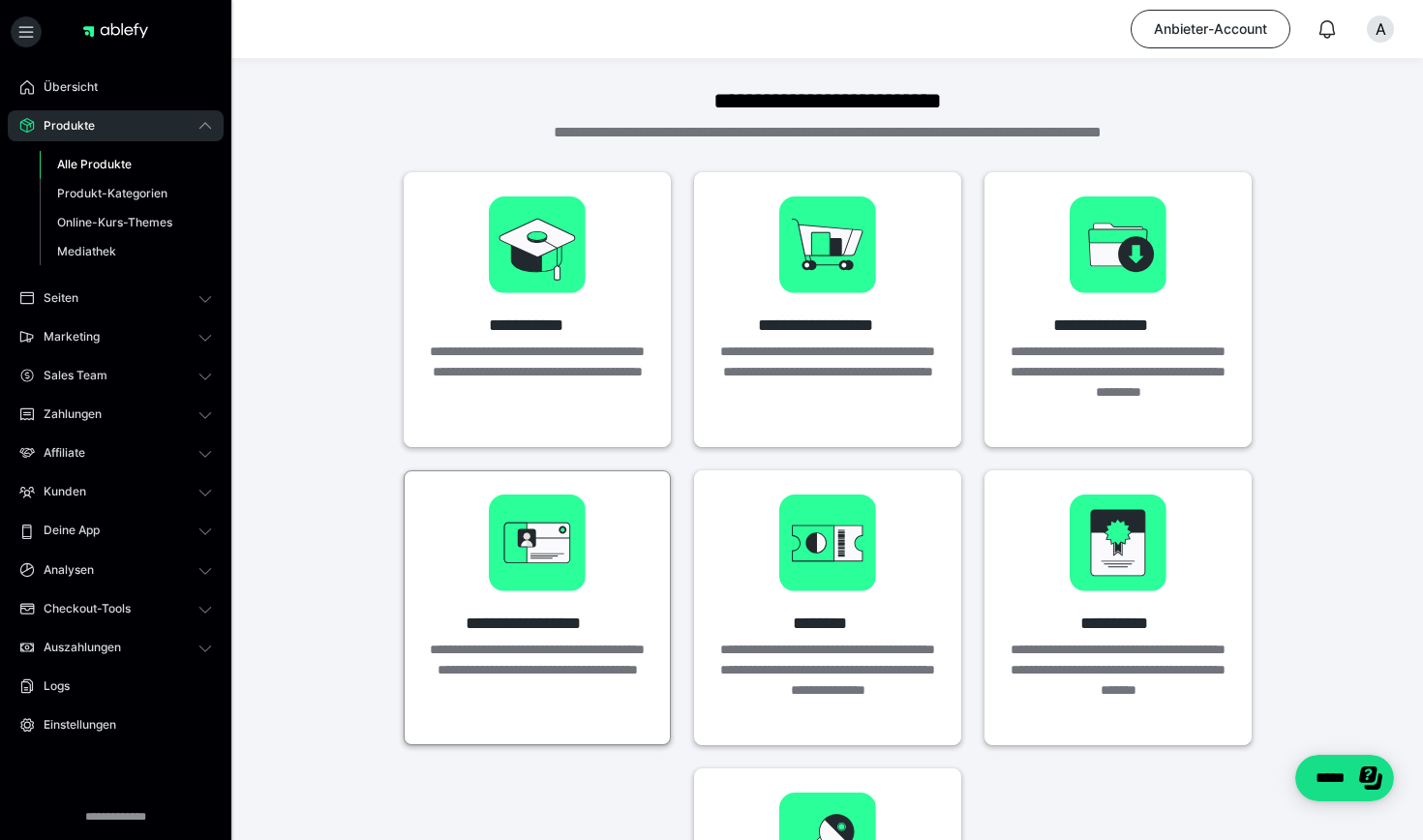 click on "**********" at bounding box center (537, 670) 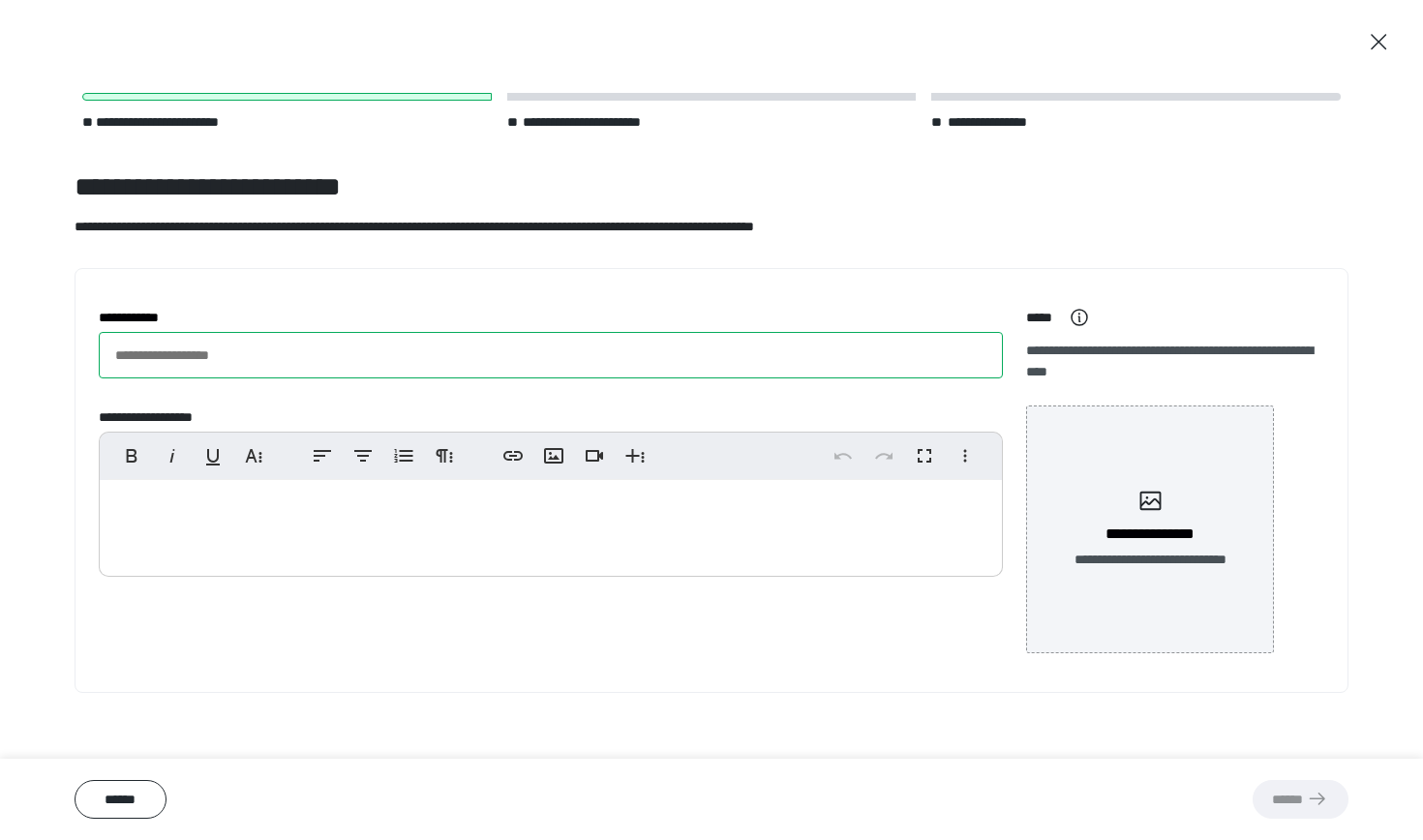 click on "**********" at bounding box center (551, 355) 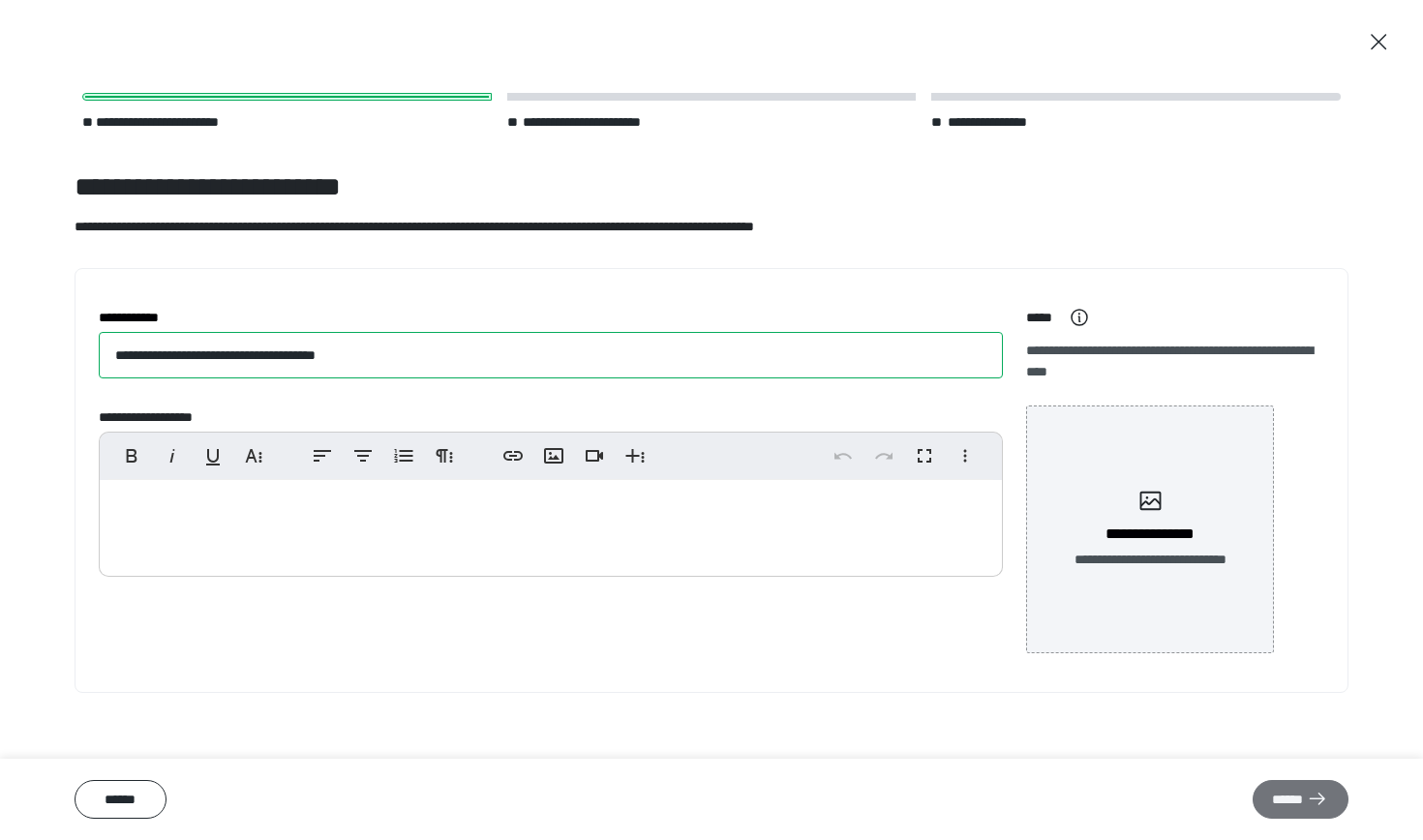 type on "**********" 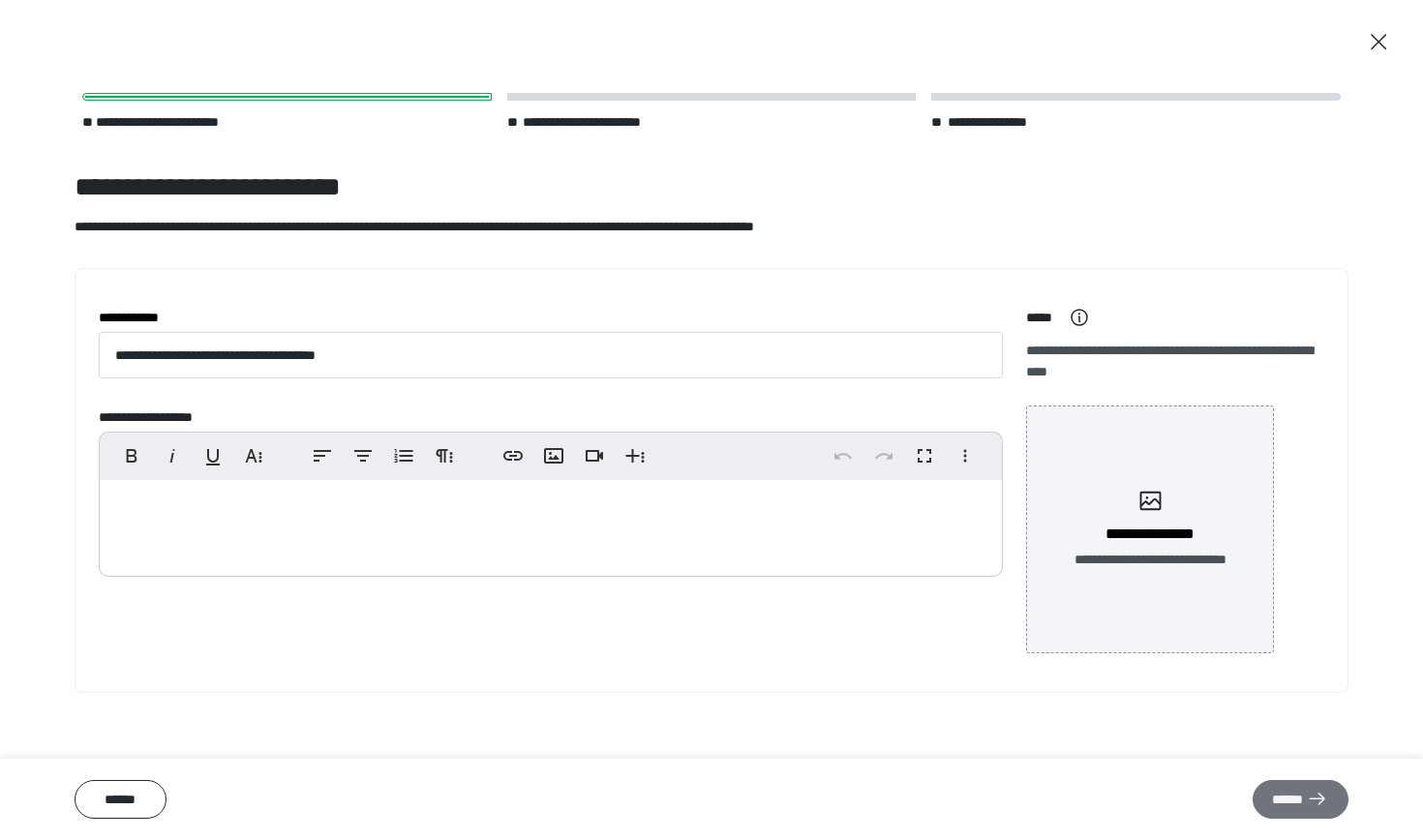 click on "******" at bounding box center (1300, 799) 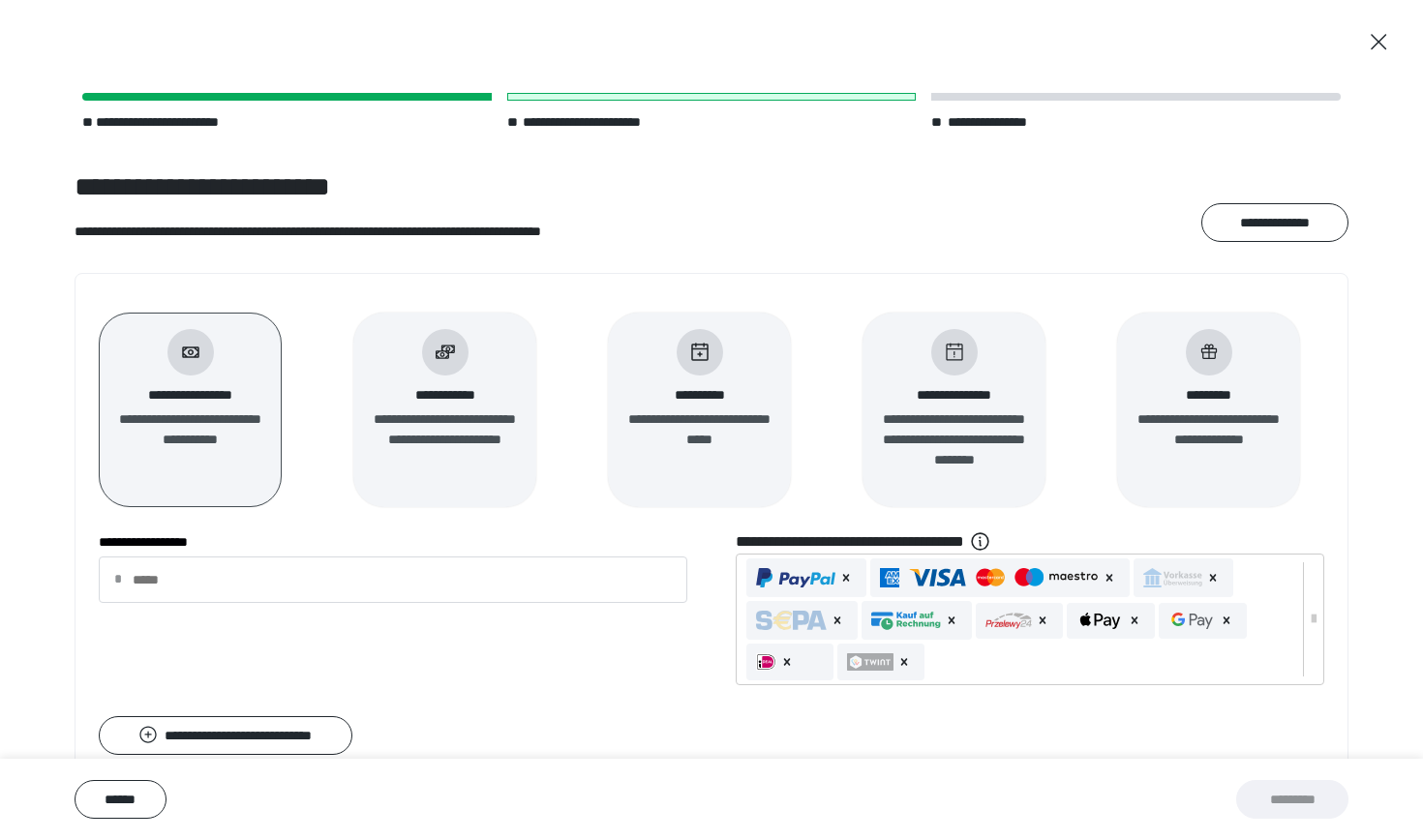 click on "**********" at bounding box center [699, 409] 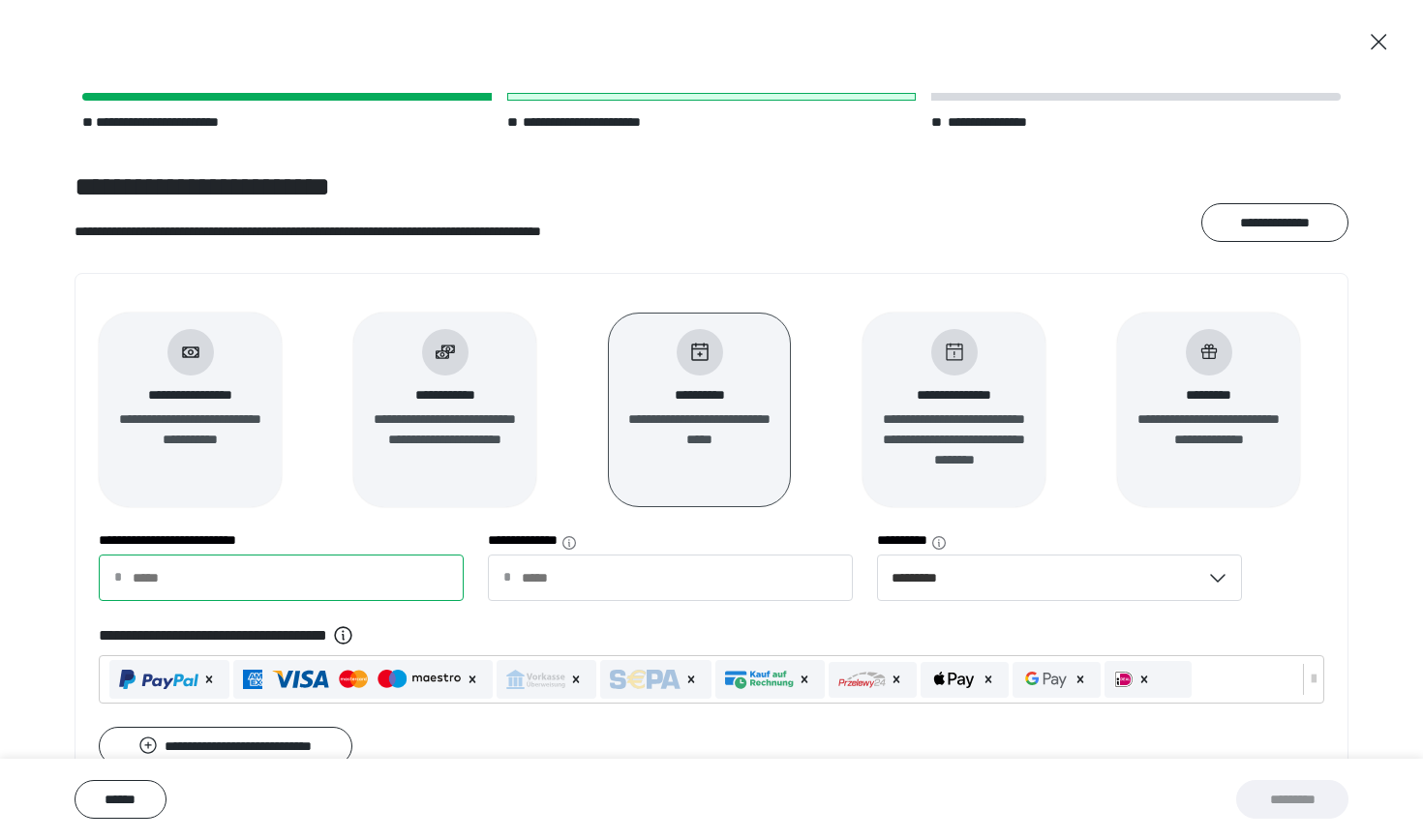 click on "**********" at bounding box center [281, 578] 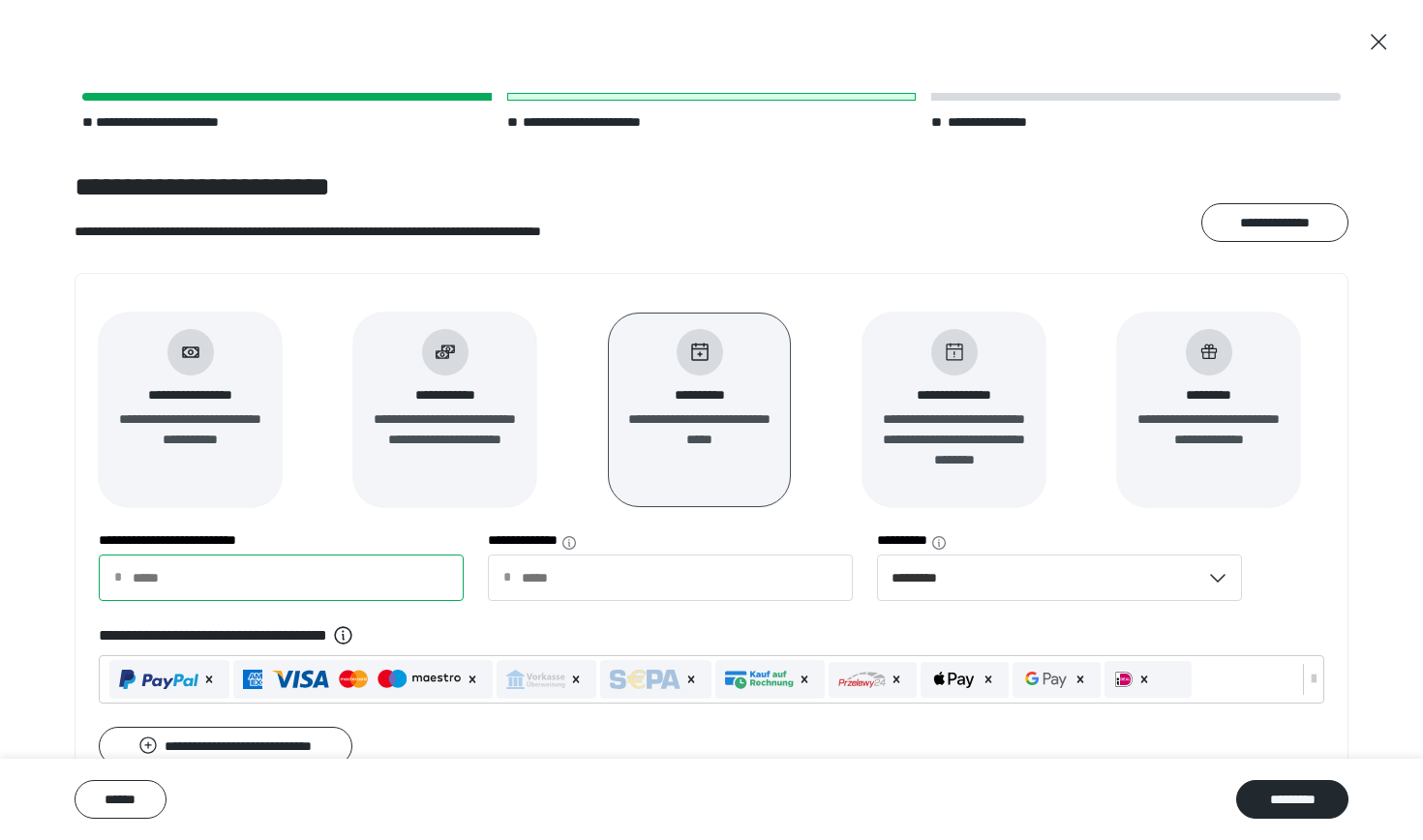 type on "**" 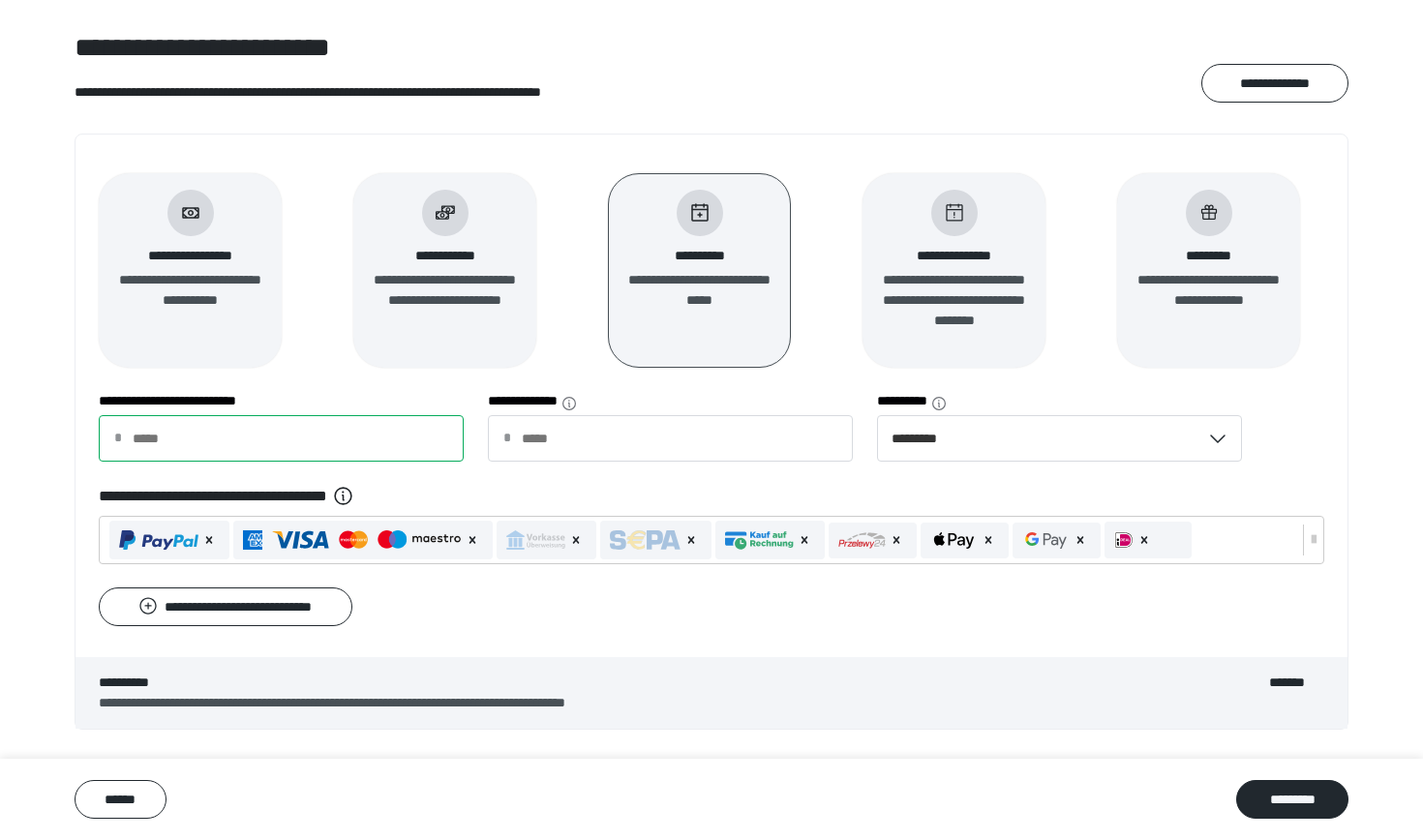 scroll, scrollTop: 139, scrollLeft: 0, axis: vertical 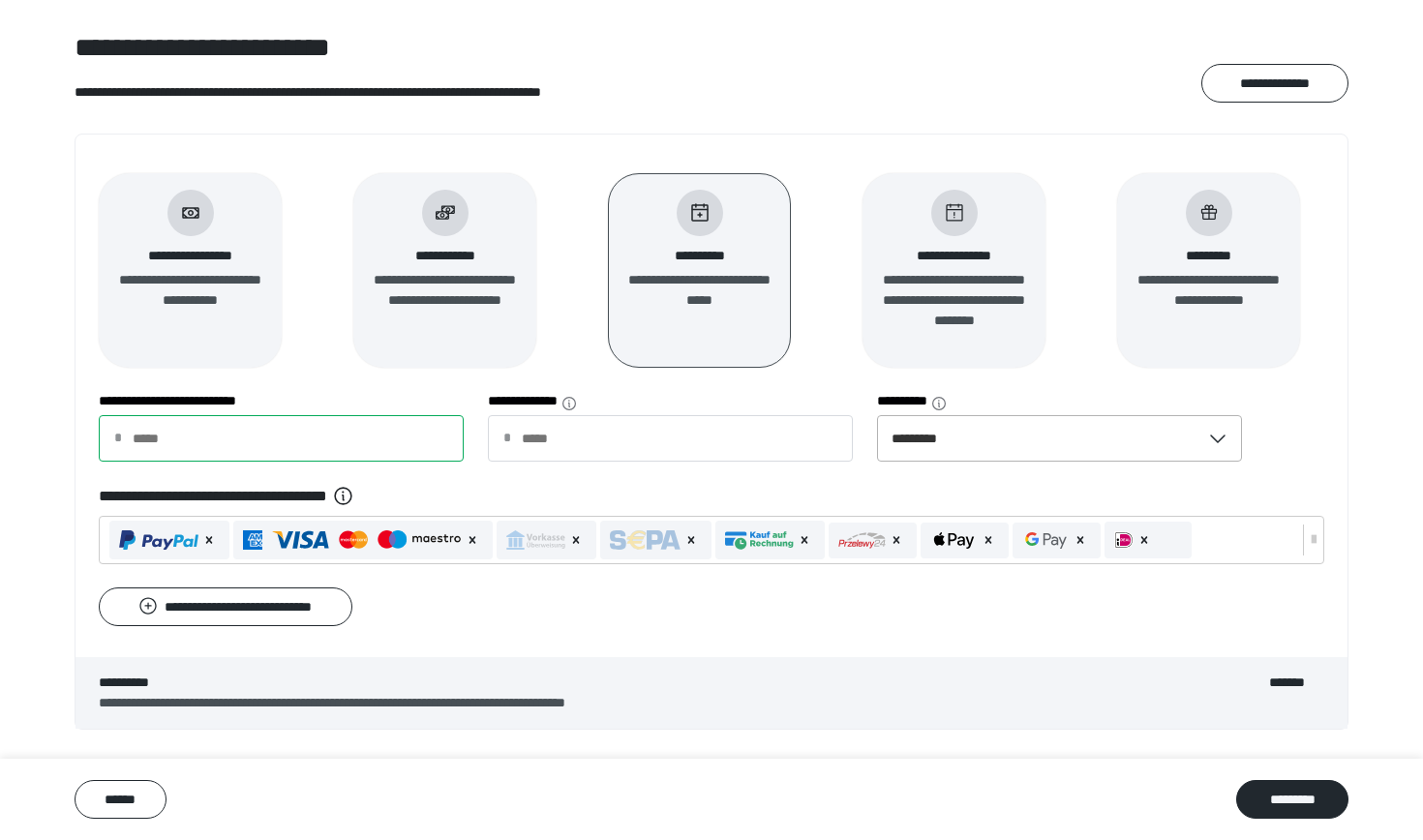type on "***" 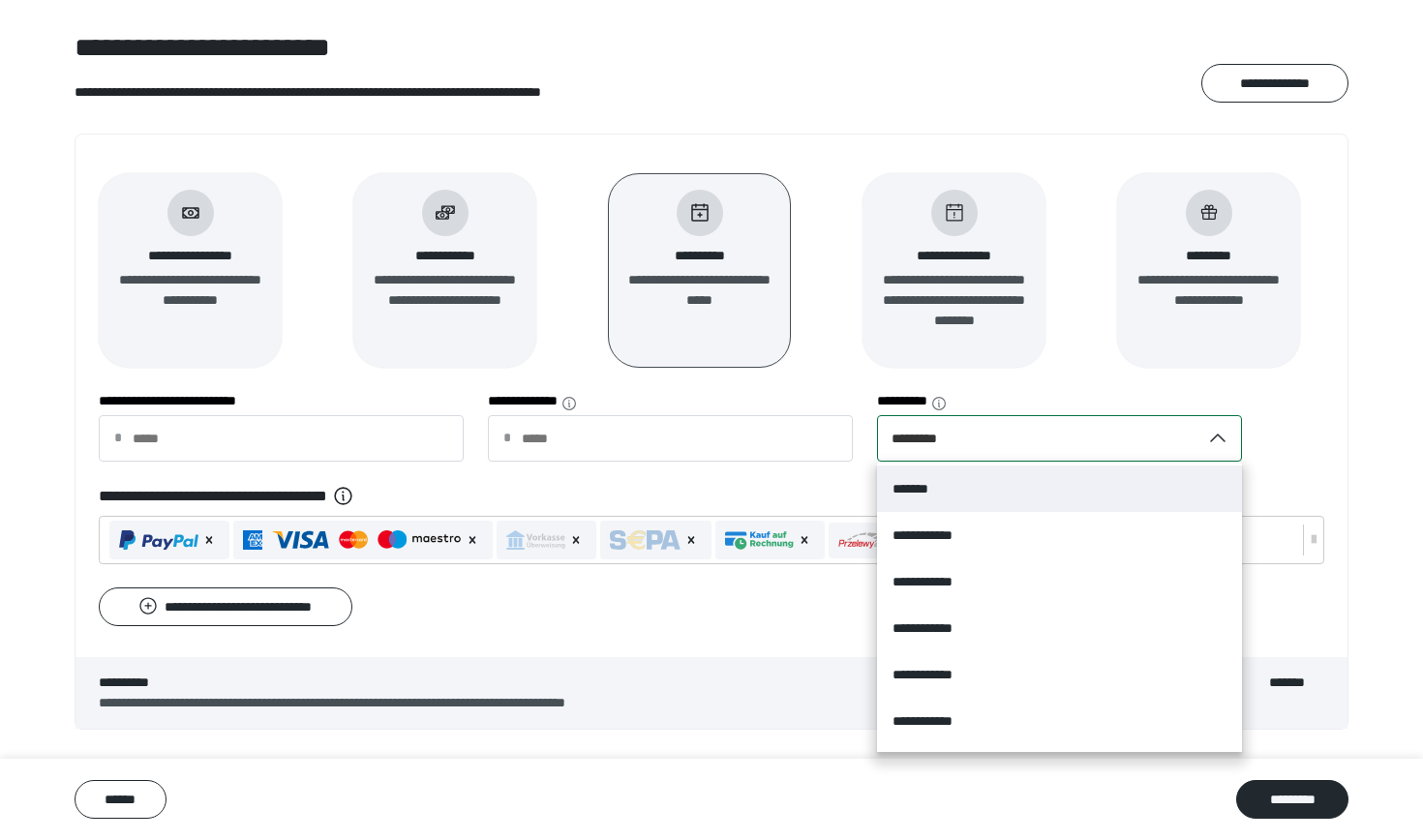 click on "*********" at bounding box center [1039, 438] 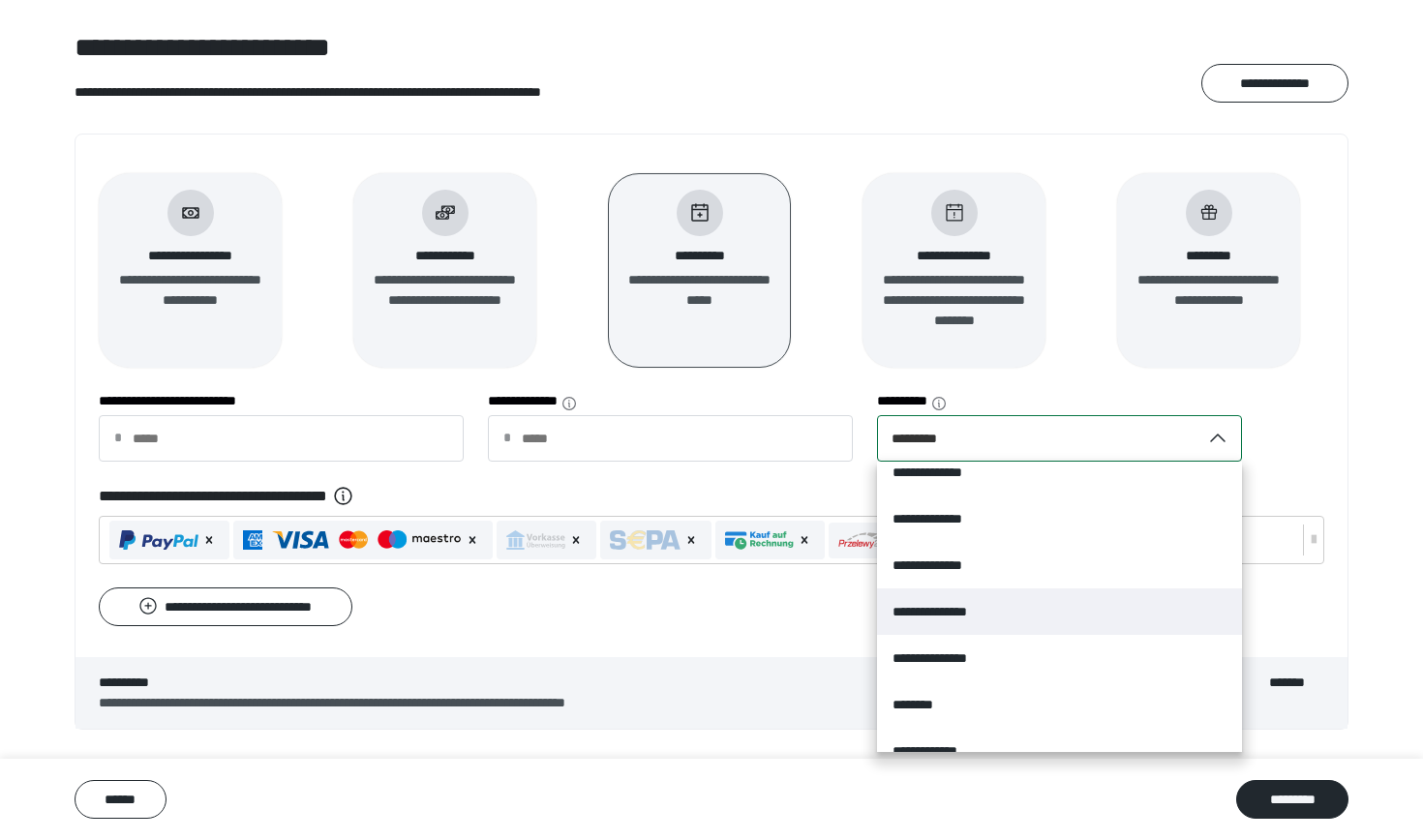 scroll, scrollTop: 1622, scrollLeft: 0, axis: vertical 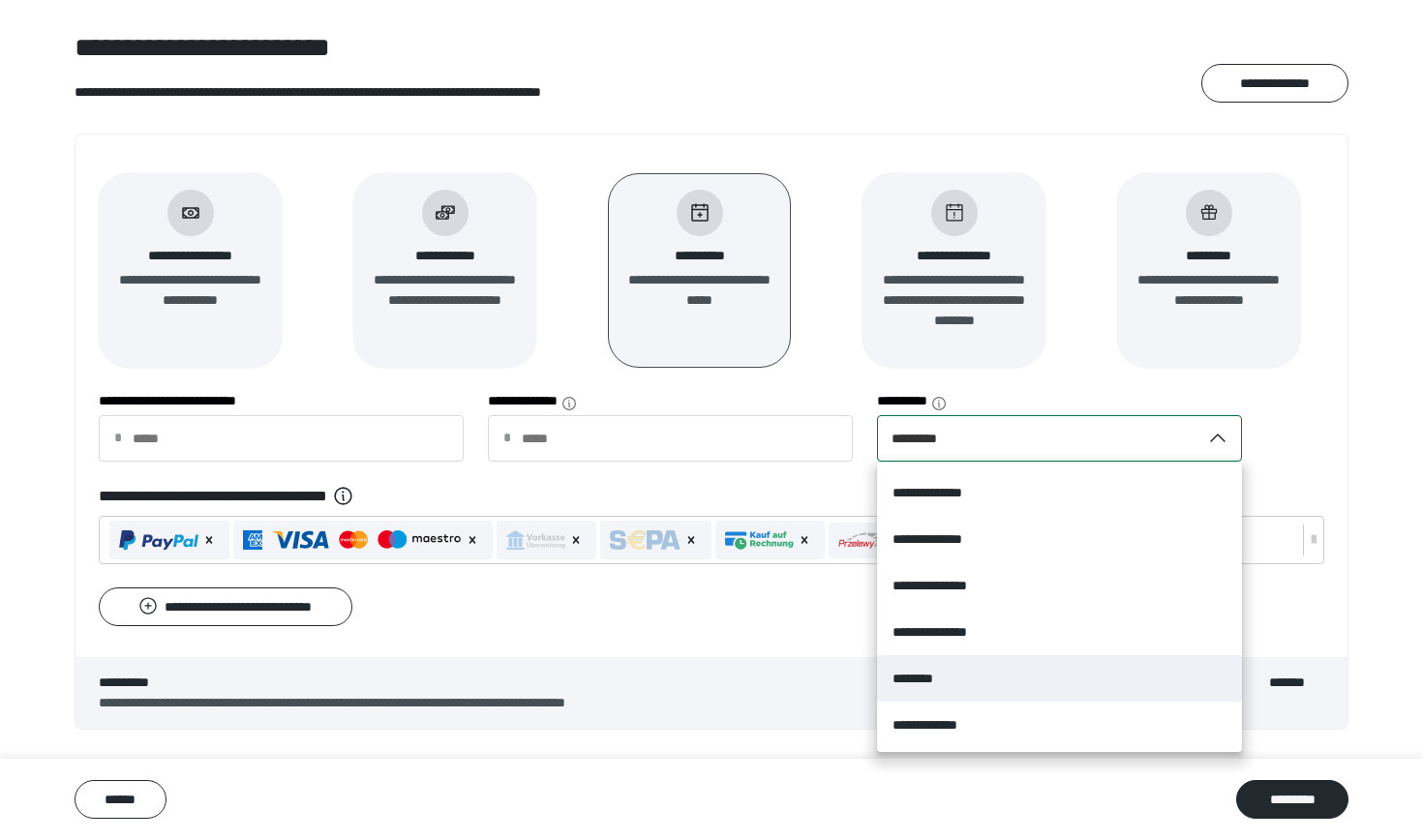 click on "********" at bounding box center (1059, 678) 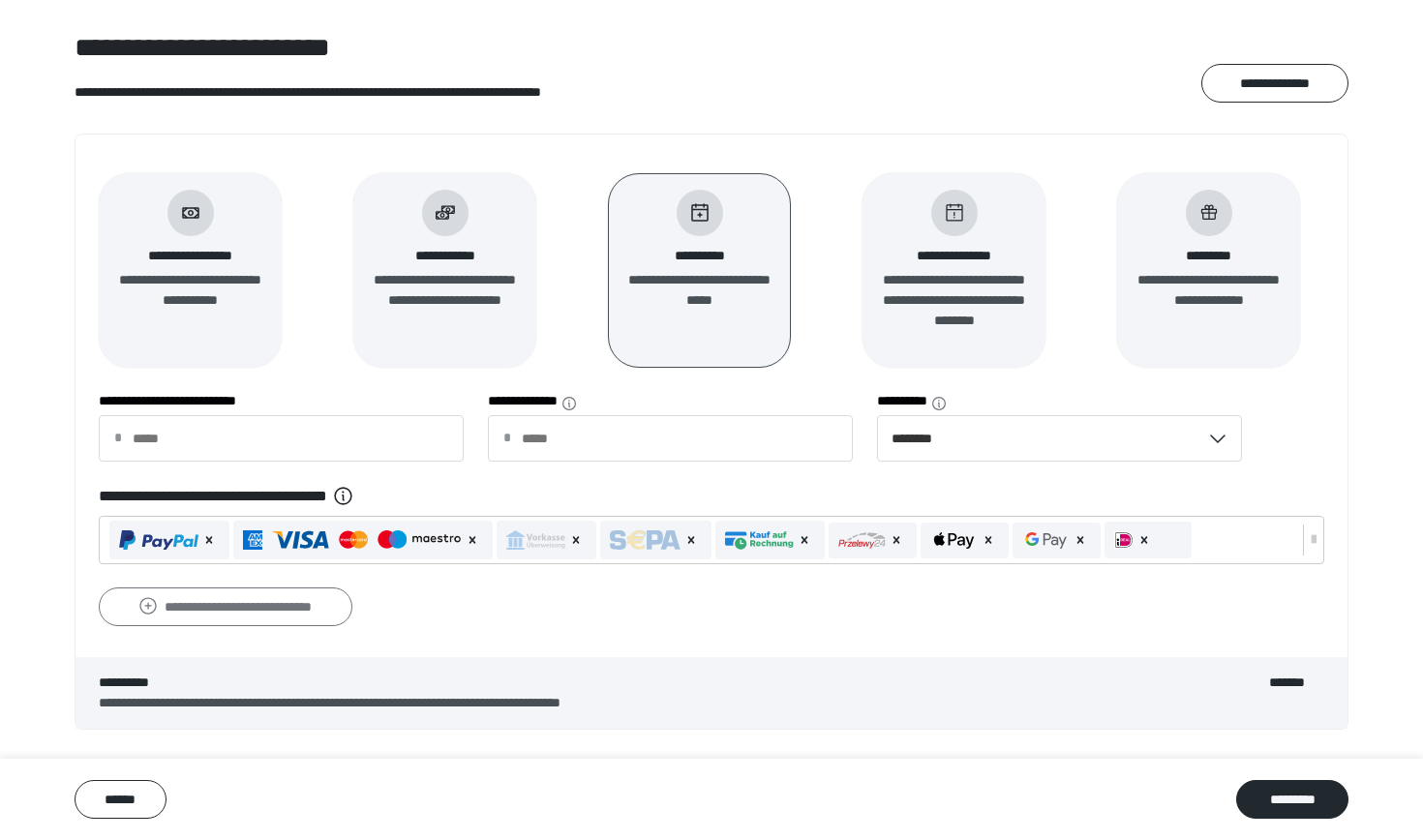 click on "**********" at bounding box center [226, 607] 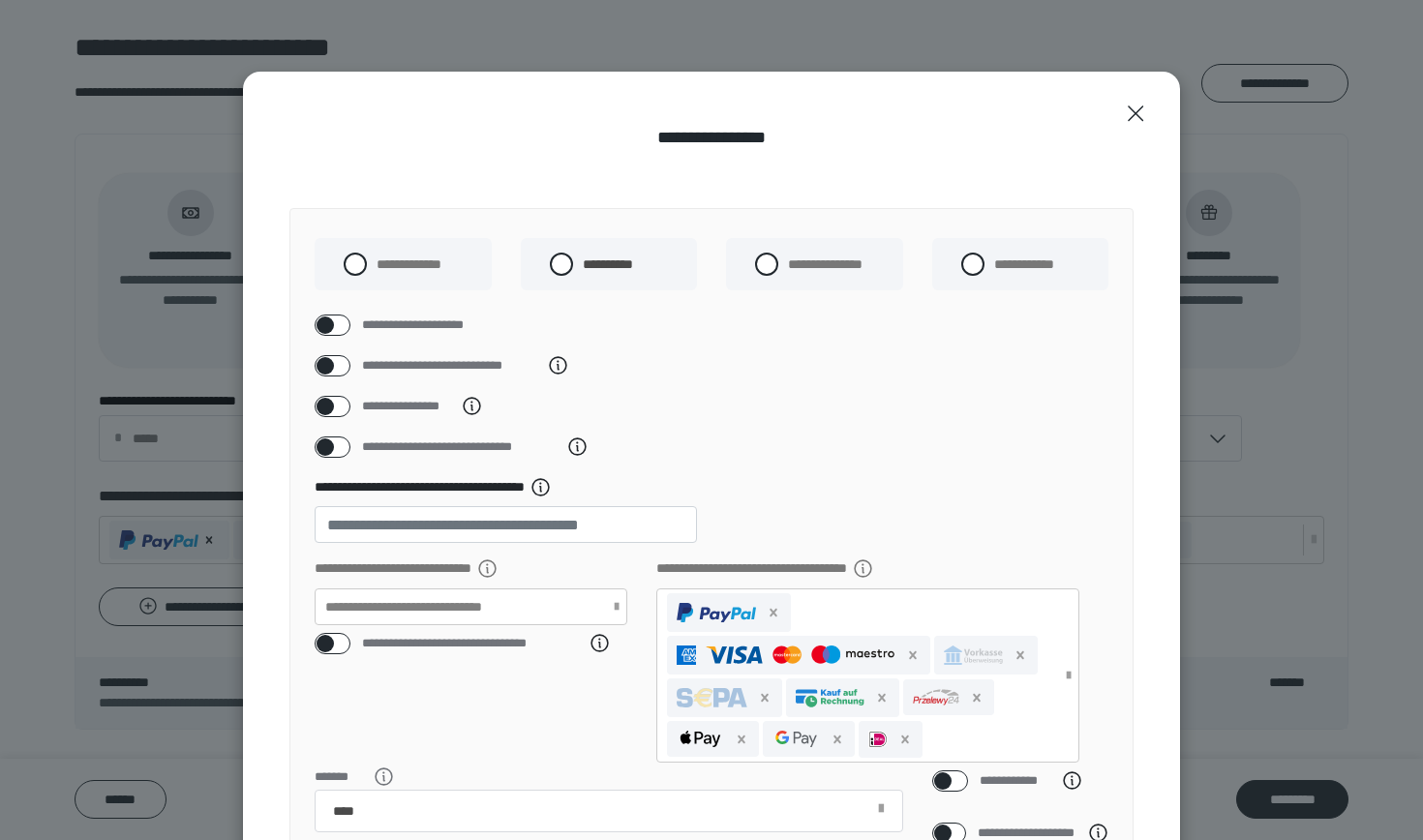click at bounding box center (325, 406) 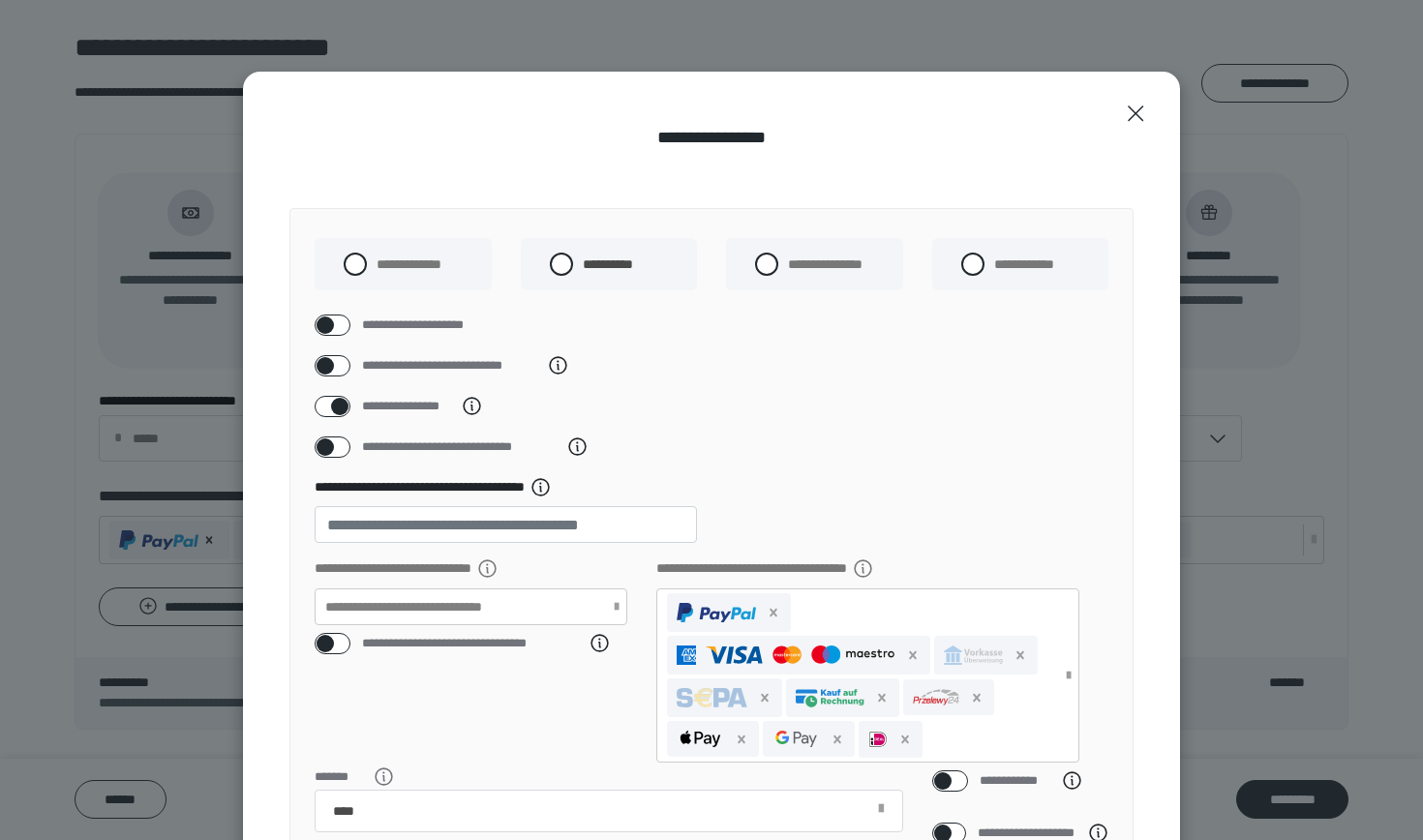 checkbox on "****" 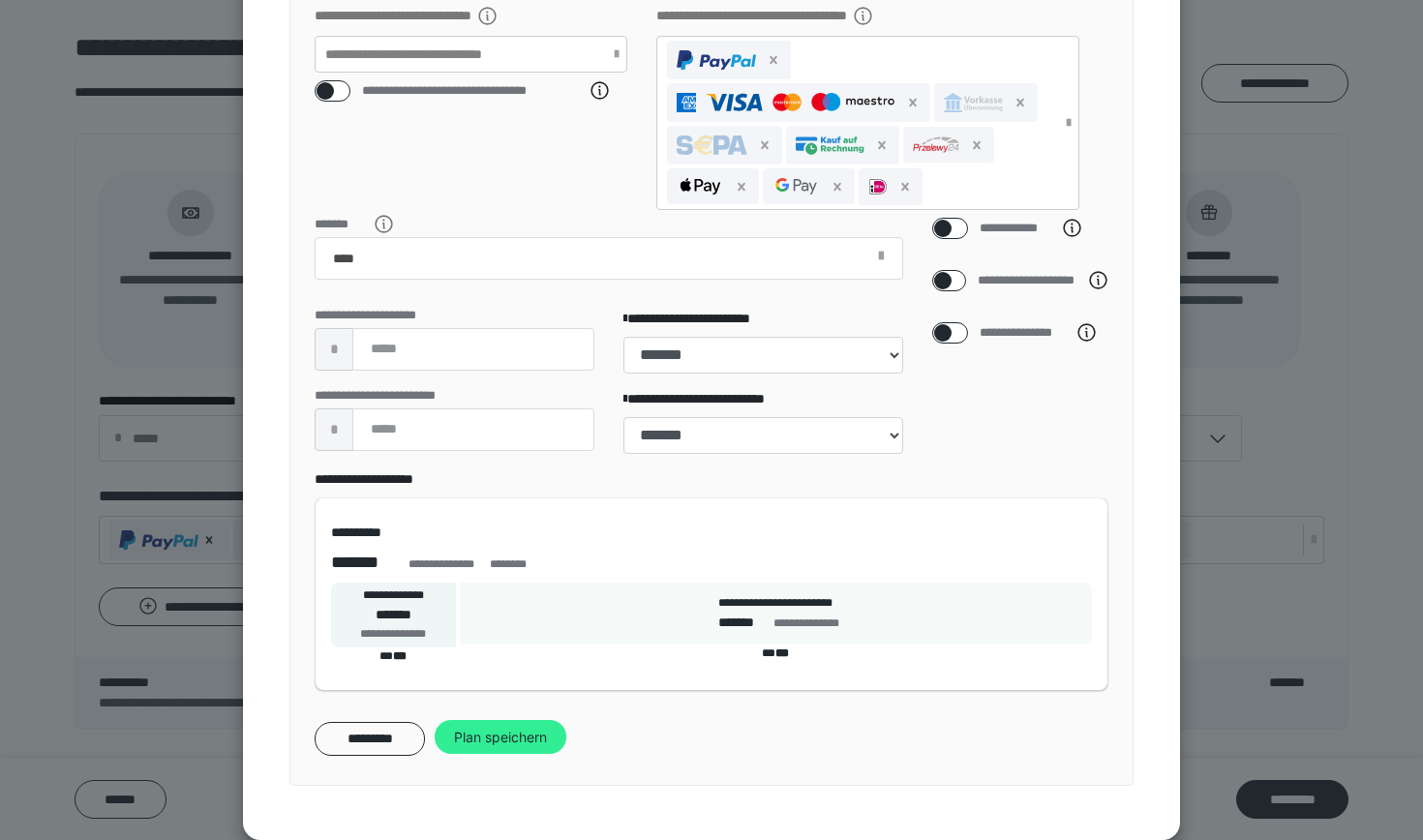 click on "Plan speichern" at bounding box center (500, 737) 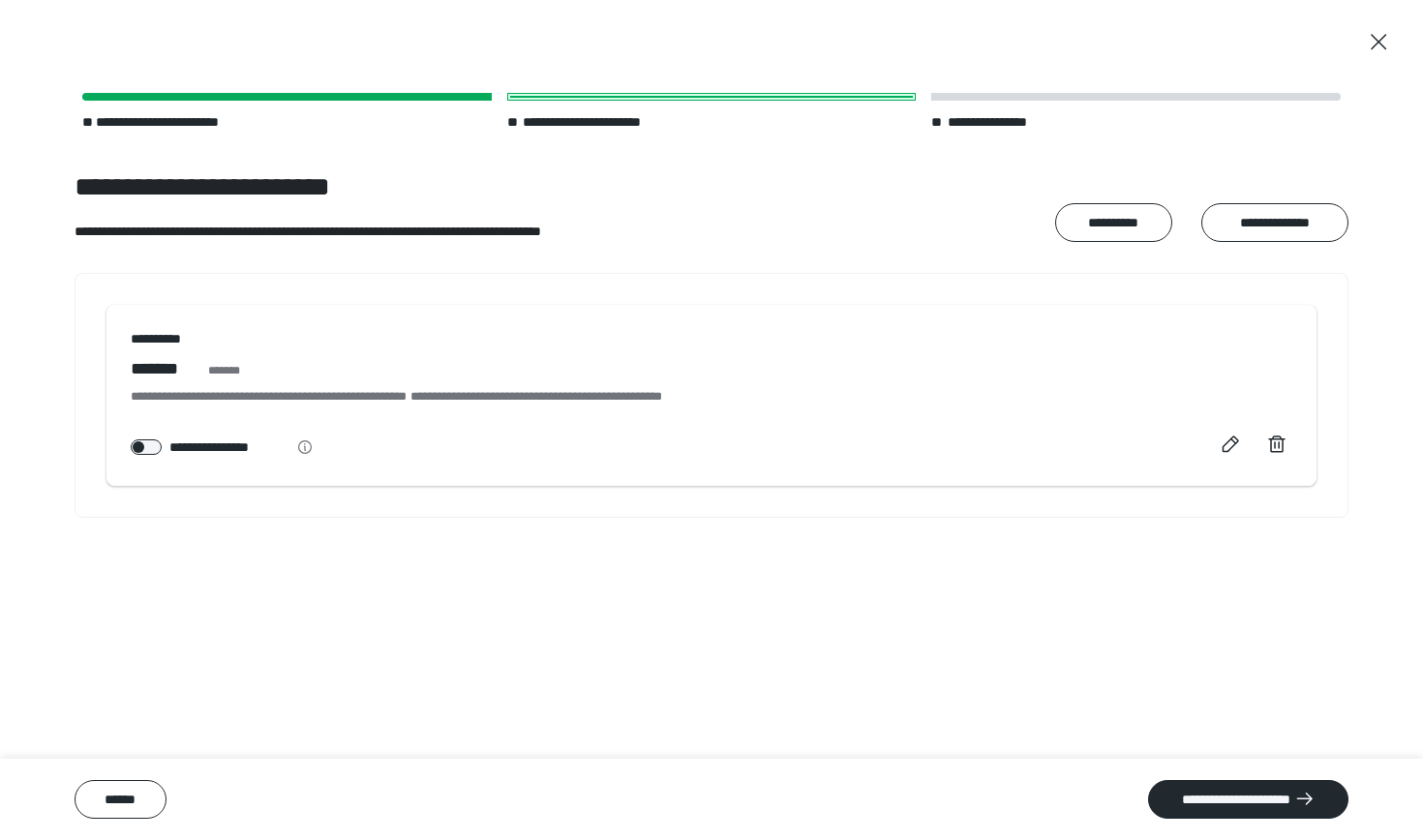 scroll, scrollTop: 0, scrollLeft: 0, axis: both 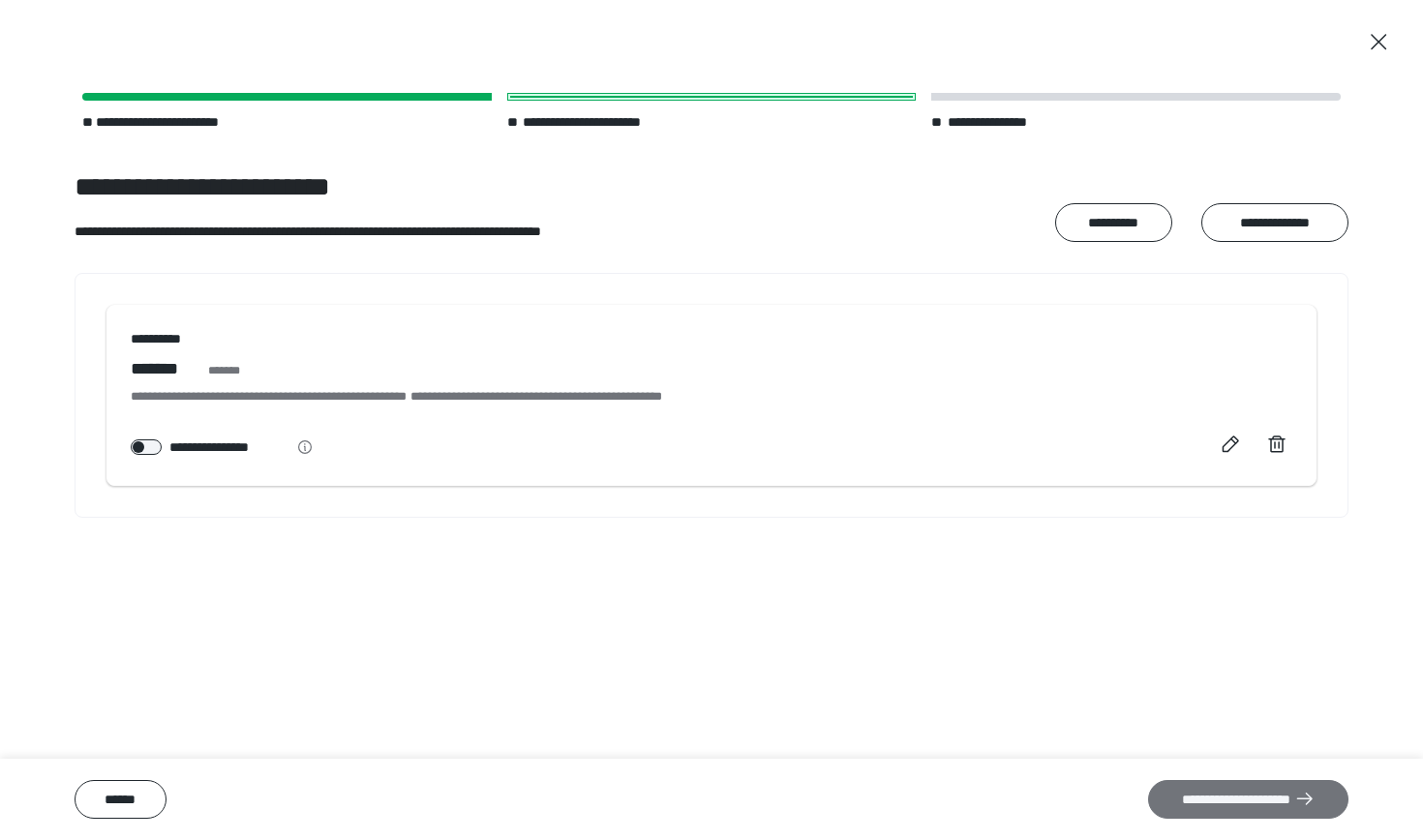 click on "**********" at bounding box center (1248, 799) 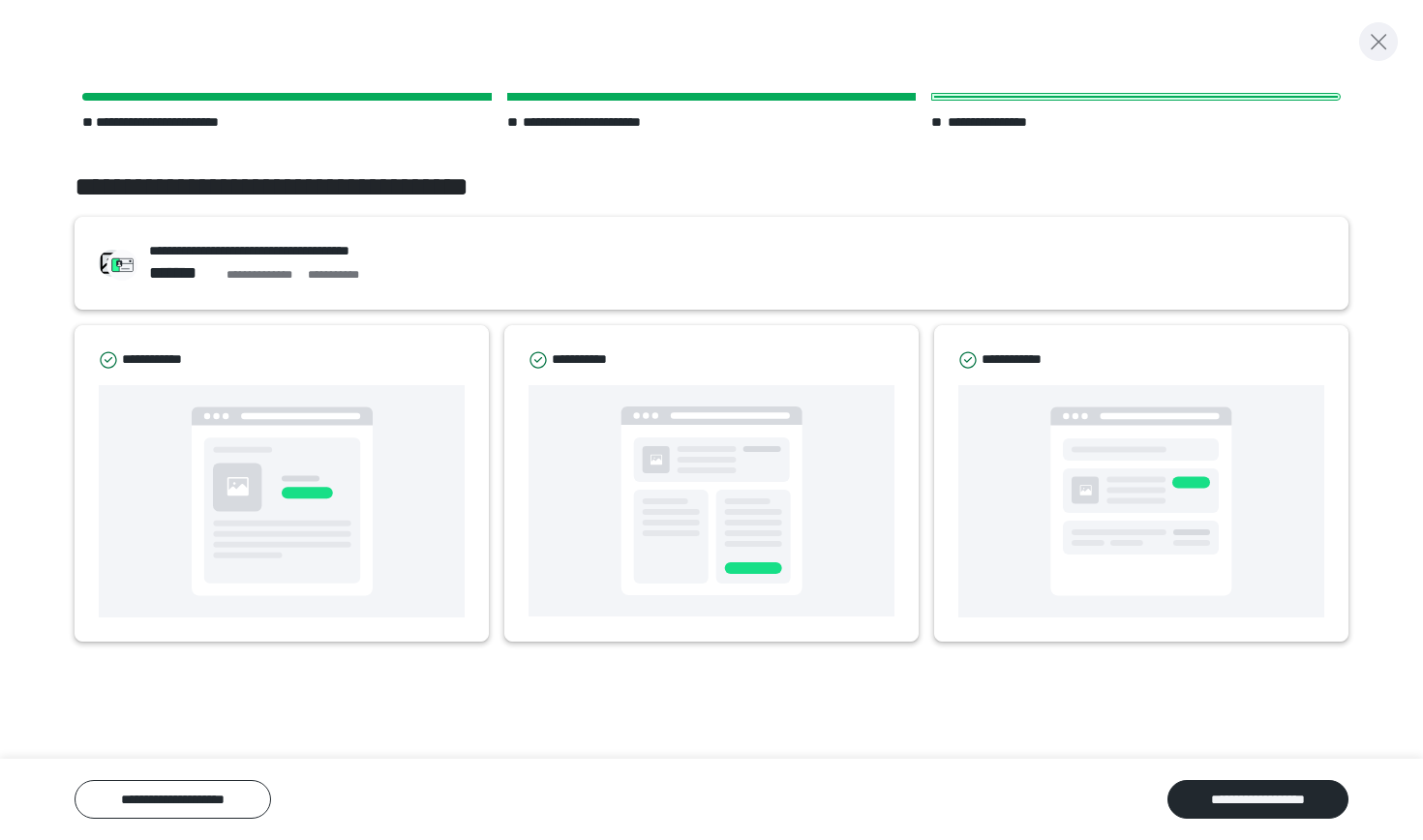 click 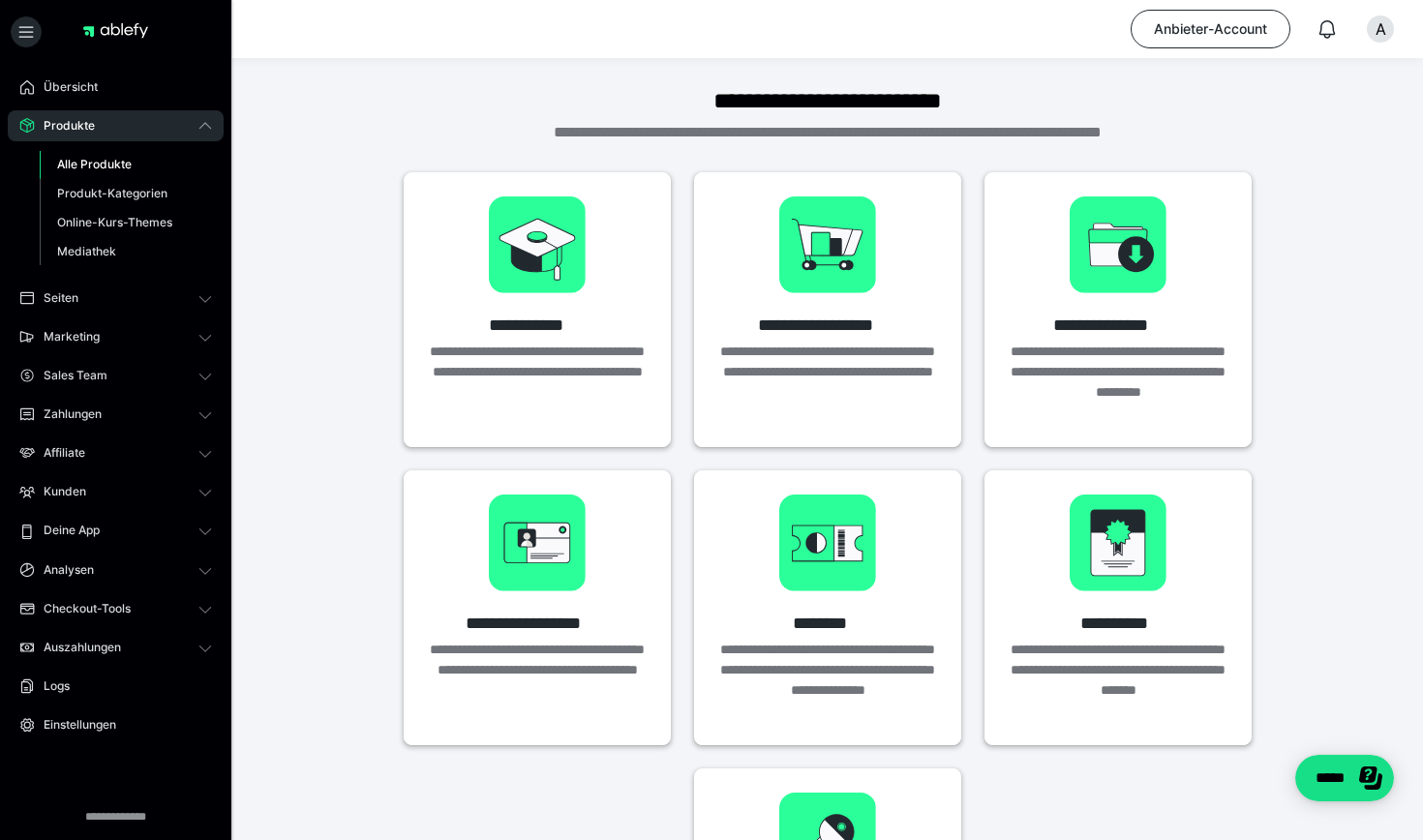 click on "Alle Produkte" at bounding box center (94, 164) 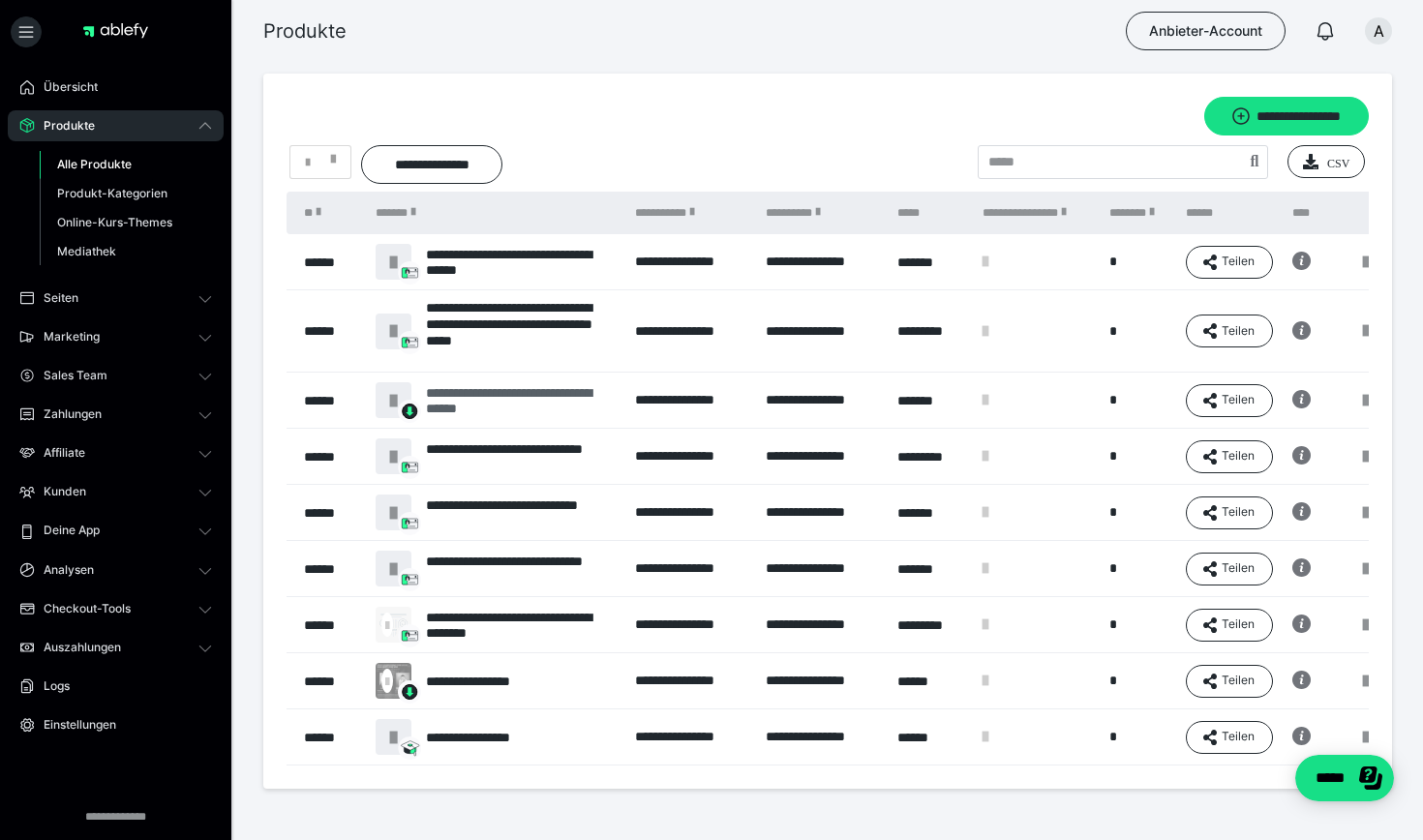 click on "**********" at bounding box center [521, 401] 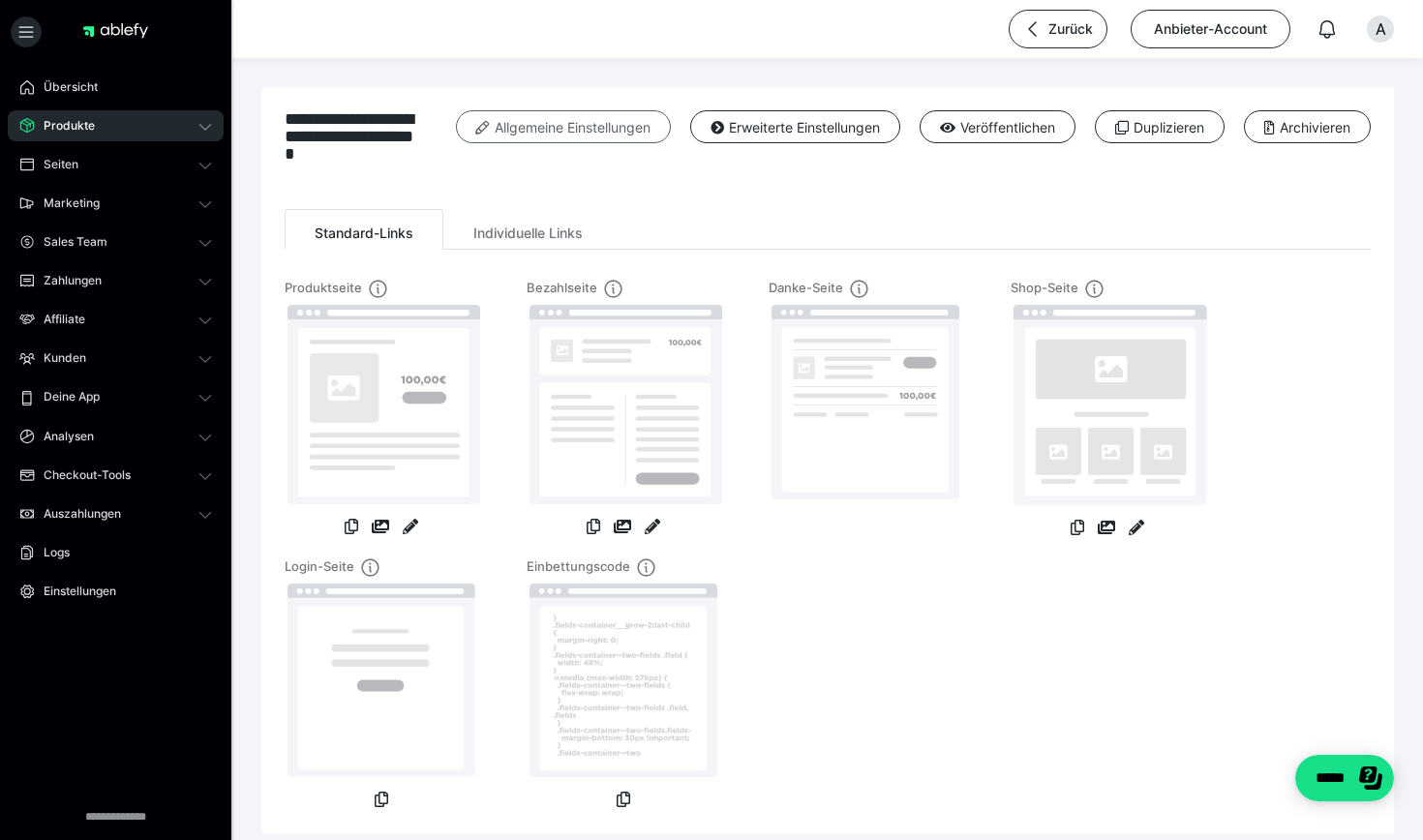 click on "Allgemeine Einstellungen" at bounding box center (563, 127) 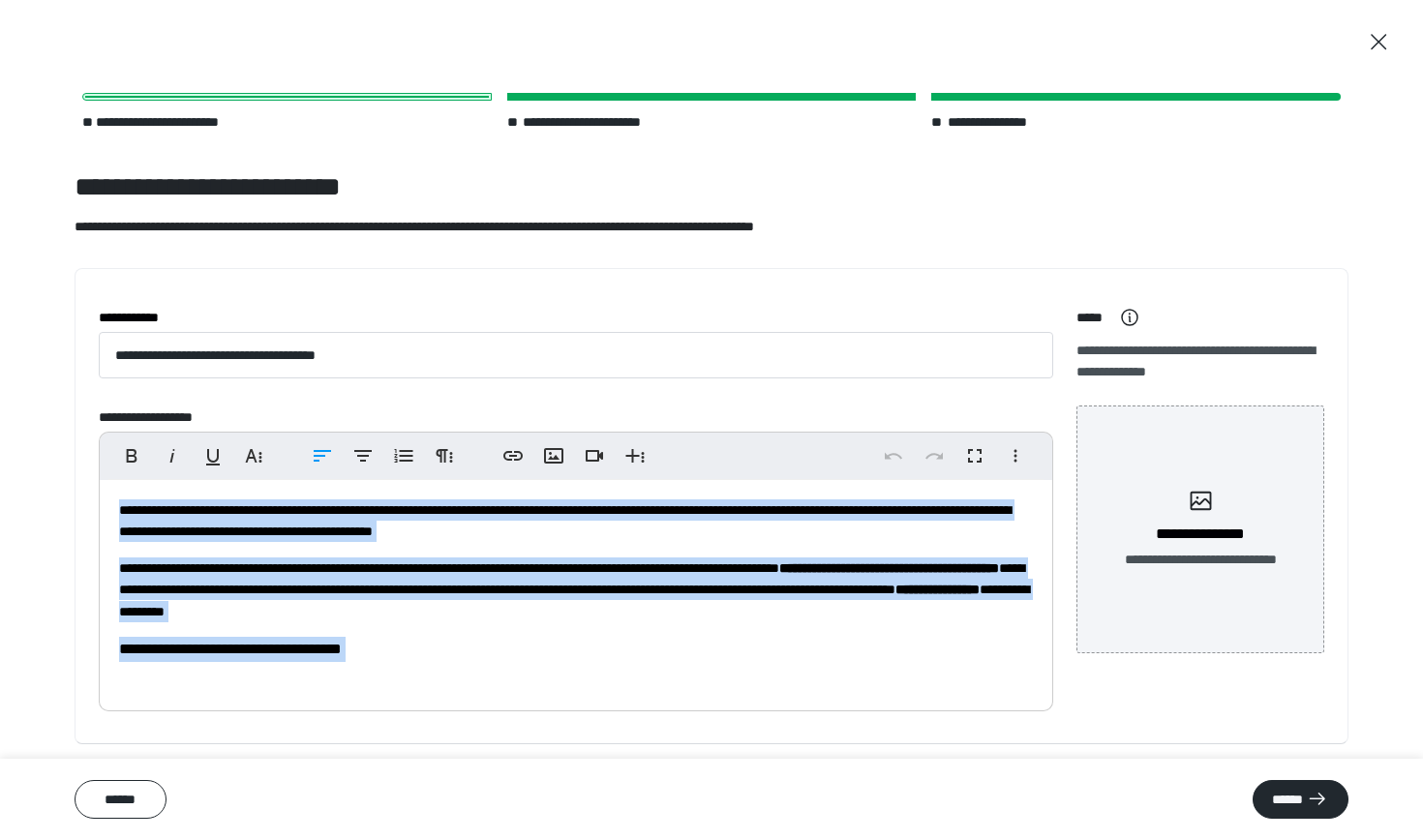 drag, startPoint x: 117, startPoint y: 504, endPoint x: 338, endPoint y: 667, distance: 274.60881 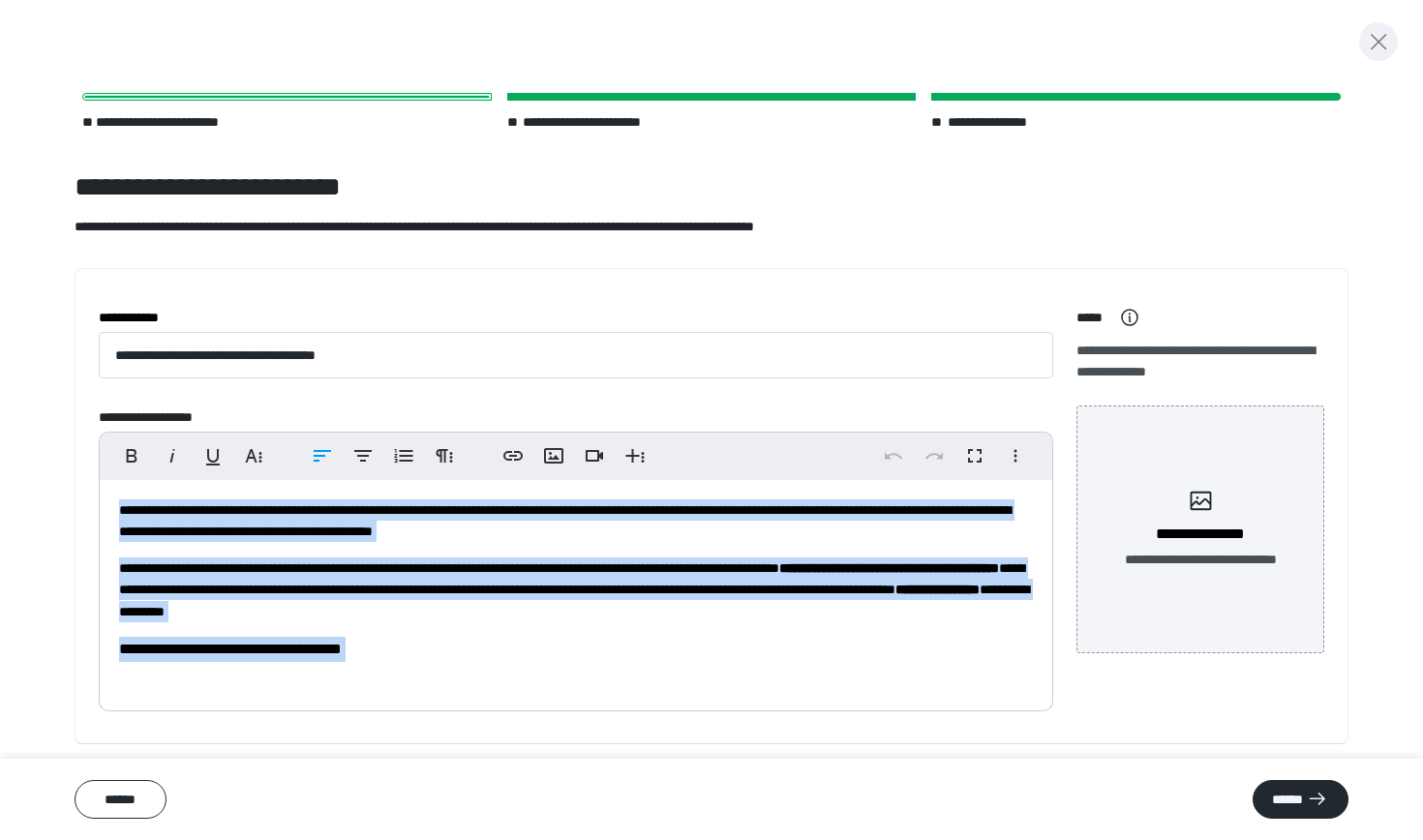 click 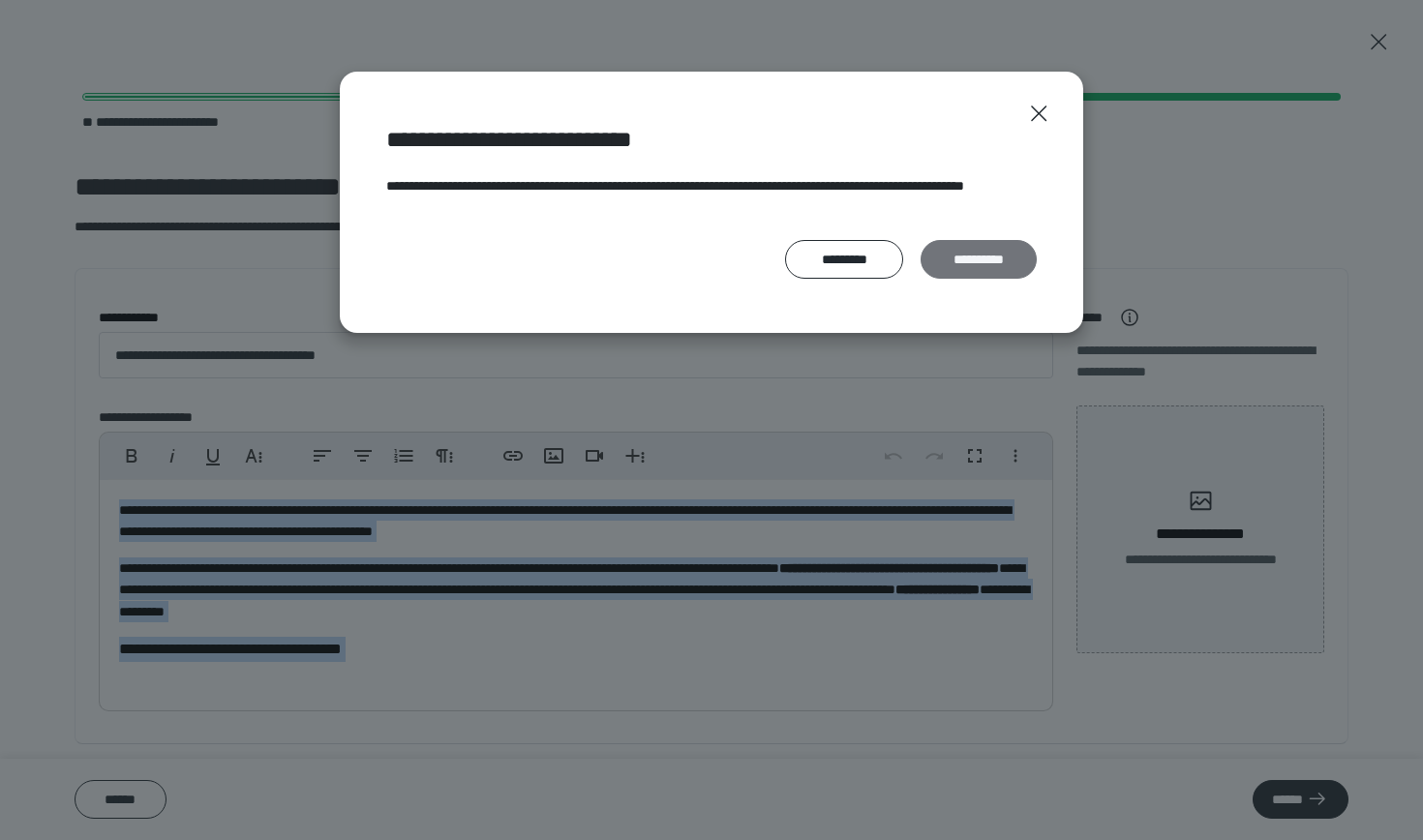 click on "**********" at bounding box center [979, 259] 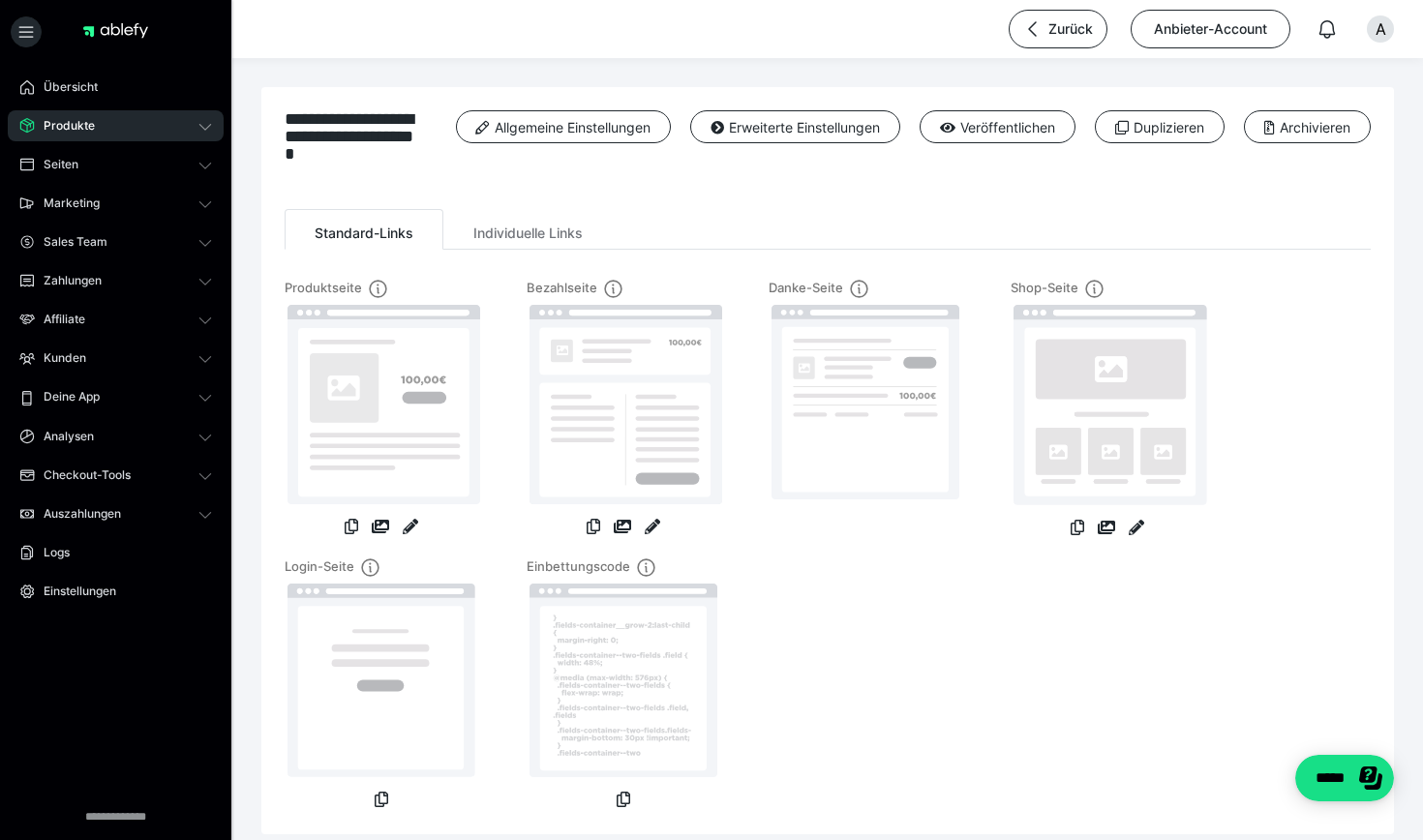 click on "Produkte" at bounding box center (115, 126) 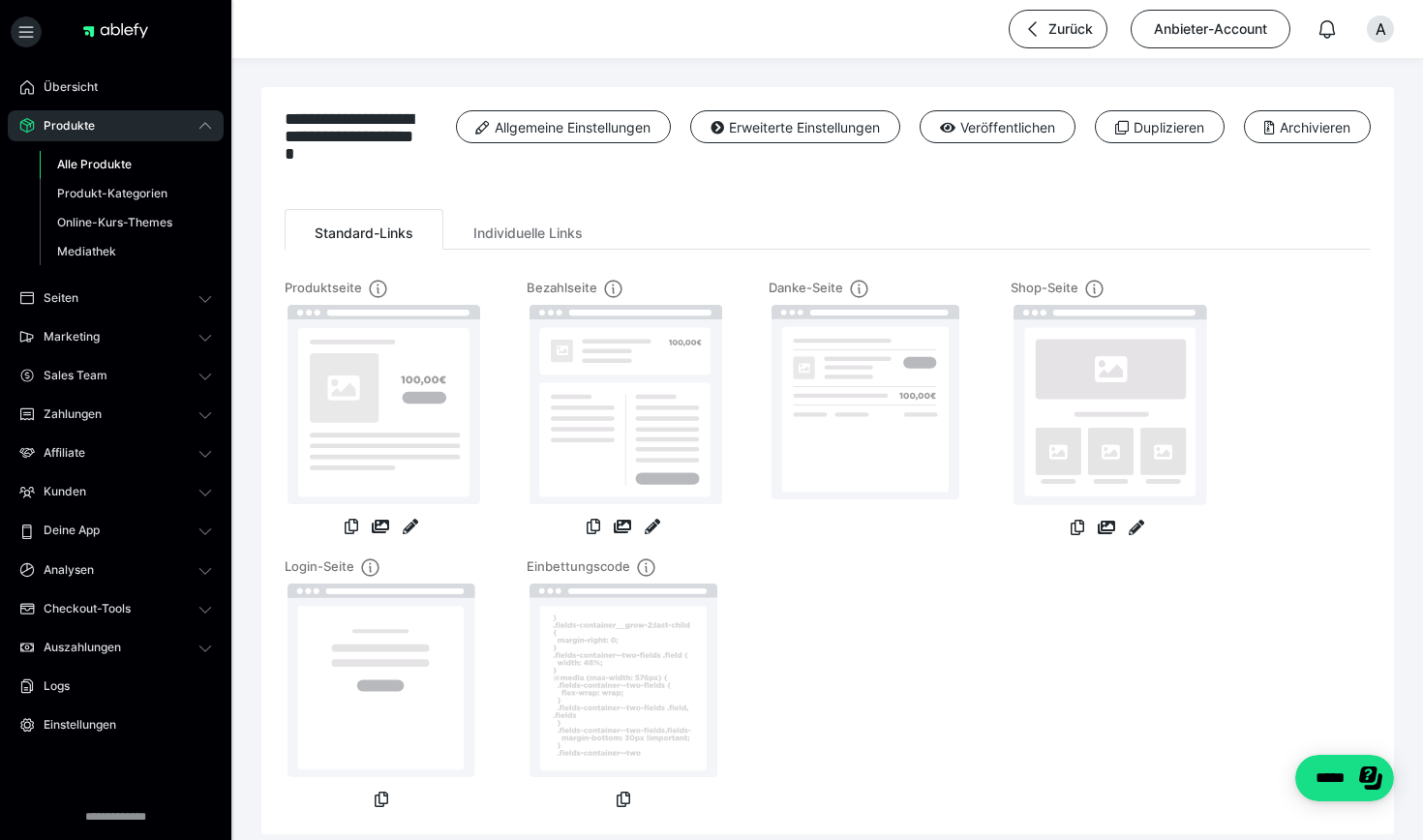 click on "Alle Produkte" at bounding box center [94, 164] 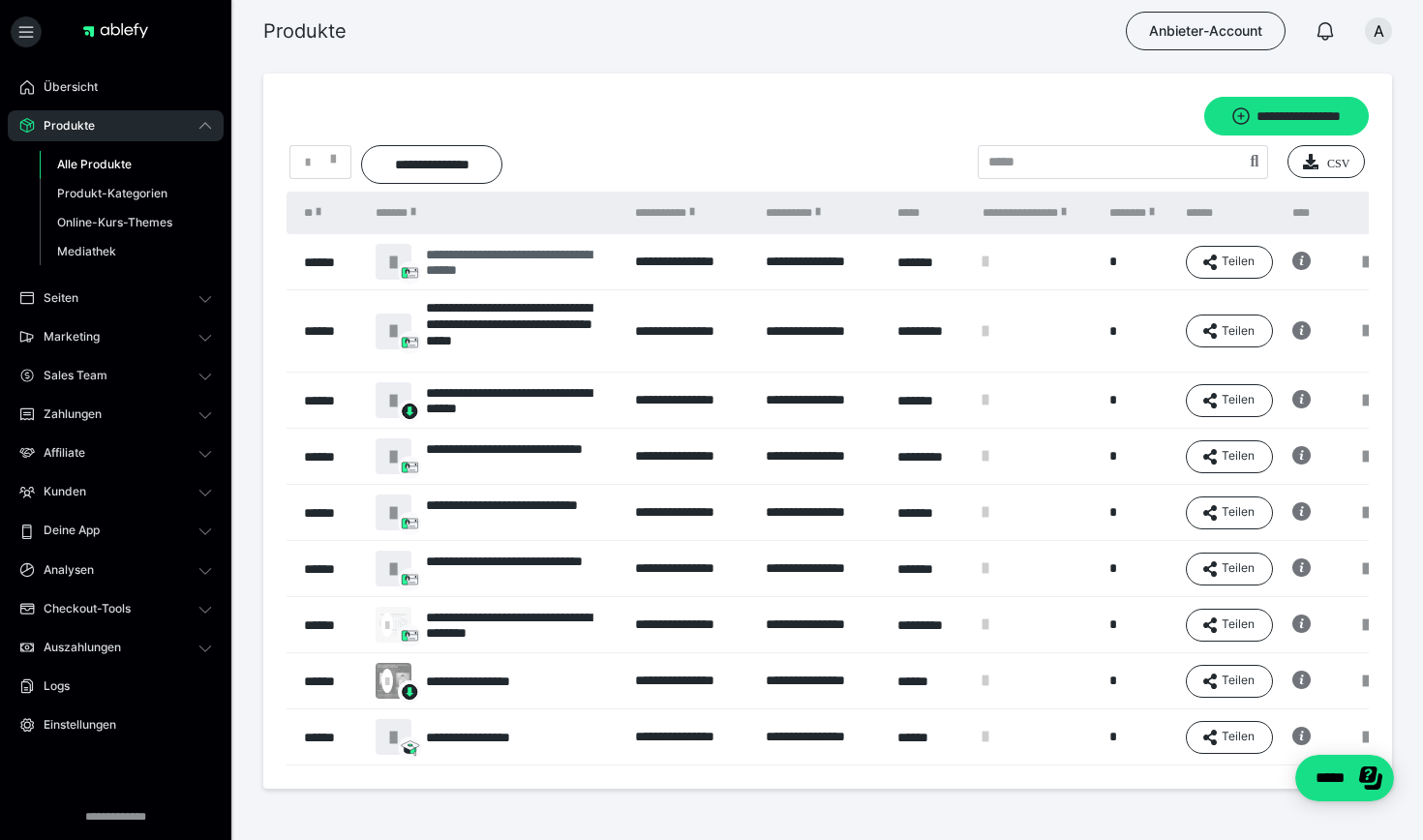 click on "**********" at bounding box center (521, 262) 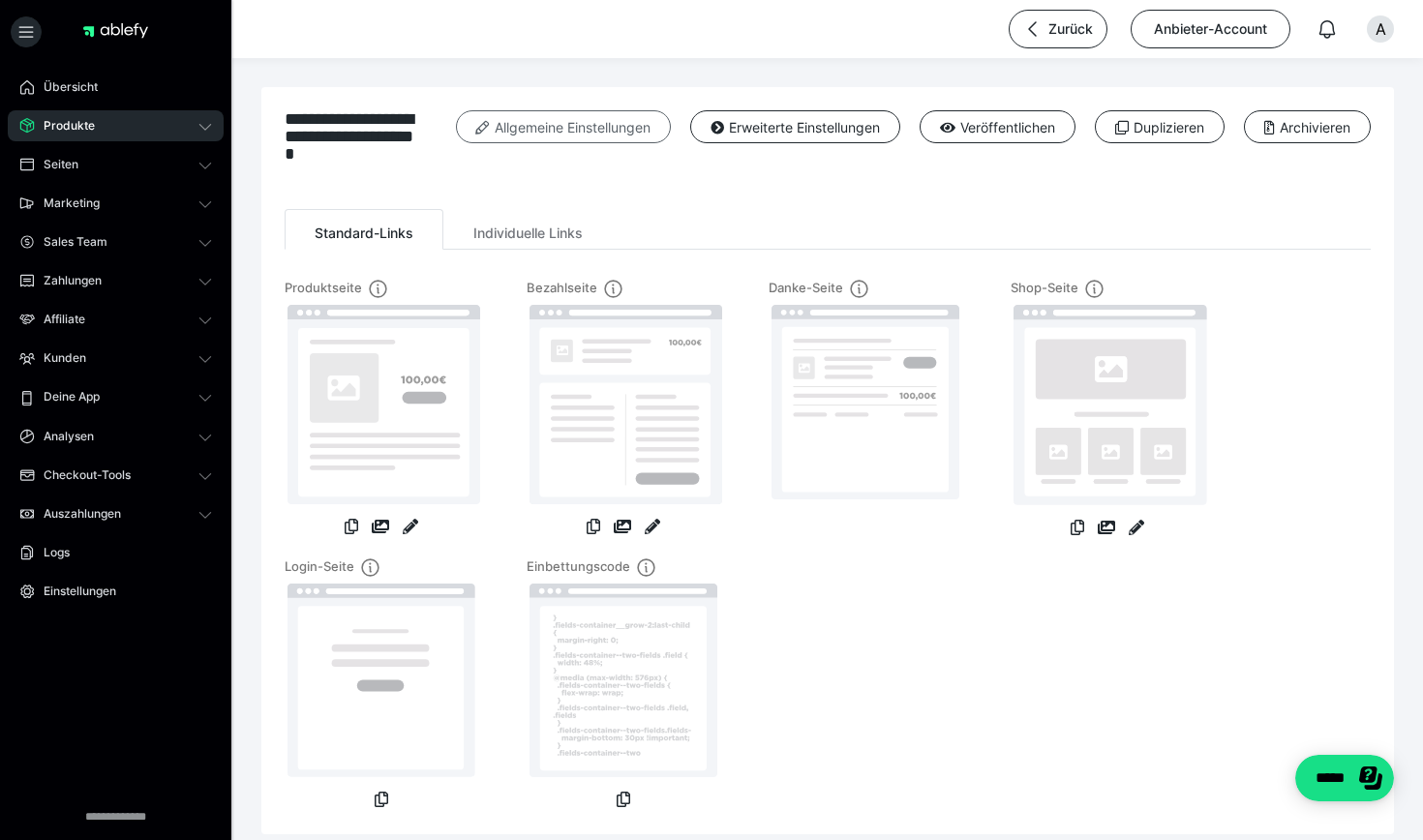 click on "Allgemeine Einstellungen" at bounding box center [563, 127] 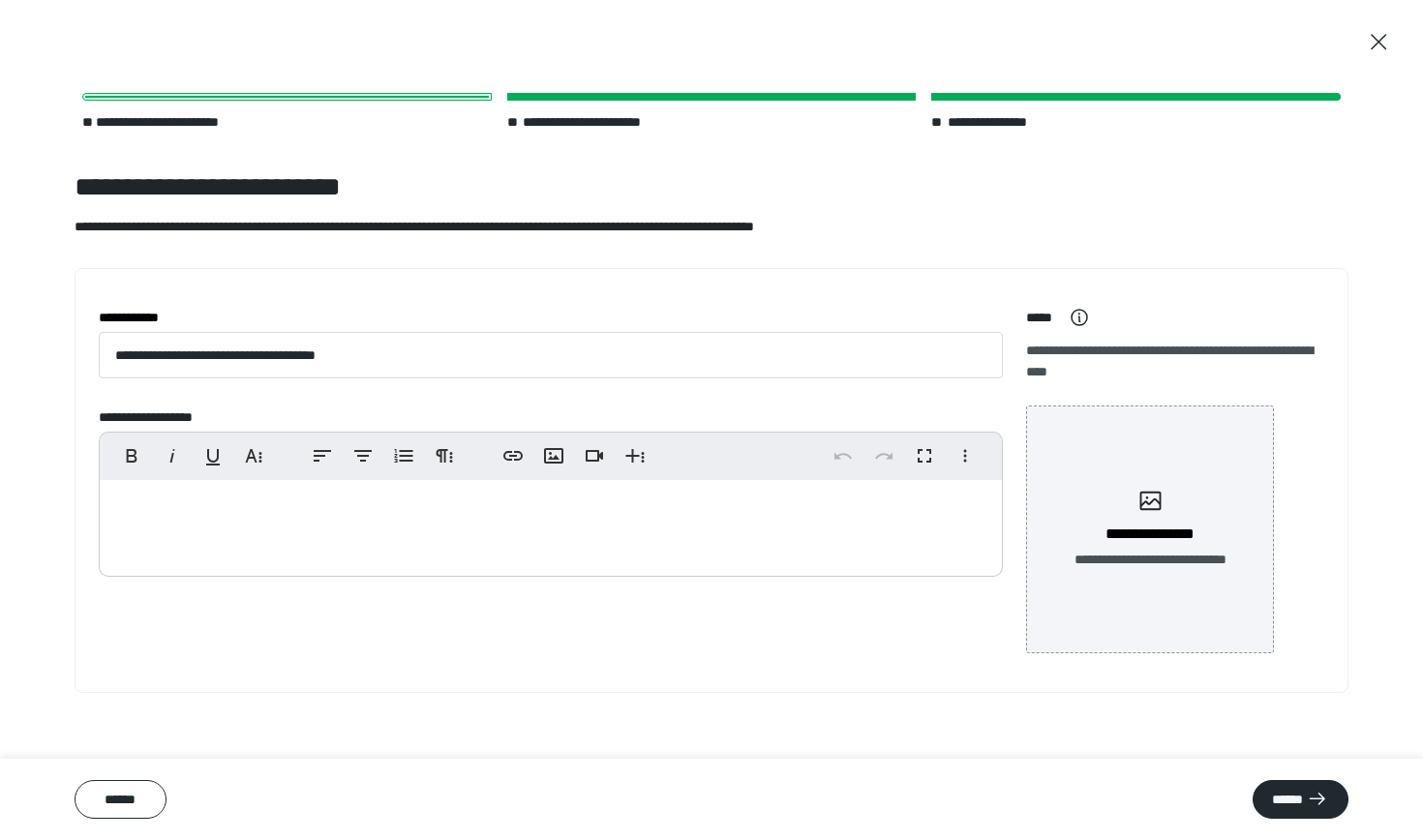 click at bounding box center (551, 524) 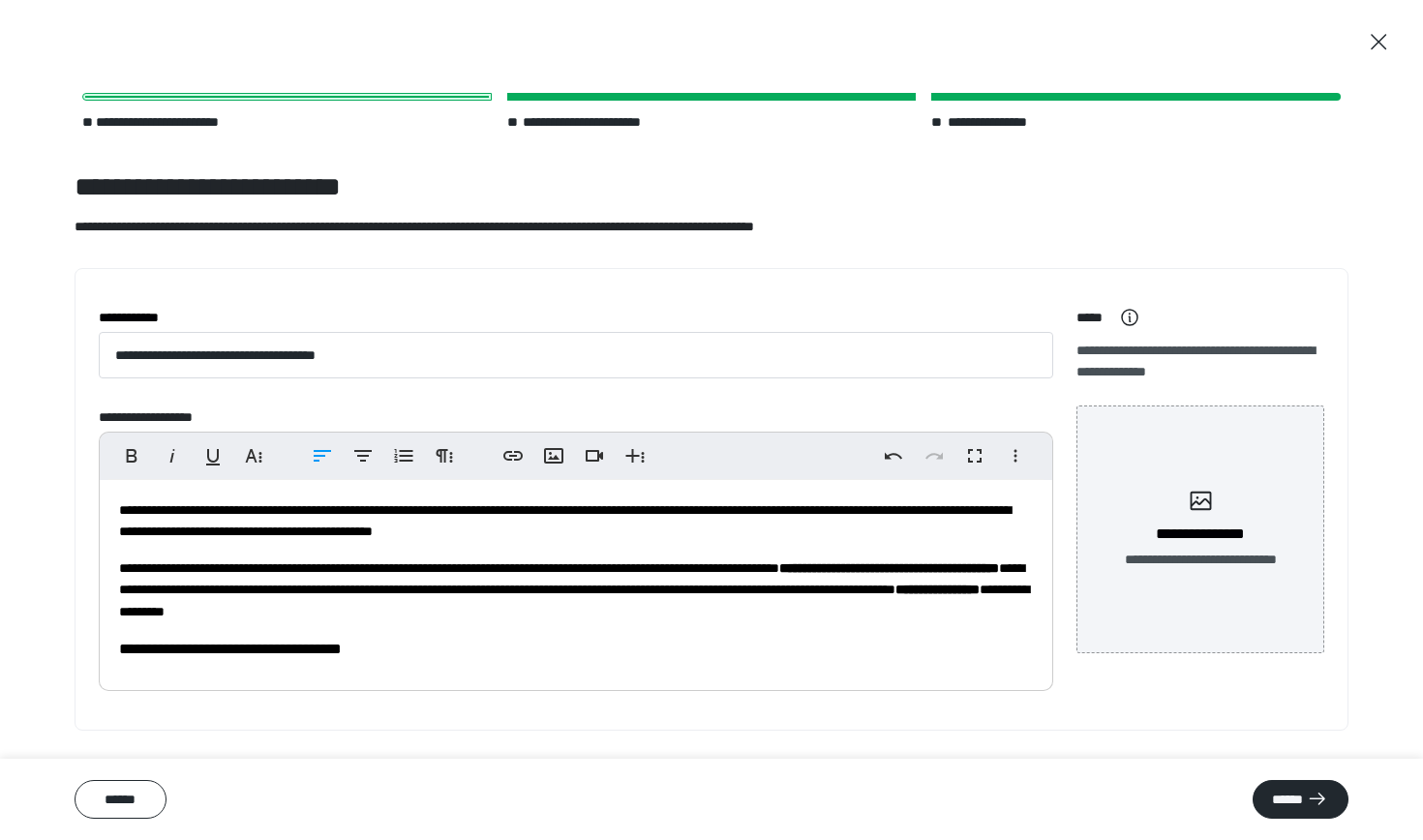 click on "**********" at bounding box center [576, 581] 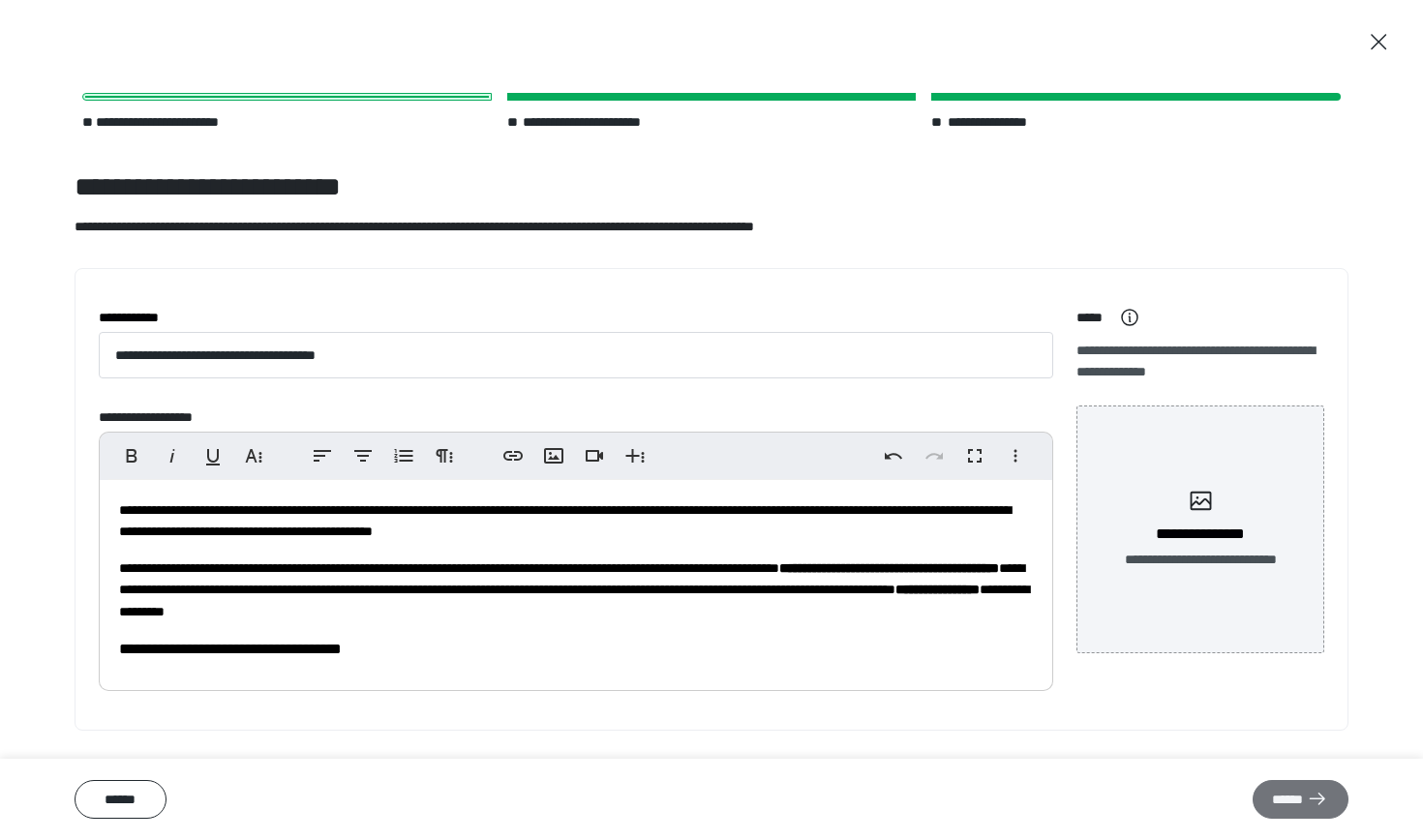 click on "******" at bounding box center [1300, 799] 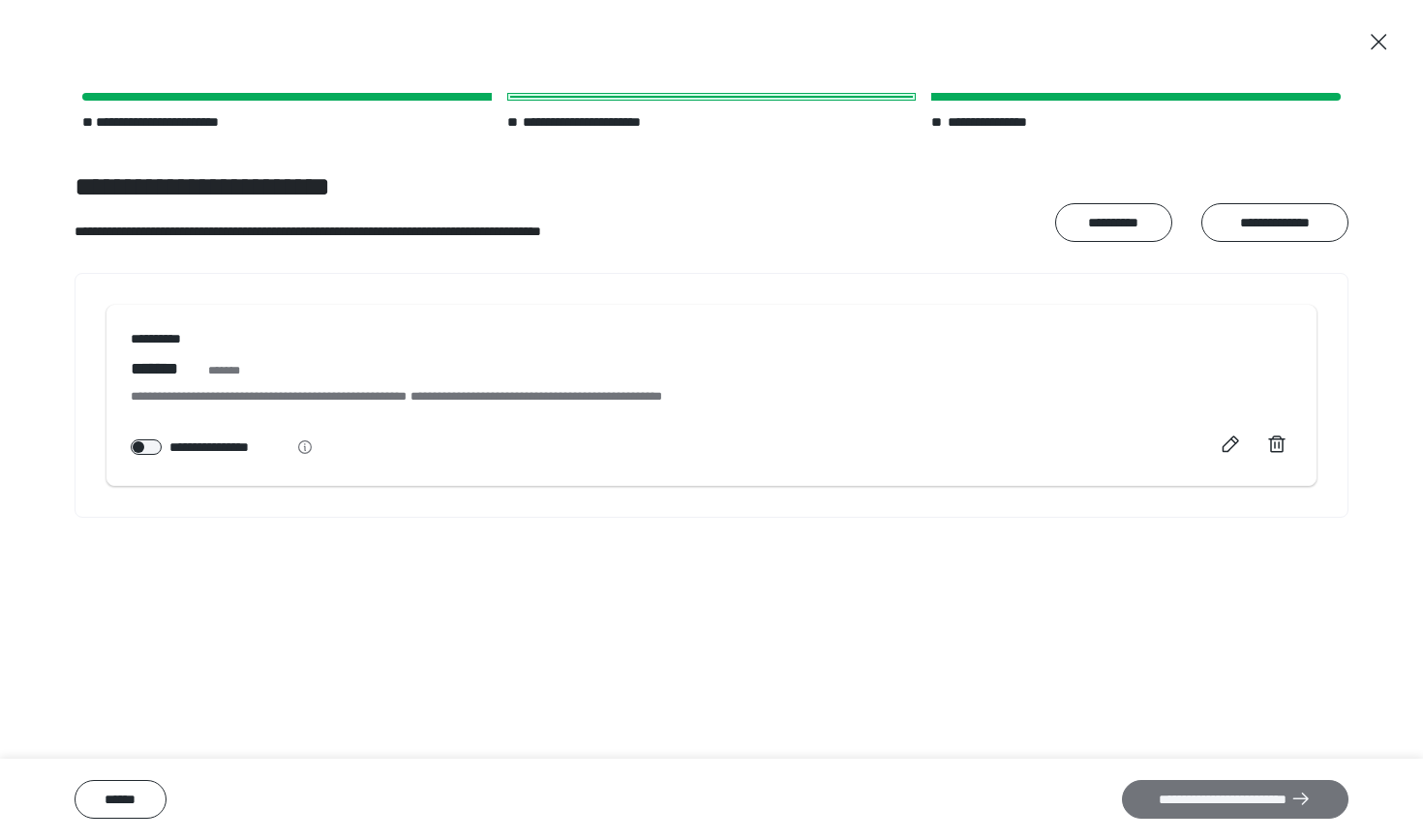 click on "**********" at bounding box center (1235, 799) 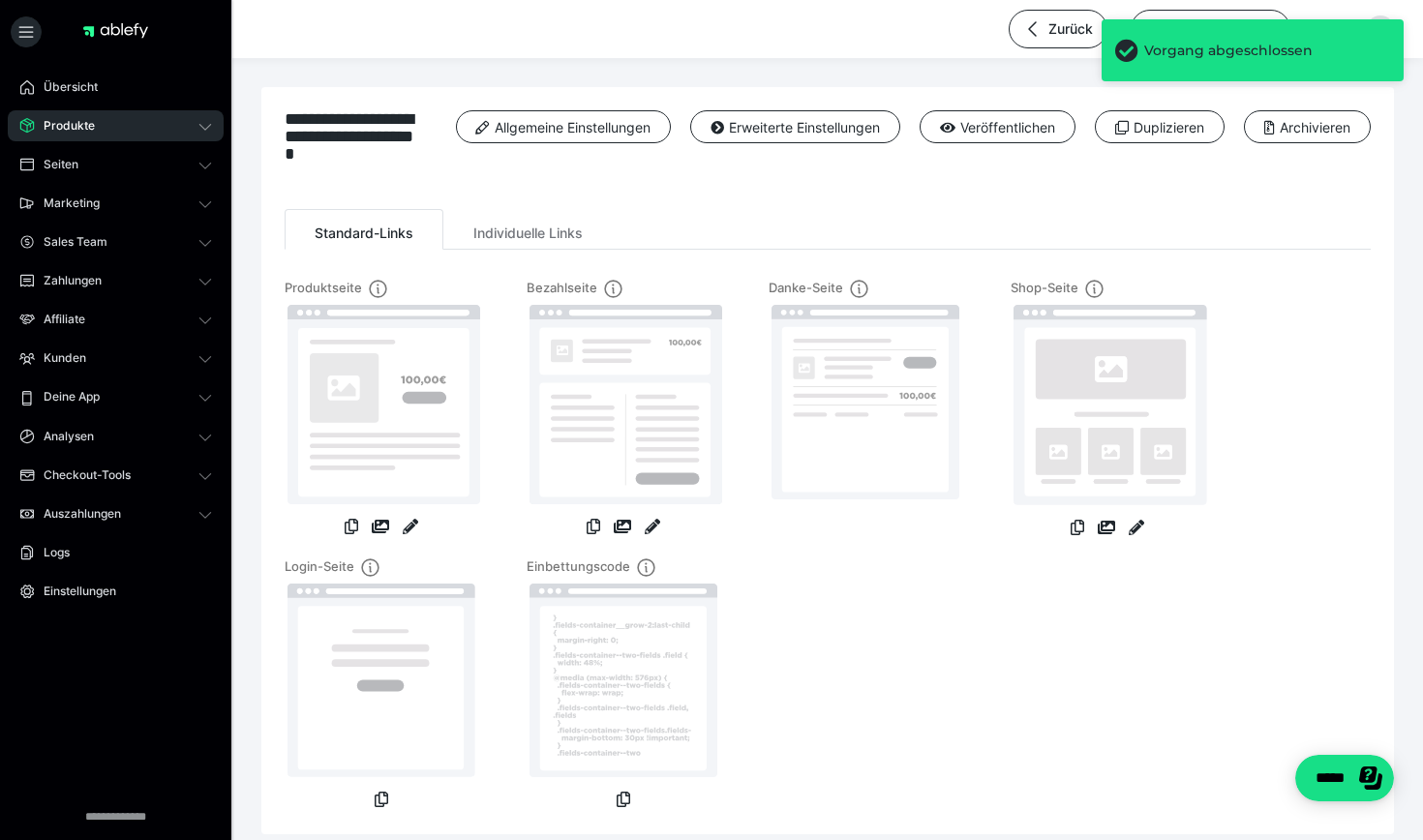 click on "Produkte" at bounding box center (115, 126) 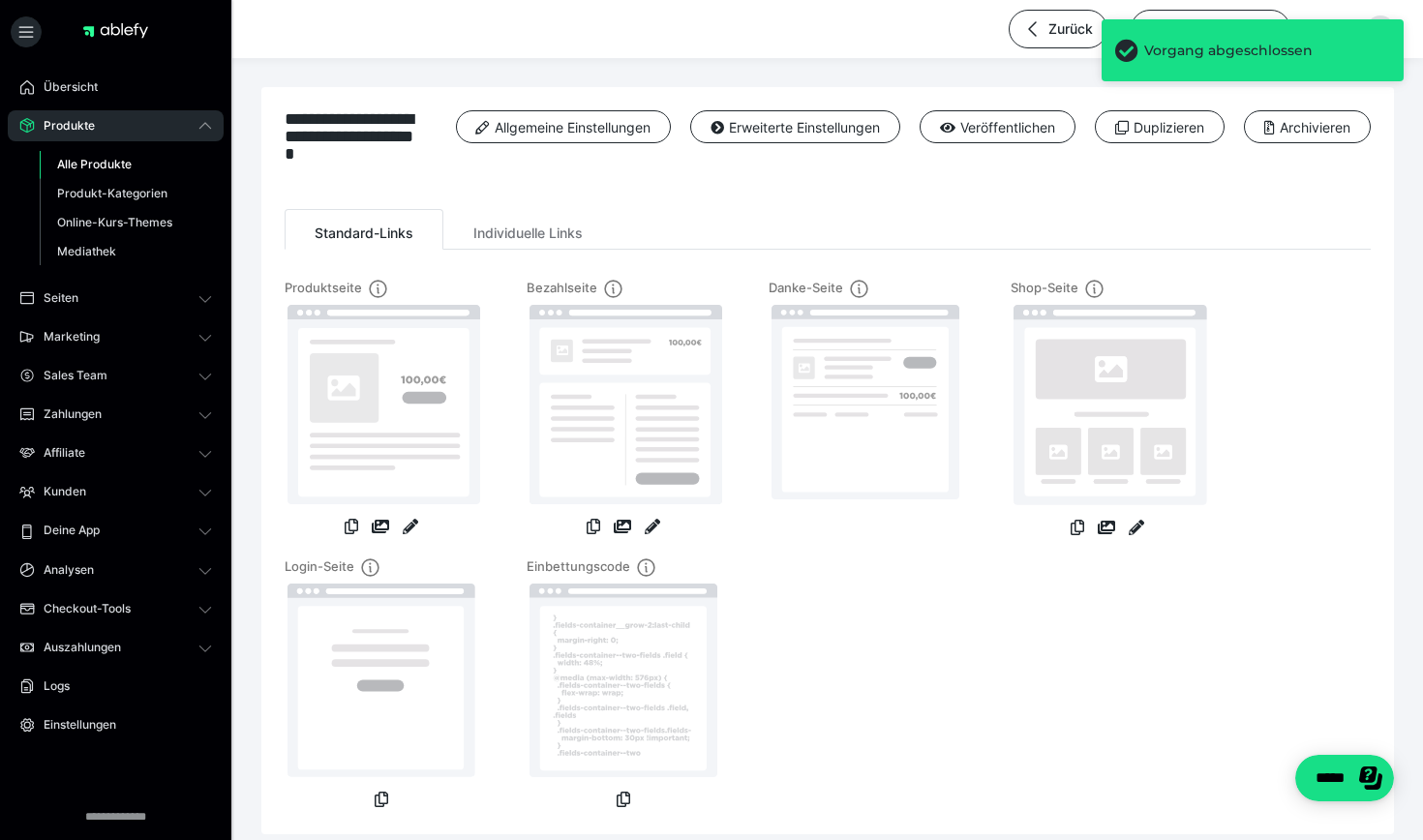 click on "Alle Produkte" at bounding box center [94, 164] 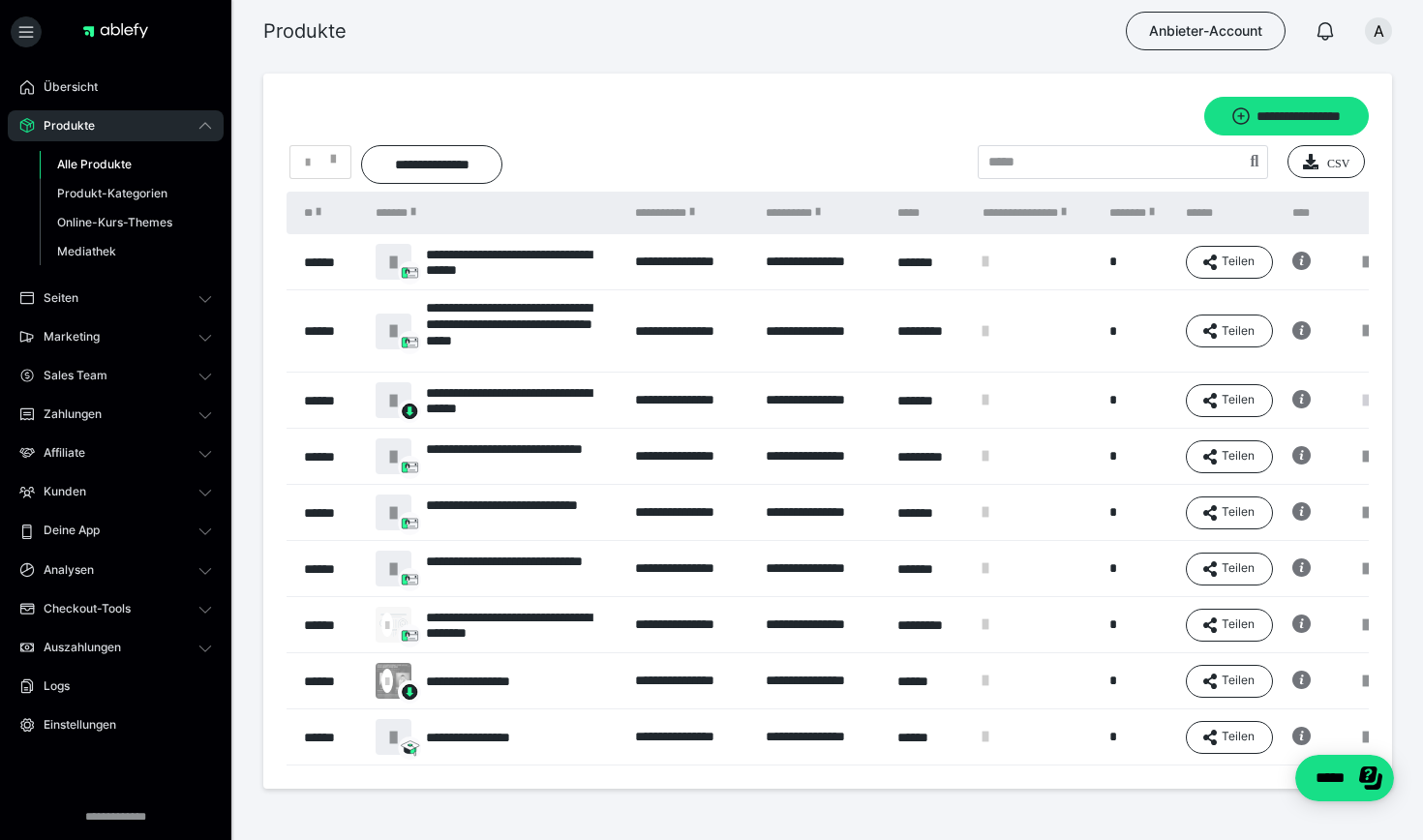 click at bounding box center (1366, 401) 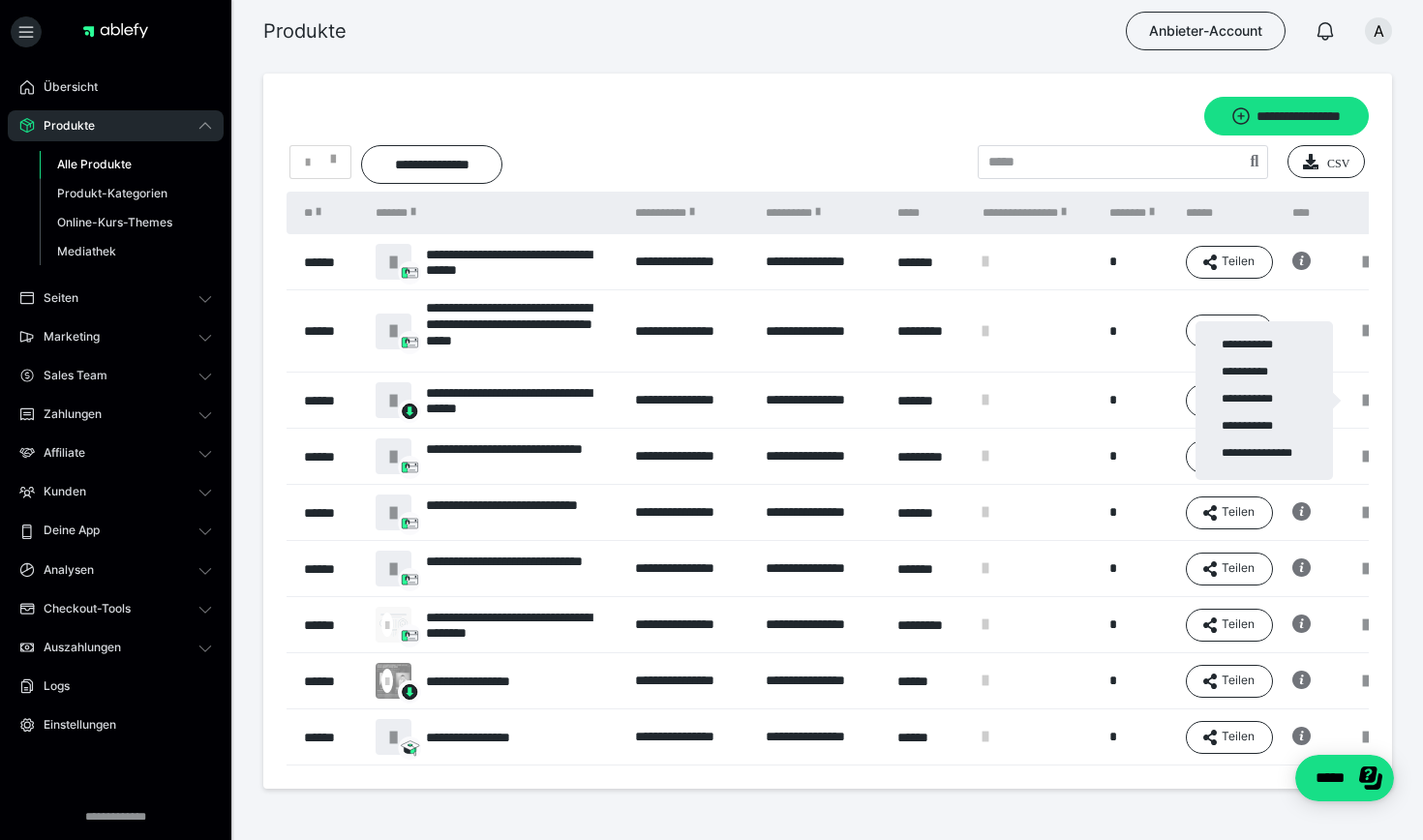 click at bounding box center [712, 420] 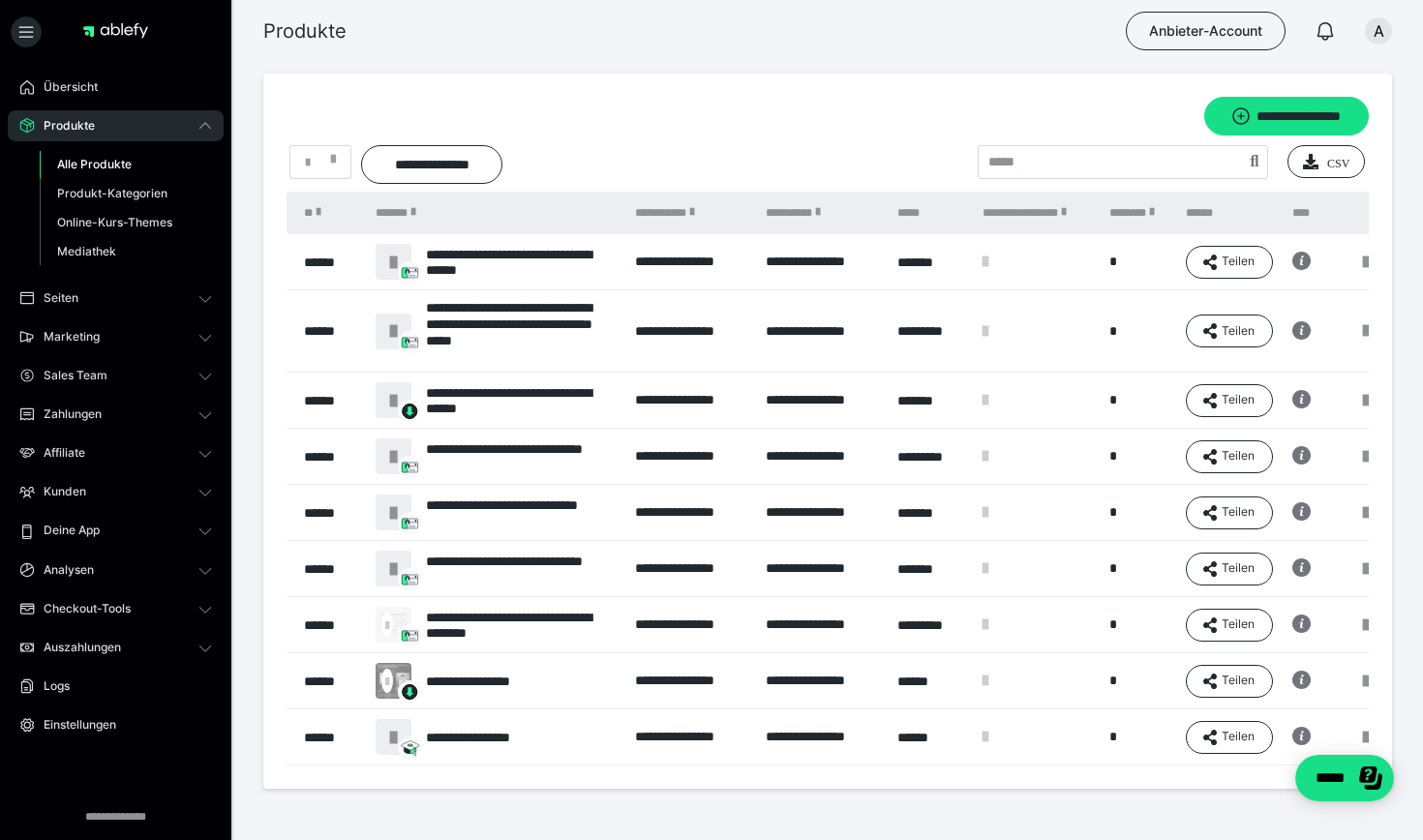 scroll, scrollTop: 0, scrollLeft: 0, axis: both 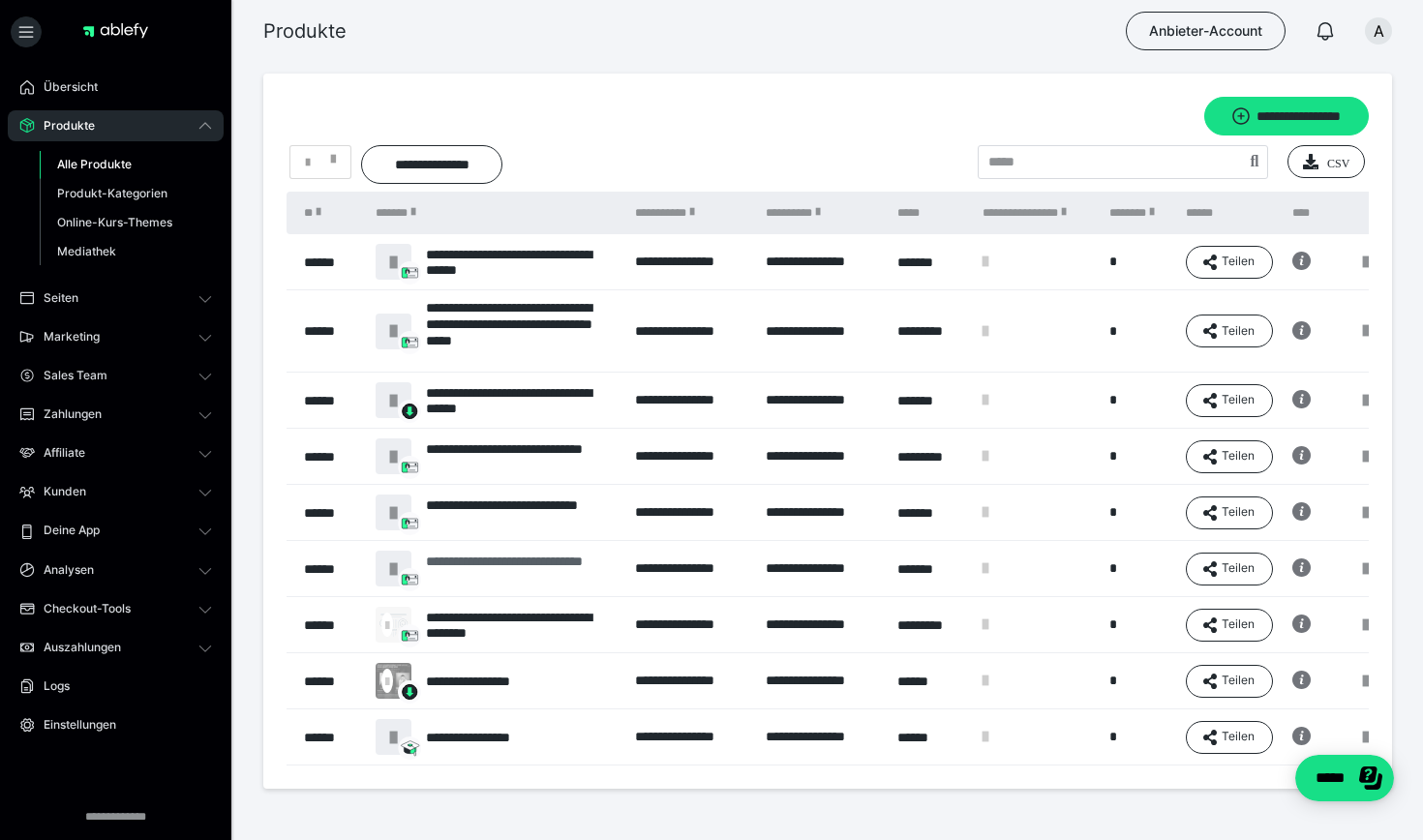 click on "**********" at bounding box center (521, 569) 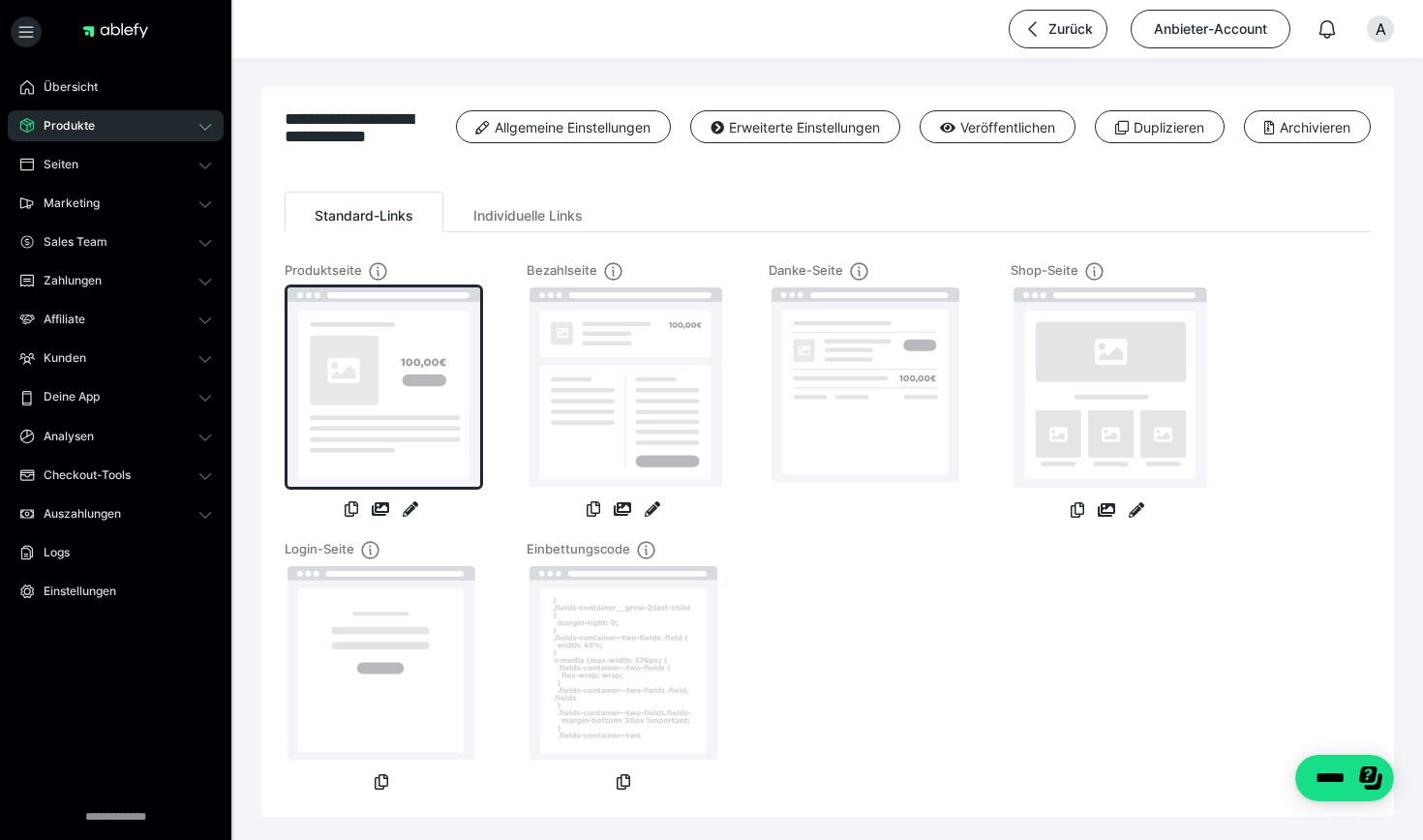 click at bounding box center [383, 387] 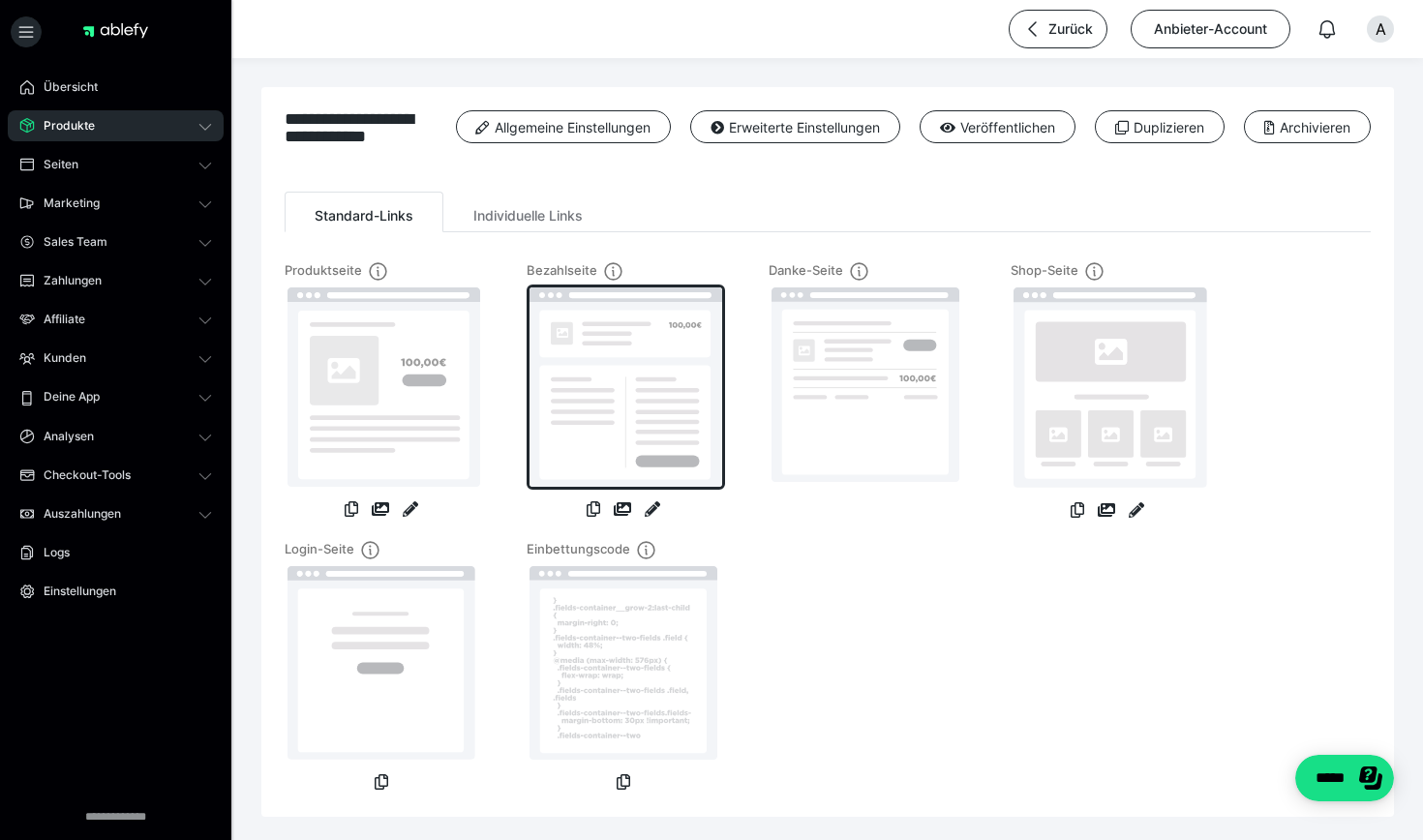 click at bounding box center [625, 387] 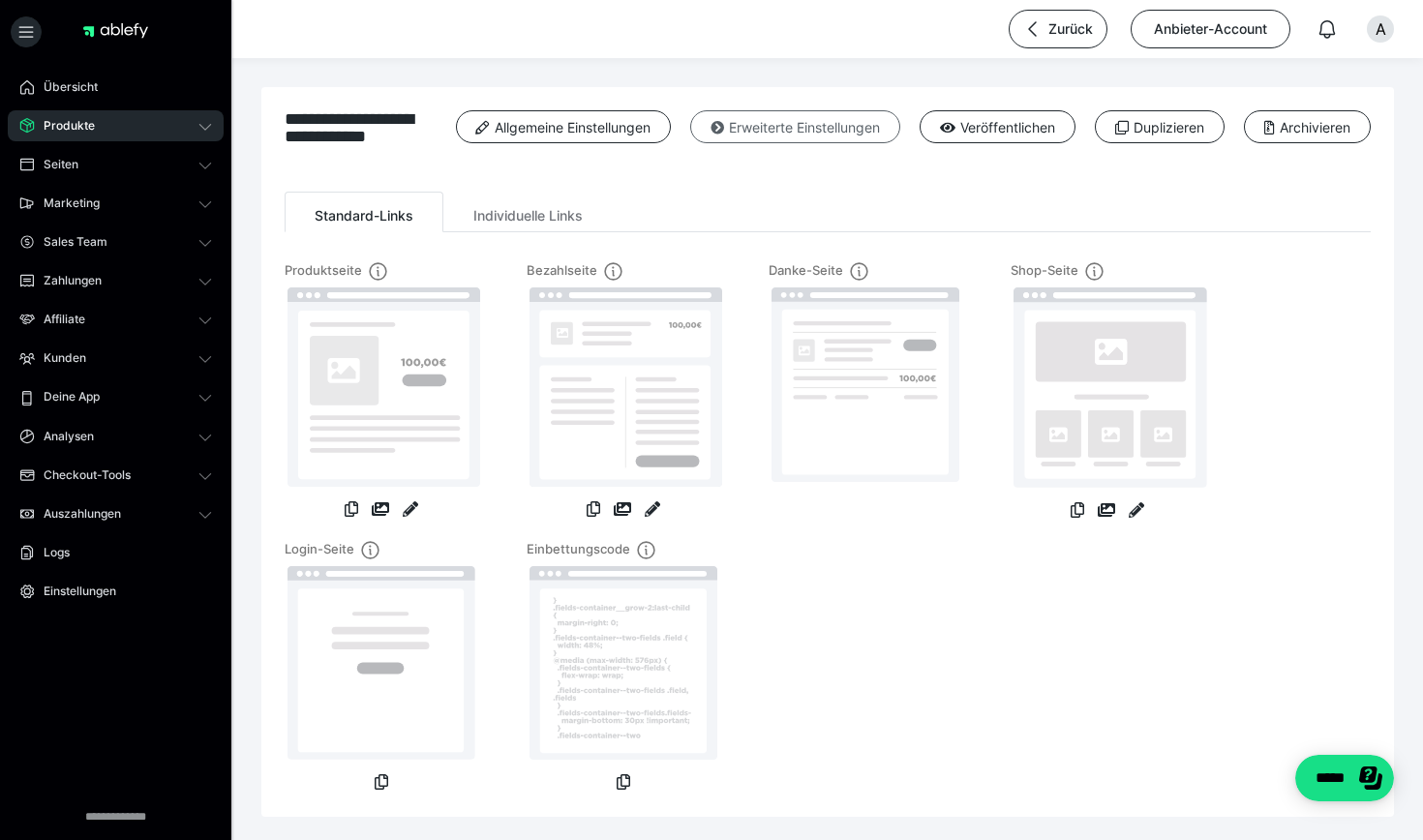 click on "Erweiterte Einstellungen" at bounding box center (795, 127) 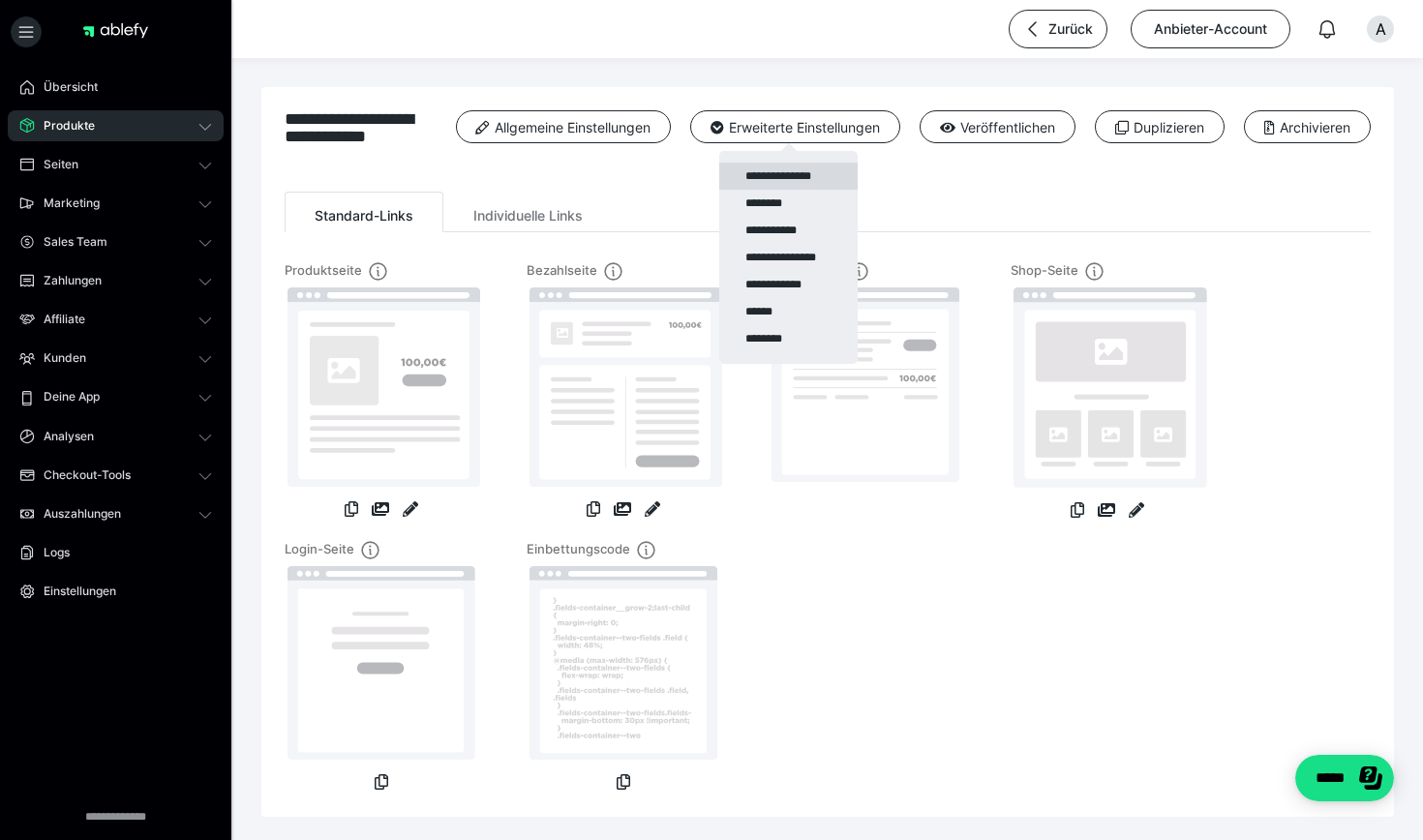 click on "**********" at bounding box center [788, 176] 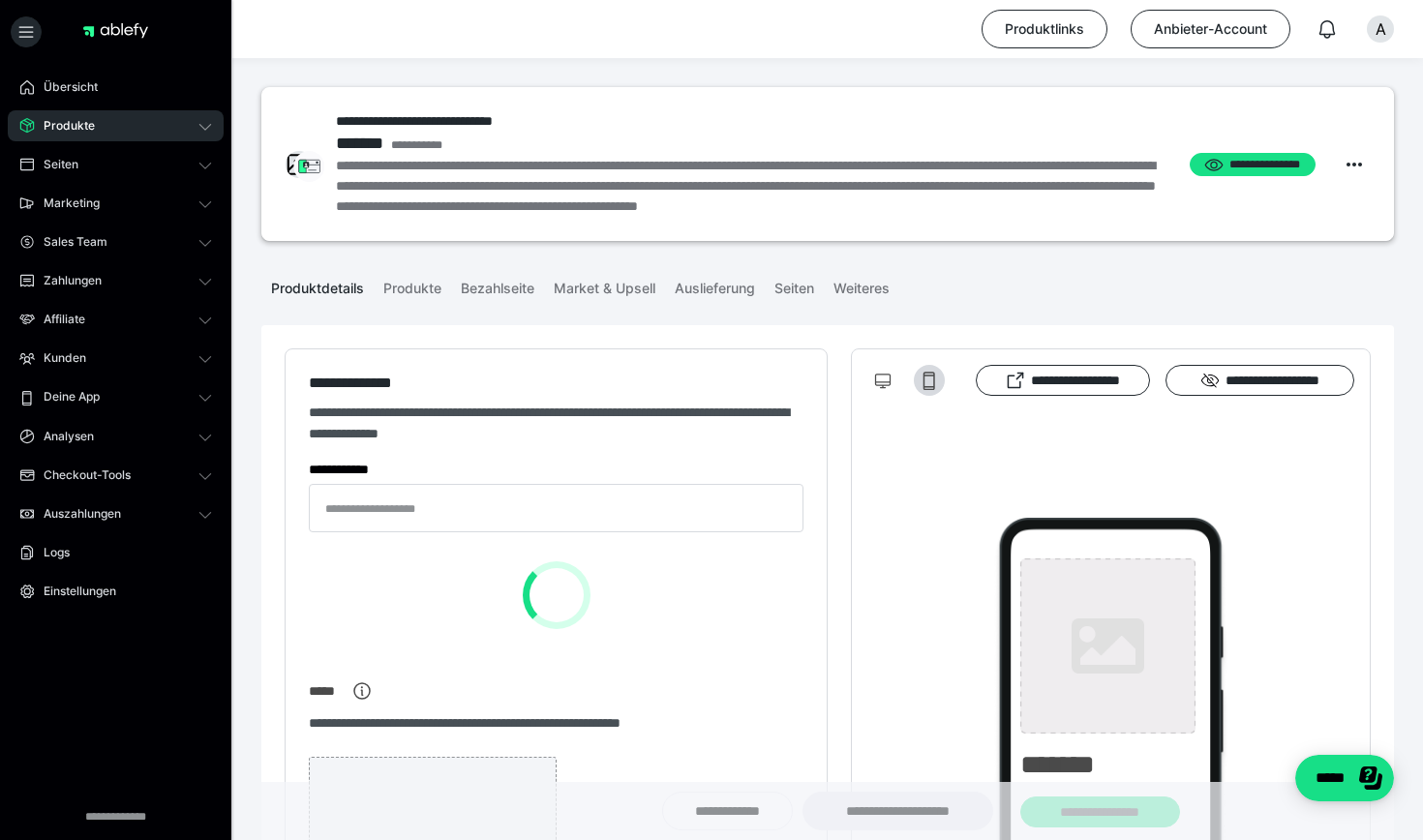 type on "**********" 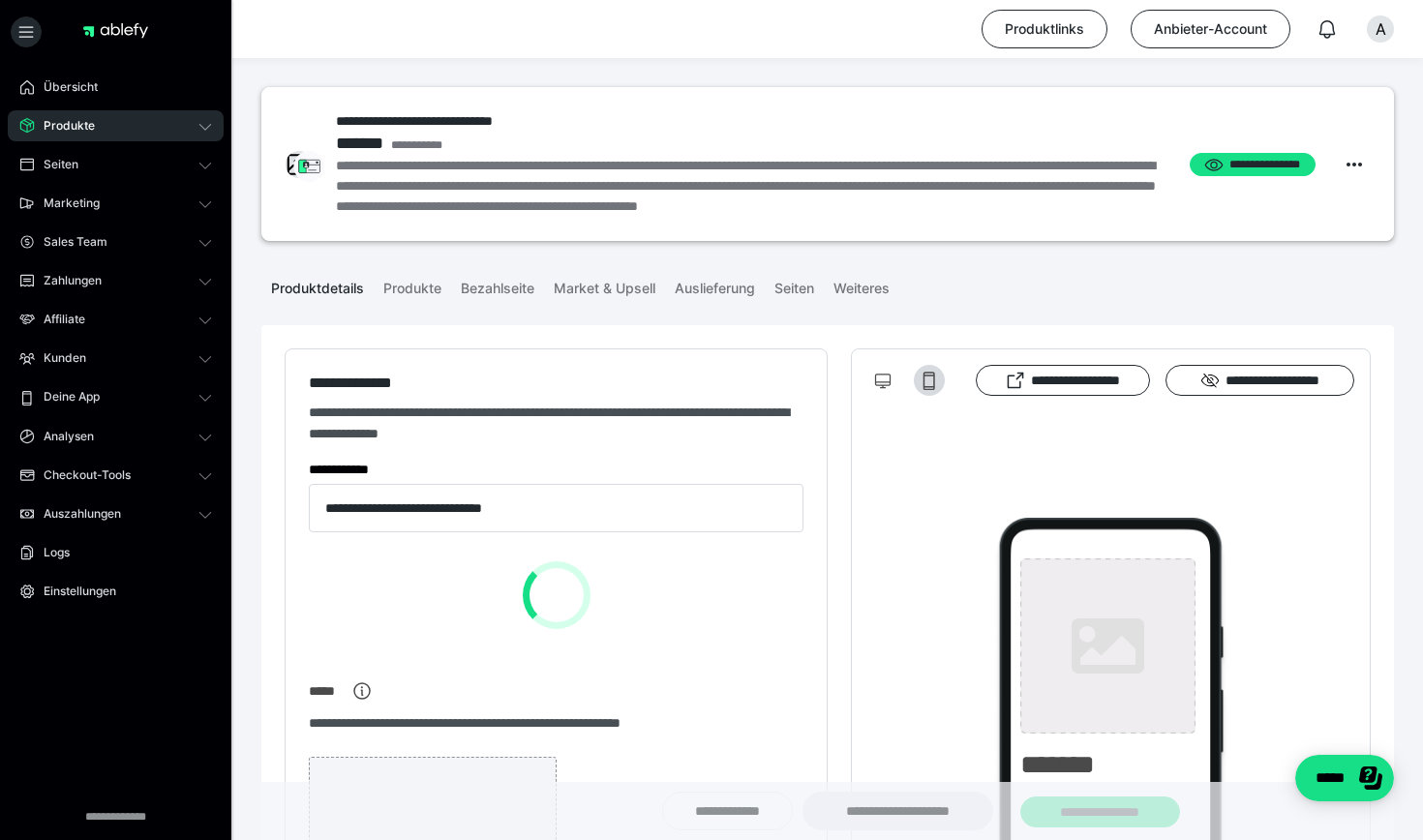 type on "**********" 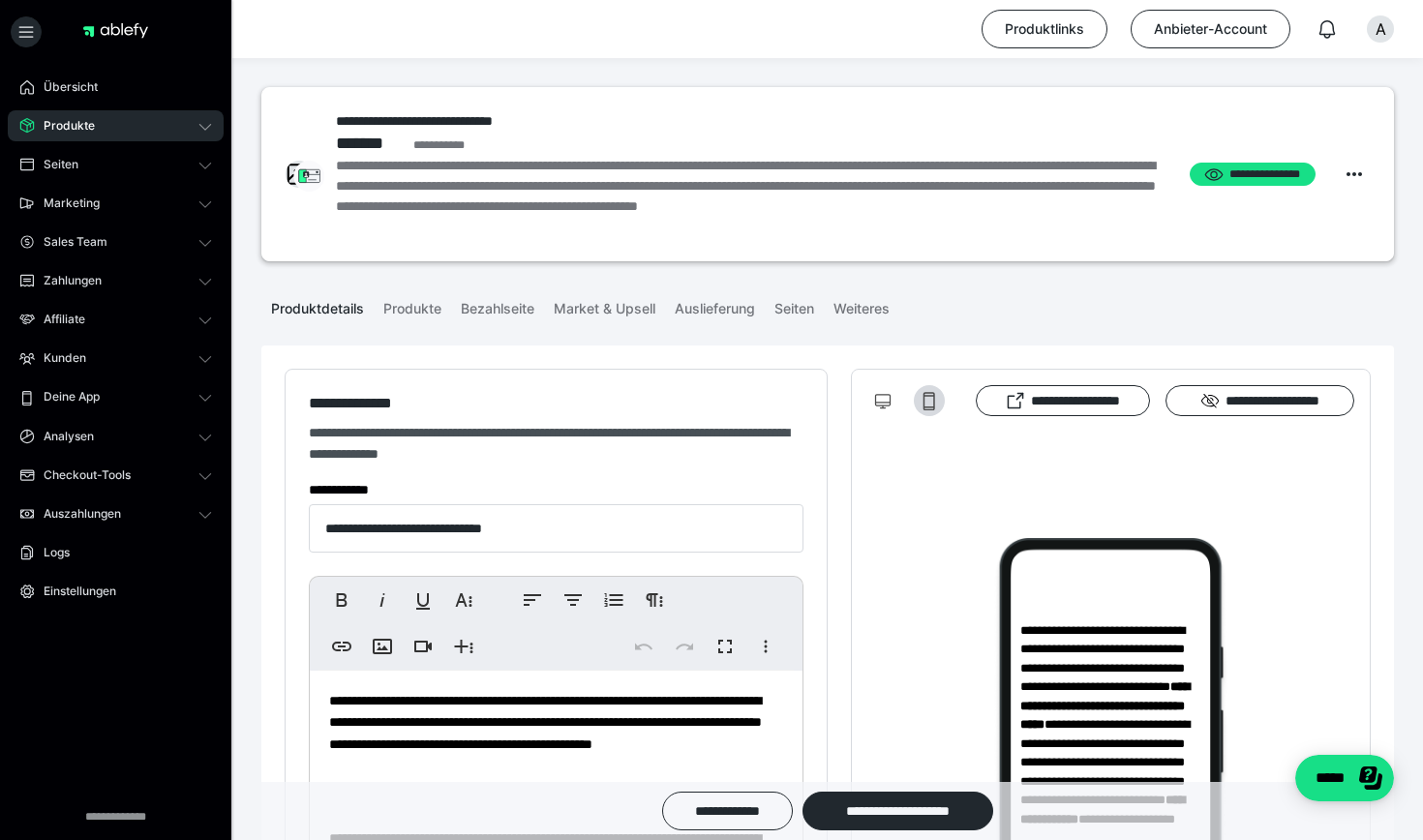 scroll, scrollTop: 564, scrollLeft: 0, axis: vertical 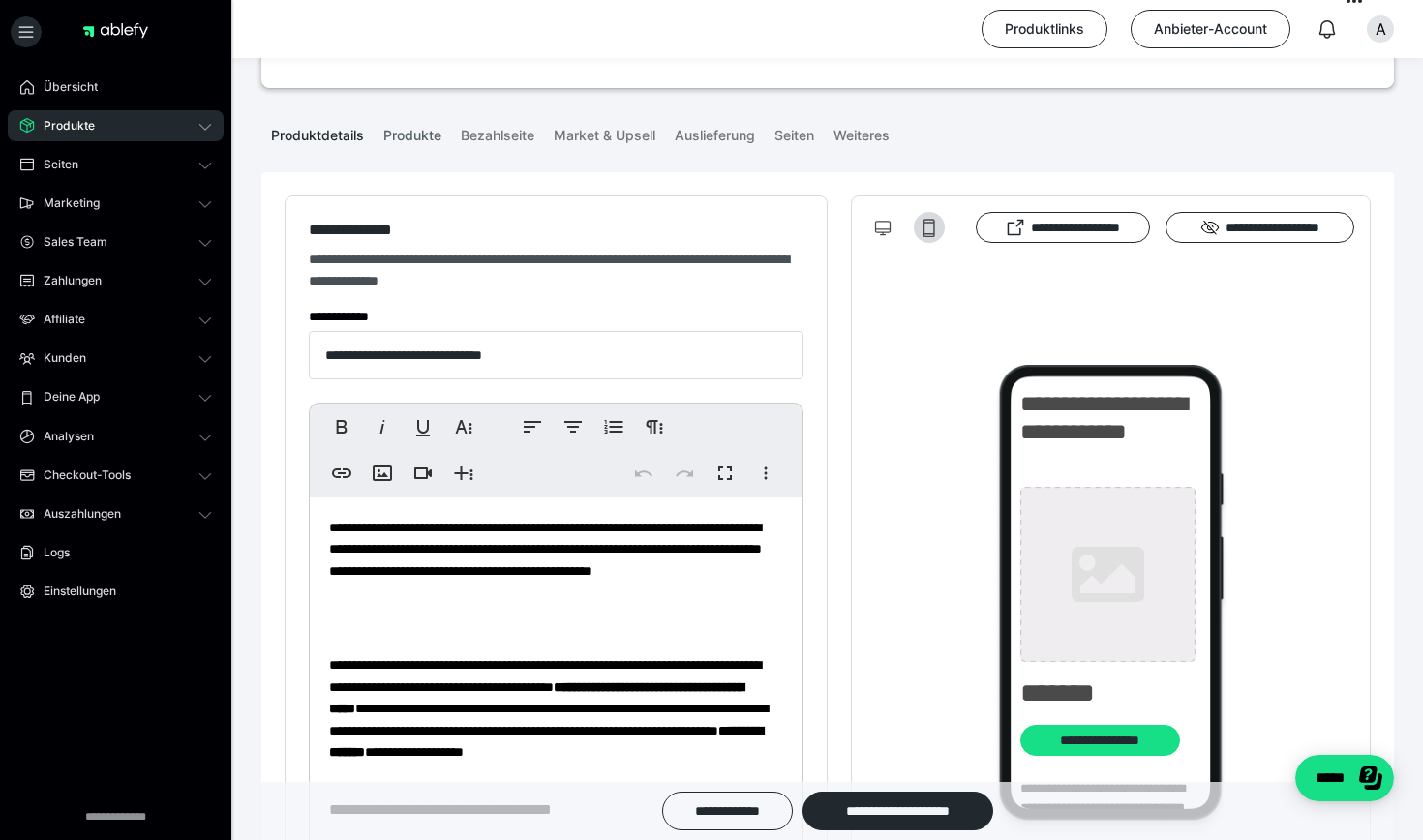 click on "Produkte" at bounding box center [412, 132] 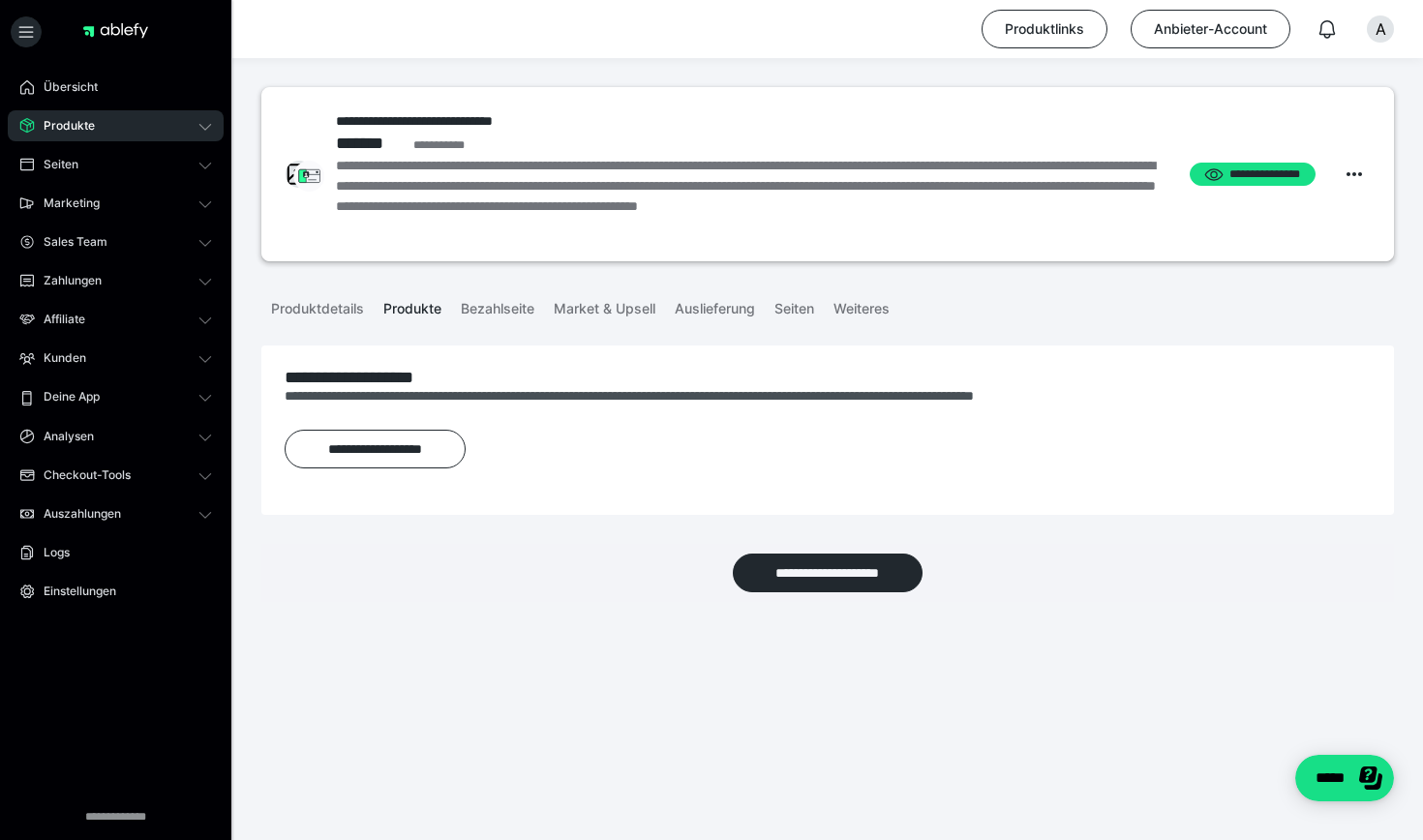 scroll, scrollTop: 0, scrollLeft: 0, axis: both 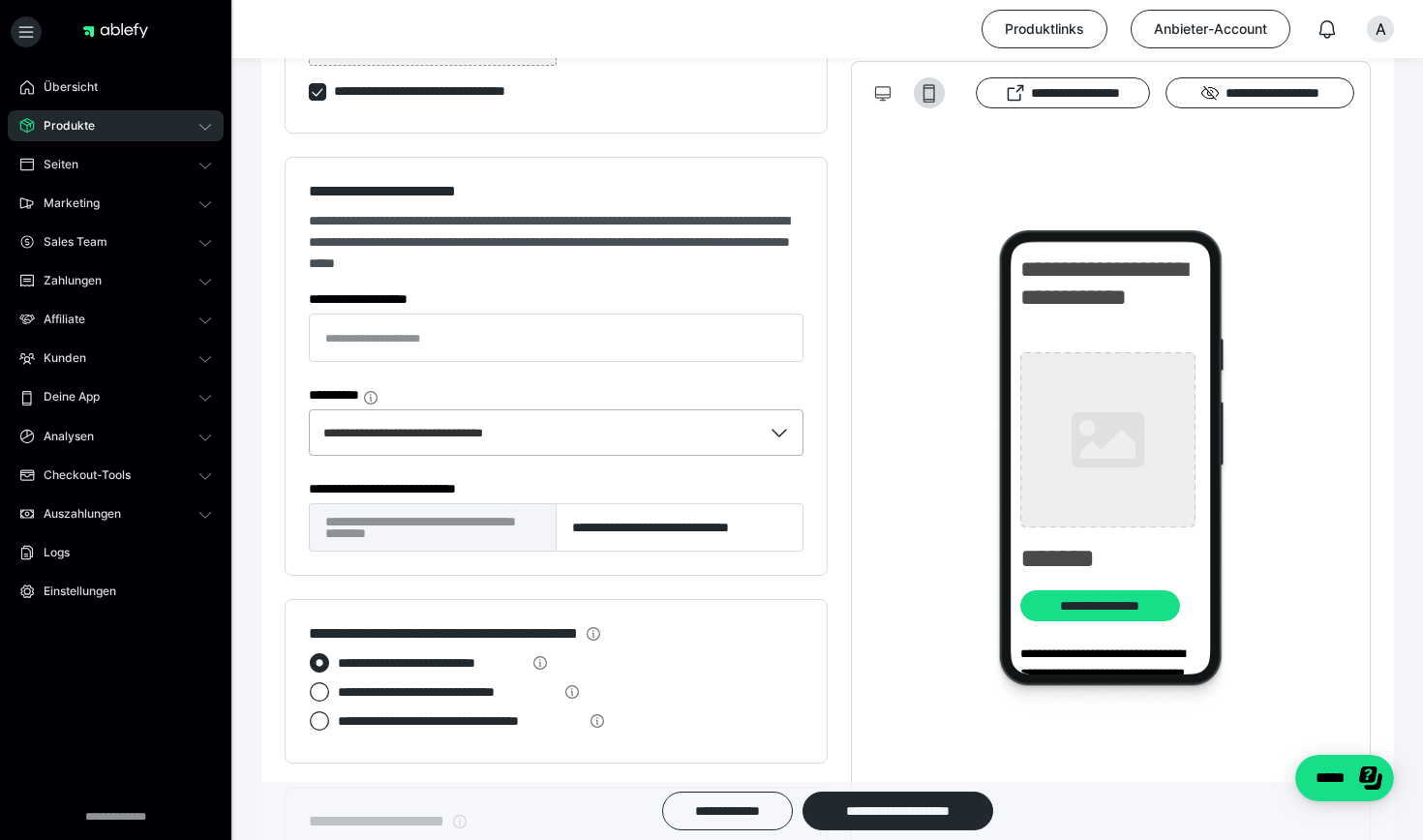 click on "**********" at bounding box center [535, 433] 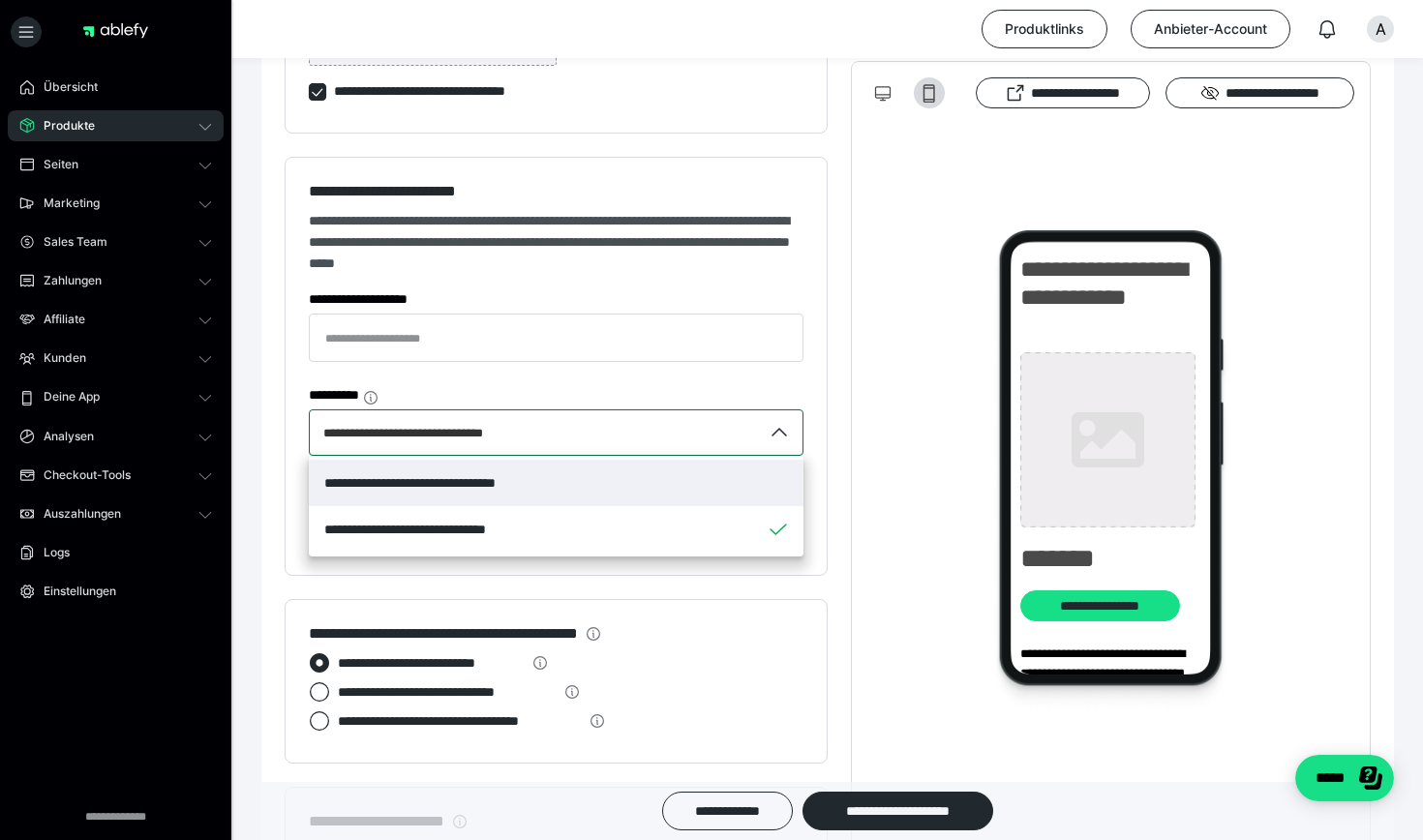click on "**********" at bounding box center [431, 483] 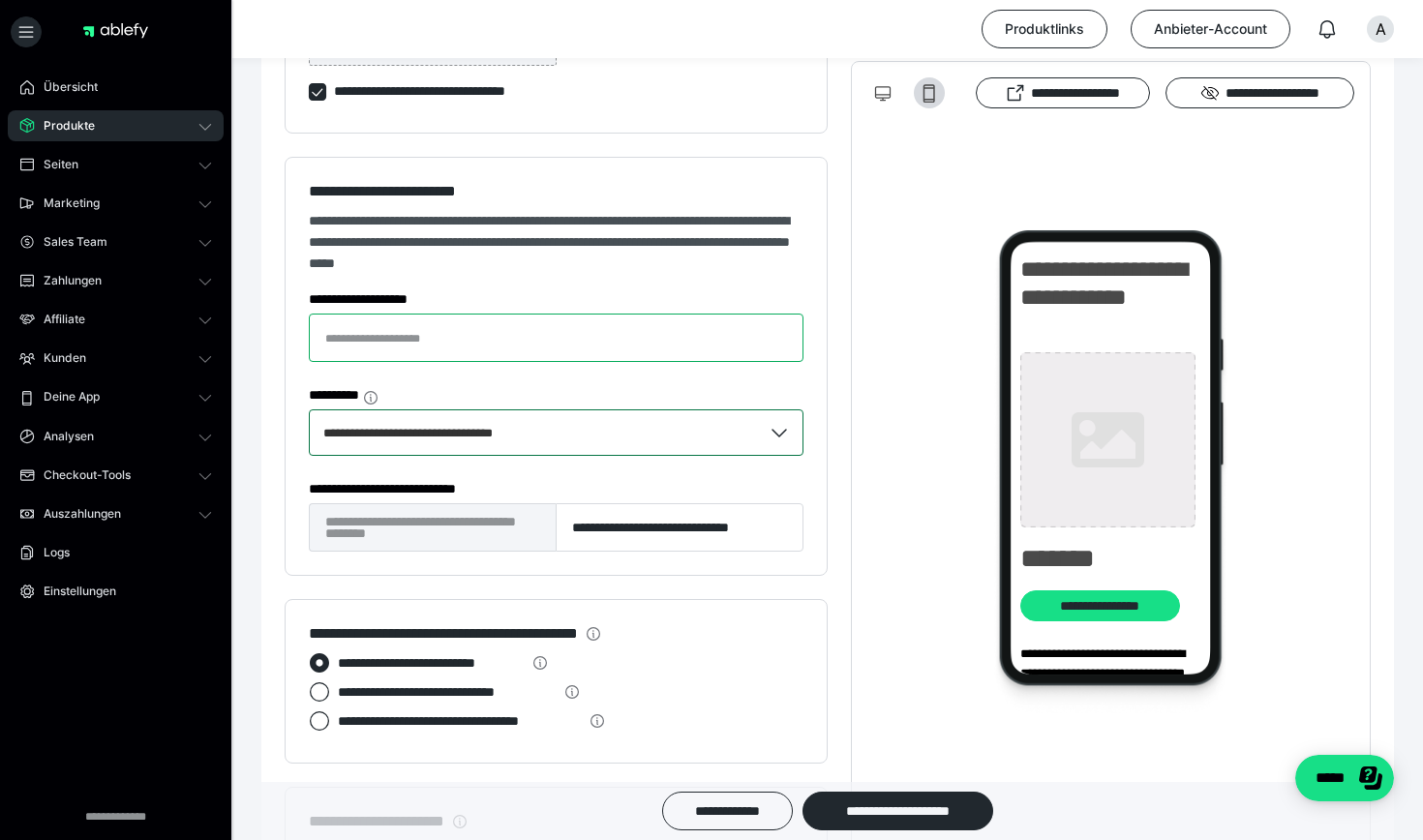 click on "**********" at bounding box center (556, 338) 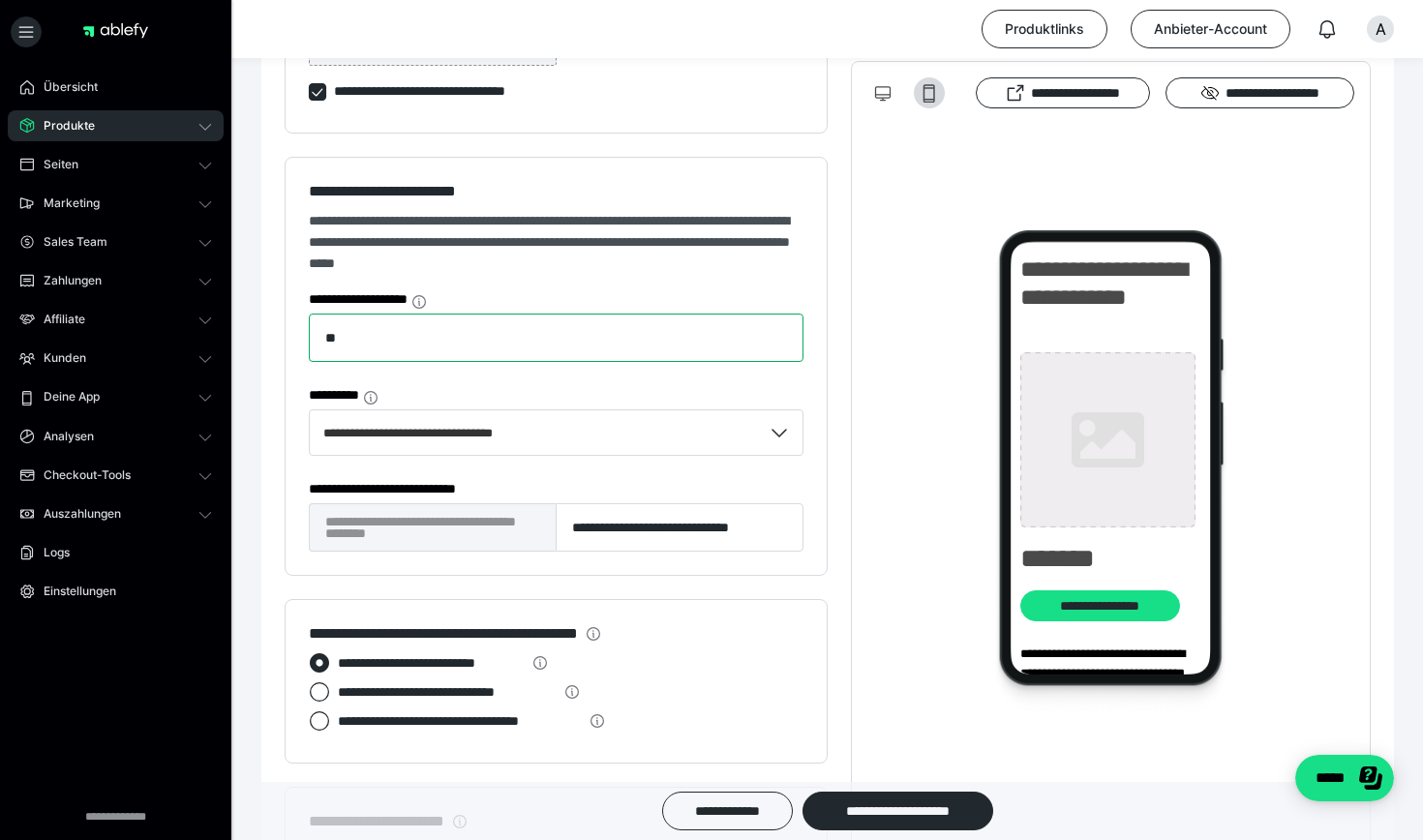 type on "*" 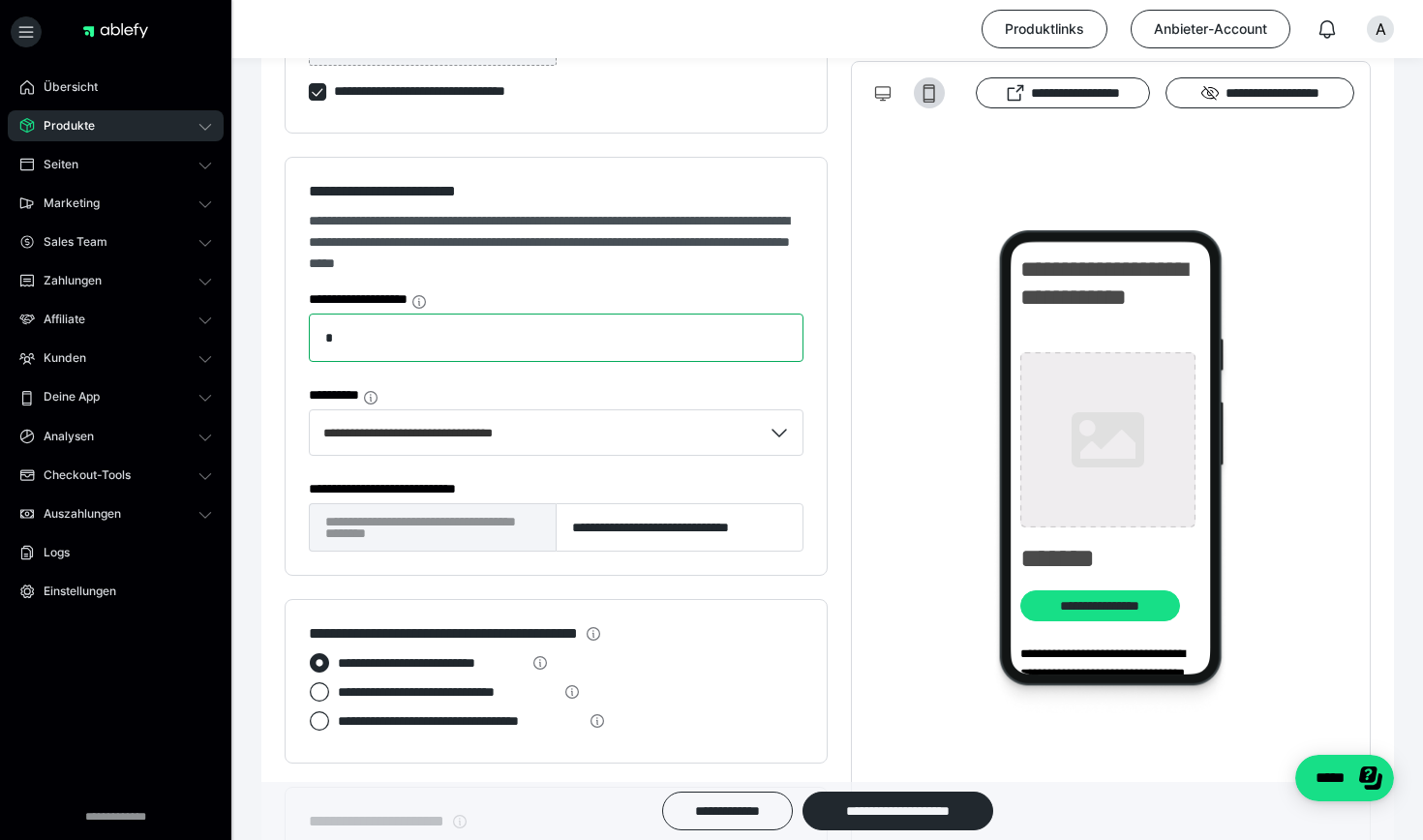 type 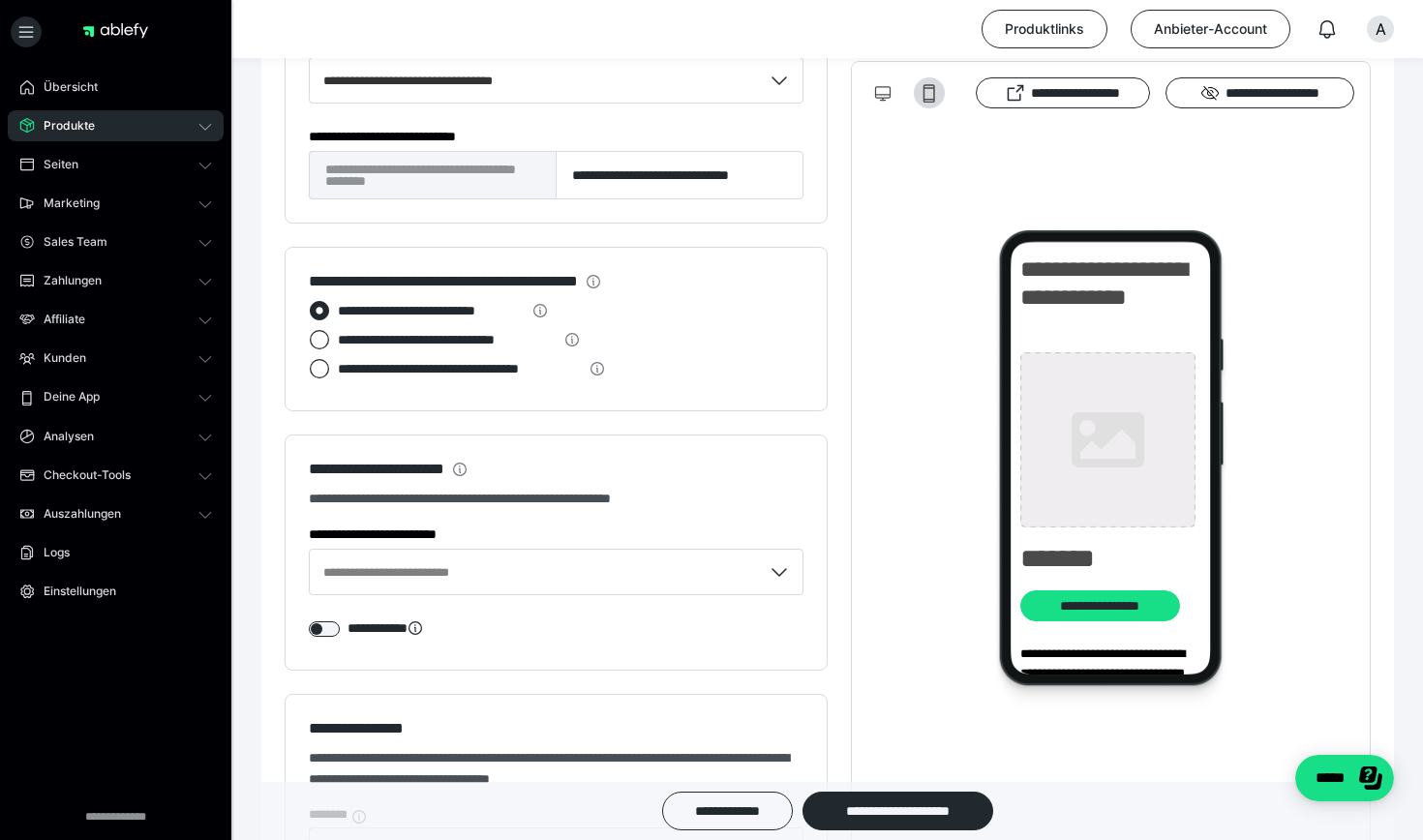 scroll, scrollTop: 1663, scrollLeft: 0, axis: vertical 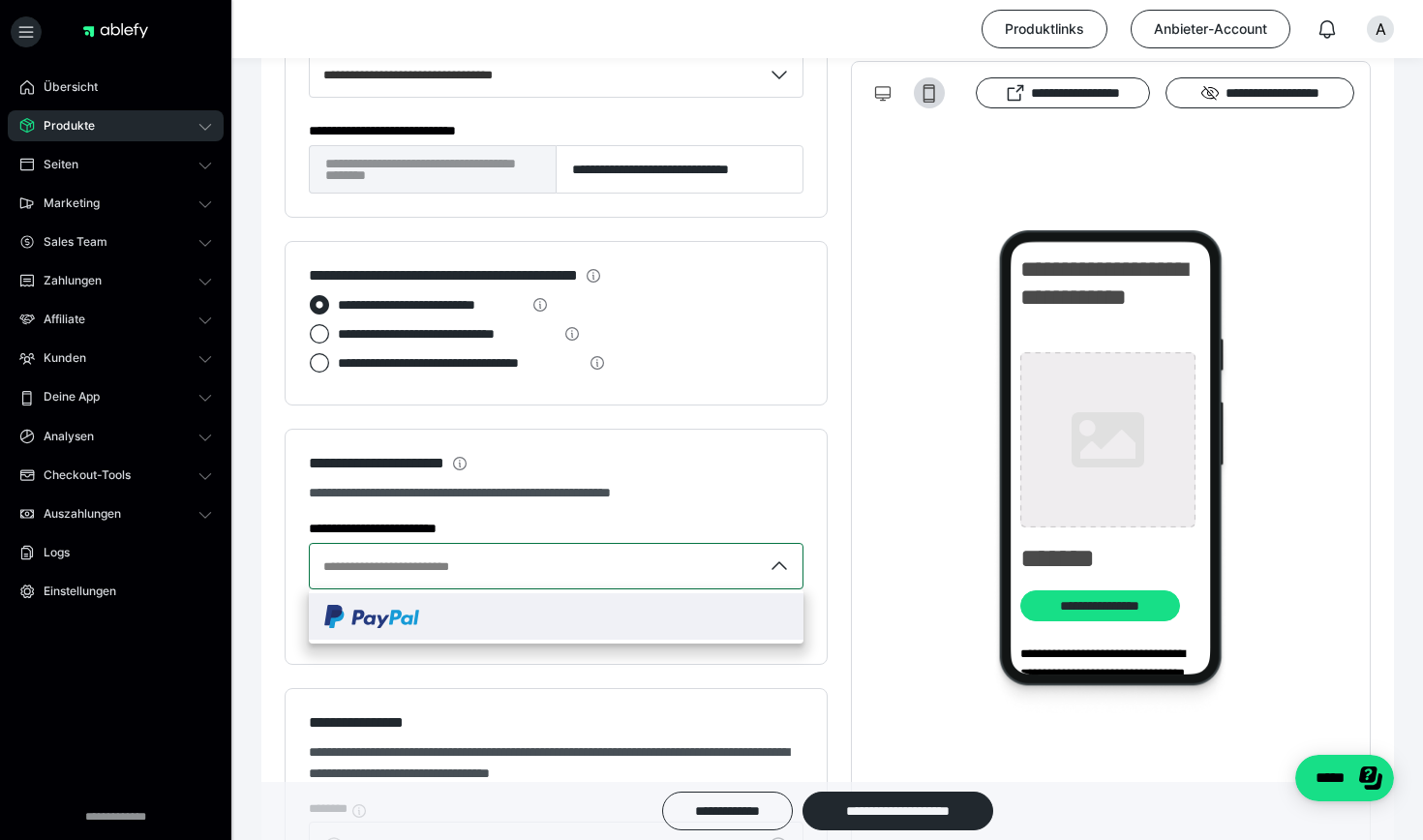 click at bounding box center [556, 616] 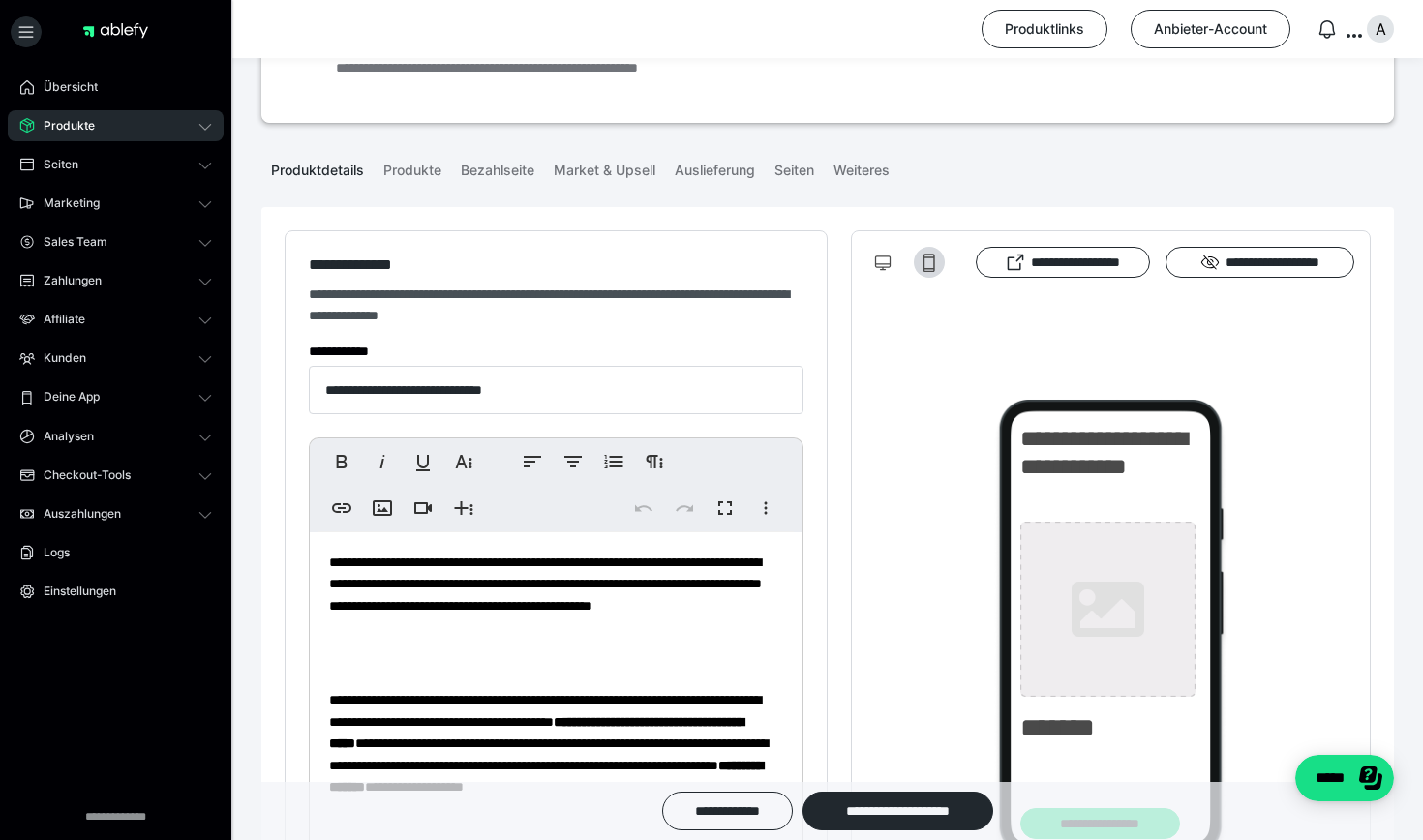 scroll, scrollTop: 134, scrollLeft: 0, axis: vertical 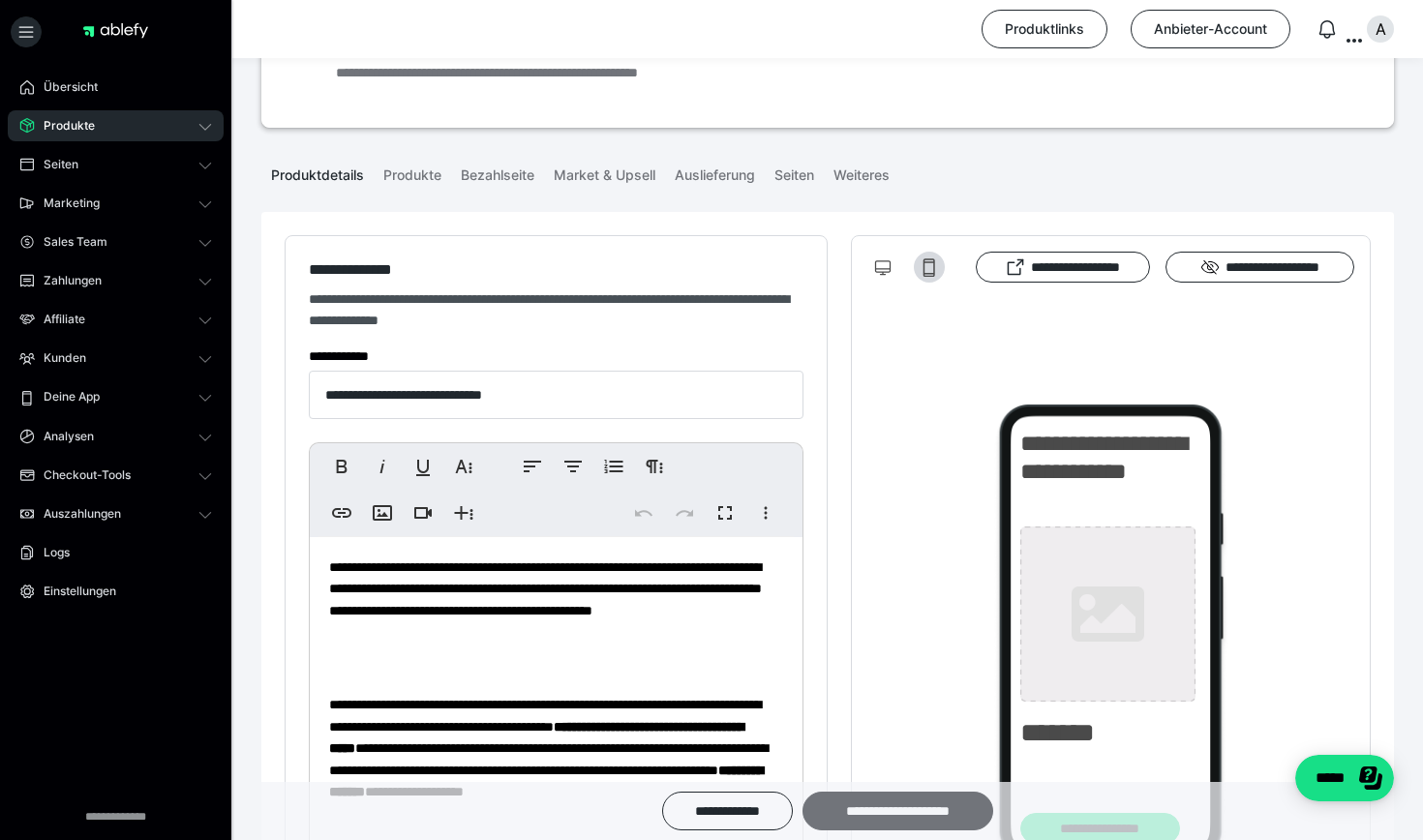 click on "**********" at bounding box center [897, 811] 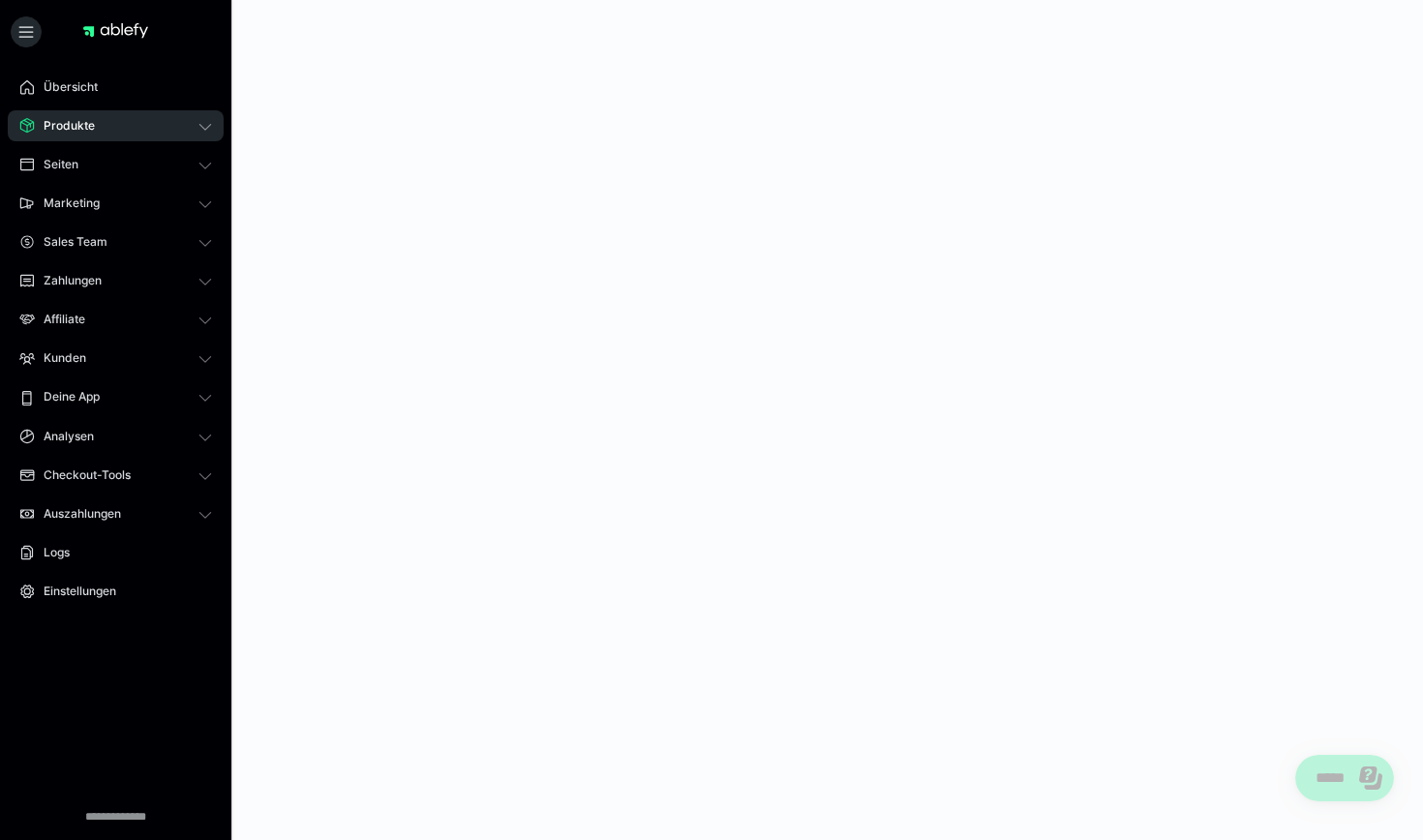 scroll, scrollTop: 0, scrollLeft: 0, axis: both 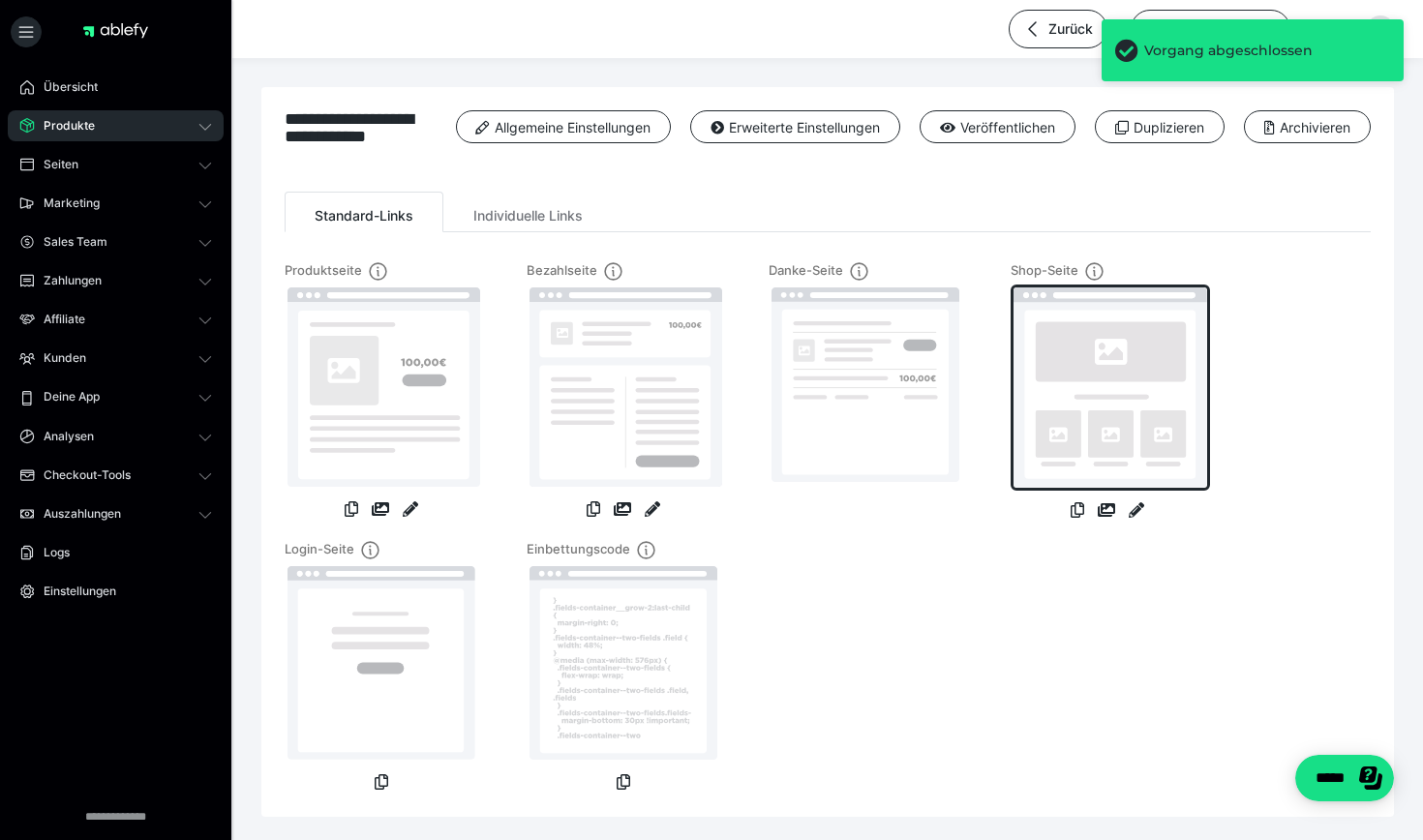click at bounding box center (1110, 387) 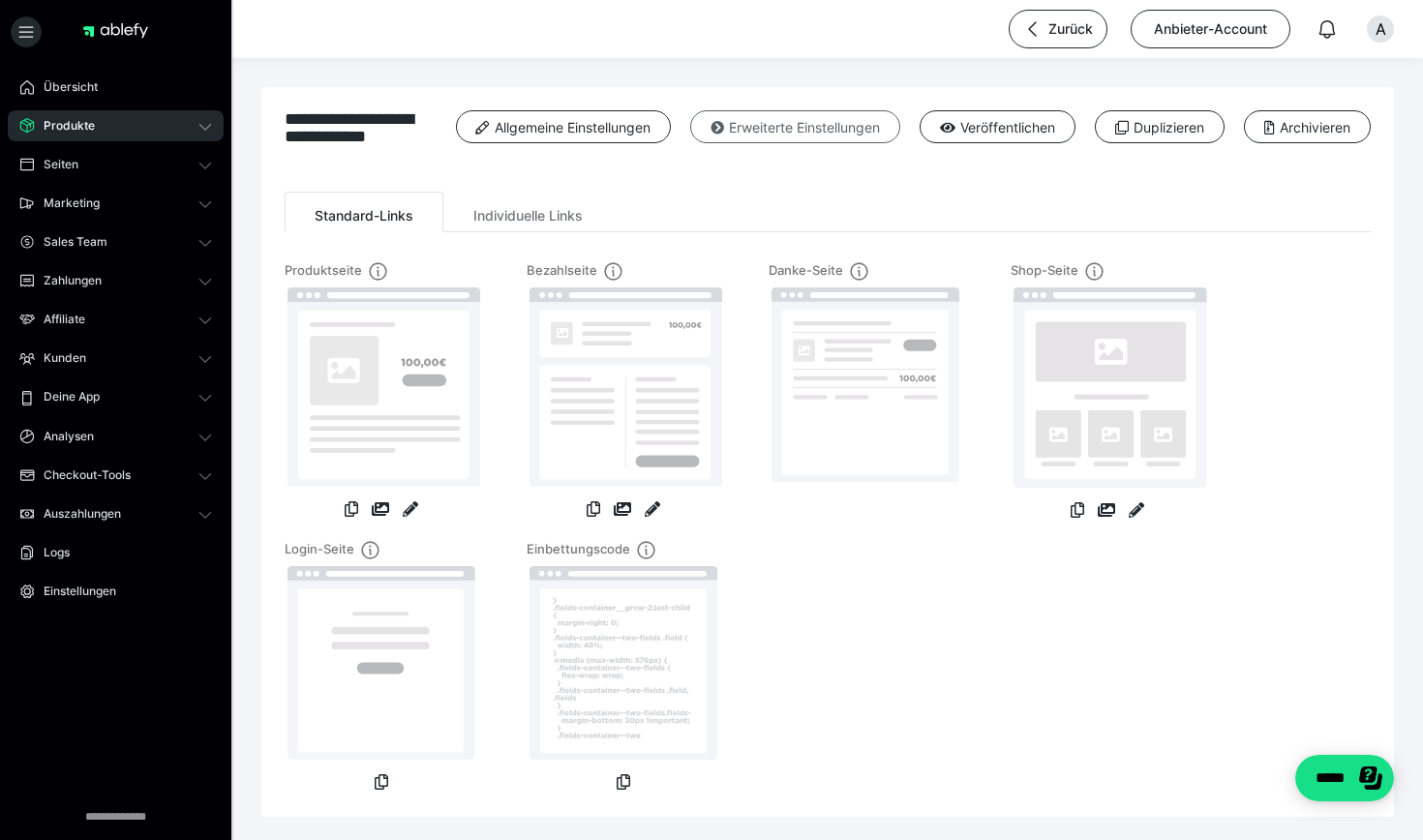 click on "Erweiterte Einstellungen" at bounding box center [795, 127] 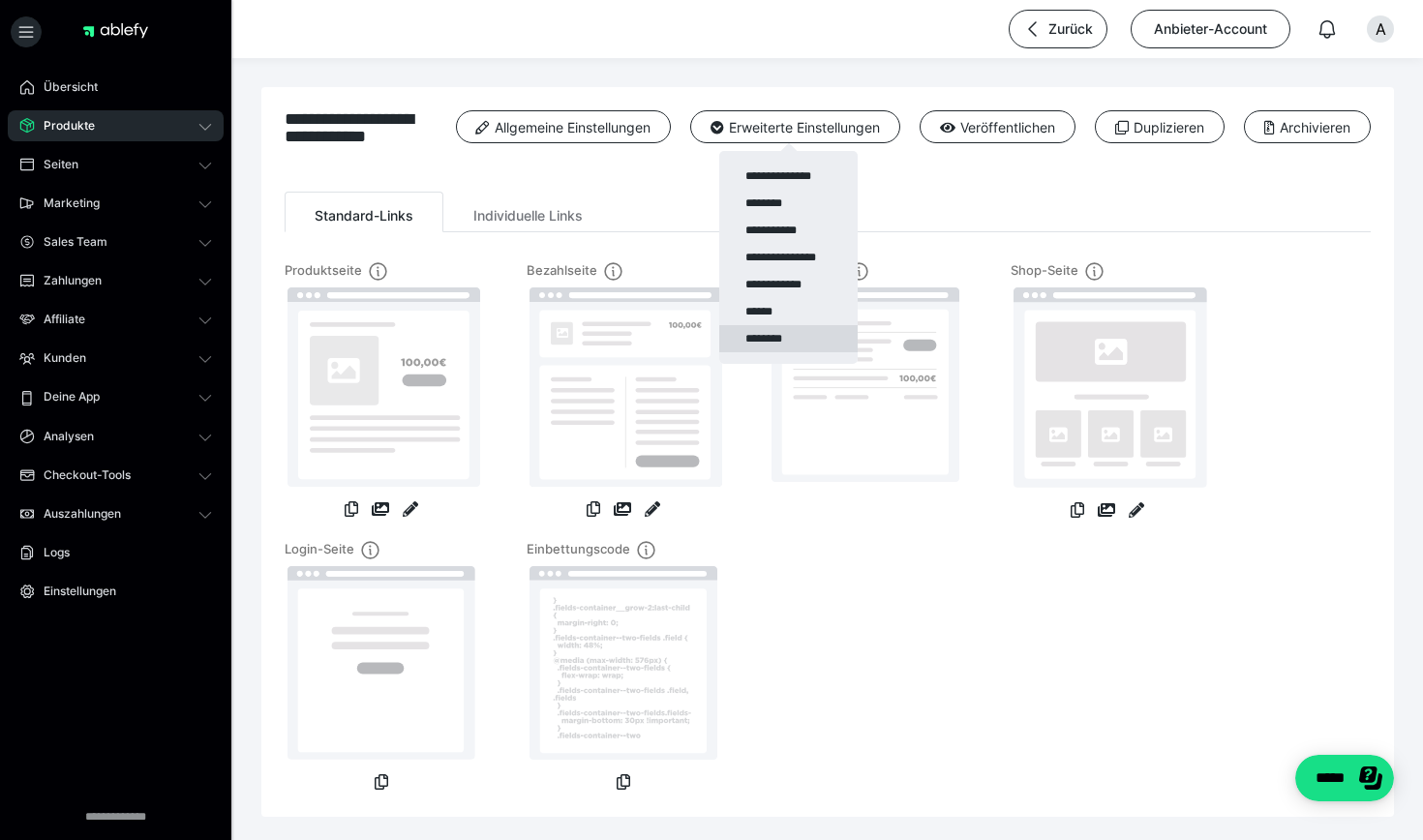 click on "********" at bounding box center (788, 339) 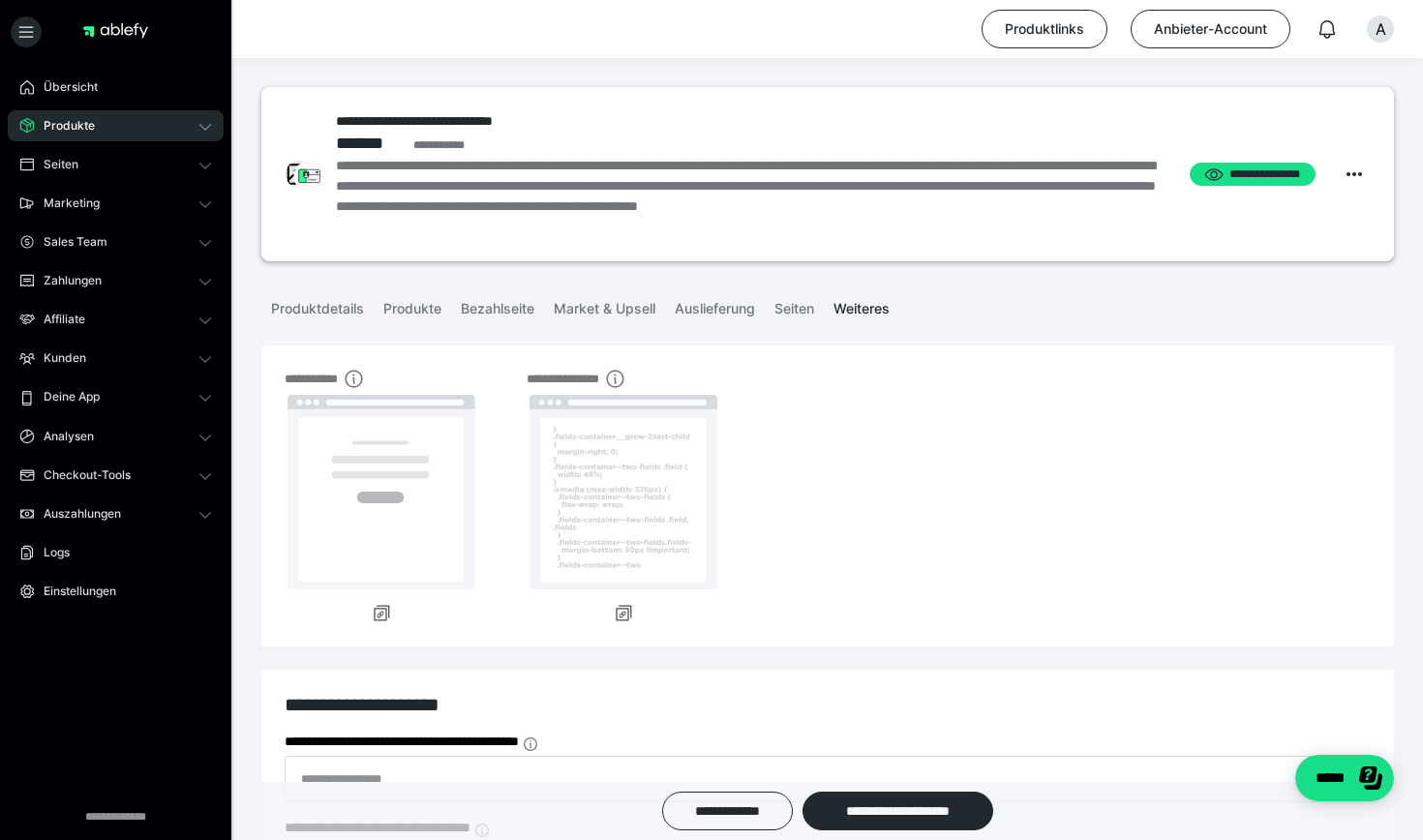 scroll, scrollTop: 0, scrollLeft: 0, axis: both 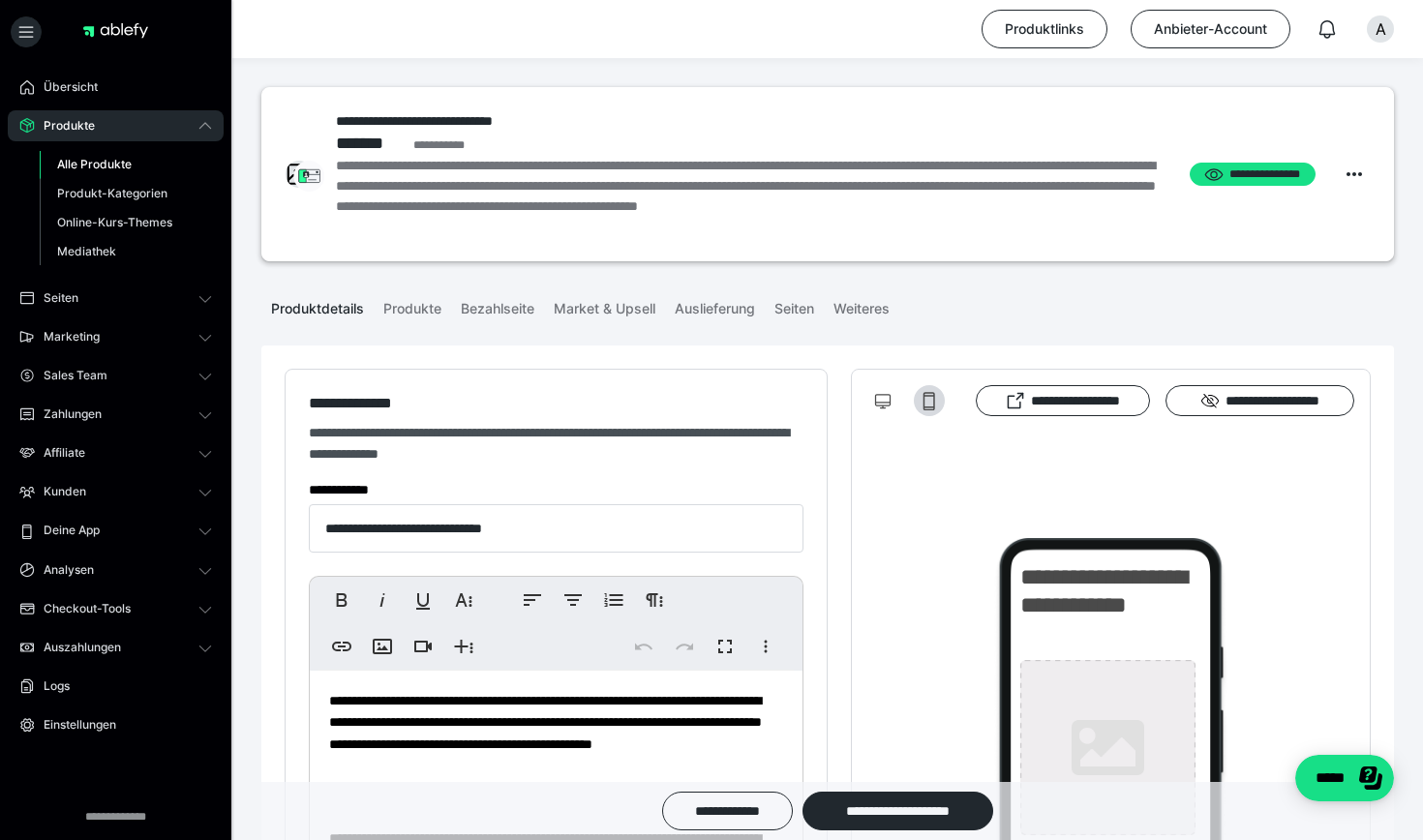 click on "Alle Produkte" at bounding box center (94, 164) 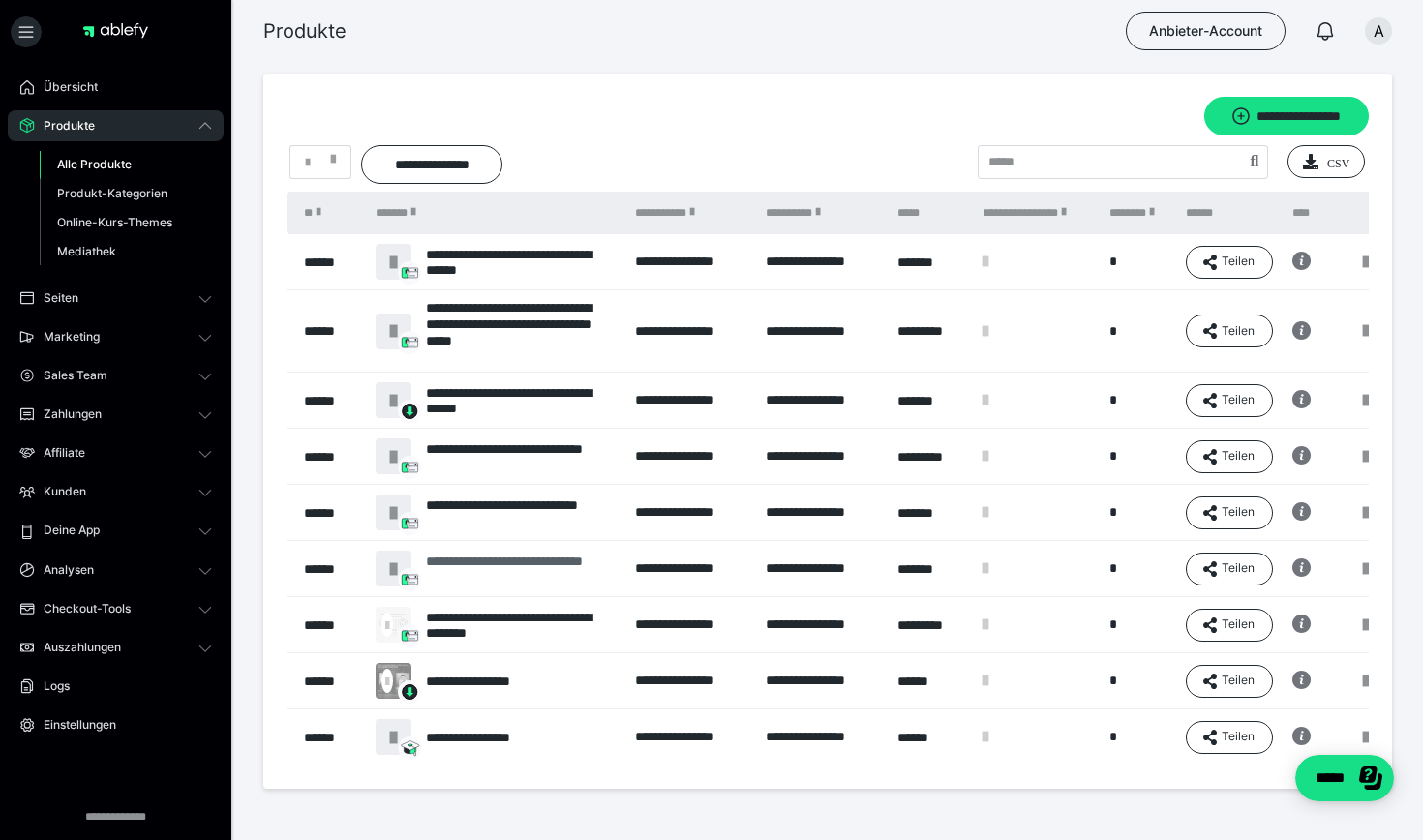 click on "**********" at bounding box center (521, 569) 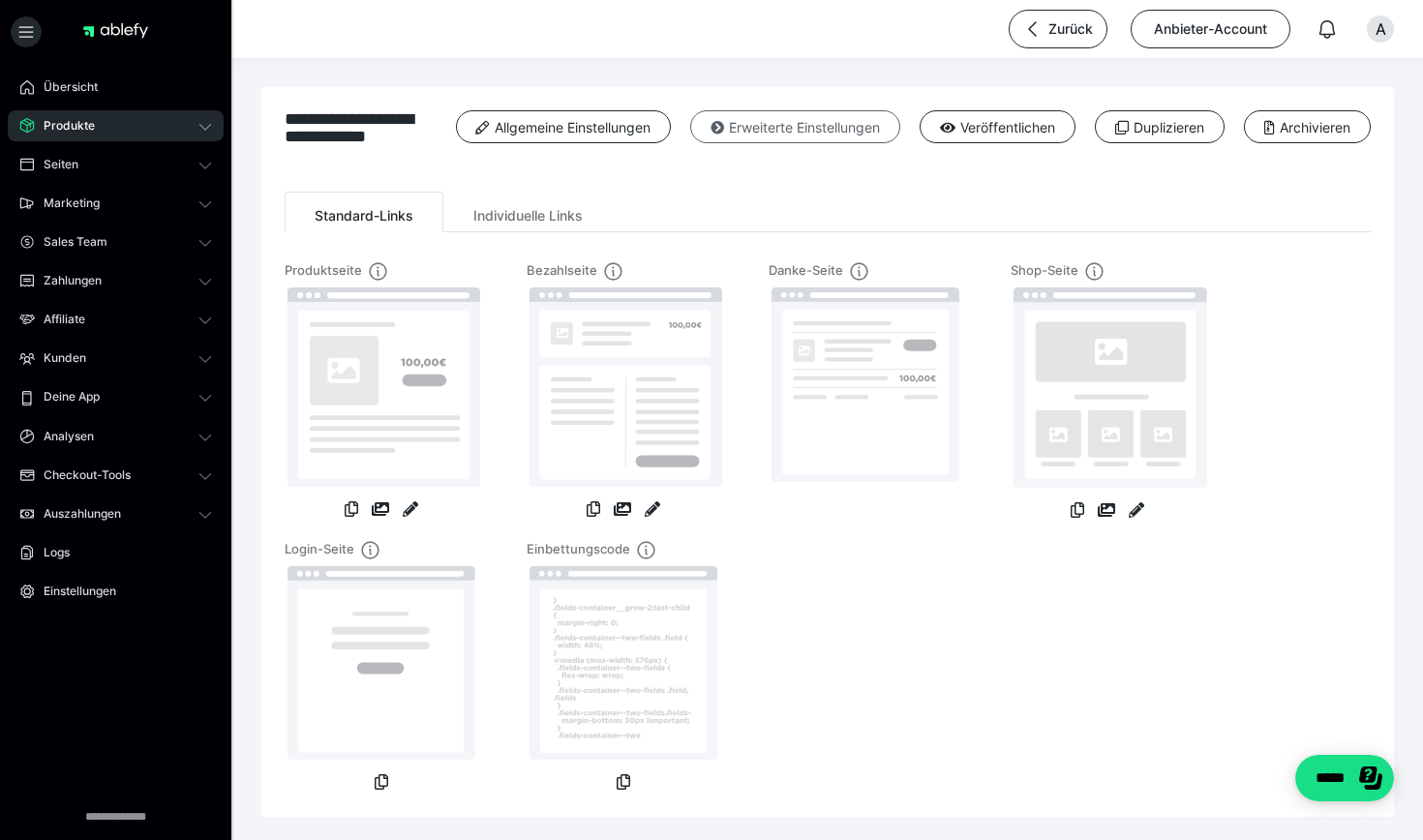 click on "Erweiterte Einstellungen" at bounding box center [795, 127] 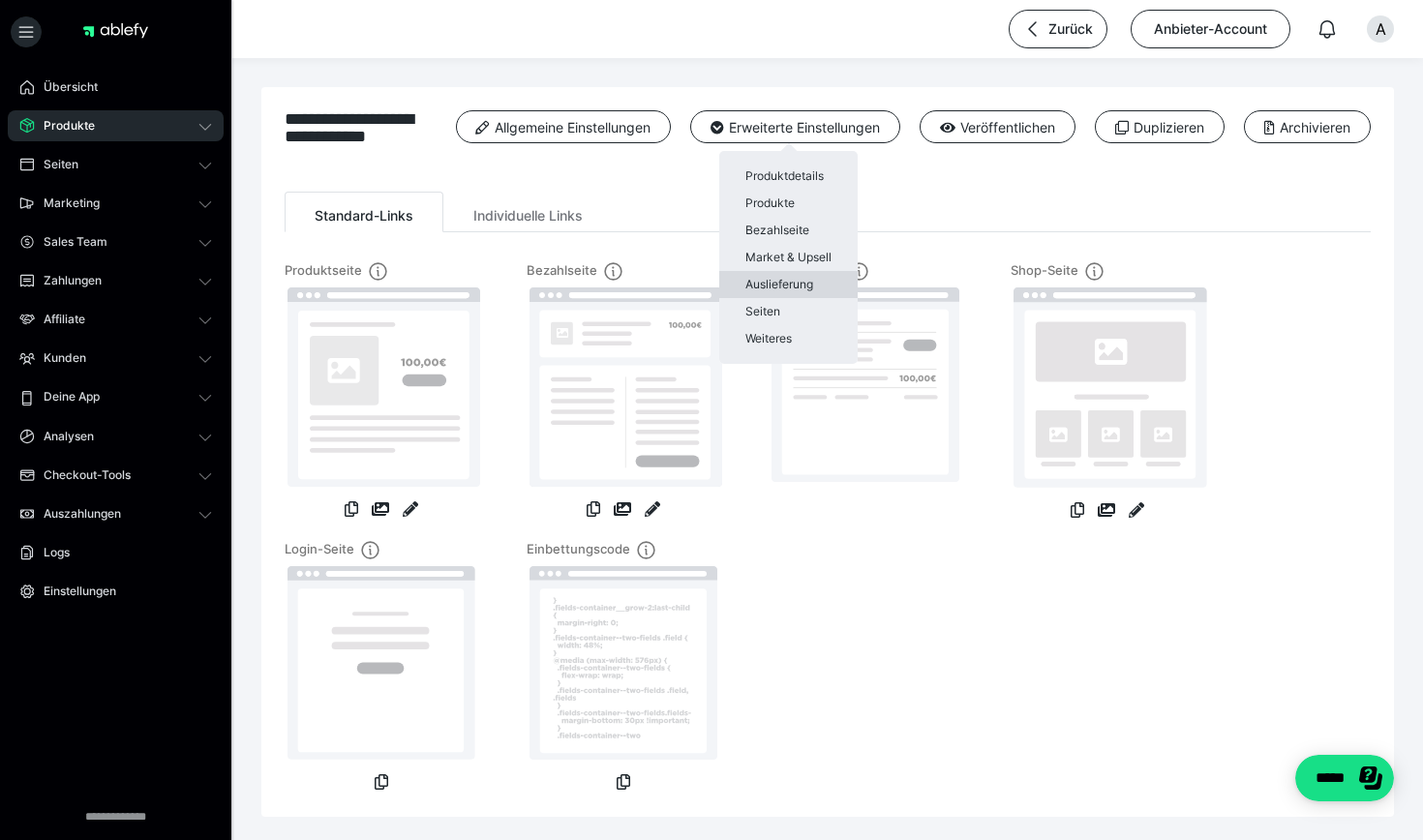 click on "Auslieferung" at bounding box center [788, 285] 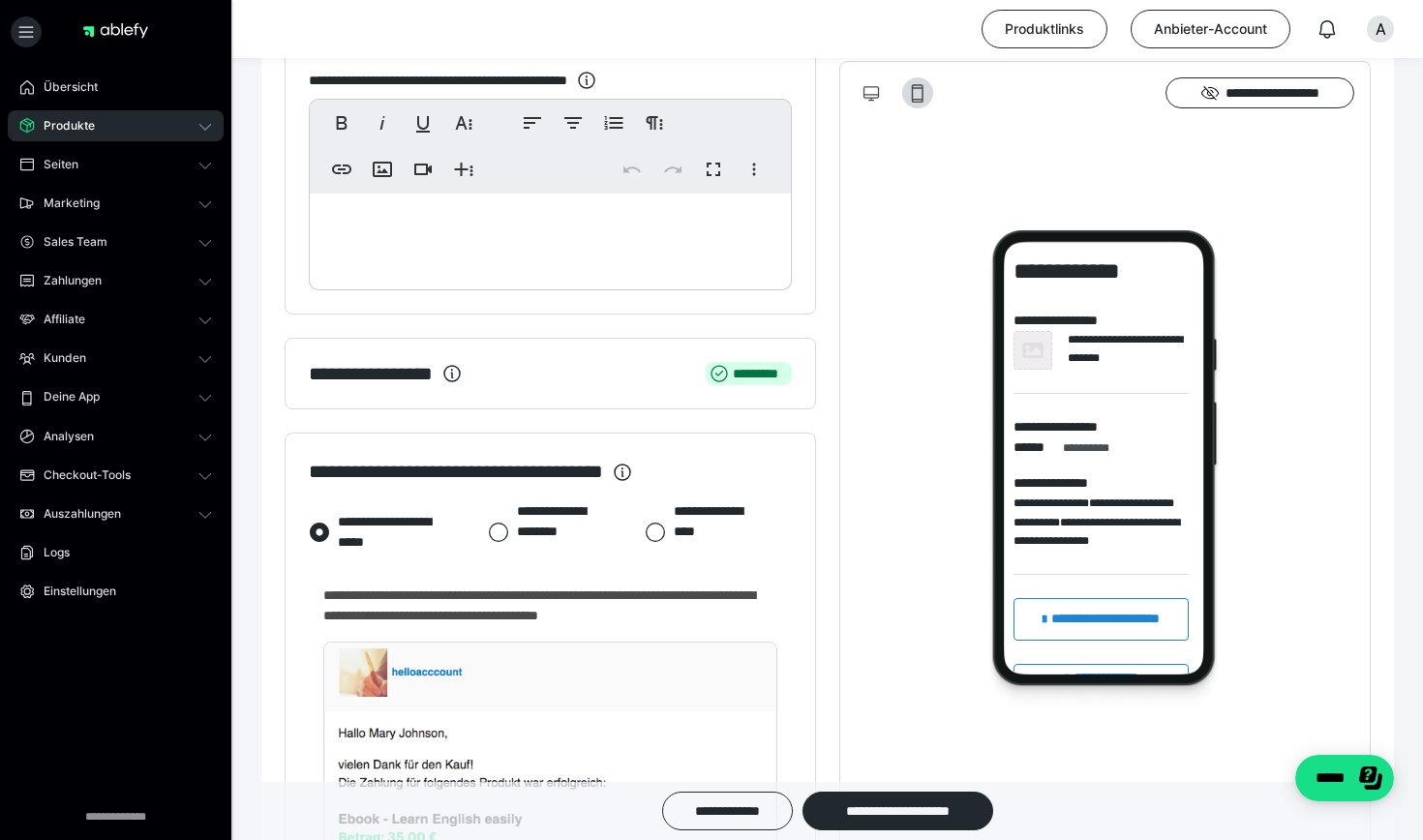 scroll, scrollTop: 502, scrollLeft: 0, axis: vertical 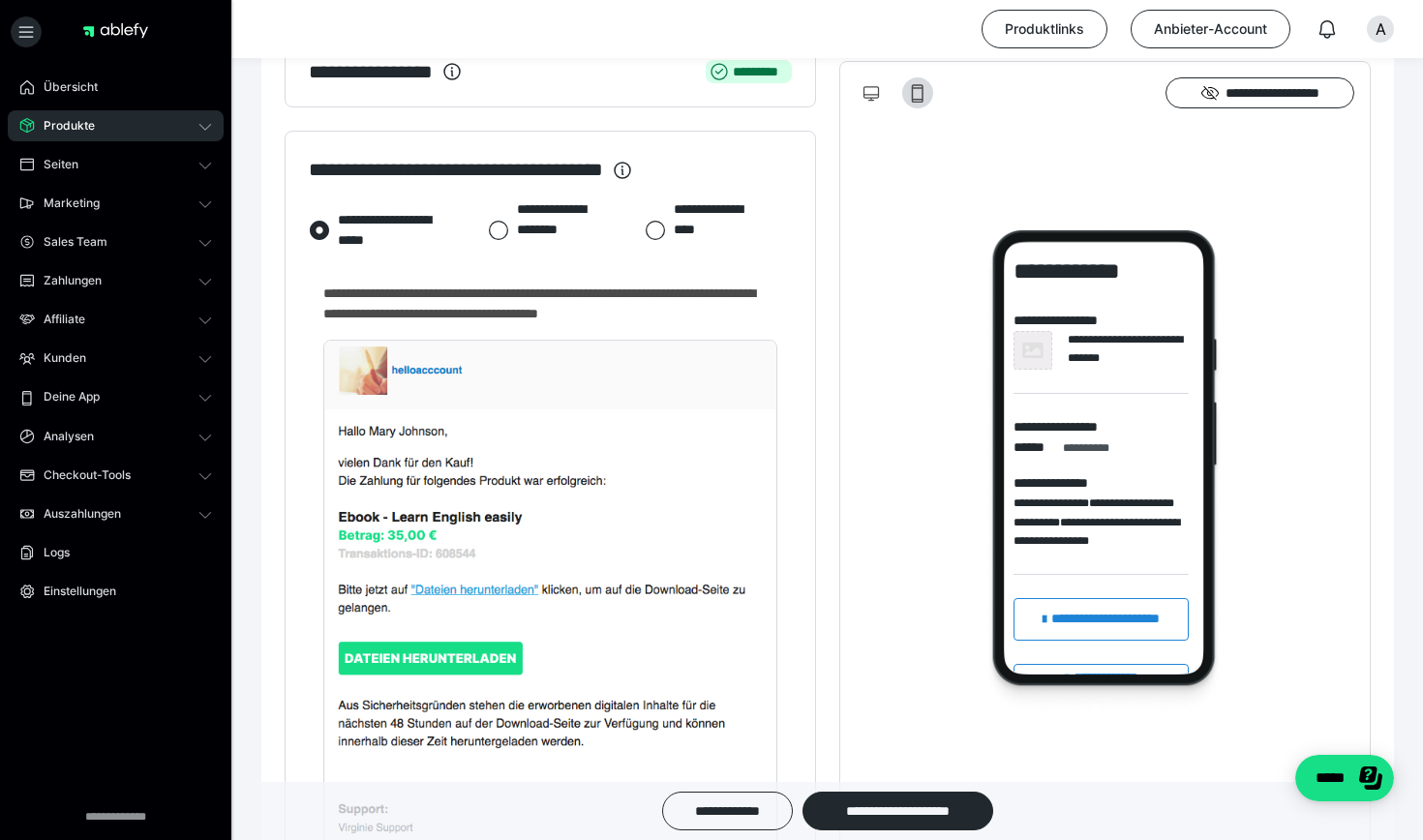 click 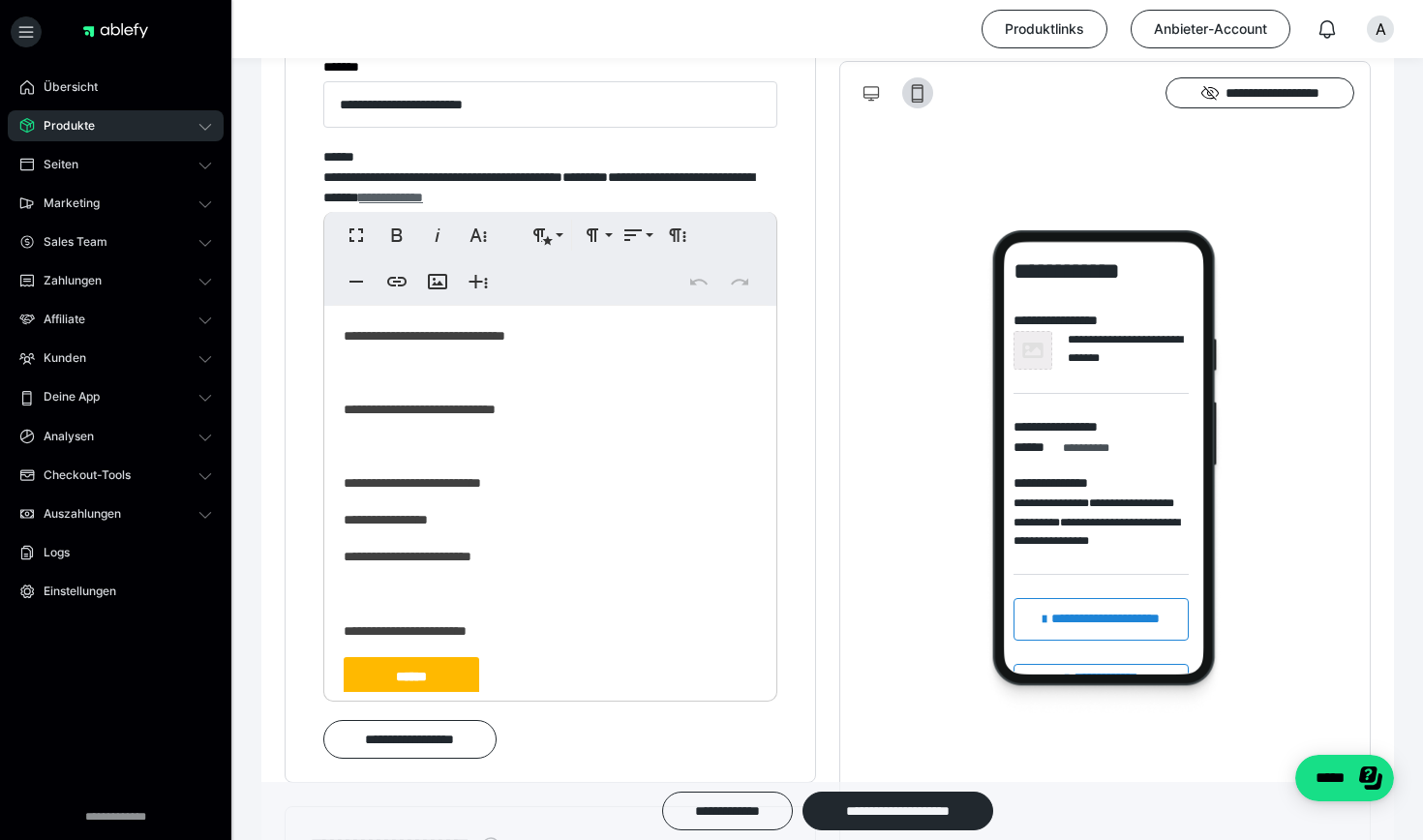 scroll, scrollTop: 1095, scrollLeft: 0, axis: vertical 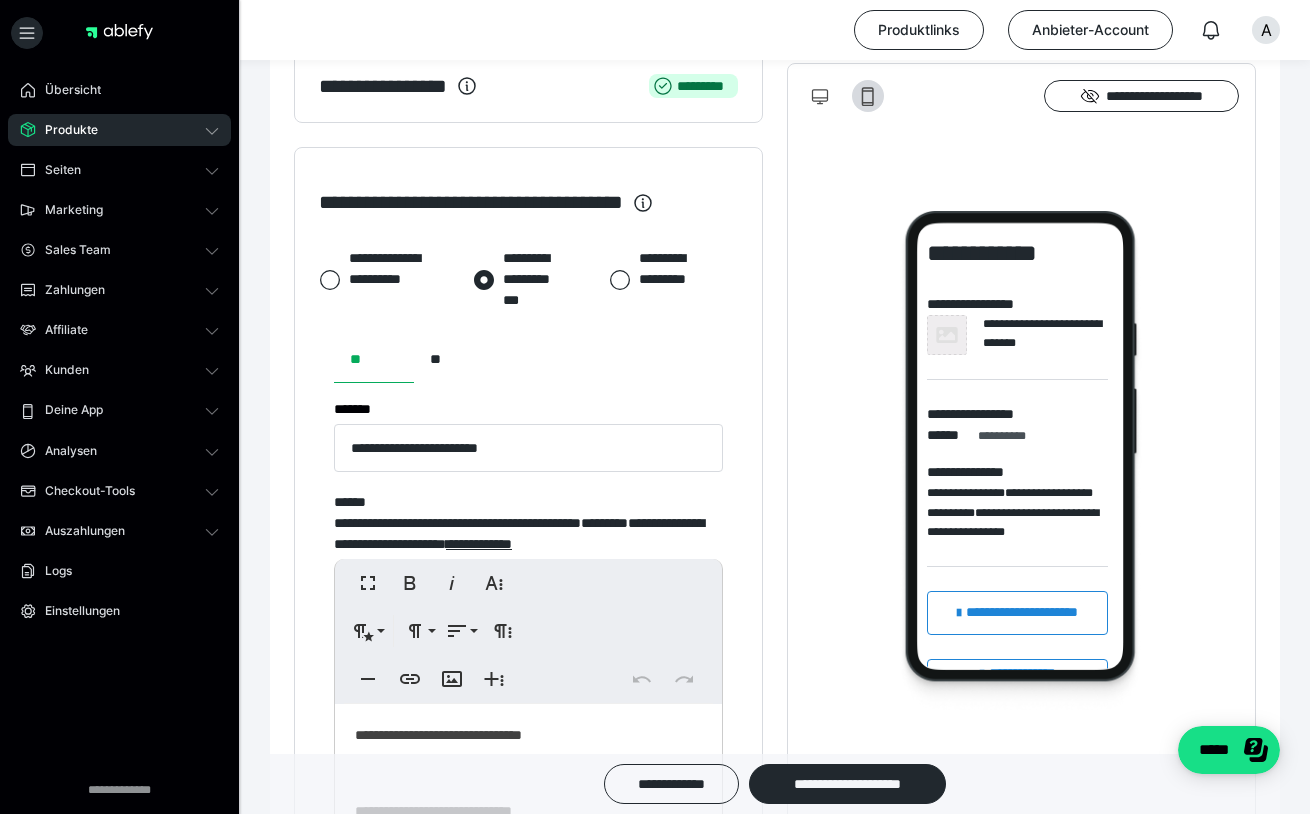 click on "Produkte" at bounding box center (119, 130) 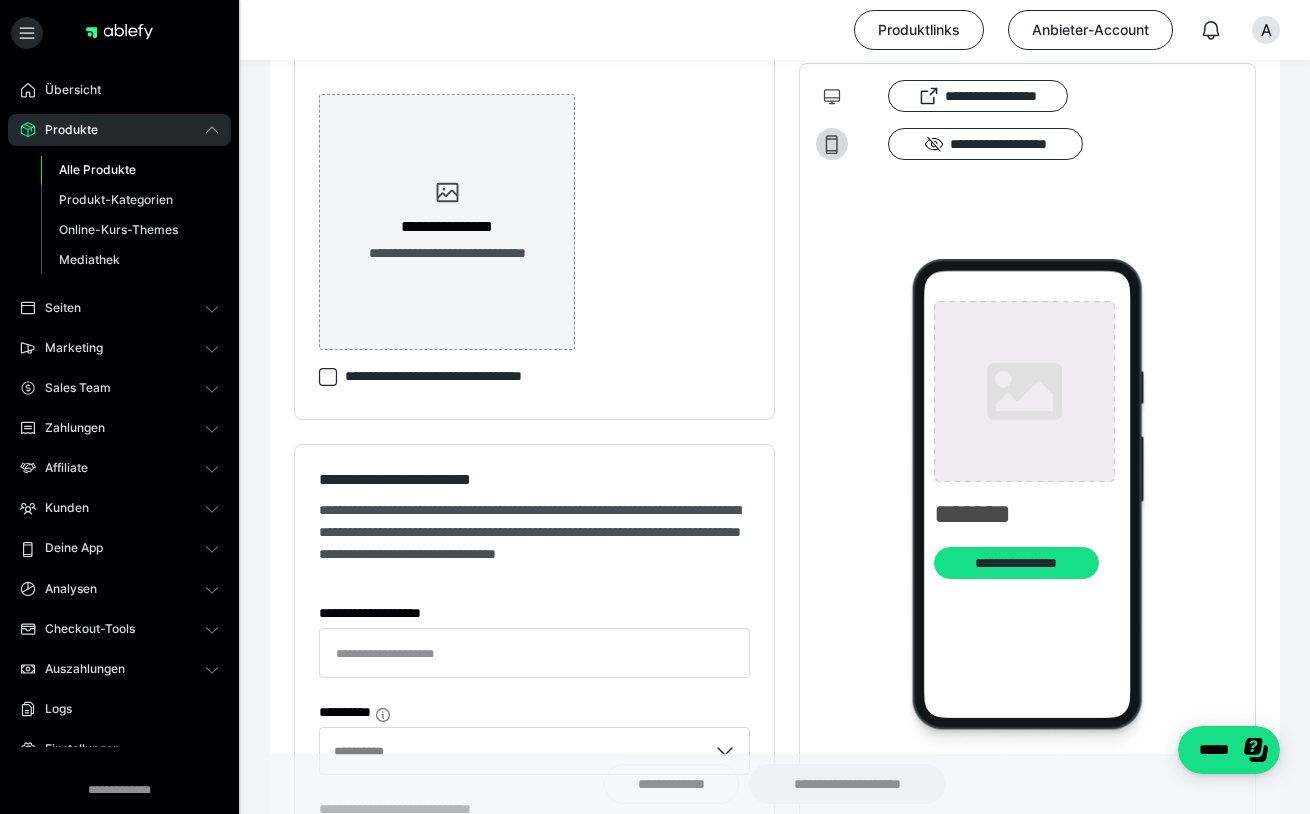 type on "**********" 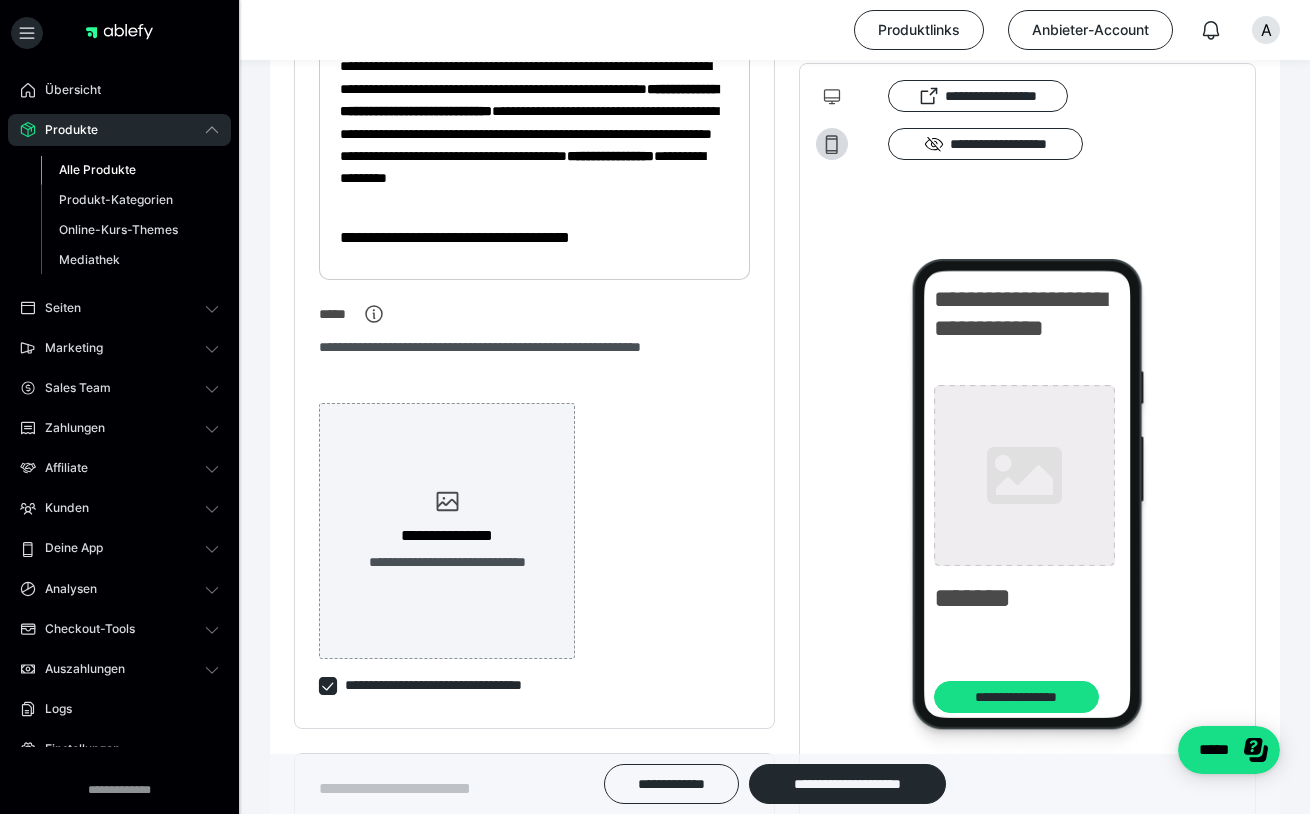 click on "Alle Produkte" at bounding box center (130, 170) 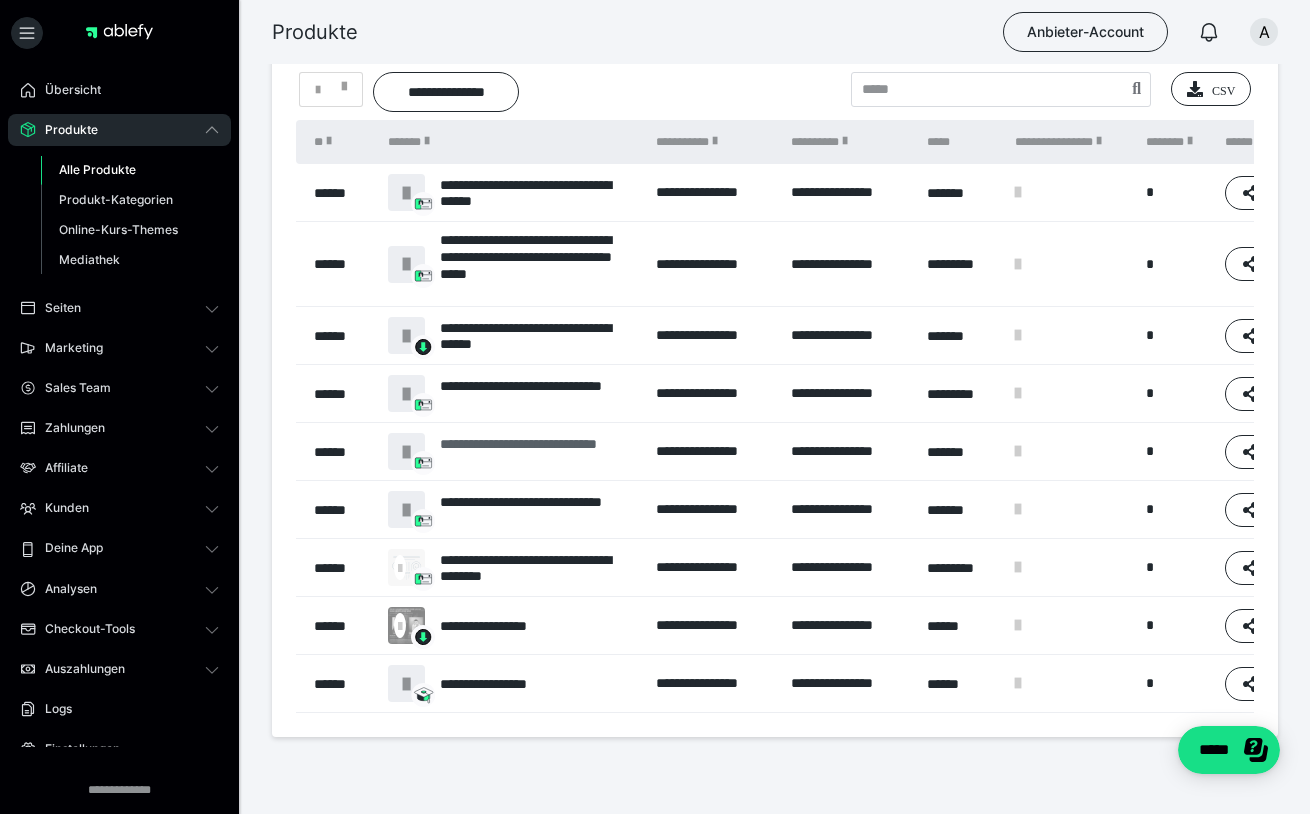 scroll, scrollTop: 84, scrollLeft: 0, axis: vertical 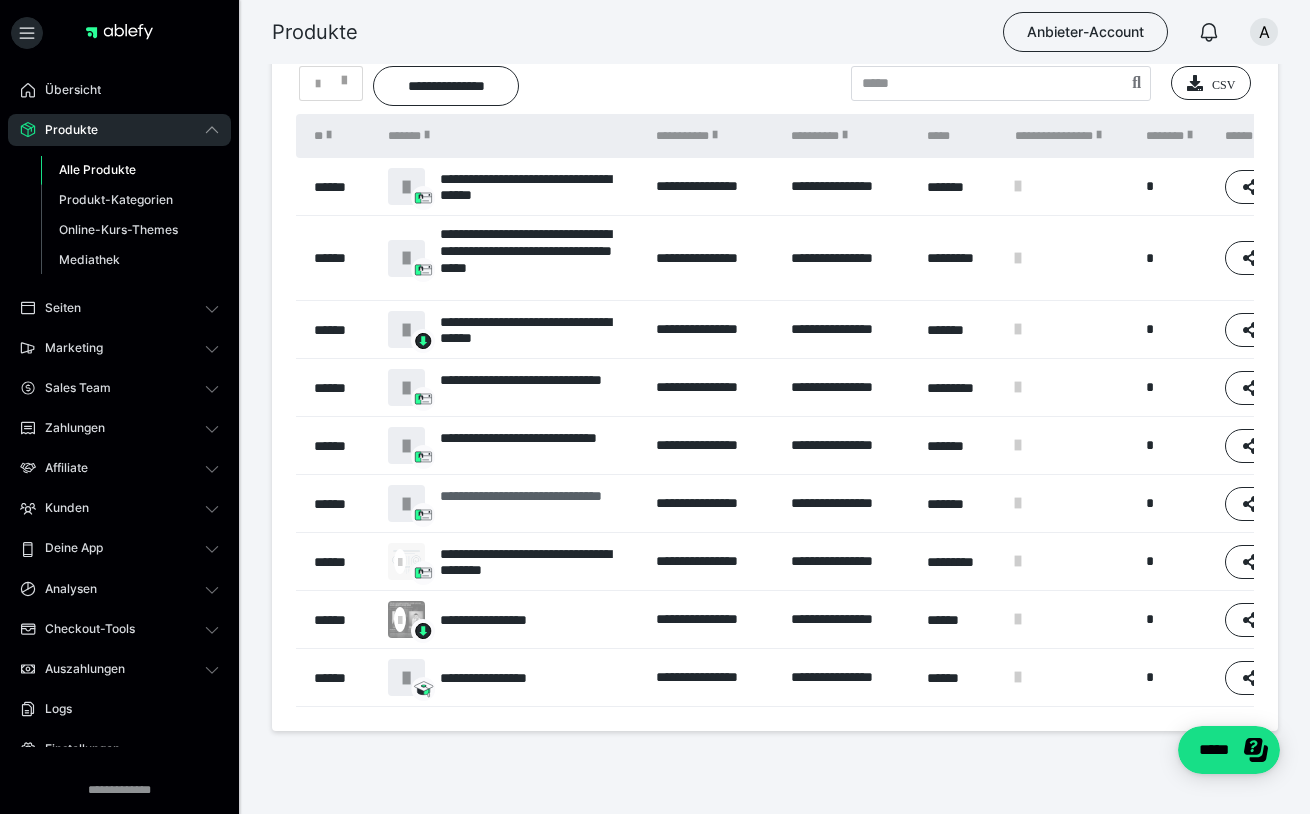 click on "**********" at bounding box center [538, 504] 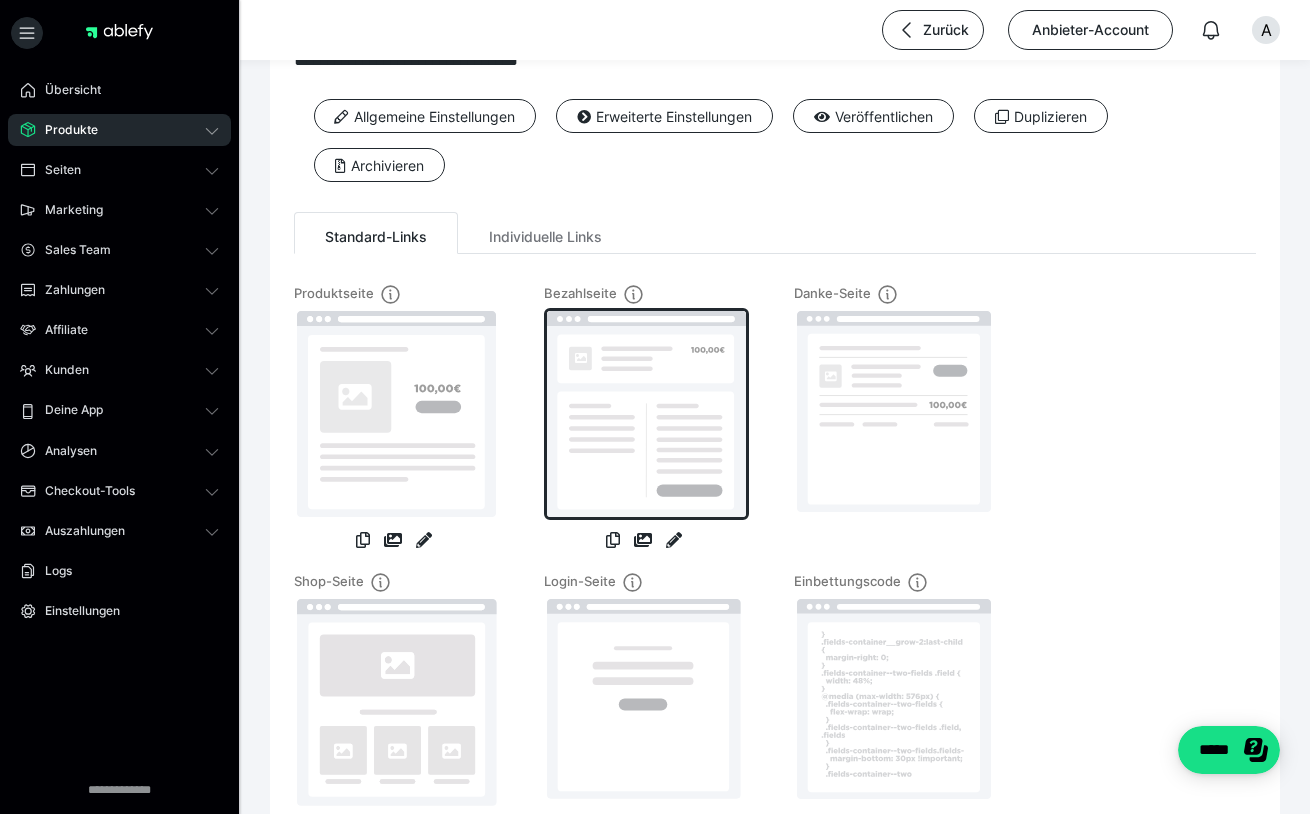 scroll, scrollTop: 55, scrollLeft: 0, axis: vertical 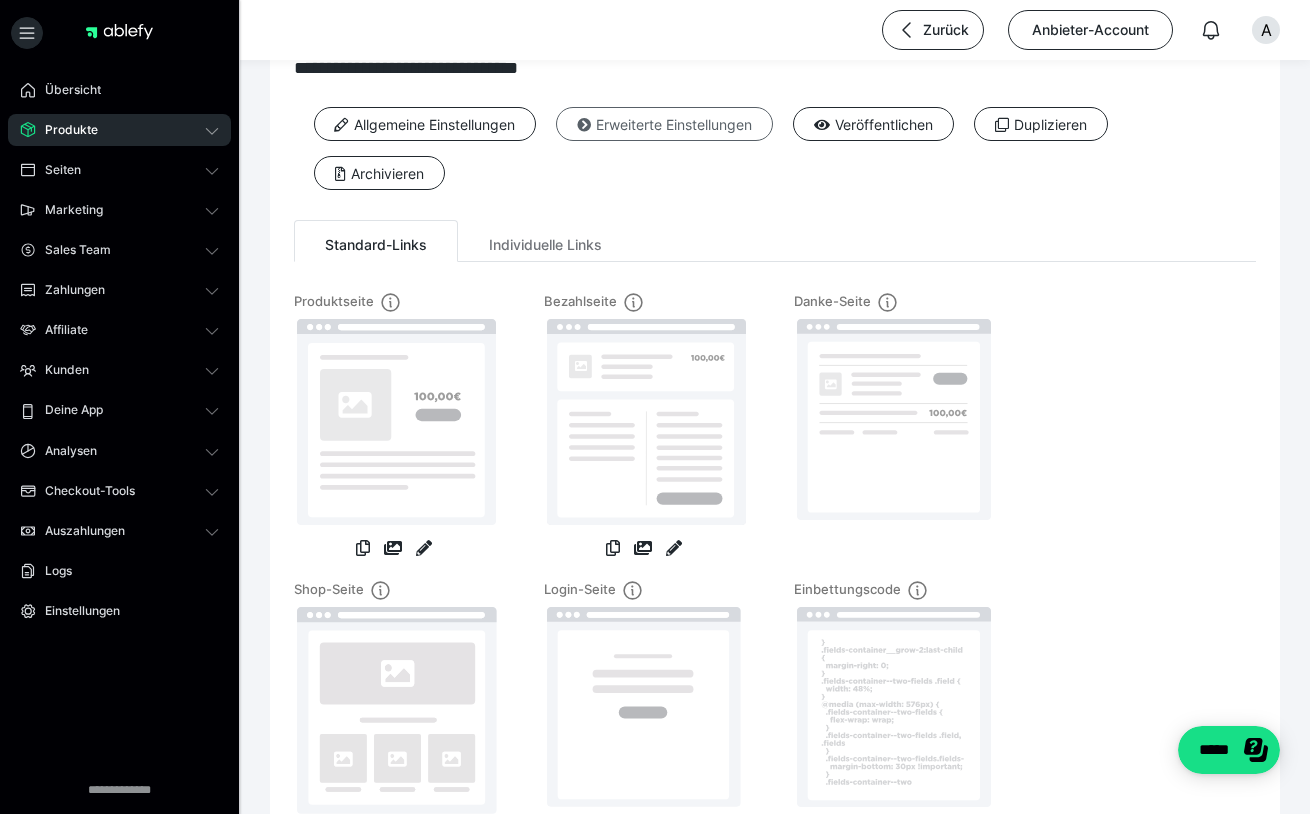 click on "Erweiterte Einstellungen" at bounding box center [664, 124] 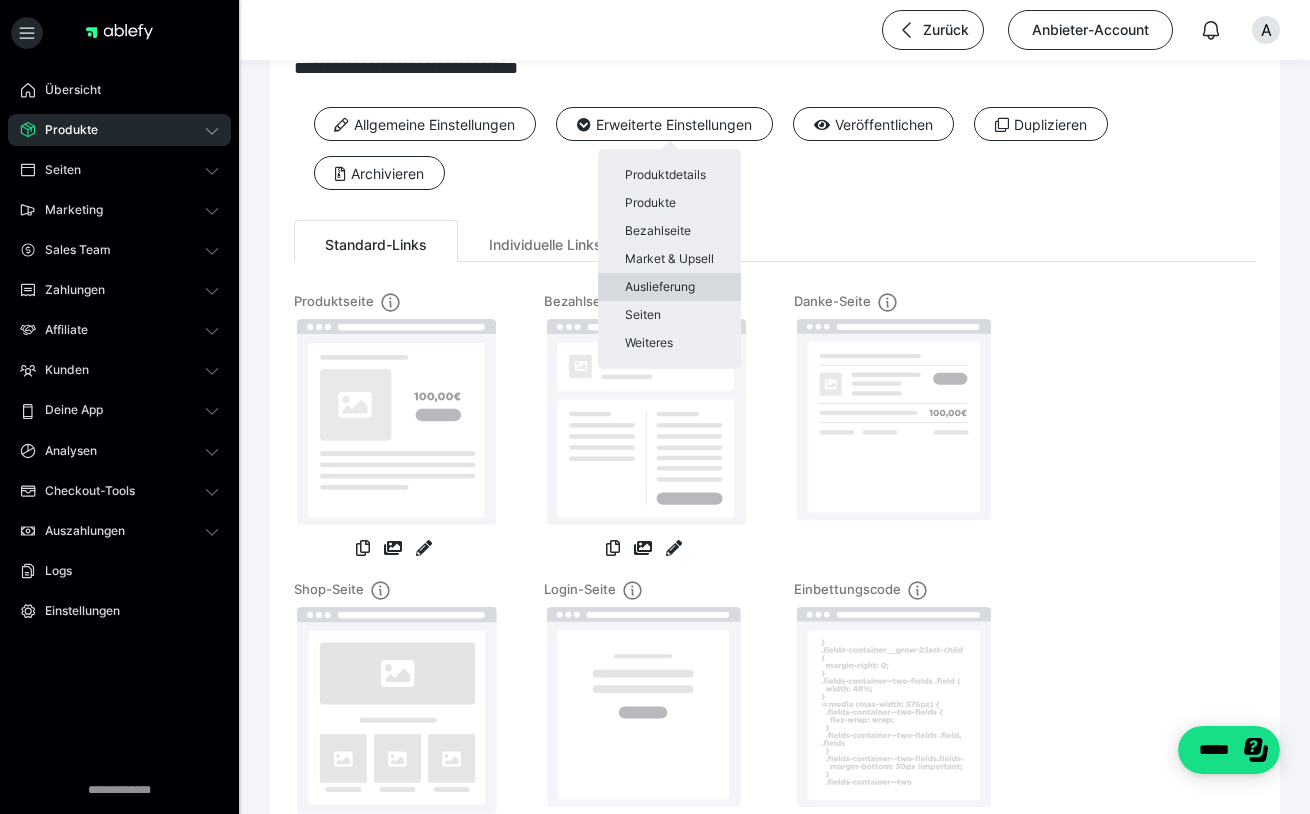 click on "Auslieferung" at bounding box center (669, 287) 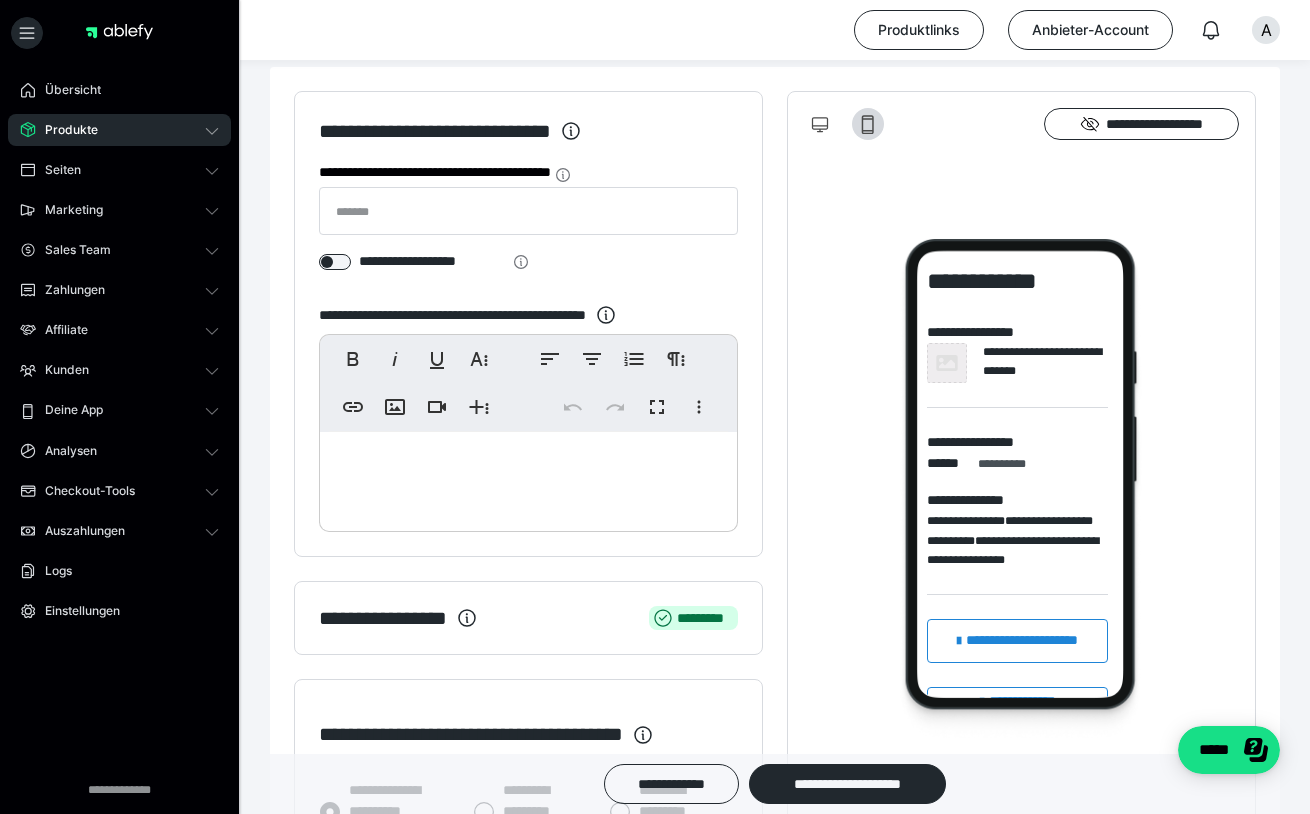 scroll, scrollTop: 295, scrollLeft: 0, axis: vertical 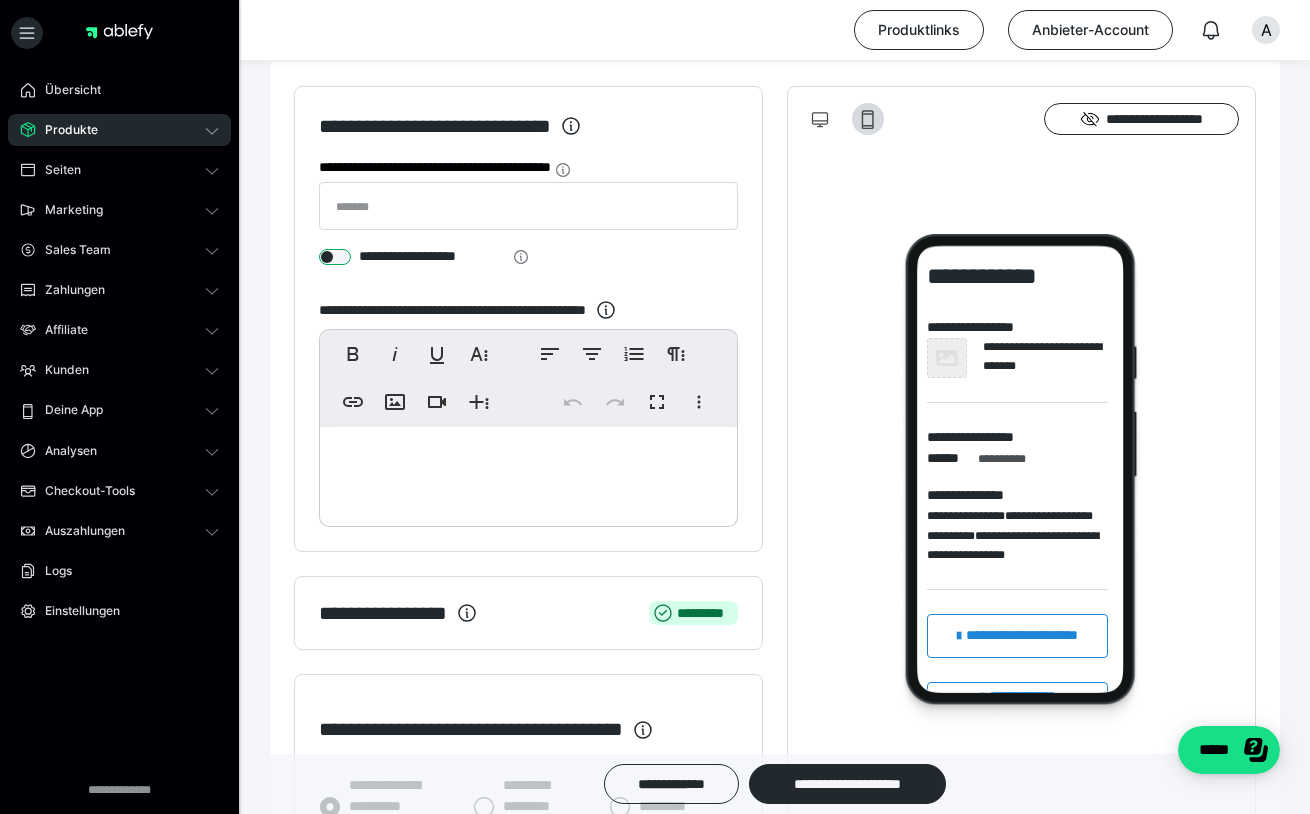 click at bounding box center [335, 257] 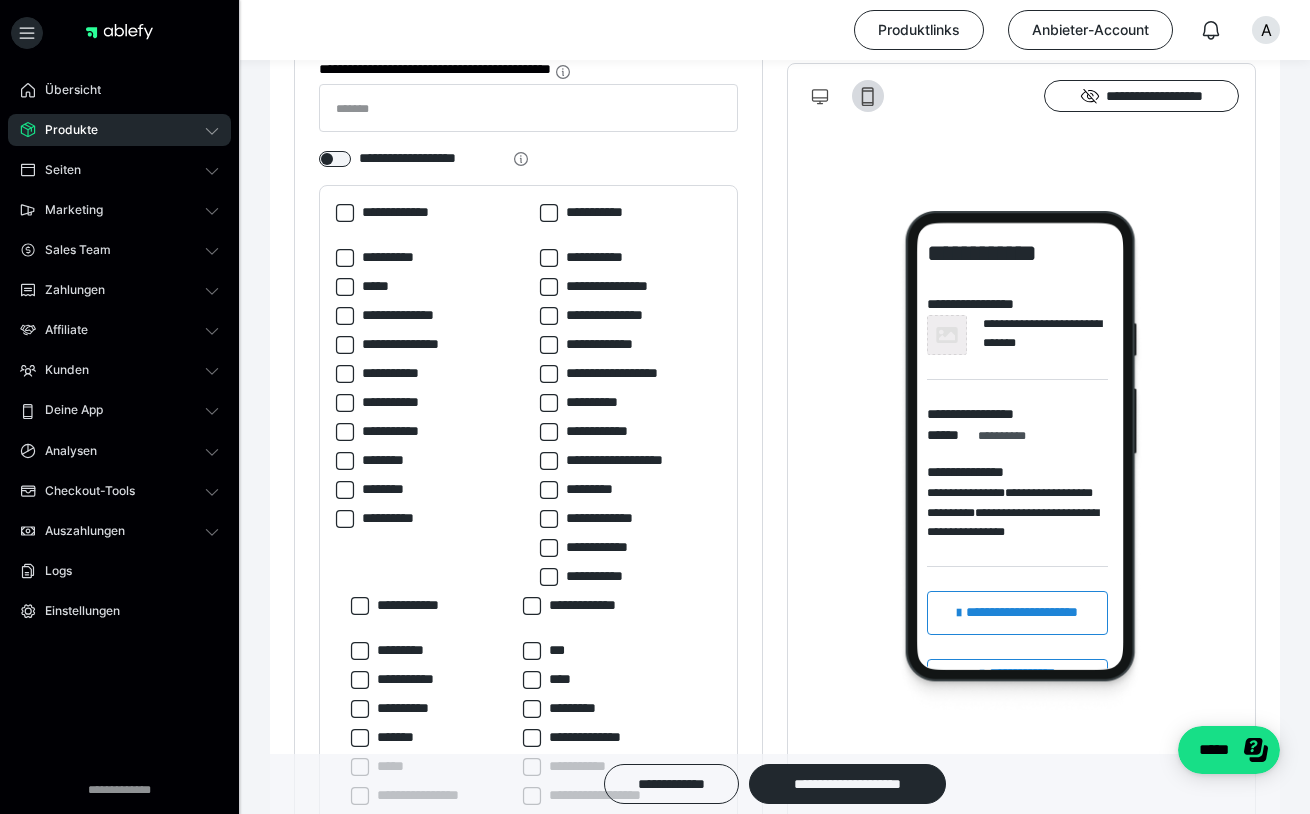 scroll, scrollTop: 86, scrollLeft: 0, axis: vertical 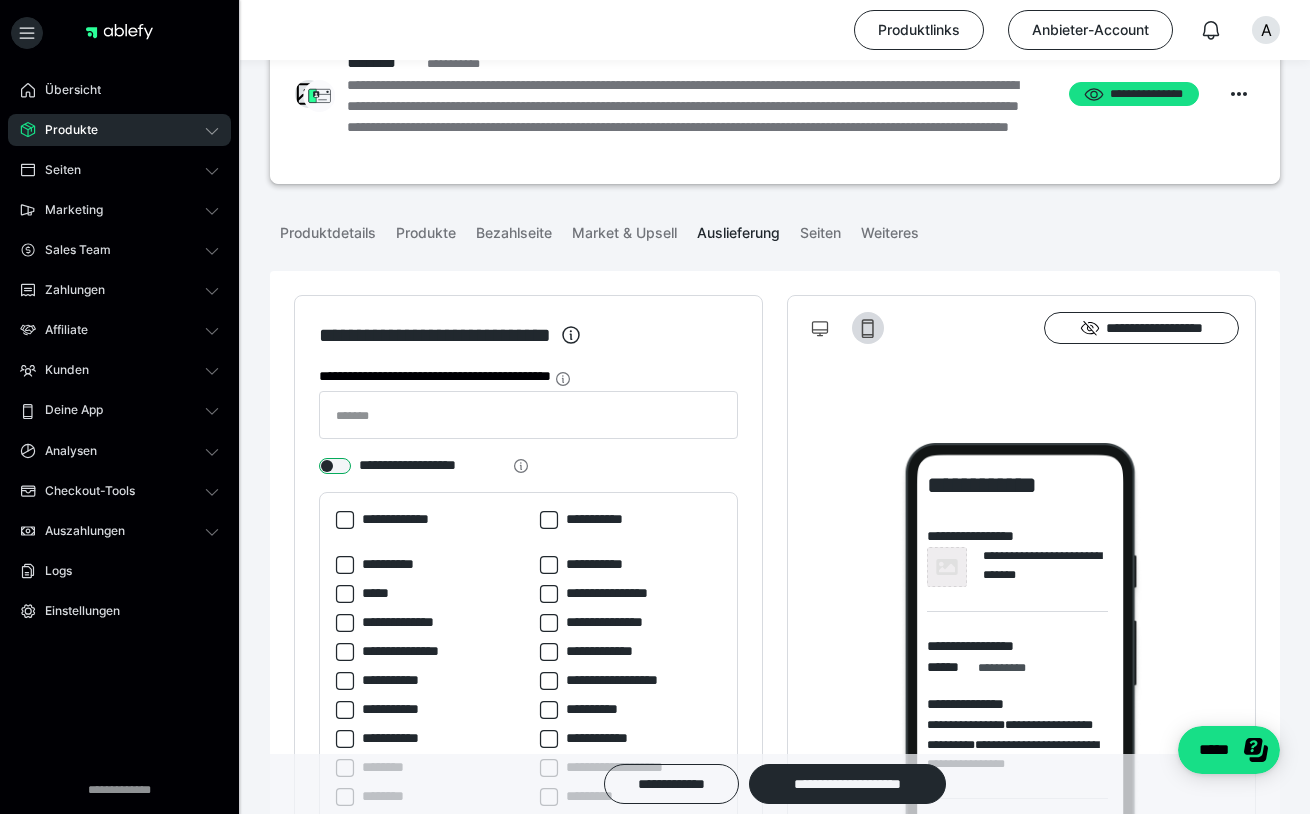 click at bounding box center (335, 466) 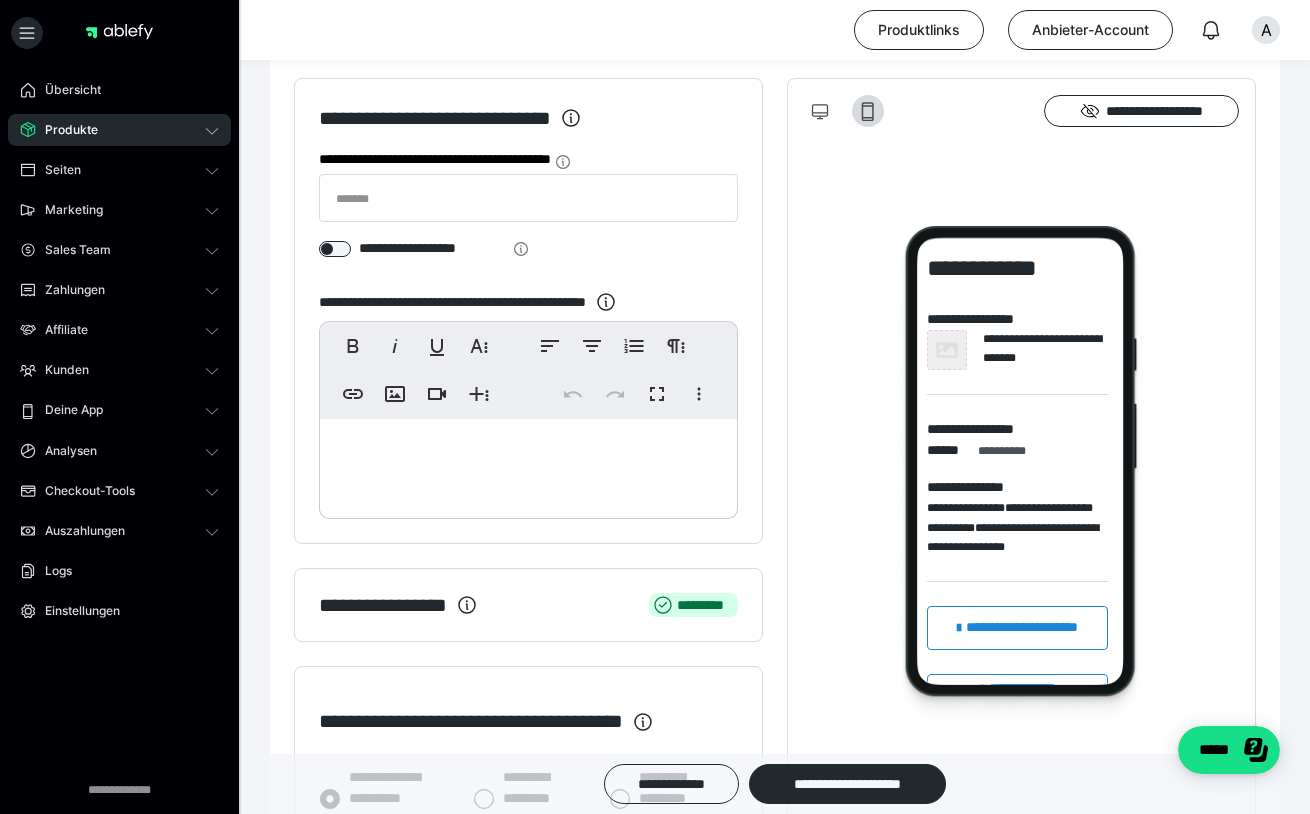 scroll, scrollTop: 309, scrollLeft: 0, axis: vertical 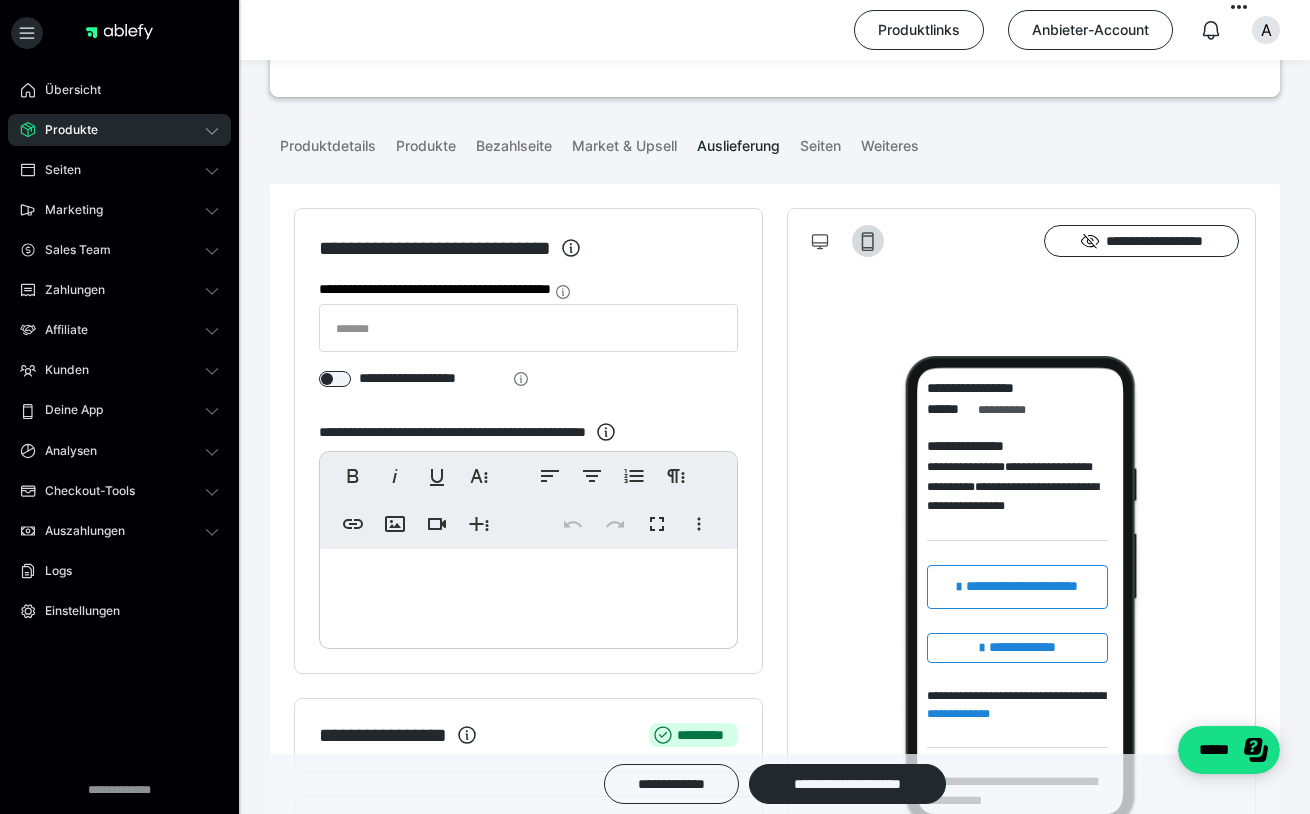 click at bounding box center (528, 594) 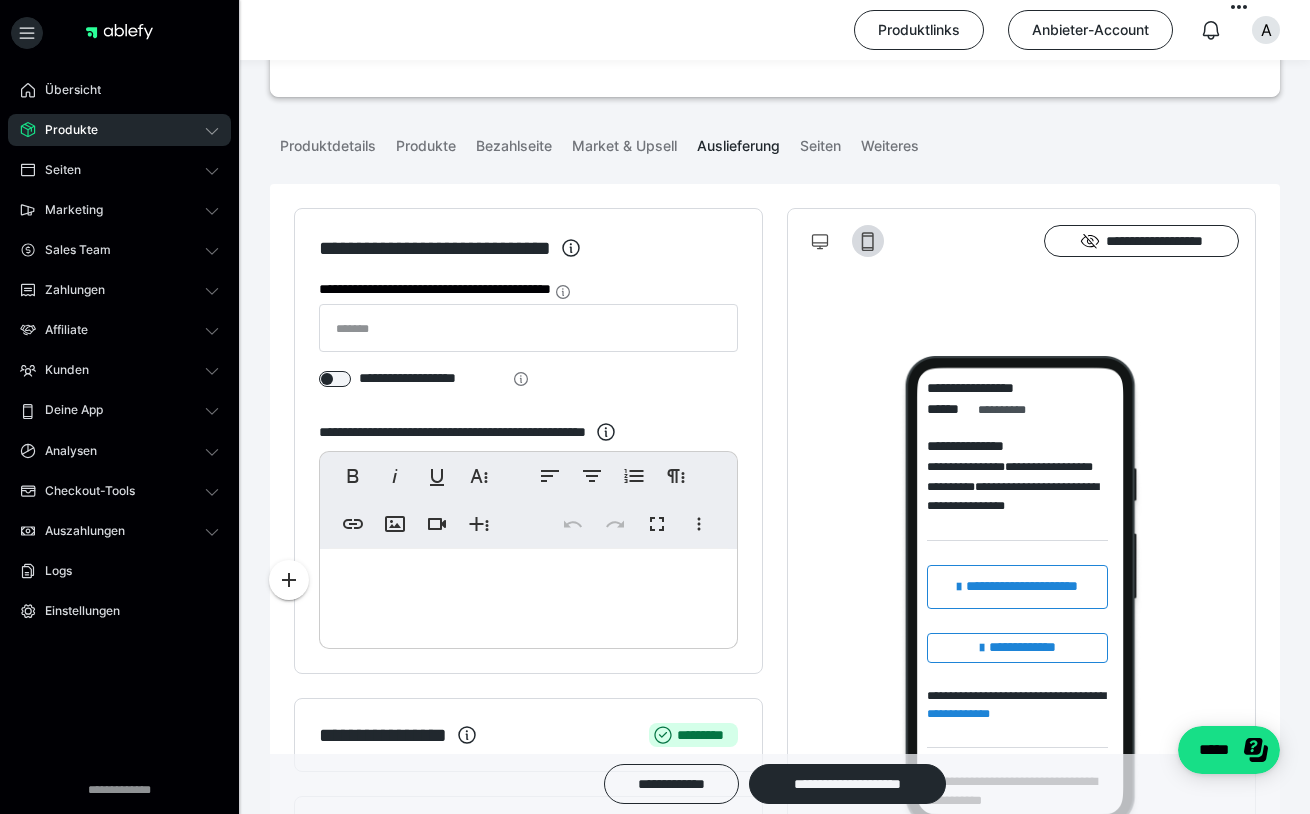scroll, scrollTop: 17, scrollLeft: 0, axis: vertical 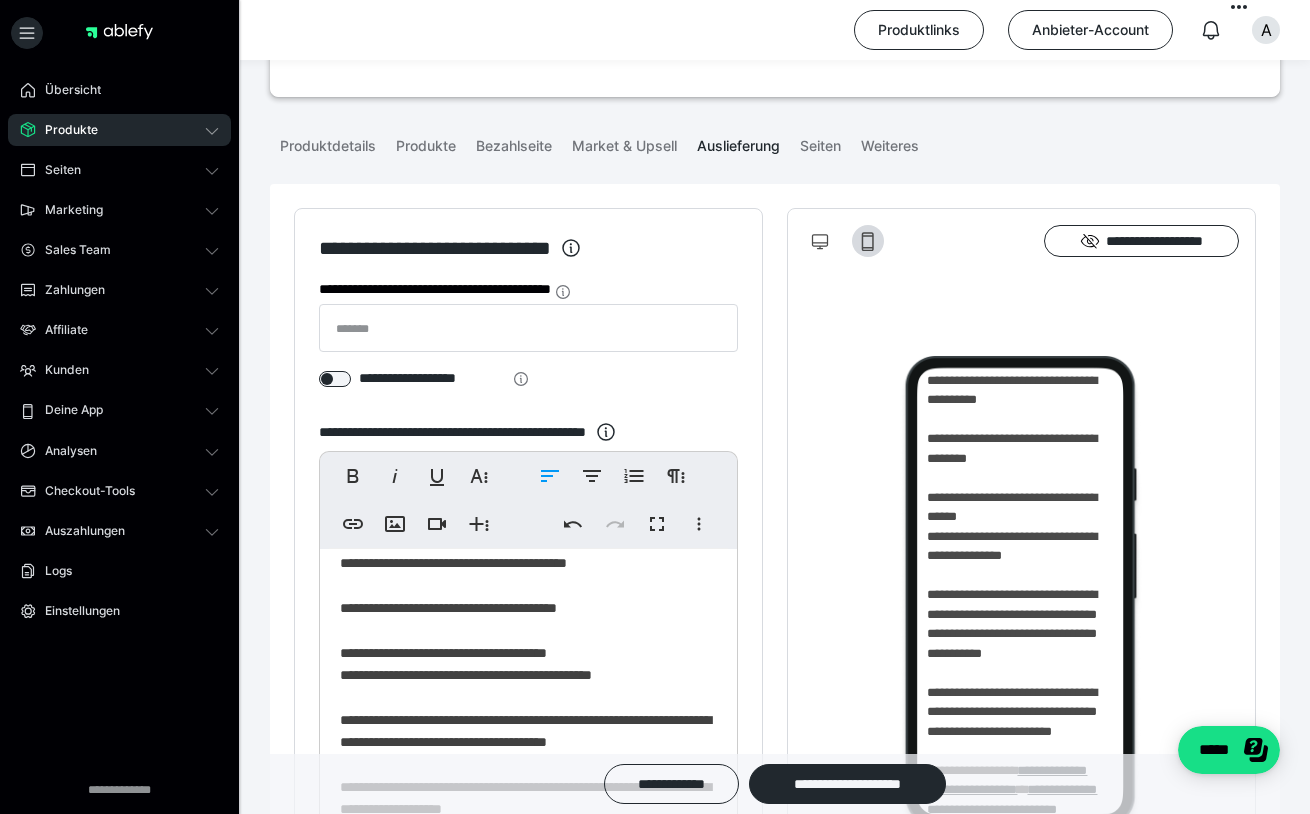 click on "**********" at bounding box center (528, 750) 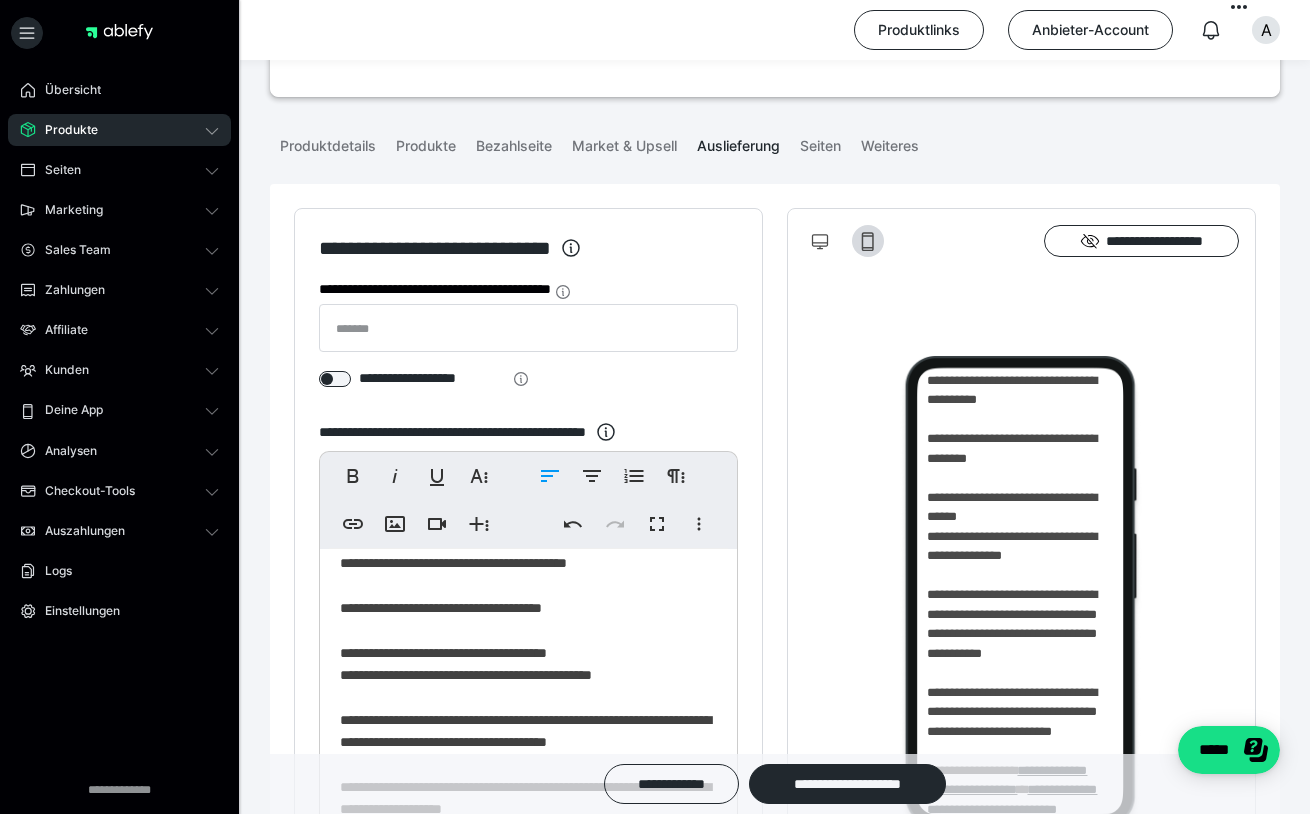 scroll, scrollTop: 169, scrollLeft: 0, axis: vertical 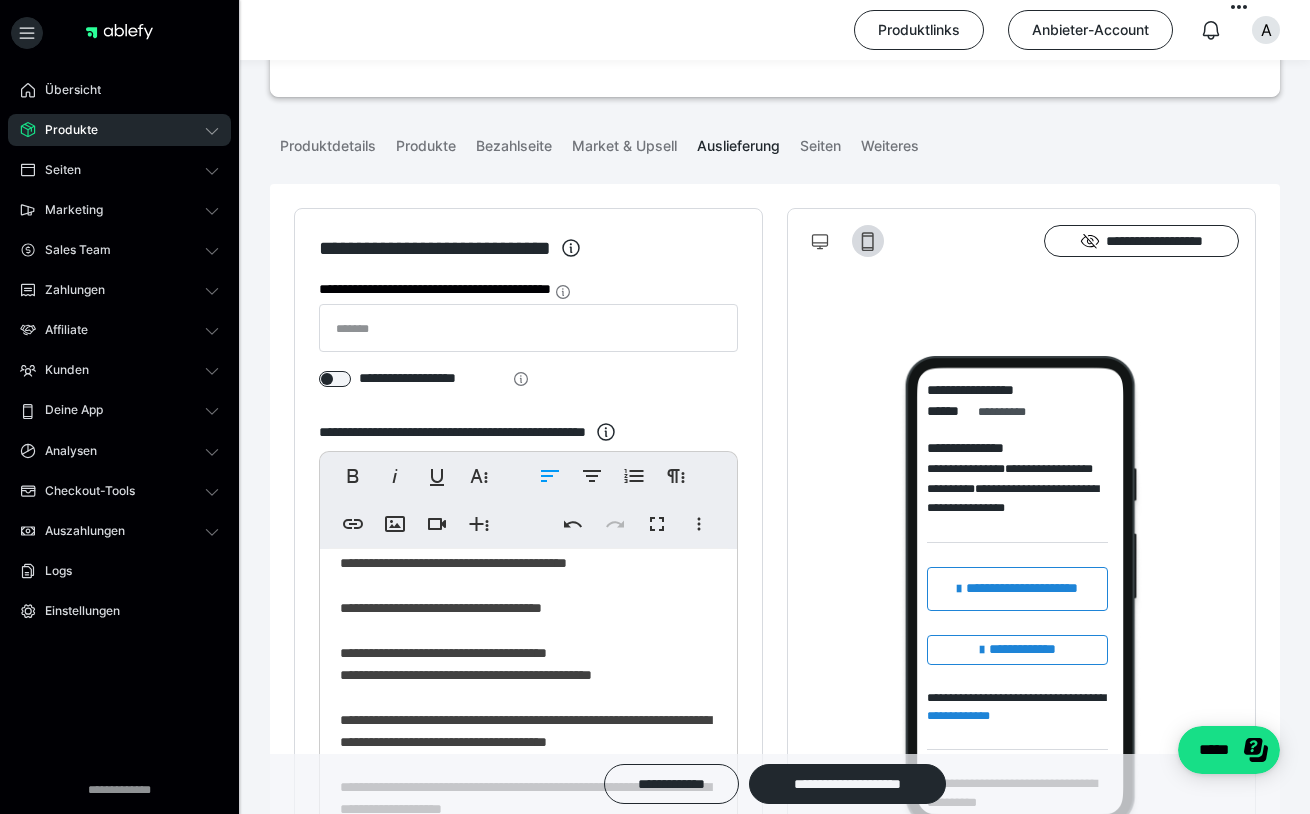click on "**********" at bounding box center (528, 750) 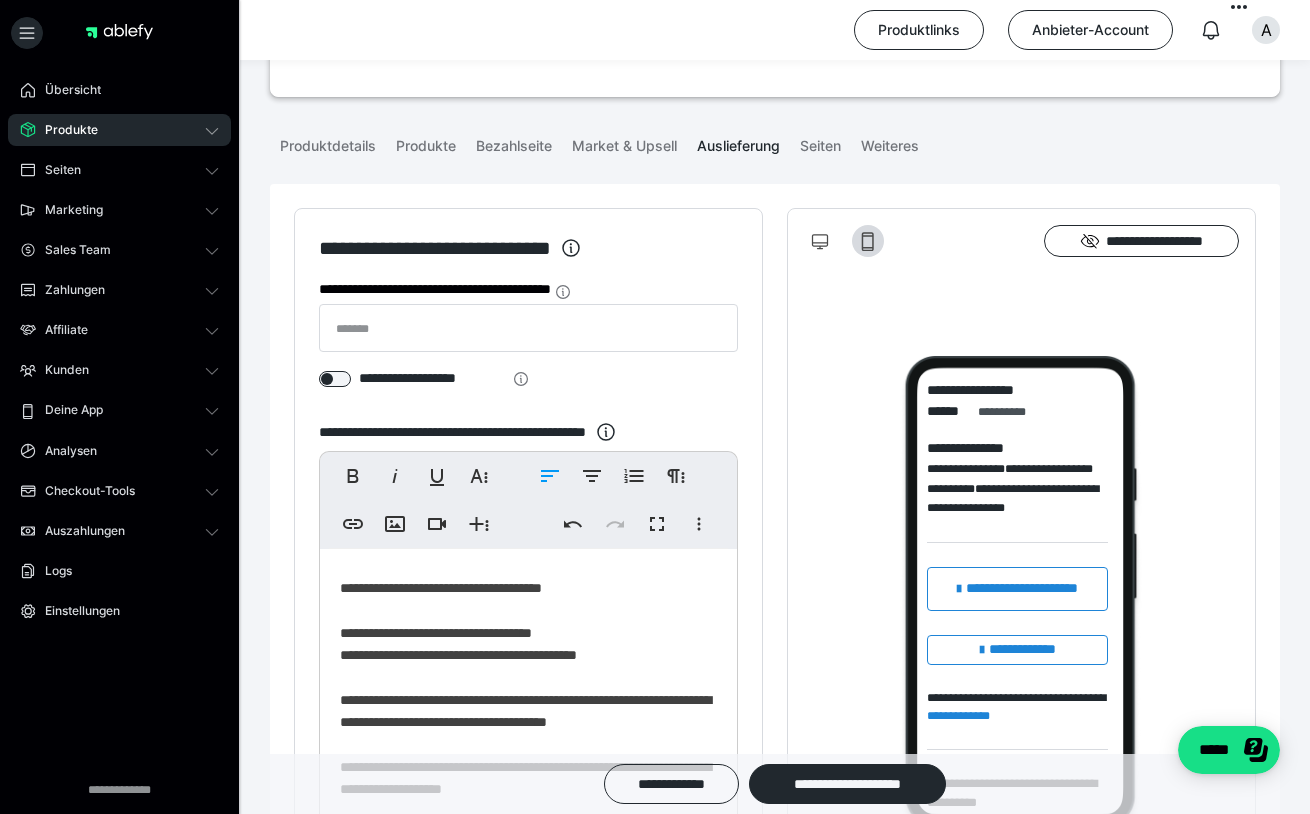 scroll, scrollTop: 37, scrollLeft: 0, axis: vertical 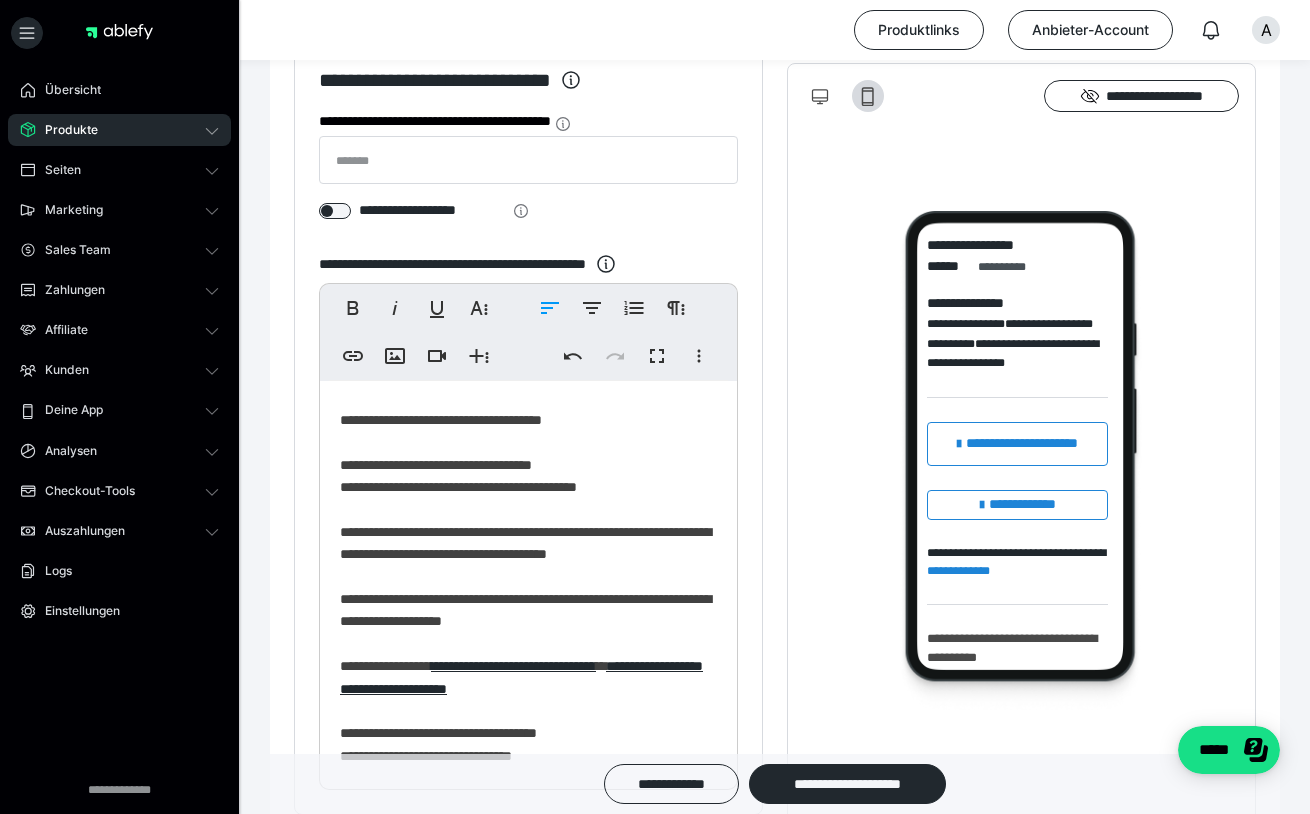 click on "**********" at bounding box center (528, 562) 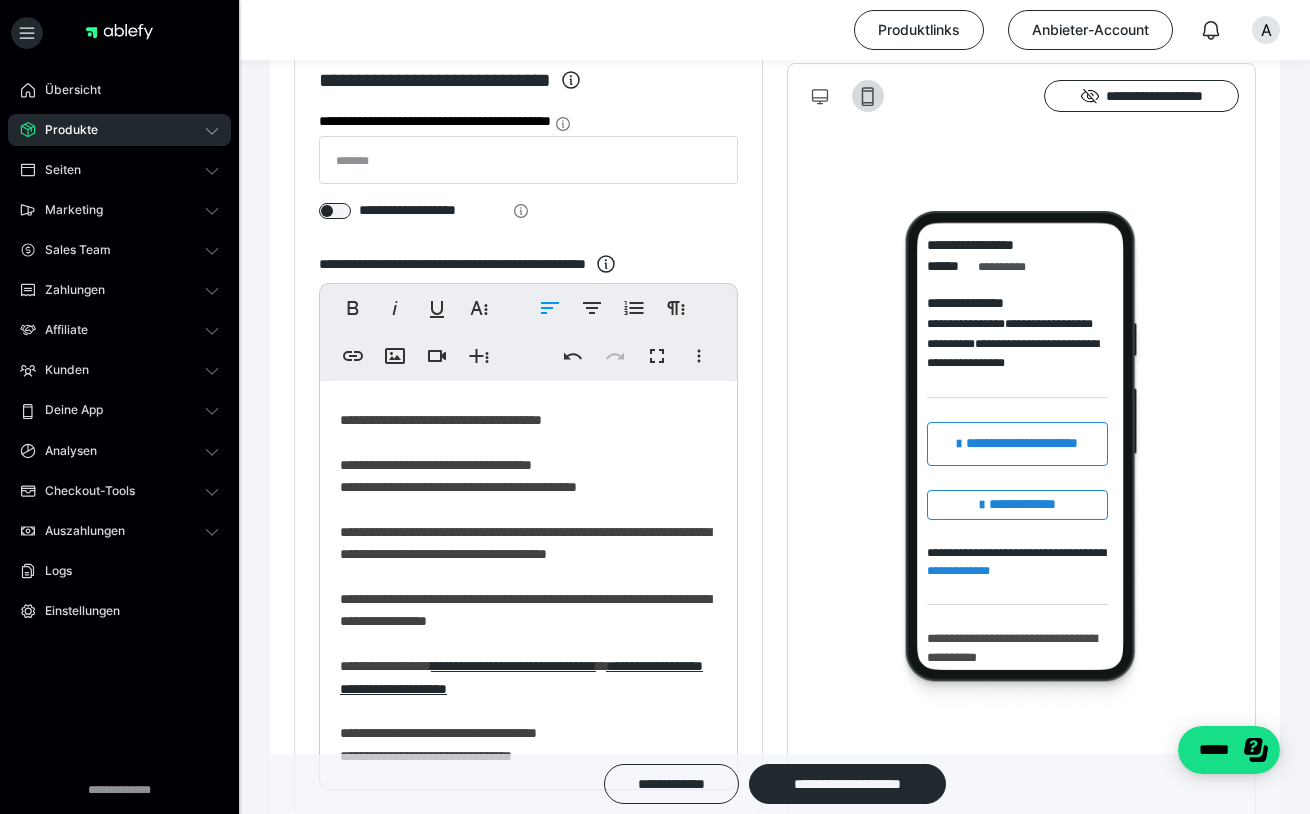click on "**********" at bounding box center (528, 562) 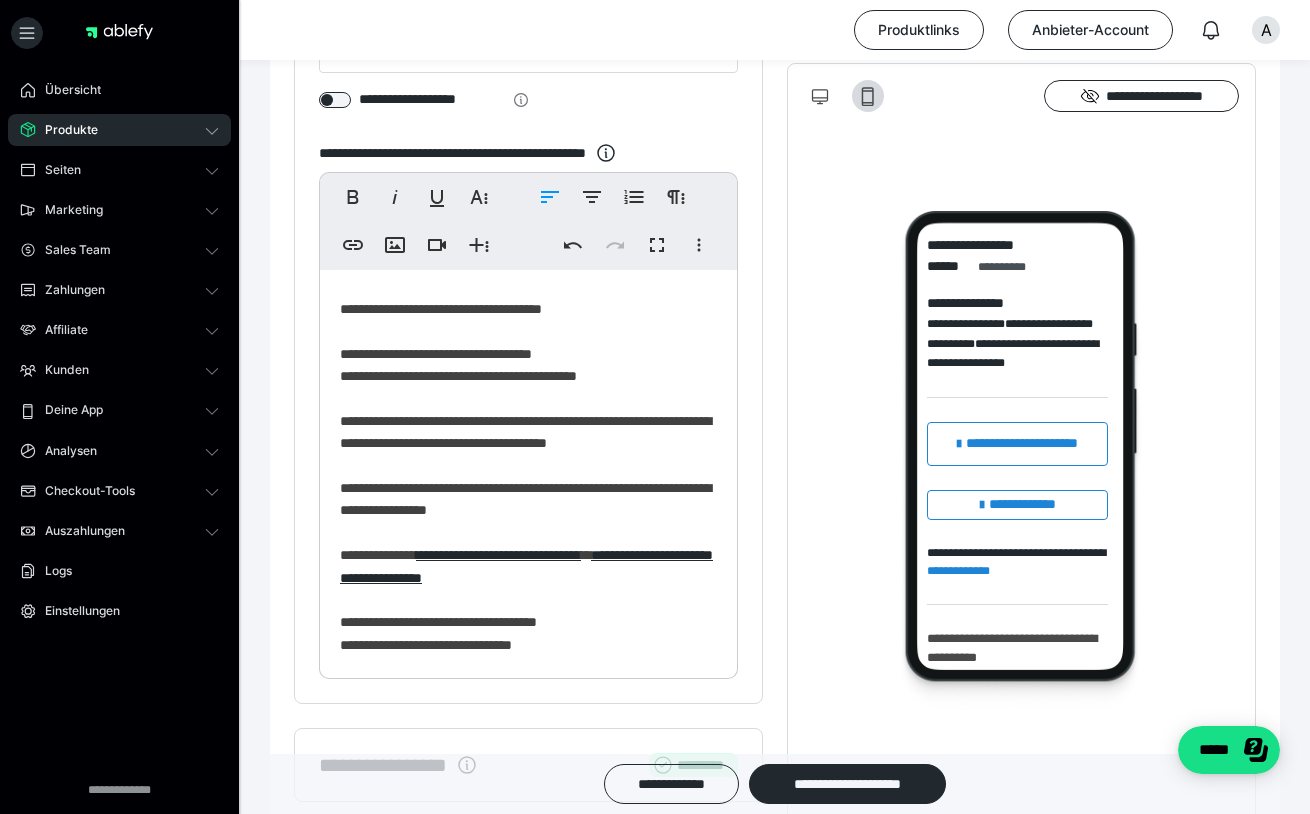 scroll, scrollTop: 510, scrollLeft: 0, axis: vertical 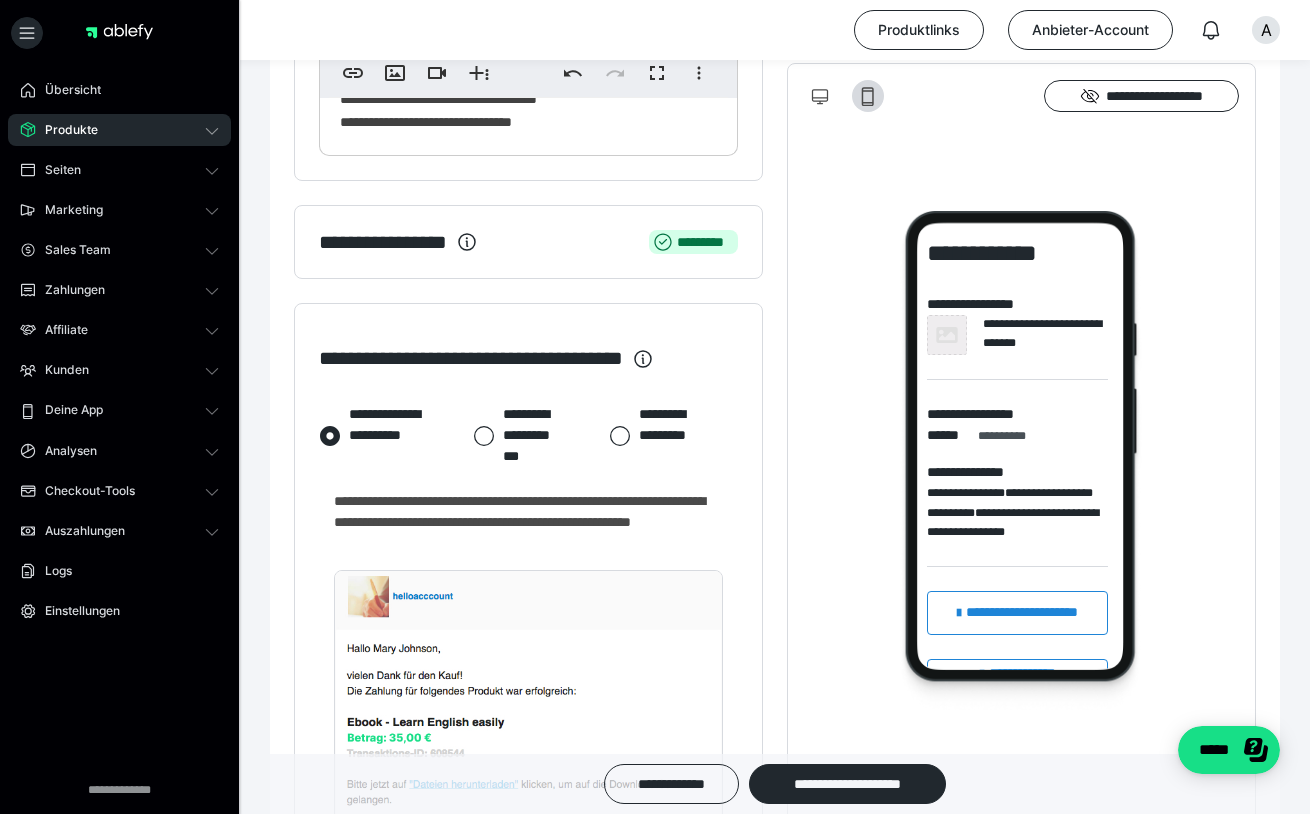 click 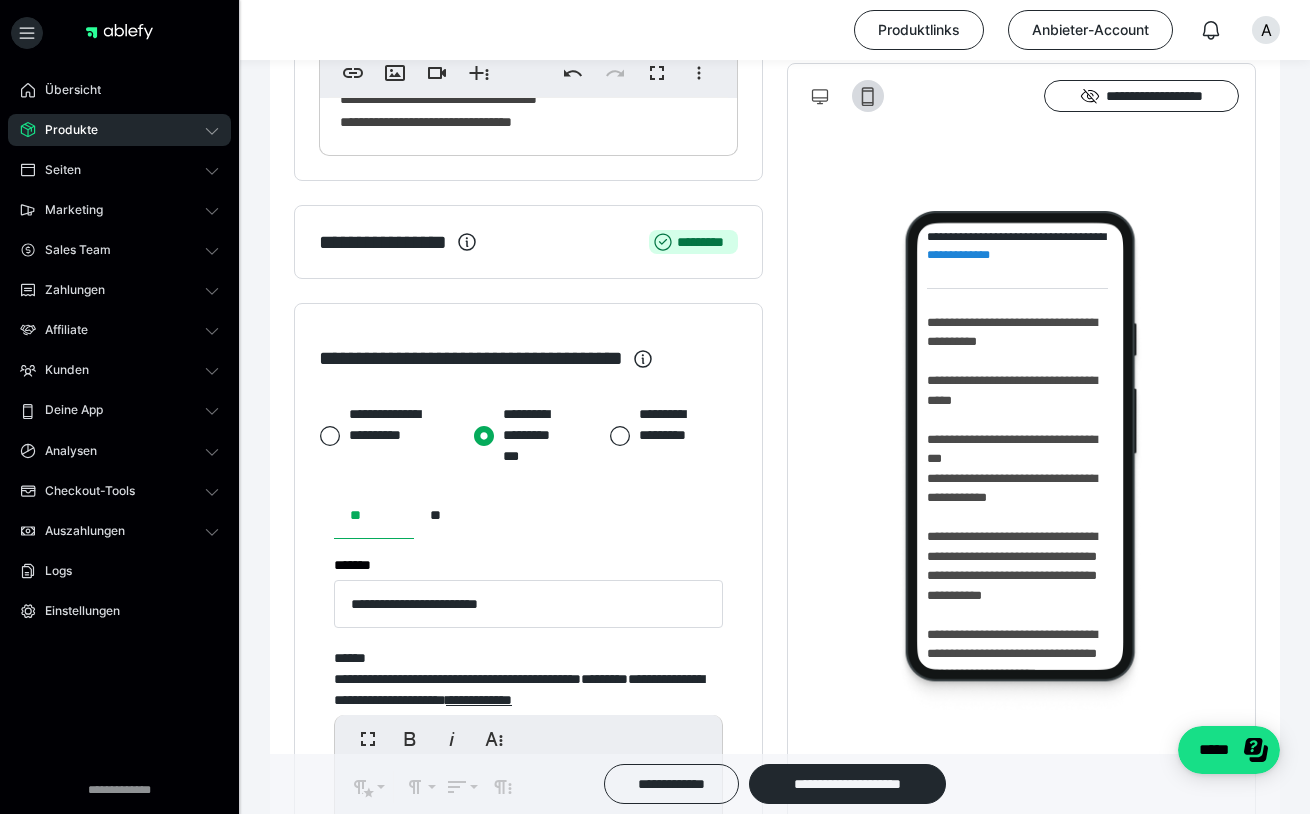 scroll, scrollTop: 486, scrollLeft: 0, axis: vertical 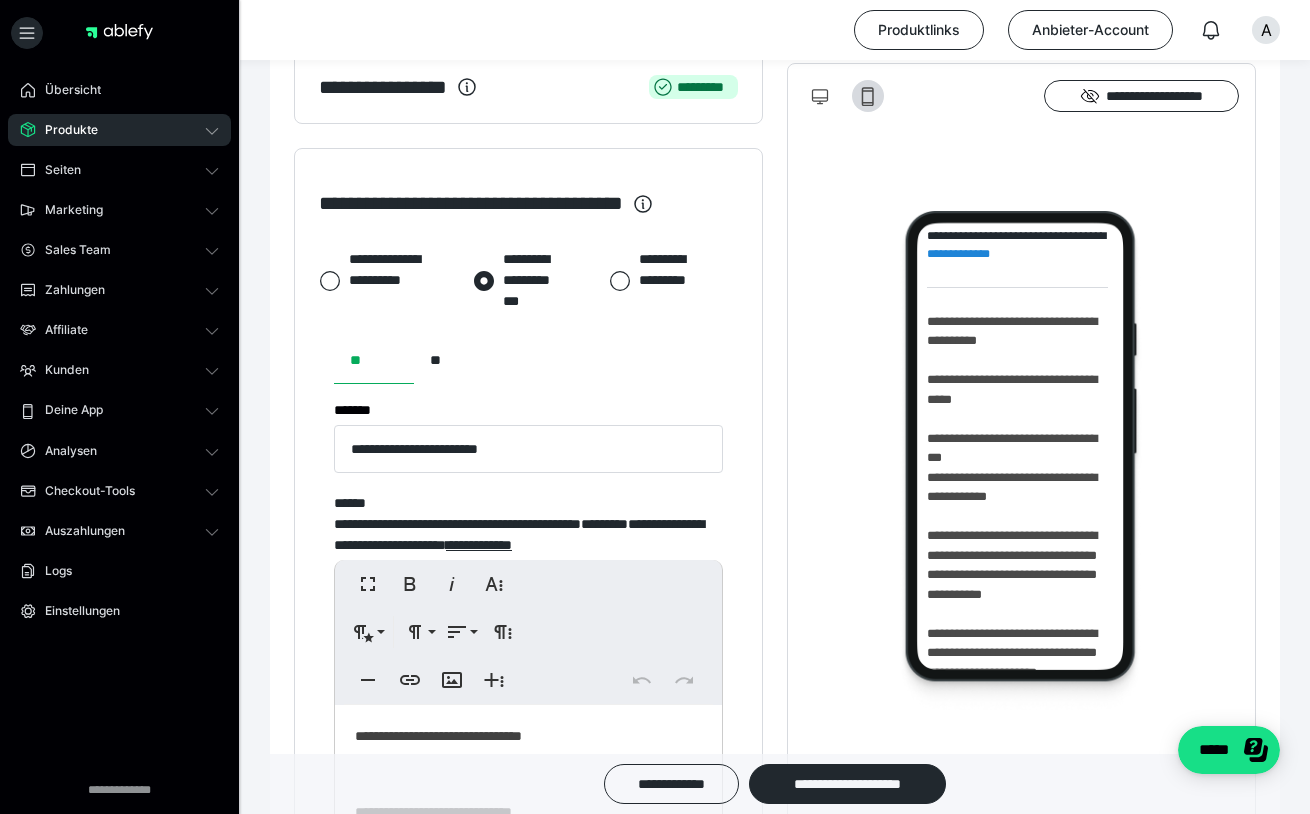 click 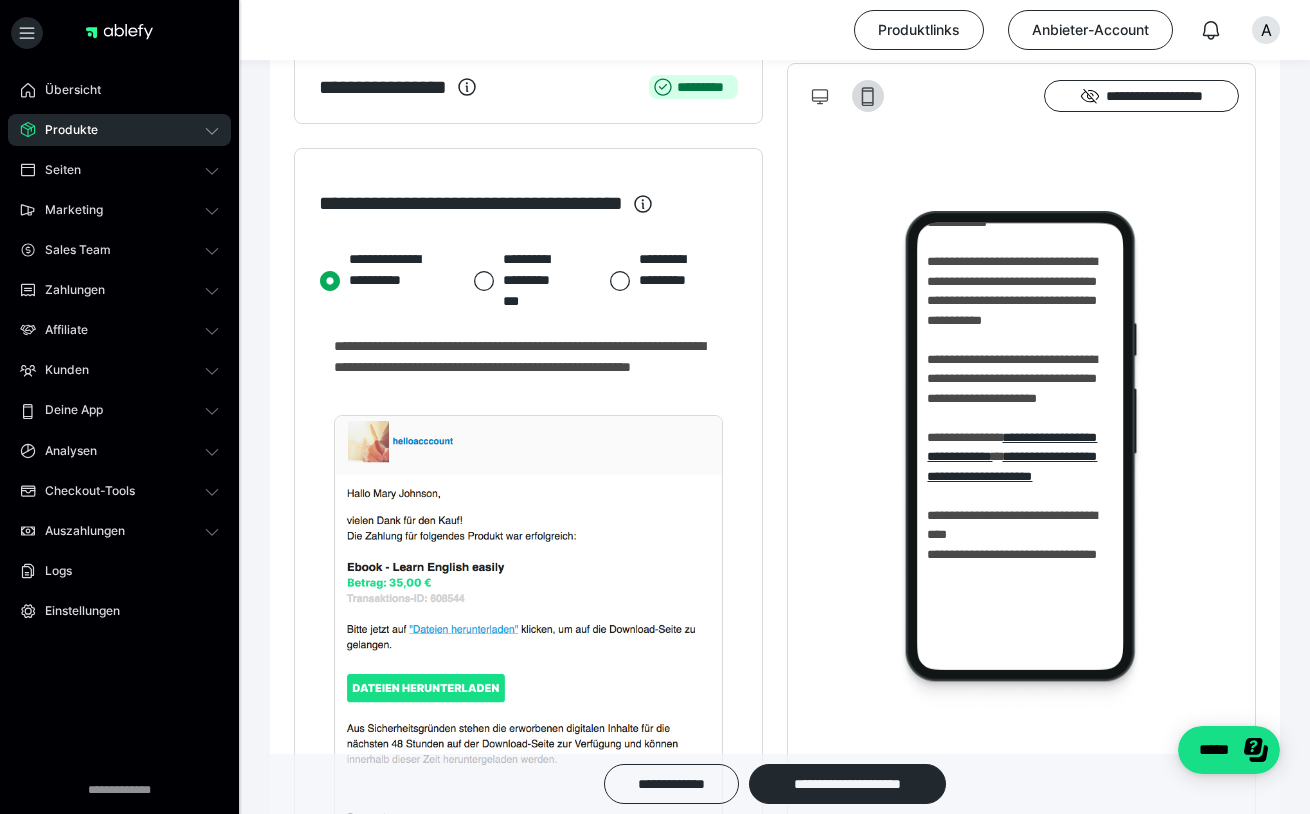 scroll, scrollTop: 796, scrollLeft: 0, axis: vertical 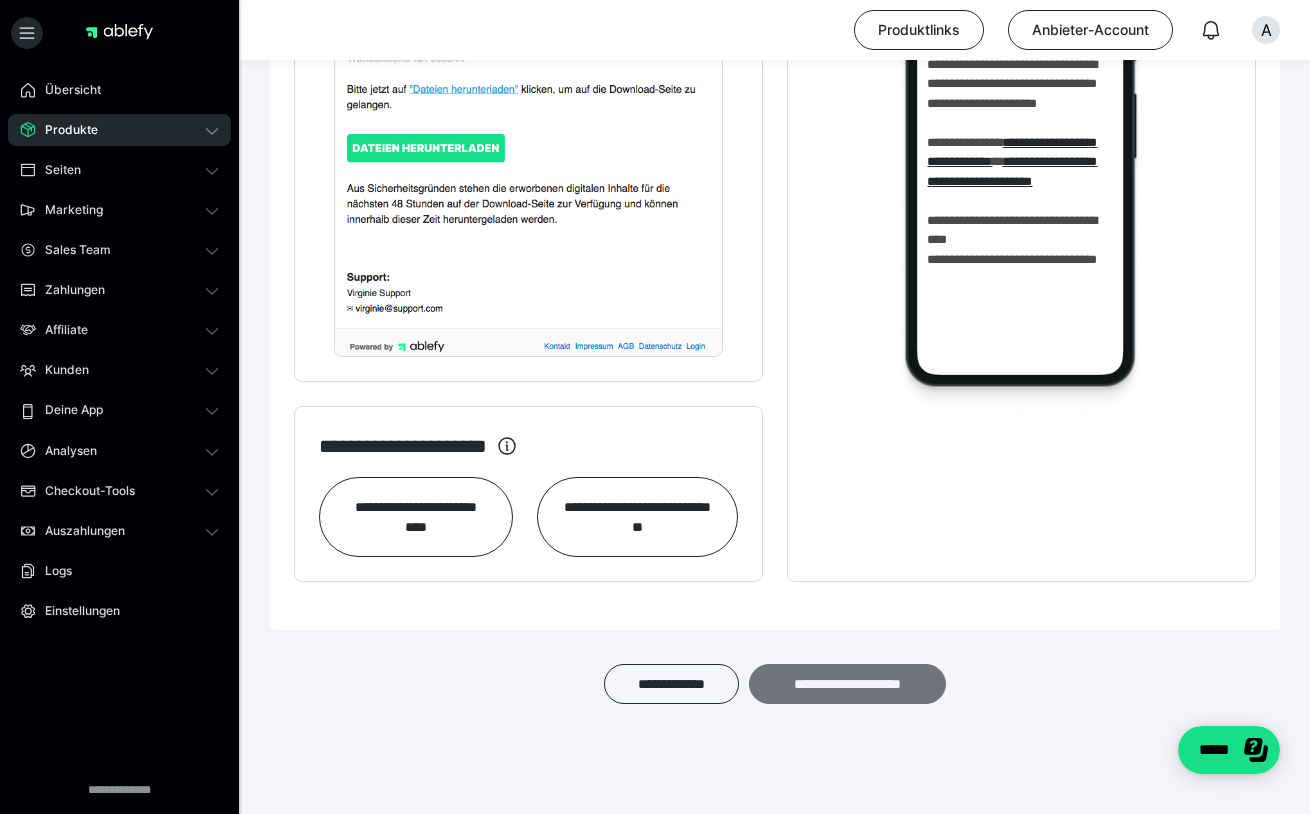 click on "**********" at bounding box center [847, 684] 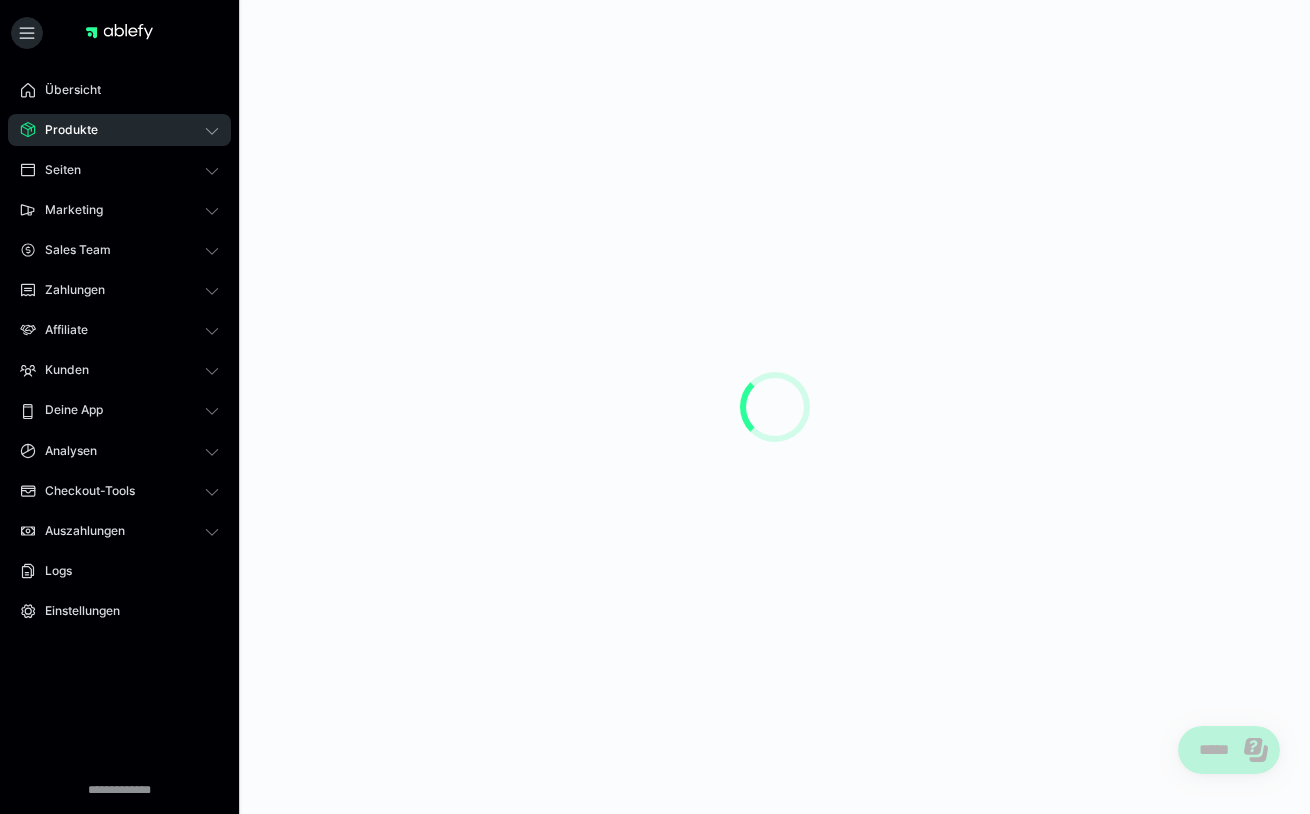 scroll, scrollTop: 0, scrollLeft: 0, axis: both 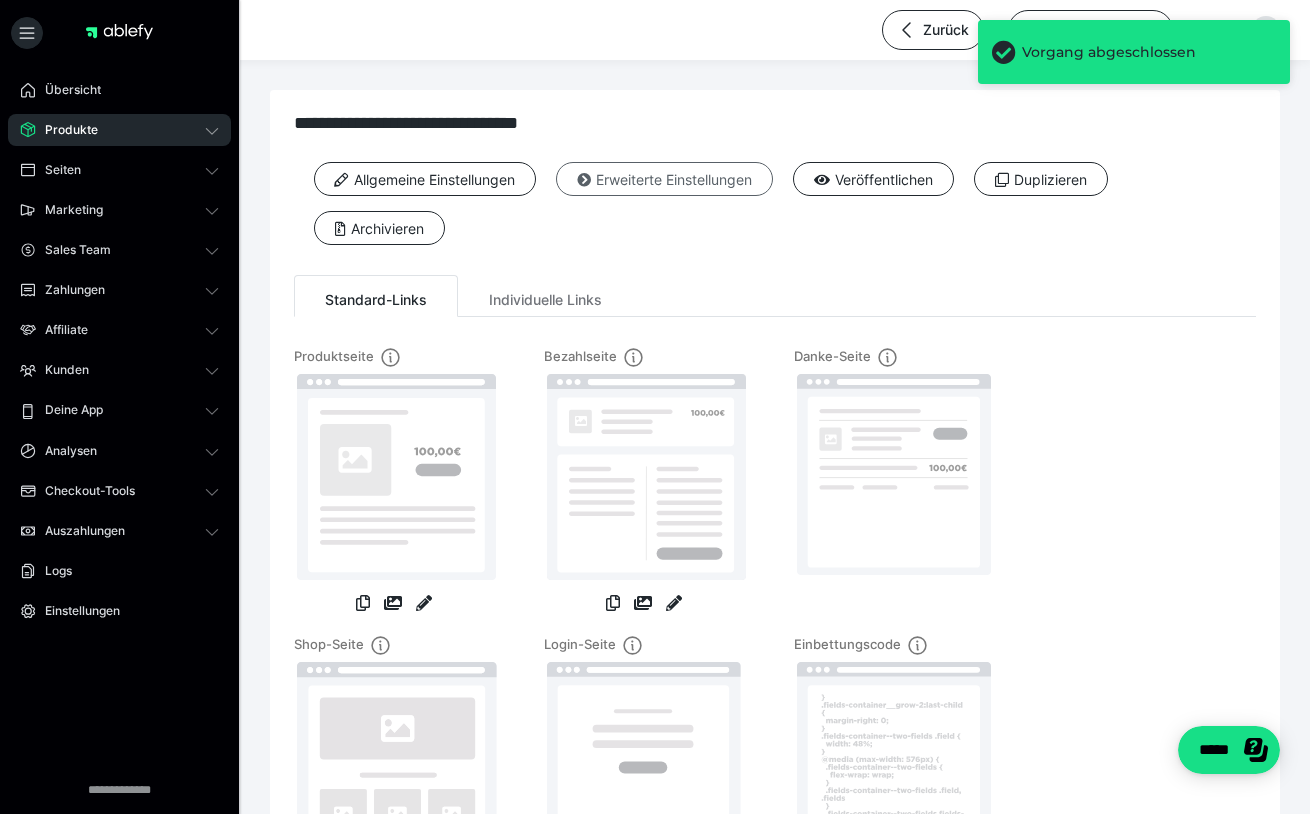 click on "Erweiterte Einstellungen" at bounding box center [664, 179] 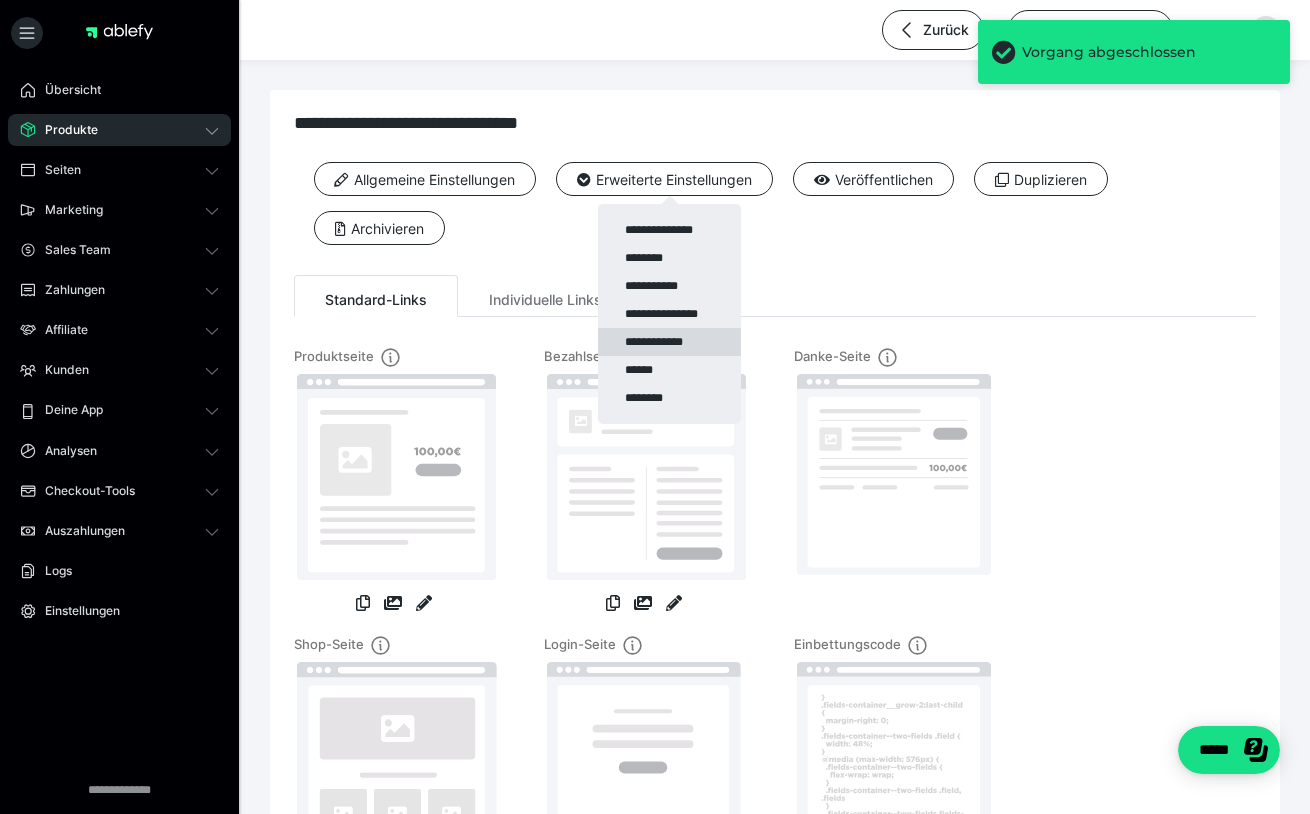 click on "**********" at bounding box center [669, 342] 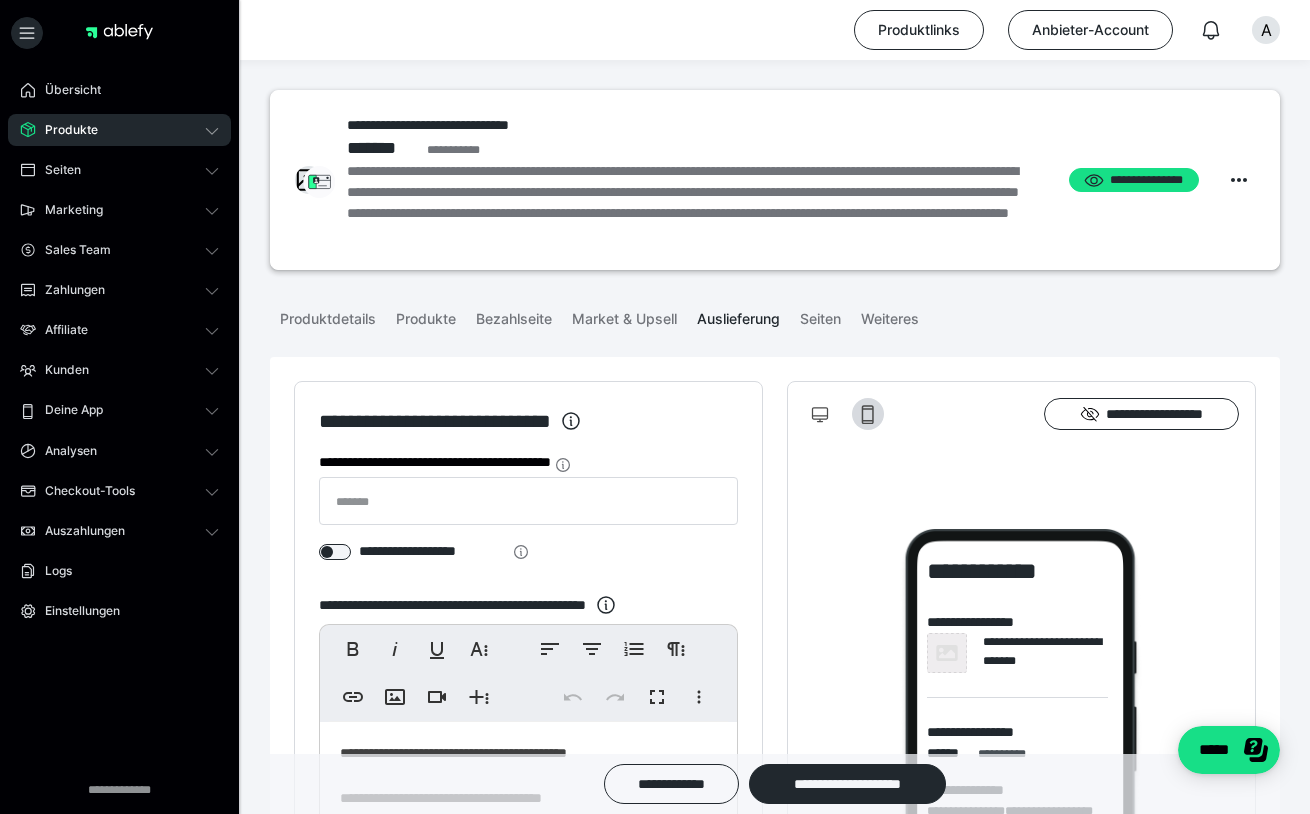 scroll, scrollTop: 0, scrollLeft: 0, axis: both 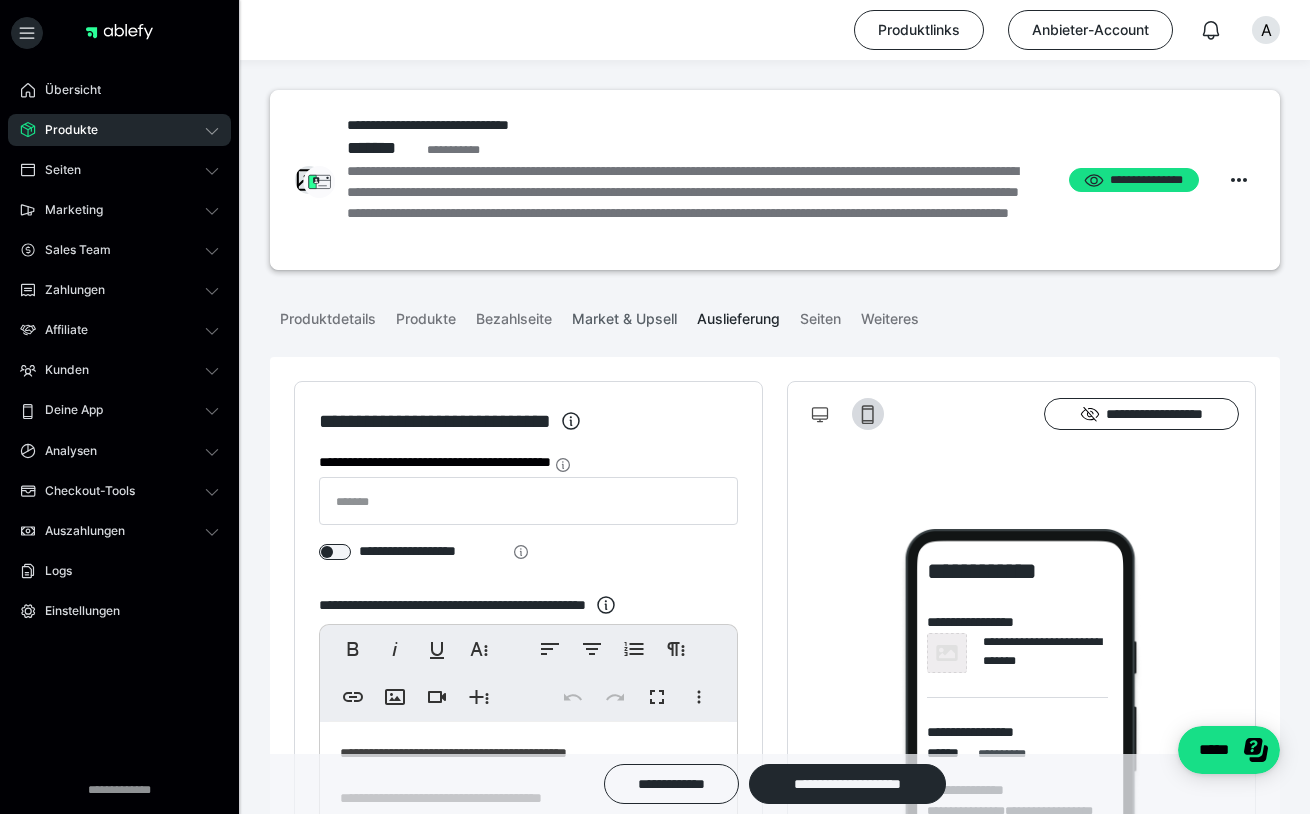 click on "Market & Upsell" at bounding box center [624, 315] 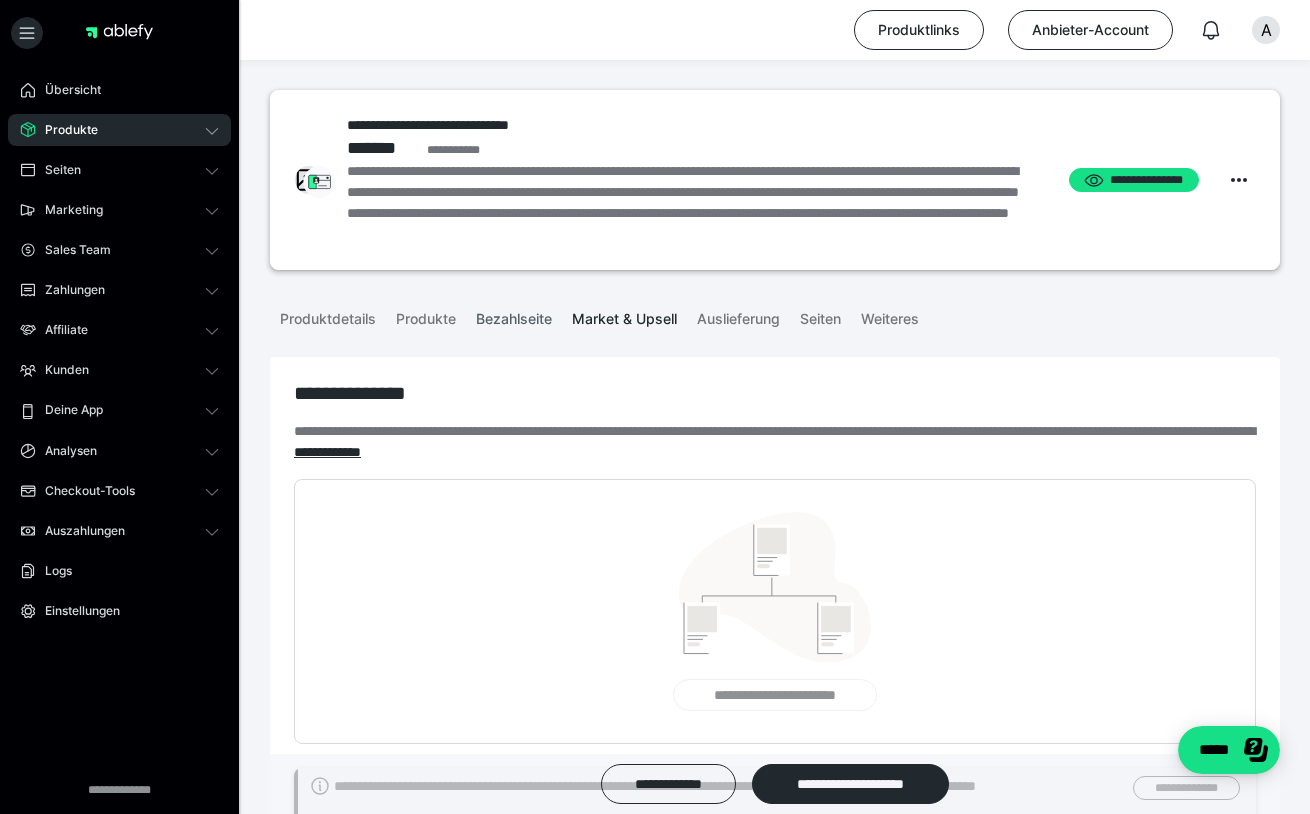 click on "Bezahlseite" at bounding box center (514, 315) 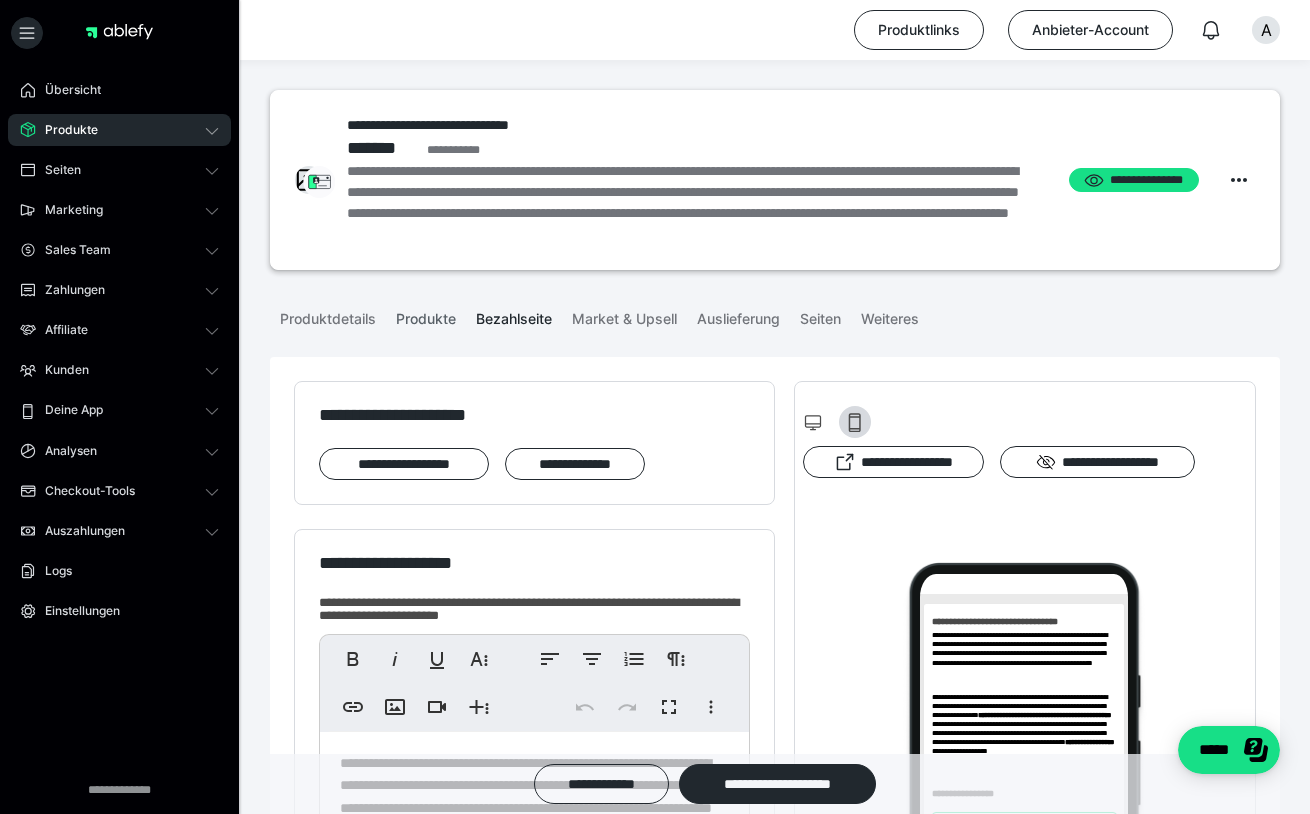 scroll, scrollTop: 0, scrollLeft: 0, axis: both 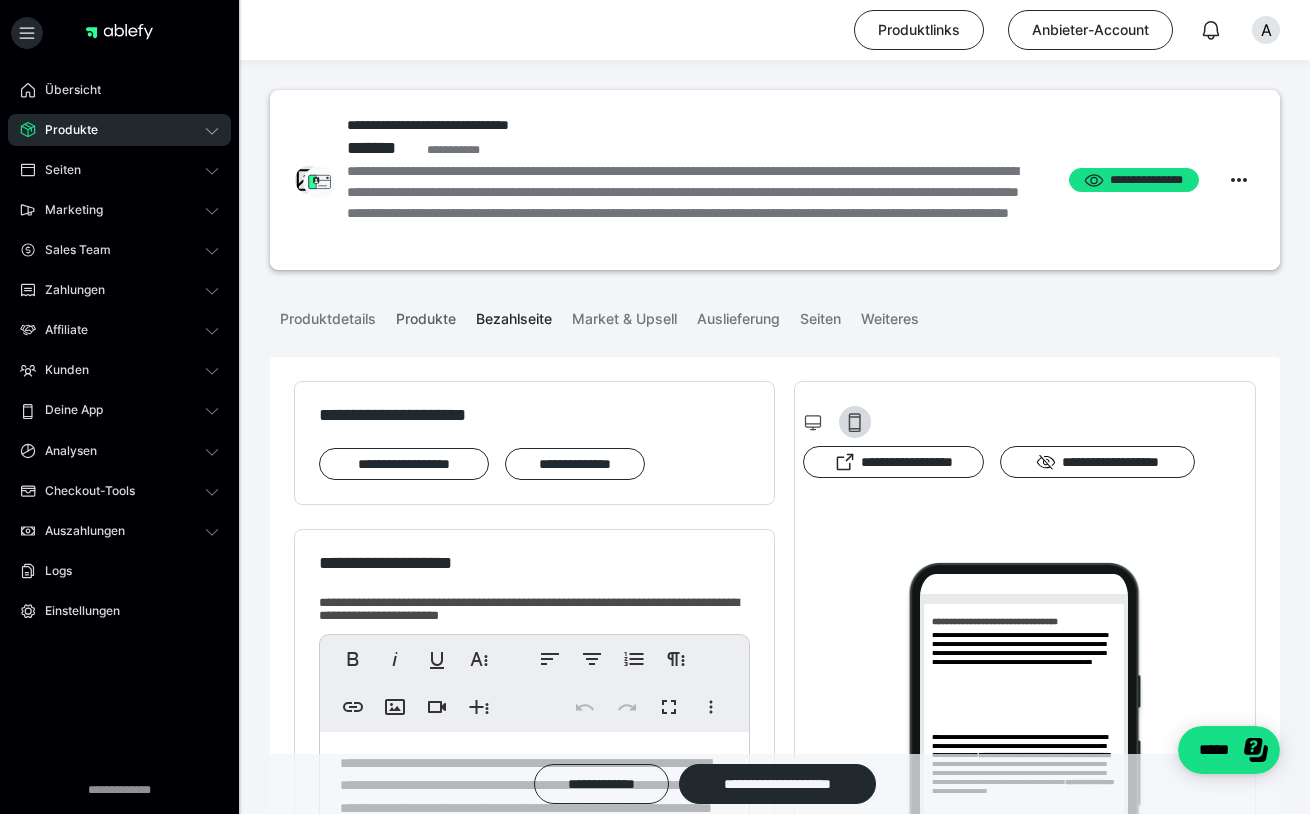 click on "Produkte" at bounding box center (426, 315) 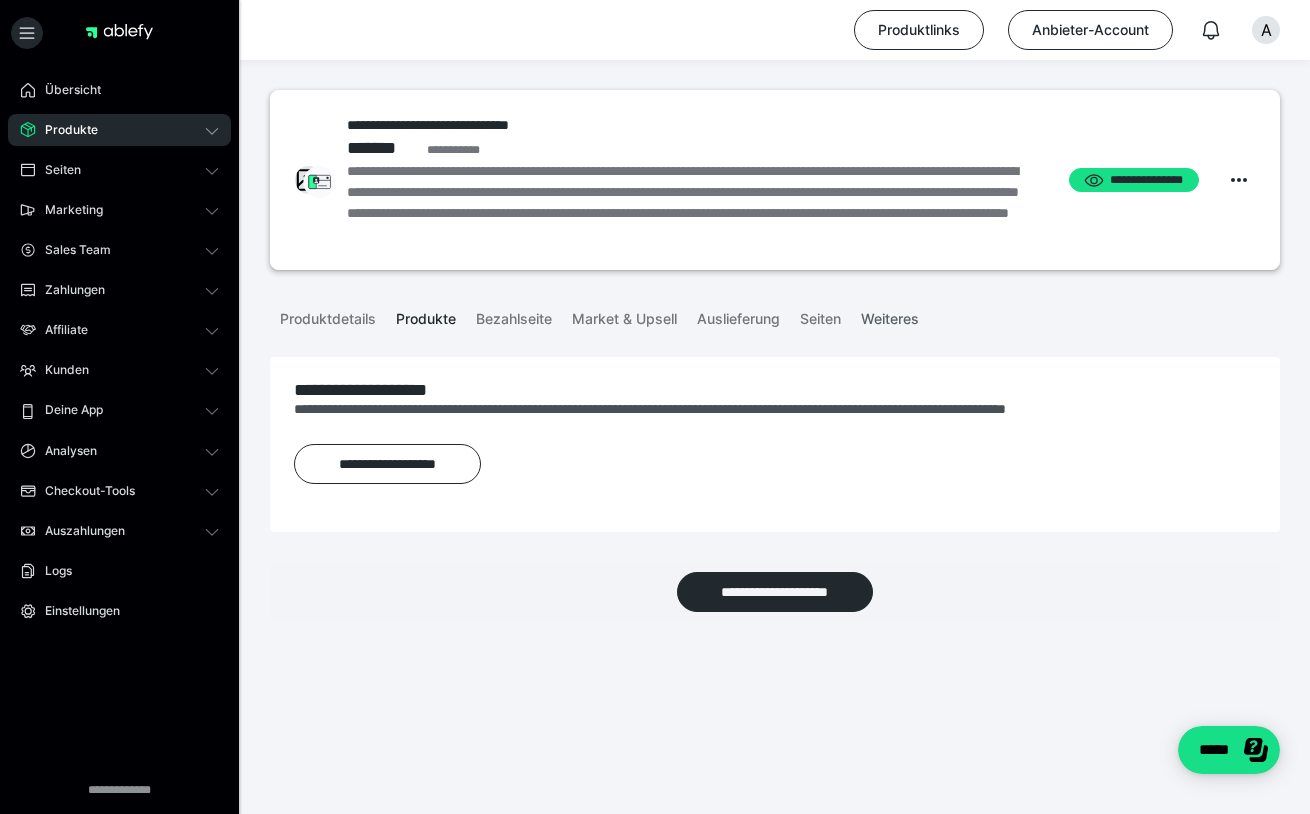 click on "Weiteres" at bounding box center [890, 315] 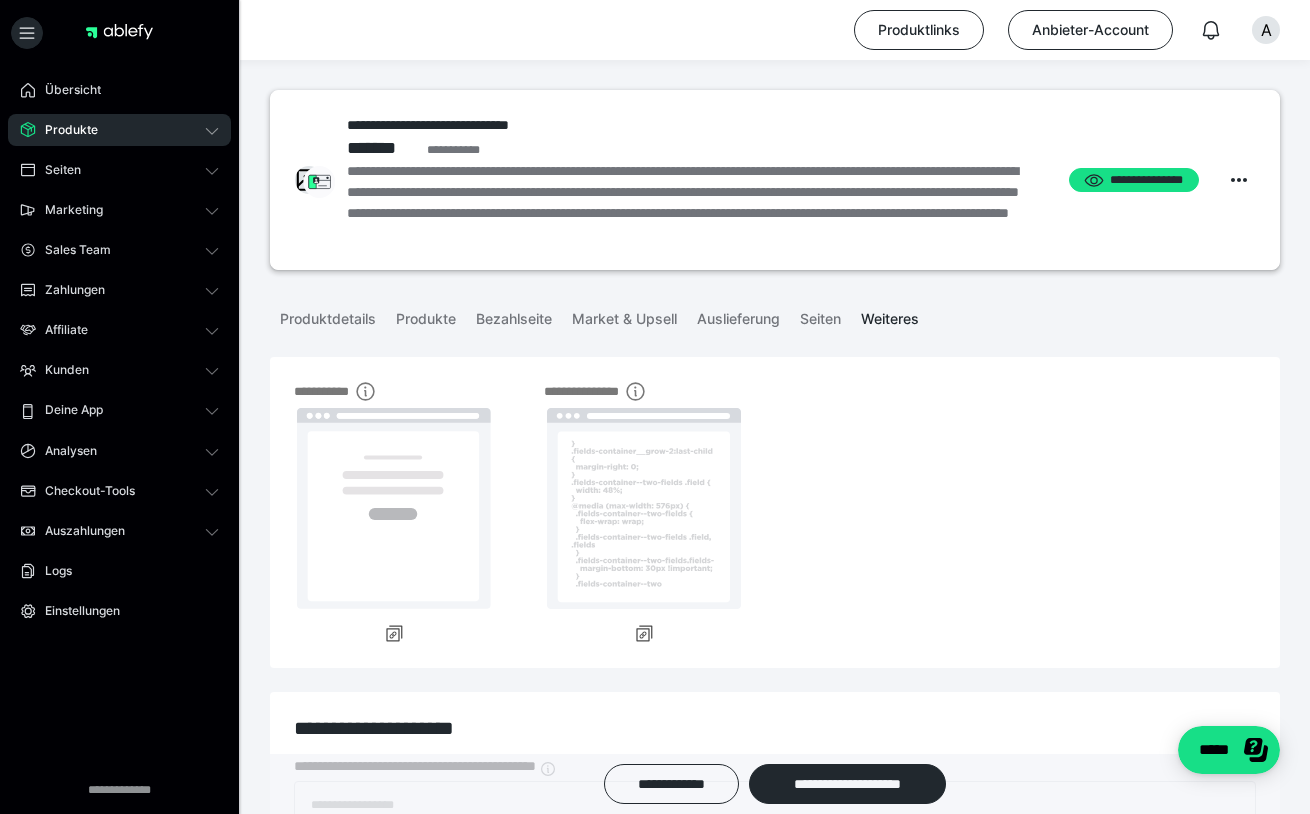 scroll, scrollTop: 0, scrollLeft: 0, axis: both 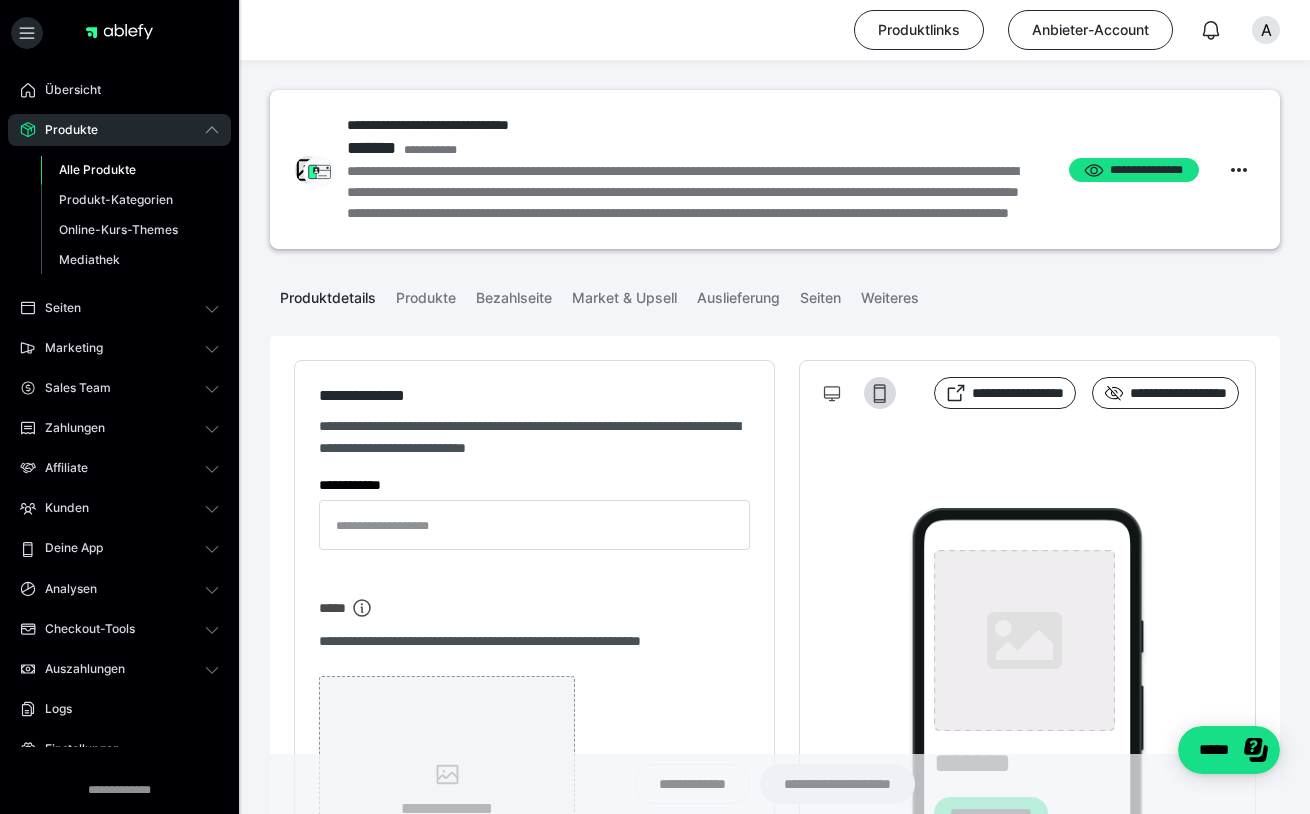 type on "**********" 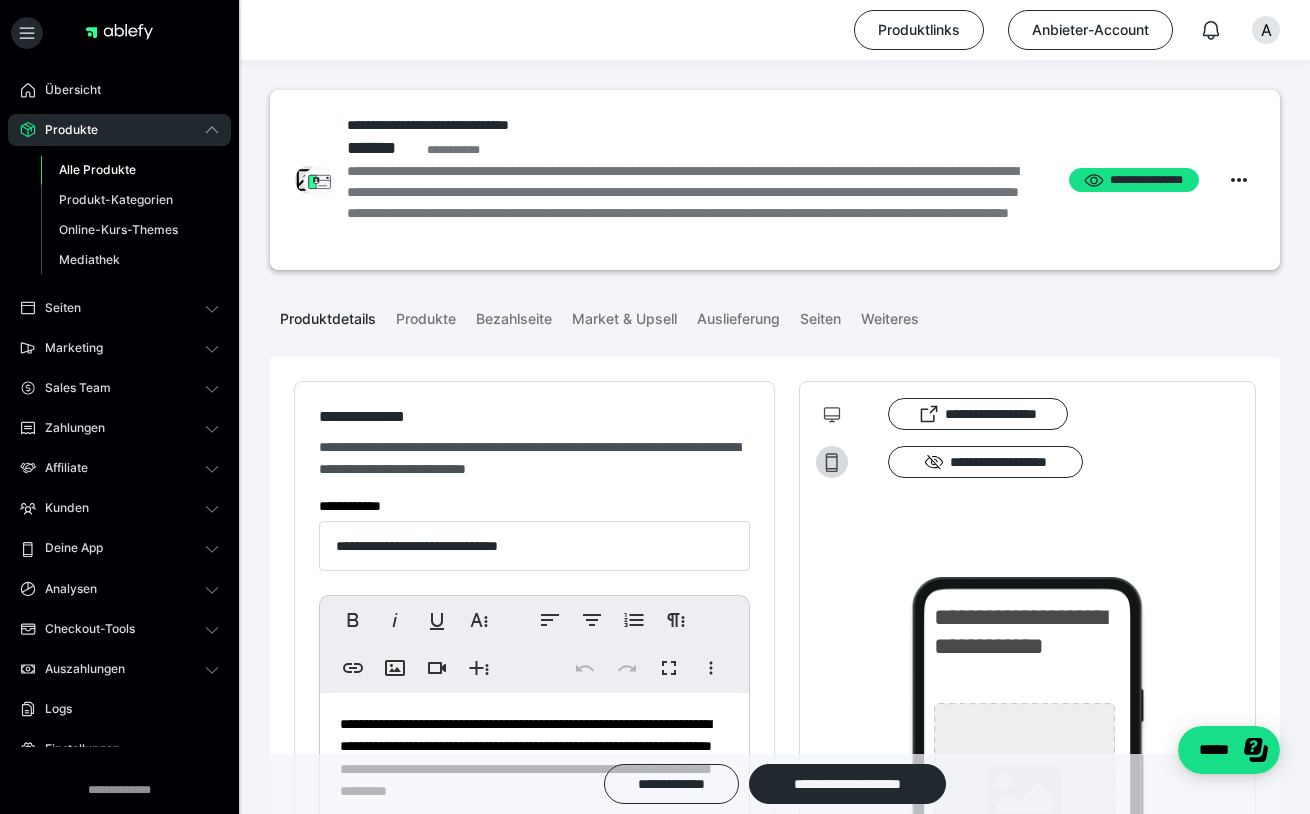 click on "Alle Produkte" at bounding box center [97, 169] 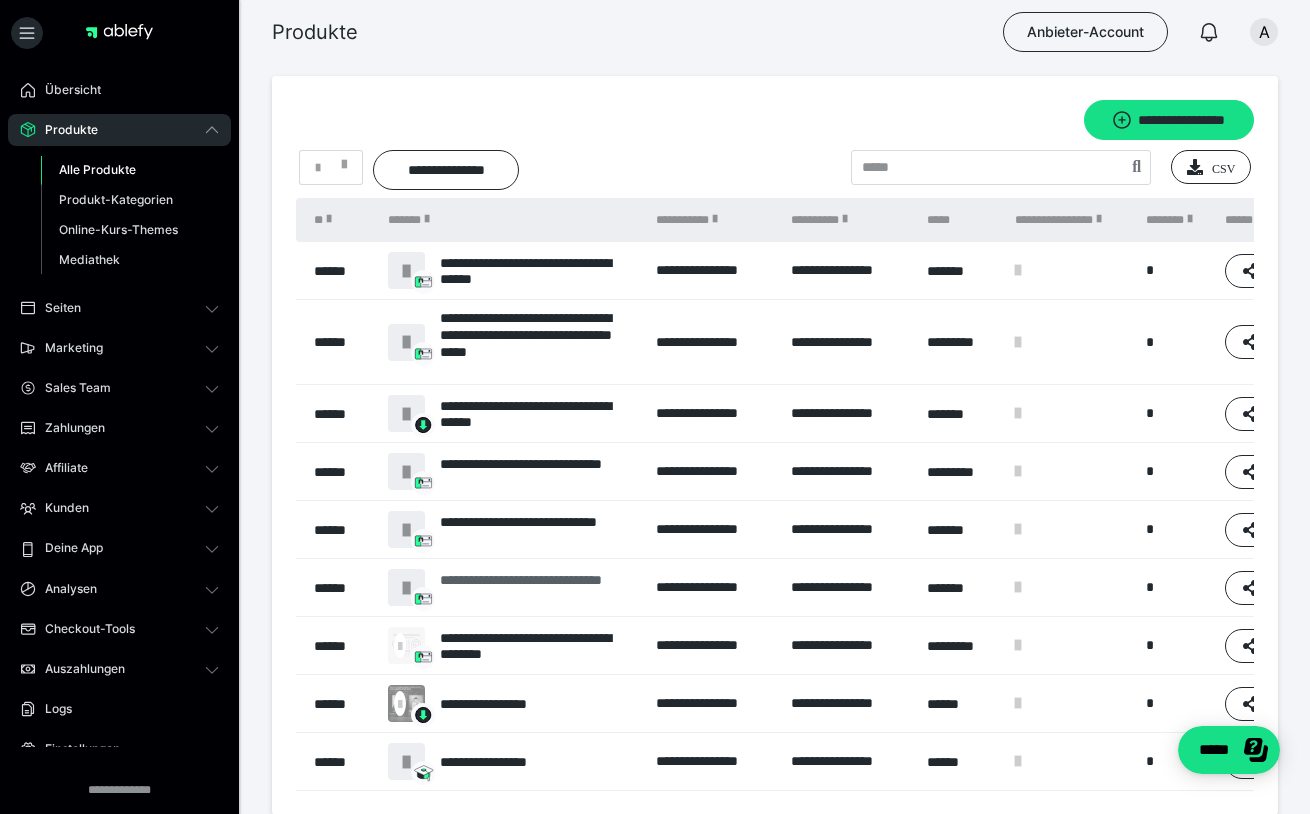 click on "**********" at bounding box center [538, 588] 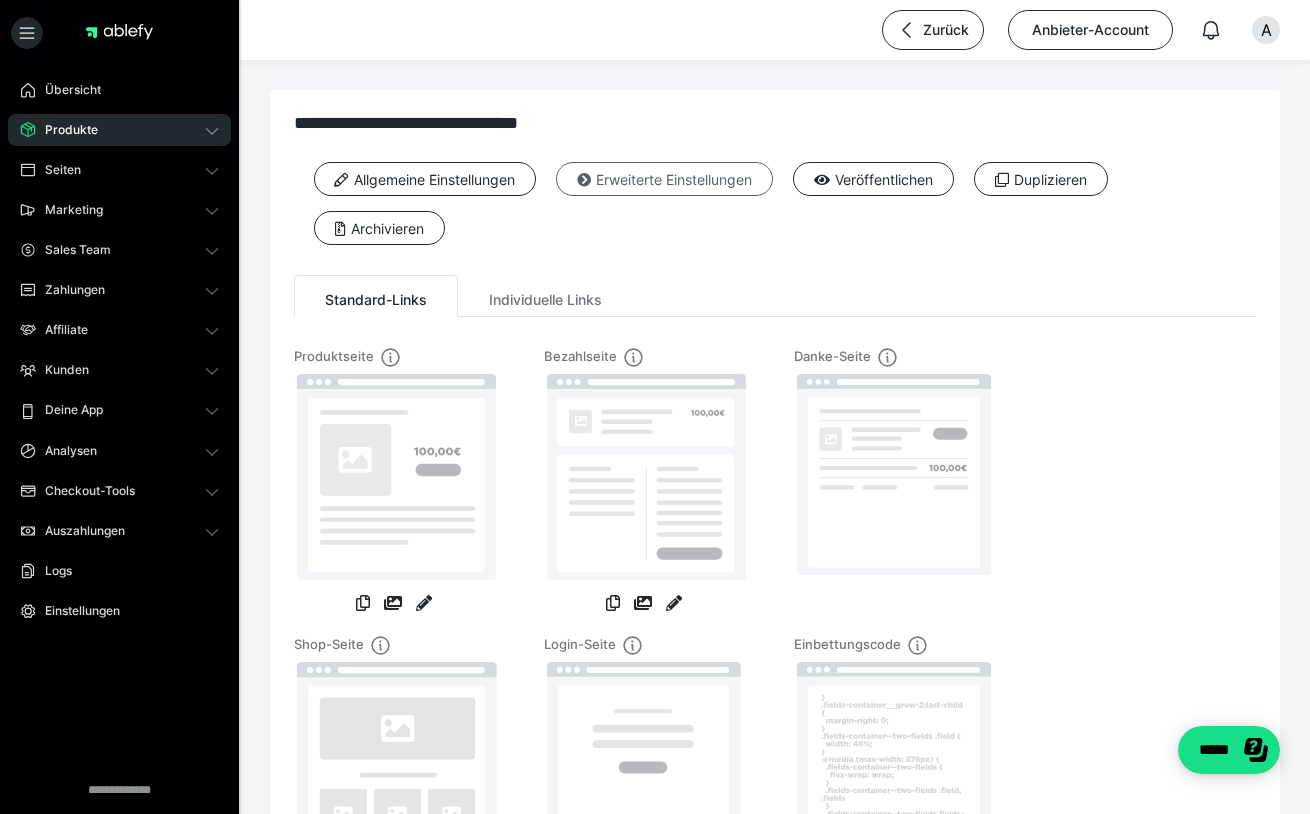click on "Erweiterte Einstellungen" at bounding box center [664, 179] 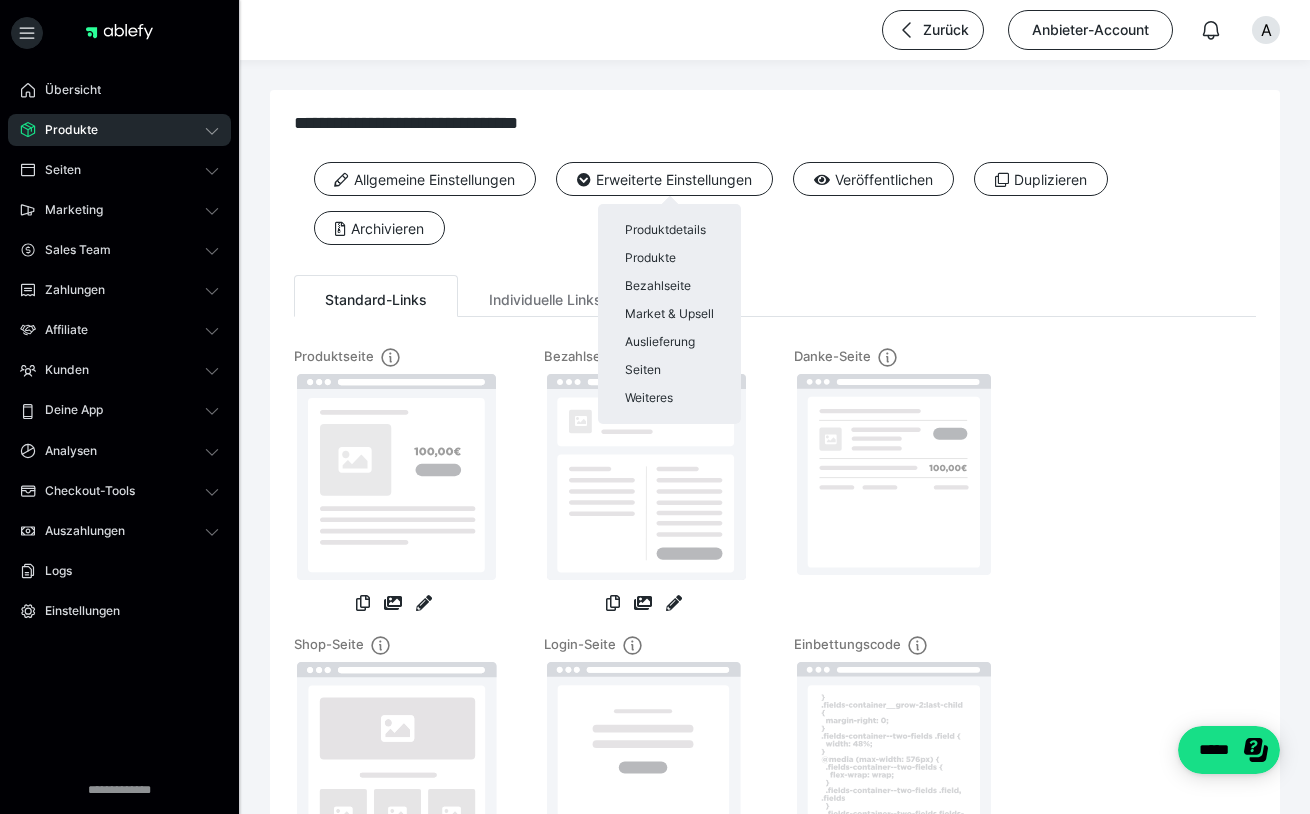 click at bounding box center (655, 407) 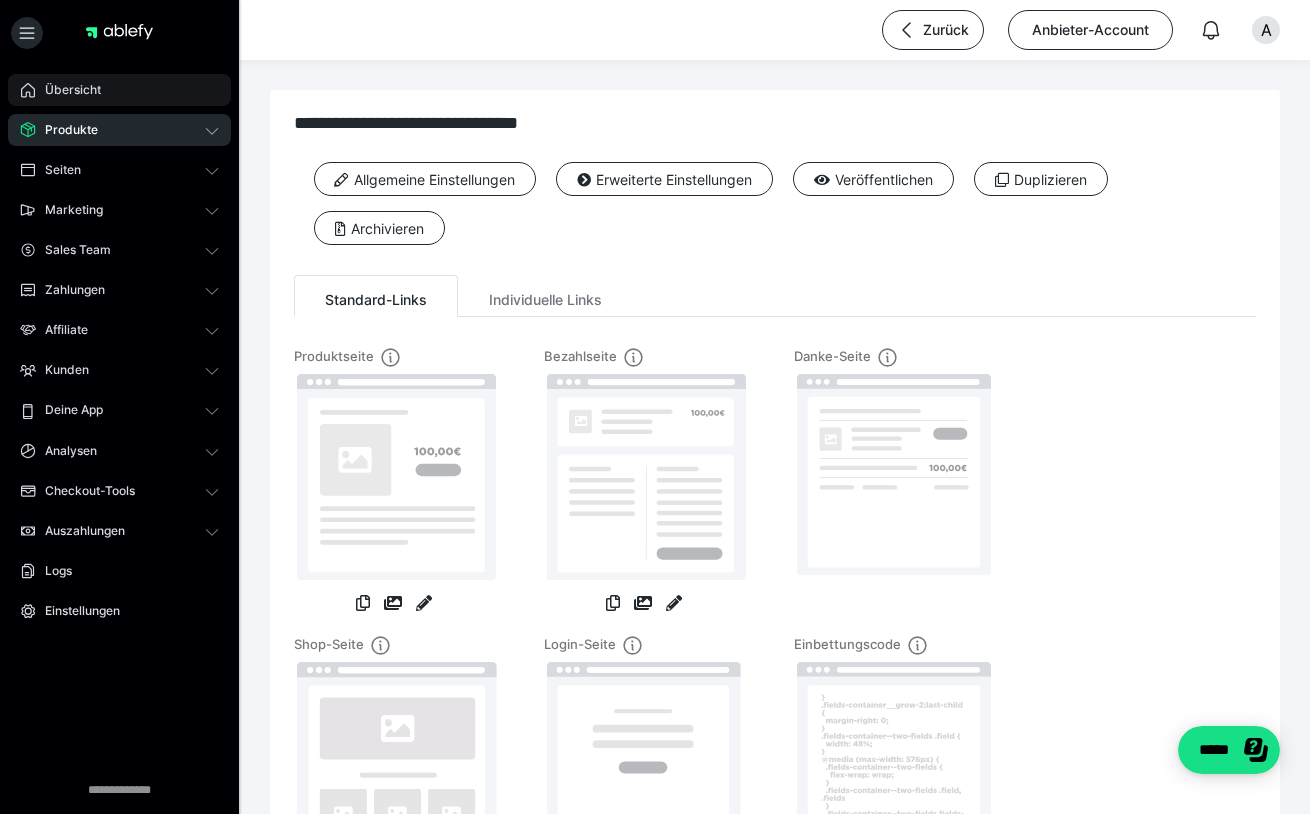 click on "Übersicht" at bounding box center (119, 90) 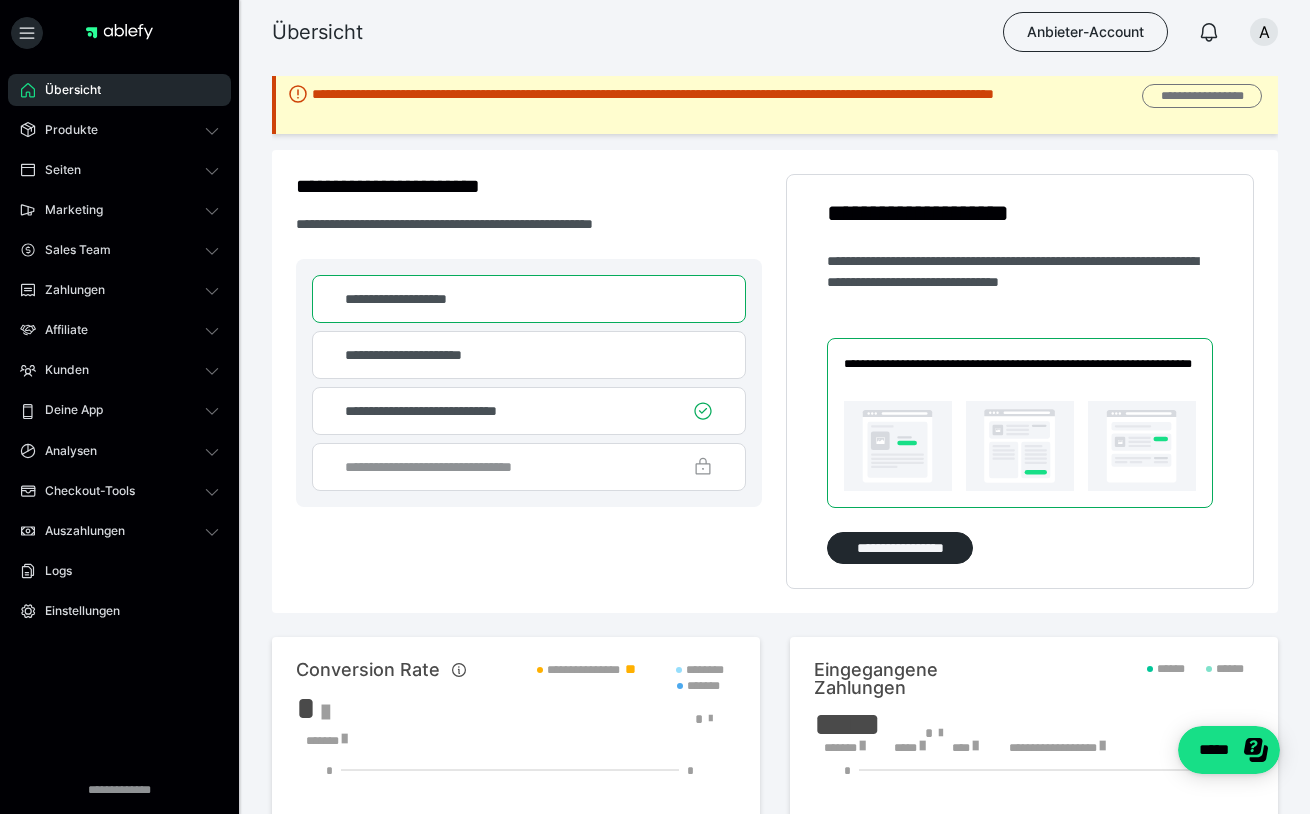 click on "**********" at bounding box center (1202, 96) 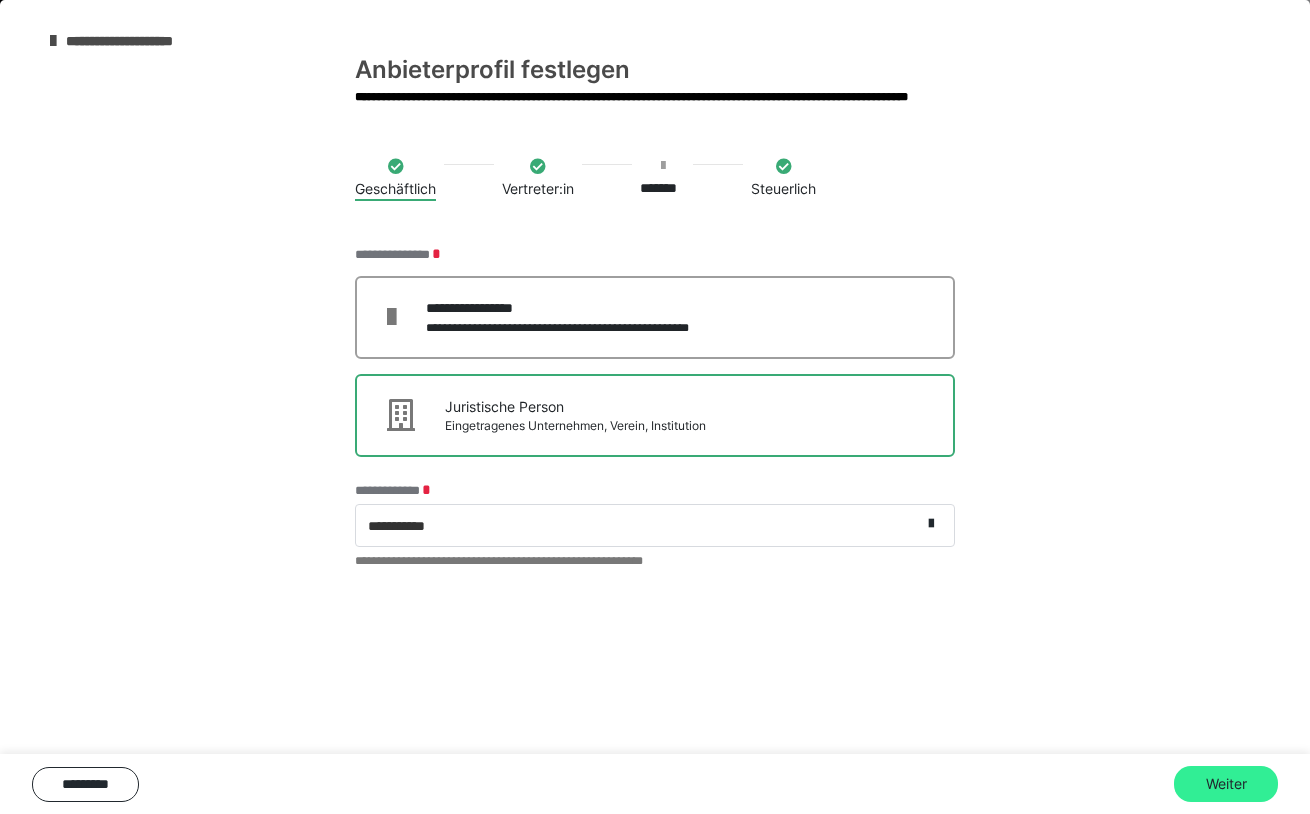 click on "Weiter" at bounding box center [1226, 784] 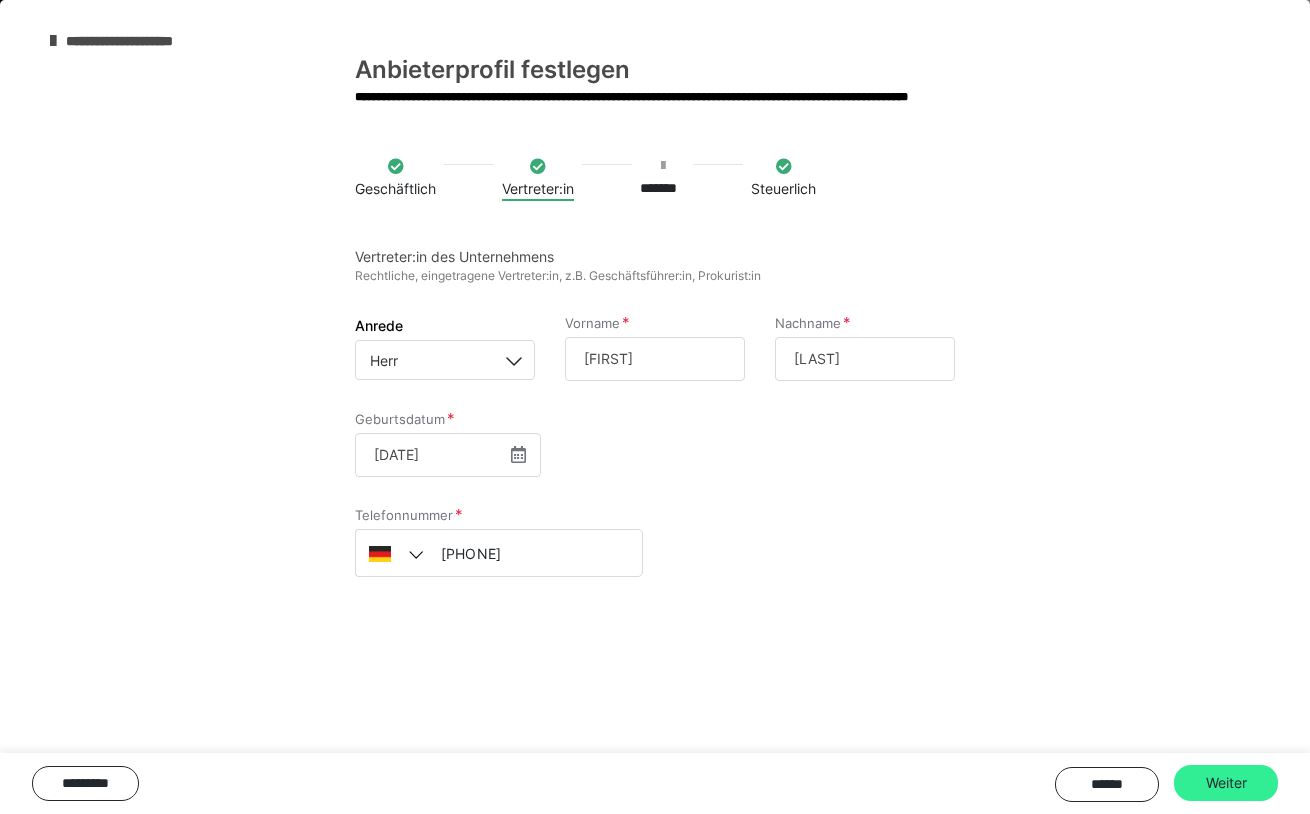 click on "Weiter" at bounding box center (1226, 783) 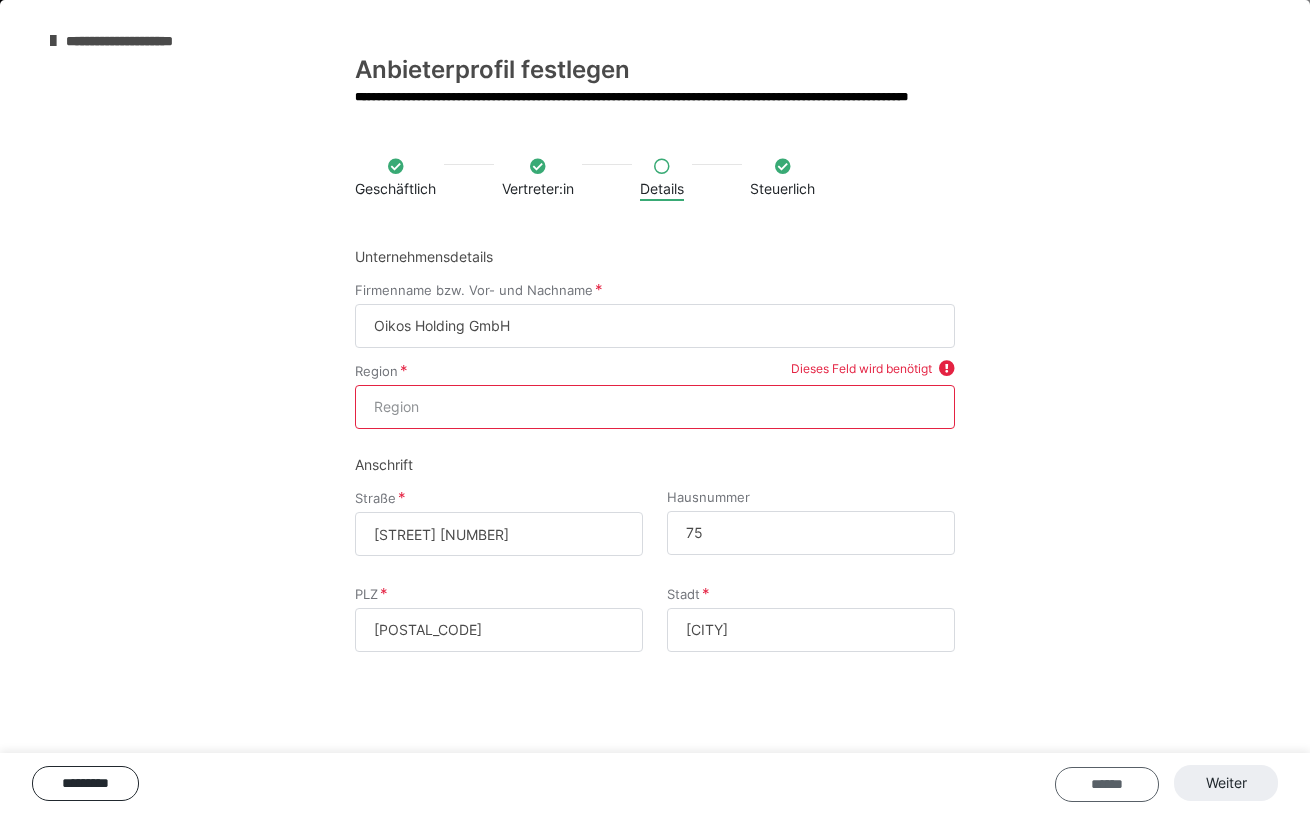click on "******" at bounding box center (1107, 784) 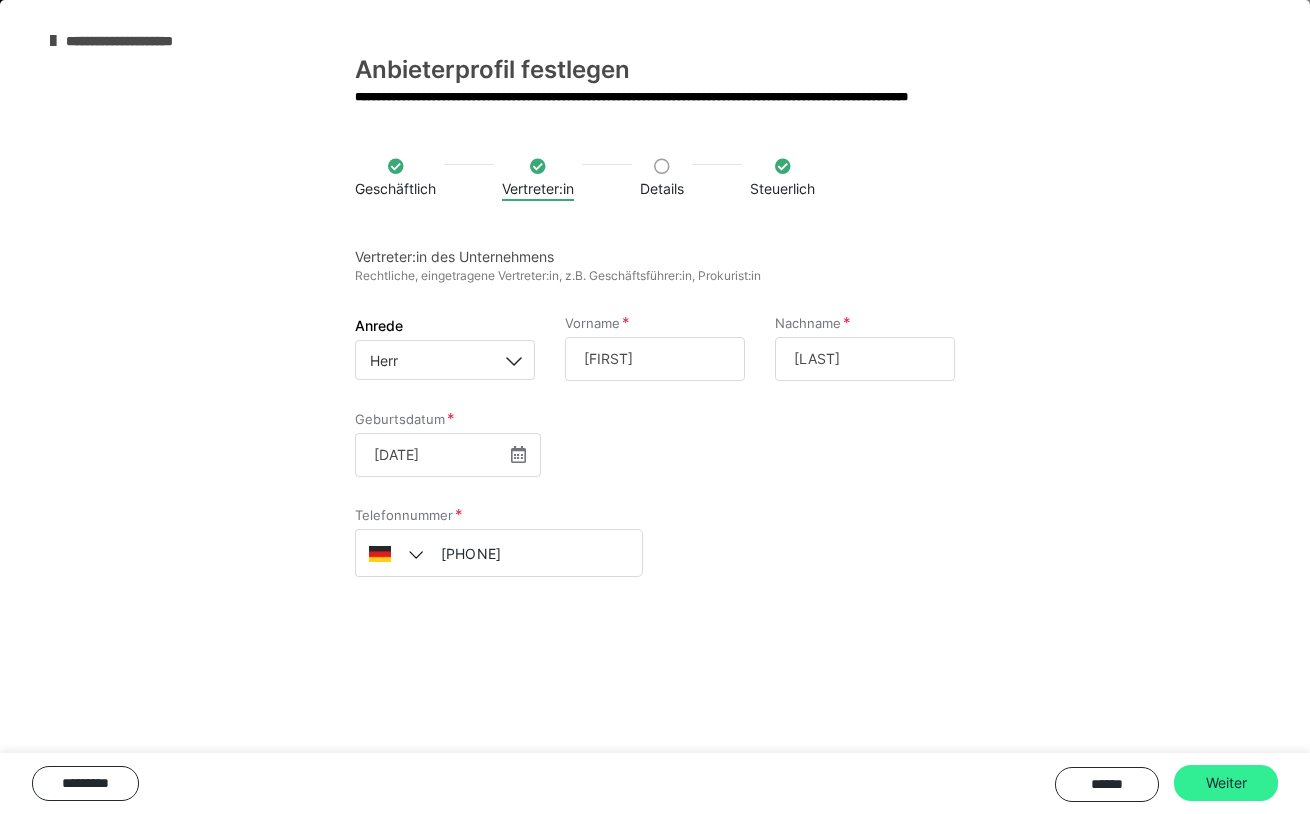 click on "Weiter" at bounding box center (1226, 783) 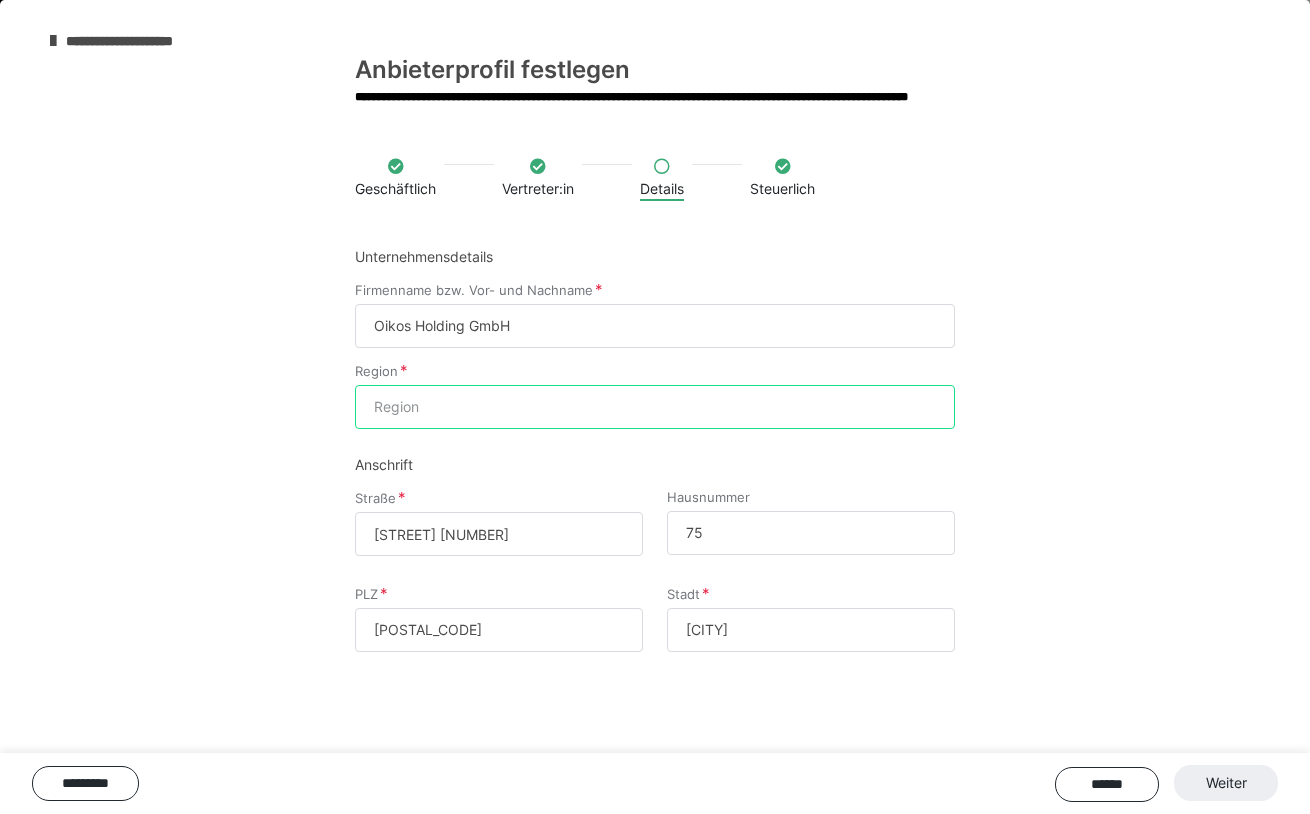 click on "Region" at bounding box center (655, 407) 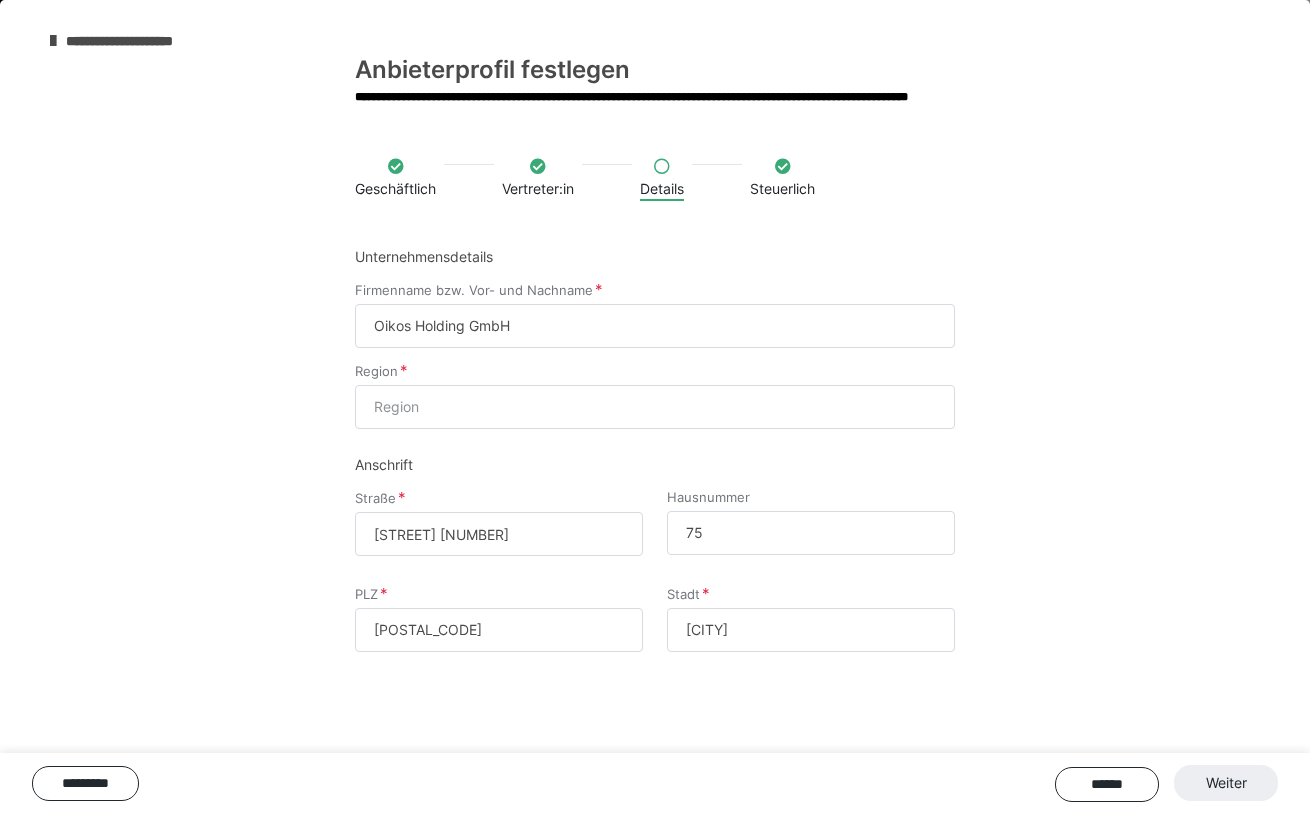 click on "Region" at bounding box center [382, 370] 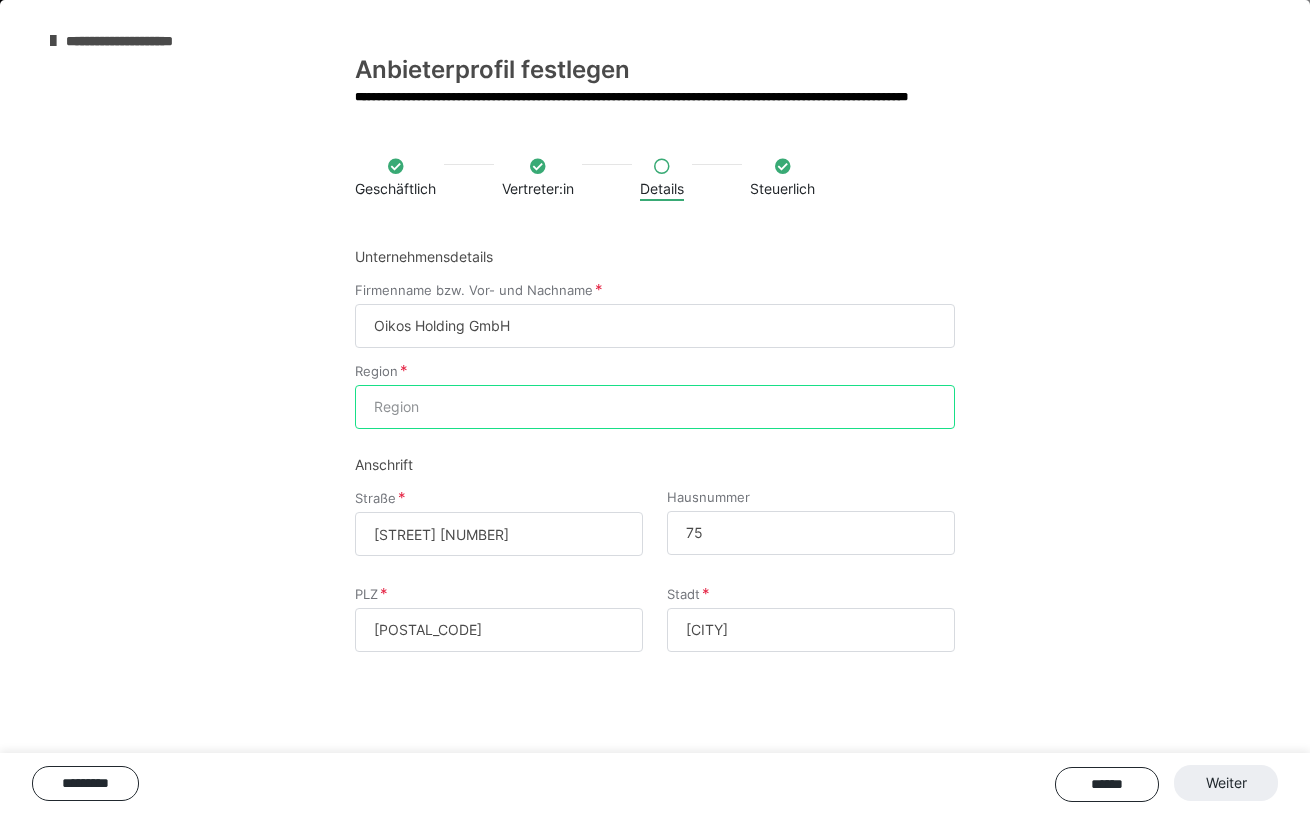 paste on "Baden-Württemberg" 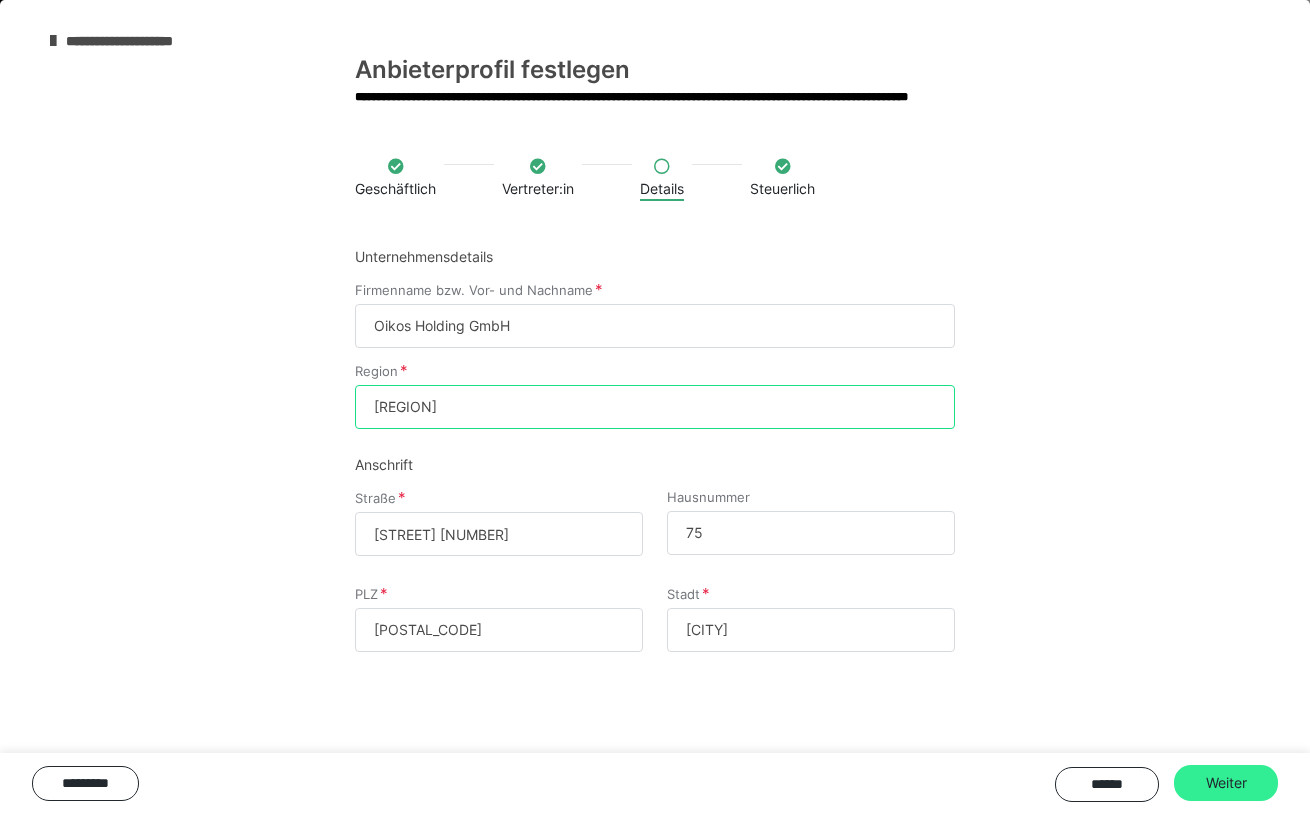 type on "Baden-Württemberg" 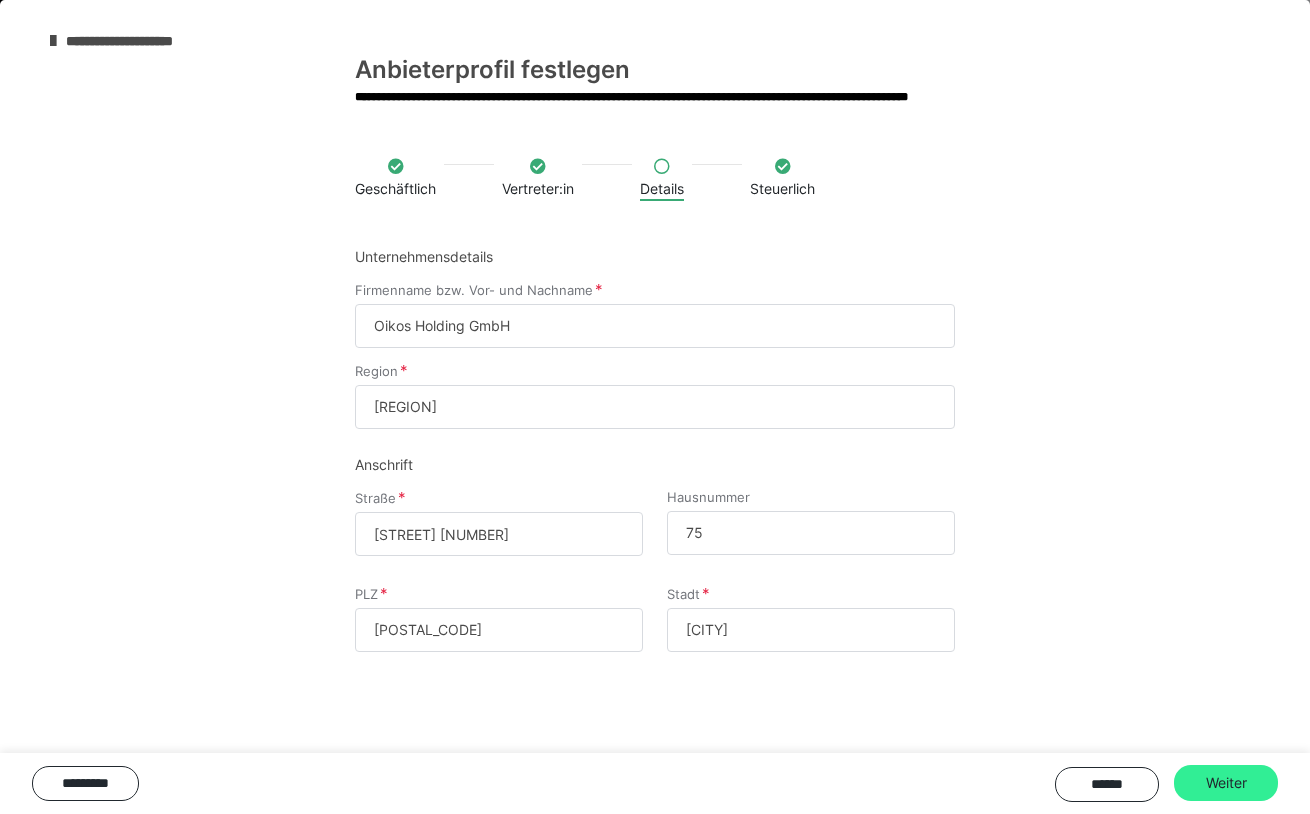 click on "Weiter" at bounding box center (1226, 783) 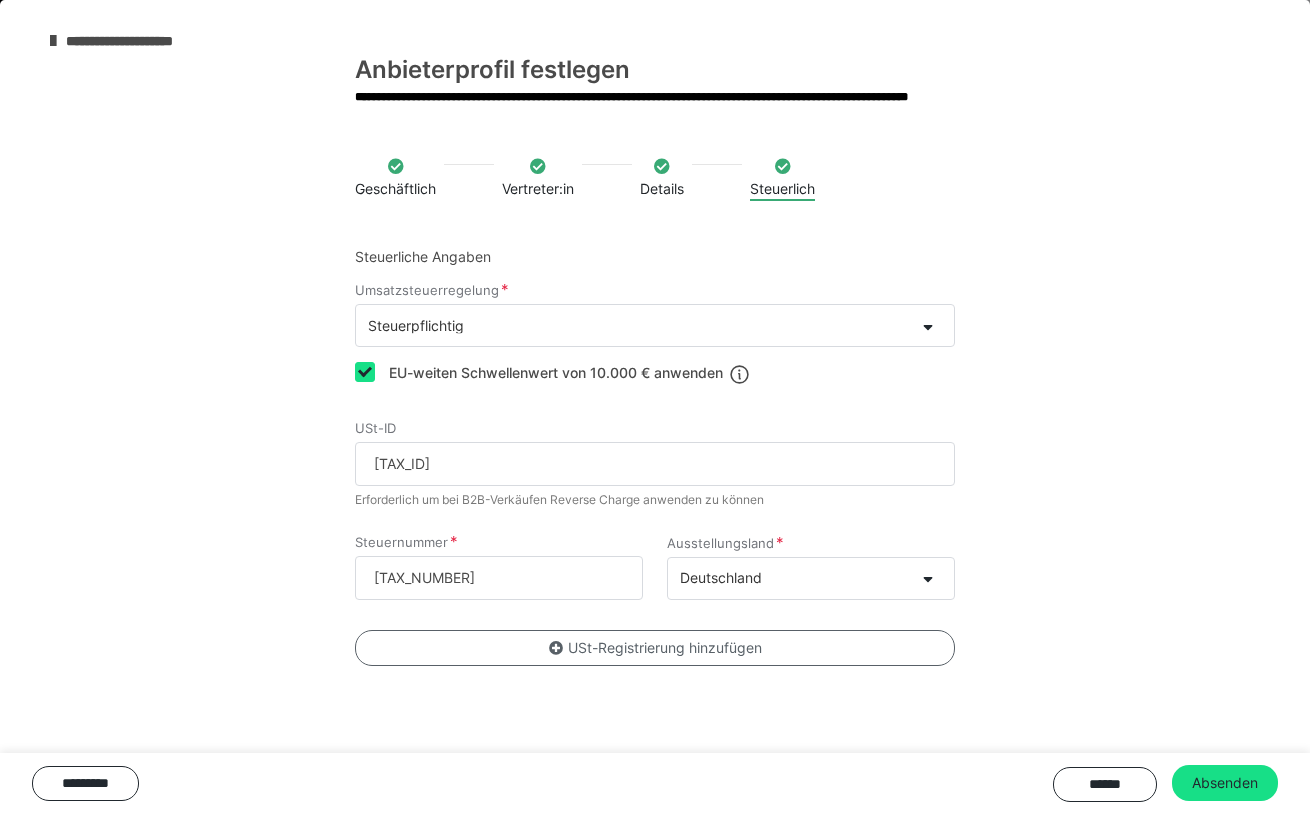 click on "USt-Registrierung hinzufügen" at bounding box center [655, 648] 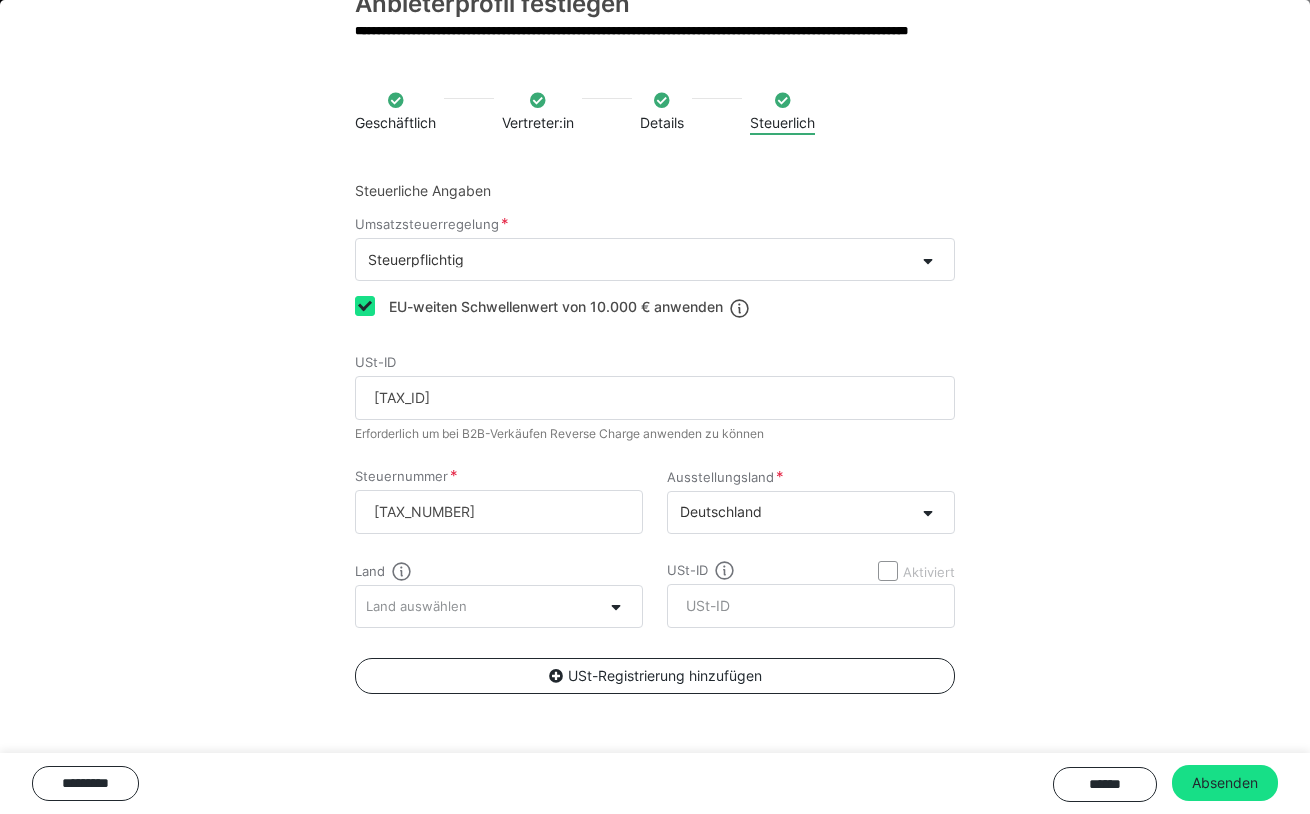 scroll, scrollTop: 70, scrollLeft: 0, axis: vertical 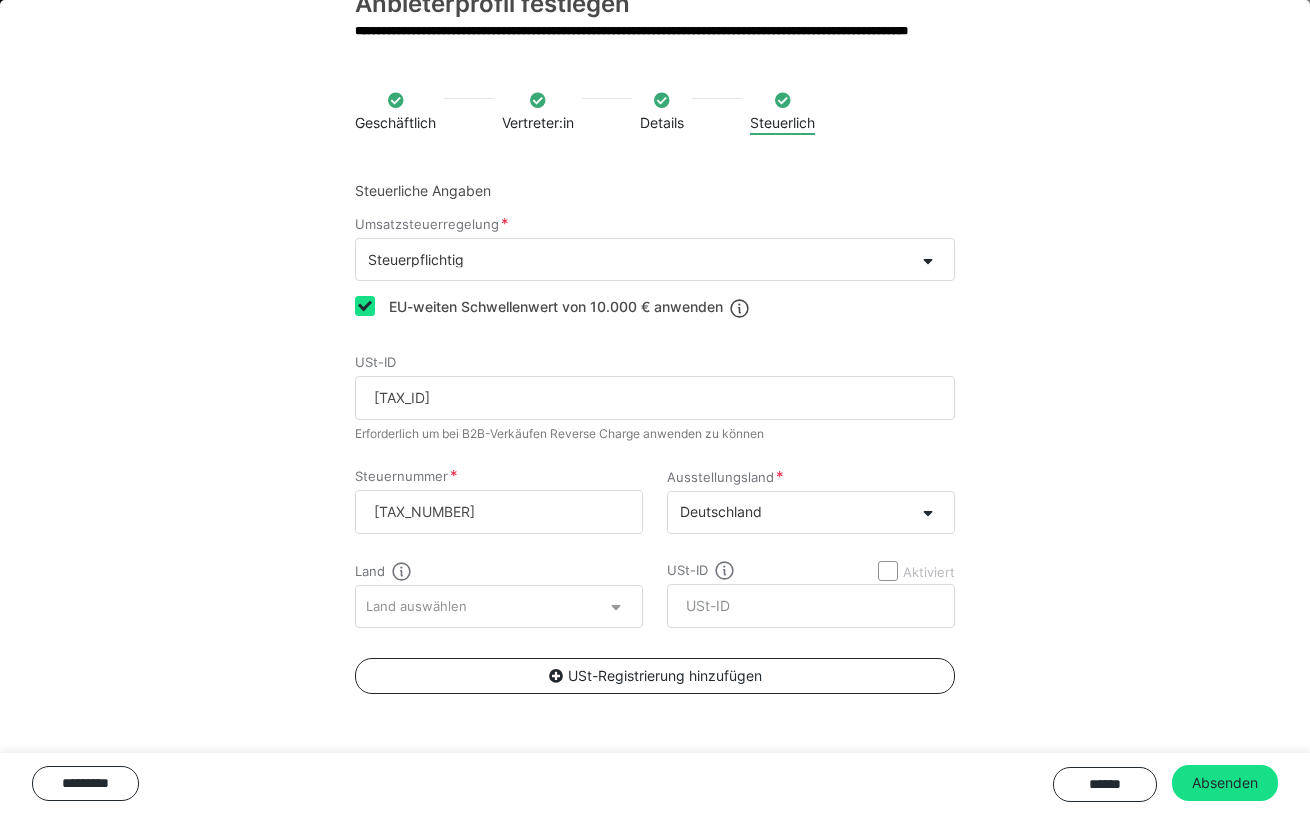 click at bounding box center [622, 606] 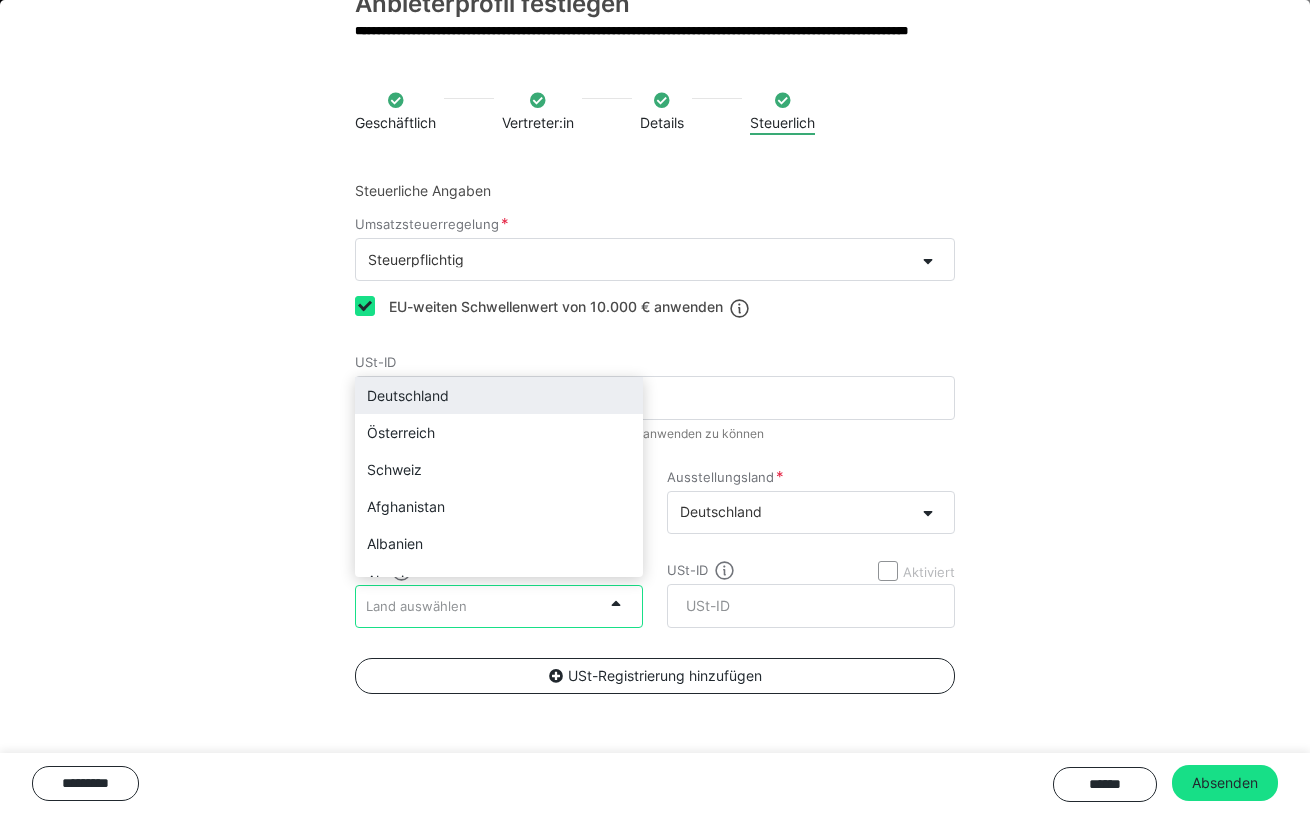 click on "Deutschland" at bounding box center [499, 395] 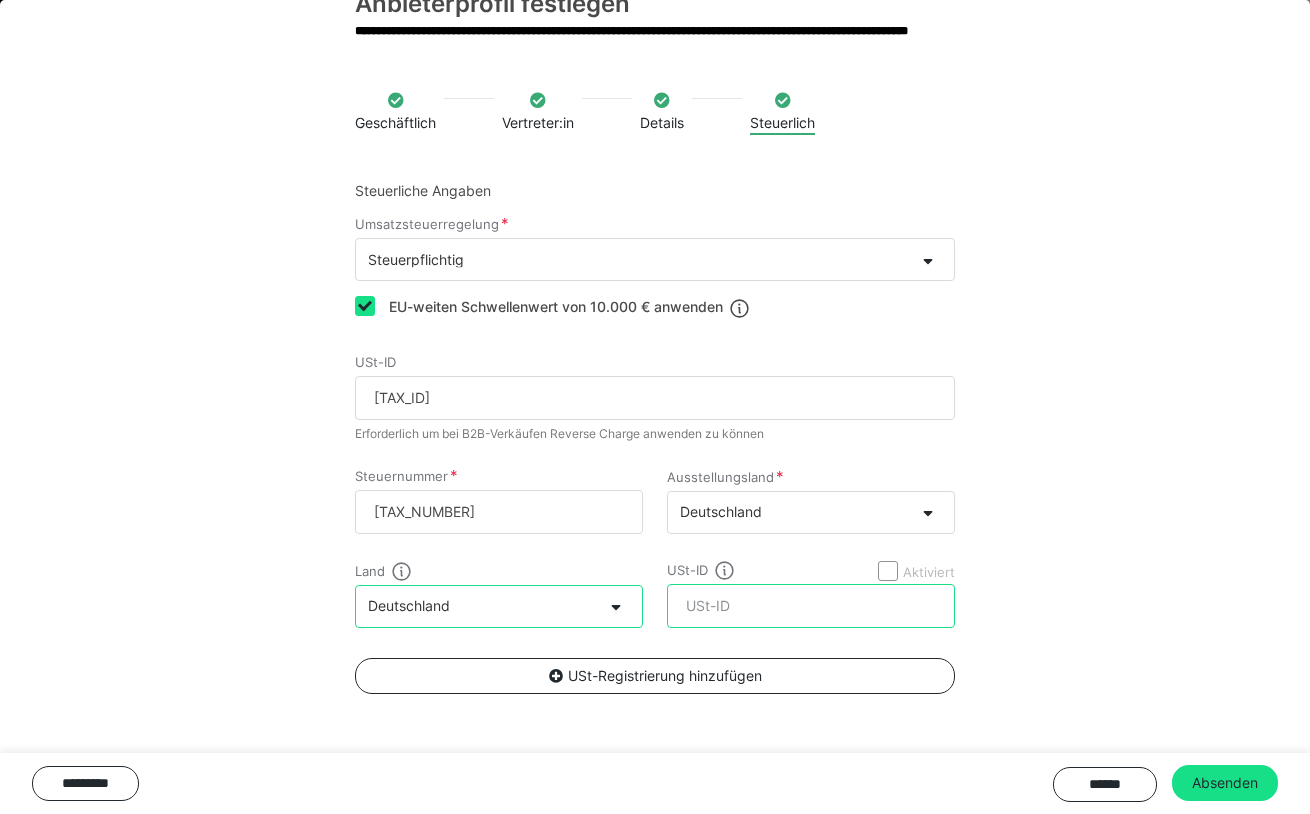 click on "USt-ID" at bounding box center (811, 606) 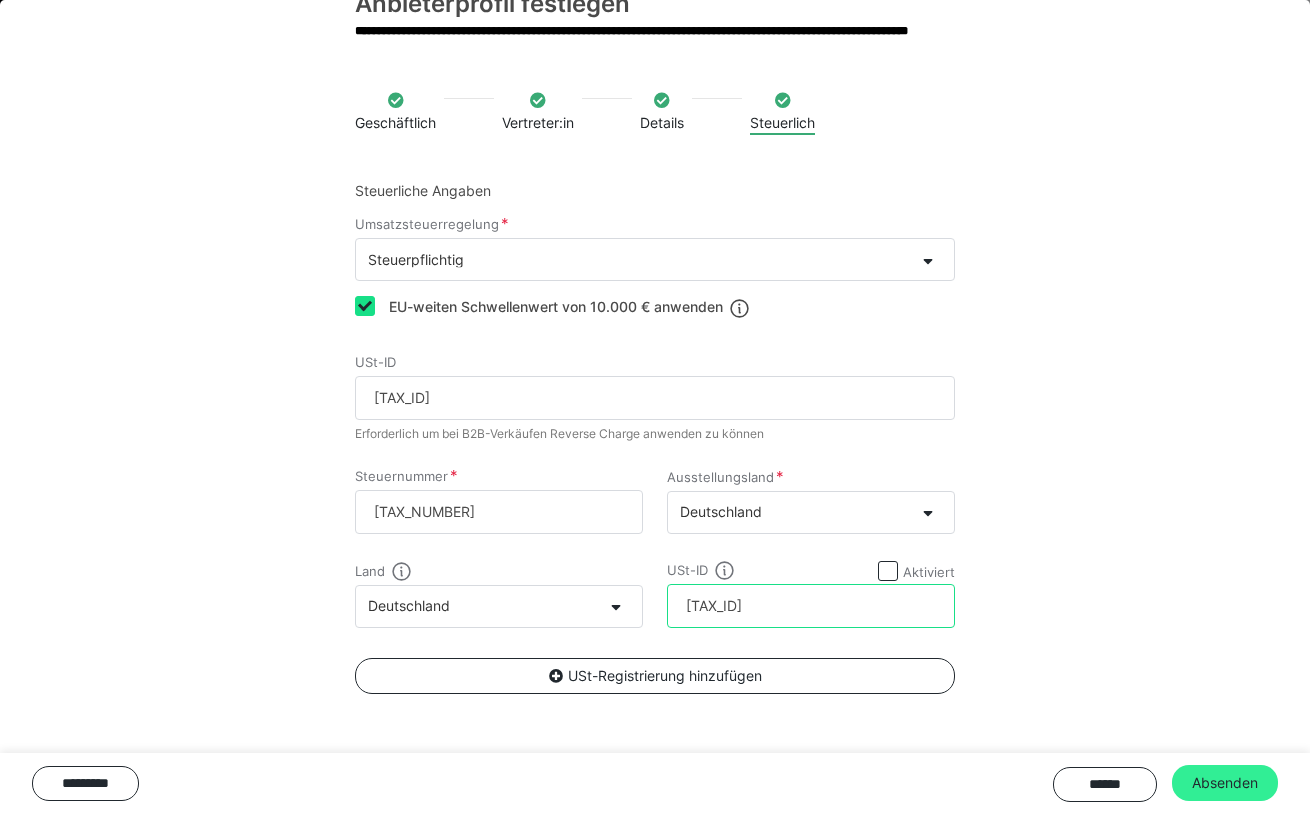 type on "DE450488863" 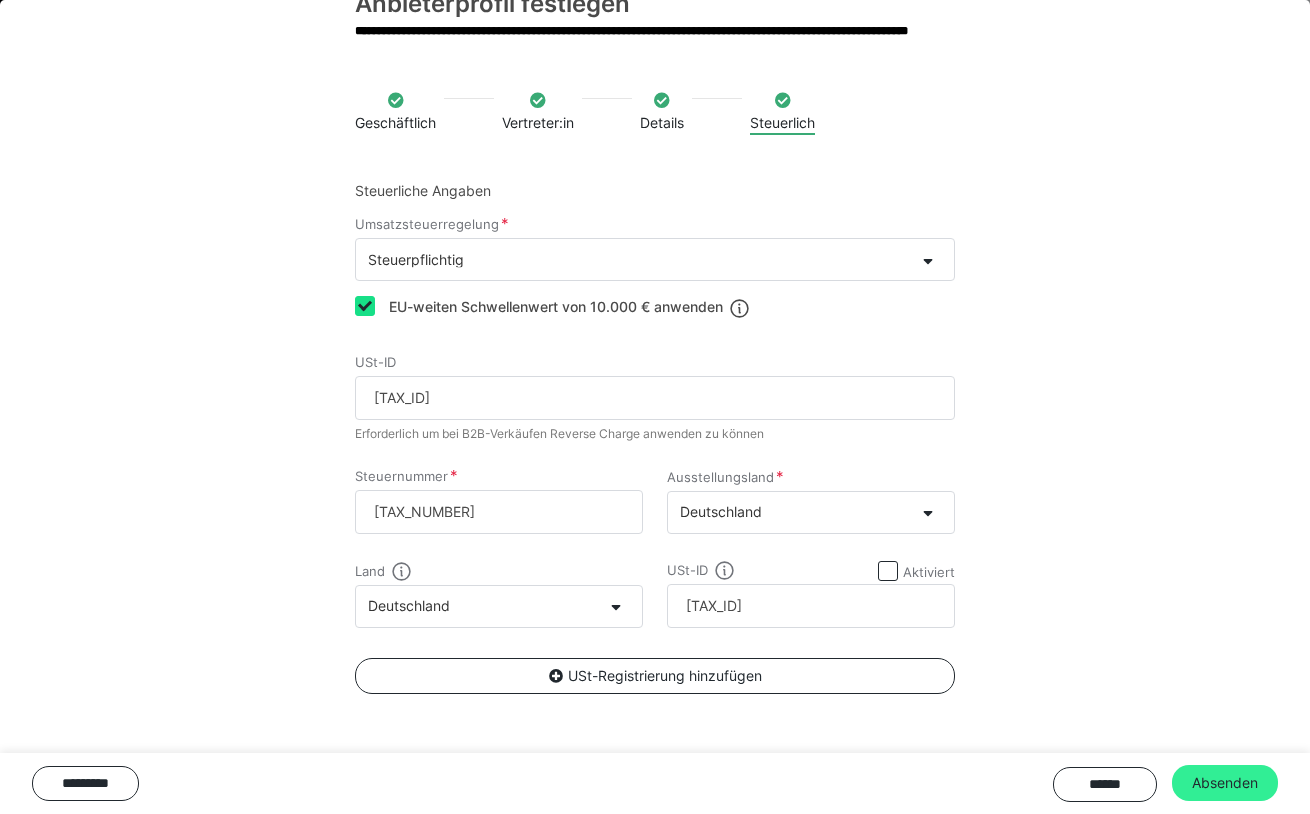 click on "Absenden" at bounding box center (1225, 783) 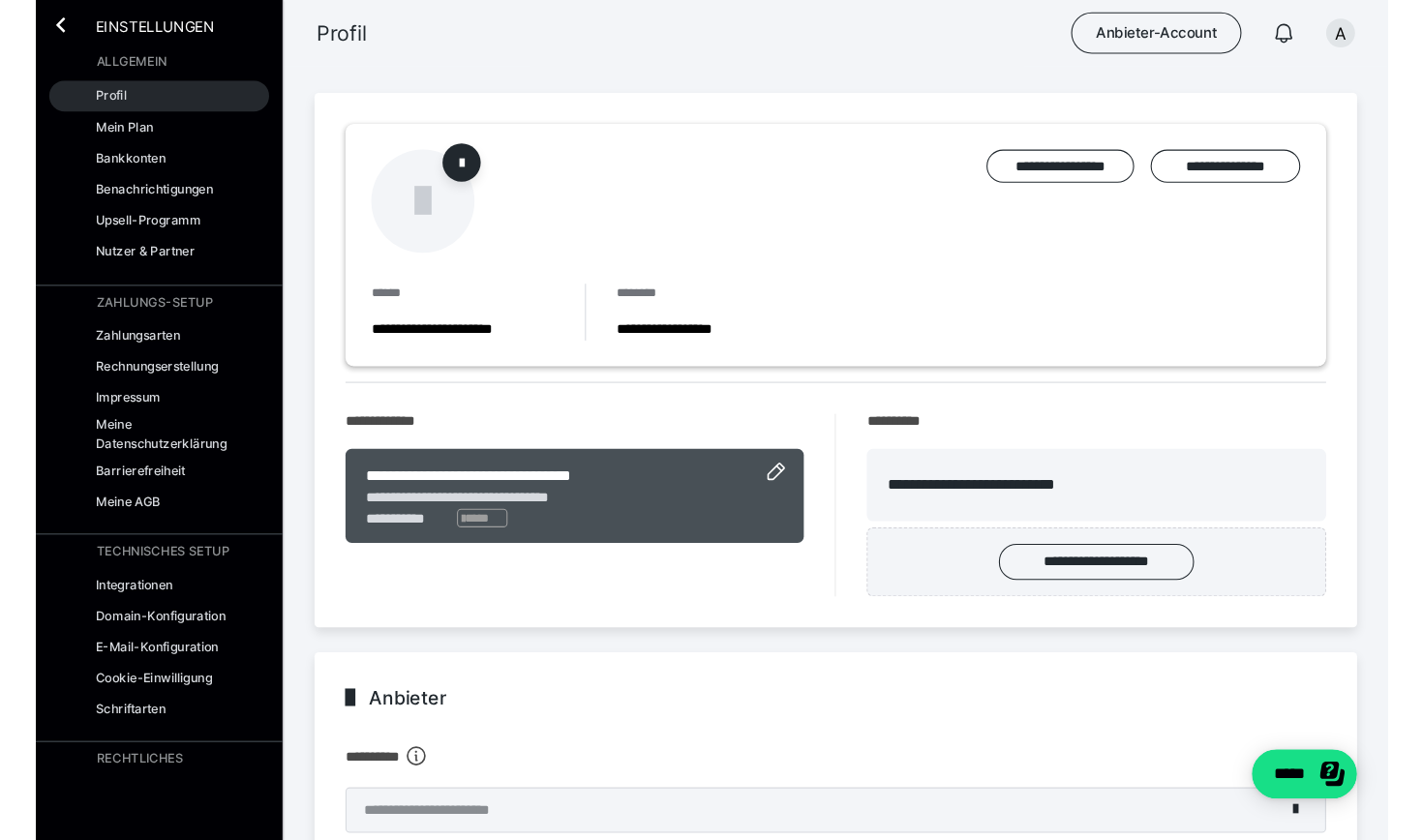 scroll, scrollTop: 0, scrollLeft: 0, axis: both 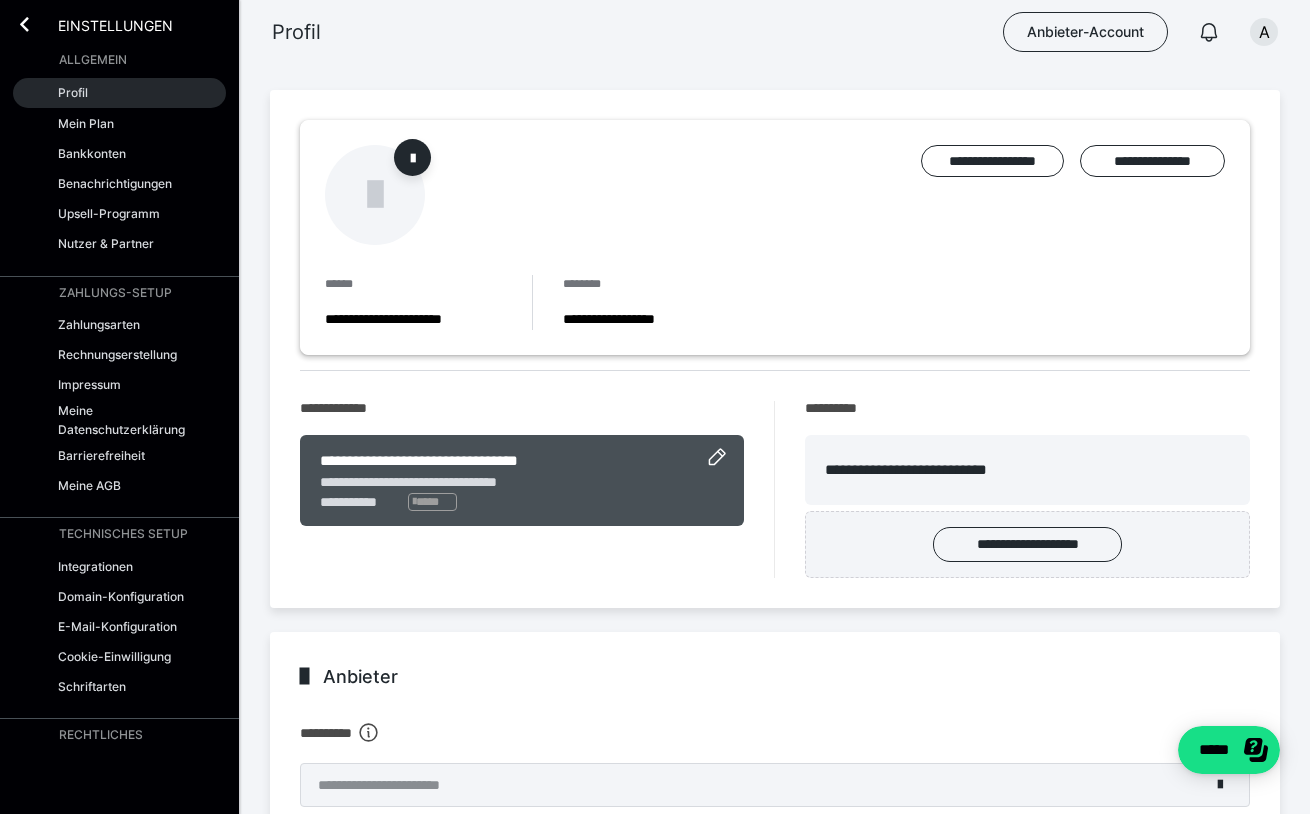 click on "Profil" at bounding box center [119, 93] 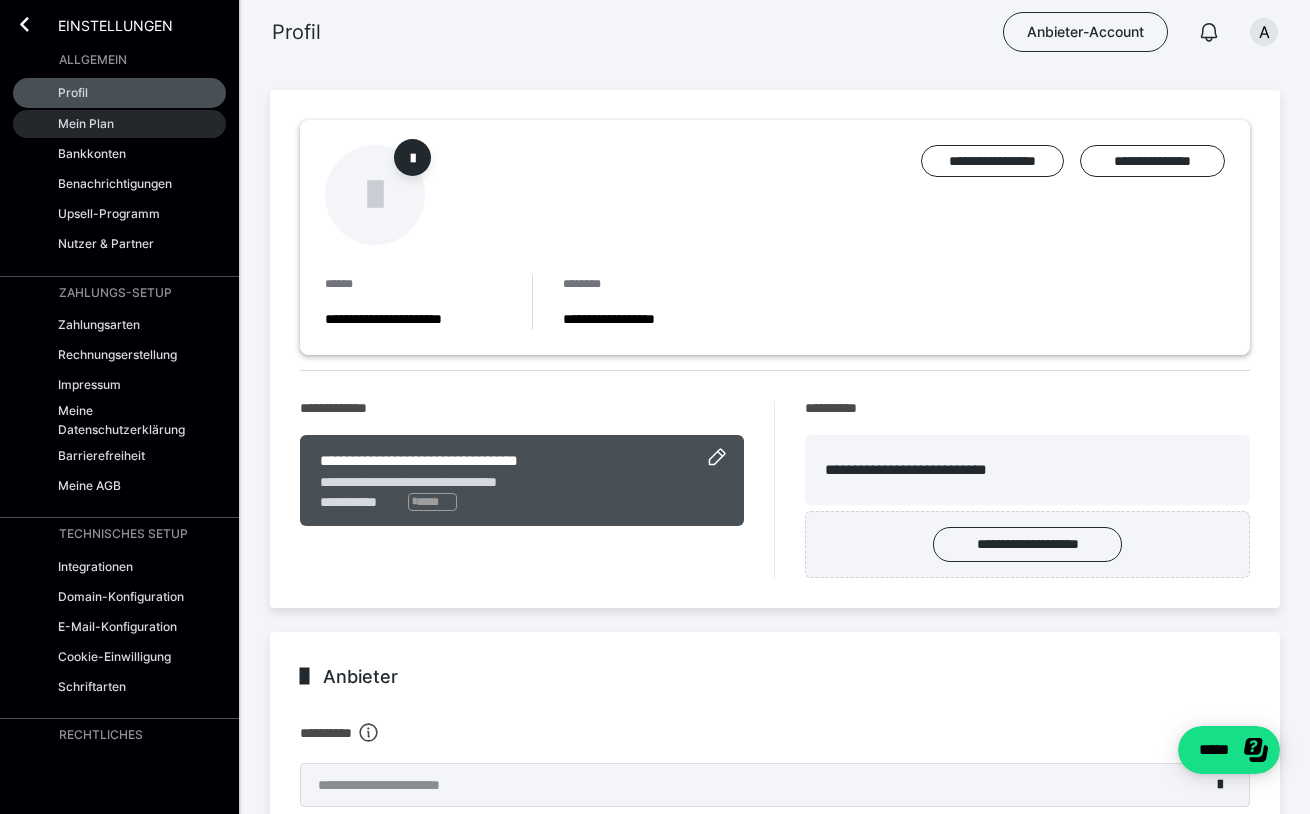 click on "Mein Plan" at bounding box center [86, 123] 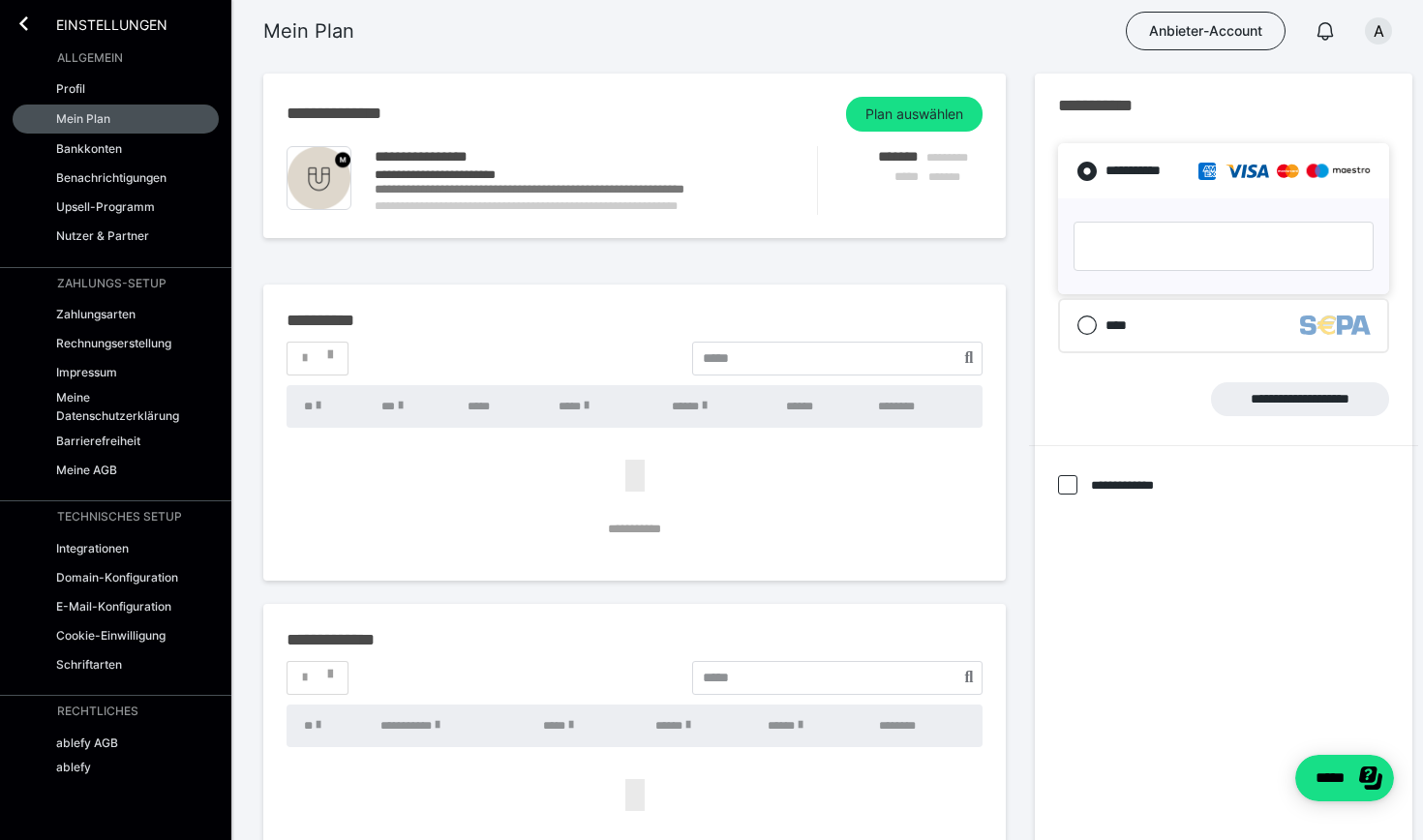 scroll, scrollTop: 0, scrollLeft: 0, axis: both 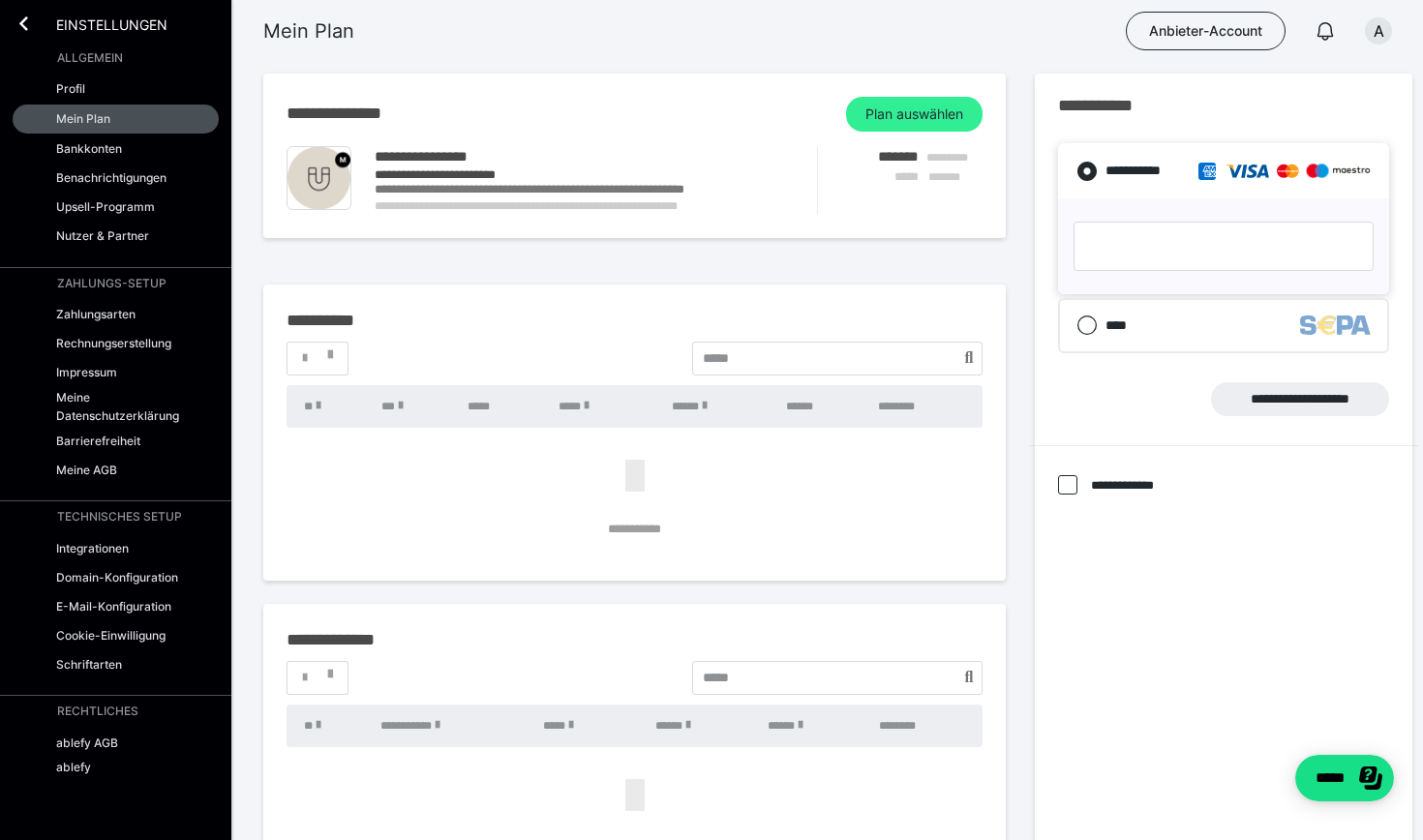 click on "Plan auswählen" at bounding box center [914, 114] 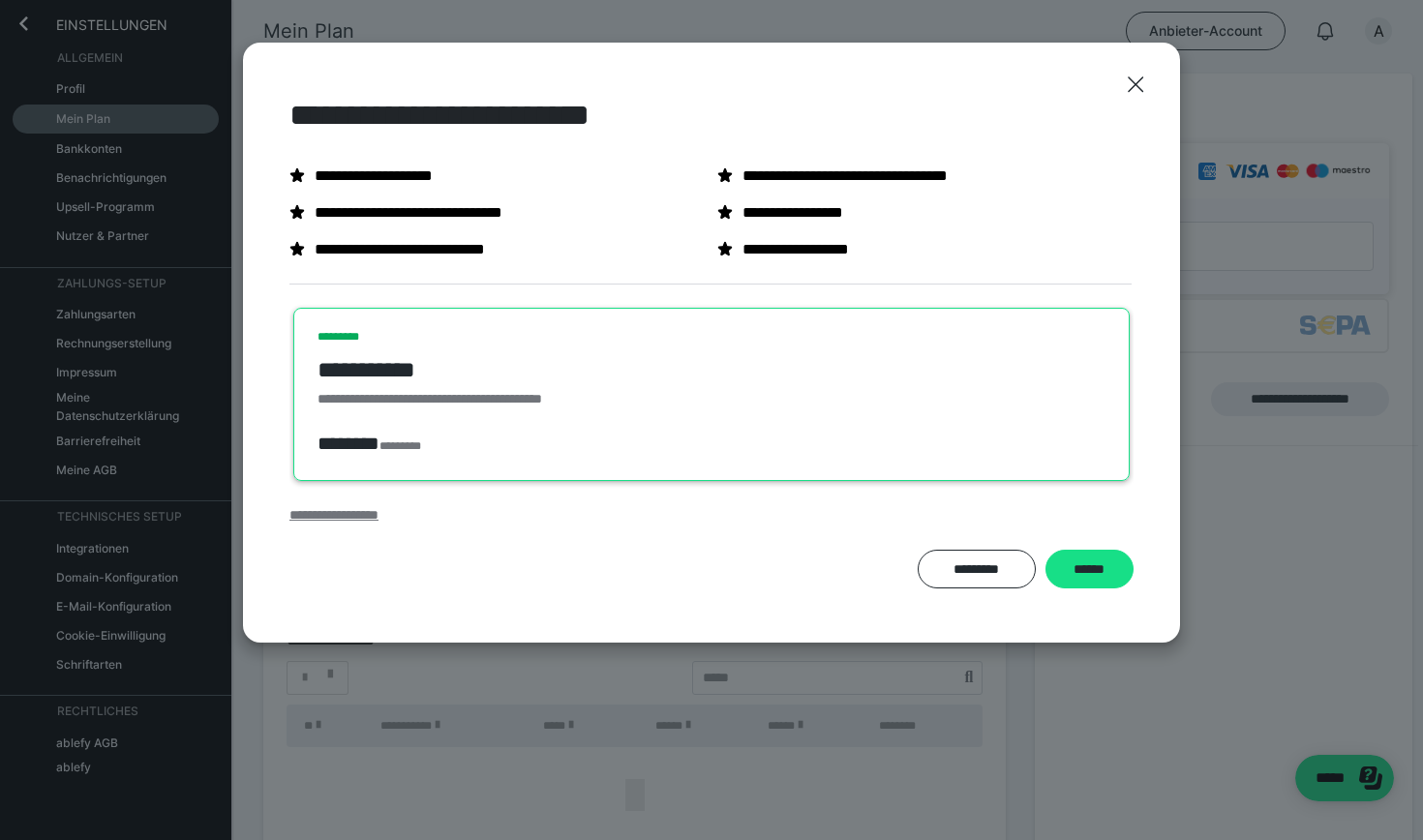 click on "**********" at bounding box center (334, 515) 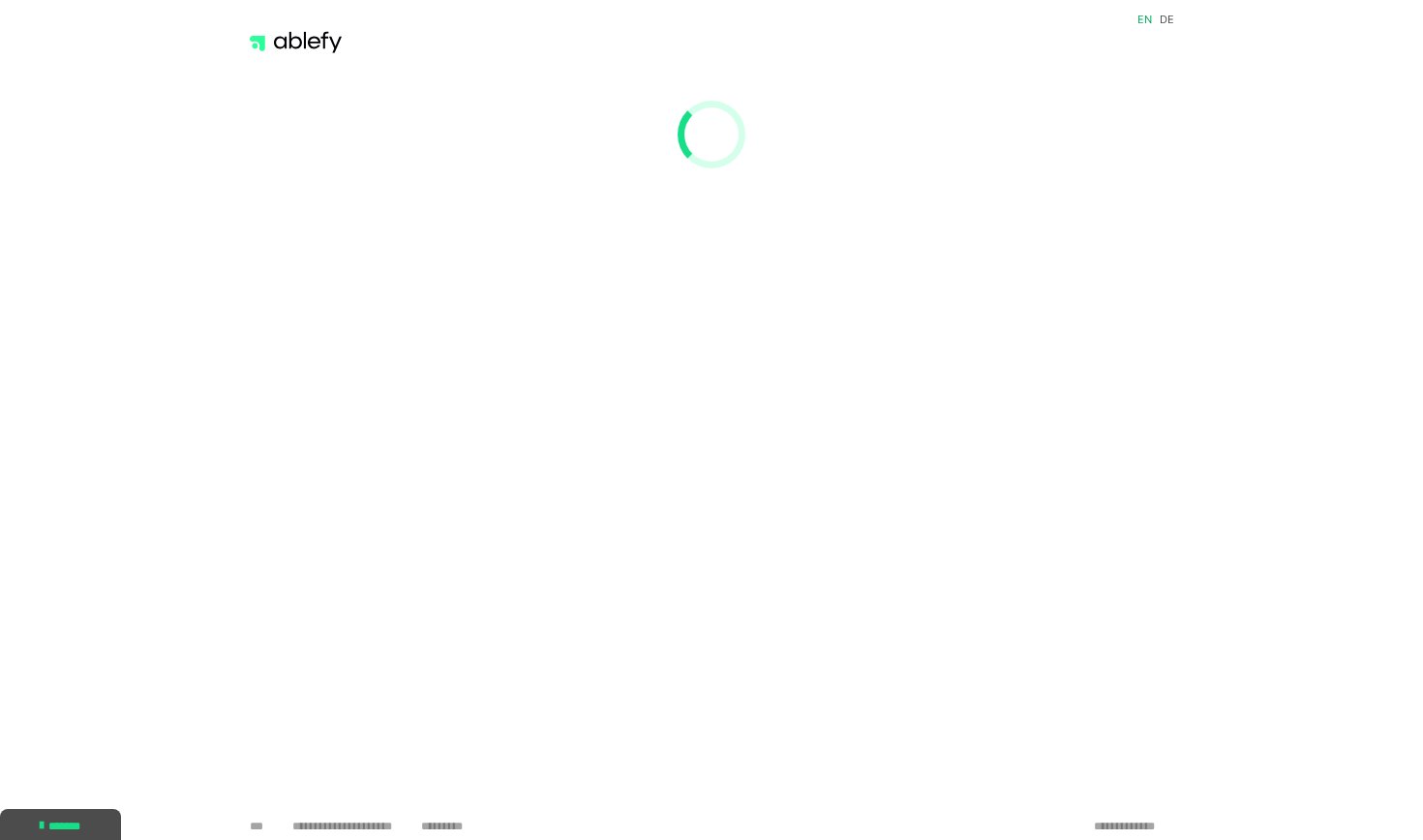 scroll, scrollTop: 0, scrollLeft: 0, axis: both 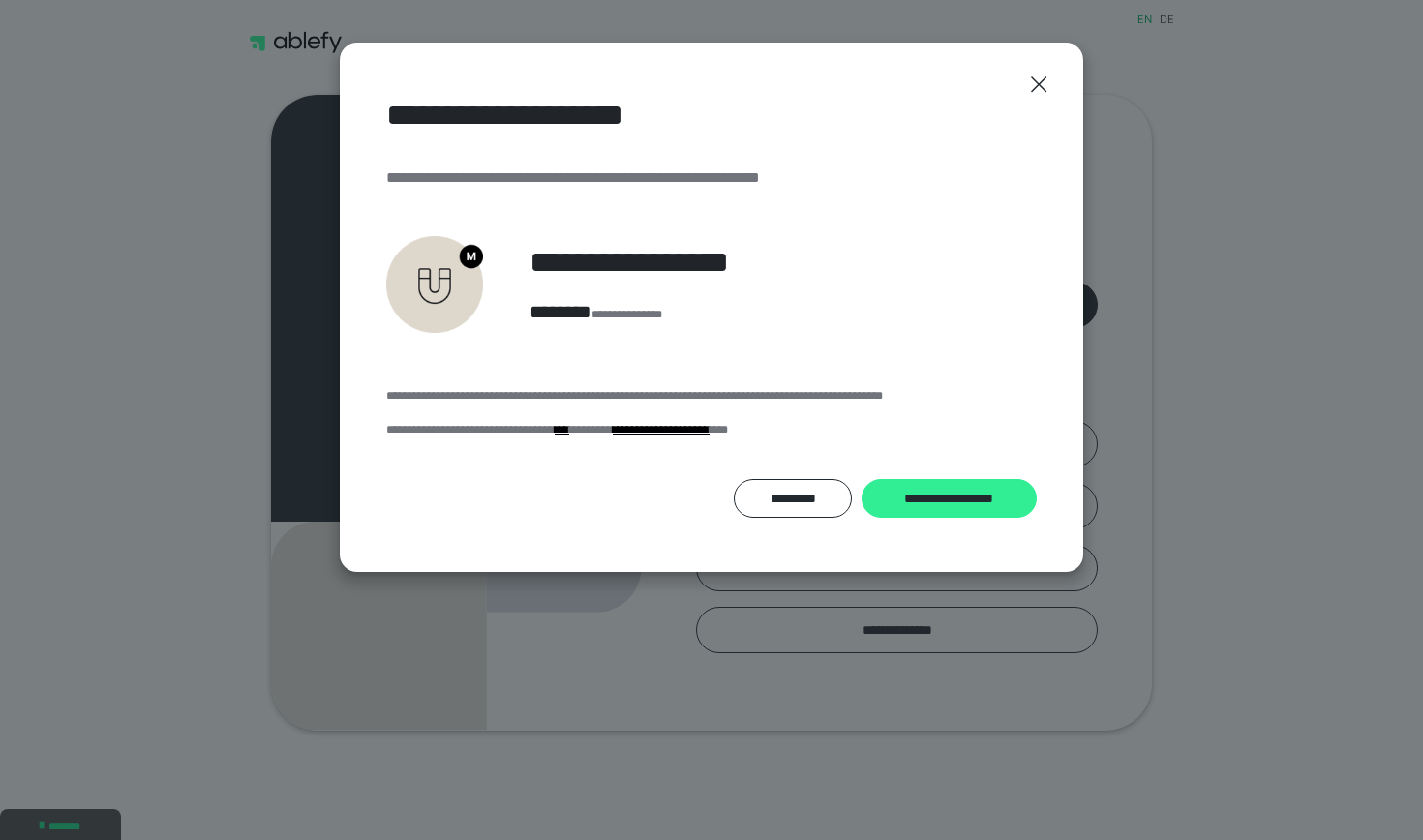 click on "**********" at bounding box center (949, 498) 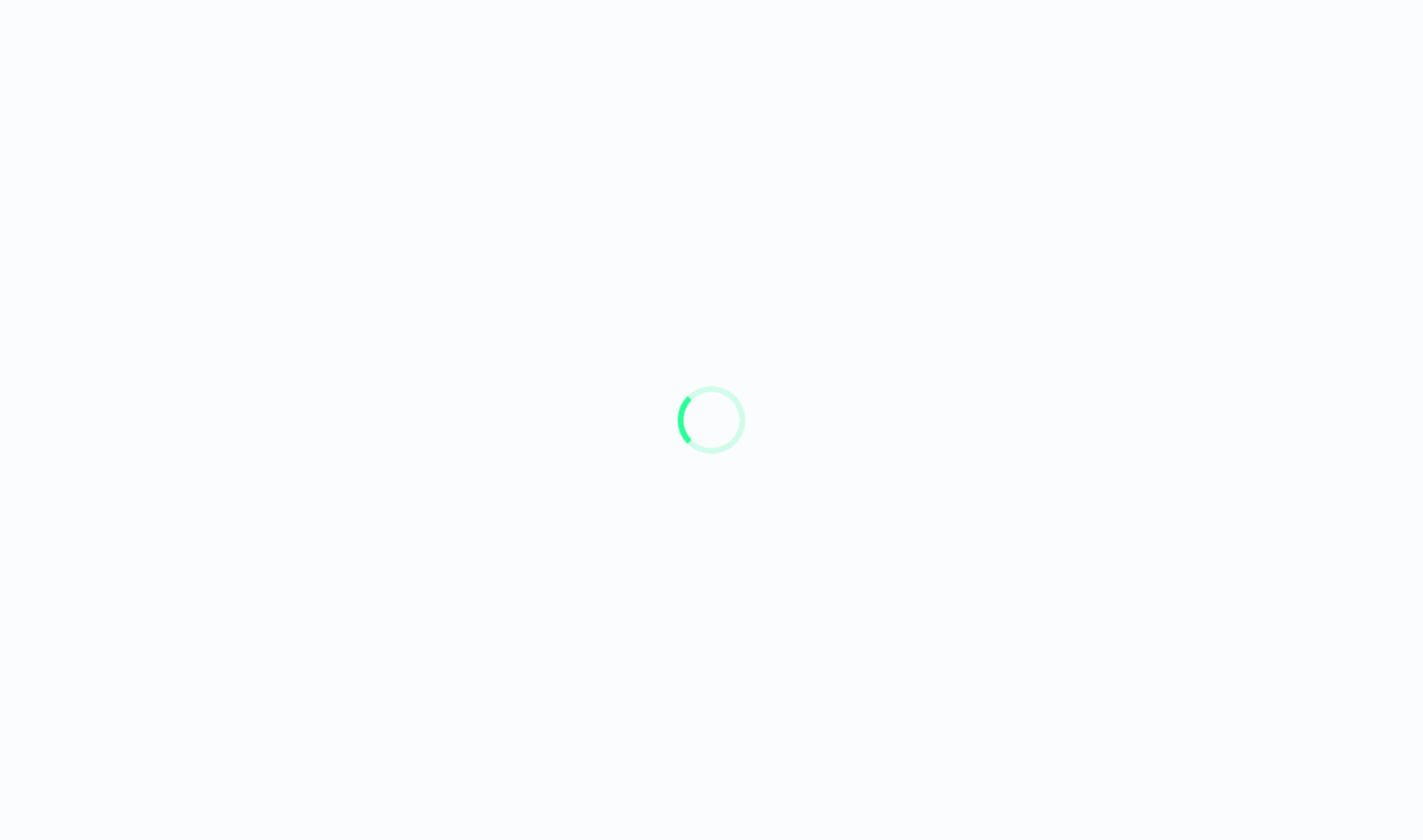 scroll, scrollTop: 0, scrollLeft: 0, axis: both 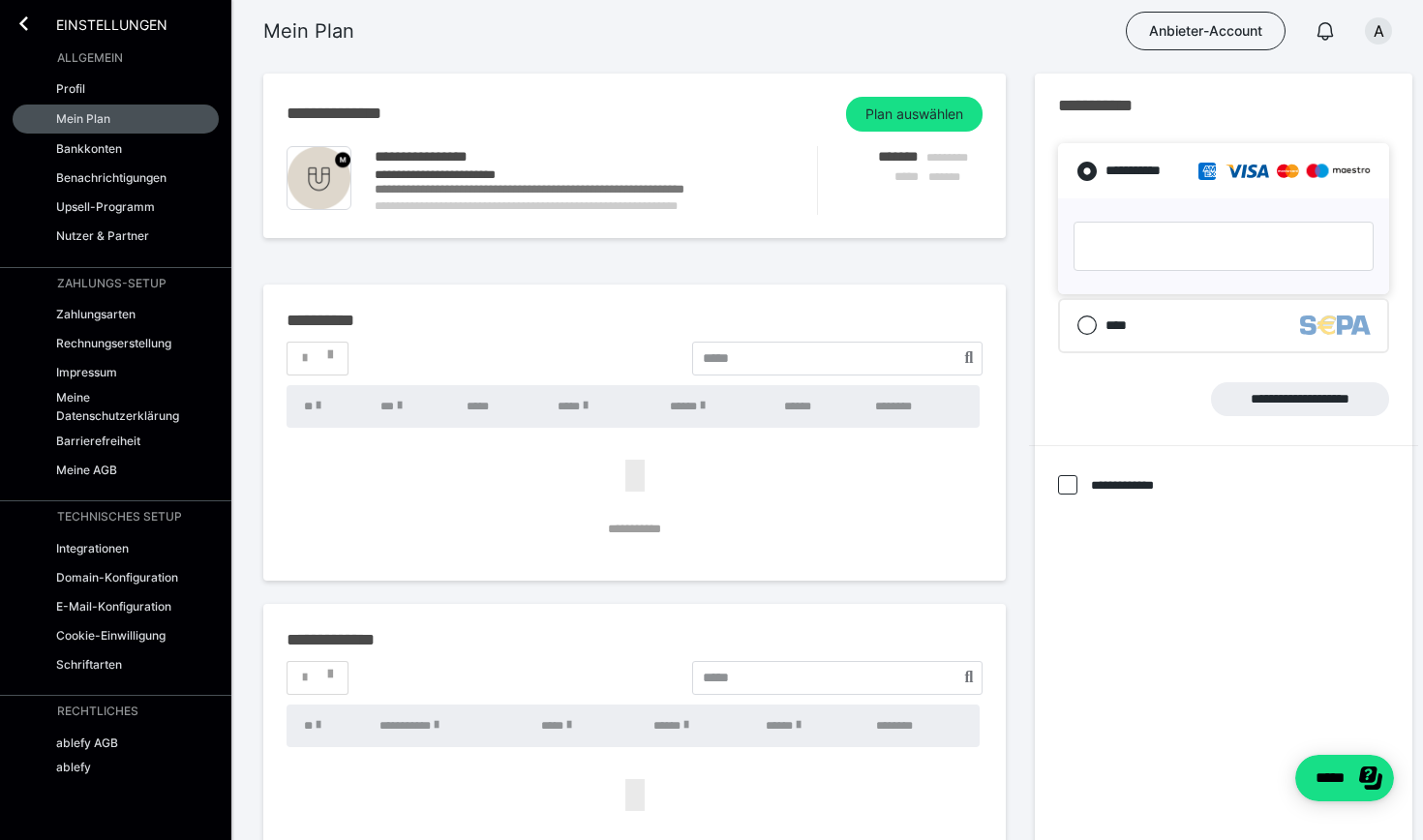click 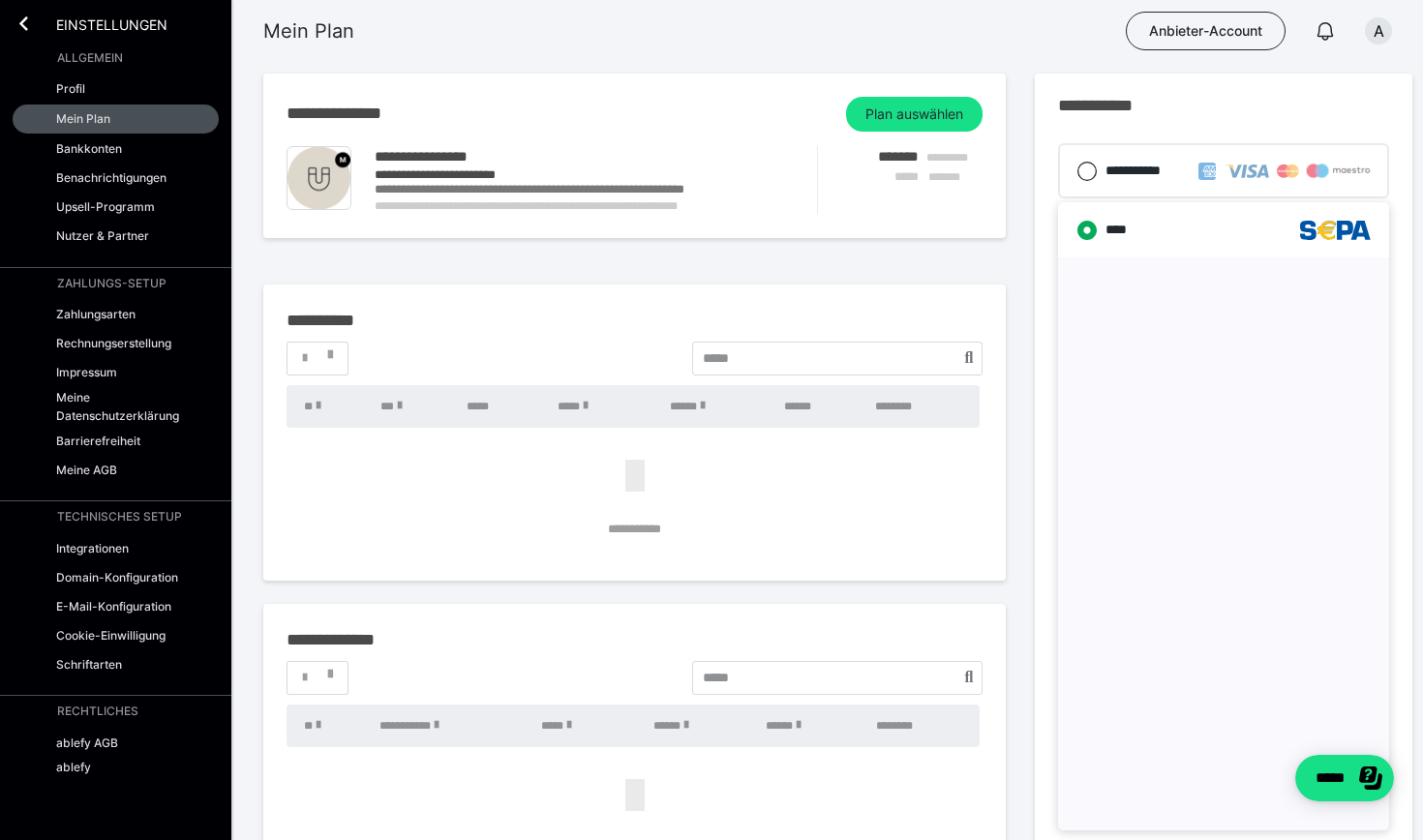 scroll, scrollTop: 0, scrollLeft: 0, axis: both 